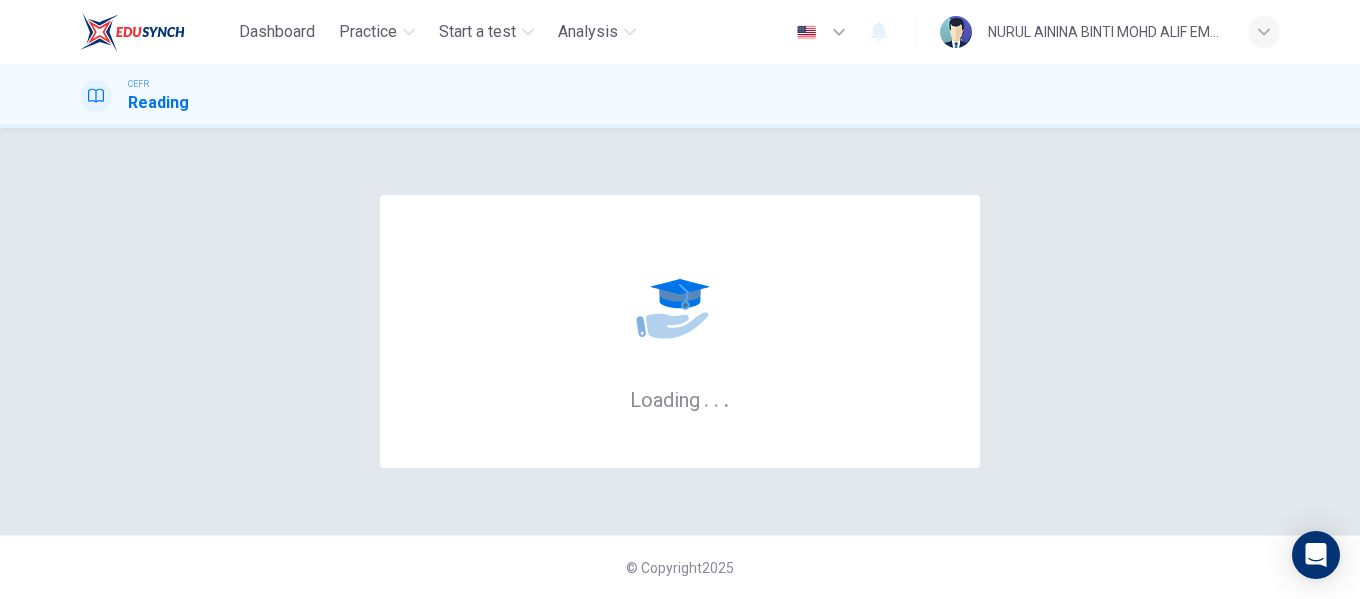 scroll, scrollTop: 0, scrollLeft: 0, axis: both 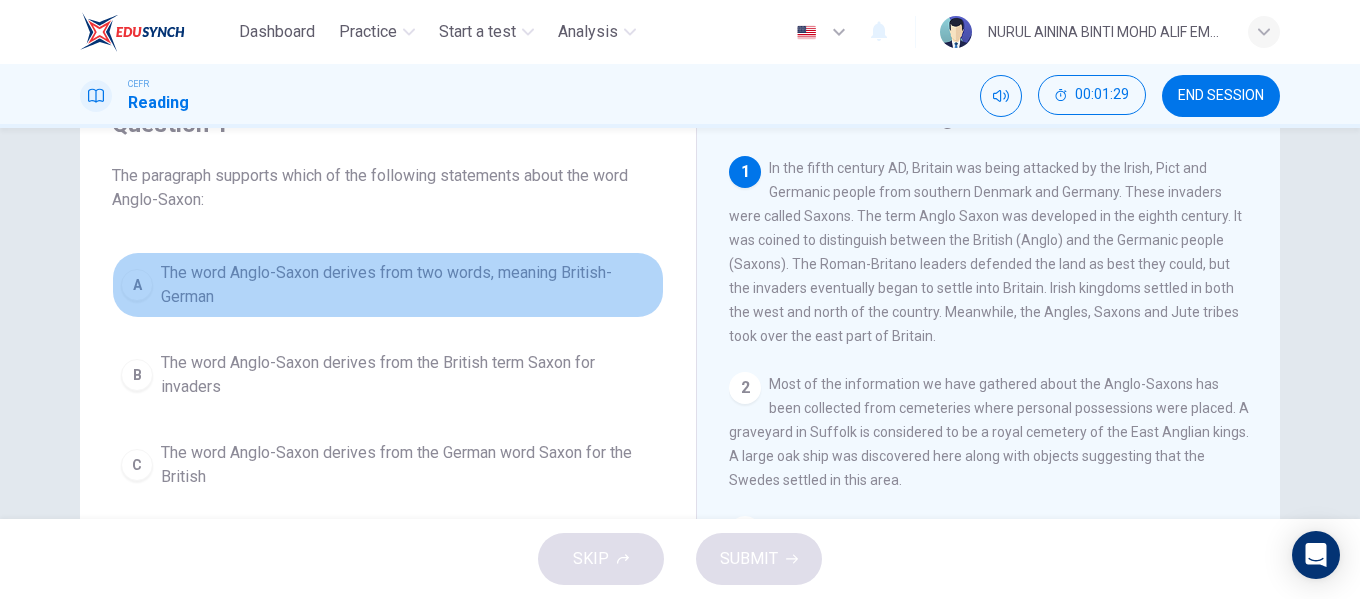 click on "The word Anglo-Saxon derives from two words, meaning British-German" at bounding box center (408, 285) 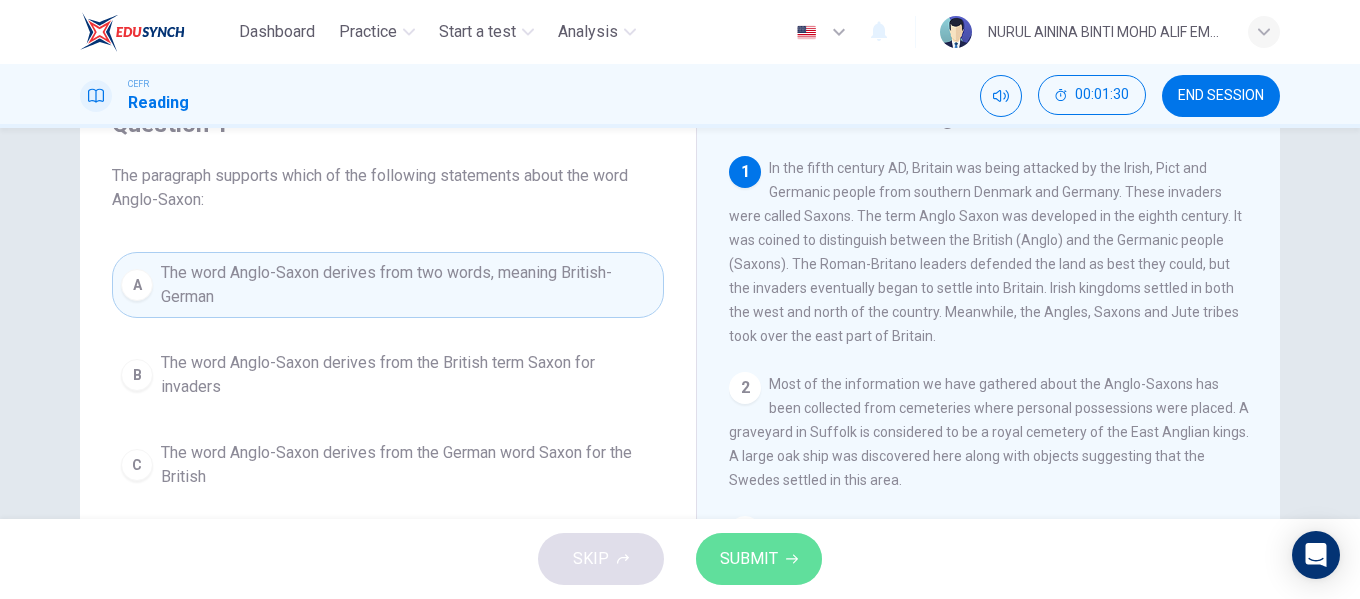 click on "SUBMIT" at bounding box center (749, 559) 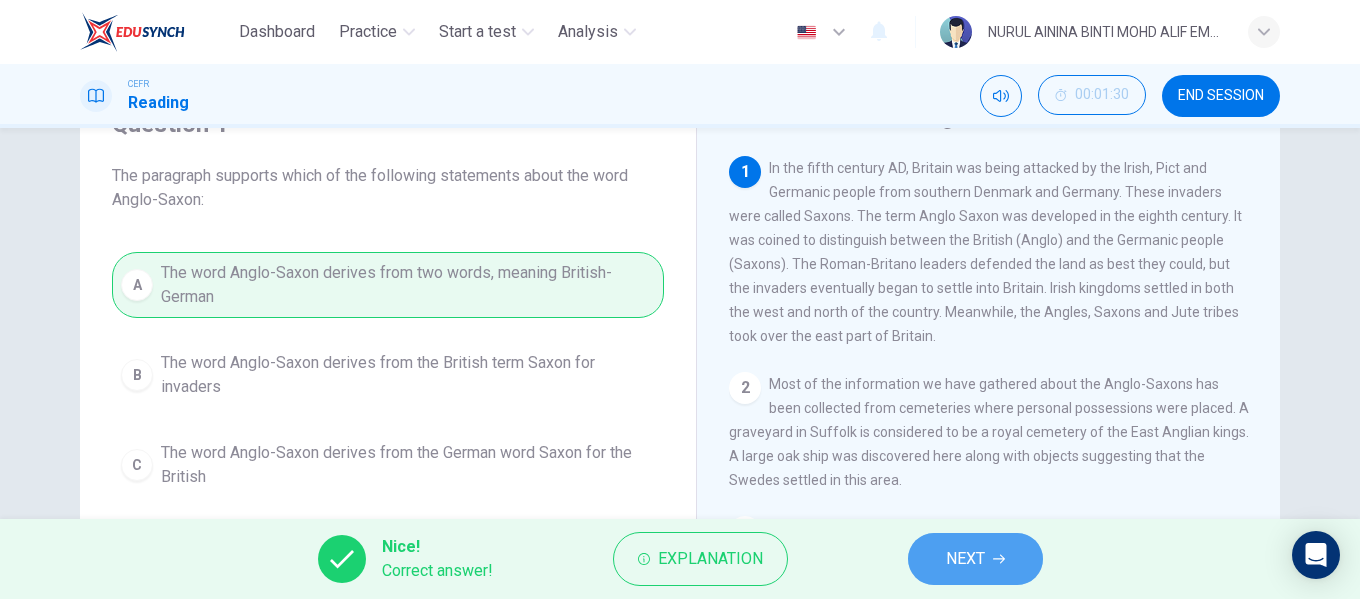 click on "NEXT" at bounding box center [965, 559] 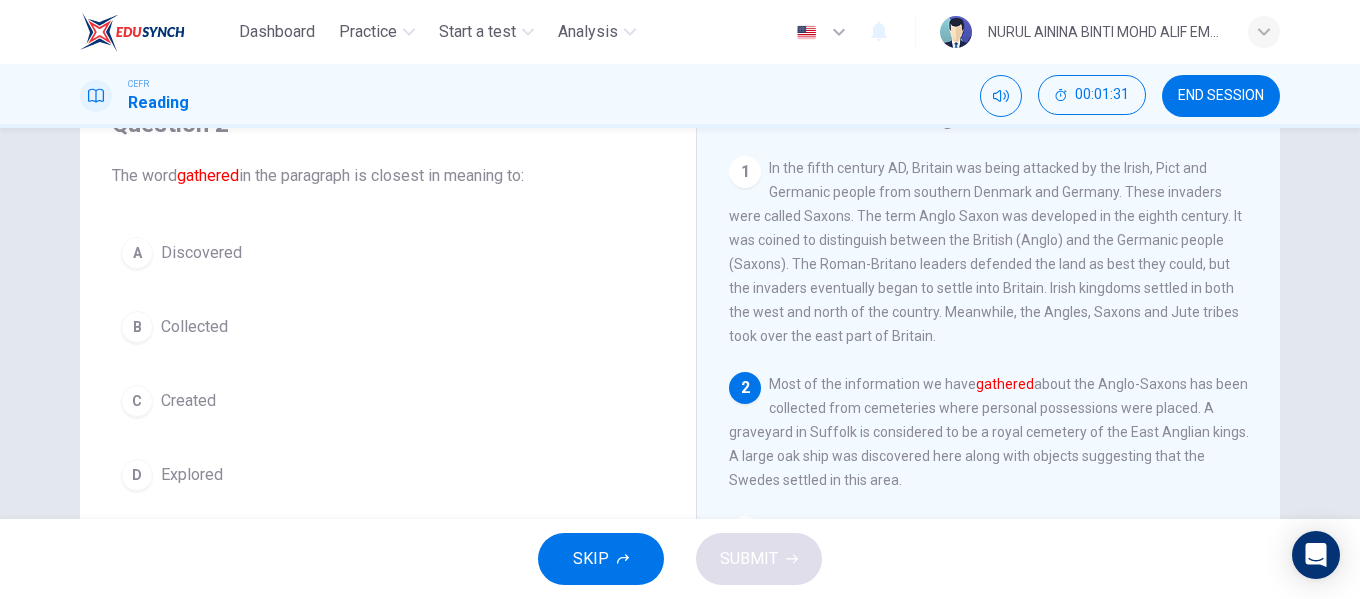 scroll, scrollTop: 100, scrollLeft: 0, axis: vertical 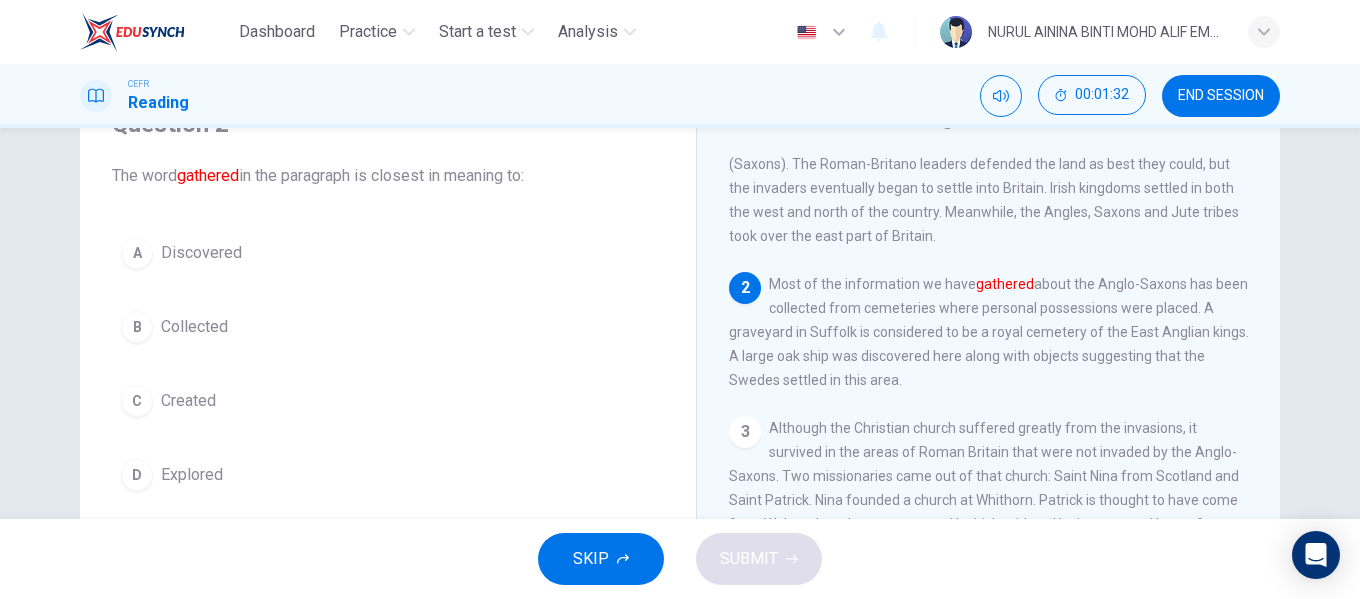 click on "Collected" at bounding box center [201, 253] 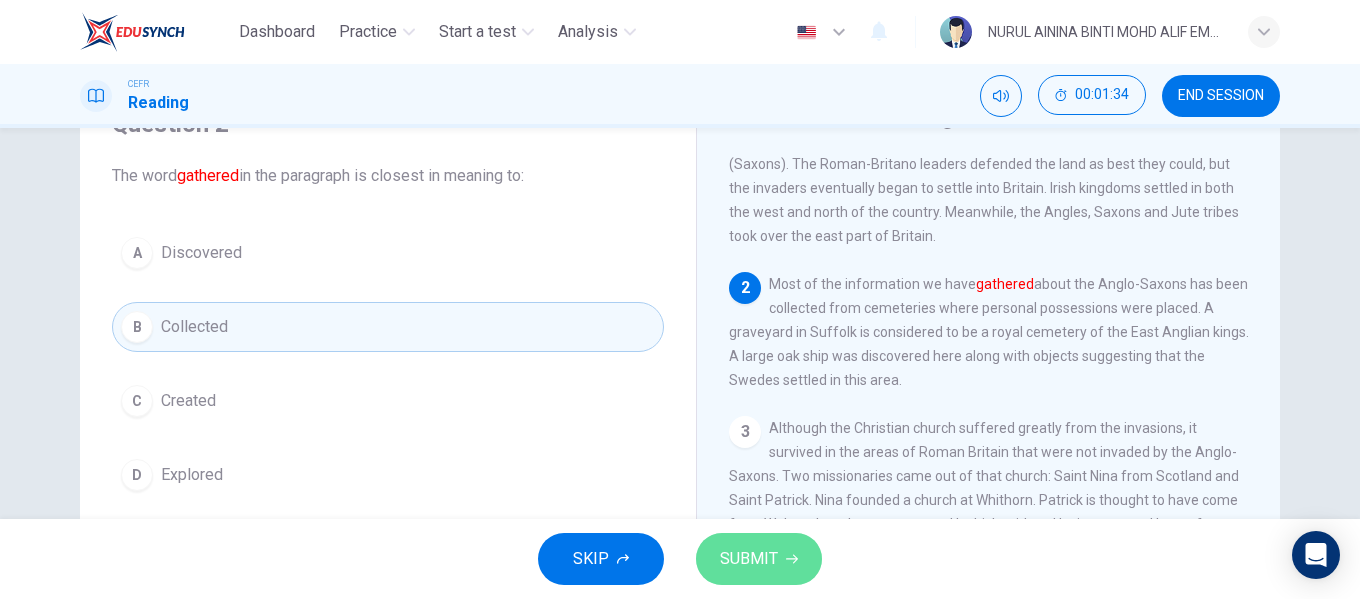 click on "SUBMIT" at bounding box center [749, 559] 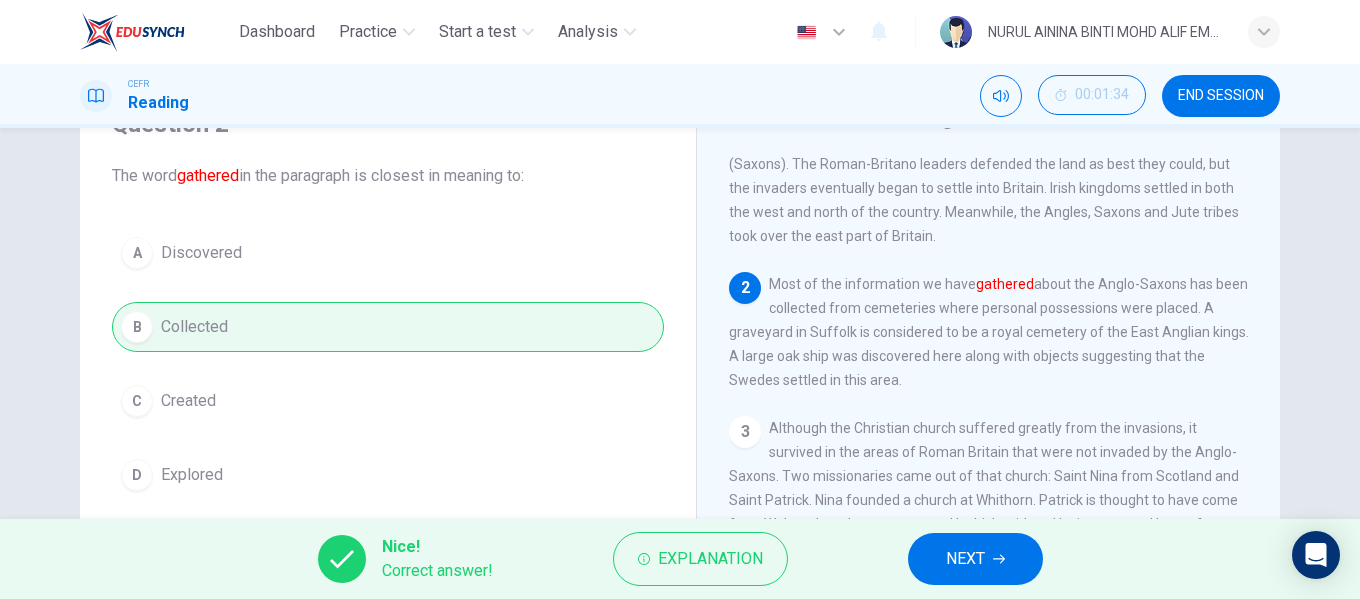 click on "NEXT" at bounding box center (965, 559) 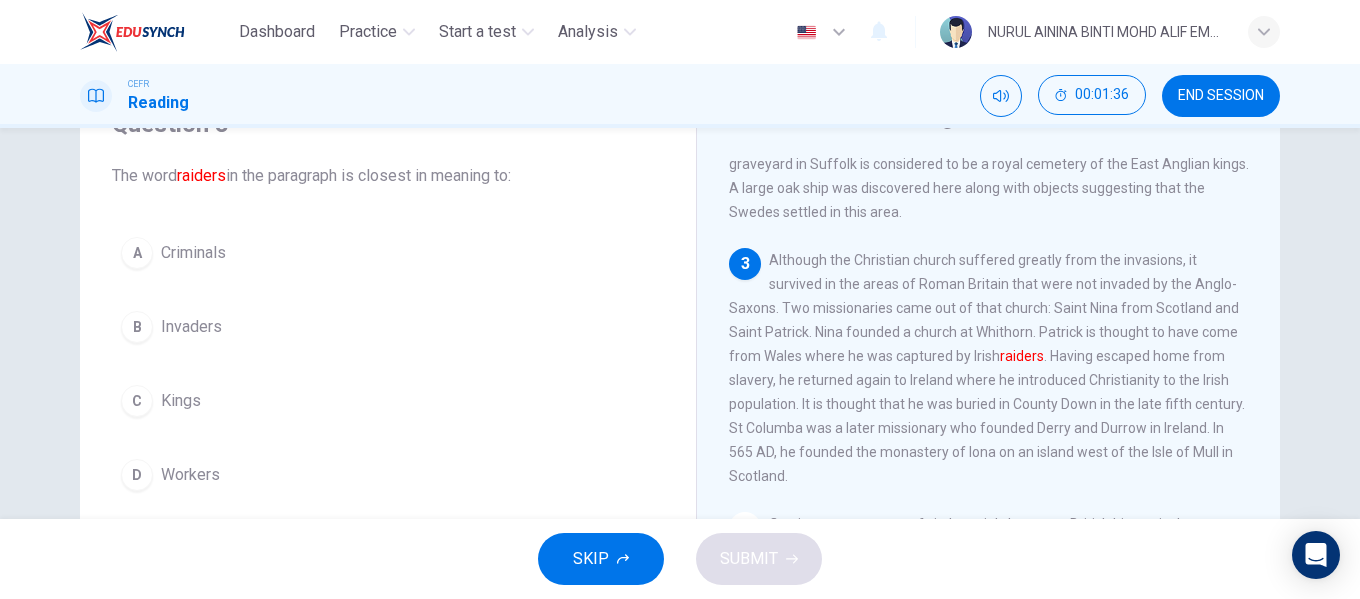scroll, scrollTop: 300, scrollLeft: 0, axis: vertical 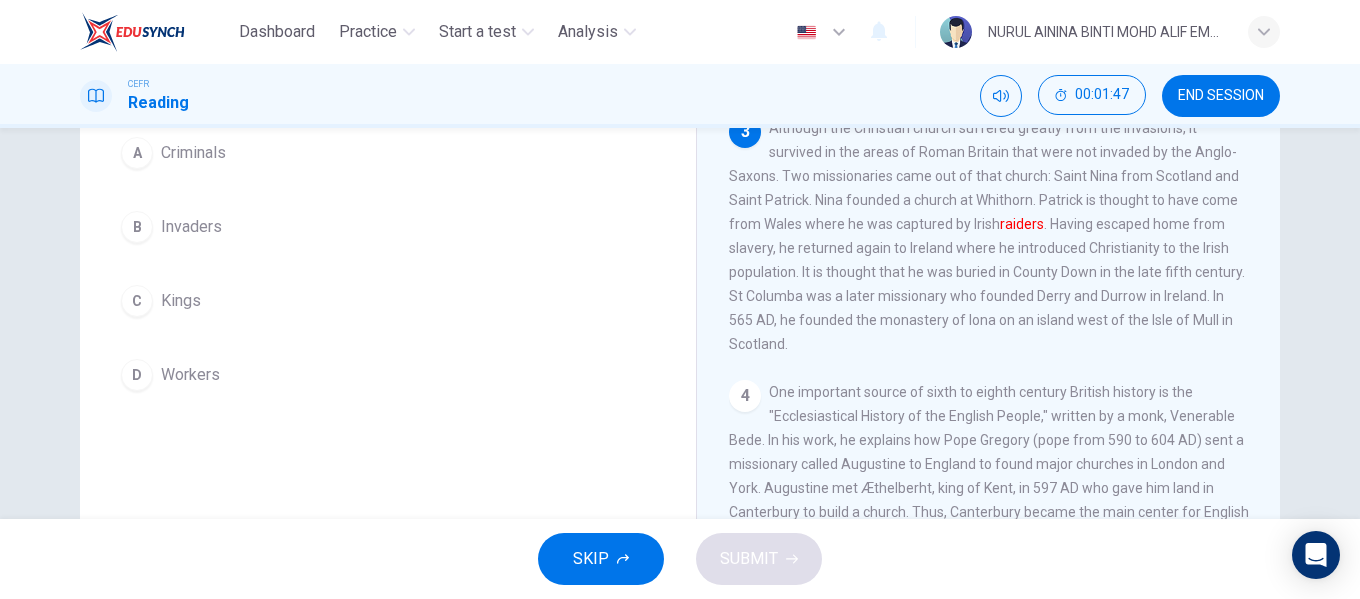 click on "B" at bounding box center (137, 153) 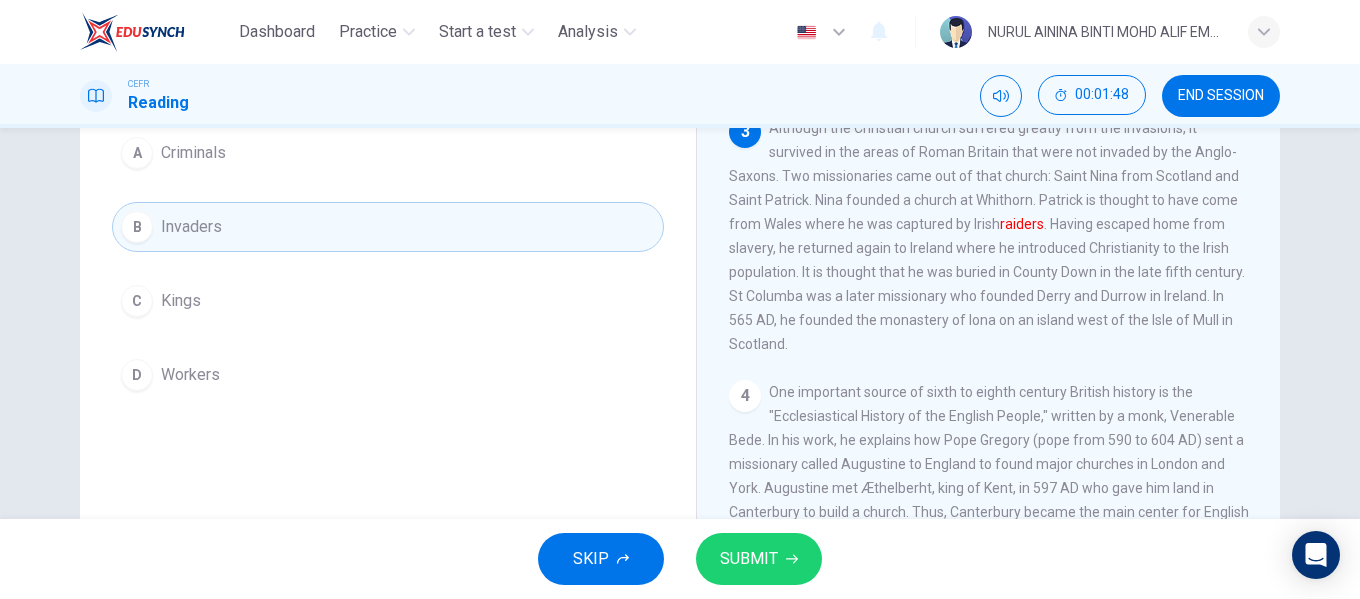 click on "SUBMIT" at bounding box center [749, 559] 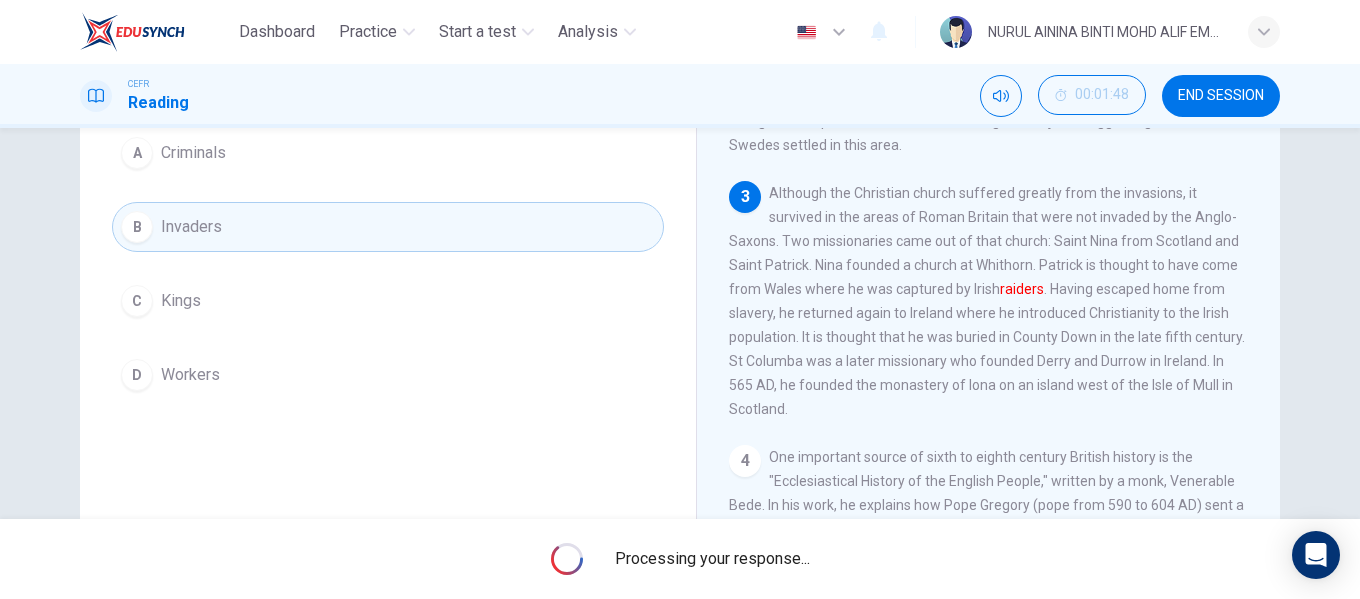 scroll, scrollTop: 200, scrollLeft: 0, axis: vertical 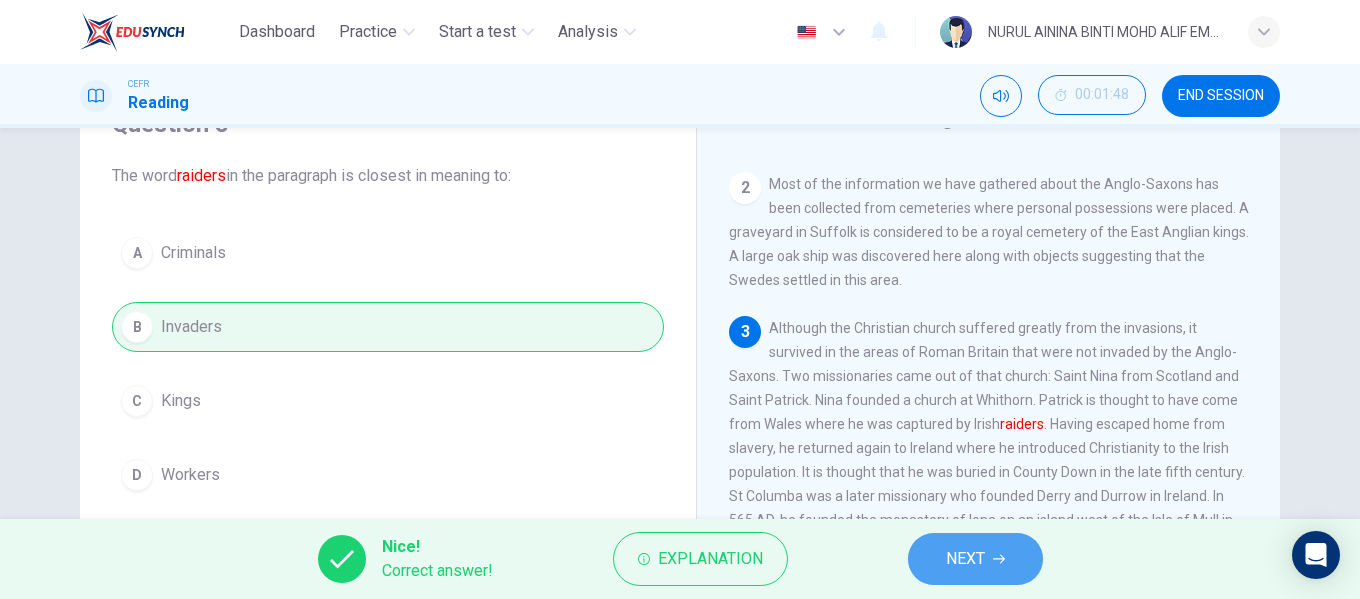click on "NEXT" at bounding box center (975, 559) 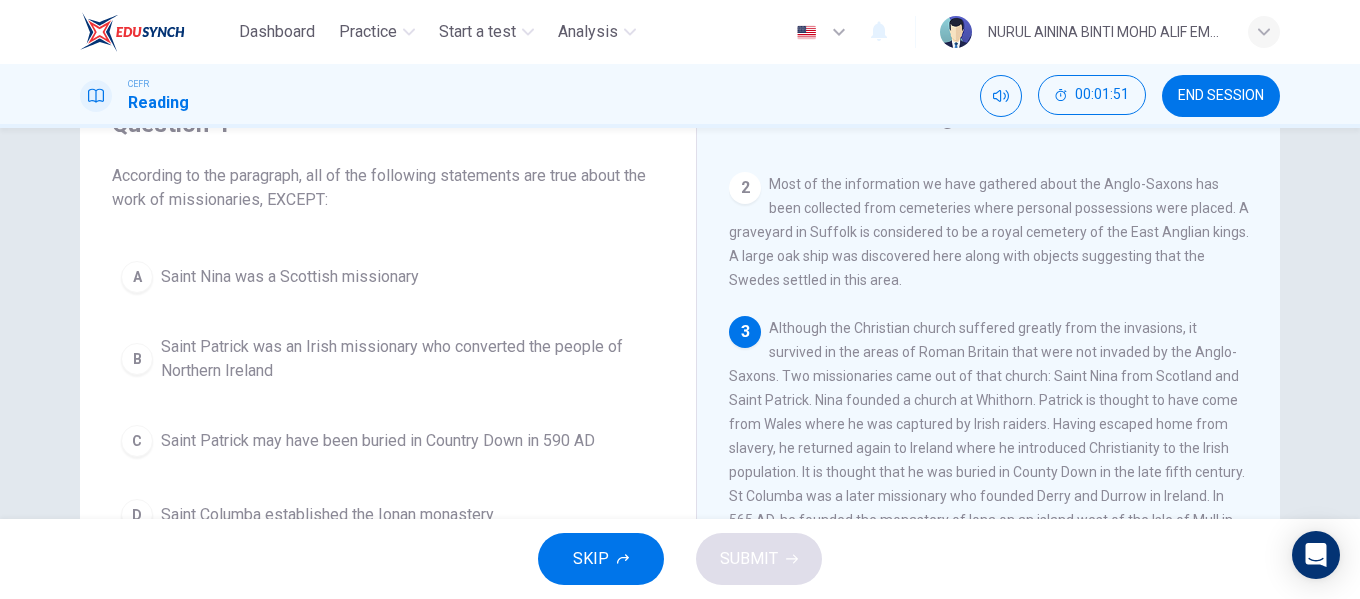 scroll, scrollTop: 300, scrollLeft: 0, axis: vertical 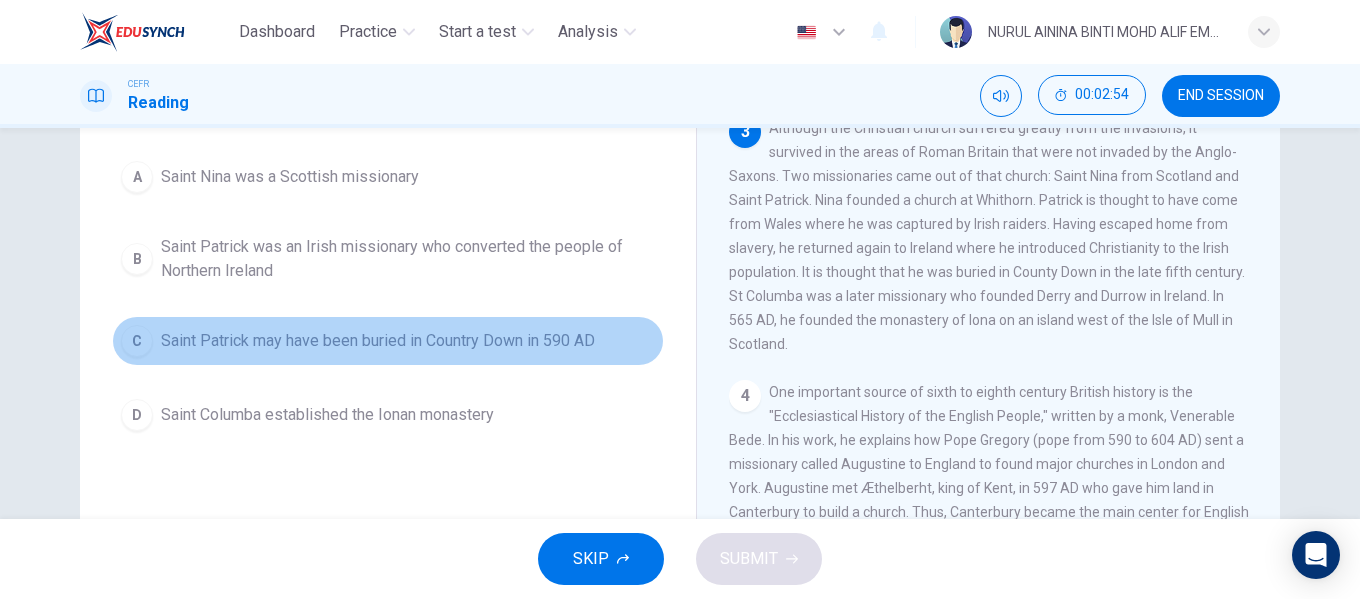 click on "Saint Patrick may have been buried in Country Down in 590 AD" at bounding box center (290, 177) 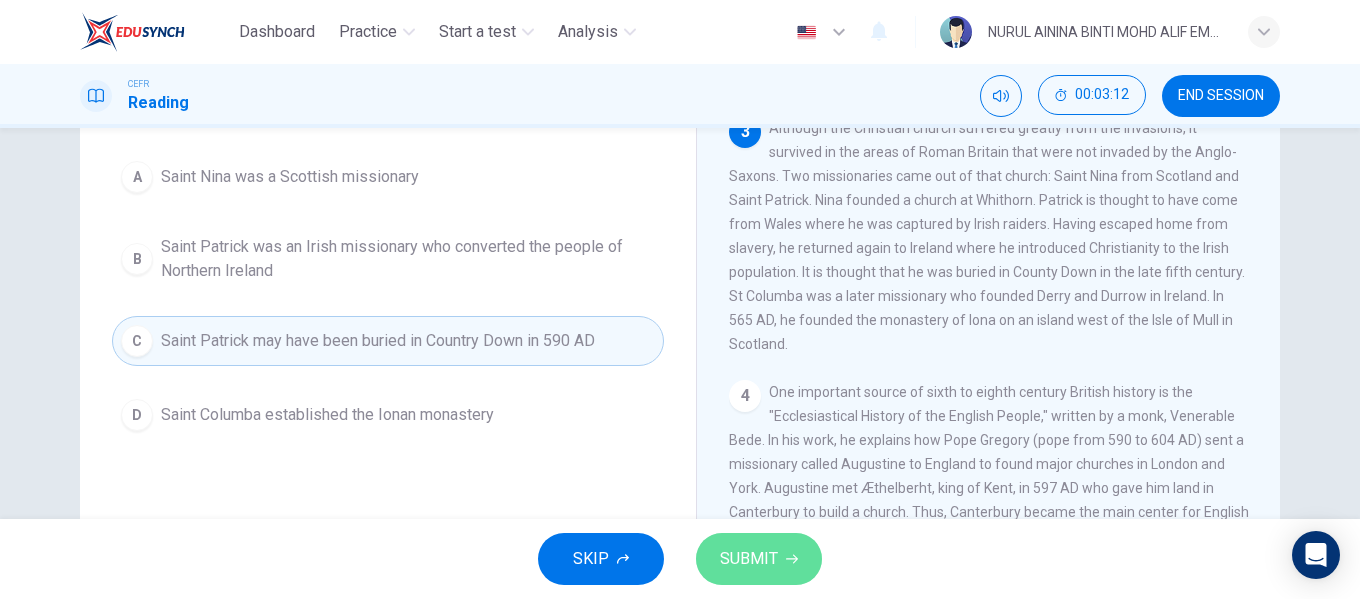 click on "SUBMIT" at bounding box center (759, 559) 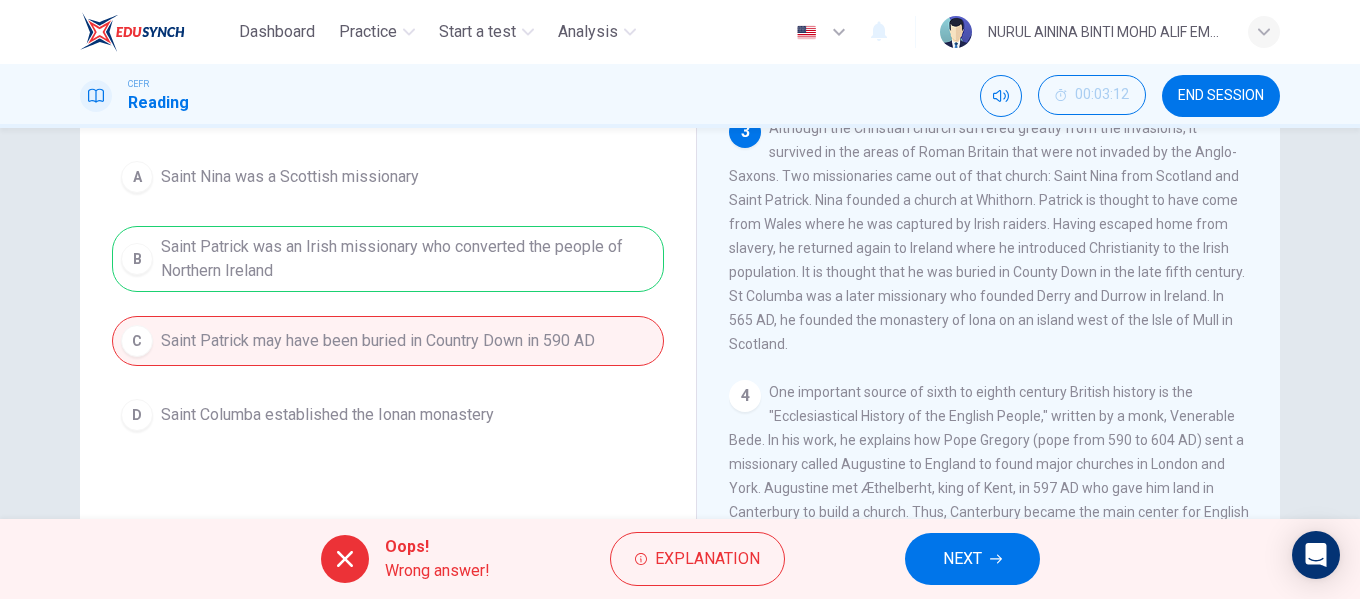 click at bounding box center (996, 559) 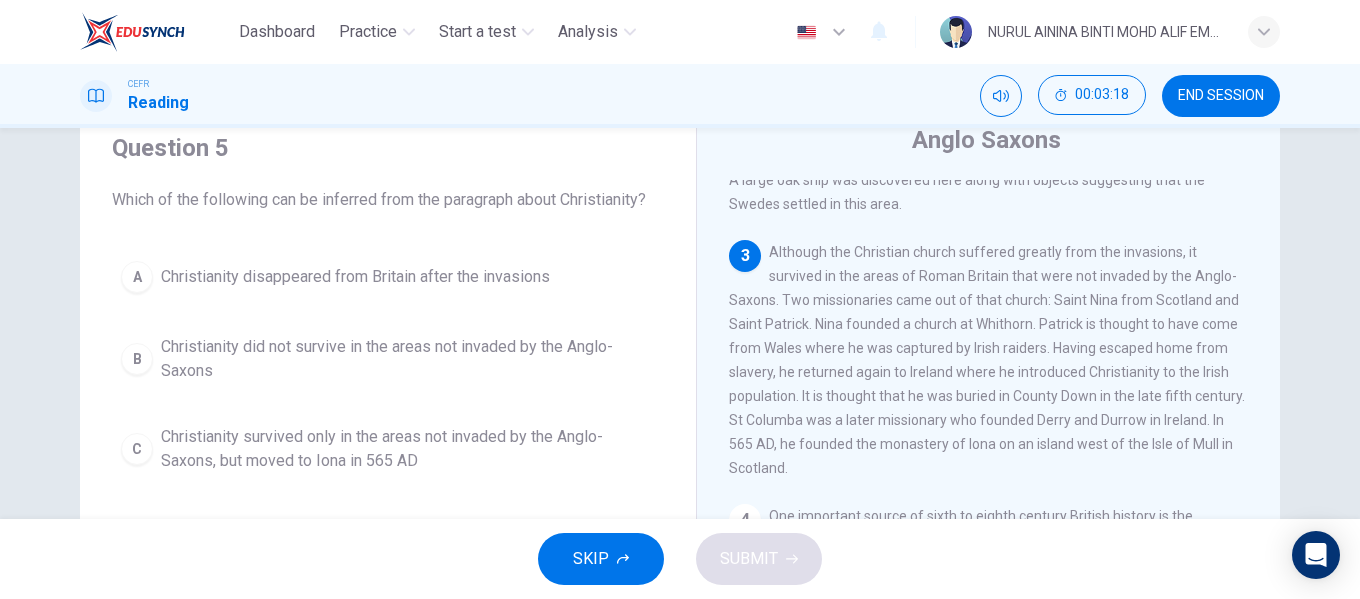 scroll, scrollTop: 176, scrollLeft: 0, axis: vertical 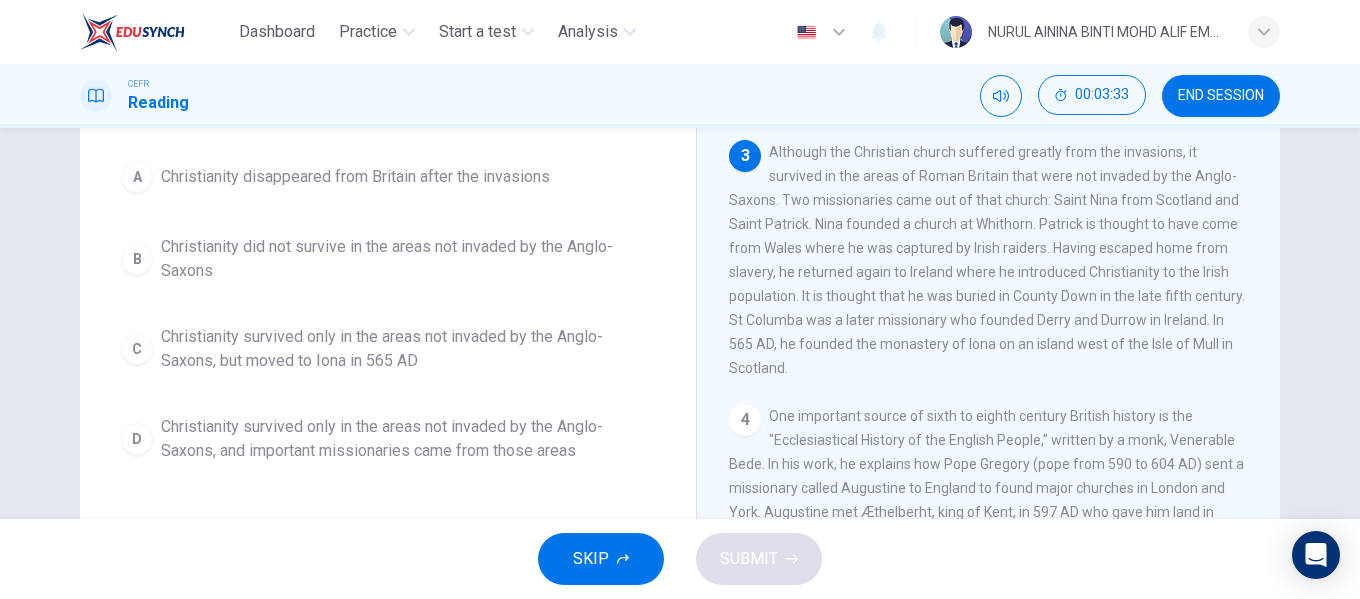 click on "Christianity survived only in the areas not invaded by the Anglo-Saxons, and important missionaries came from those areas" at bounding box center [355, 177] 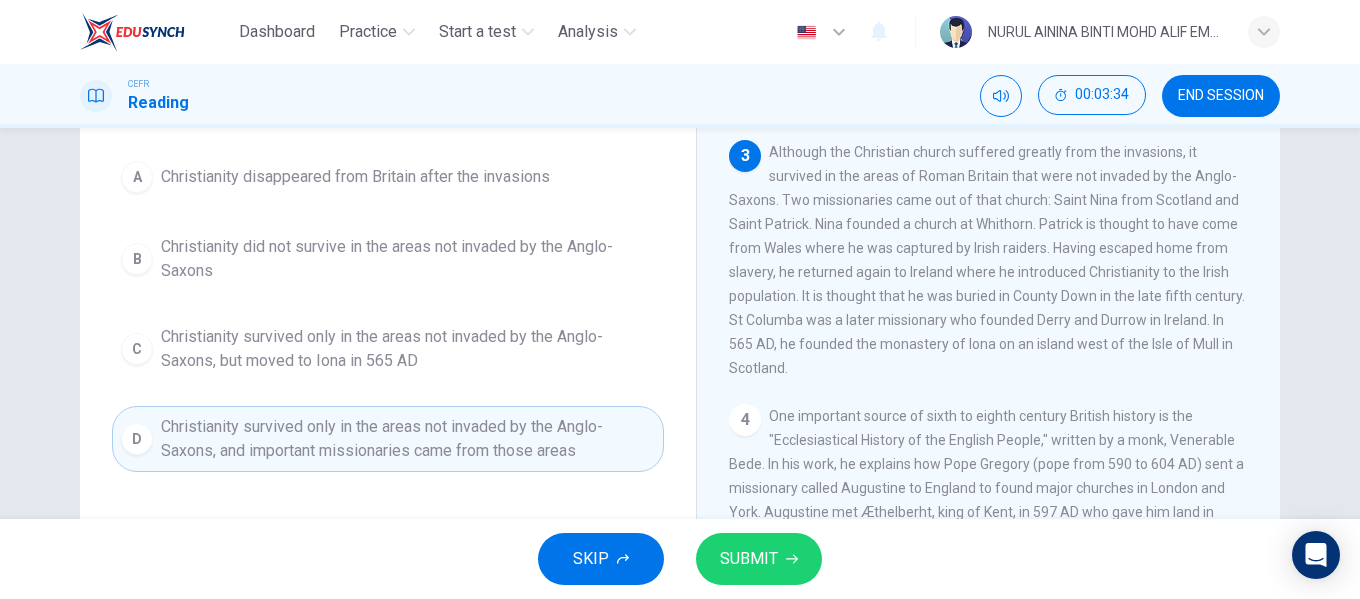 click on "SUBMIT" at bounding box center (749, 559) 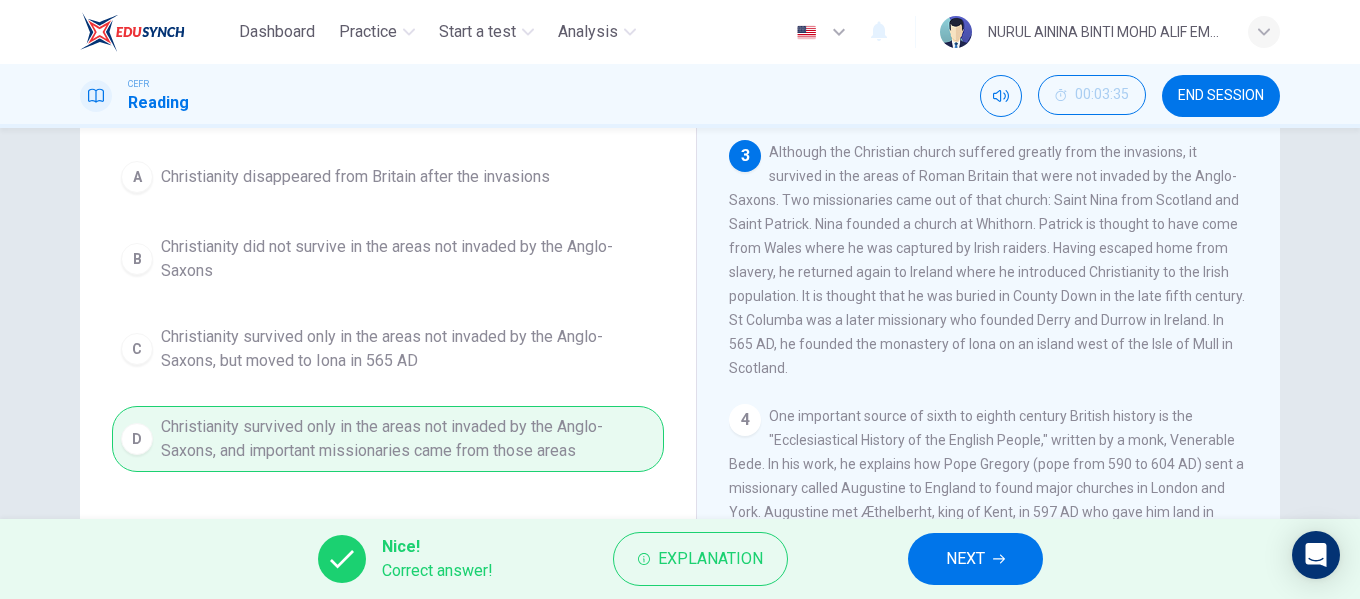 click on "NEXT" at bounding box center (965, 559) 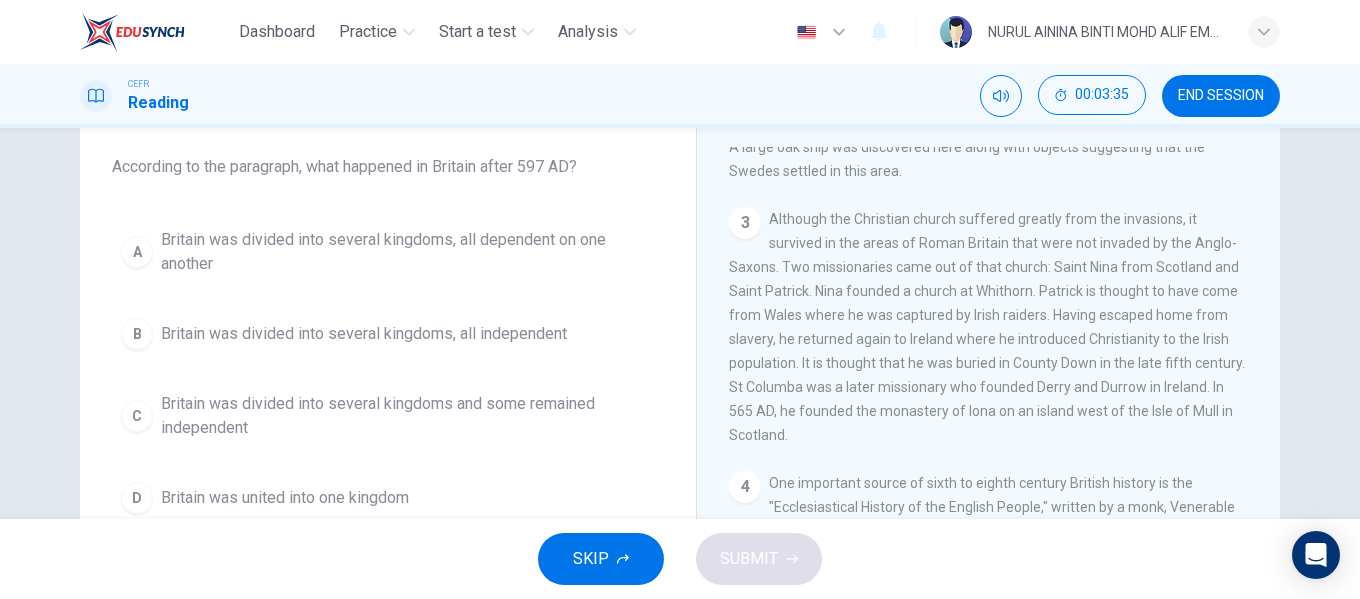 scroll, scrollTop: 76, scrollLeft: 0, axis: vertical 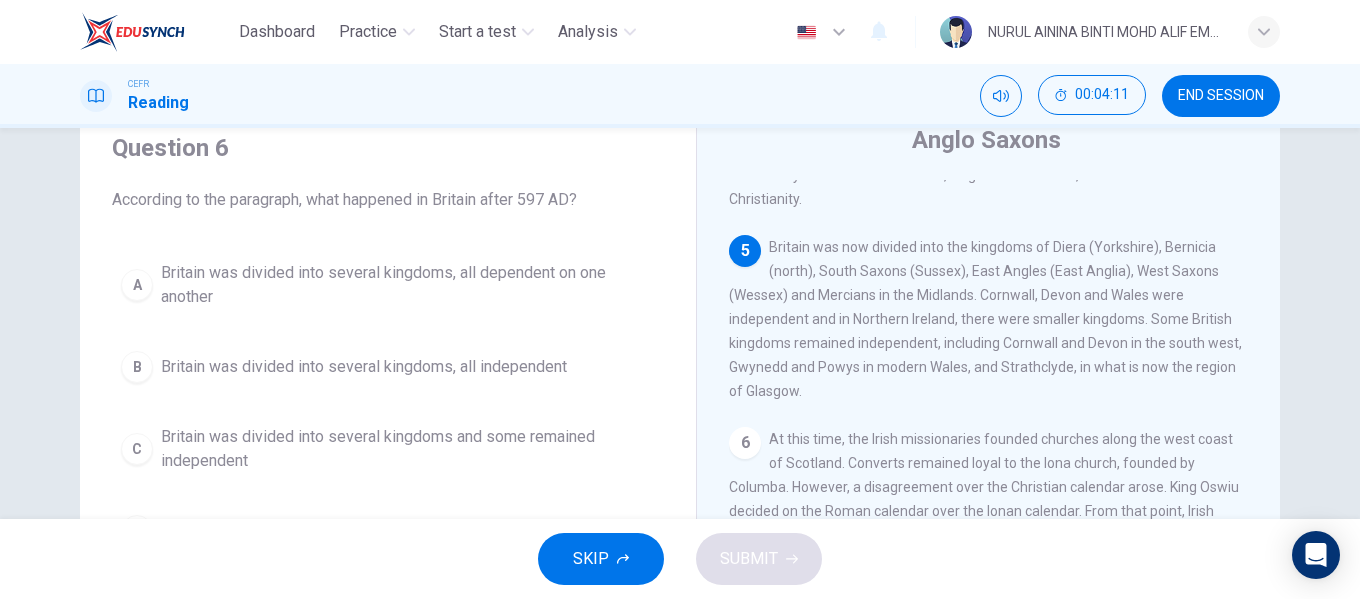 click on "Britain was divided into several kingdoms and some remained independent" at bounding box center [408, 285] 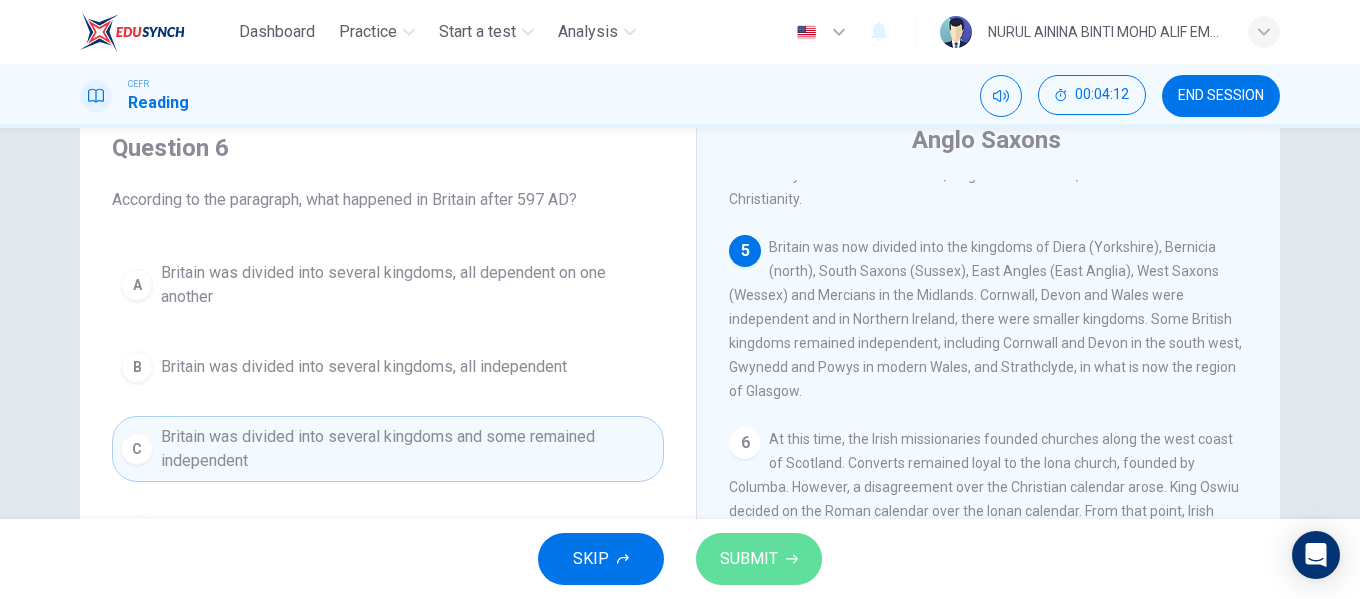 click on "SUBMIT" at bounding box center [759, 559] 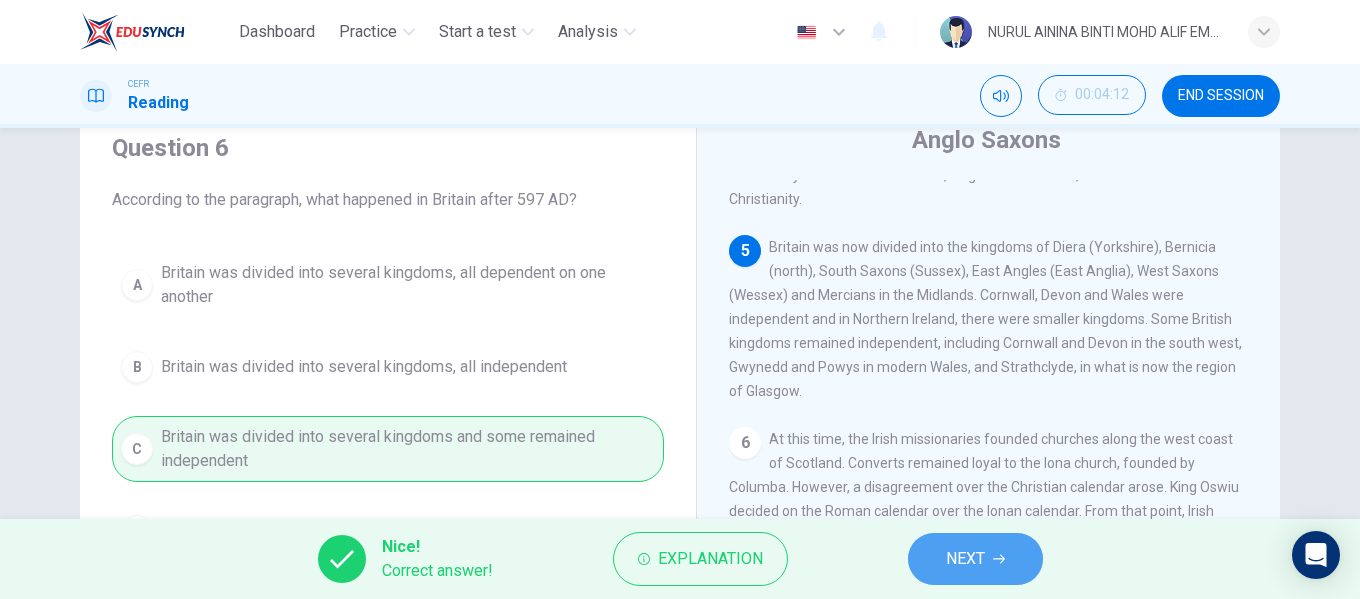 click on "NEXT" at bounding box center (975, 559) 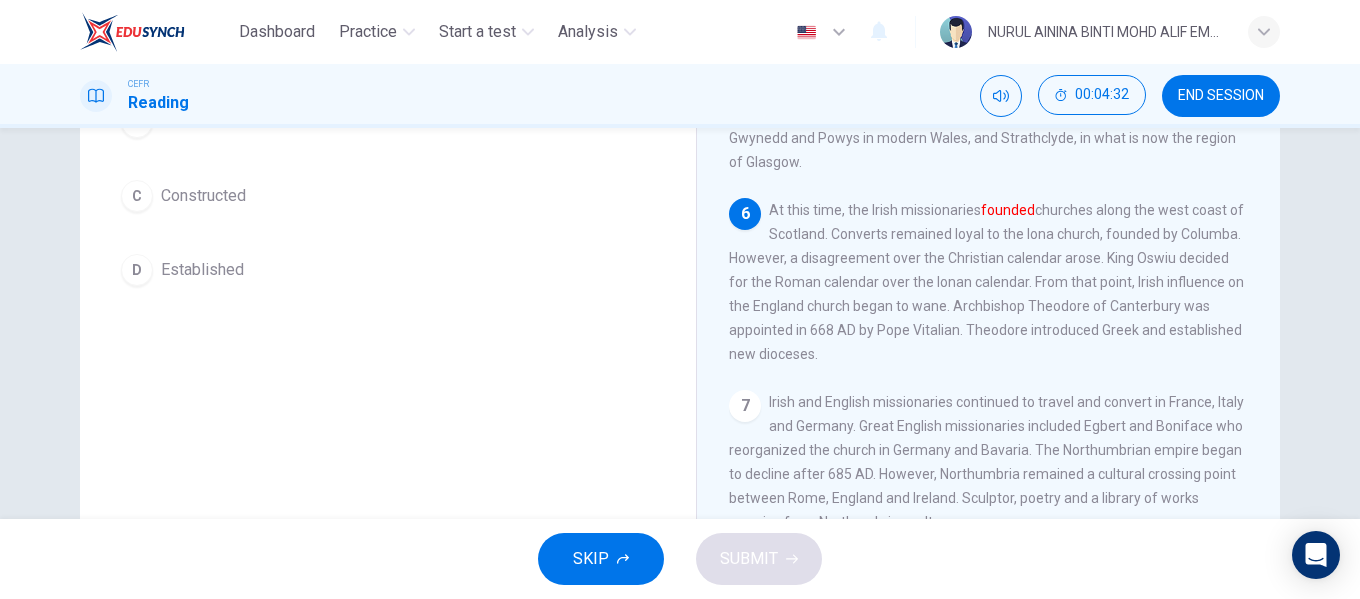 scroll, scrollTop: 184, scrollLeft: 0, axis: vertical 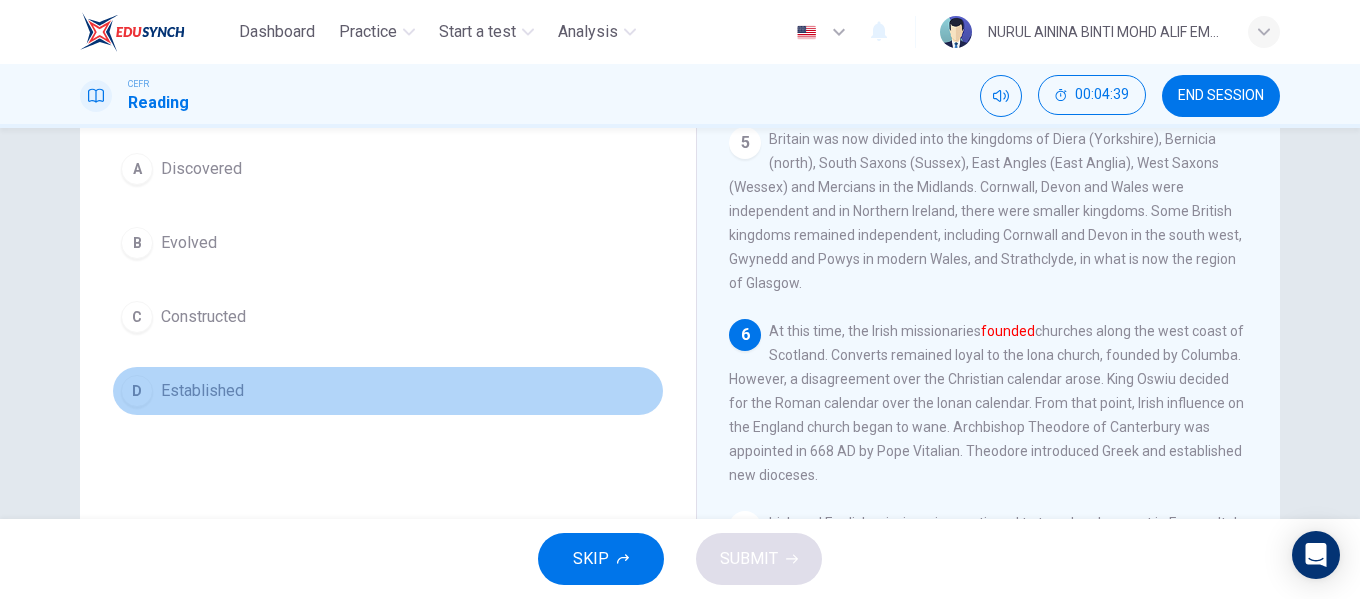 click on "D Established" at bounding box center [388, 391] 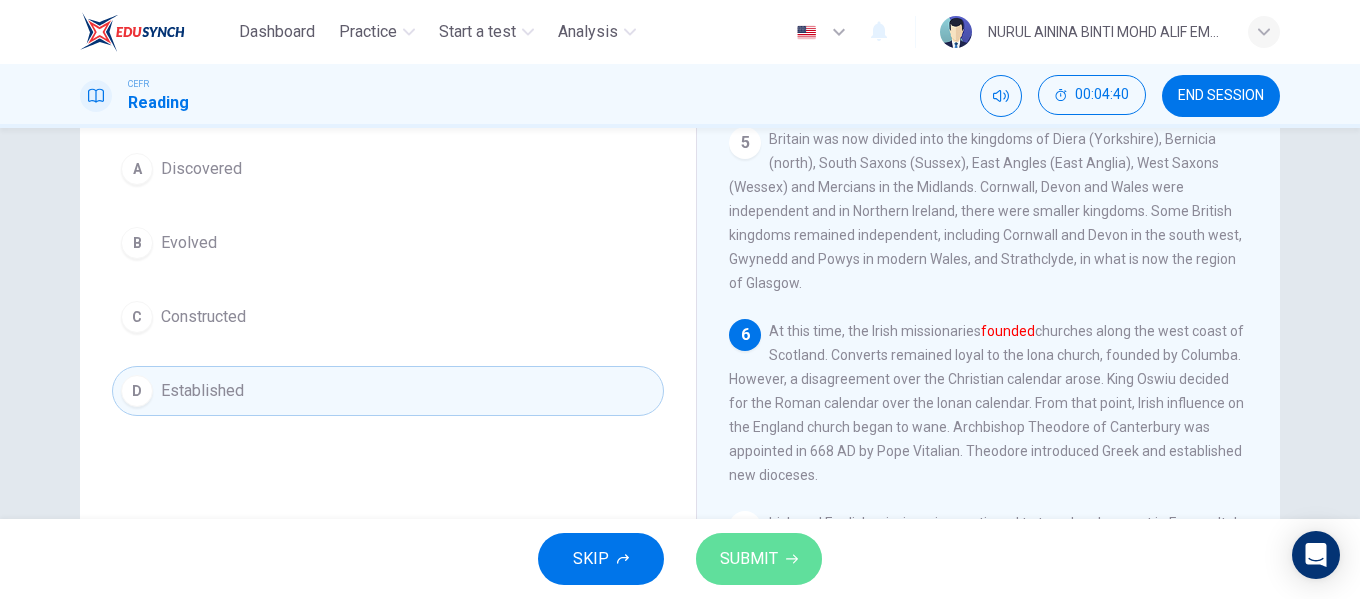 click on "SUBMIT" at bounding box center [749, 559] 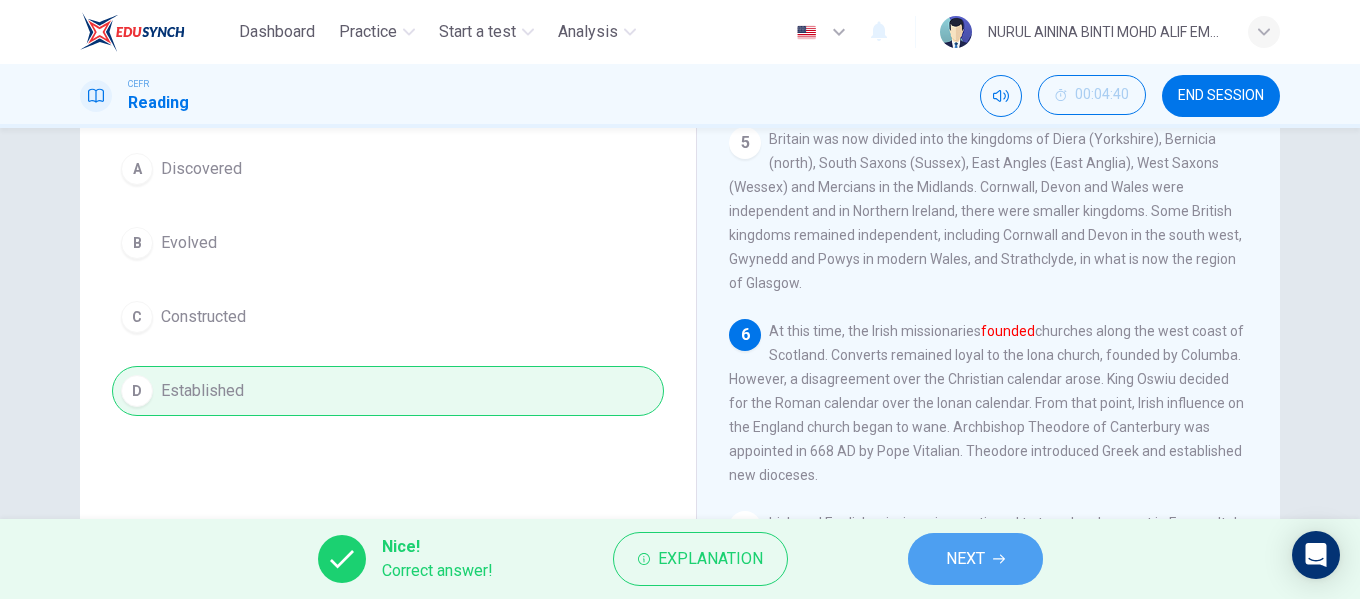click on "NEXT" at bounding box center (965, 559) 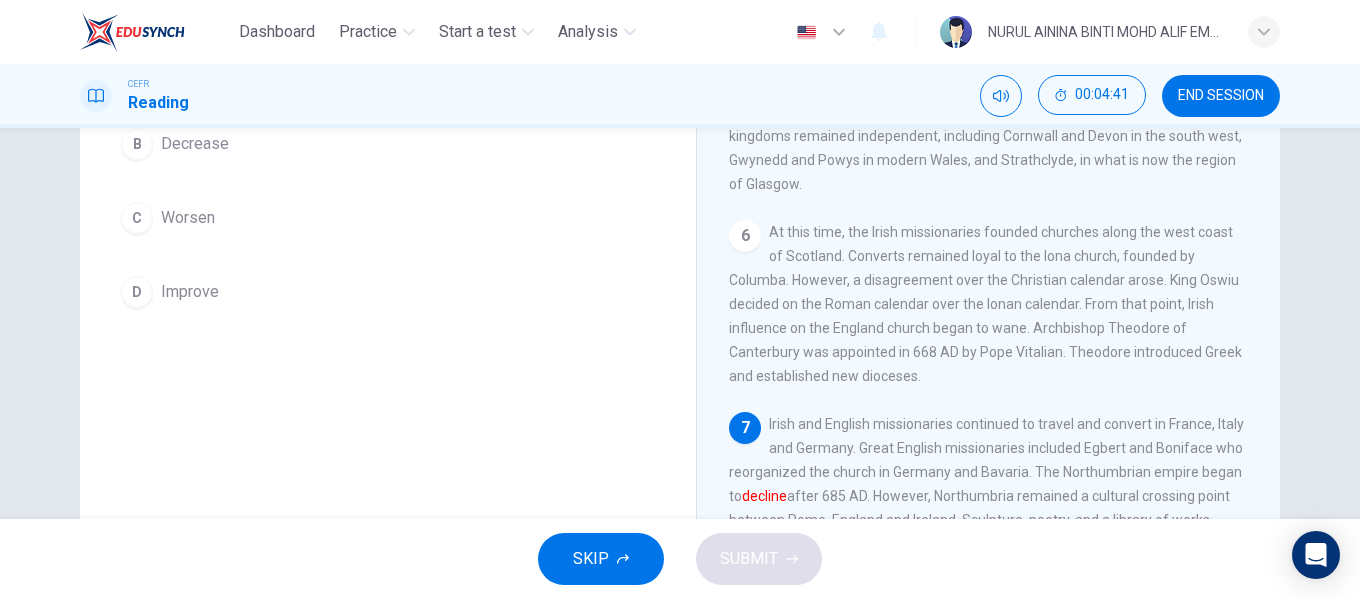 scroll, scrollTop: 284, scrollLeft: 0, axis: vertical 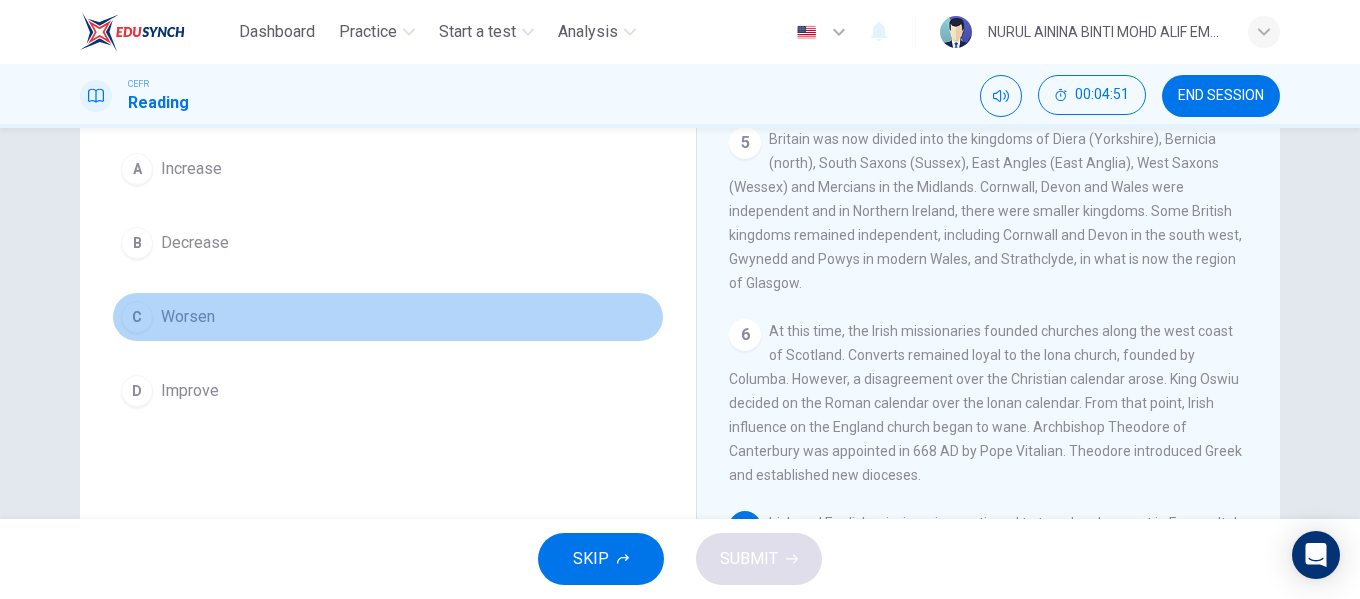 click on "Worsen" at bounding box center [191, 169] 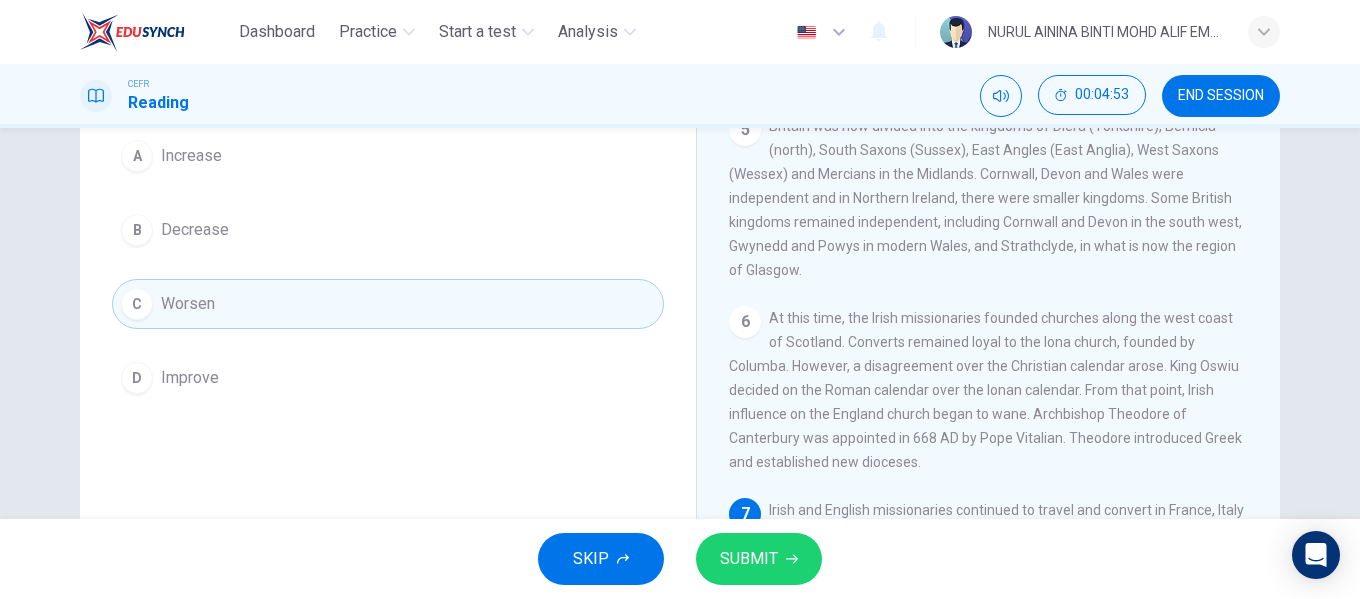 scroll, scrollTop: 200, scrollLeft: 0, axis: vertical 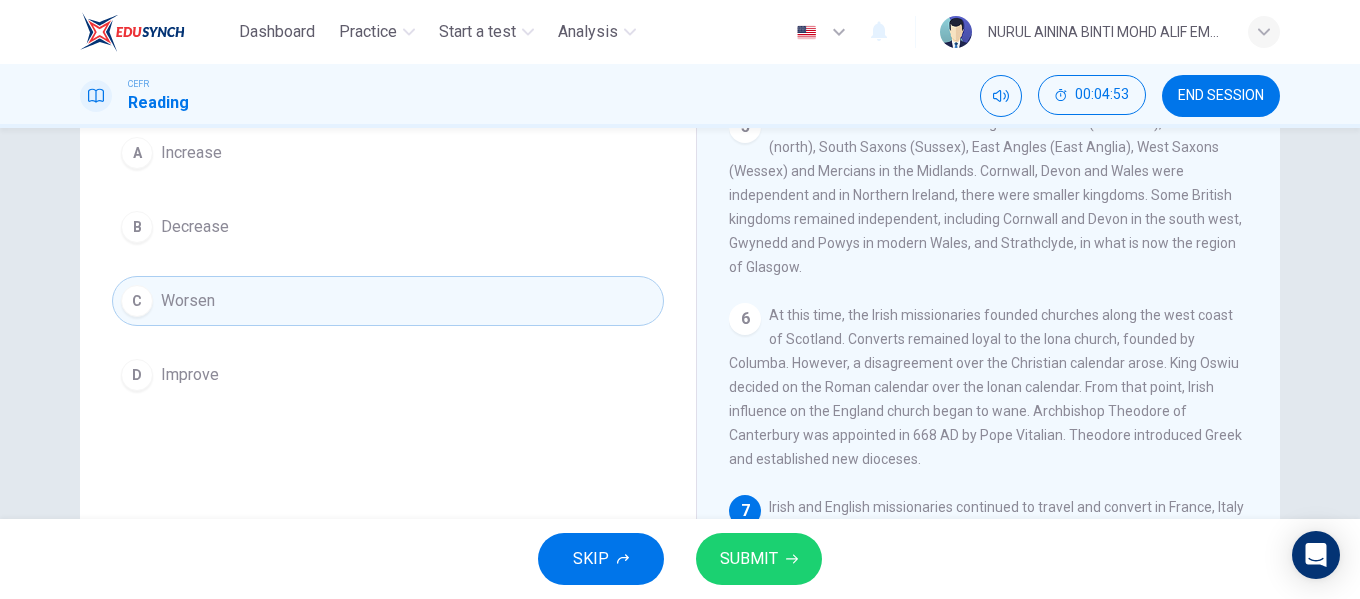 click on "SUBMIT" at bounding box center (749, 559) 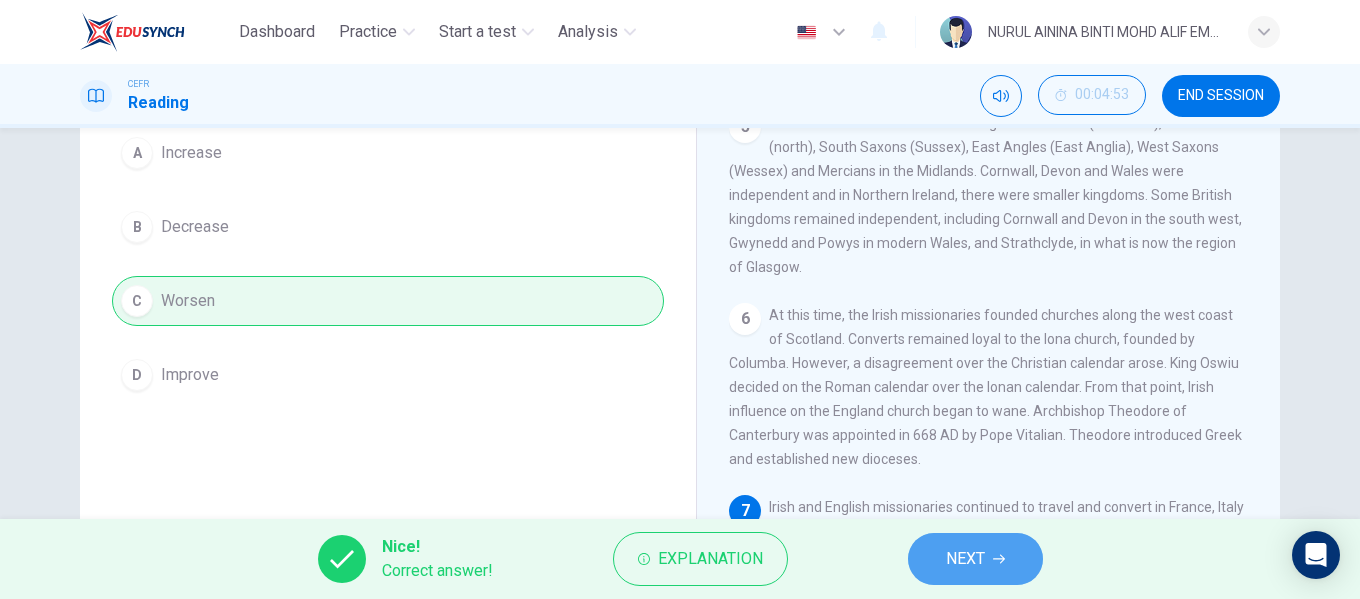 click on "NEXT" at bounding box center (965, 559) 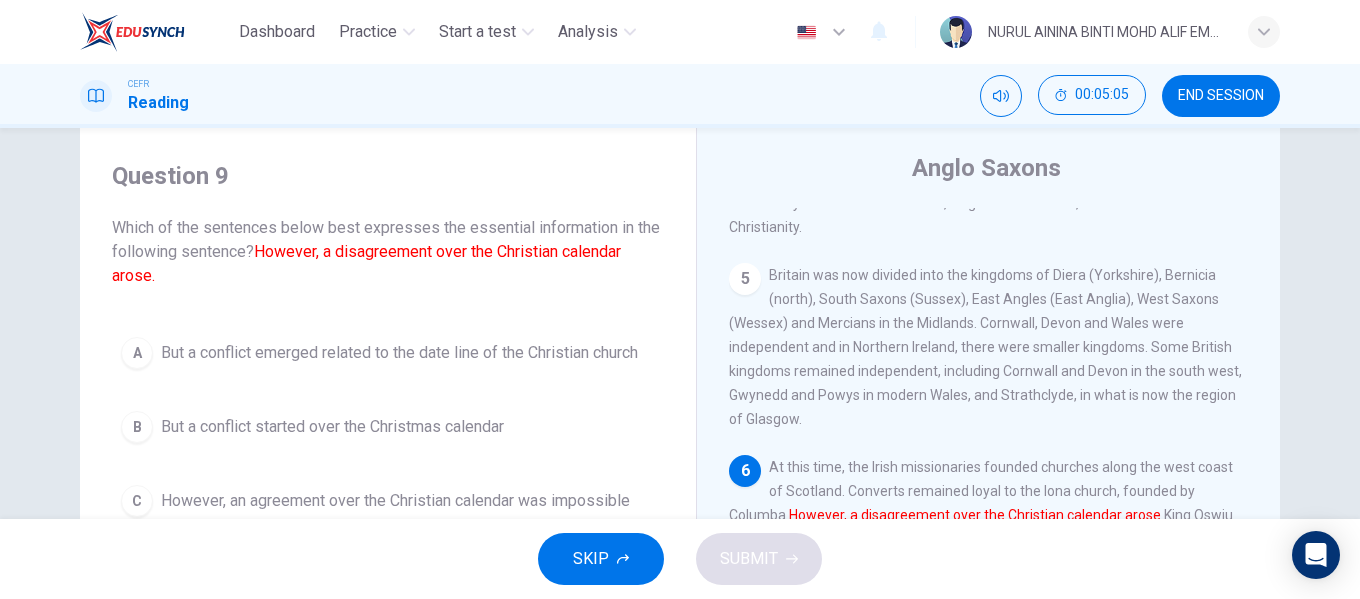 scroll, scrollTop: 148, scrollLeft: 0, axis: vertical 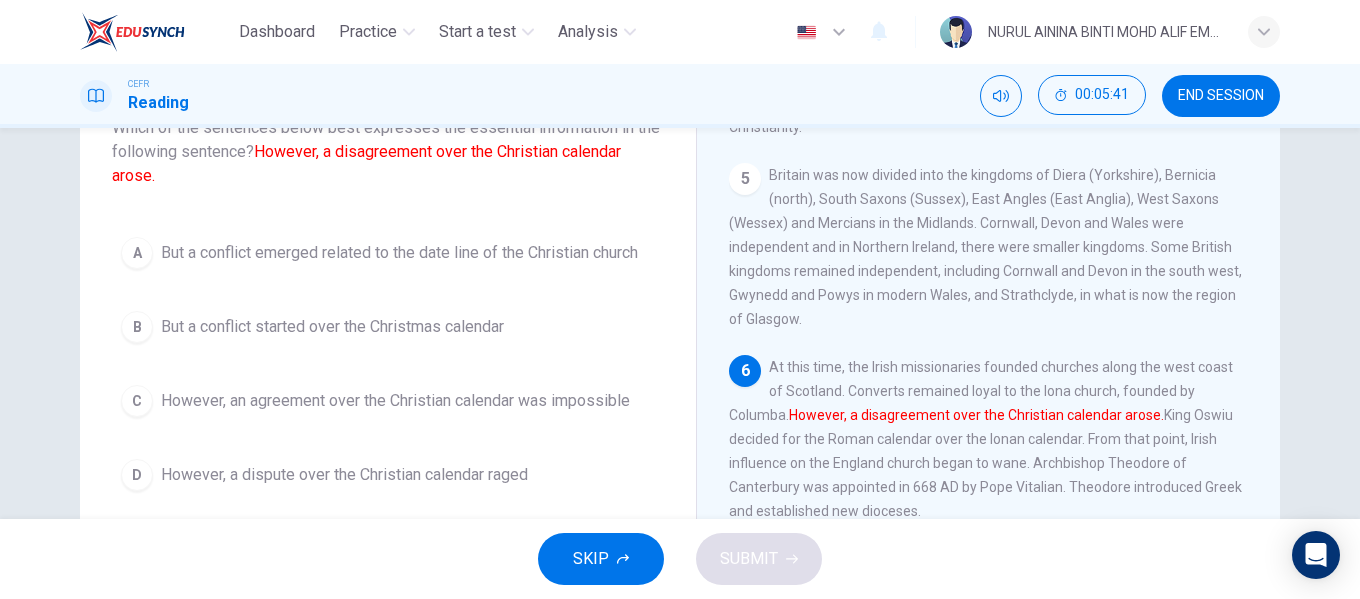 click on "A But a conflict emerged related to the date line of the Christian church B But a conflict started over the Christmas calendar C However, an agreement over the Christian calendar was impossible D However, a dispute over the Christian calendar raged" at bounding box center [388, 364] 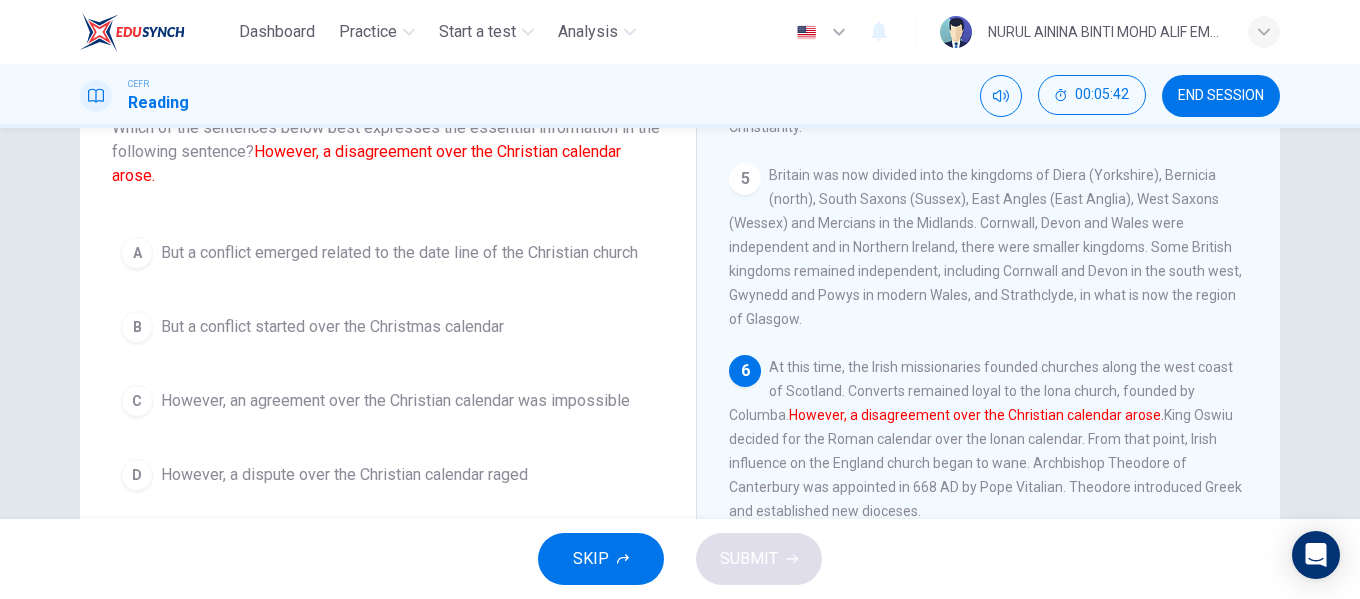 click on "B But a conflict started over the Christmas calendar" at bounding box center [388, 327] 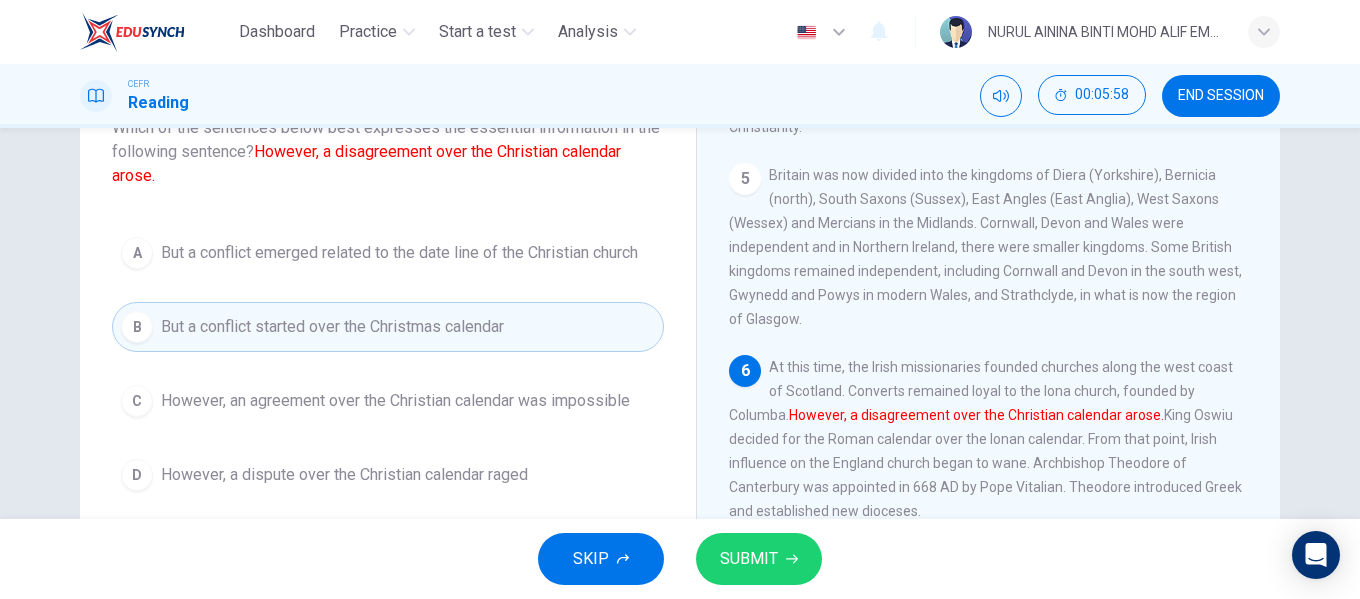 click on "However, a dispute over the Christian calendar raged" at bounding box center (399, 253) 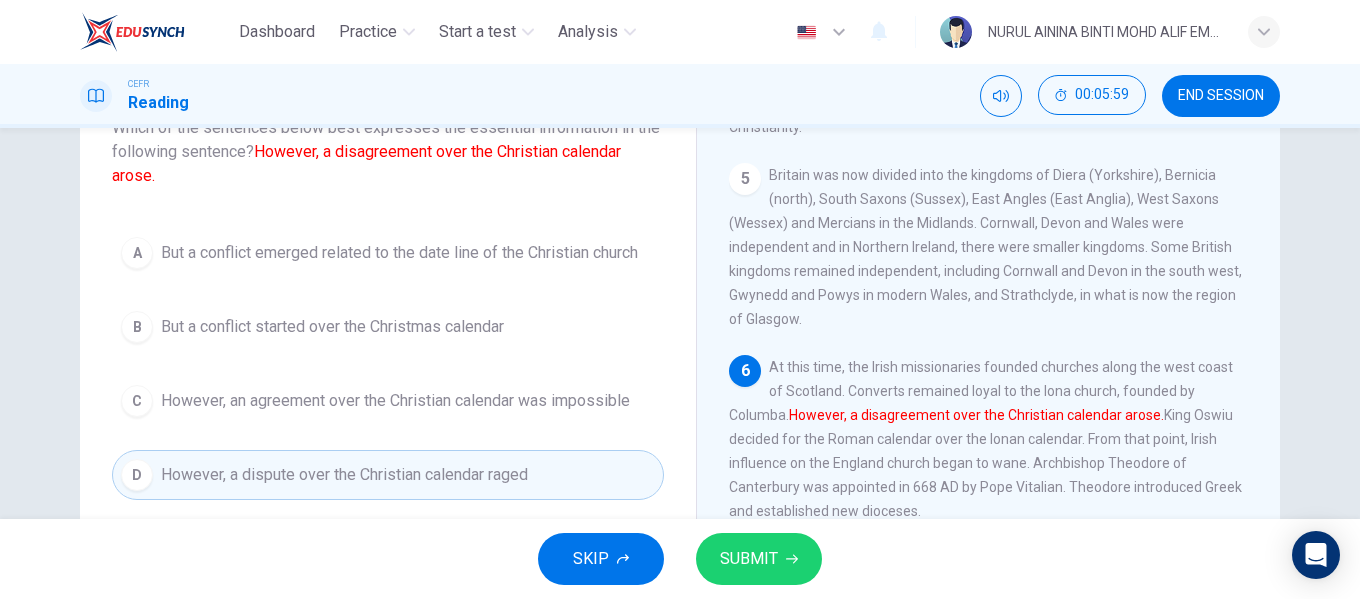 click on "SUBMIT" at bounding box center [759, 559] 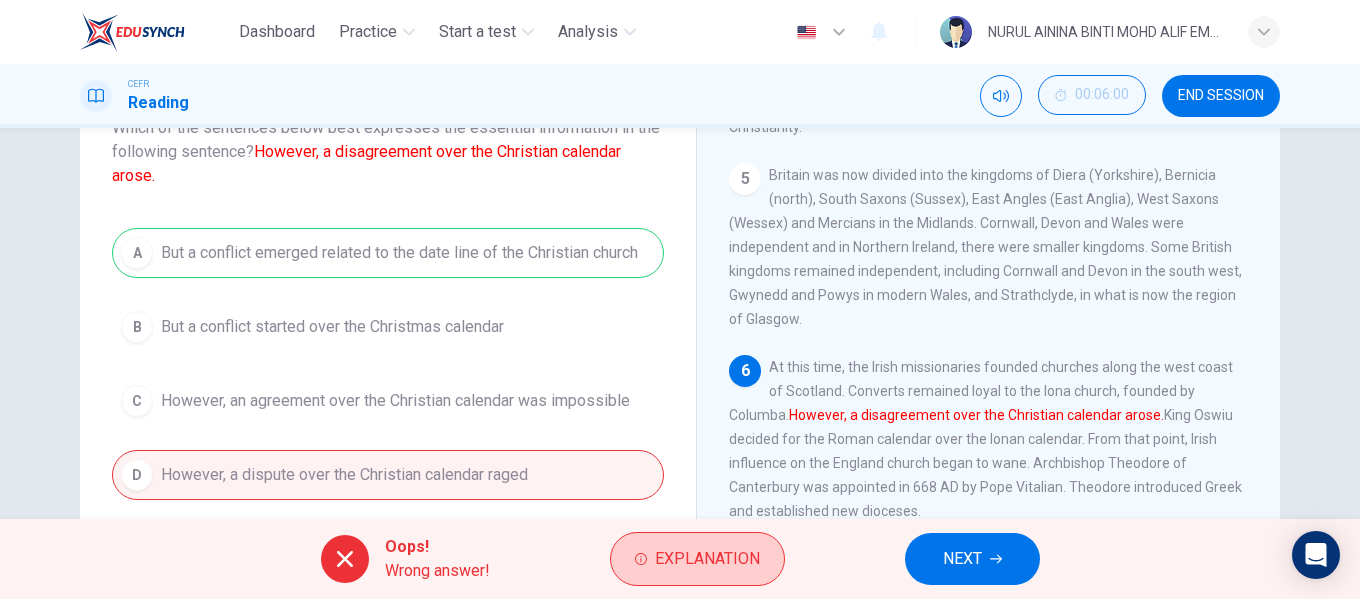 click on "Explanation" at bounding box center (707, 559) 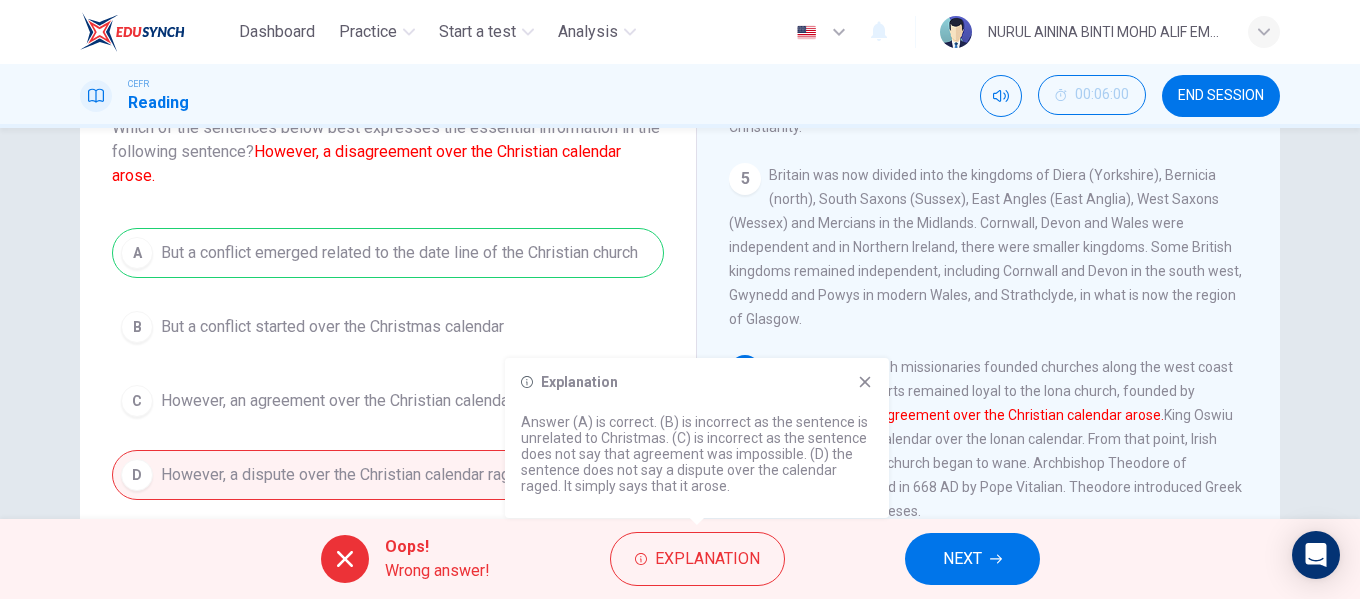 click at bounding box center [865, 382] 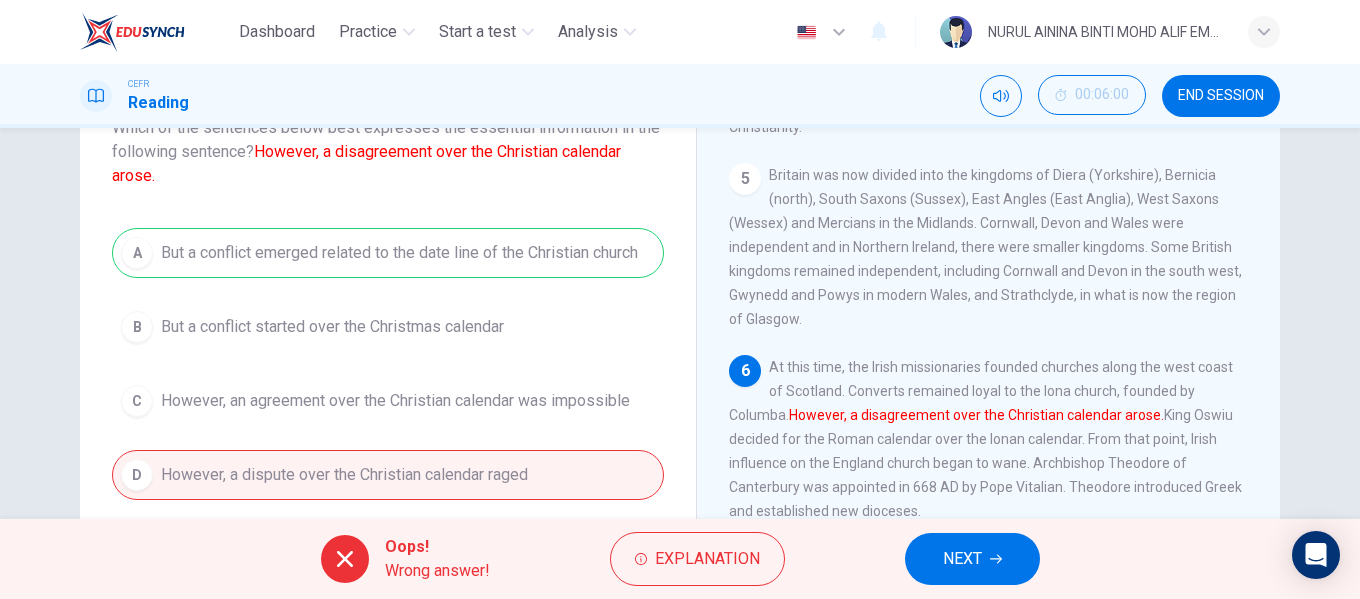 click on "NEXT" at bounding box center (962, 559) 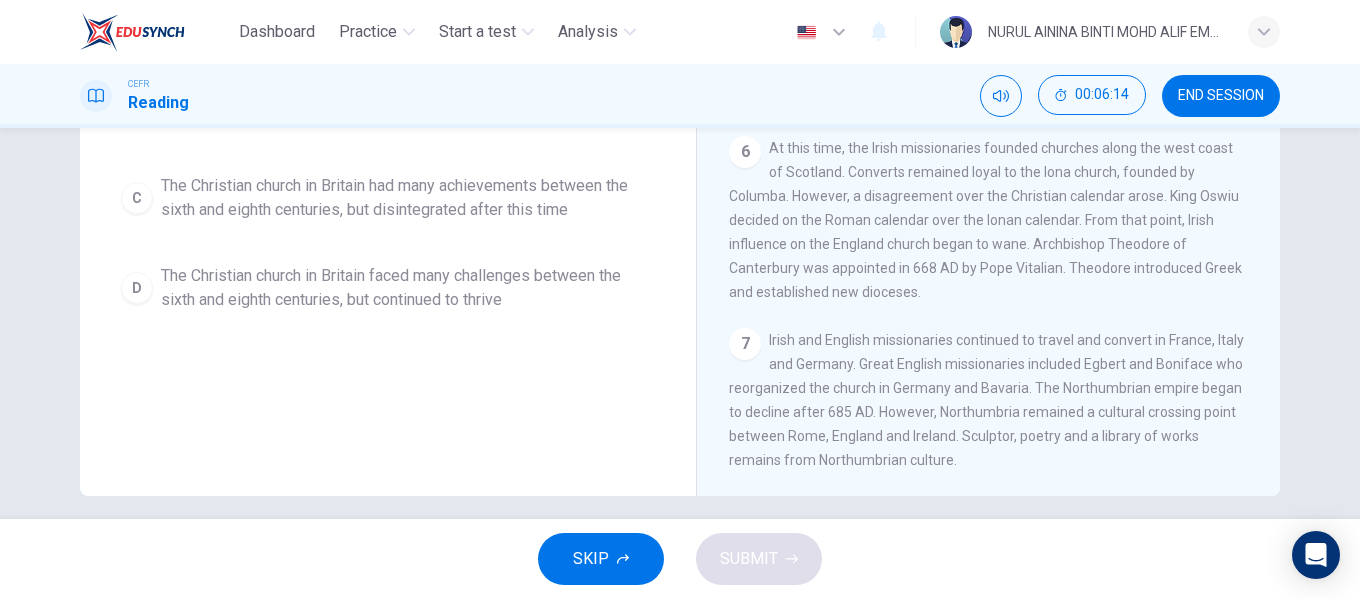 scroll, scrollTop: 384, scrollLeft: 0, axis: vertical 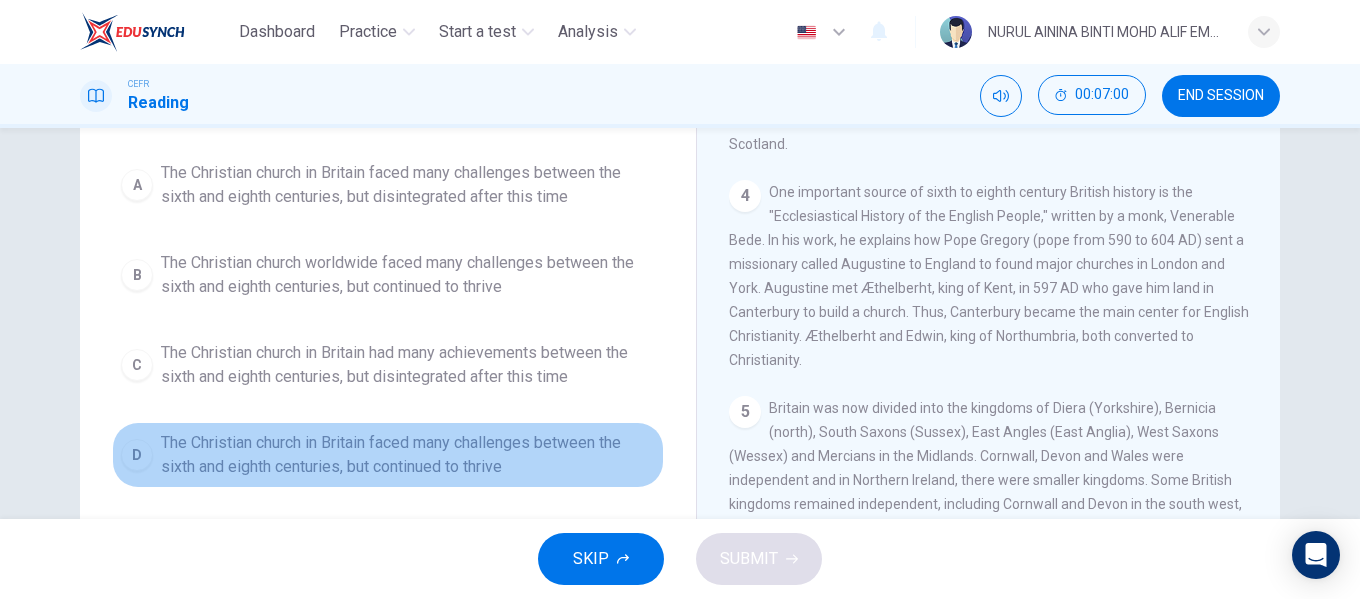 click on "The Christian church in Britain faced many challenges between the sixth and eighth centuries, but continued to thrive" at bounding box center [408, 185] 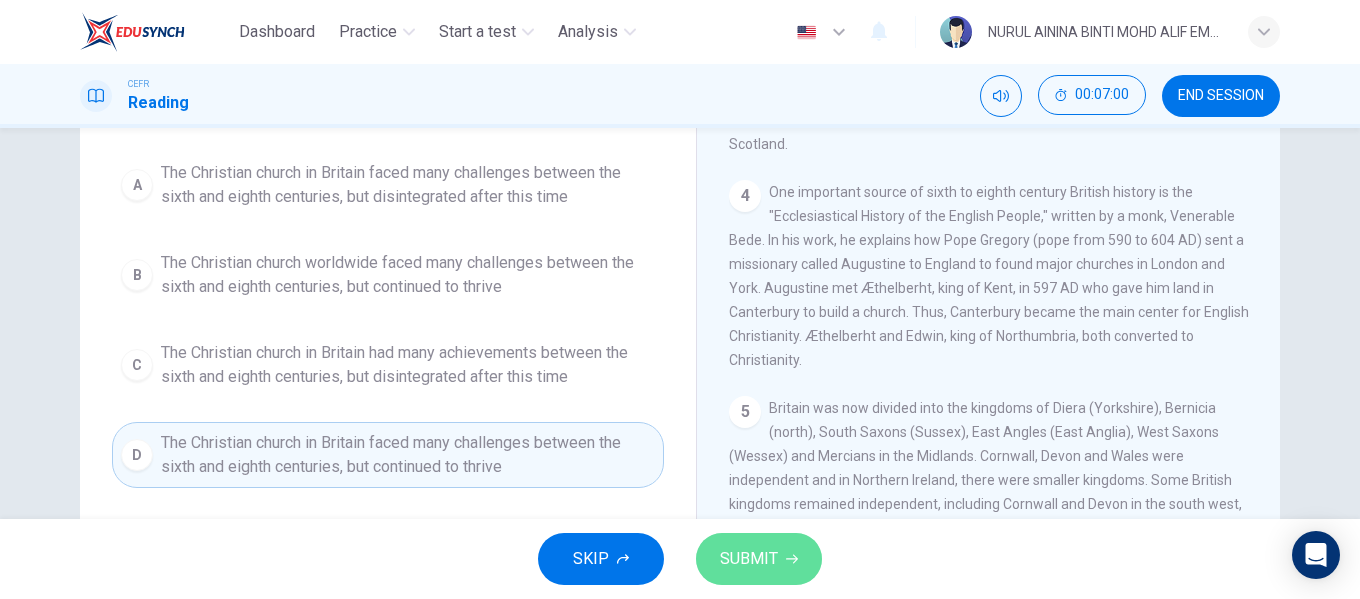 click on "SUBMIT" at bounding box center (749, 559) 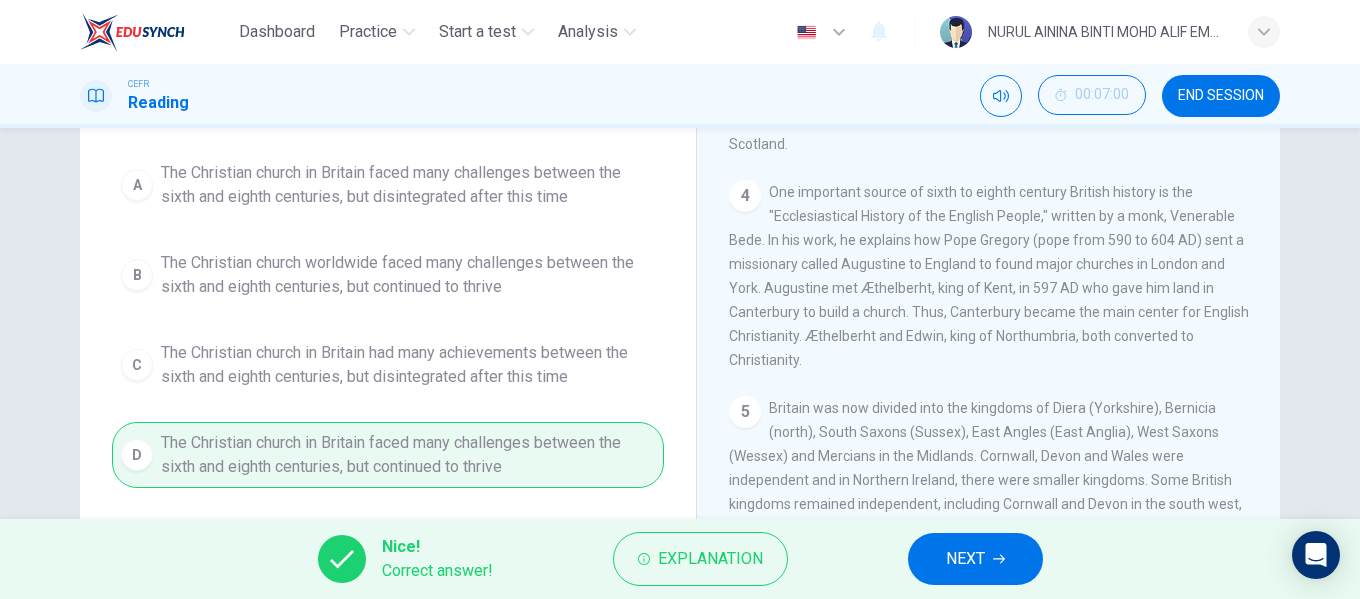 click on "NEXT" at bounding box center (975, 559) 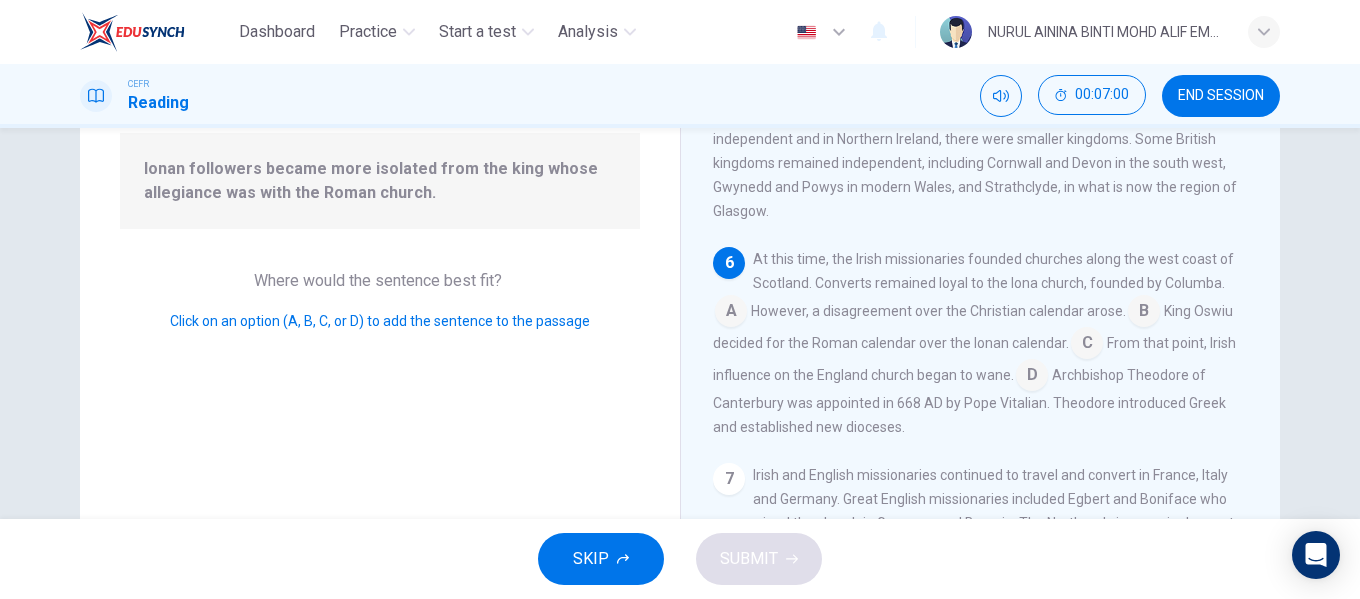 scroll, scrollTop: 860, scrollLeft: 0, axis: vertical 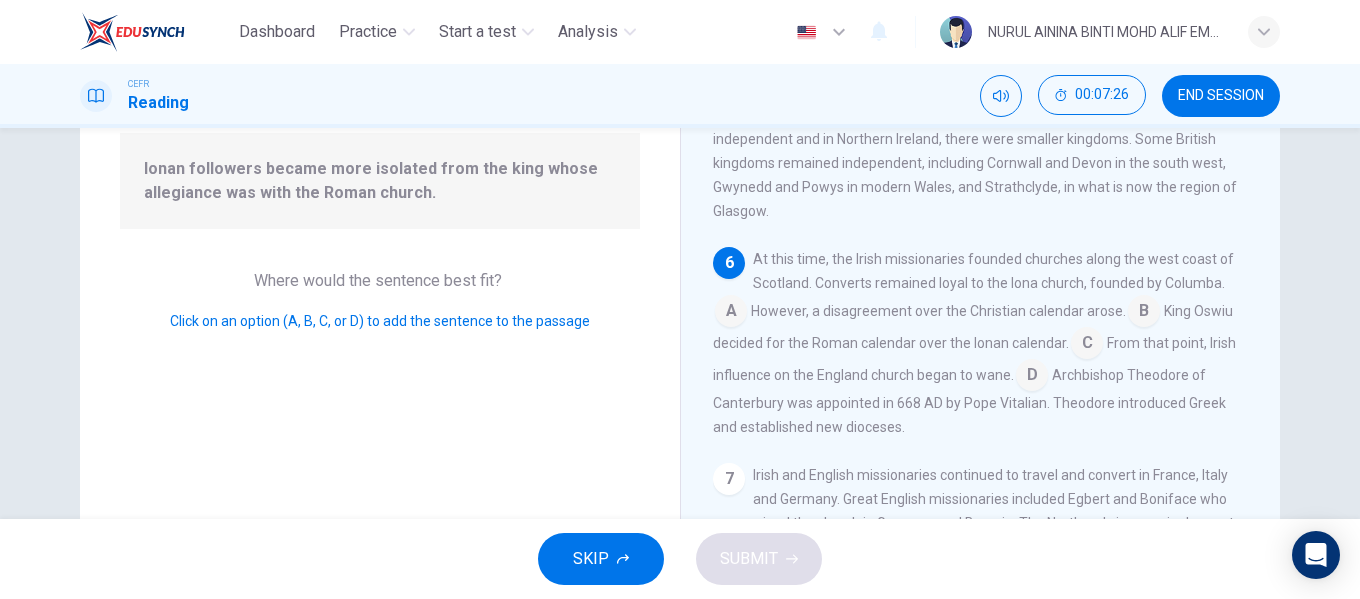 click at bounding box center (731, 313) 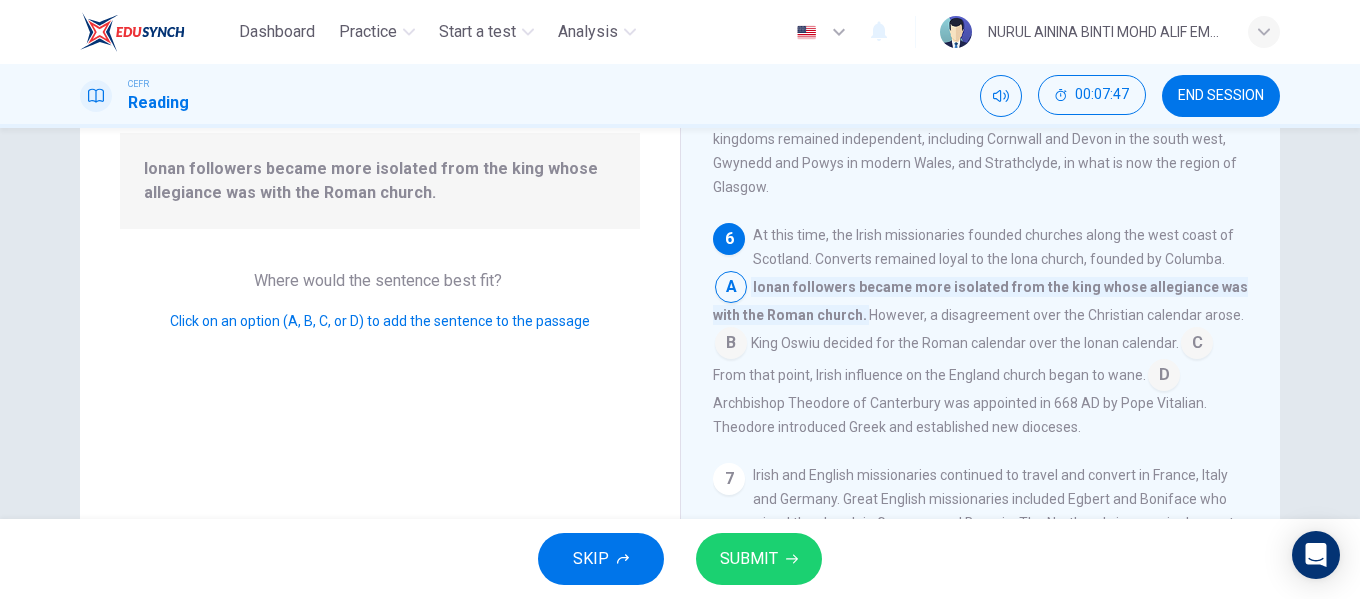 click at bounding box center [731, 289] 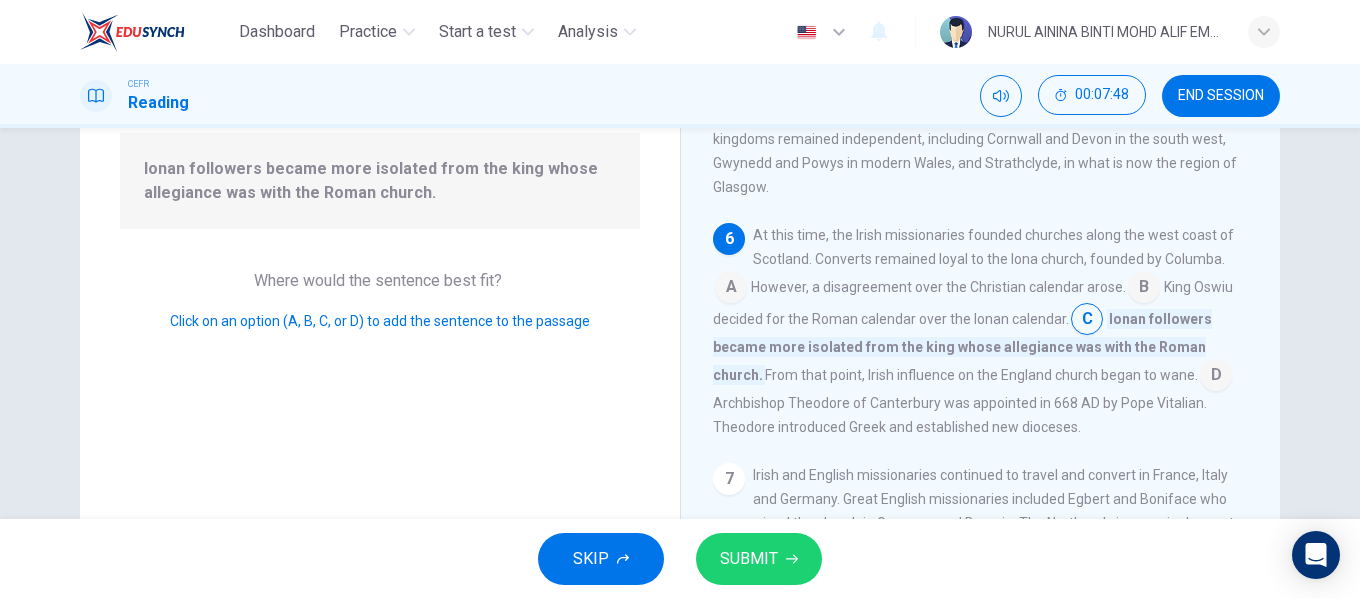click at bounding box center [731, 289] 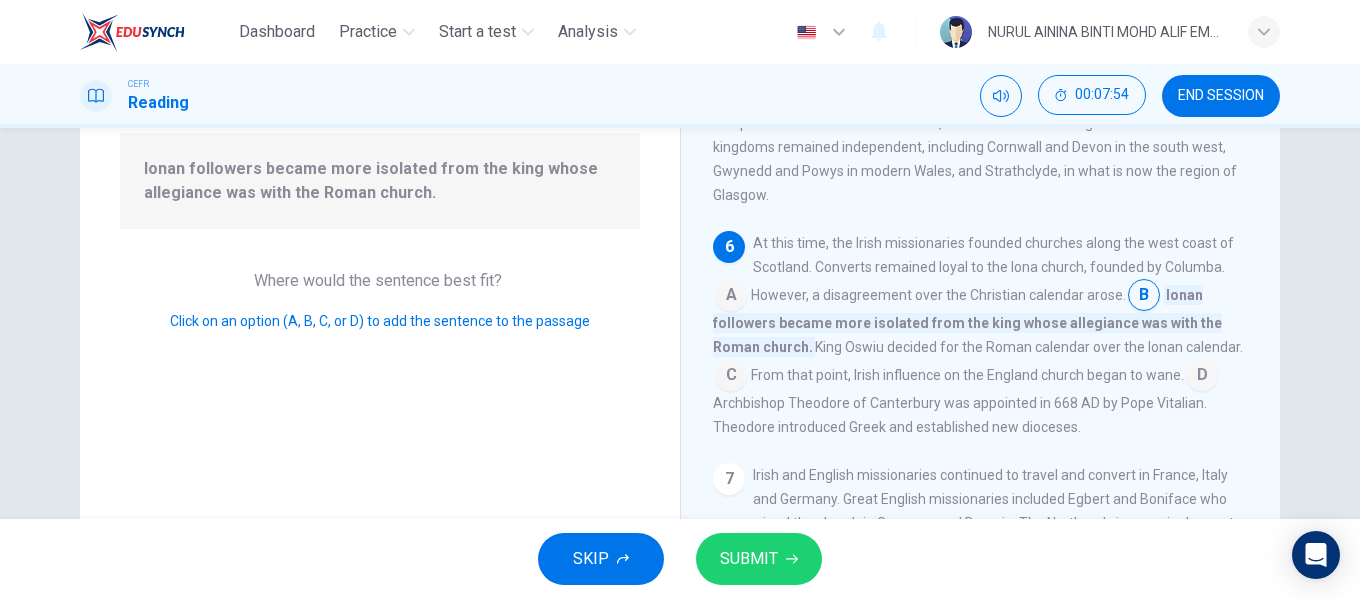click on "SUBMIT" at bounding box center [749, 559] 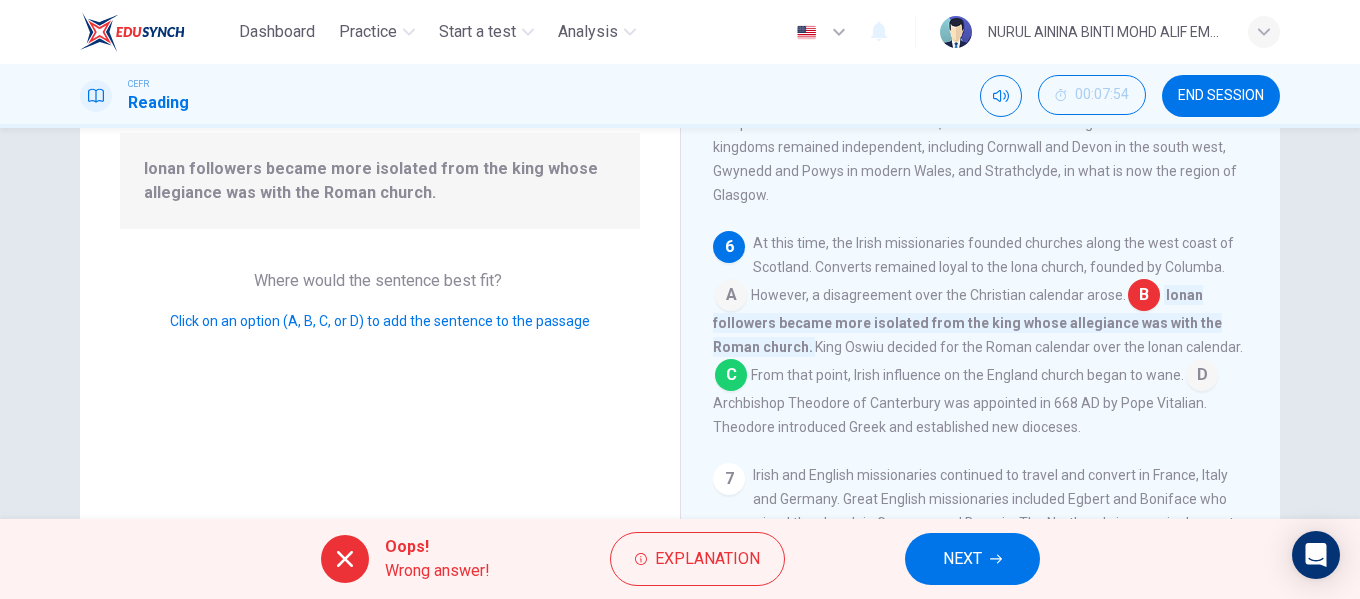 click on "NEXT" at bounding box center (962, 559) 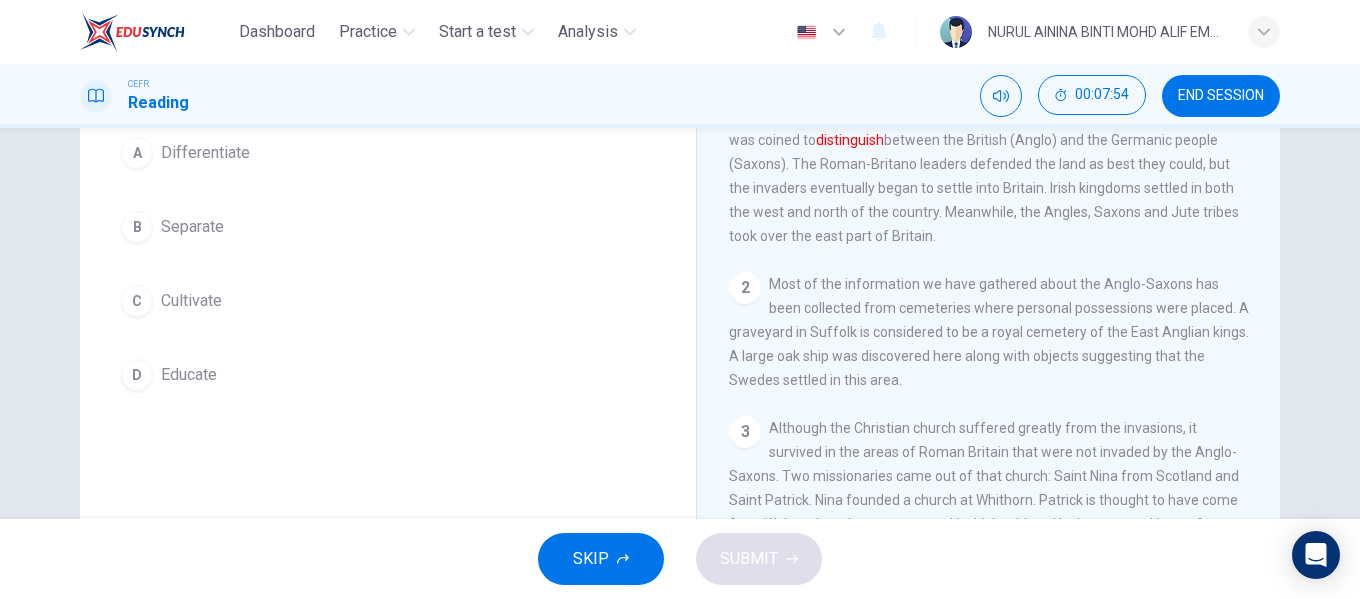 scroll, scrollTop: 100, scrollLeft: 0, axis: vertical 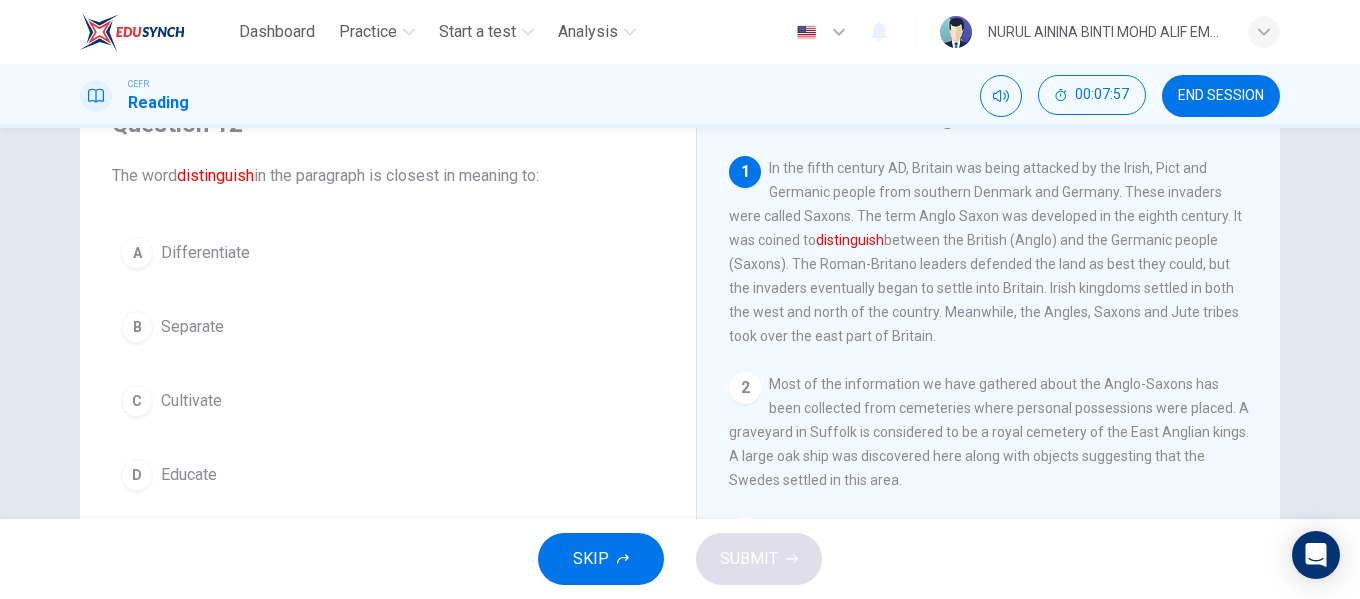 click on "Differentiate" at bounding box center [205, 253] 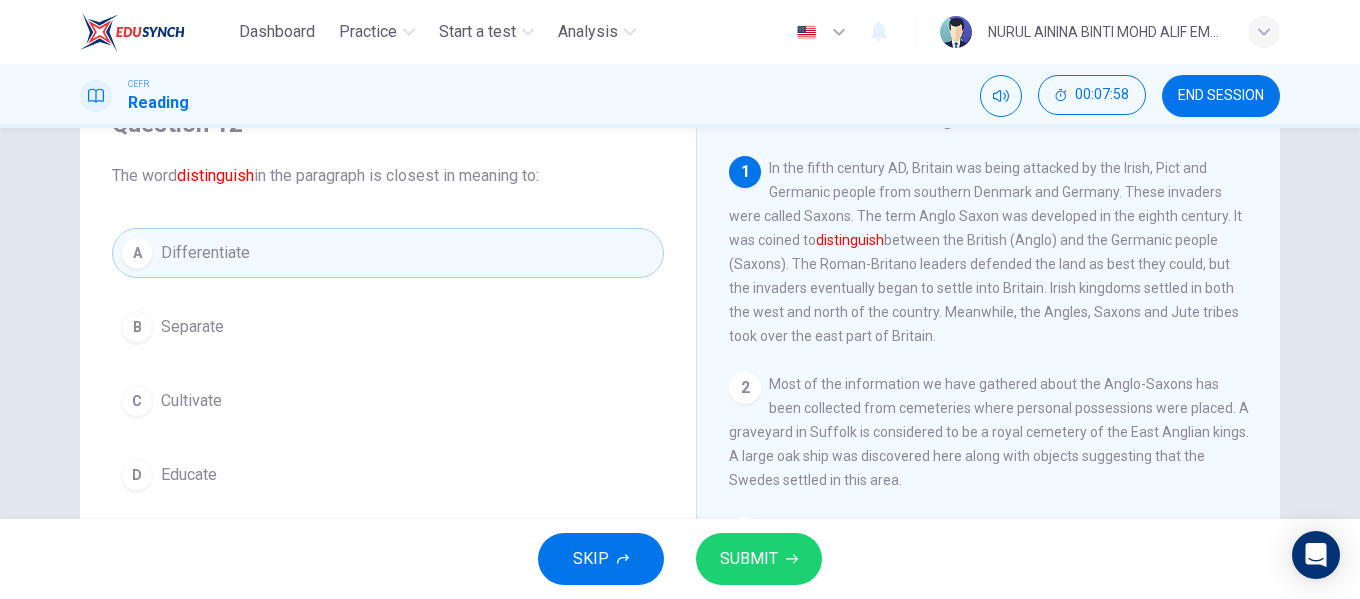 click on "SUBMIT" at bounding box center (749, 559) 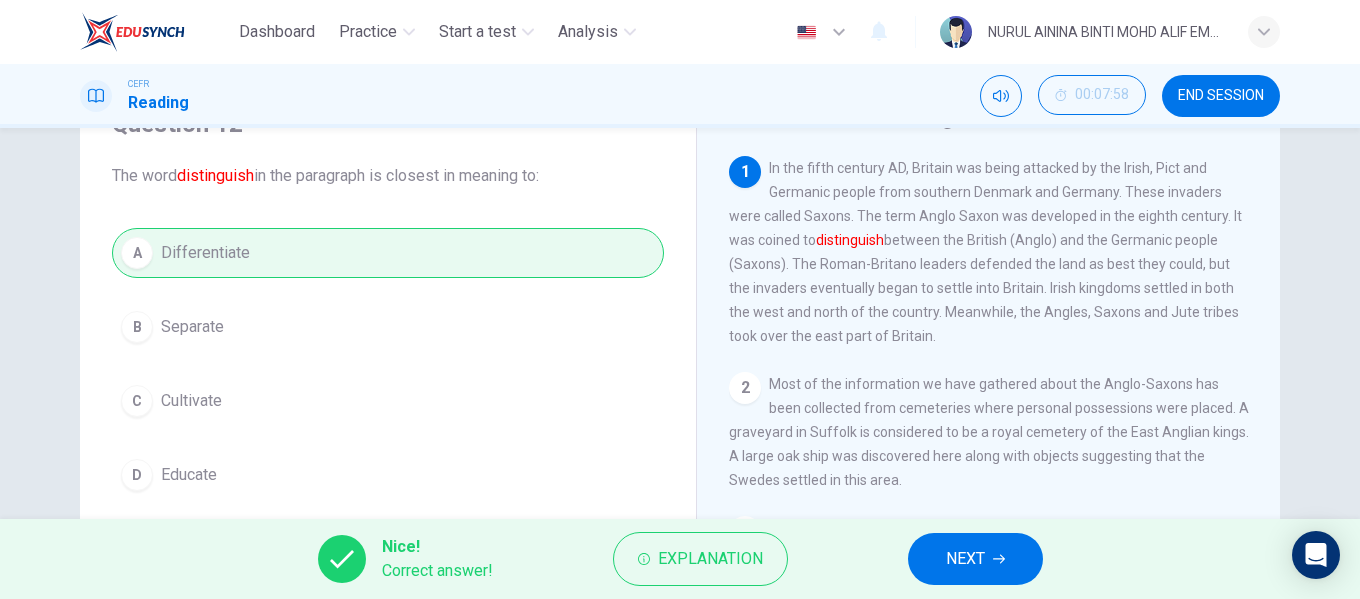 click on "NEXT" at bounding box center (965, 559) 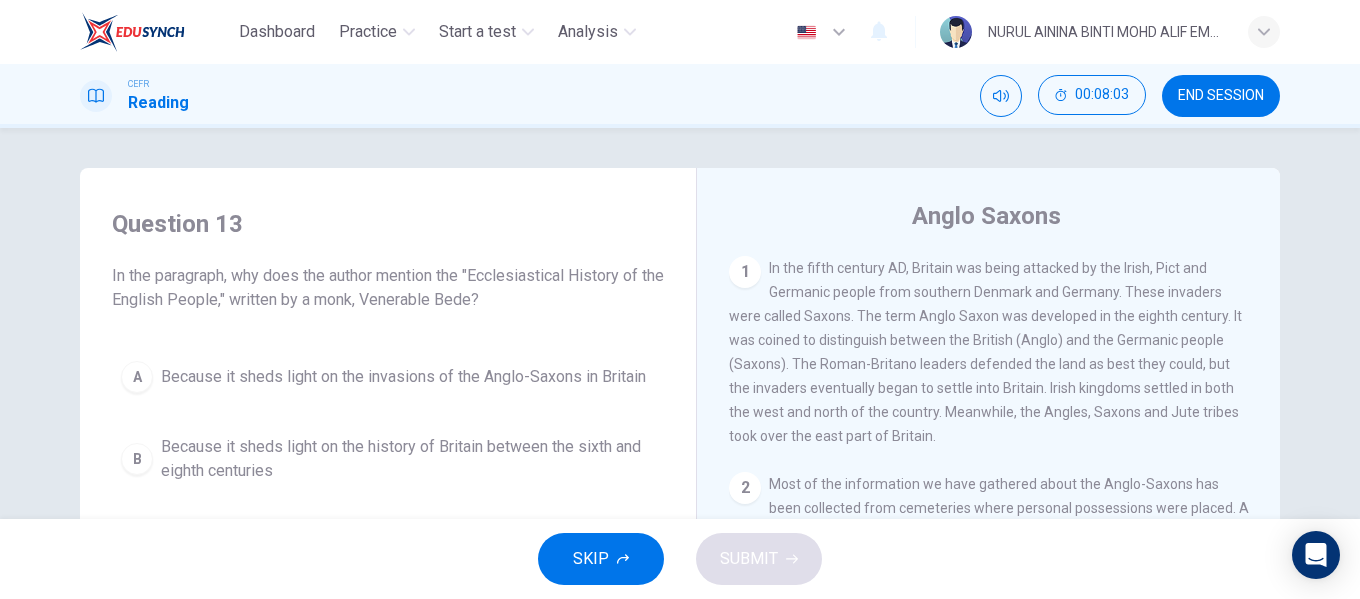 scroll, scrollTop: 100, scrollLeft: 0, axis: vertical 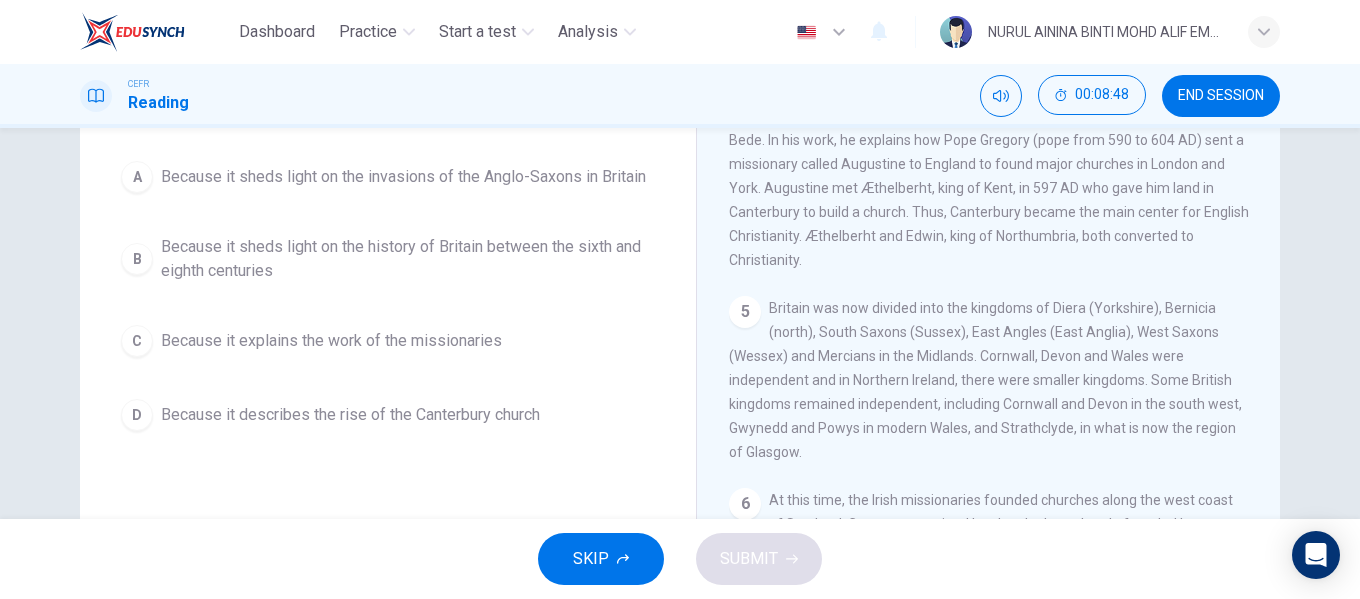 click on "Because it explains the work of the missionaries" at bounding box center (403, 177) 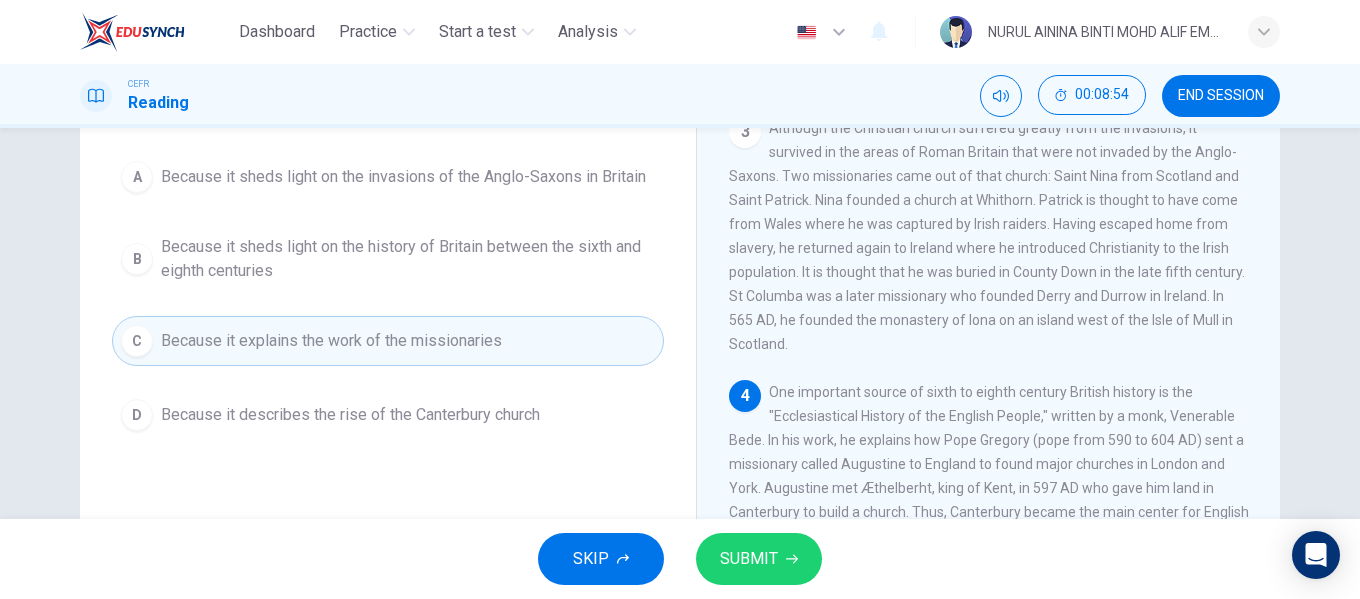 scroll, scrollTop: 500, scrollLeft: 0, axis: vertical 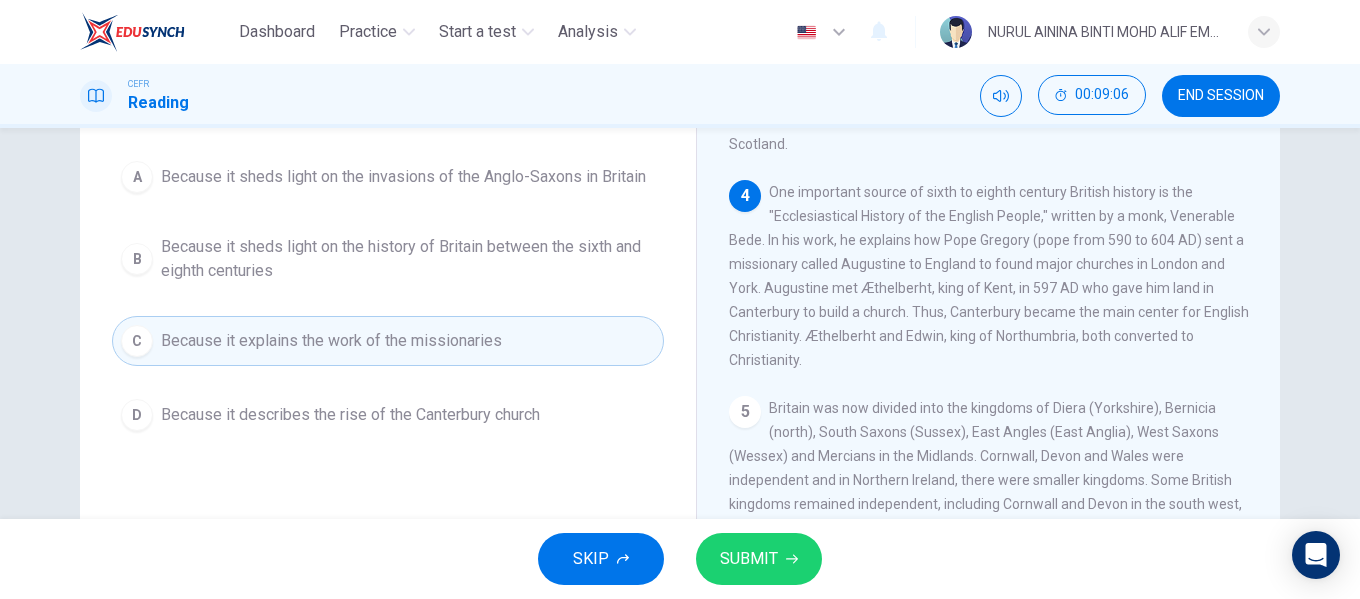 click on "SUBMIT" at bounding box center (759, 559) 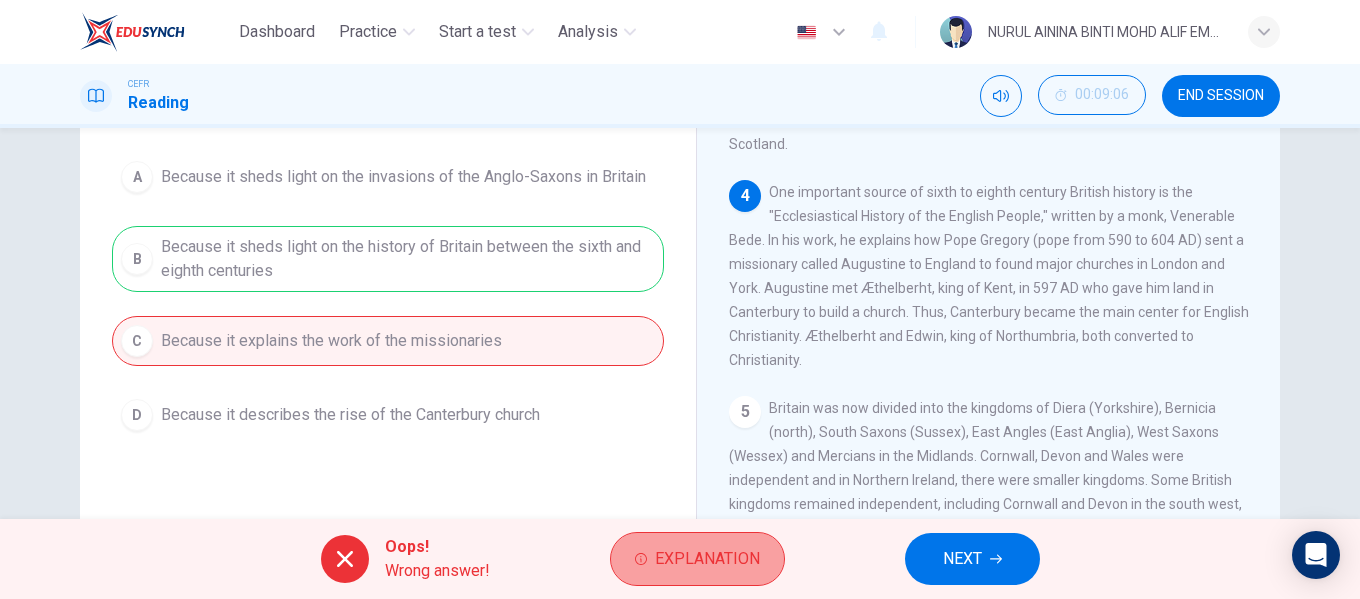 click on "Explanation" at bounding box center [707, 559] 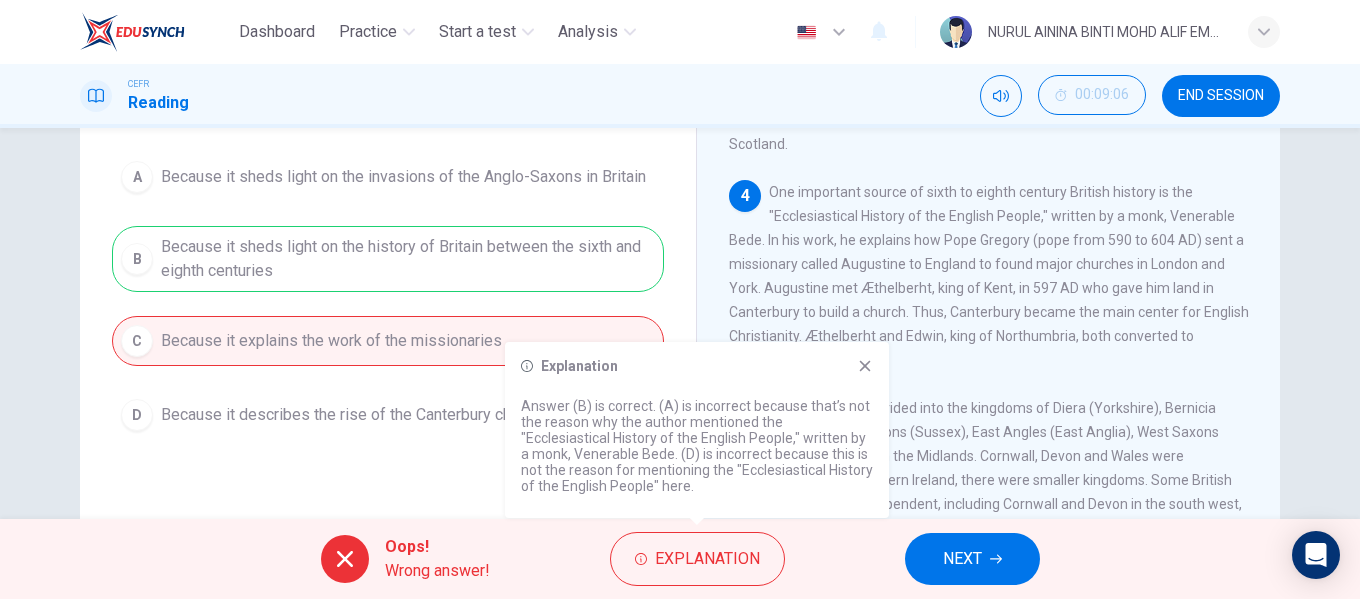 click at bounding box center (865, 366) 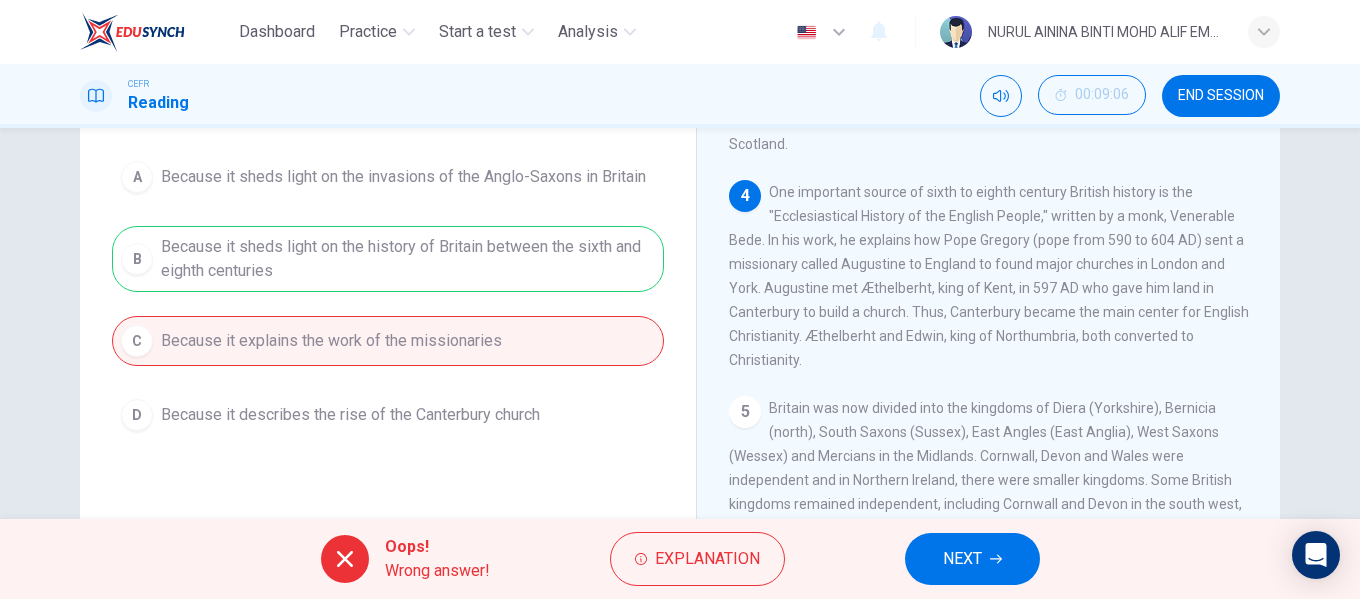 click on "NEXT" at bounding box center [972, 559] 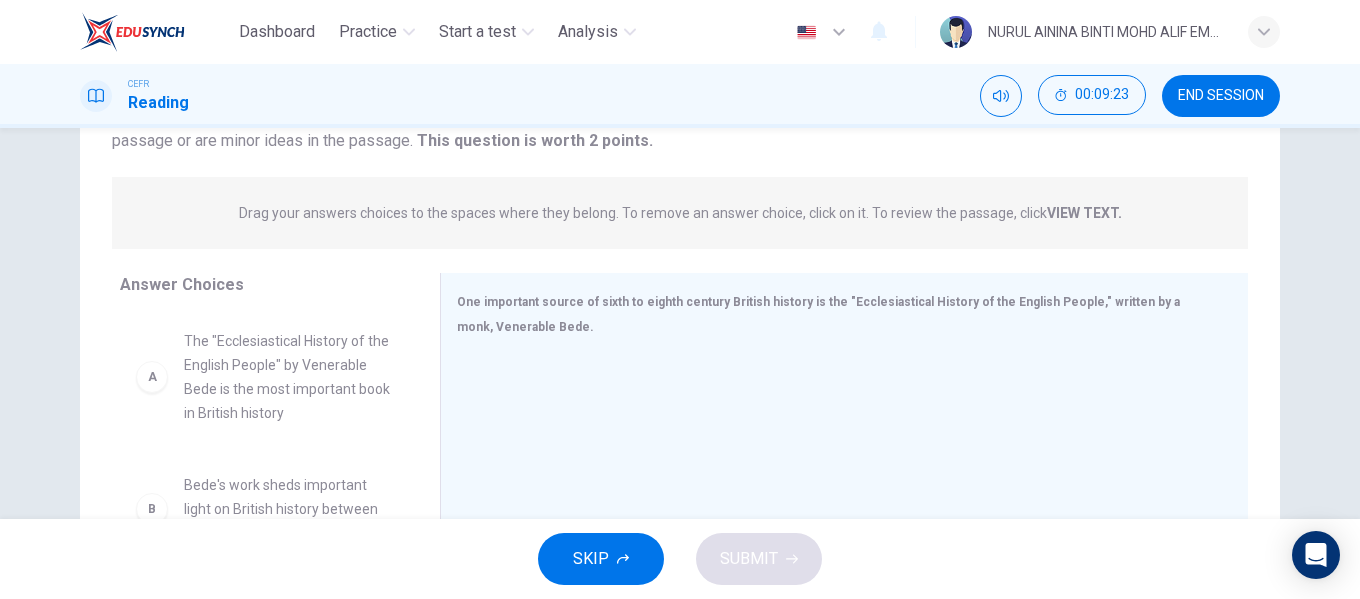 scroll, scrollTop: 300, scrollLeft: 0, axis: vertical 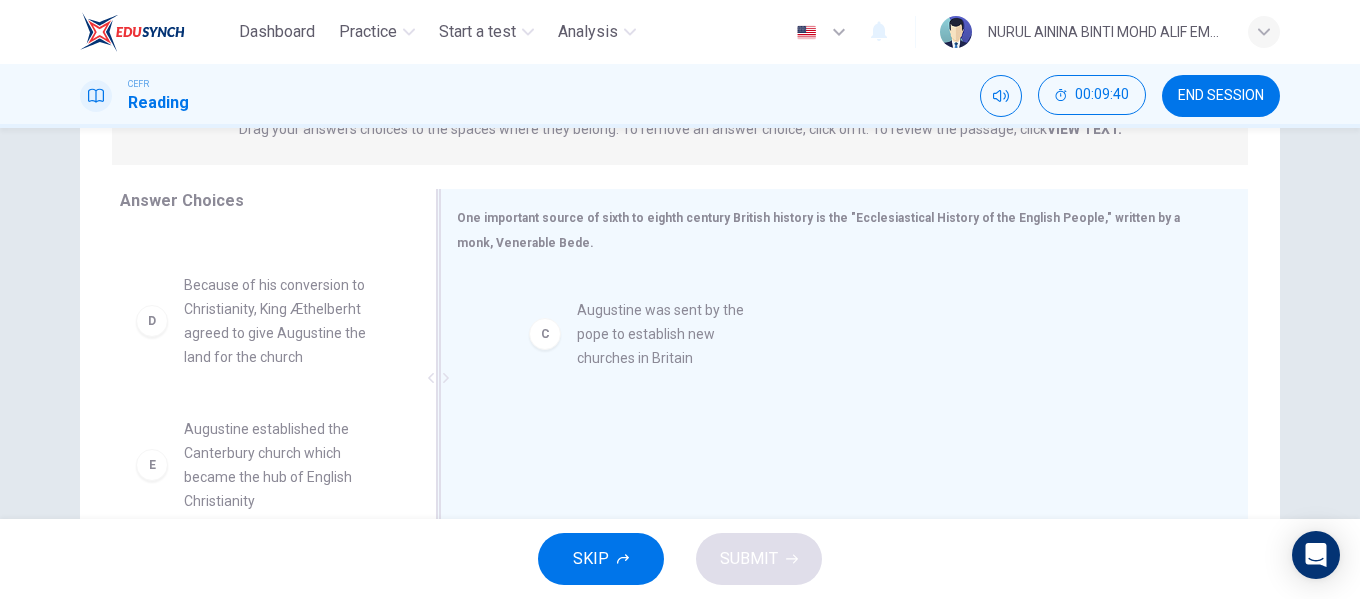 drag, startPoint x: 246, startPoint y: 328, endPoint x: 644, endPoint y: 329, distance: 398.00125 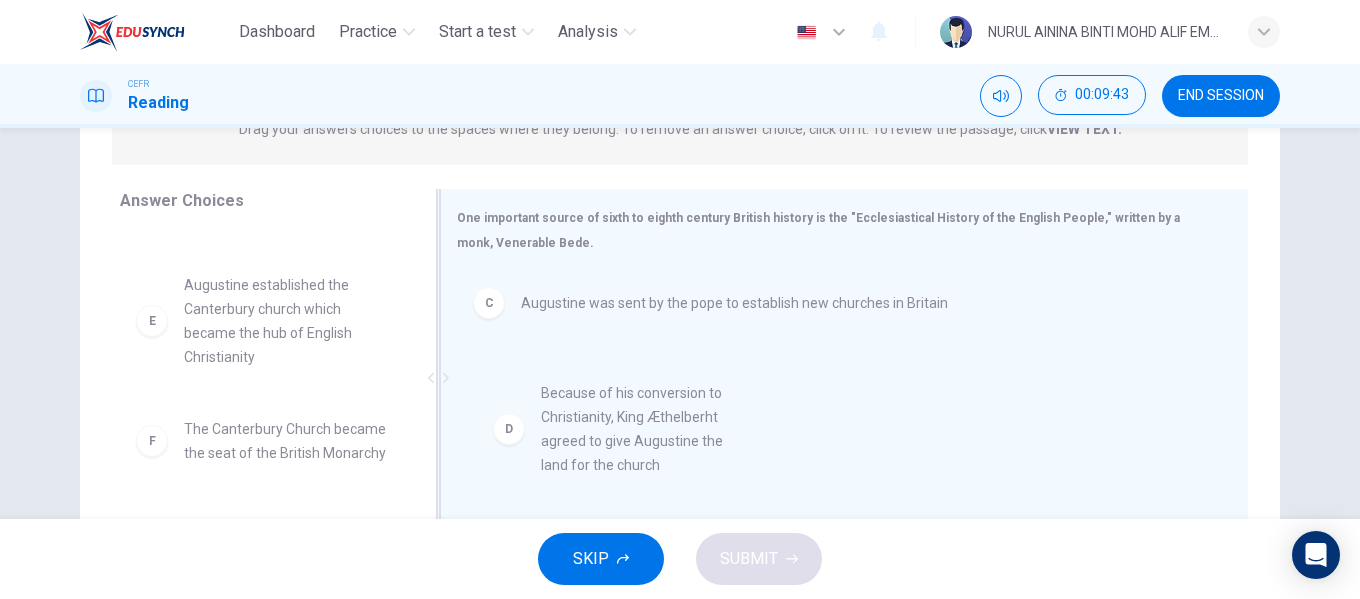drag, startPoint x: 277, startPoint y: 353, endPoint x: 903, endPoint y: 420, distance: 629.57526 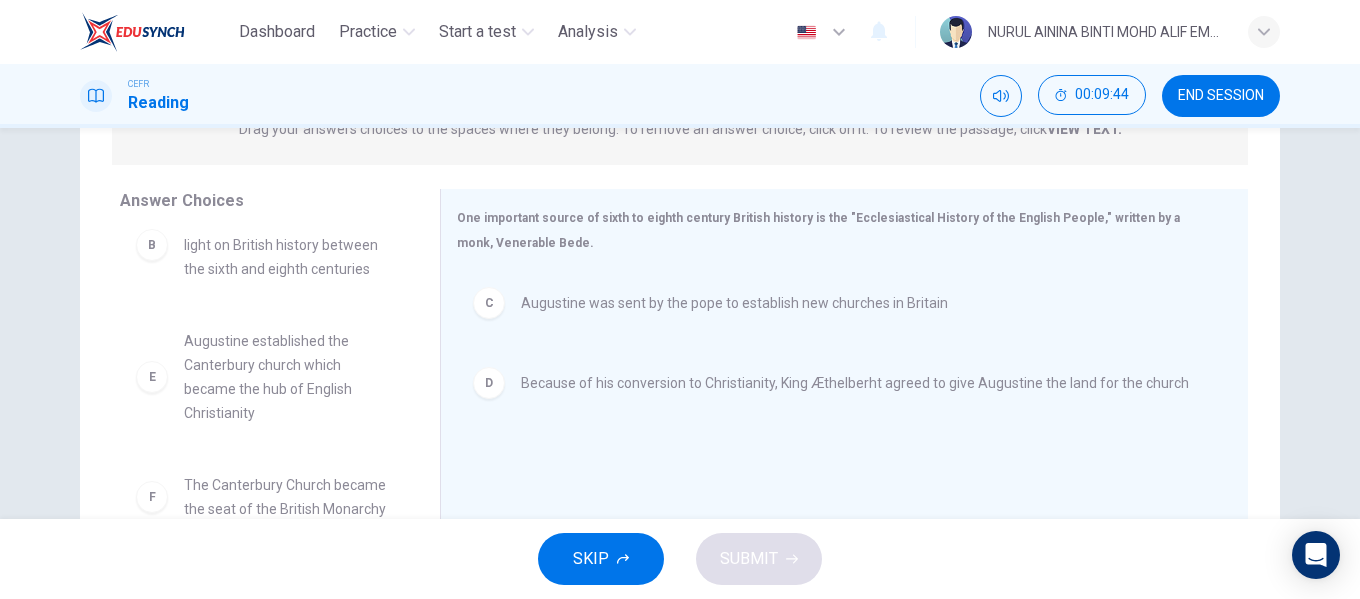 scroll, scrollTop: 228, scrollLeft: 0, axis: vertical 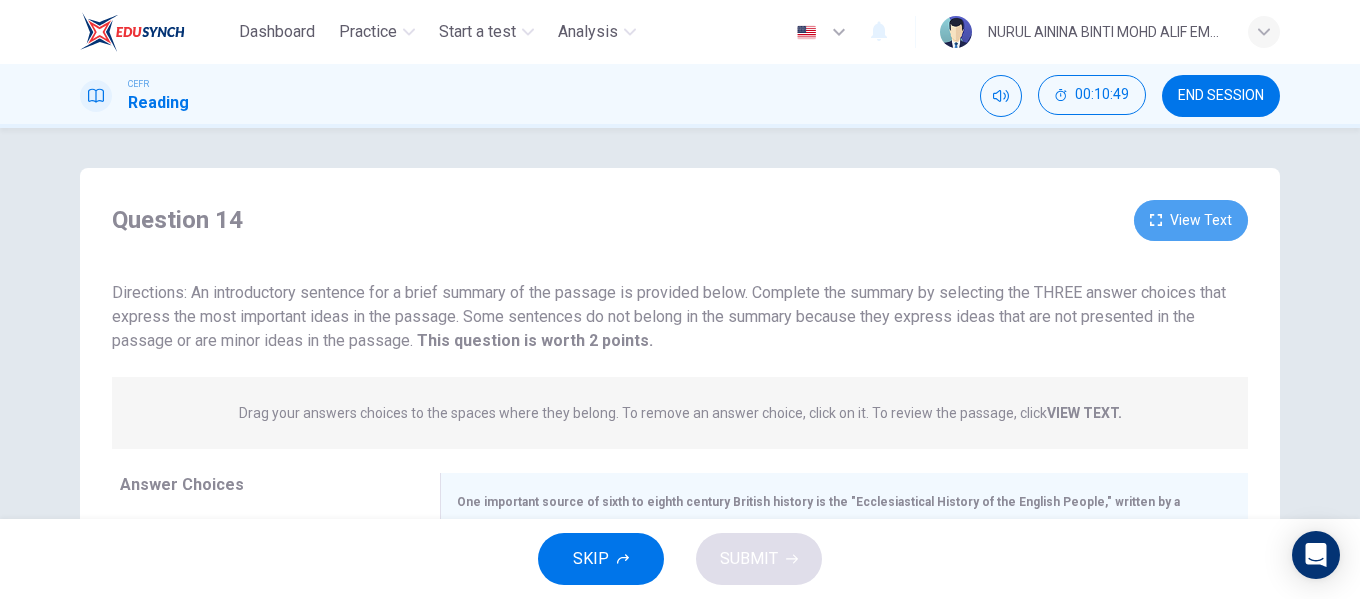 click on "View Text" at bounding box center [1191, 220] 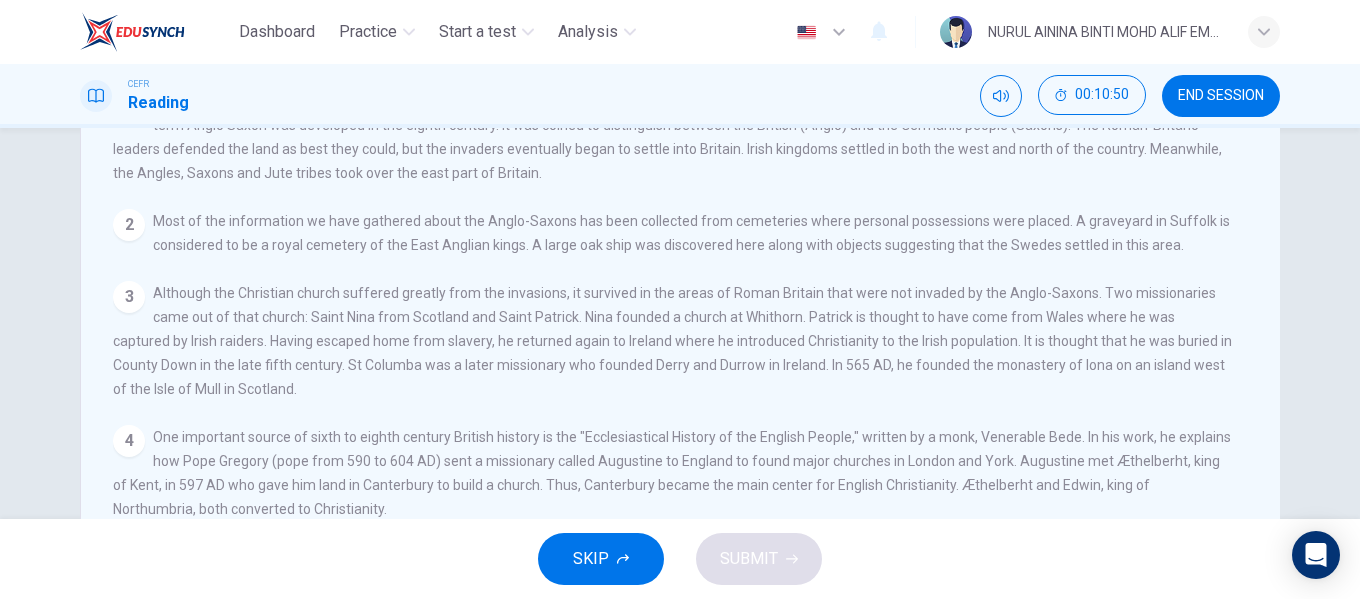scroll, scrollTop: 200, scrollLeft: 0, axis: vertical 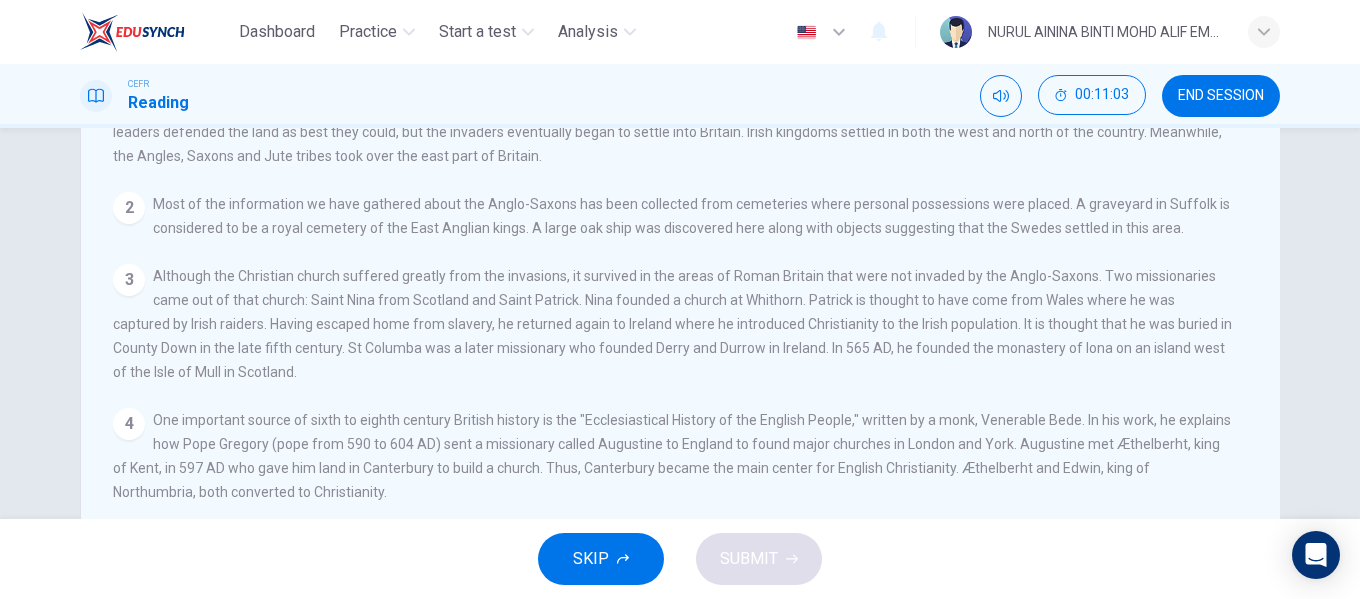 click on "Although the Christian church suffered greatly from the invasions, it survived in the areas of Roman Britain that were not invaded by the Anglo-Saxons. Two missionaries came out of that church: Saint Nina from Scotland and Saint Patrick. Nina founded a church at Whithorn. Patrick is thought to have come from Wales where he was captured by Irish raiders. Having escaped home from slavery, he returned again to Ireland where he introduced Christianity to the Irish population. It is thought that he was buried in County Down in the late fifth century. St Columba was a later missionary who founded Derry and Durrow in Ireland. In 565 AD, he founded the monastery of Iona on an island west of the Isle of Mull in Scotland." at bounding box center [667, 120] 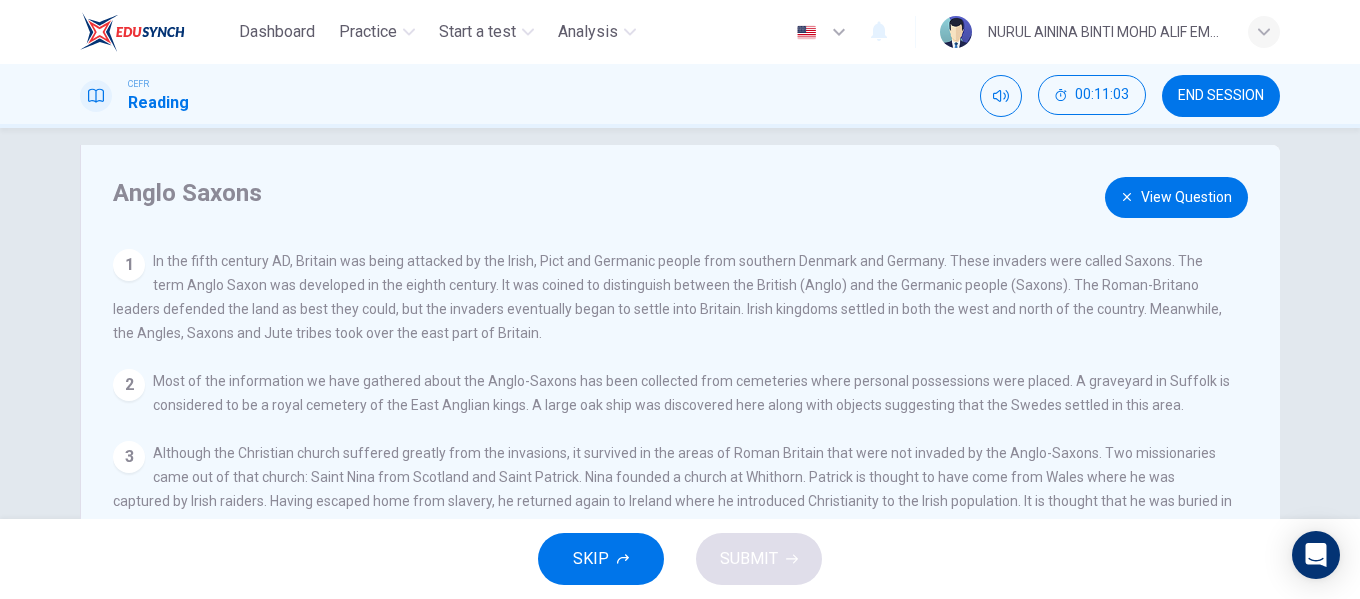 scroll, scrollTop: 0, scrollLeft: 0, axis: both 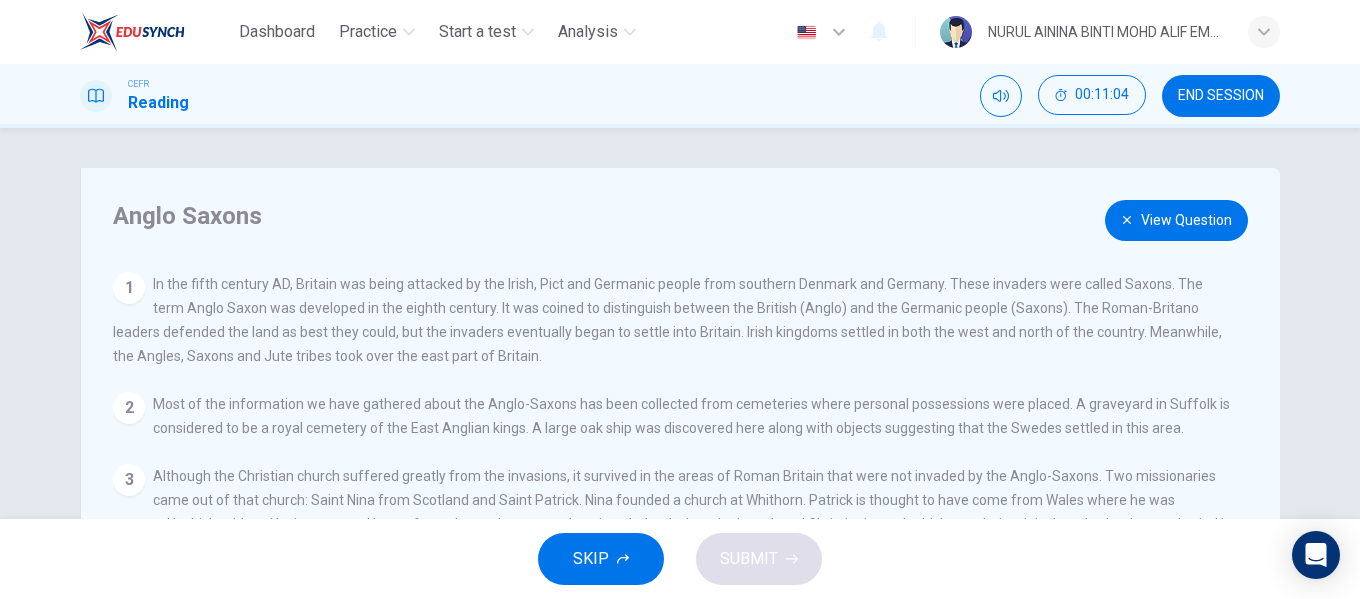 click on "View Question" at bounding box center [1176, 220] 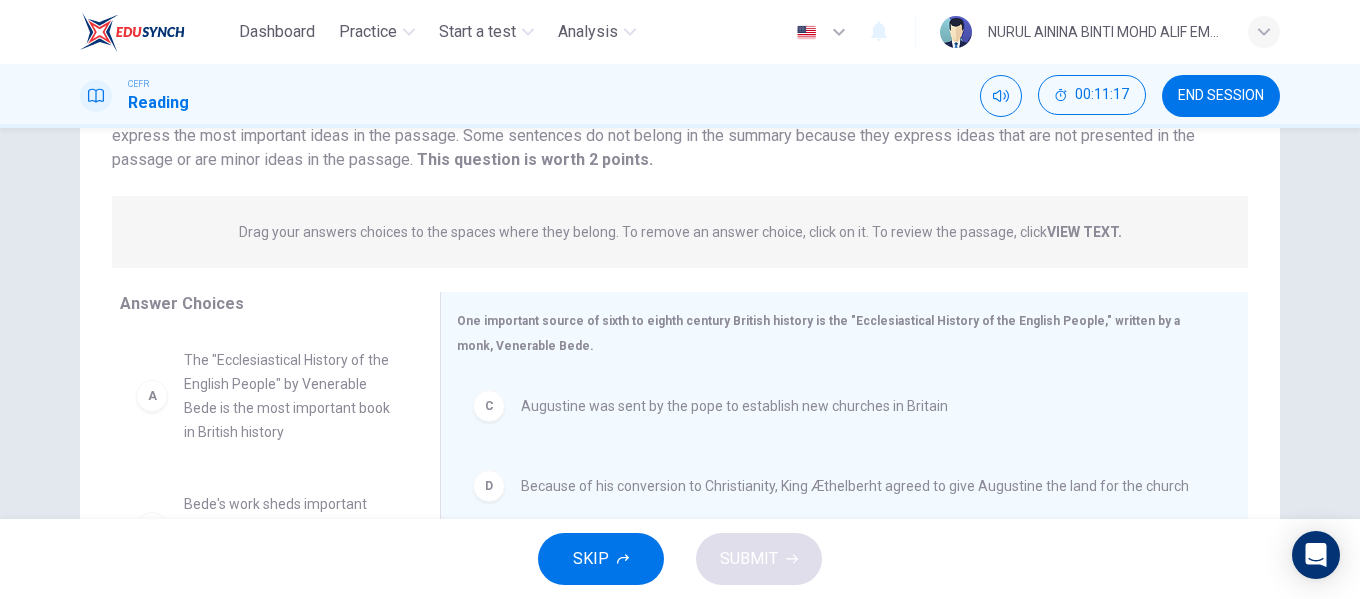 scroll, scrollTop: 200, scrollLeft: 0, axis: vertical 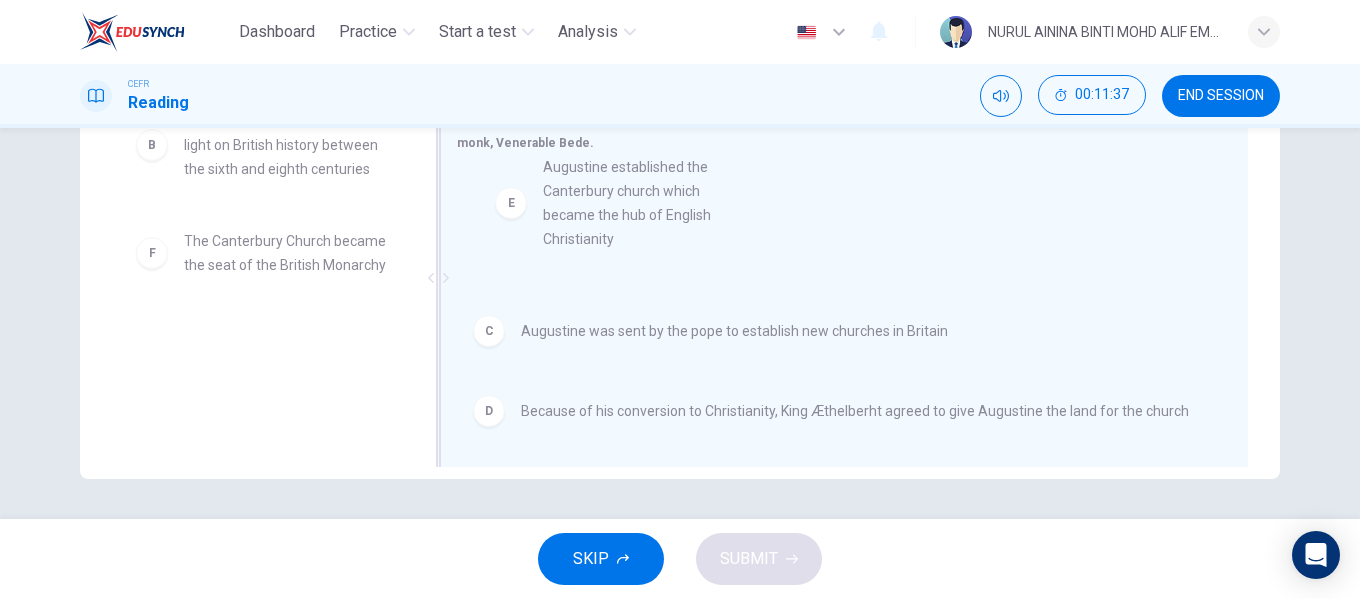 drag, startPoint x: 307, startPoint y: 281, endPoint x: 677, endPoint y: 229, distance: 373.6362 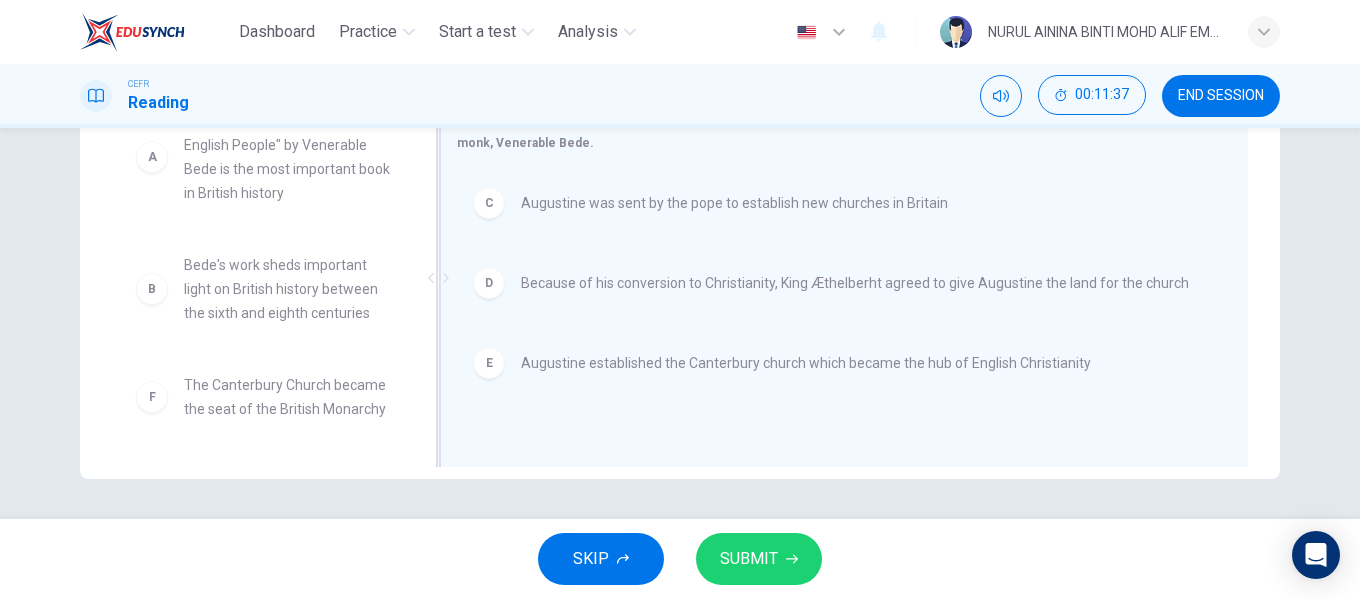 scroll, scrollTop: 84, scrollLeft: 0, axis: vertical 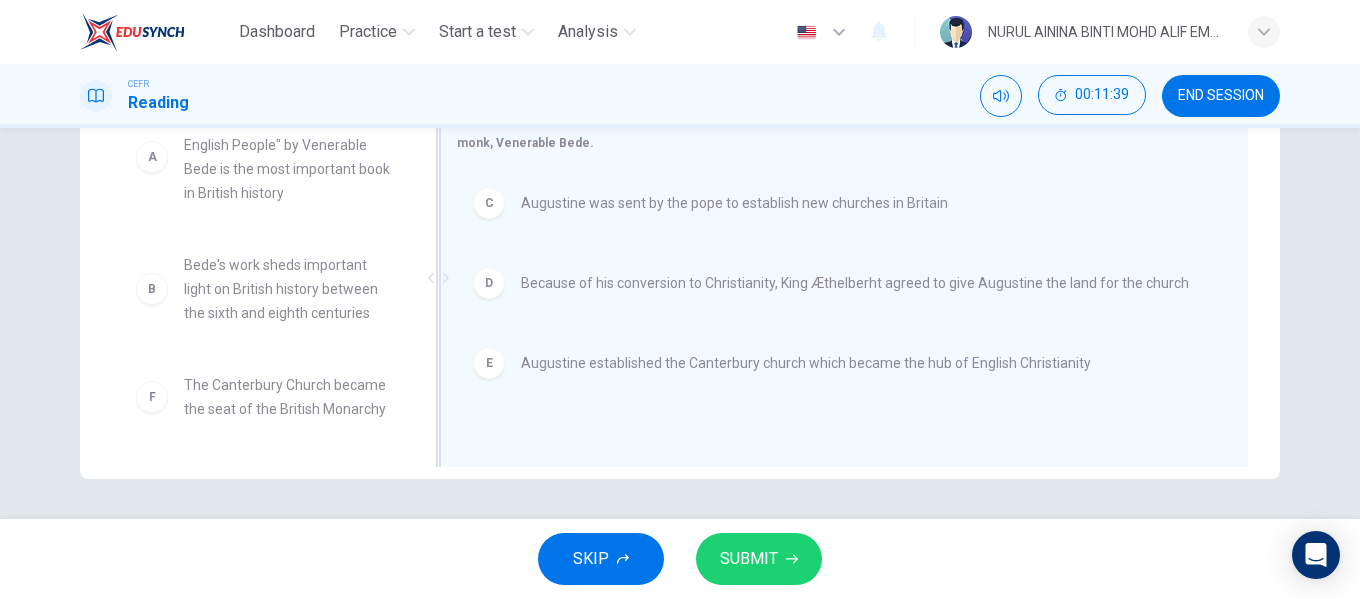 click on "Because of his conversion to Christianity, King Æthelberht agreed to give Augustine the land for the church" at bounding box center (734, 203) 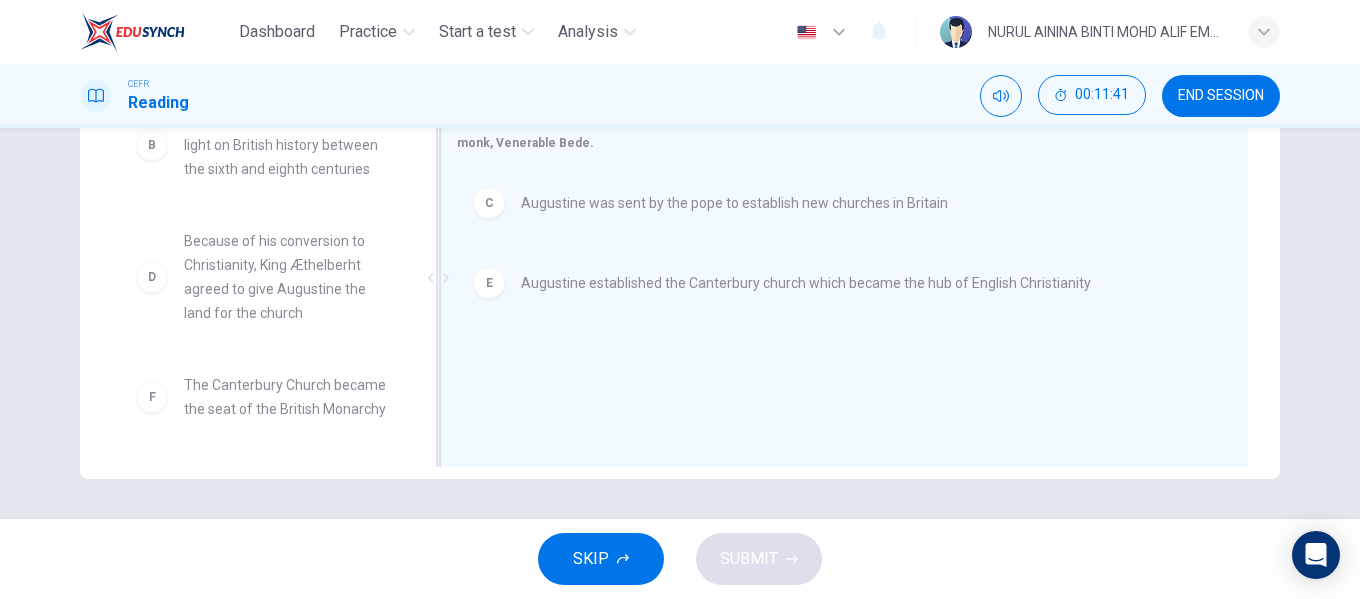 scroll, scrollTop: 228, scrollLeft: 0, axis: vertical 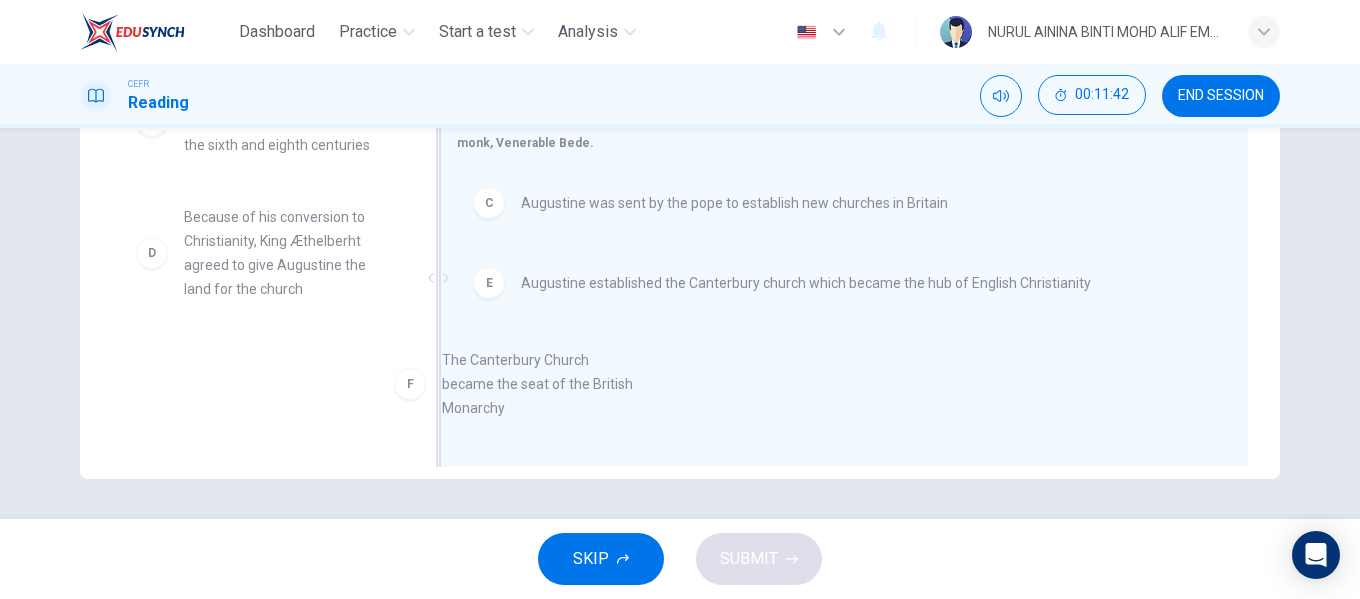 drag, startPoint x: 287, startPoint y: 371, endPoint x: 618, endPoint y: 349, distance: 331.73032 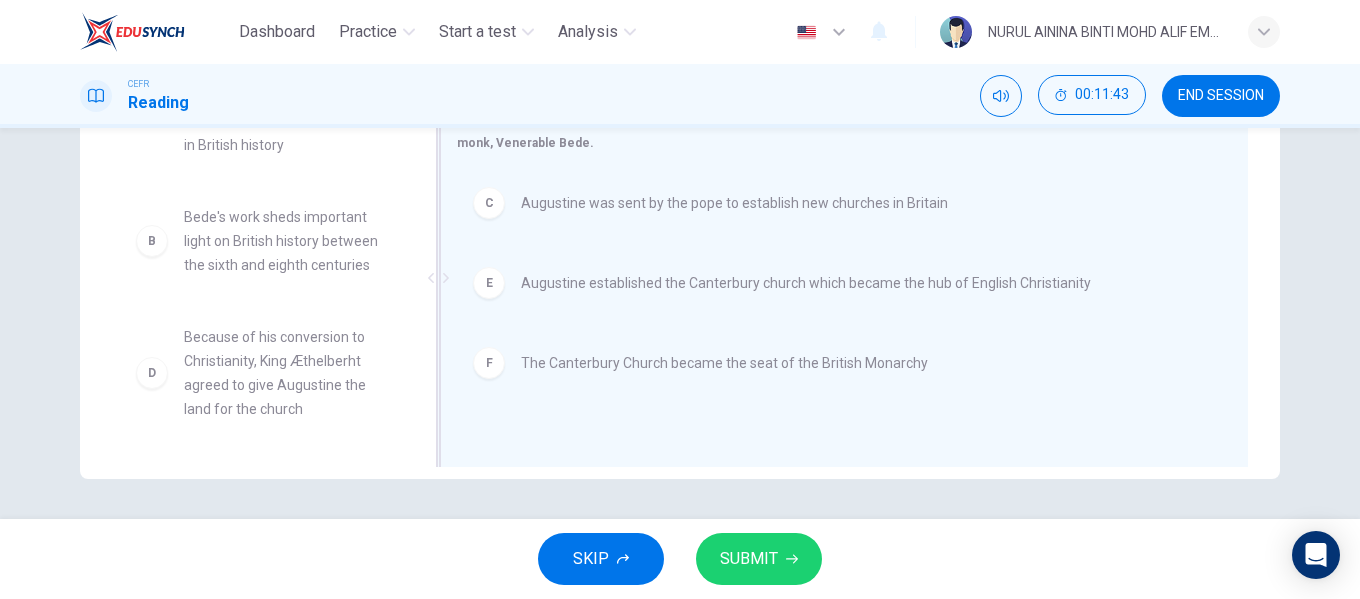 scroll, scrollTop: 108, scrollLeft: 0, axis: vertical 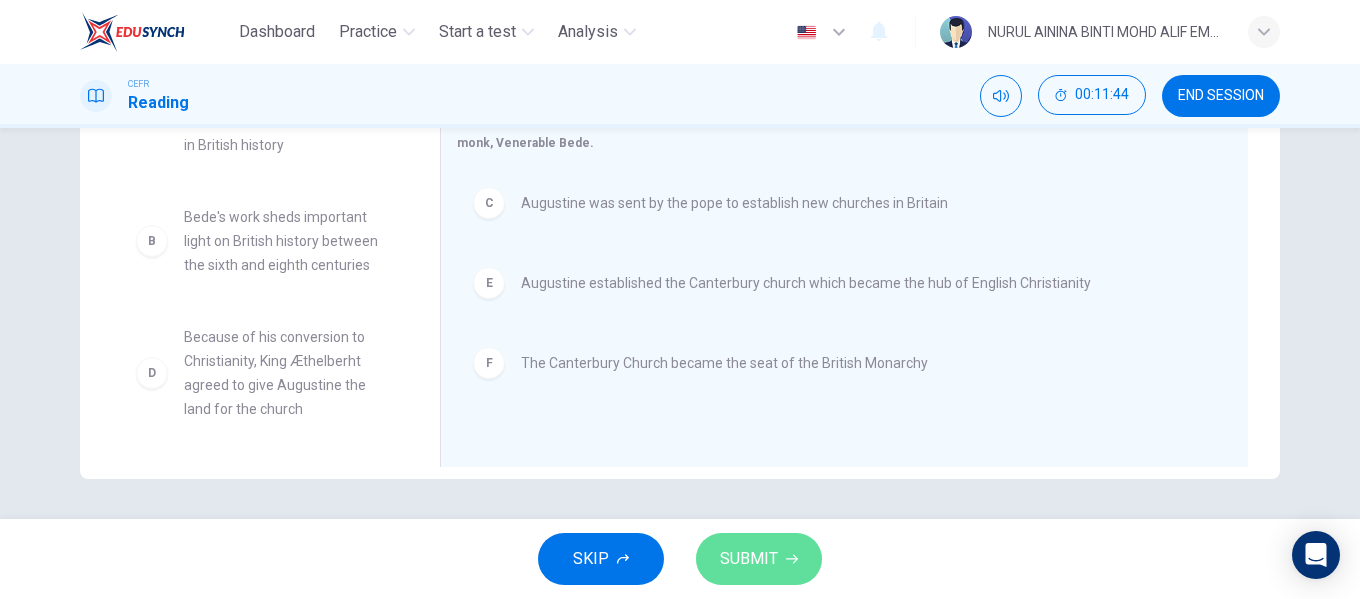 click on "SUBMIT" at bounding box center [749, 559] 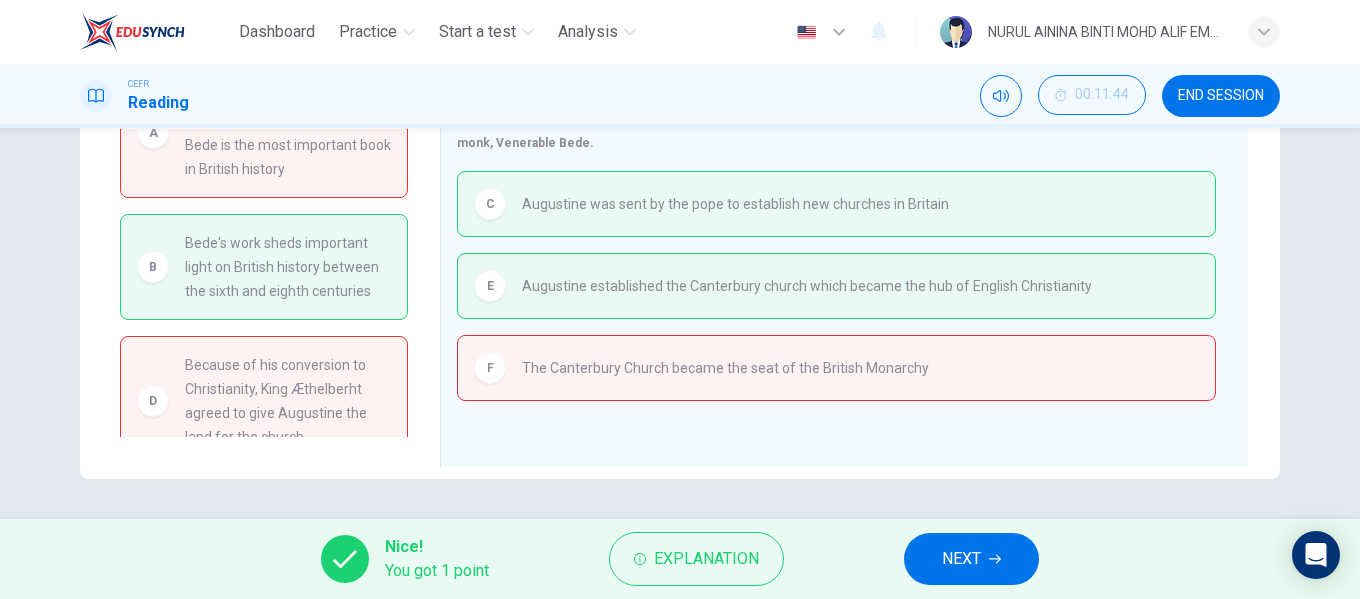 scroll, scrollTop: 0, scrollLeft: 0, axis: both 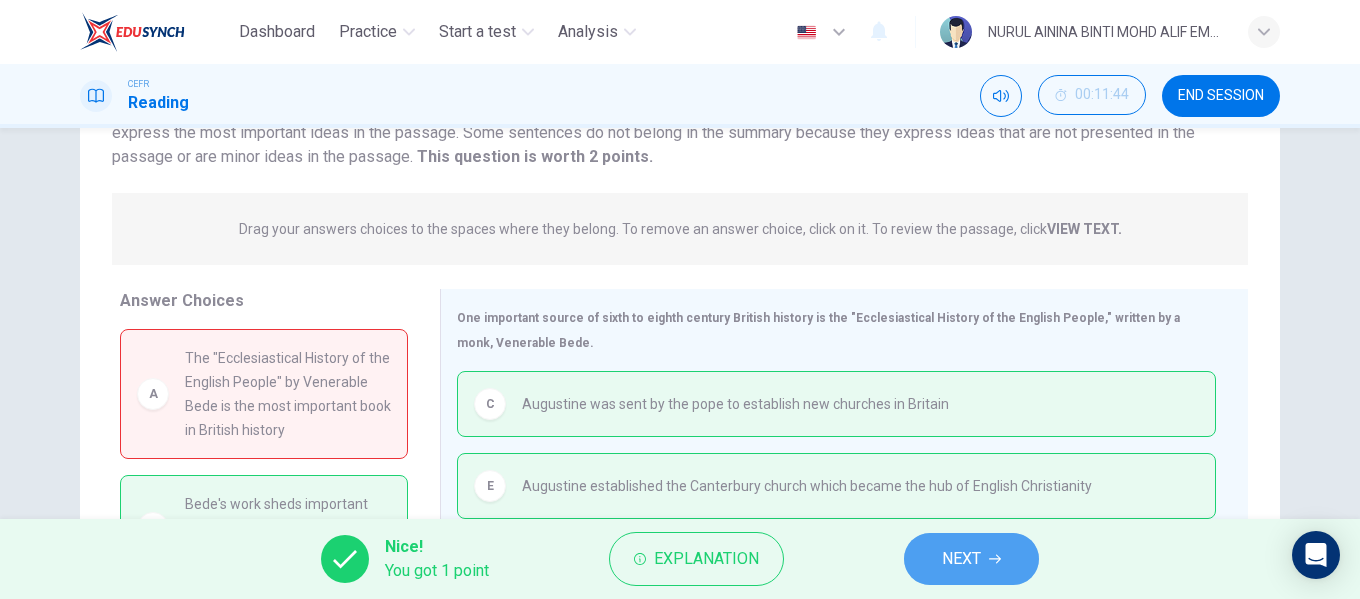 click on "NEXT" at bounding box center [961, 559] 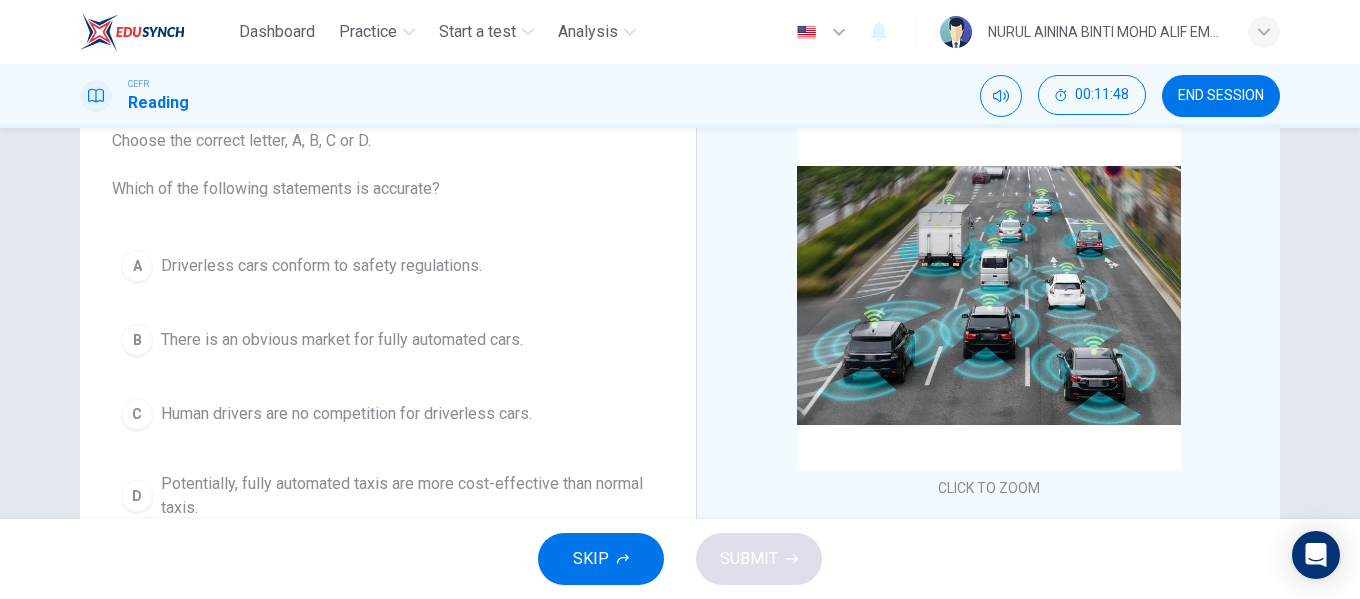 scroll, scrollTop: 100, scrollLeft: 0, axis: vertical 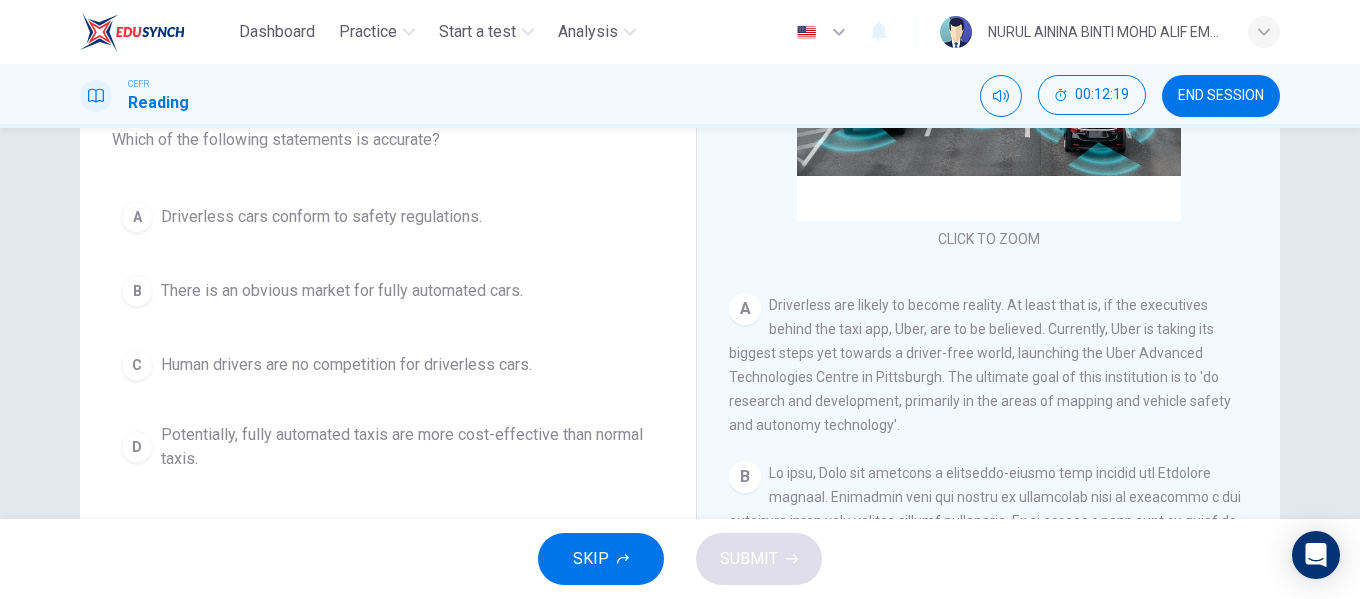 click on "Human drivers are no competition for driverless cars." at bounding box center [321, 217] 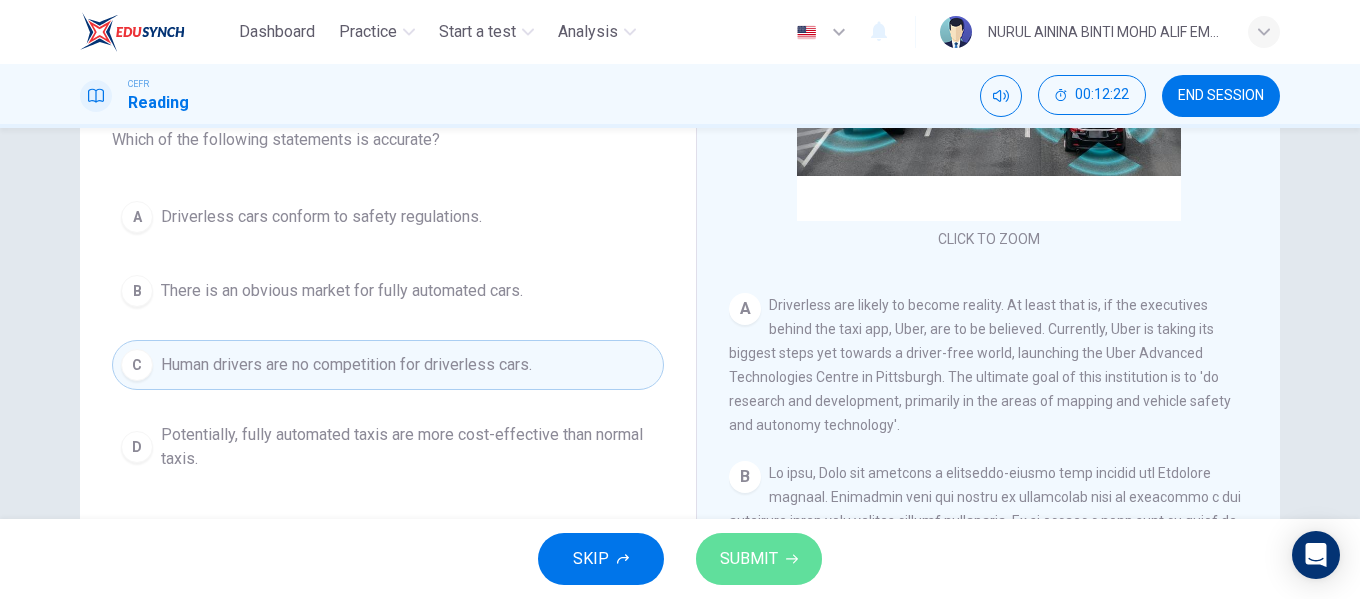 click on "SUBMIT" at bounding box center (759, 559) 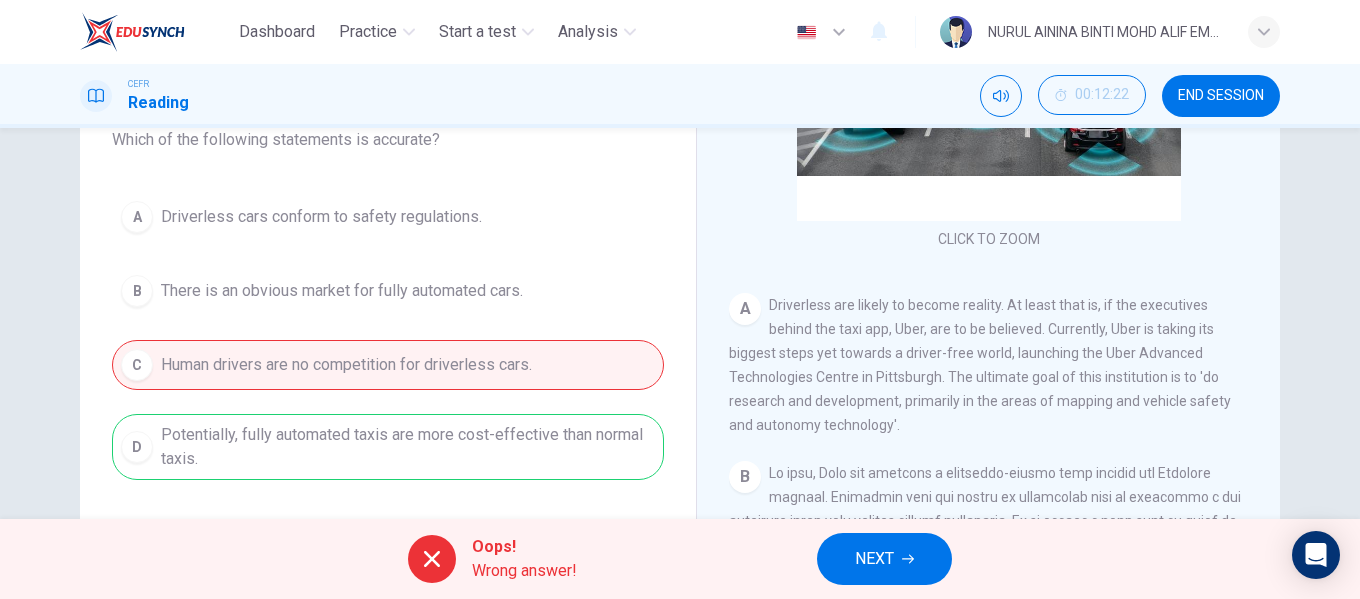 scroll, scrollTop: 300, scrollLeft: 0, axis: vertical 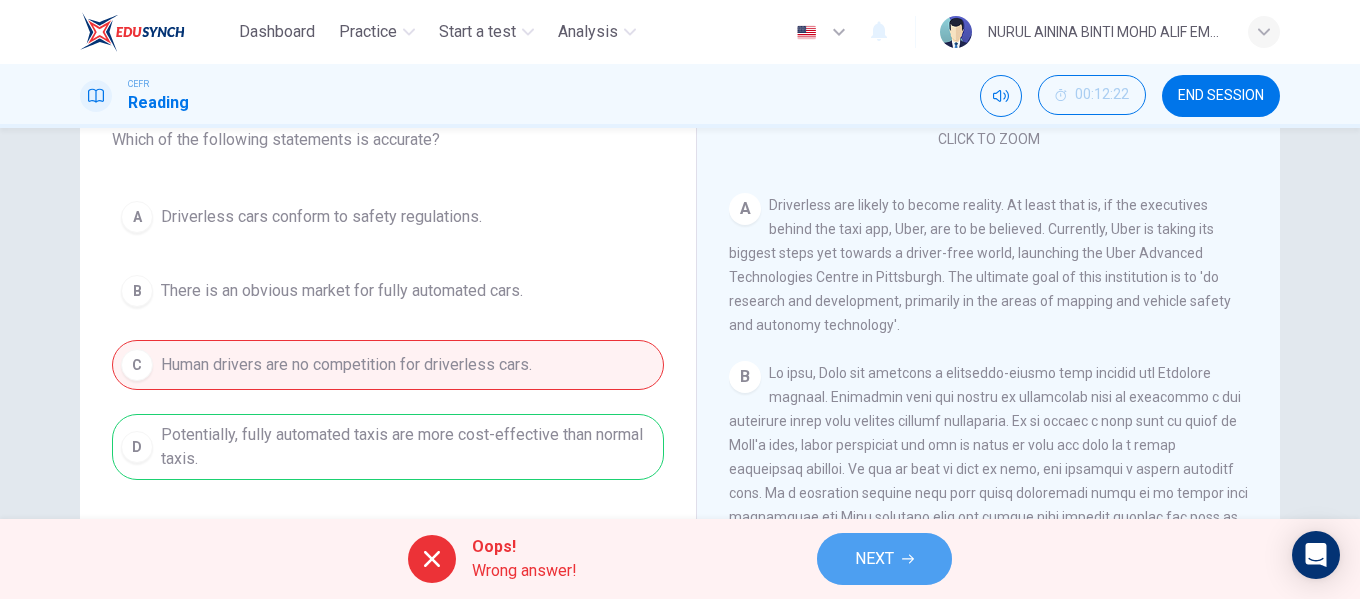 click on "NEXT" at bounding box center [884, 559] 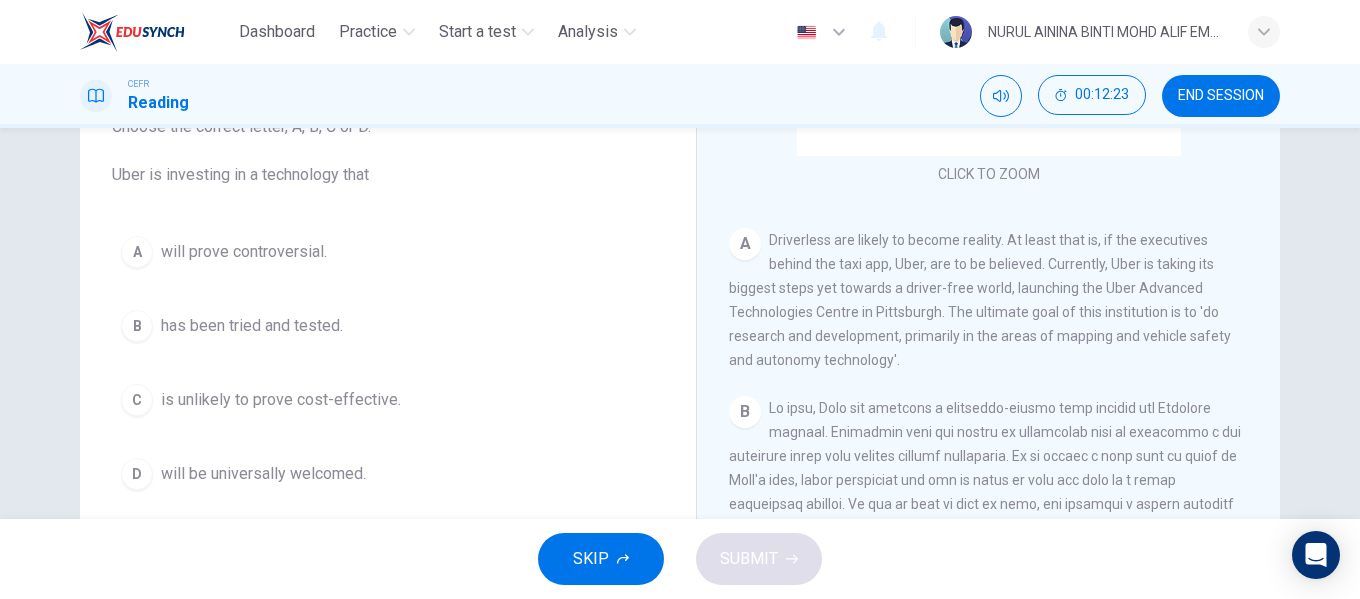 scroll, scrollTop: 184, scrollLeft: 0, axis: vertical 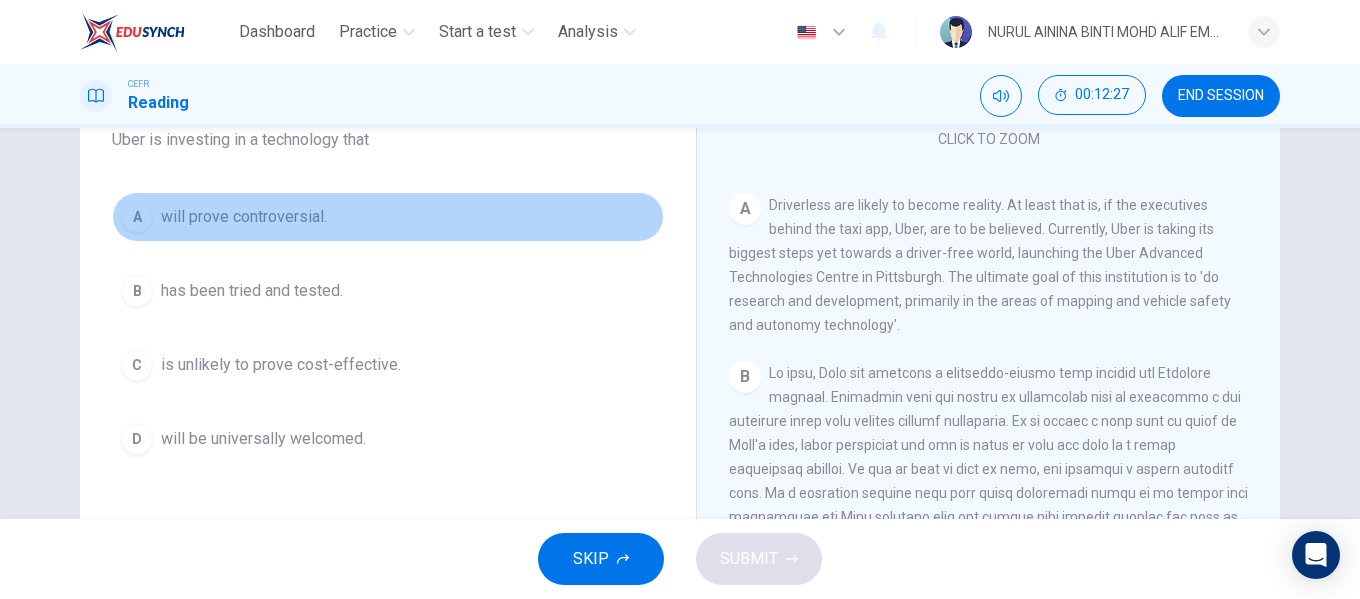 click on "will prove controversial." at bounding box center (244, 217) 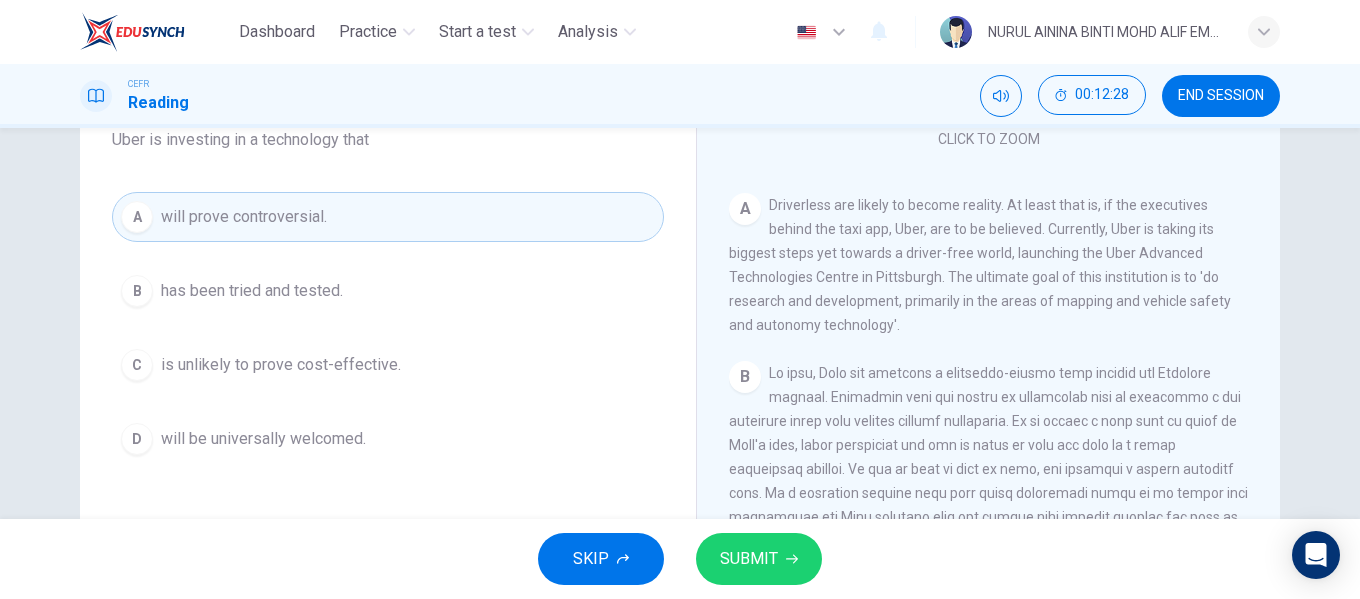 click on "SUBMIT" at bounding box center [749, 559] 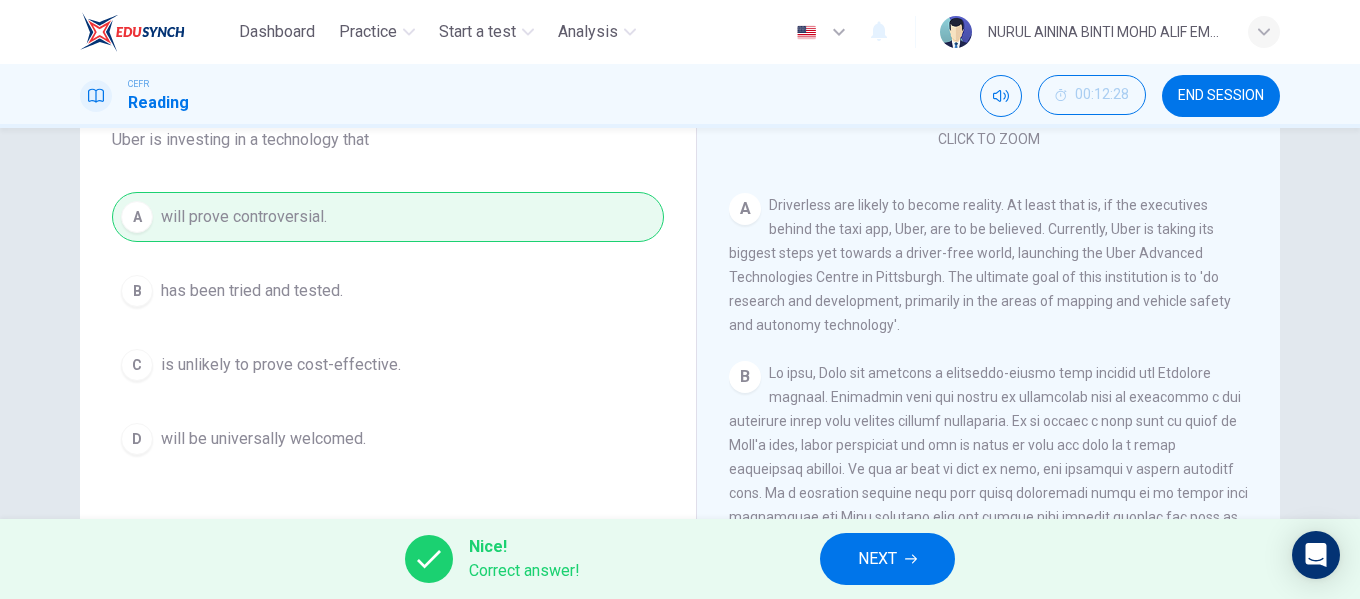 click on "NEXT" at bounding box center (877, 559) 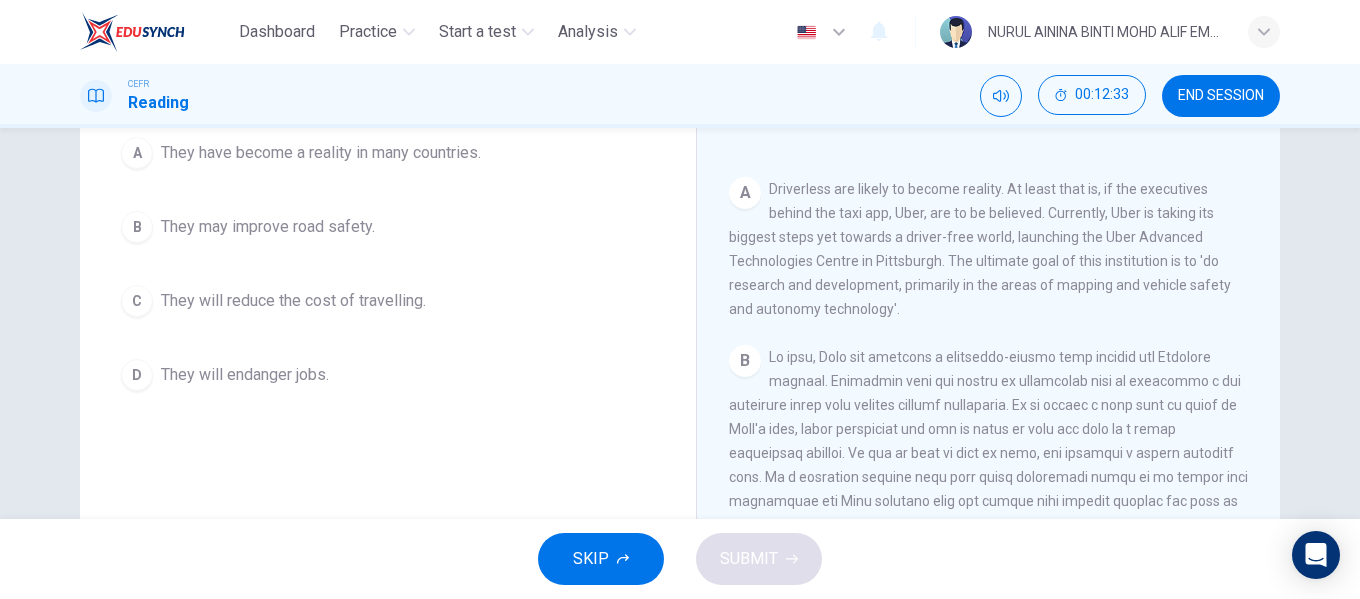scroll, scrollTop: 100, scrollLeft: 0, axis: vertical 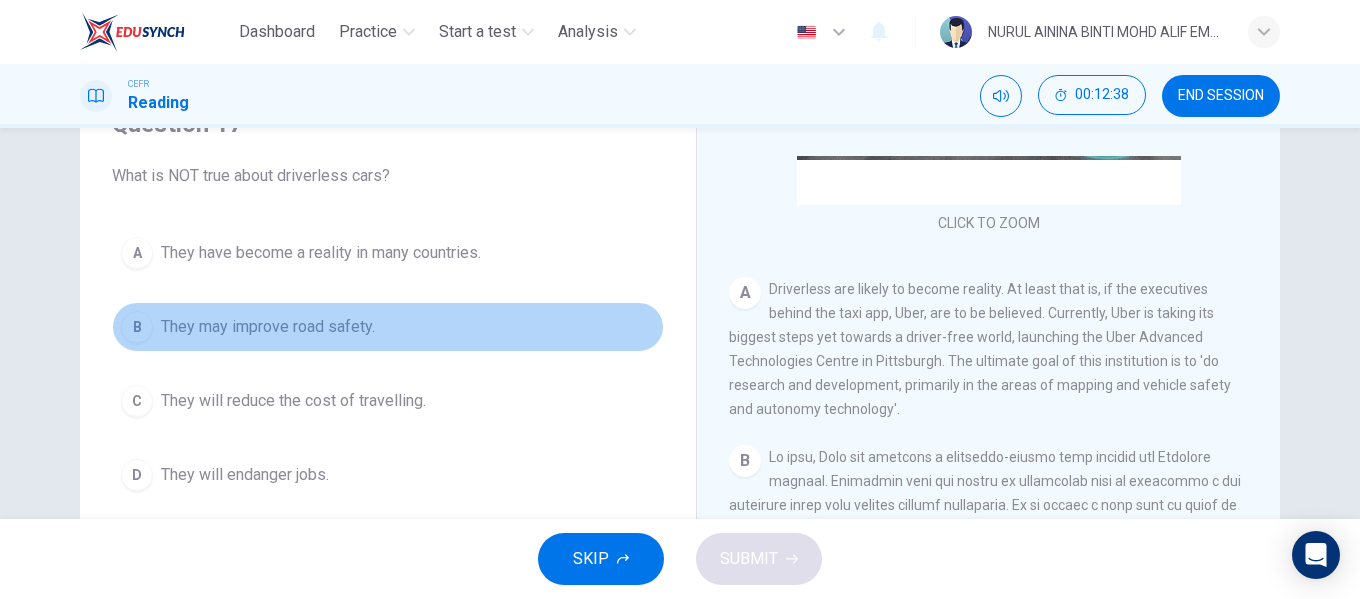 click on "They may improve road safety." at bounding box center [321, 253] 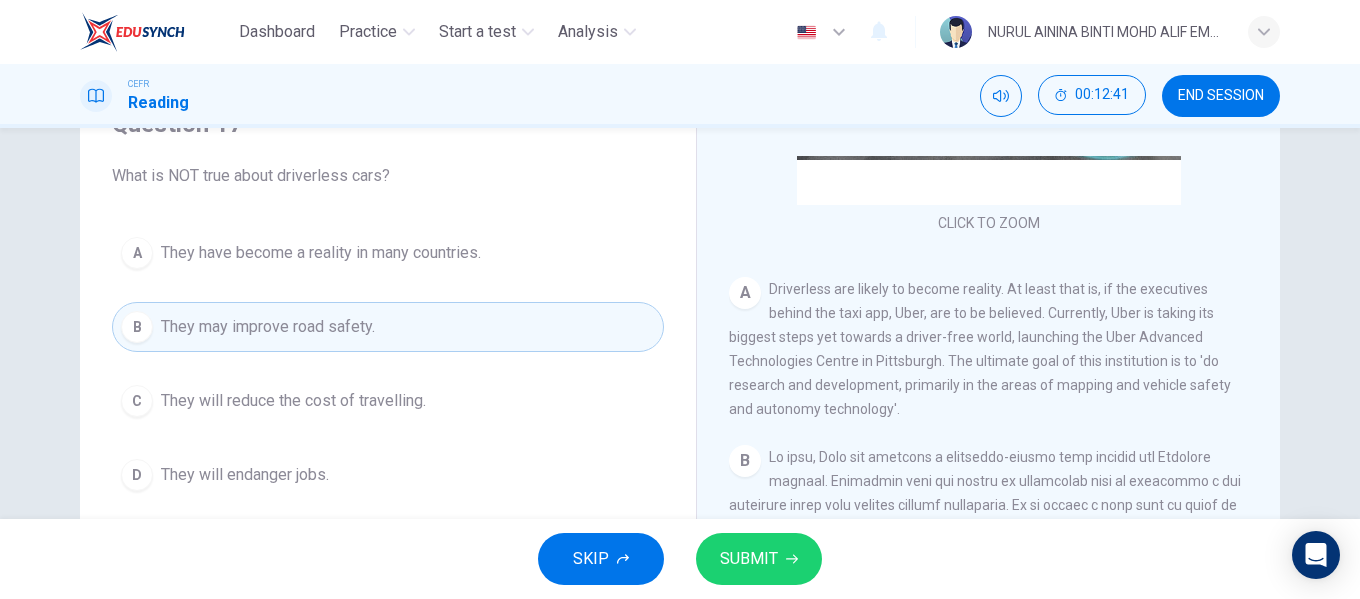 click on "SUBMIT" at bounding box center [749, 559] 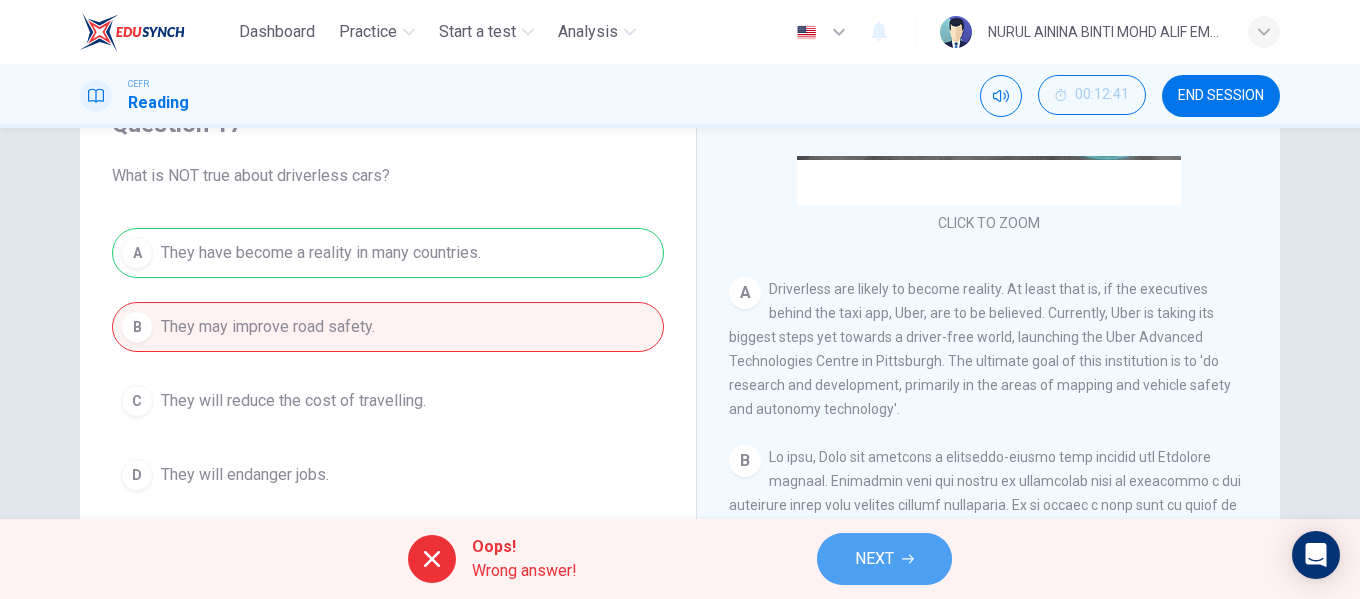 click on "NEXT" at bounding box center [874, 559] 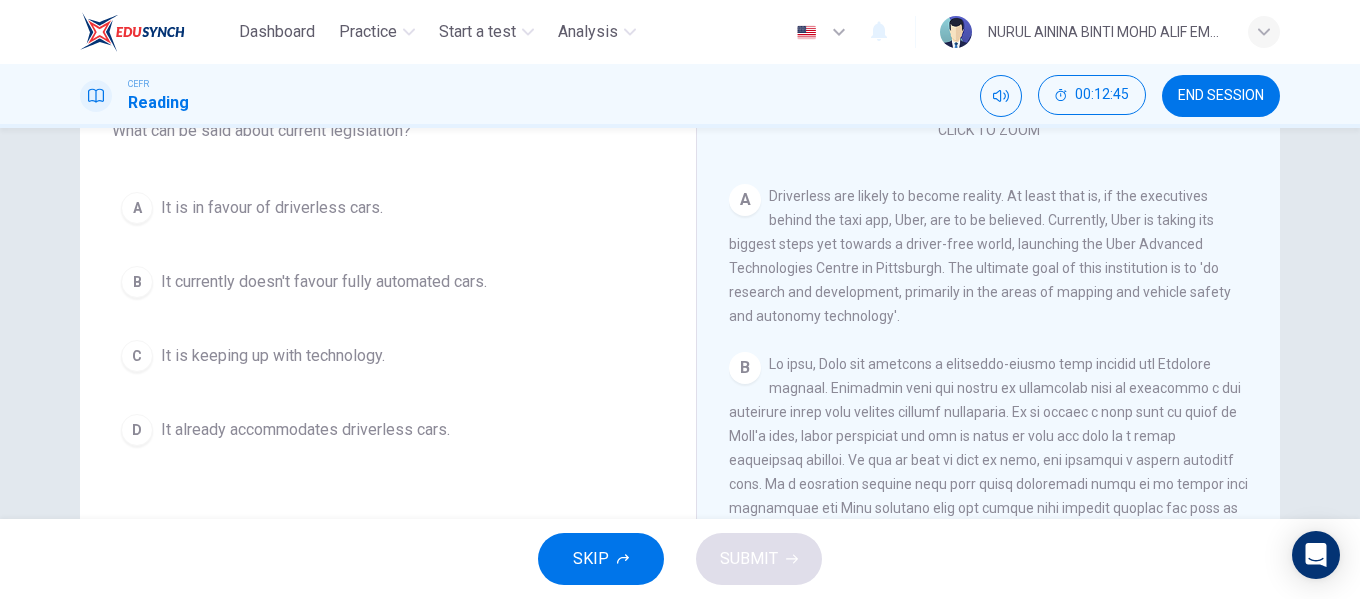 scroll, scrollTop: 84, scrollLeft: 0, axis: vertical 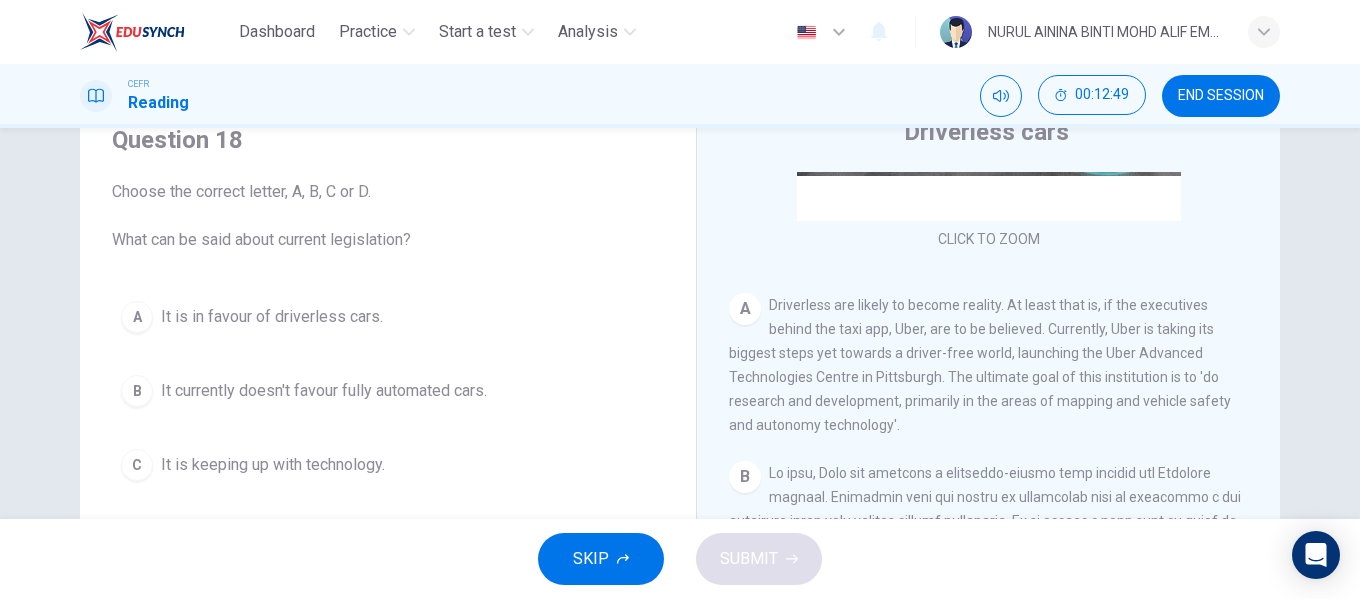 click on "It currently doesn't favour fully automated cars." at bounding box center [272, 317] 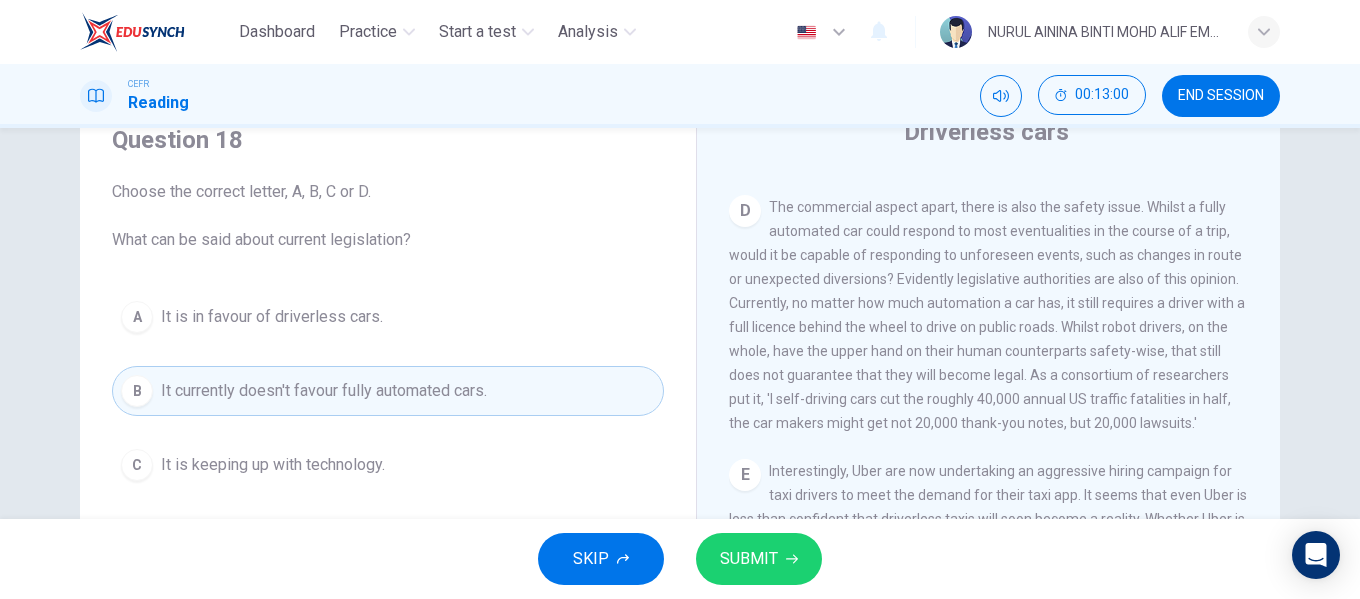 scroll, scrollTop: 1100, scrollLeft: 0, axis: vertical 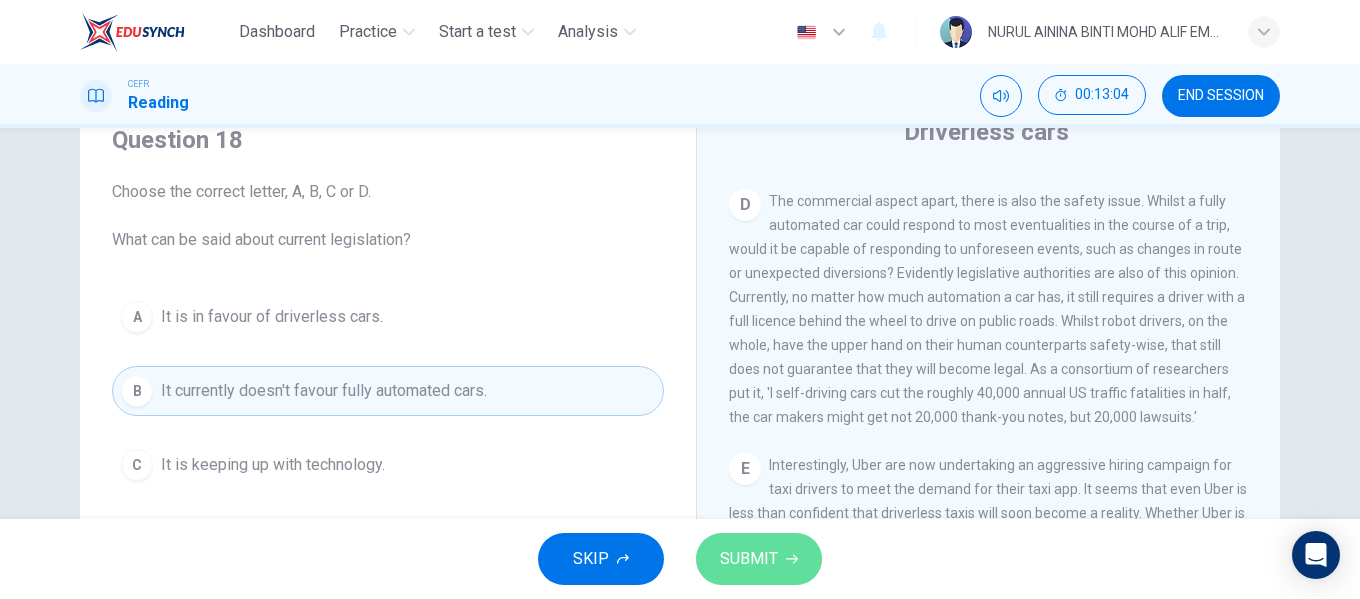 click on "SUBMIT" at bounding box center [759, 559] 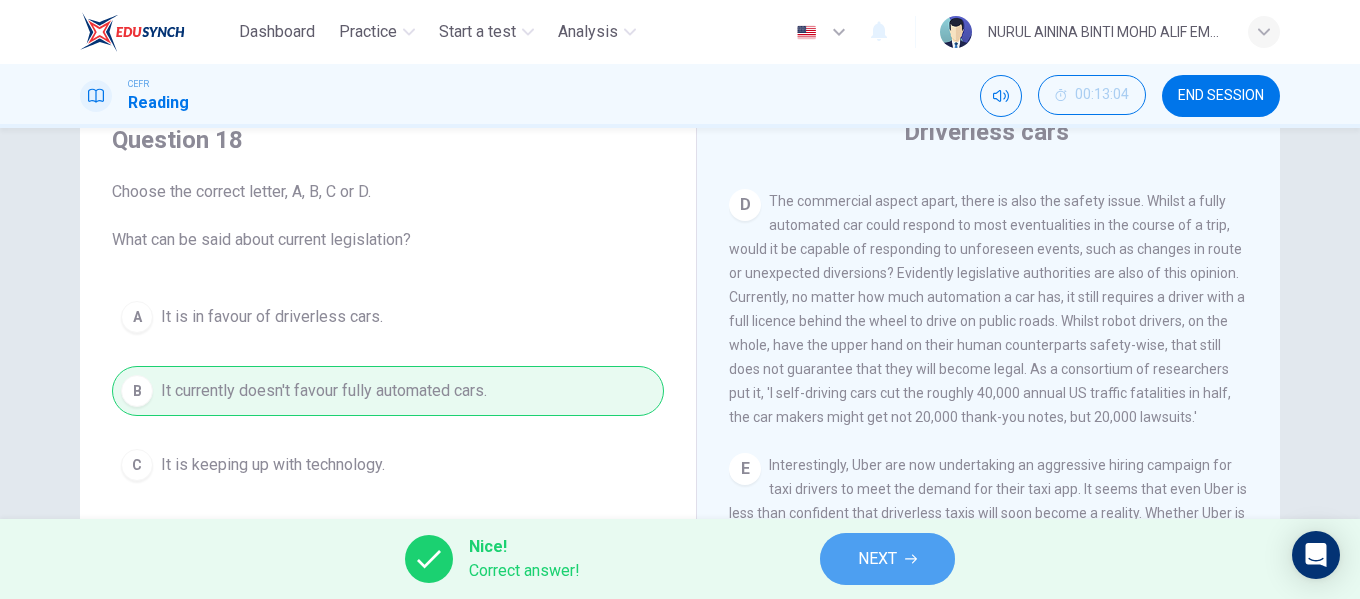 click on "NEXT" at bounding box center [887, 559] 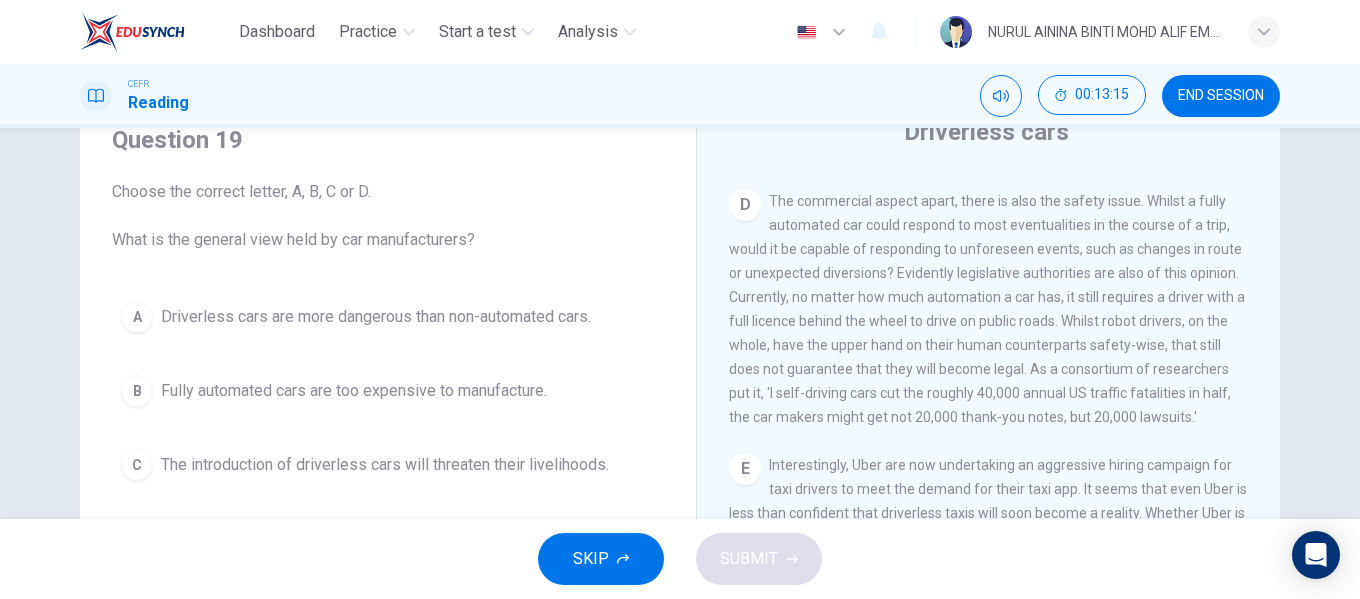 scroll, scrollTop: 184, scrollLeft: 0, axis: vertical 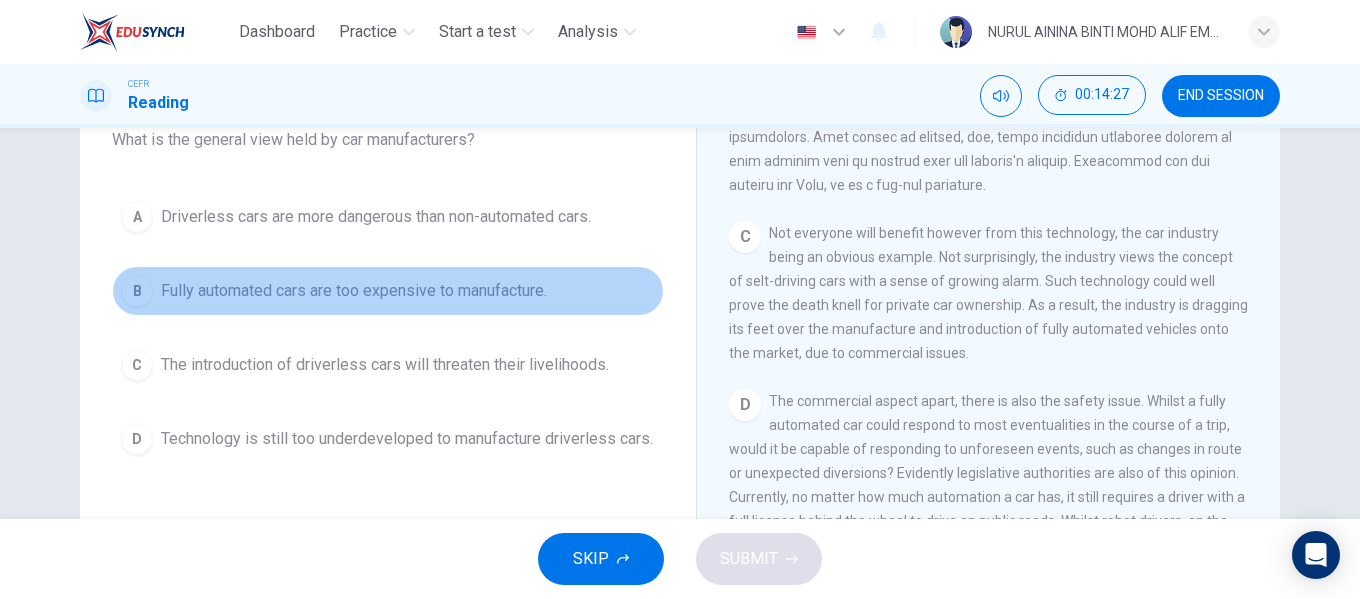 click on "Fully automated cars are too expensive to manufacture." at bounding box center [376, 217] 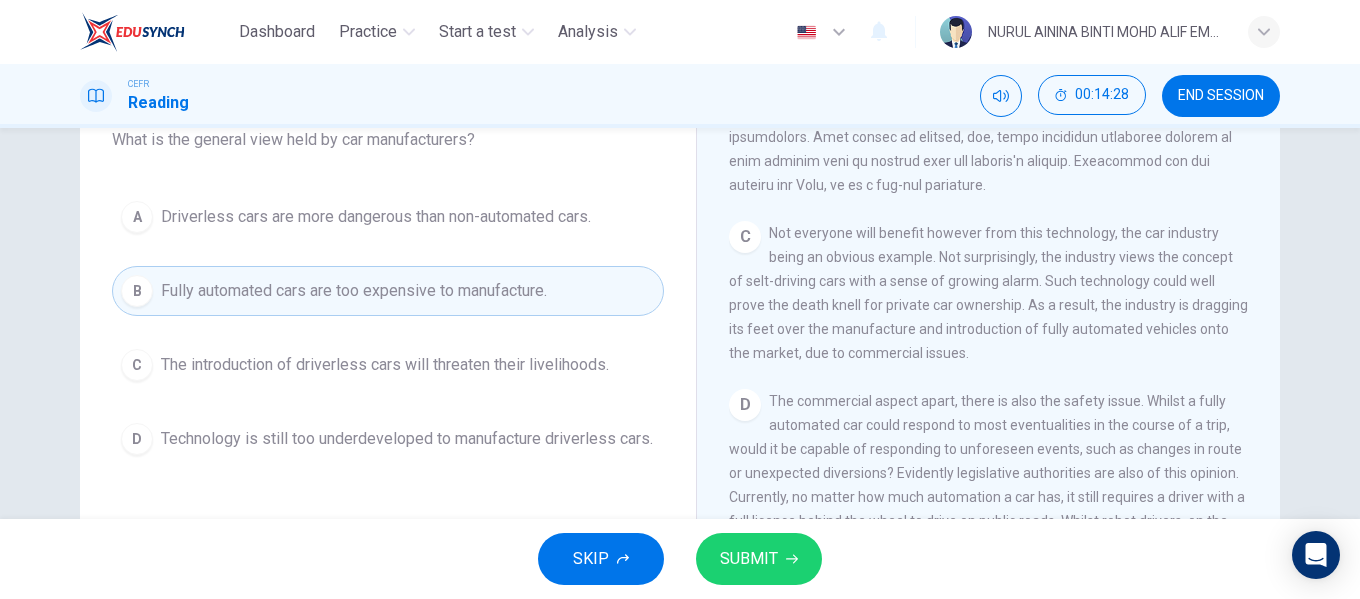 click on "SUBMIT" at bounding box center (749, 559) 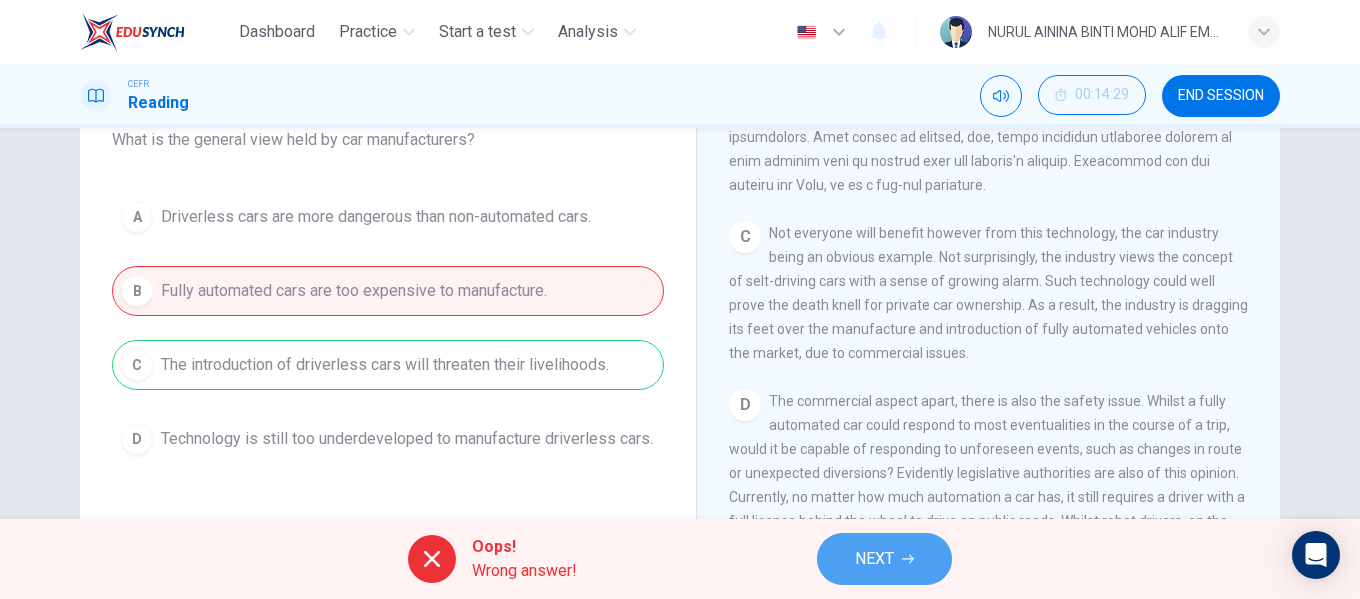 click on "NEXT" at bounding box center (884, 559) 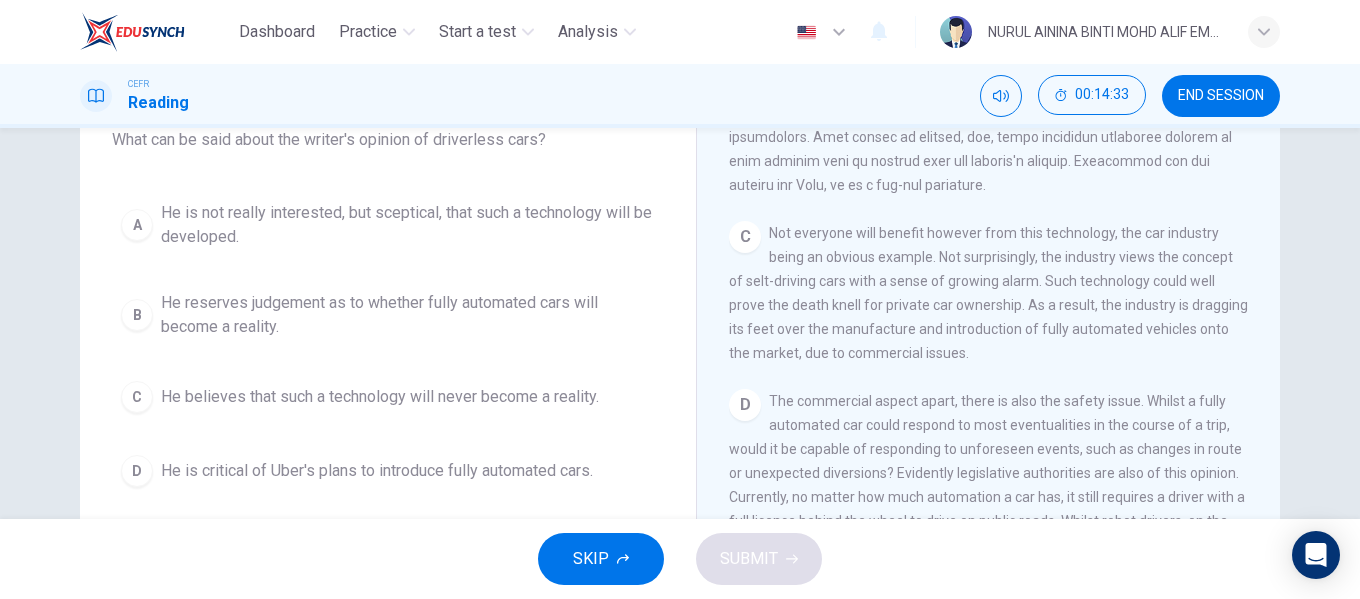 click on "He reserves judgement as to whether fully automated cars will become a reality." at bounding box center (408, 225) 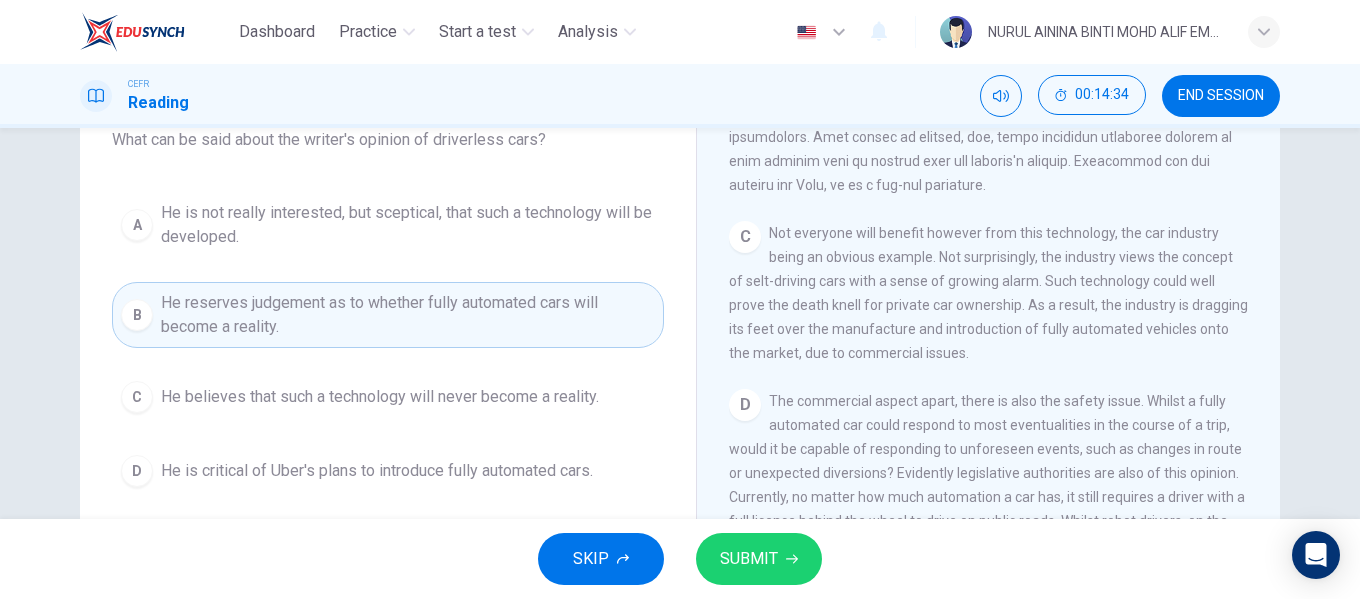 click on "SUBMIT" at bounding box center (759, 559) 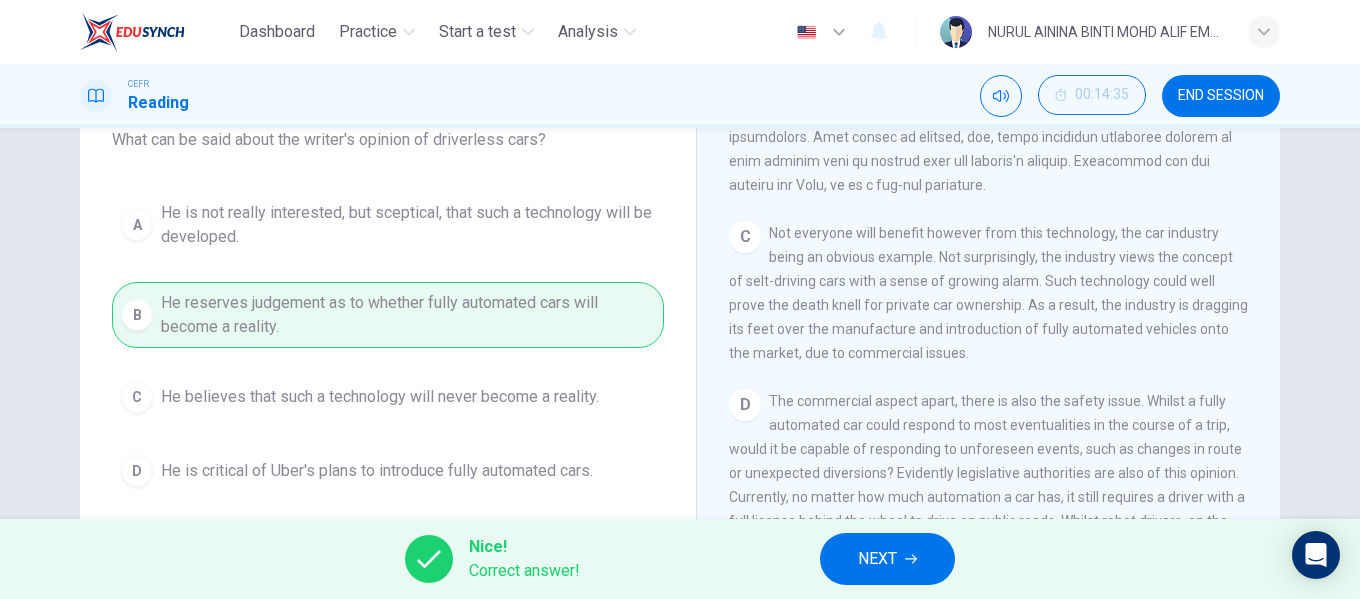 click on "NEXT" at bounding box center [877, 559] 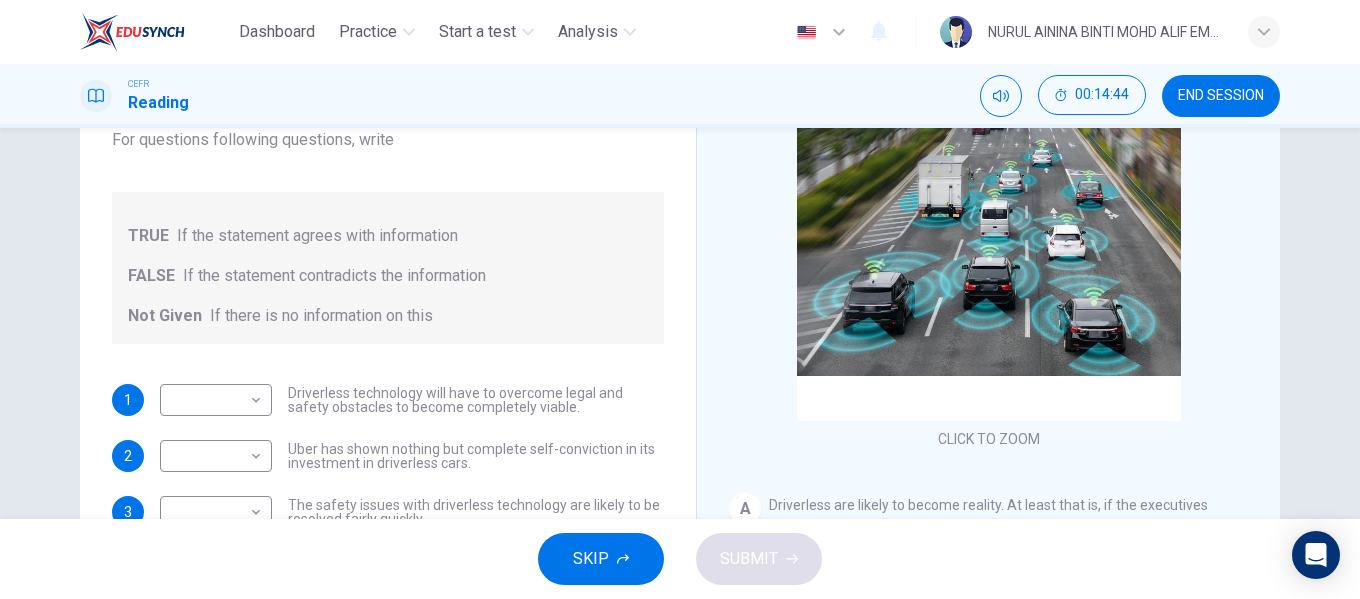 scroll, scrollTop: 284, scrollLeft: 0, axis: vertical 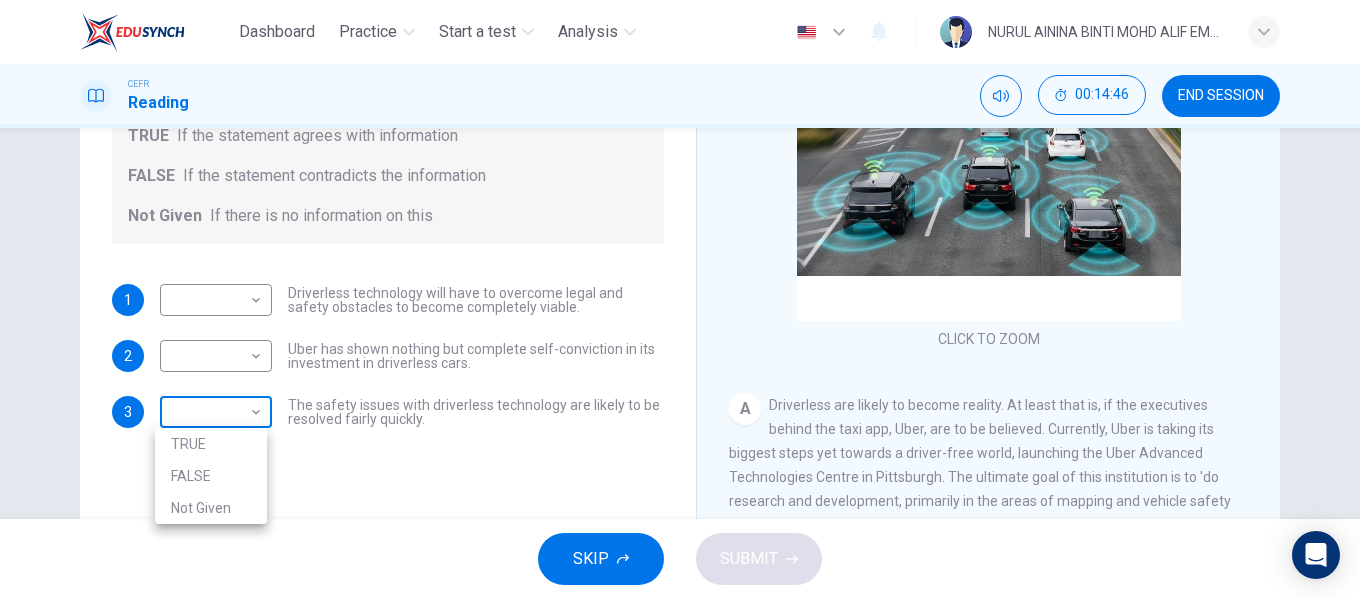 click on "Dashboard Practice Start a test Analysis English en ​ NURUL AININA BINTI MOHD ALIF EMPATI CEFR Reading 00:14:46 END SESSION Question 21 Do the following statements agree with the information given in the text? For questions following questions, write TRUE If the statement agrees with information FALSE If the statement contradicts the information Not Given If there is no information on this 1 ​ ​ Driverless technology will have to overcome legal and safety obstacles to become completely viable. 2 ​ ​ Uber has shown nothing but complete self-conviction in its investment in driverless cars. 3 ​ ​ The safety issues with driverless technology are likely to be resolved fairly quickly. Driverless cars CLICK TO ZOOM Click to Zoom A B C D E F G H SKIP SUBMIT EduSynch - Online Language Proficiency Testing
×
Dashboard Practice Analysis" at bounding box center [680, 299] 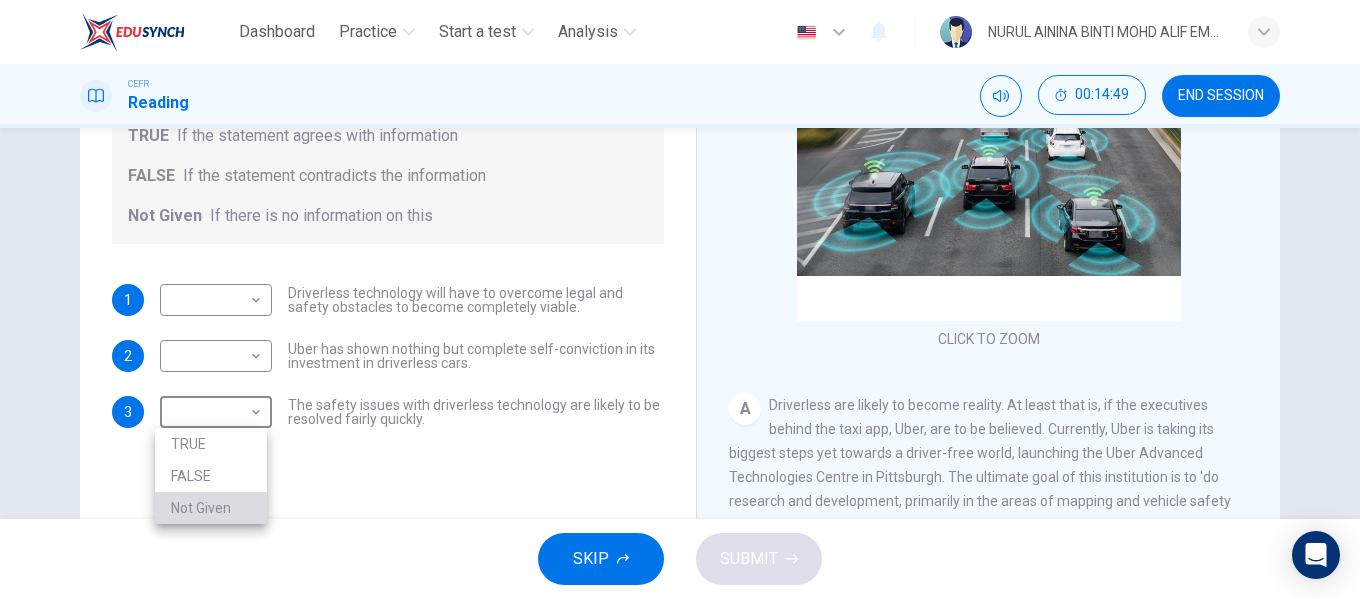 click on "Not Given" at bounding box center [211, 508] 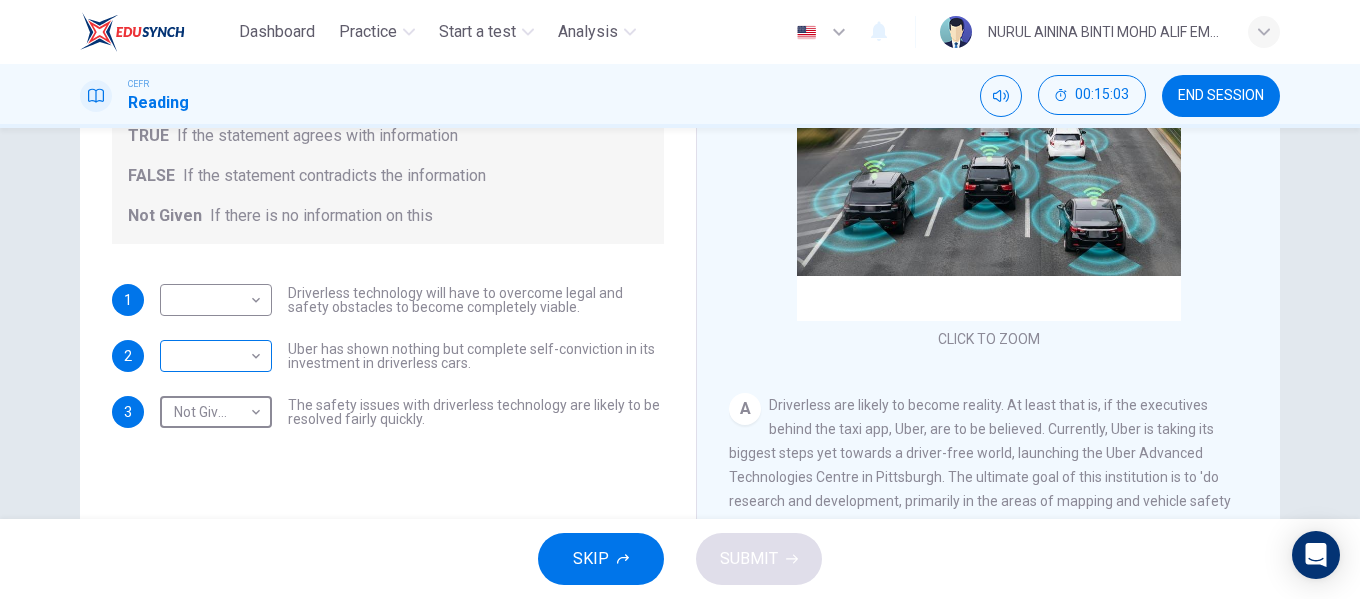click on "Dashboard Practice Start a test Analysis English en ​ NURUL AININA BINTI MOHD ALIF EMPATI CEFR Reading 00:15:03 END SESSION Question 21 Do the following statements agree with the information given in the text? For questions following questions, write TRUE If the statement agrees with information FALSE If the statement contradicts the information Not Given If there is no information on this 1 ​ ​ Driverless technology will have to overcome legal and safety obstacles to become completely viable. 2 ​ ​ Uber has shown nothing but complete self-conviction in its investment in driverless cars. 3 Not Given Not Given ​ The safety issues with driverless technology are likely to be resolved fairly quickly. Driverless cars CLICK TO ZOOM Click to Zoom A B C D E F G H SKIP SUBMIT EduSynch - Online Language Proficiency Testing
×
Dashboard 2025" at bounding box center (680, 299) 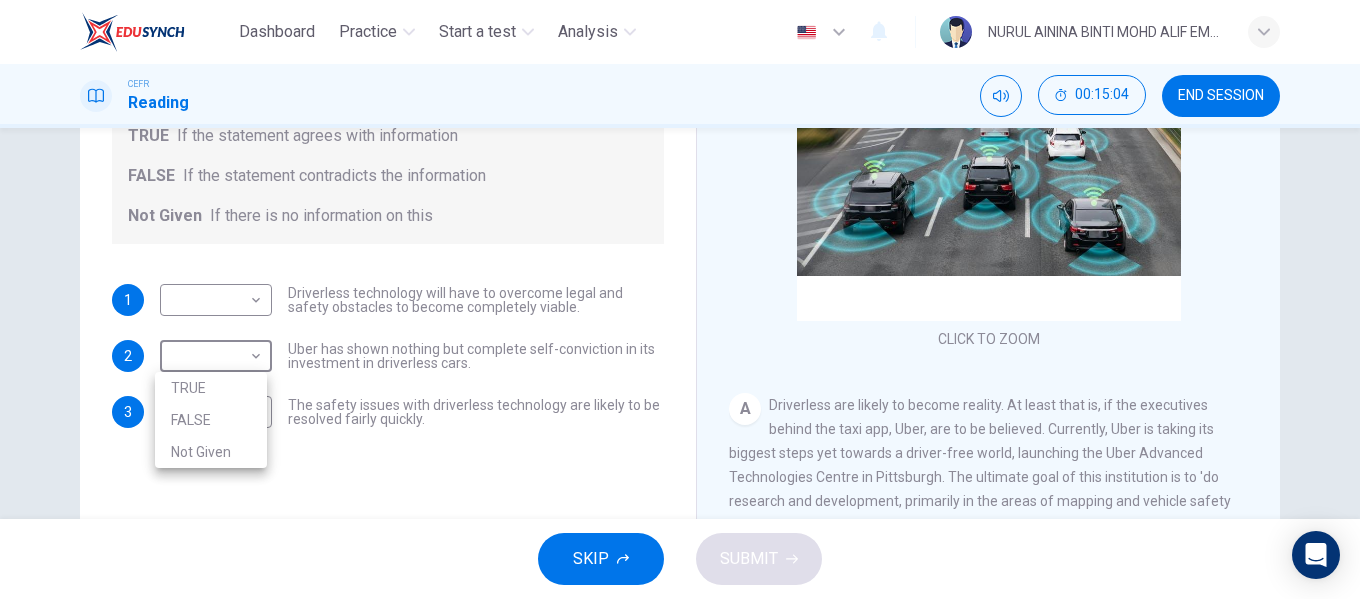 click on "TRUE" at bounding box center [211, 388] 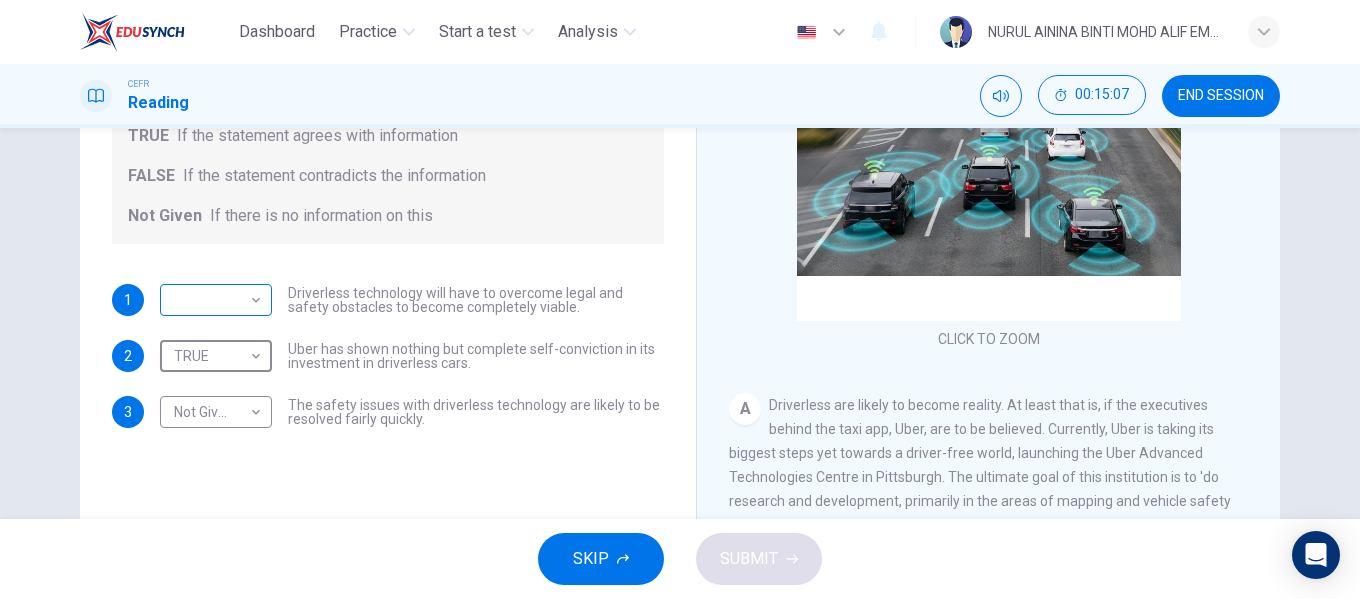 click on "Dashboard Practice Start a test Analysis English en ​ [NAME] EMPATI CEFR Reading 00:15:07 END SESSION Question 21 Do the following statements agree with the information given in the text? For questions following questions, write TRUE If the statement agrees with information FALSE If the statement contradicts the information Not Given If there is no information on this 1 ​ ​ Driverless technology will have to overcome legal and safety obstacles to become completely viable. 2 TRUE TRUE ​ Uber has shown nothing but complete self-conviction in its investment in driverless cars. 3 Not Given Not Given ​ The safety issues with driverless technology are likely to be resolved fairly quickly. Driverless cars CLICK TO ZOOM Click to Zoom A B C D E F G H SKIP SUBMIT EduSynch - Online Language Proficiency Testing
×
Practice" at bounding box center [680, 299] 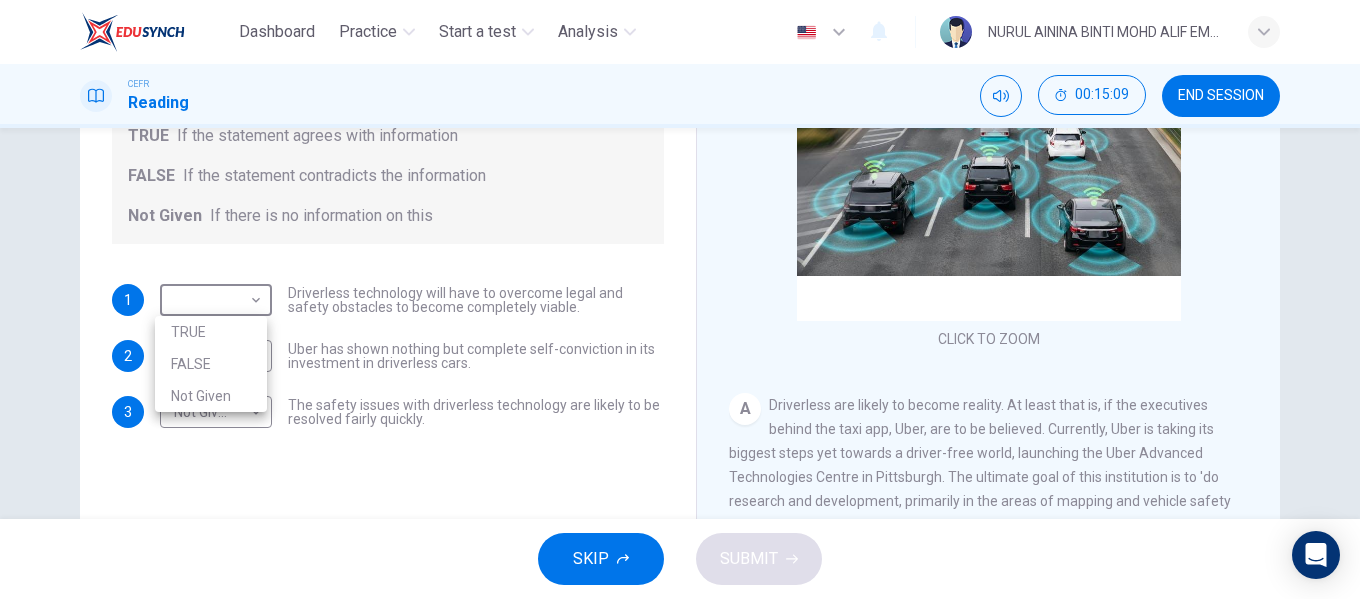click at bounding box center (680, 299) 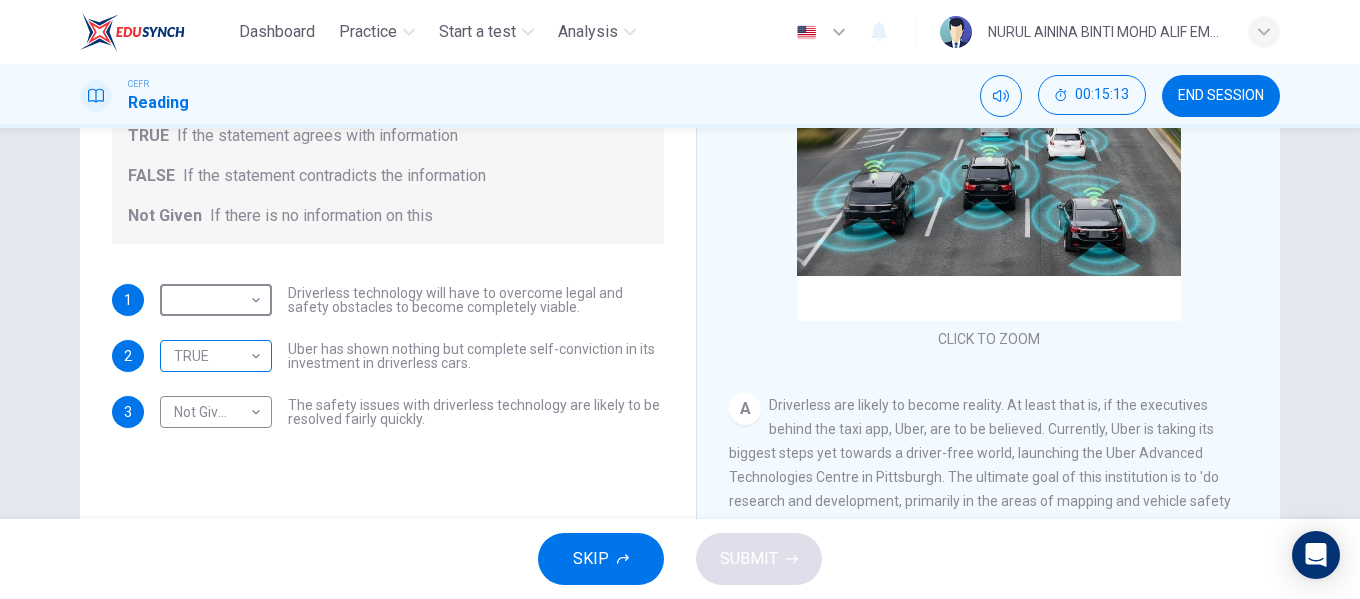 click on "Dashboard Practice Start a test Analysis English en ​ [NAME] EMPATI CEFR Reading 00:15:13 END SESSION Question 21 Do the following statements agree with the information given in the text? For questions following questions, write TRUE If the statement agrees with information FALSE If the statement contradicts the information Not Given If there is no information on this 1 ​ ​ Driverless technology will have to overcome legal and safety obstacles to become completely viable. 2 TRUE TRUE ​ Uber has shown nothing but complete self-conviction in its investment in driverless cars. 3 Not Given Not Given ​ The safety issues with driverless technology are likely to be resolved fairly quickly. Driverless cars CLICK TO ZOOM Click to Zoom A B C D E F G H SKIP SUBMIT EduSynch - Online Language Proficiency Testing
×
Practice" at bounding box center [680, 299] 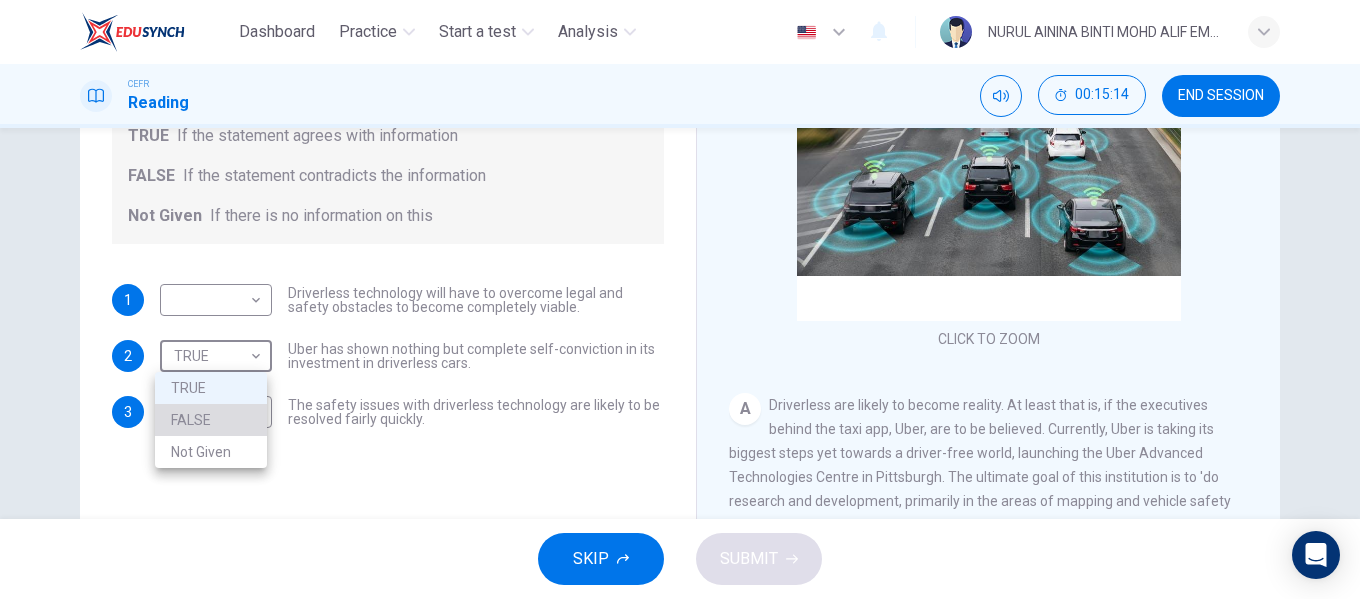 click on "FALSE" at bounding box center (211, 420) 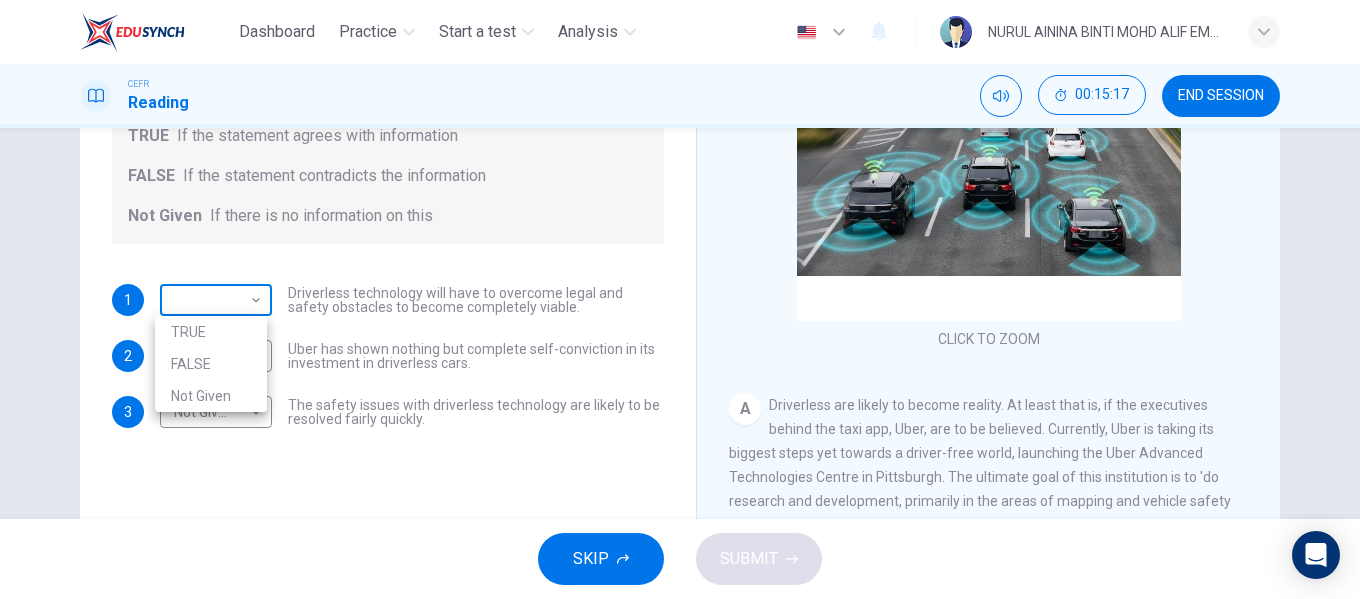 click on "Dashboard Practice Start a test Analysis English en ​ NURUL AININA BINTI MOHD ALIF EMPATI CEFR Reading 00:15:17 END SESSION Question 21 Do the following statements agree with the information given in the text? For questions following questions, write TRUE If the statement agrees with information FALSE If the statement contradicts the information Not Given If there is no information on this 1 ​ ​ Driverless technology will have to overcome legal and safety obstacles to become completely viable. 2 FALSE FALSE ​ Uber has shown nothing but complete self-conviction in its investment in driverless cars. 3 Not Given Not Given ​ The safety issues with driverless technology are likely to be resolved fairly quickly. Driverless cars CLICK TO ZOOM Click to Zoom A B C D E F G H SKIP SUBMIT EduSynch - Online Language Proficiency Testing
×
2025" at bounding box center [680, 299] 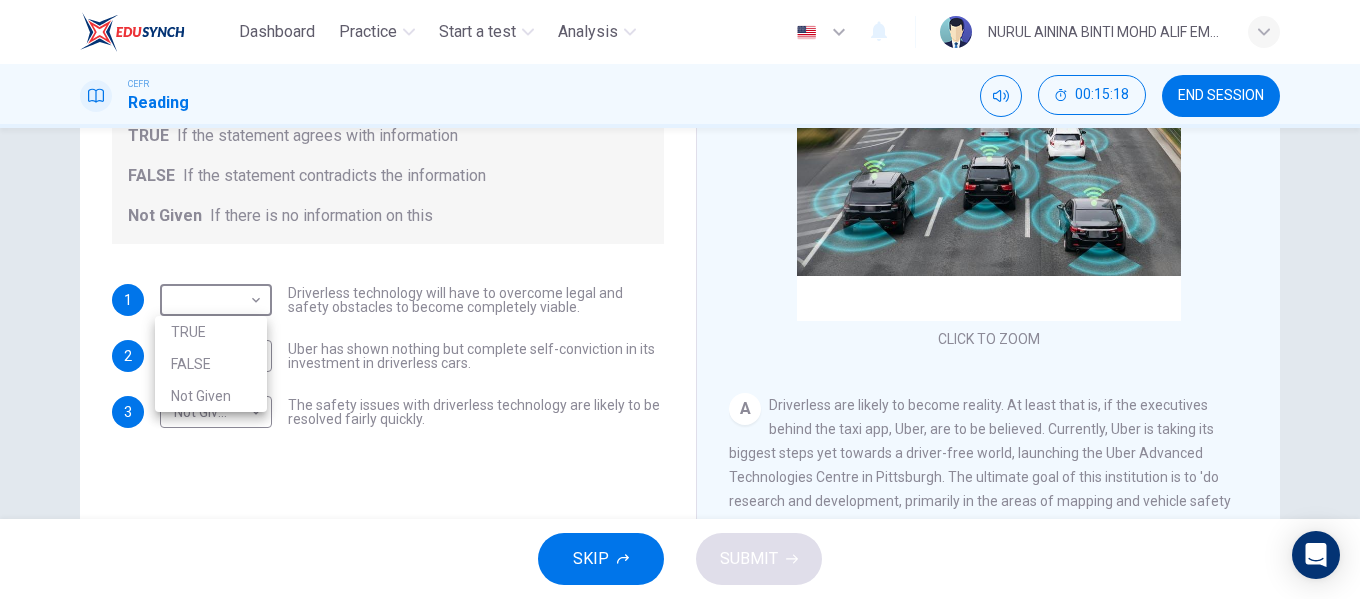 click on "TRUE" at bounding box center (211, 332) 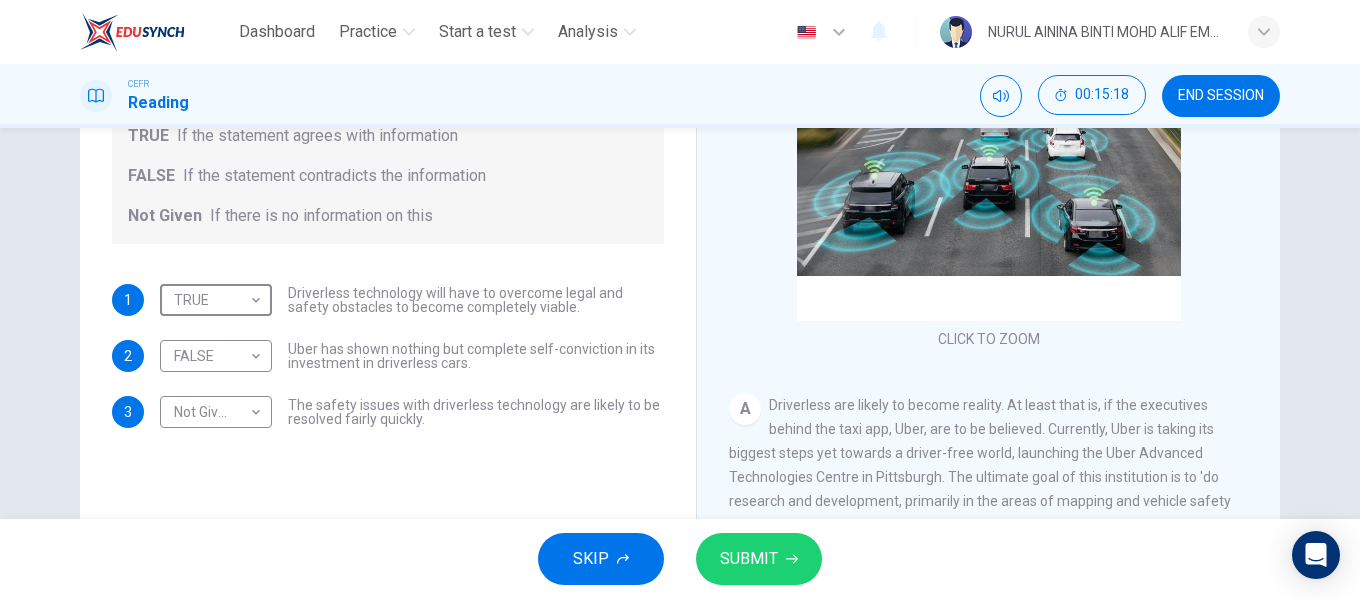 click on "SUBMIT" at bounding box center (749, 559) 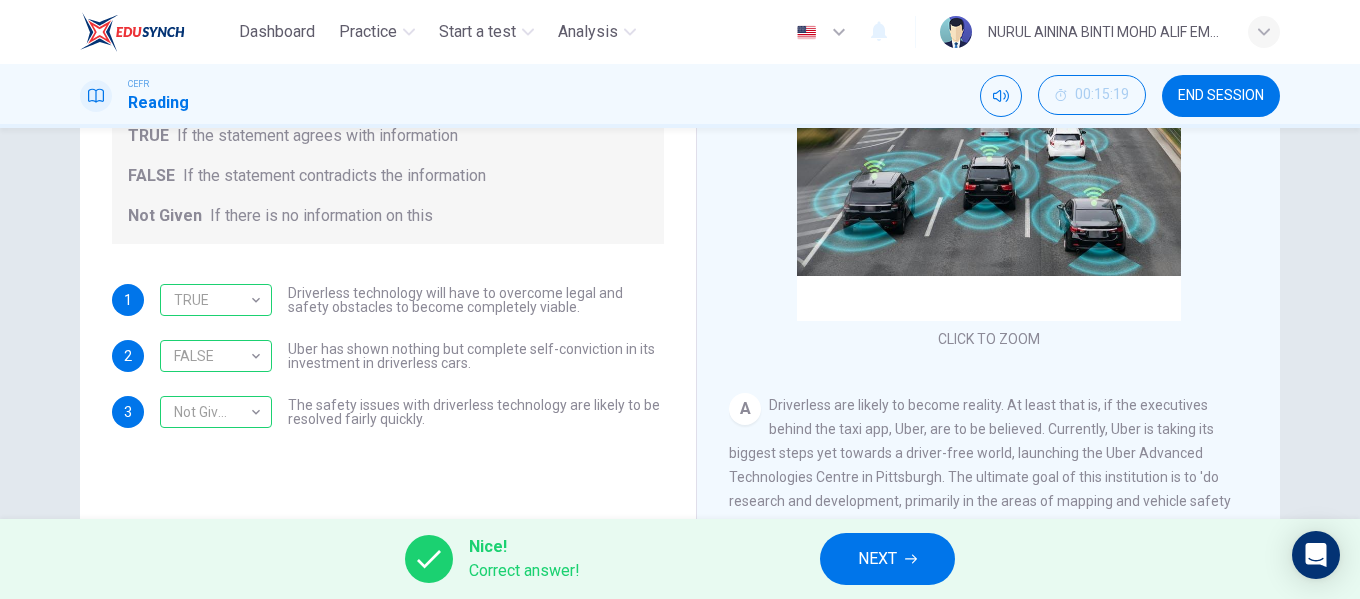 click on "NEXT" at bounding box center (877, 559) 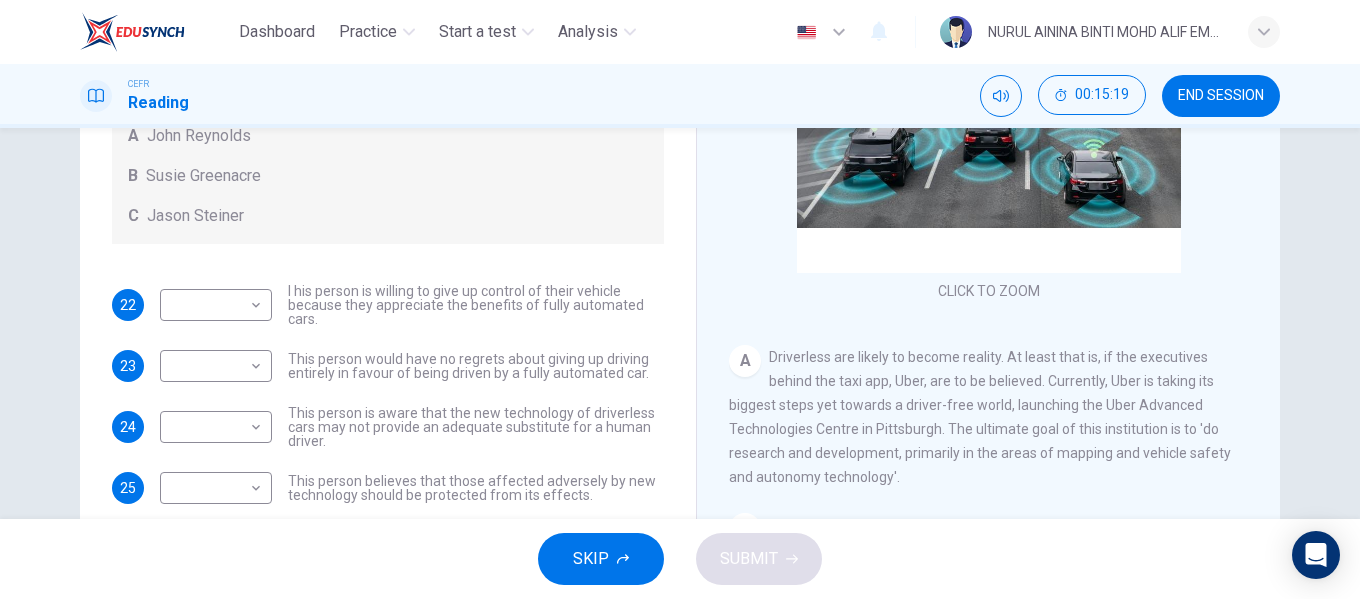 scroll, scrollTop: 232, scrollLeft: 0, axis: vertical 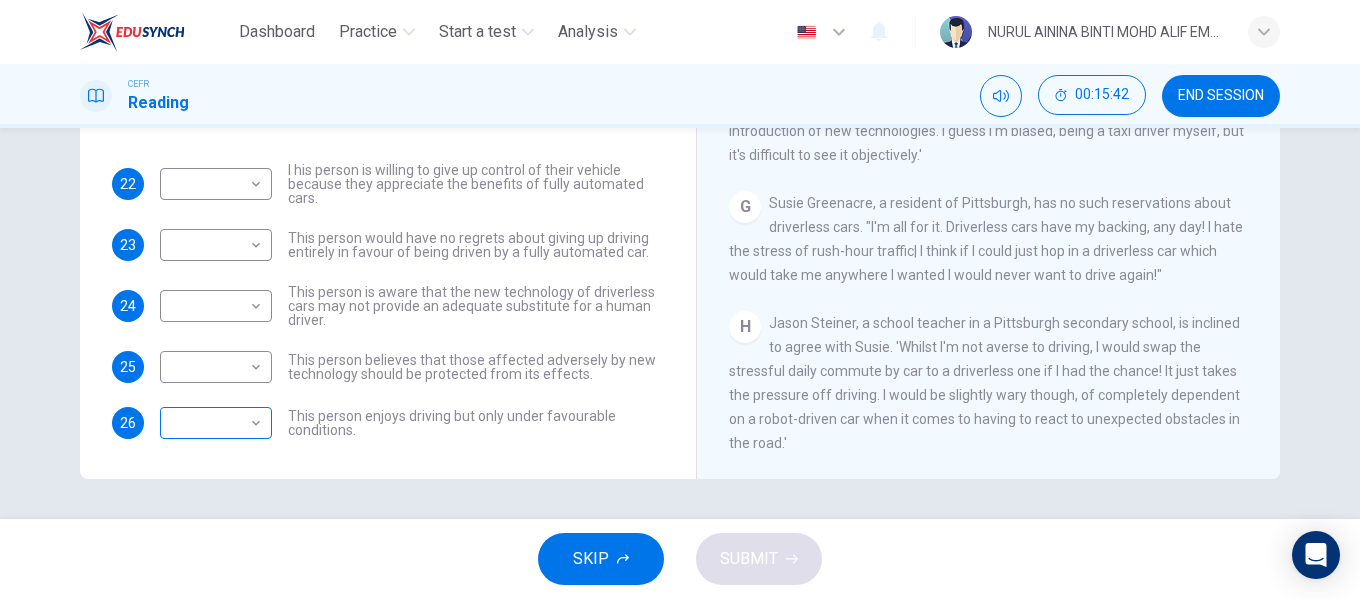 click on "Dashboard Practice Start a test Analysis English en ​ [NAME] EMPATI CEFR Reading 00:15:42 END SESSION Questions 22 - 26 Look at the following statements, and the list of people. Match each statement to the correct person, A-C. You may use any letter more than once.
A [NAME] B [NAME] C [NAME] 22 ​ ​ I his person is willing to give up control of their vehicle because they appreciate the benefits of fully automated cars. 23 ​ ​ This person would have no regrets about giving up driving entirely in favour of being driven by a fully automated car. 24 ​ ​ This person is aware that the new technology of driverless cars may not provide an adequate substitute for a human driver. 25 ​ ​ This person believes that those affected adversely by new technology should be protected from its effects. 26 ​ ​ This person enjoys driving but only under favourable conditions. Driverless cars CLICK TO ZOOM Click to Zoom A B C D E F G H SKIP SUBMIT
×" at bounding box center [680, 299] 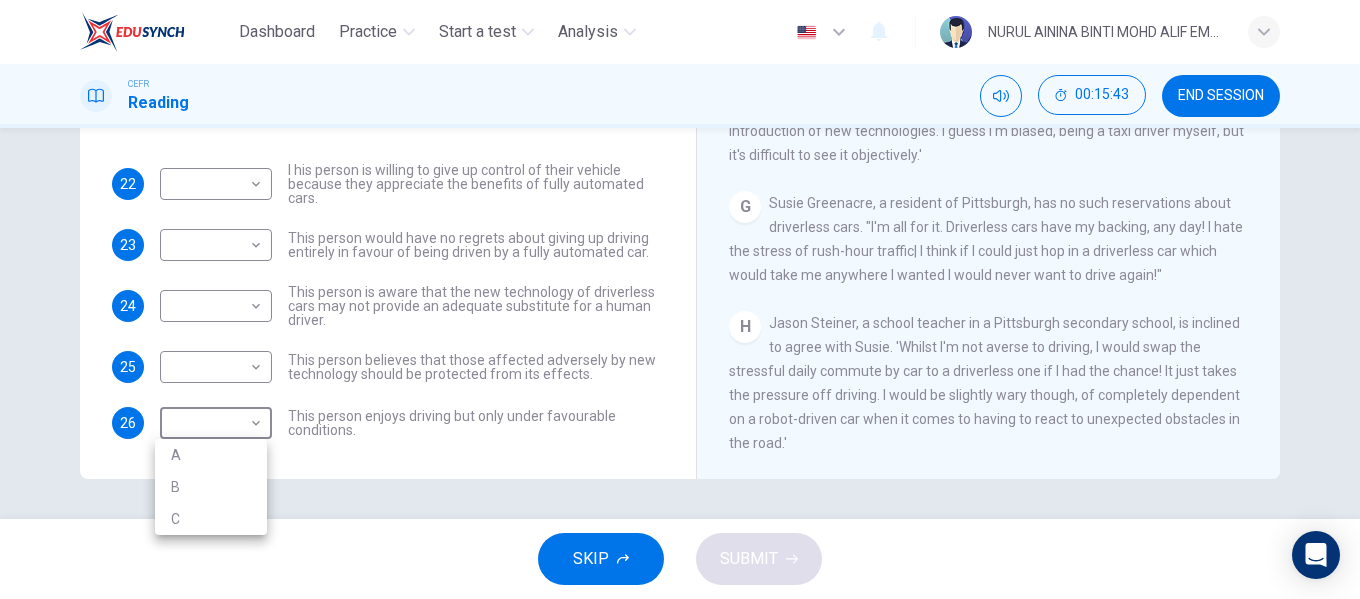 click on "C" at bounding box center (211, 519) 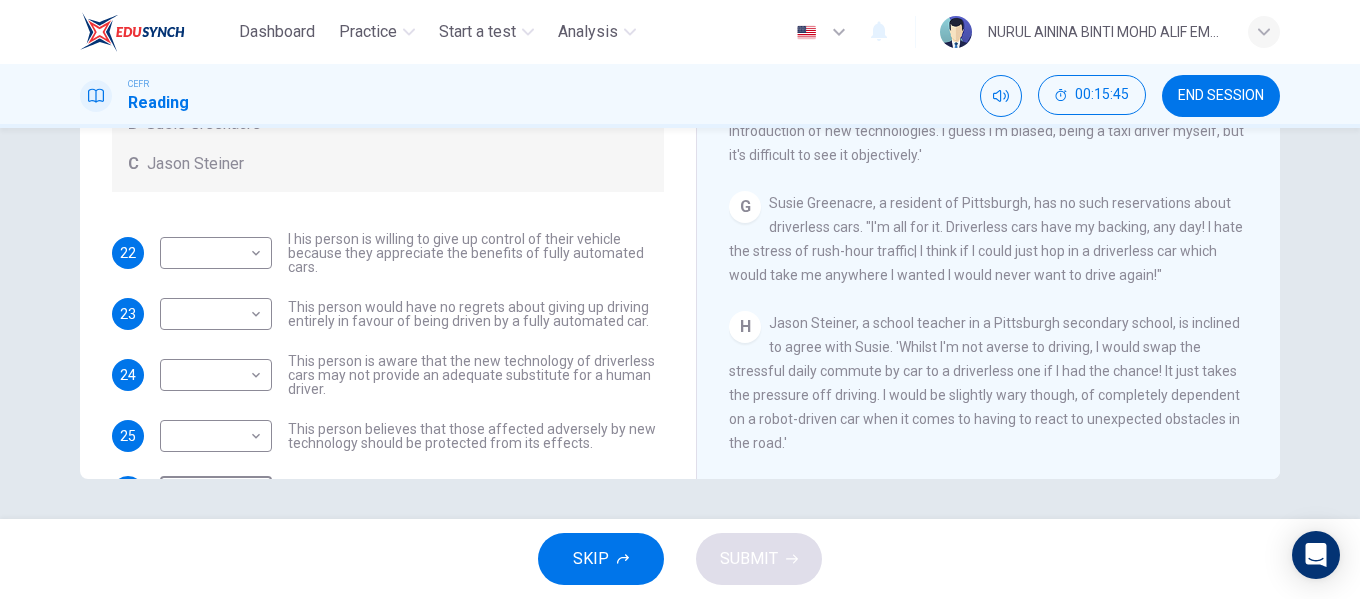 scroll, scrollTop: 0, scrollLeft: 0, axis: both 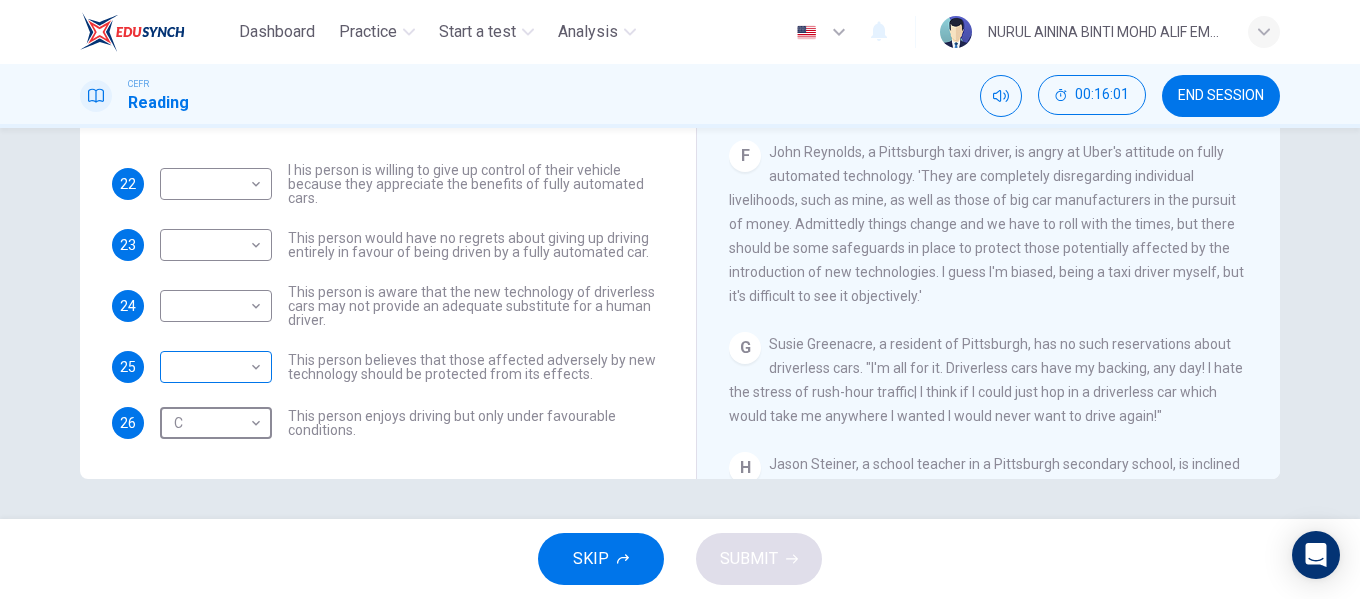 click on "Dashboard Practice Start a test Analysis English en ​ [NAME] EMPATI CEFR Reading 00:16:01 END SESSION Questions 22 - 26 Look at the following statements, and the list of people. Match each statement to the correct person, A-C. You may use any letter more than once.
A [NAME] B [NAME] C [NAME] 22 ​ ​ I his person is willing to give up control of their vehicle because they appreciate the benefits of fully automated cars. 23 ​ ​ This person would have no regrets about giving up driving entirely in favour of being driven by a fully automated car. 24 ​ ​ This person is aware that the new technology of driverless cars may not provide an adequate substitute for a human driver. 25 ​ ​ This person believes that those affected adversely by new technology should be protected from its effects. 26 C C ​ This person enjoys driving but only under favourable conditions. Driverless cars CLICK TO ZOOM Click to Zoom A B C D E F G H SKIP SUBMIT
×" at bounding box center [680, 299] 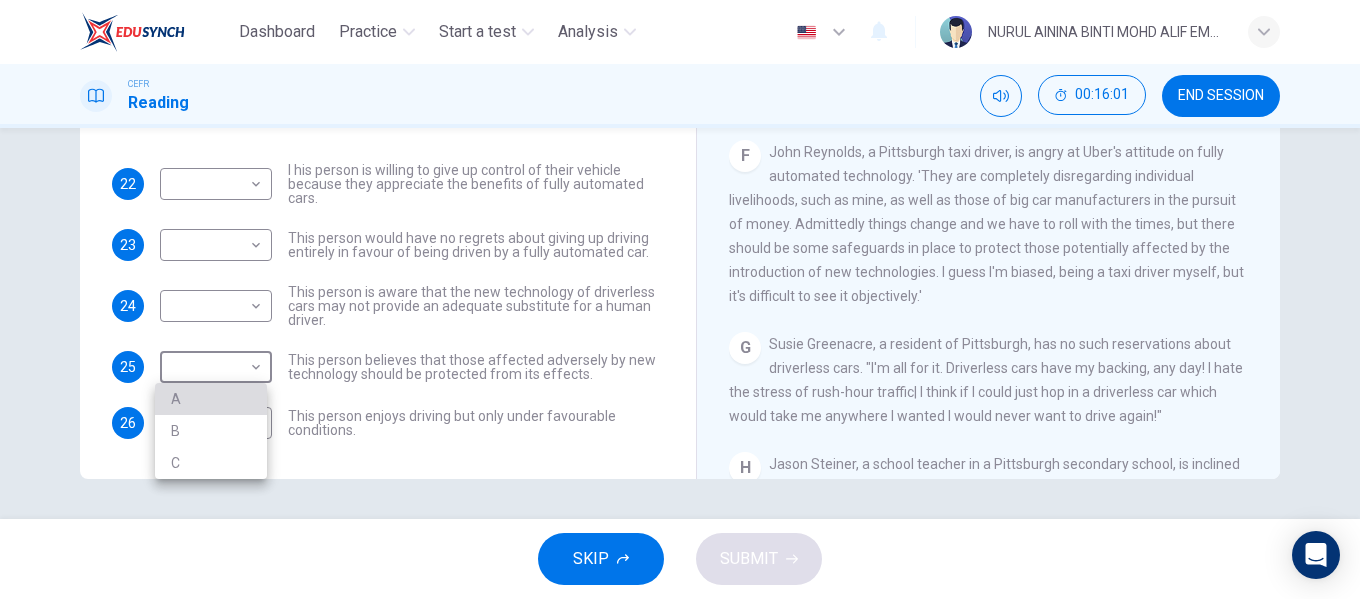 click on "A" at bounding box center [211, 399] 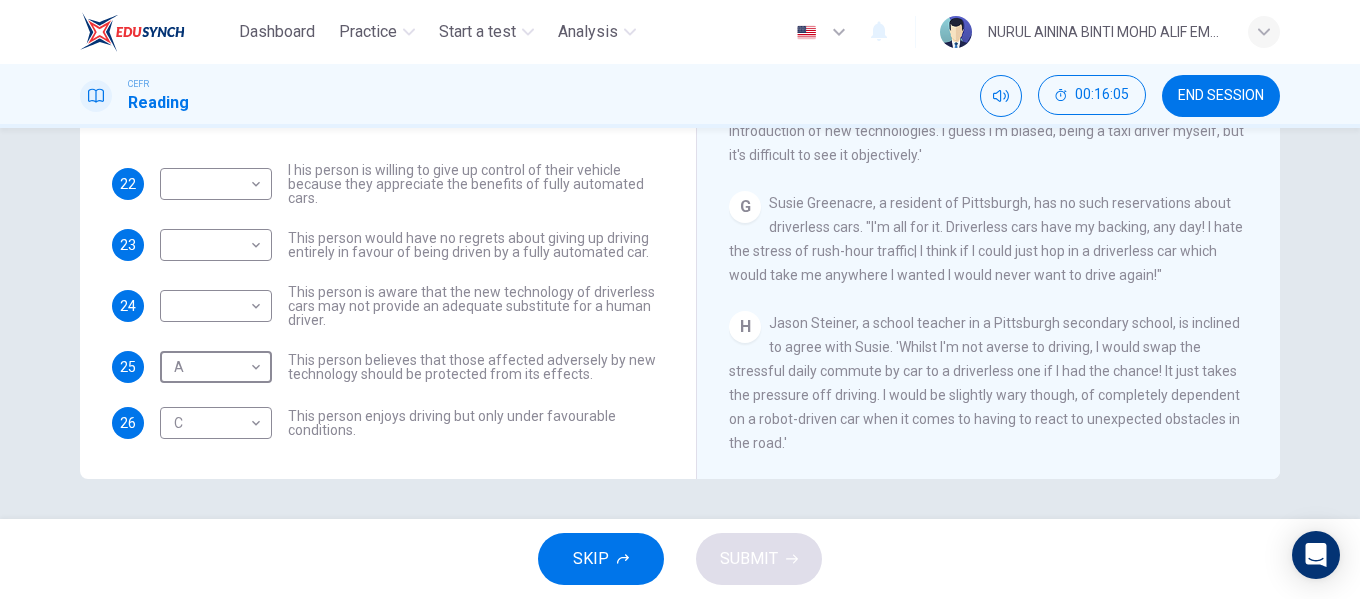 scroll, scrollTop: 1481, scrollLeft: 0, axis: vertical 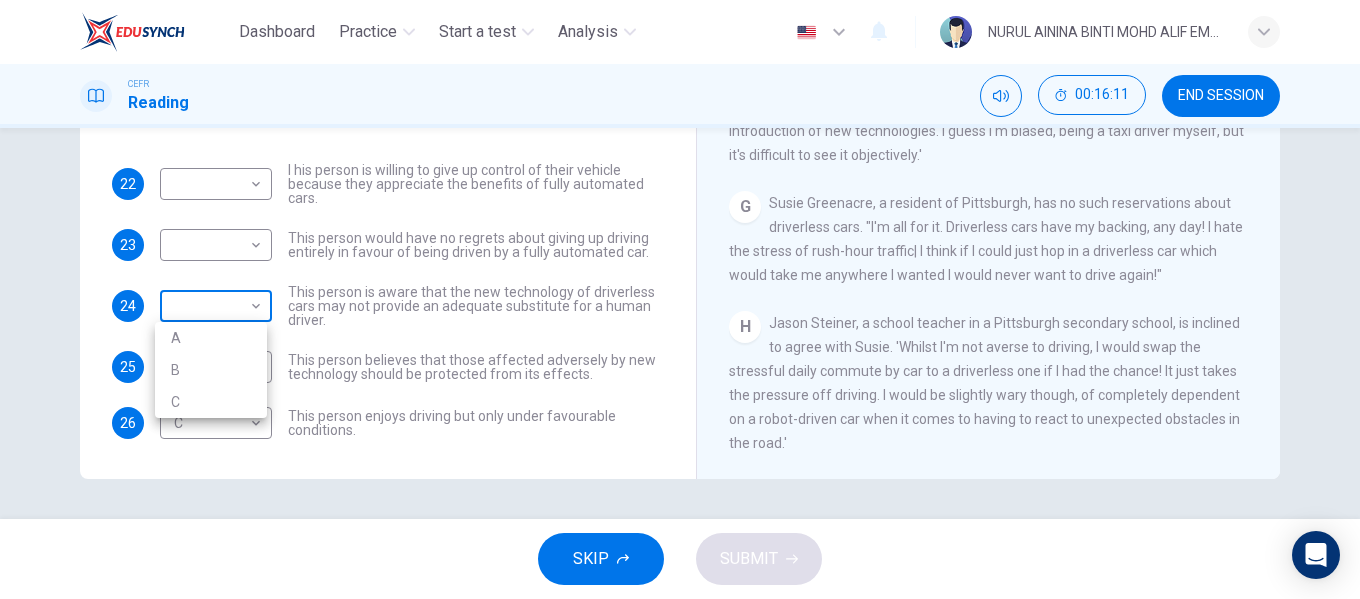 click on "Dashboard Practice Start a test Analysis English en ​ [NAME] EMPATI CEFR Reading 00:16:11 END SESSION Questions 22 - 26 Look at the following statements, and the list of people. Match each statement to the correct person, A-C. You may use any letter more than once.
A [NAME] B [NAME] C [NAME] 22 ​ ​ I his person is willing to give up control of their vehicle because they appreciate the benefits of fully automated cars. 23 ​ ​ This person would have no regrets about giving up driving entirely in favour of being driven by a fully automated car. 24 ​ ​ This person is aware that the new technology of driverless cars may not provide an adequate substitute for a human driver. 25 ​ ​ This person believes that those affected adversely by new technology should be protected from its effects. 26 C C ​ This person enjoys driving but only under favourable conditions. Driverless cars CLICK TO ZOOM Click to Zoom A B C D E F G H SKIP SUBMIT
×" at bounding box center (680, 299) 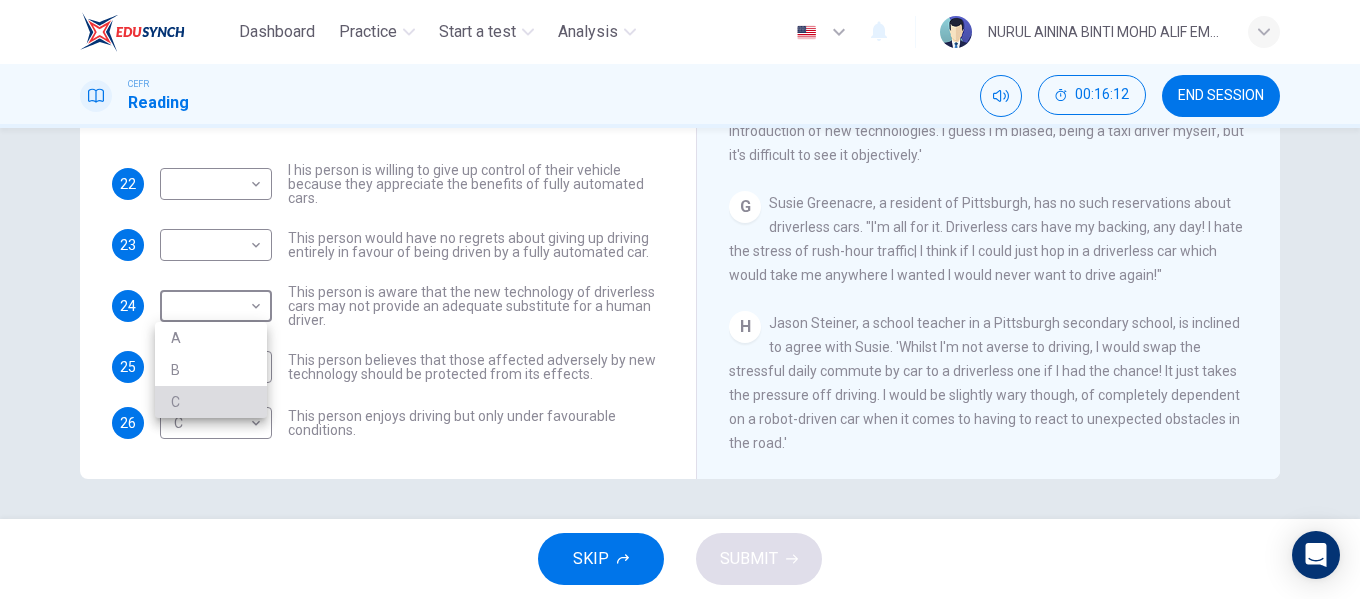 click on "C" at bounding box center (211, 402) 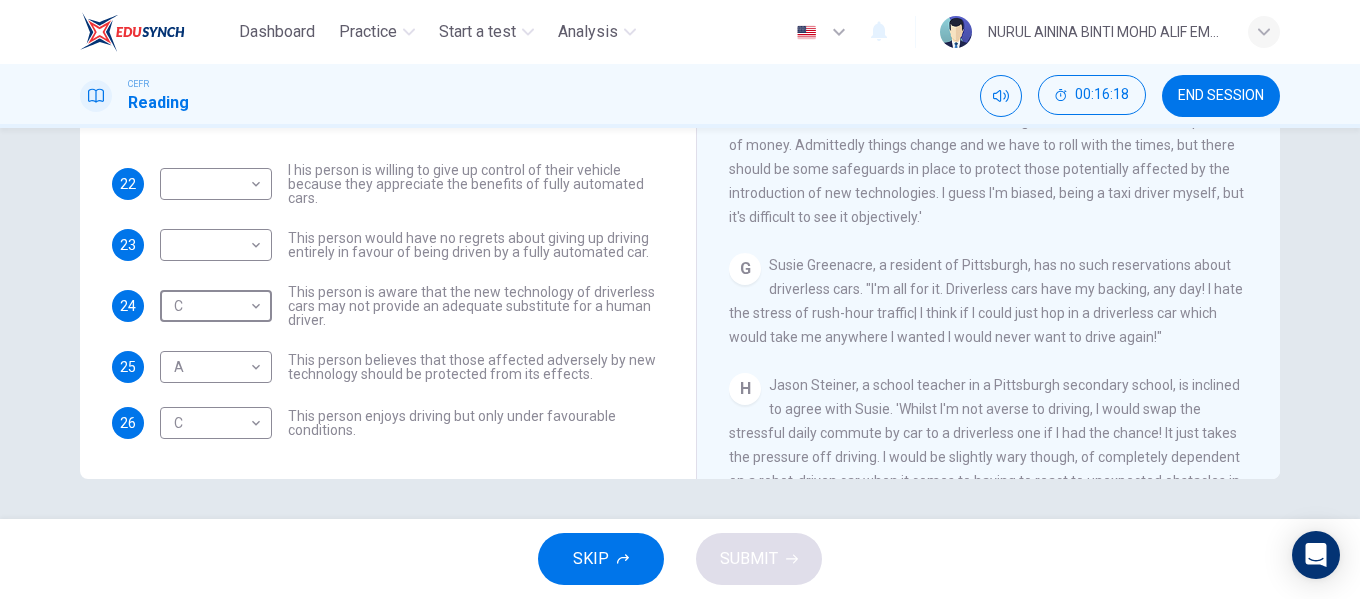 scroll, scrollTop: 1481, scrollLeft: 0, axis: vertical 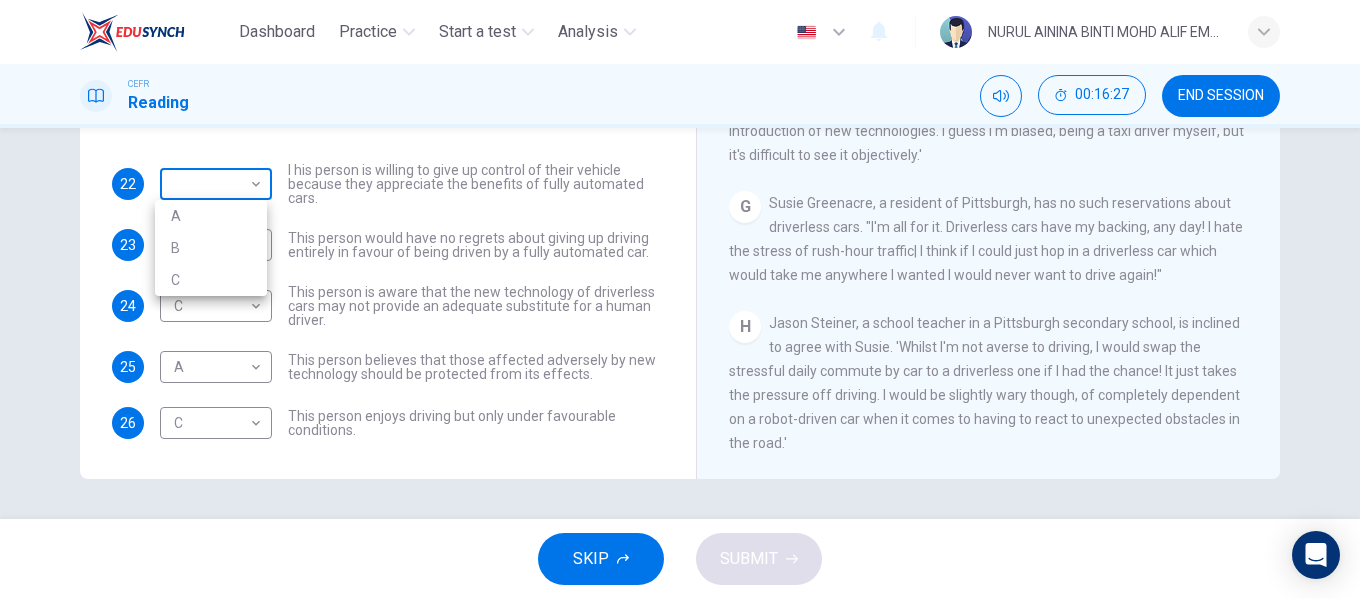 click on "Dashboard Practice Start a test Analysis English en ​ NURUL AININA BINTI MOHD ALIF EMPATI CEFR Reading 00:16:27 END SESSION Questions 22 - 26 Look at the following statements, and the list of people. Match each statement to the correct person, A-C. You may use any letter more than once.
A John Reynolds B Susie Greenacre C Jason Steiner 22 ​ ​ I his person is willing to give up control of their vehicle because they appreciate the benefits of fully automated cars. 23 ​ ​ This person would have no regrets about giving up driving entirely in favour of being driven by a fully automated car. 24 C C ​ This person is aware that the new technology of driverless cars may not provide an adequate substitute for a human driver. 25 A A ​ This person believes that those affected adversely by new technology should be protected from its effects. 26 C C ​ This person enjoys driving but only under favourable conditions. Driverless cars CLICK TO ZOOM Click to Zoom A B C D E F G H SKIP SUBMIT
×" at bounding box center (680, 299) 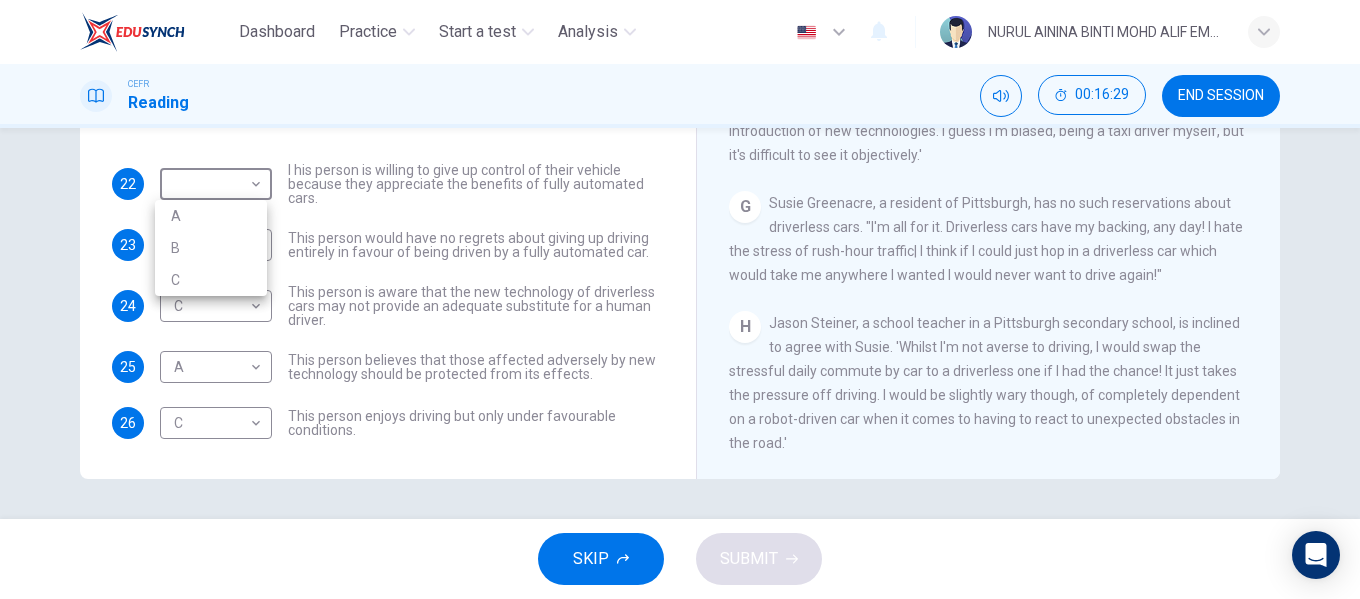 click at bounding box center [680, 299] 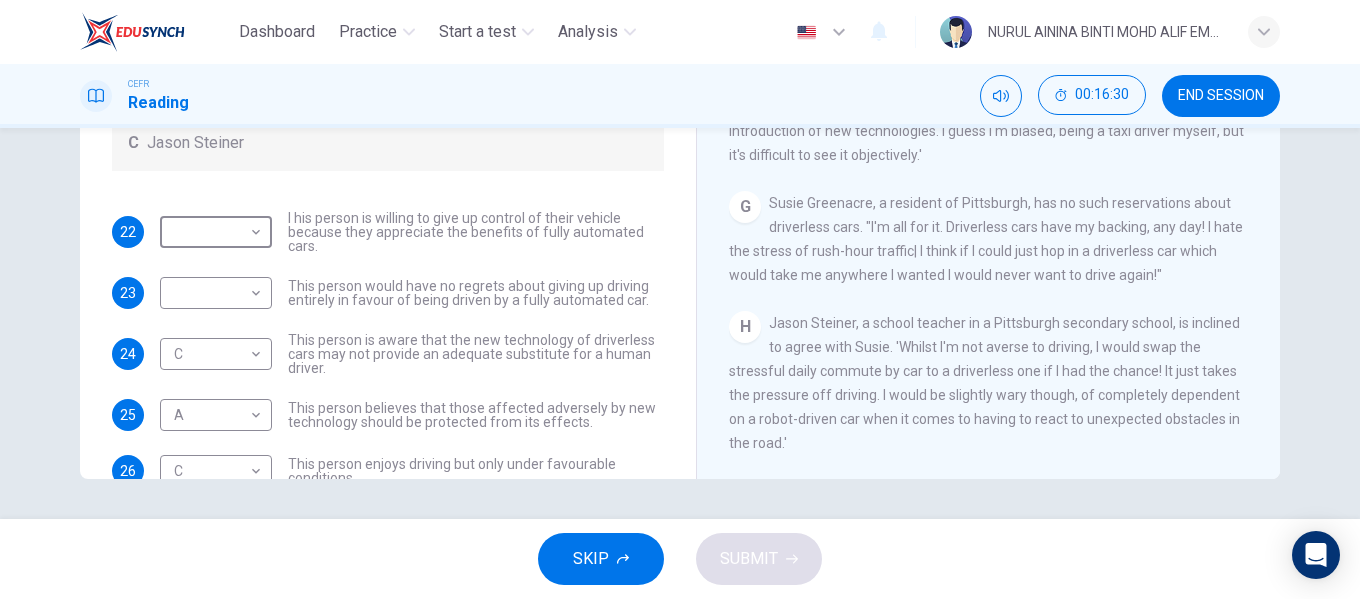 scroll, scrollTop: 0, scrollLeft: 0, axis: both 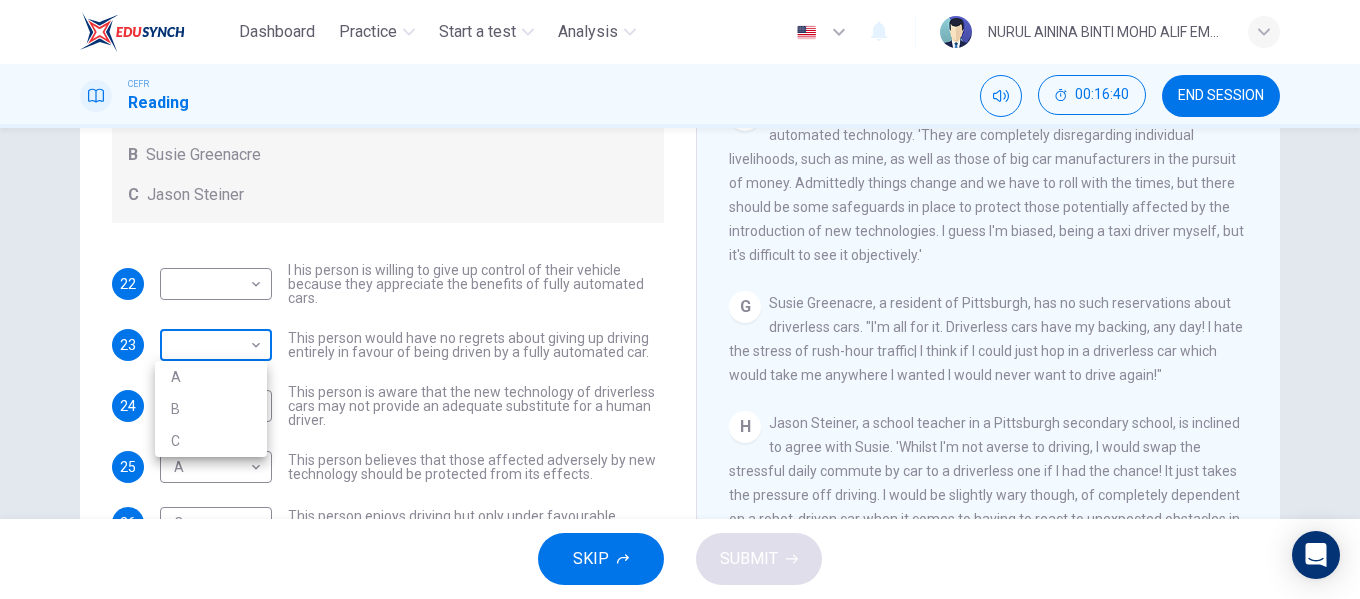 click on "Dashboard Practice Start a test Analysis English en ​ [NAME] EMPATI CEFR Reading 00:16:40 END SESSION Questions 22 - 26 Look at the following statements, and the list of people. Match each statement to the correct person, A-C. You may use any letter more than once.
A [NAME] B [NAME] C [NAME] 22 ​ ​ I his person is willing to give up control of their vehicle because they appreciate the benefits of fully automated cars. 23 ​ ​ This person would have no regrets about giving up driving entirely in favour of being driven by a fully automated car. 24 C C ​ This person is aware that the new technology of driverless cars may not provide an adequate substitute for a human driver. 25 A A ​ This person believes that those affected adversely by new technology should be protected from its effects. 26 C C ​ This person enjoys driving but only under favourable conditions. Driverless cars CLICK TO ZOOM Click to Zoom A B C D E F G H SKIP SUBMIT
×" at bounding box center [680, 299] 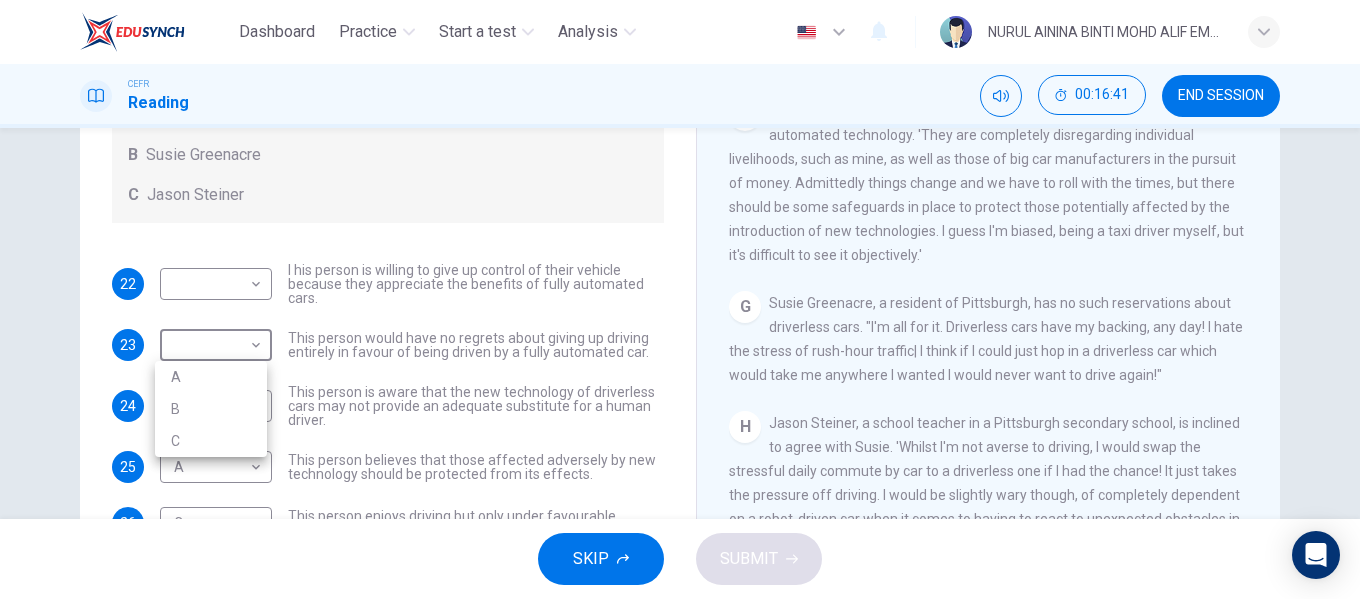 click on "B" at bounding box center [211, 409] 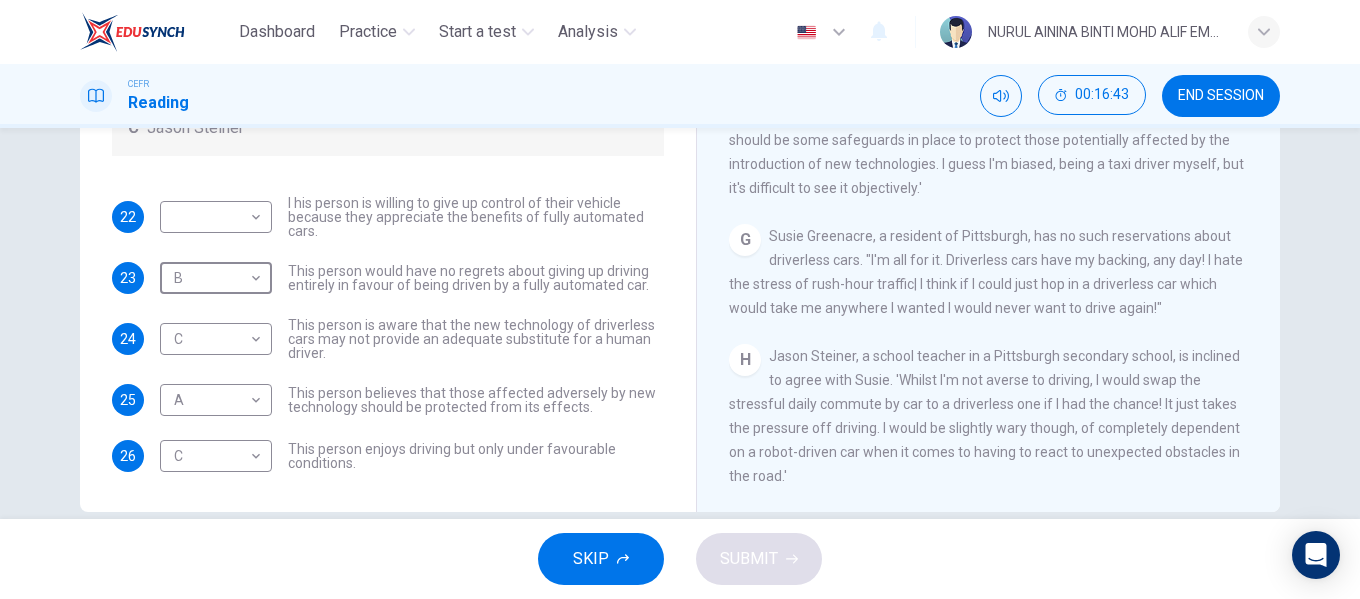 scroll, scrollTop: 384, scrollLeft: 0, axis: vertical 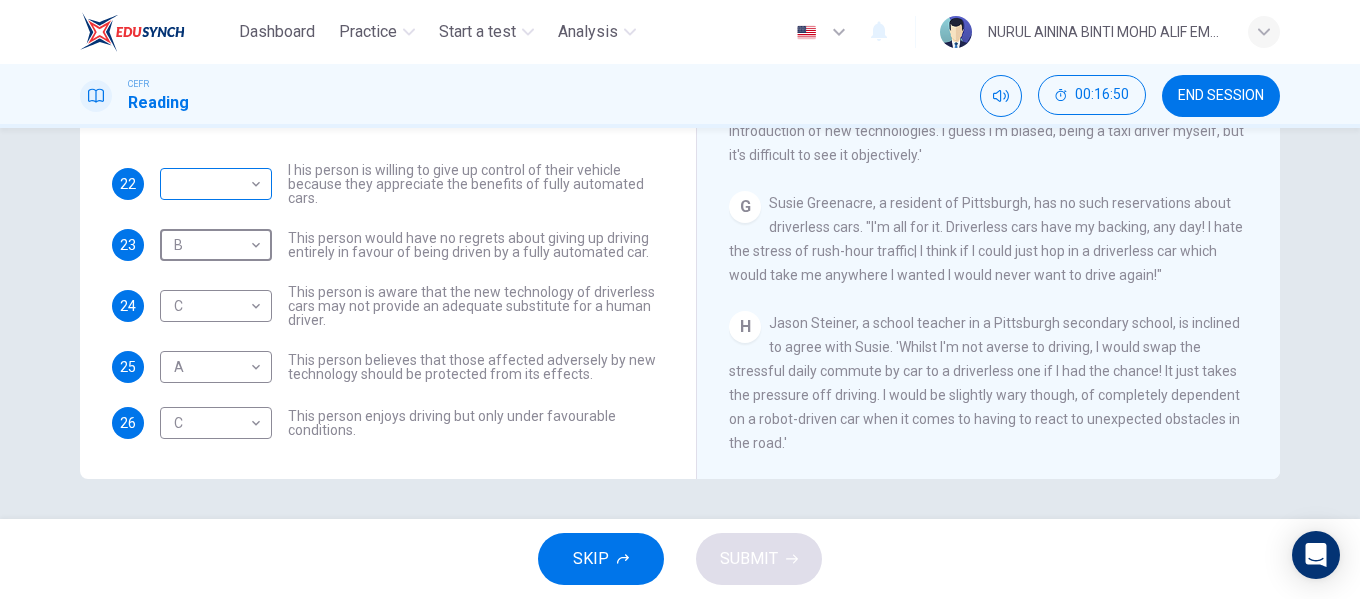 click on "Dashboard Practice Start a test Analysis English en ​ NURUL AININA BINTI MOHD ALIF EMPATI CEFR Reading 00:16:50 END SESSION Questions 22 - 26 Look at the following statements, and the list of people. Match each statement to the correct person, A-C. You may use any letter more than once.
A John Reynolds B Susie Greenacre C Jason Steiner 22 ​ ​ I his person is willing to give up control of their vehicle because they appreciate the benefits of fully automated cars. 23 B B ​ This person would have no regrets about giving up driving entirely in favour of being driven by a fully automated car. 24 C C ​ This person is aware that the new technology of driverless cars may not provide an adequate substitute for a human driver. 25 A A ​ This person believes that those affected adversely by new technology should be protected from its effects. 26 C C ​ This person enjoys driving but only under favourable conditions. Driverless cars CLICK TO ZOOM Click to Zoom A B C D E F G H SKIP SUBMIT
×" at bounding box center (680, 299) 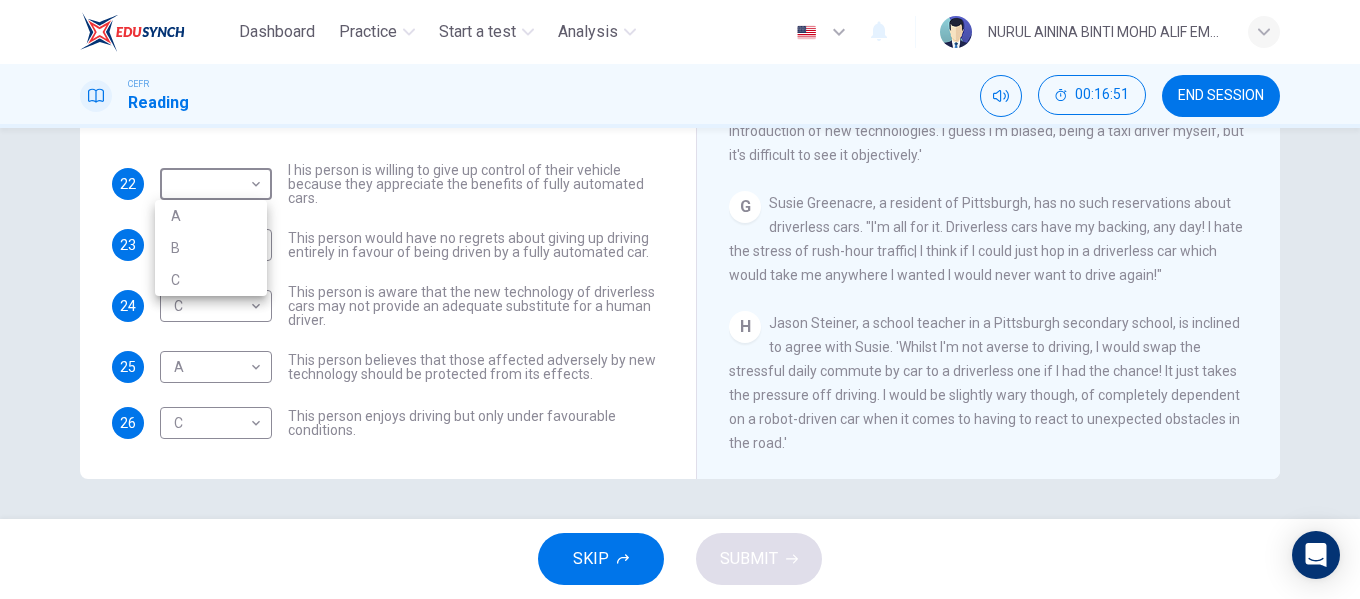 click on "C" at bounding box center [211, 280] 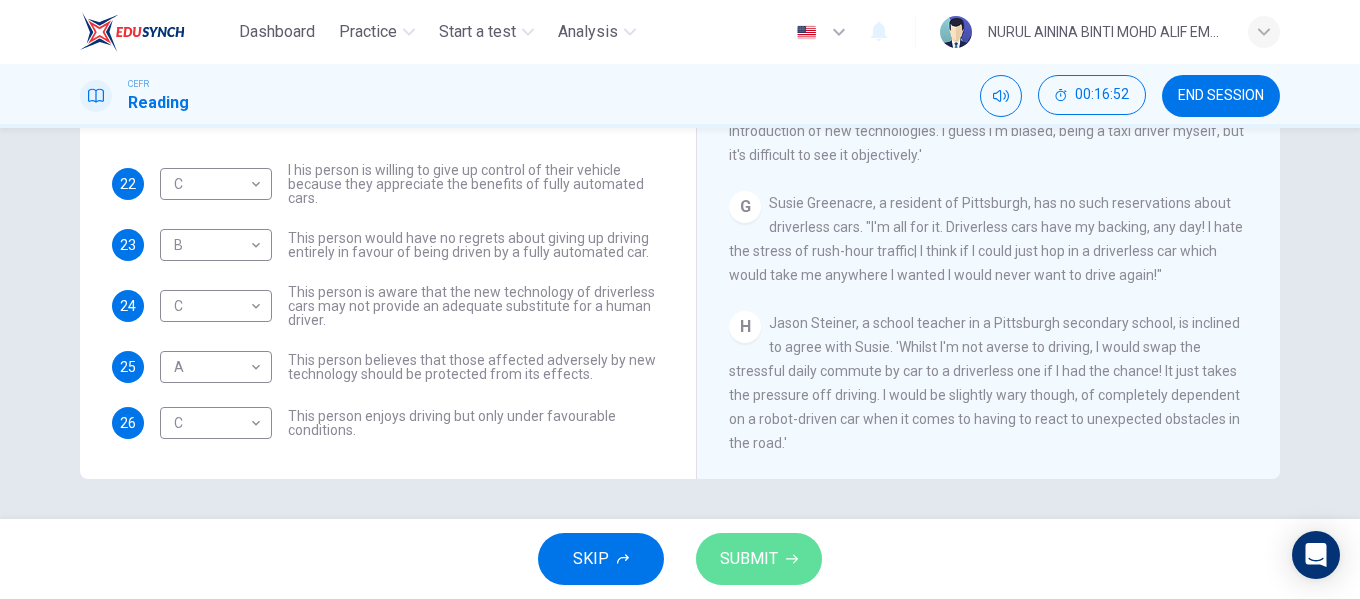 click on "SUBMIT" at bounding box center [749, 559] 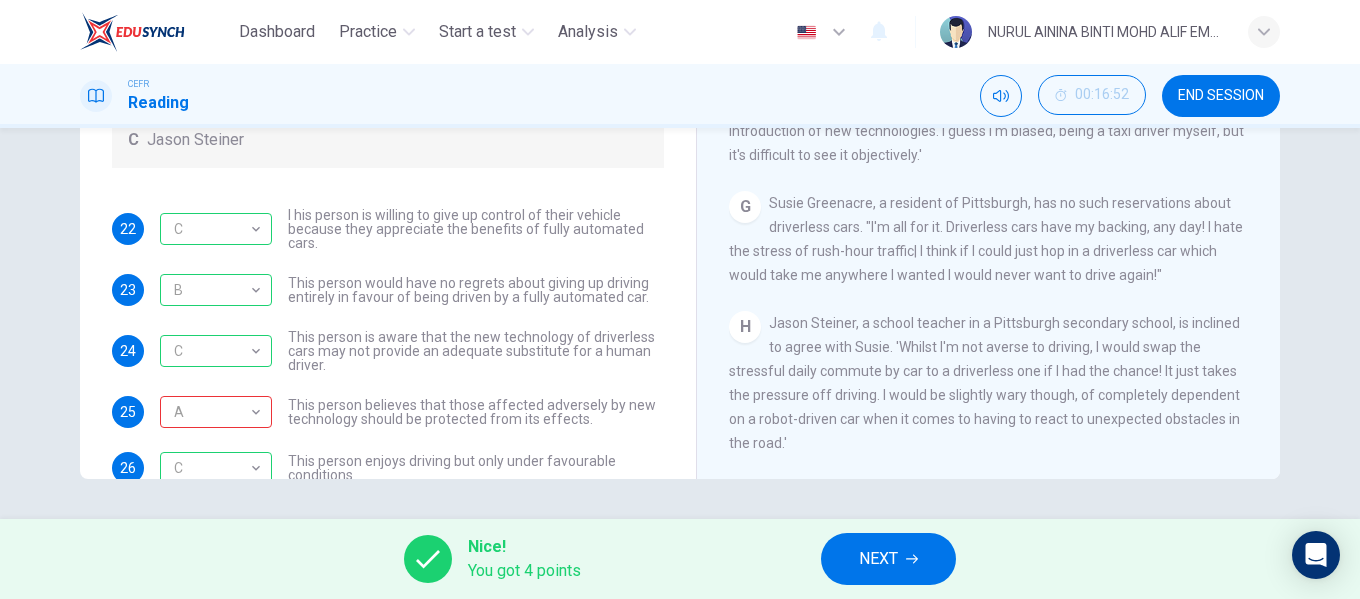 scroll, scrollTop: 0, scrollLeft: 0, axis: both 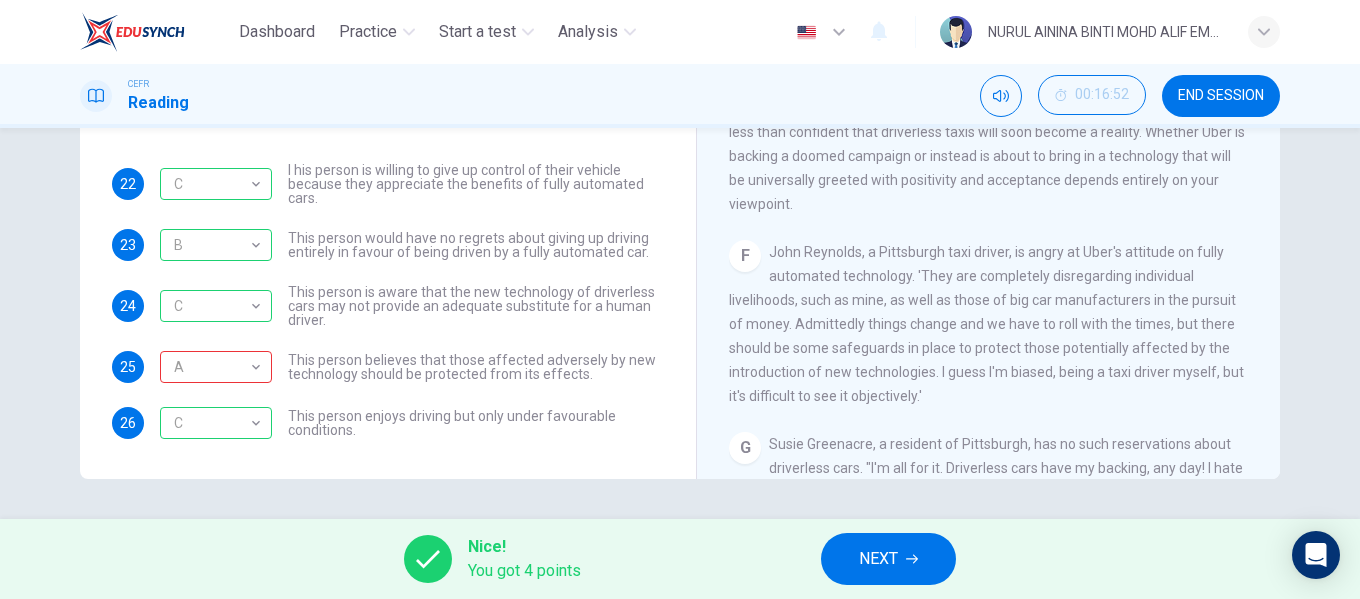 click on "NEXT" at bounding box center [888, 559] 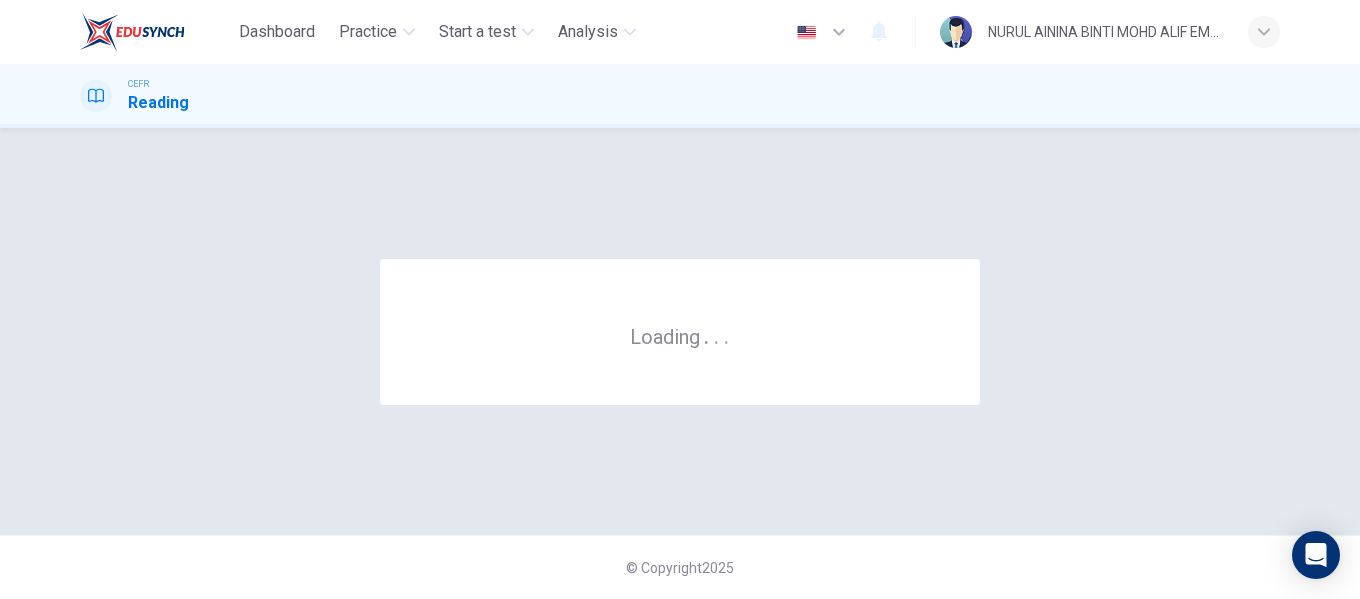 scroll, scrollTop: 0, scrollLeft: 0, axis: both 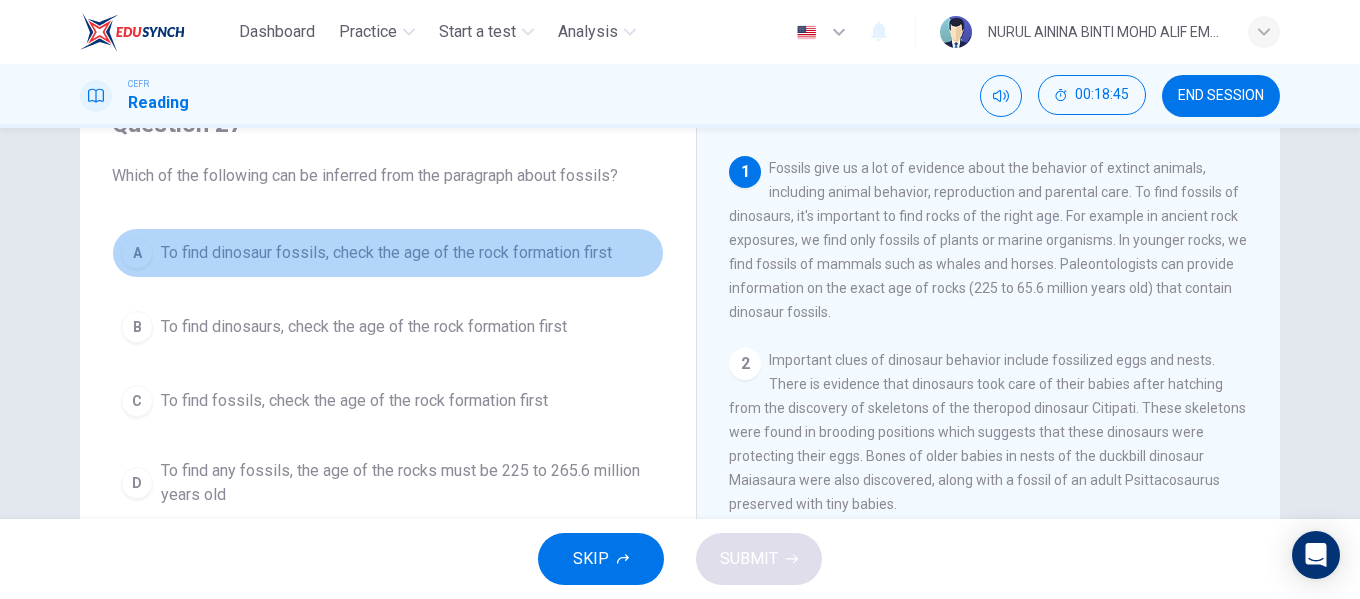 click on "To find dinosaur fossils, check the age of the rock formation first" at bounding box center (386, 253) 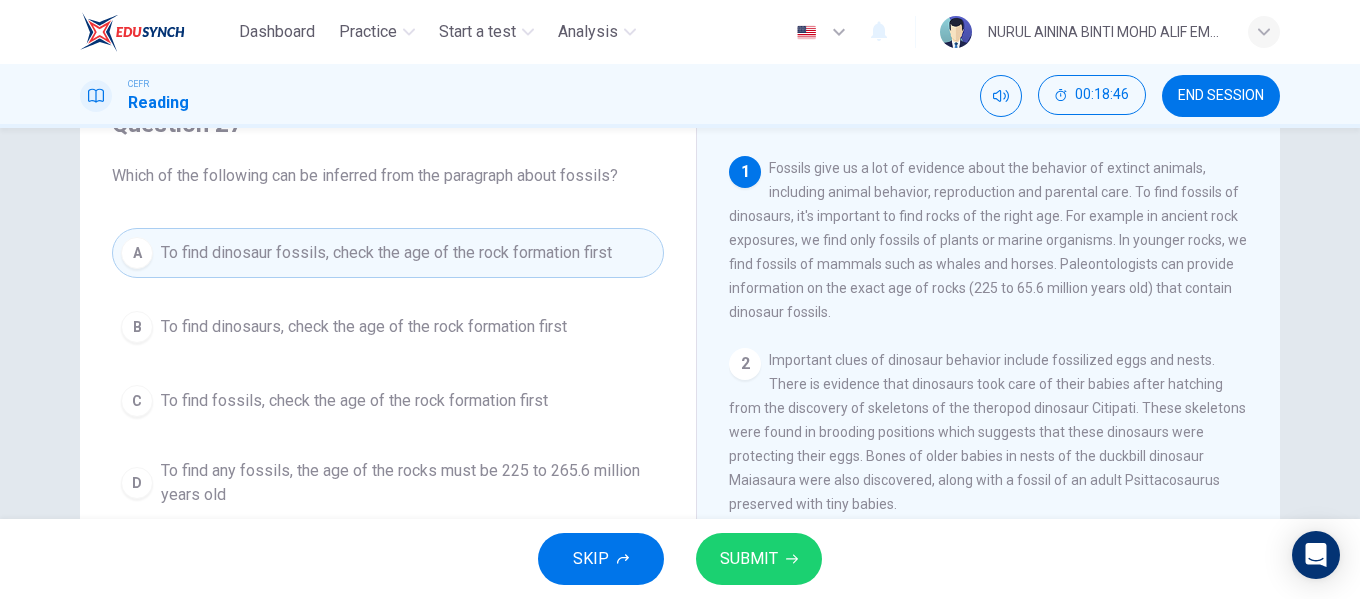click on "SUBMIT" at bounding box center (749, 559) 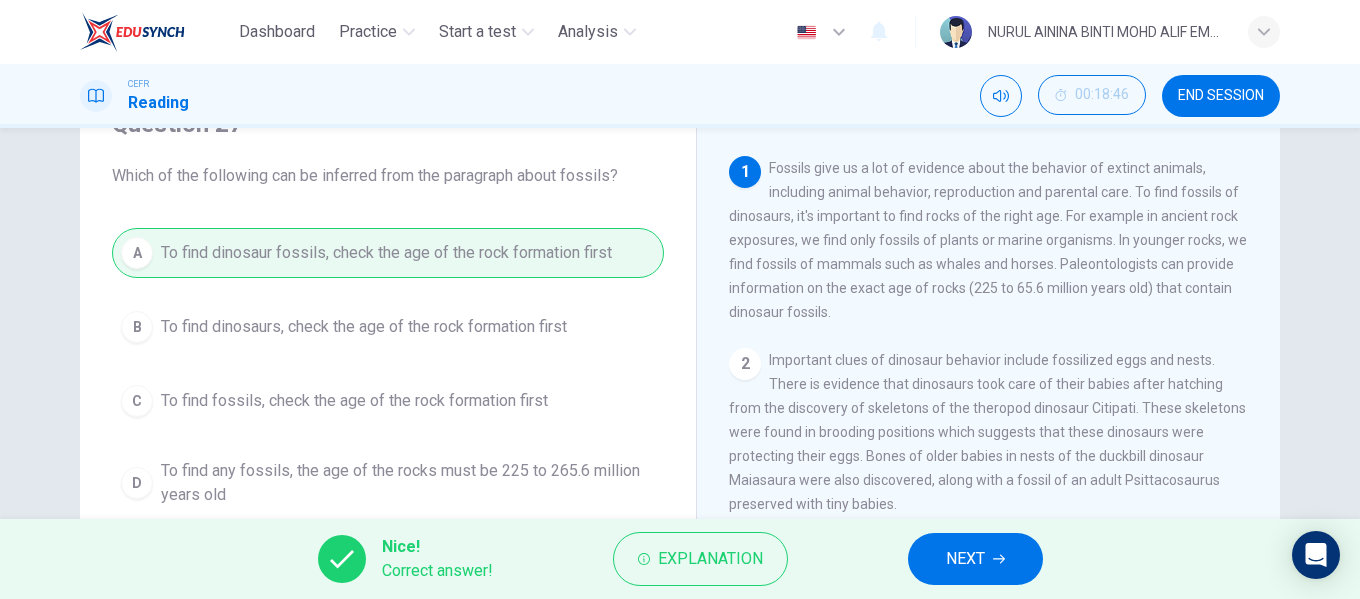 click on "NEXT" at bounding box center (965, 559) 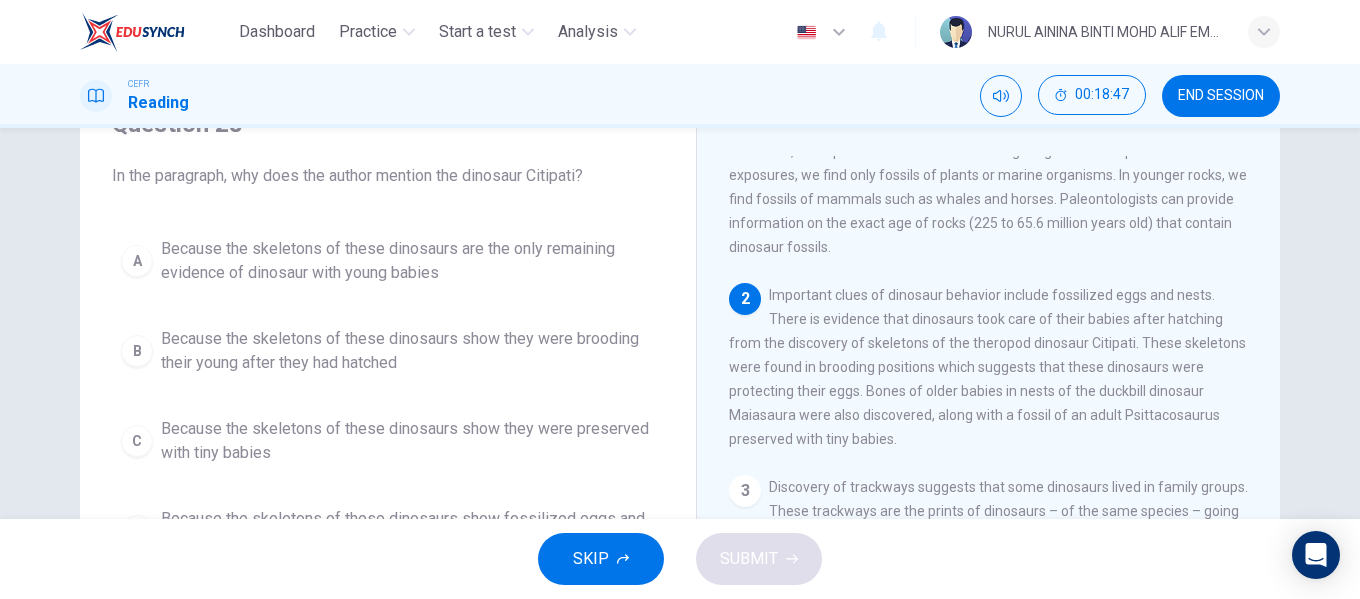 scroll, scrollTop: 100, scrollLeft: 0, axis: vertical 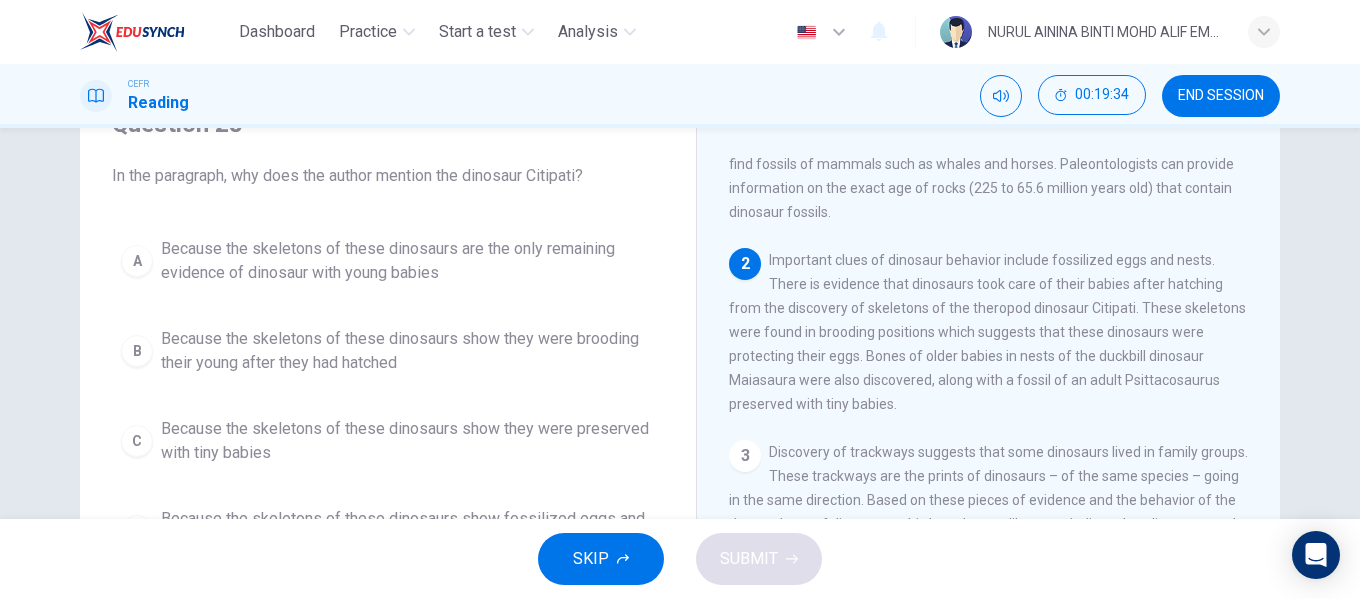 click on "Because the skeletons of these dinosaurs show they were brooding their young after they had hatched" at bounding box center (408, 261) 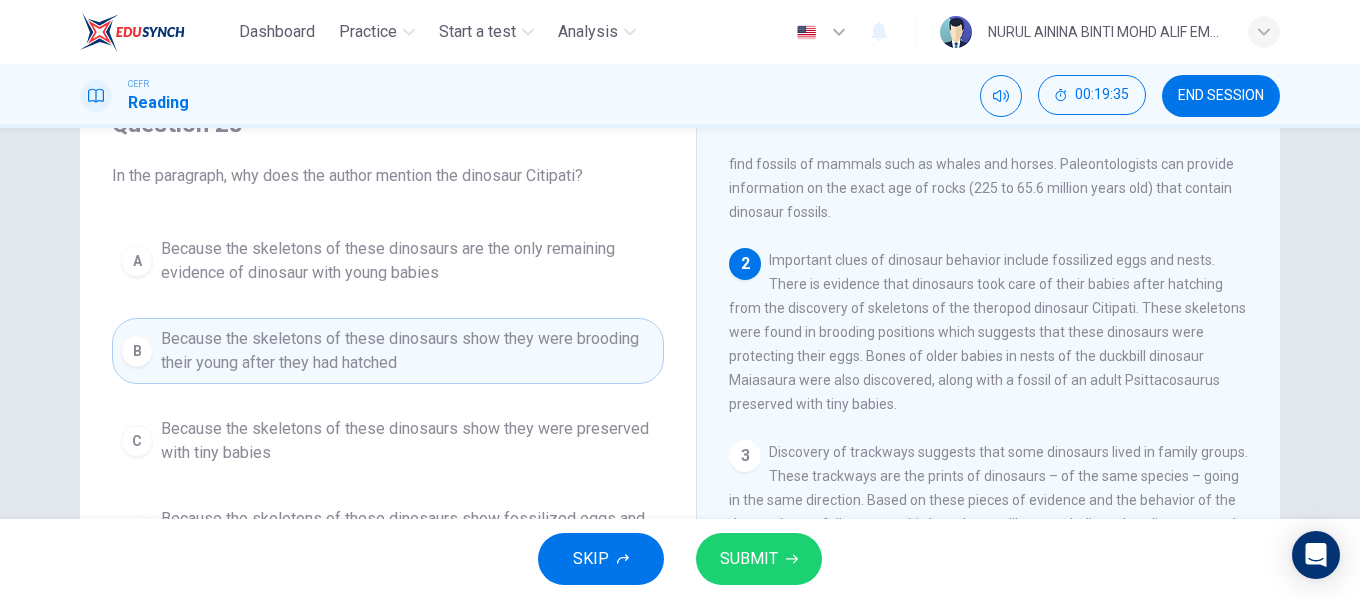 click on "SUBMIT" at bounding box center [759, 559] 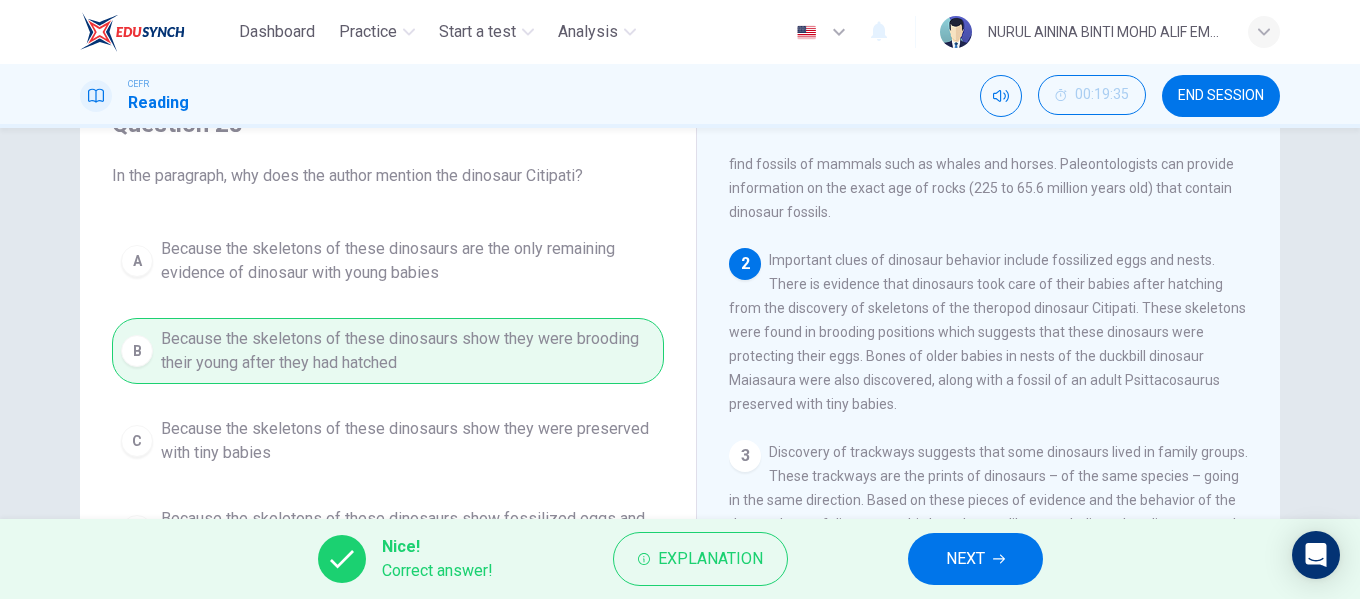 click on "NEXT" at bounding box center [965, 559] 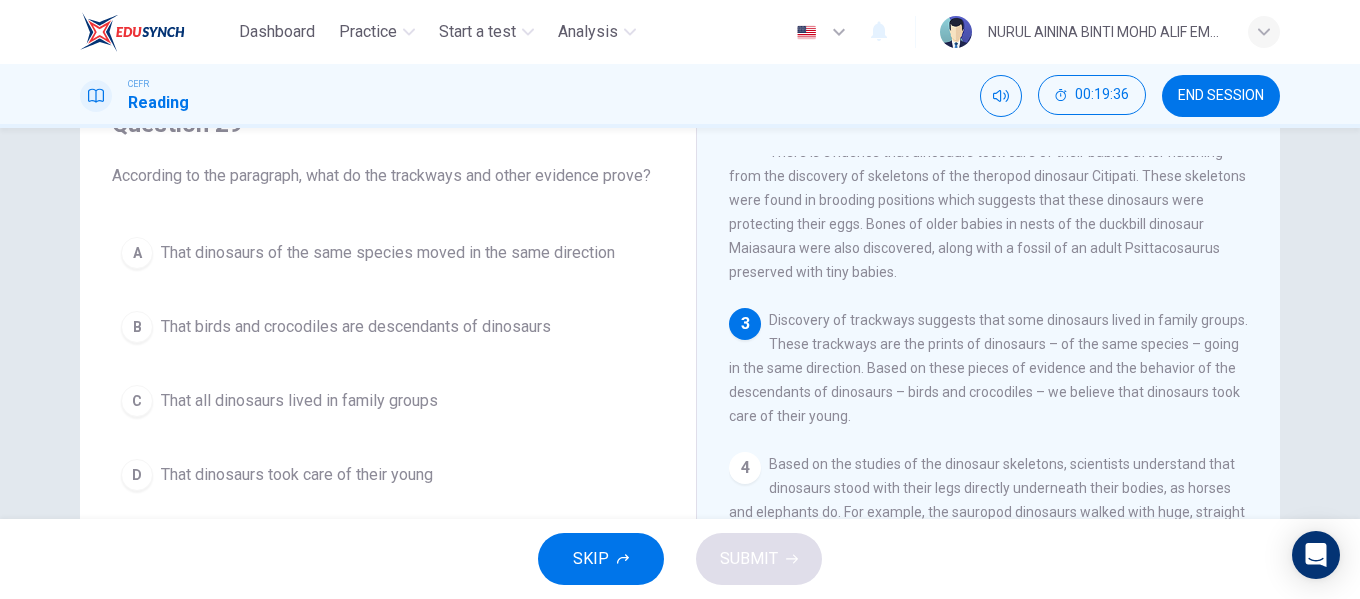 scroll, scrollTop: 300, scrollLeft: 0, axis: vertical 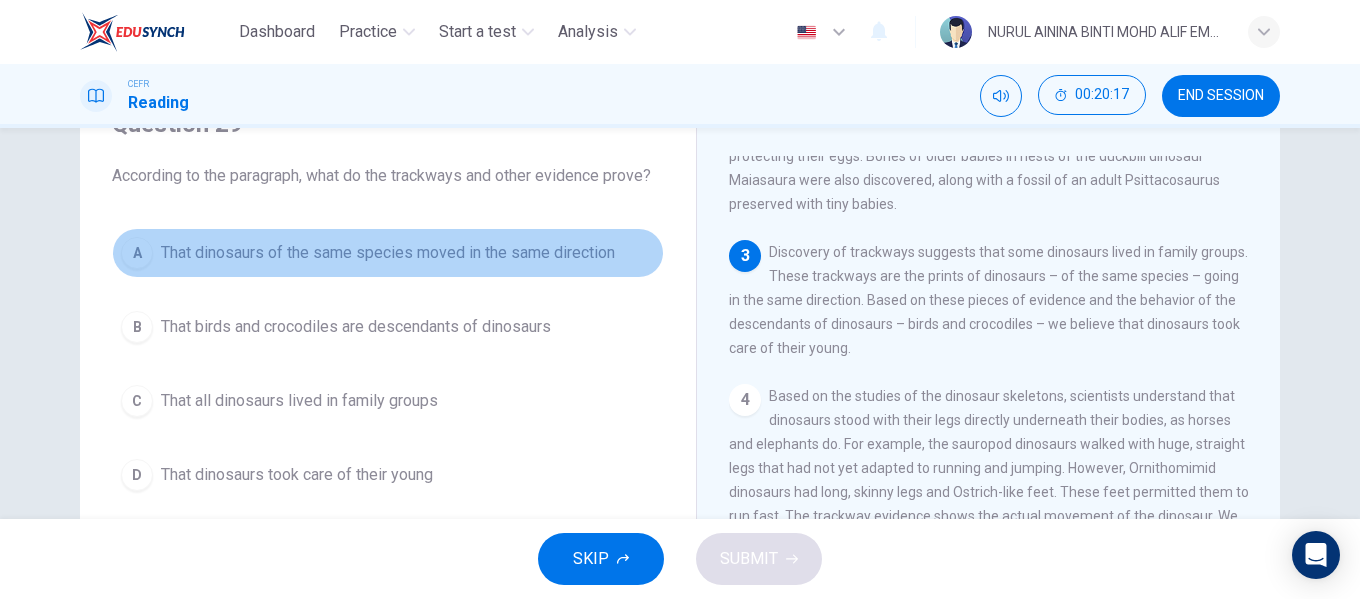 click on "That dinosaurs of the same species moved in the same direction" at bounding box center [388, 253] 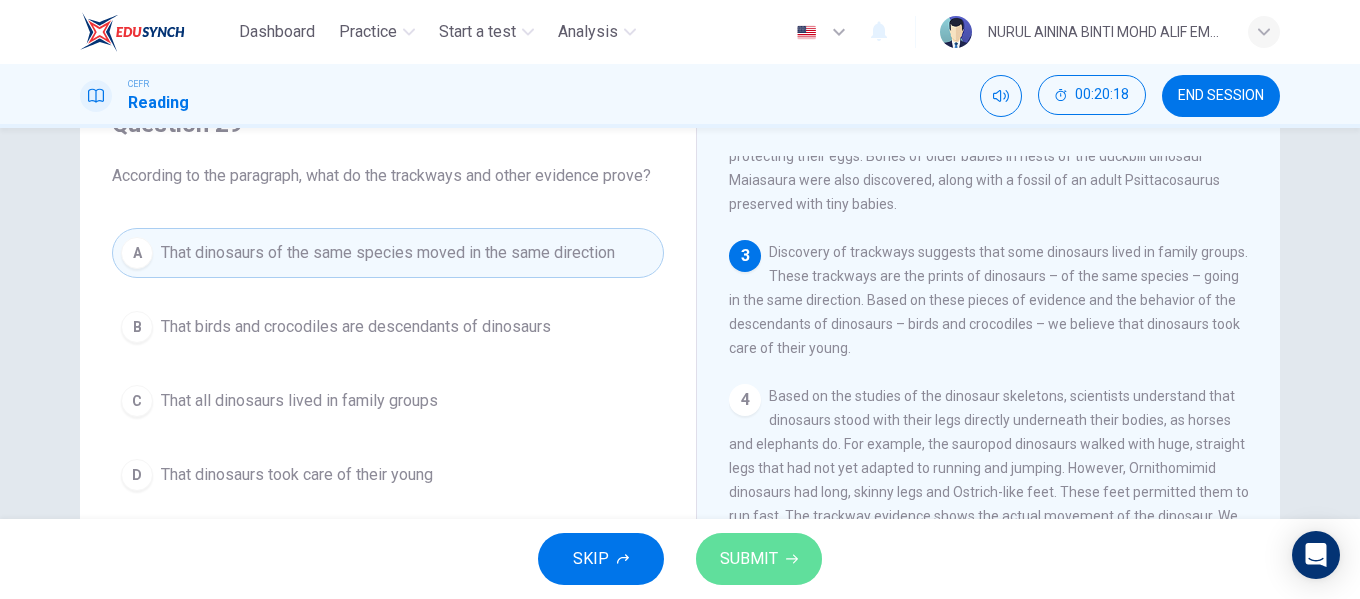 click on "SUBMIT" at bounding box center [759, 559] 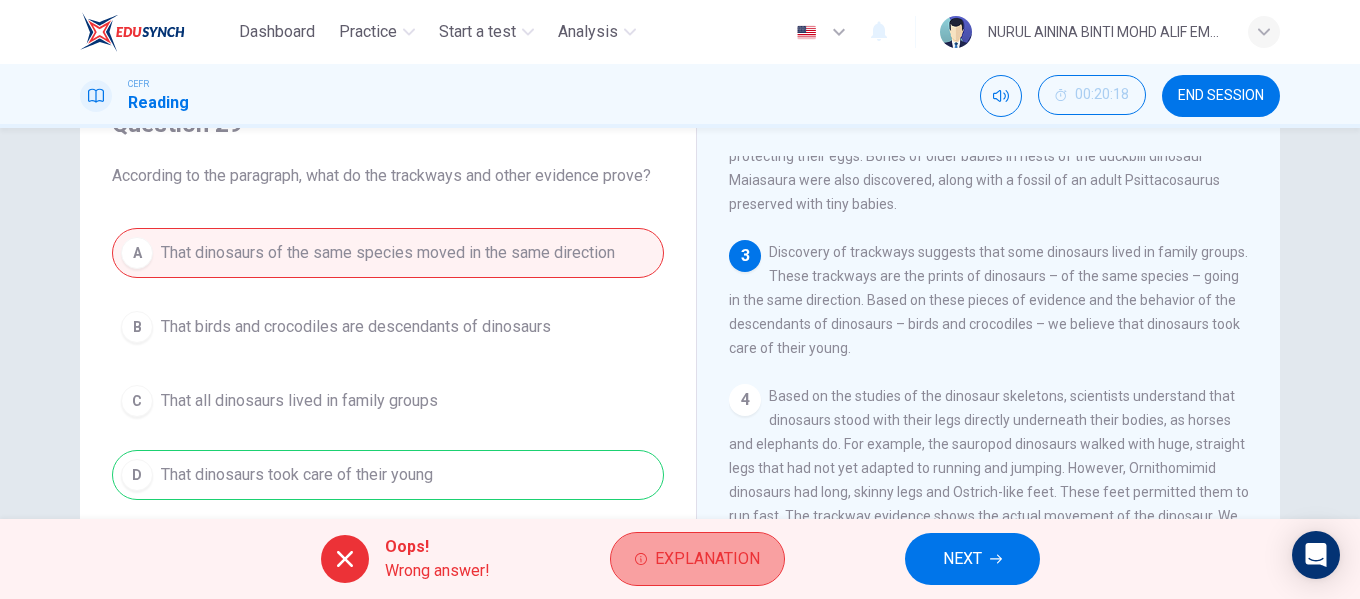 click on "Explanation" at bounding box center (707, 559) 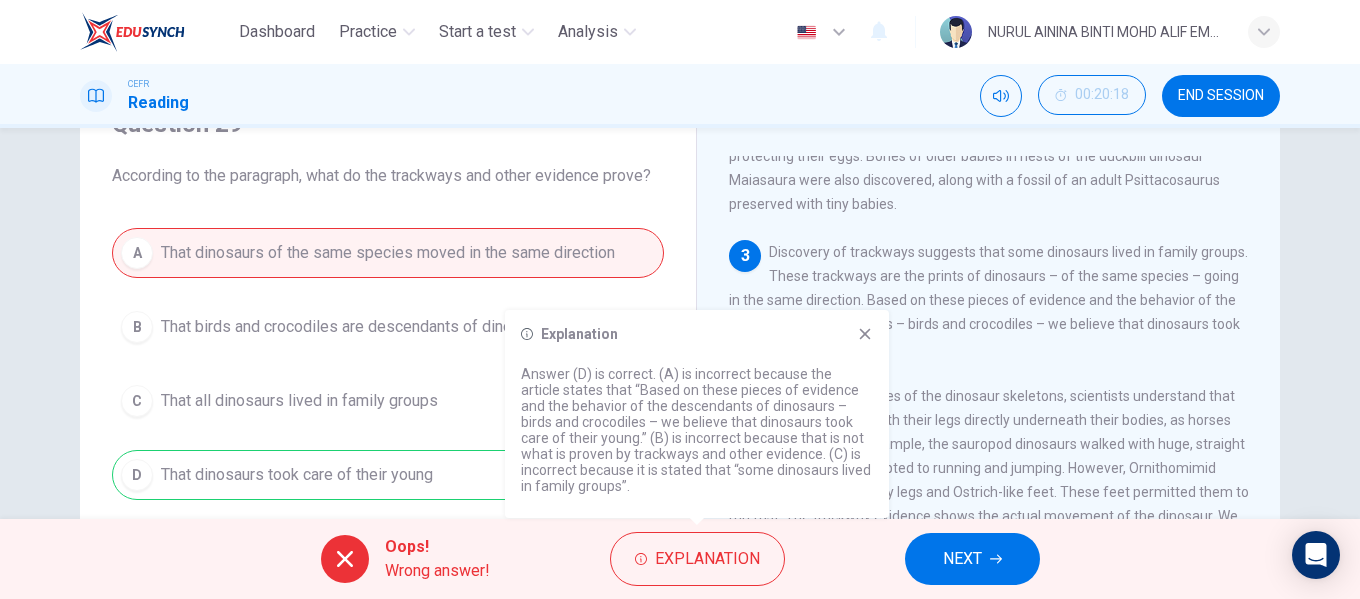 click at bounding box center (865, 334) 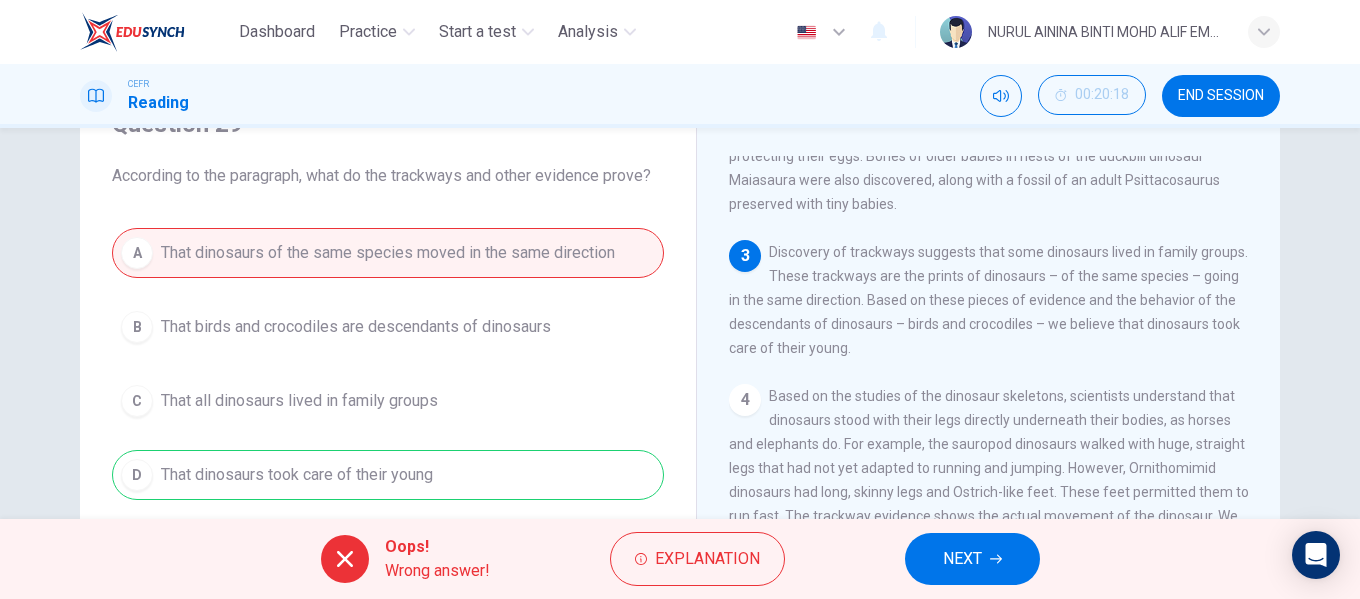 click on "NEXT" at bounding box center (962, 559) 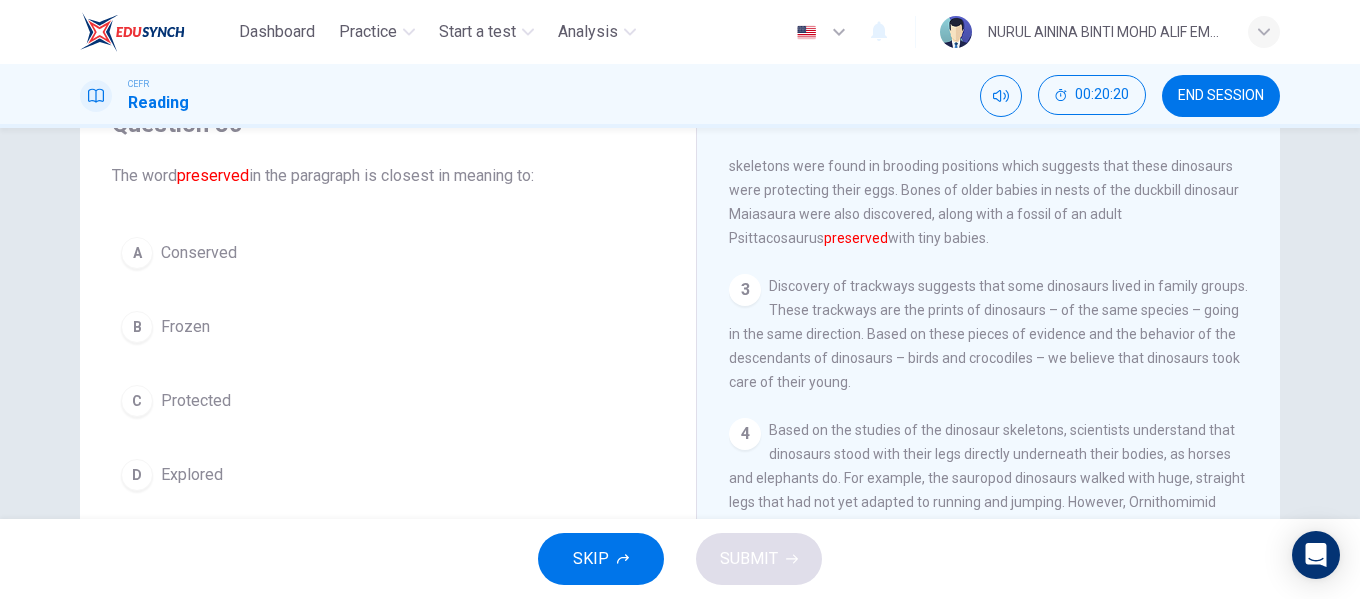 scroll, scrollTop: 100, scrollLeft: 0, axis: vertical 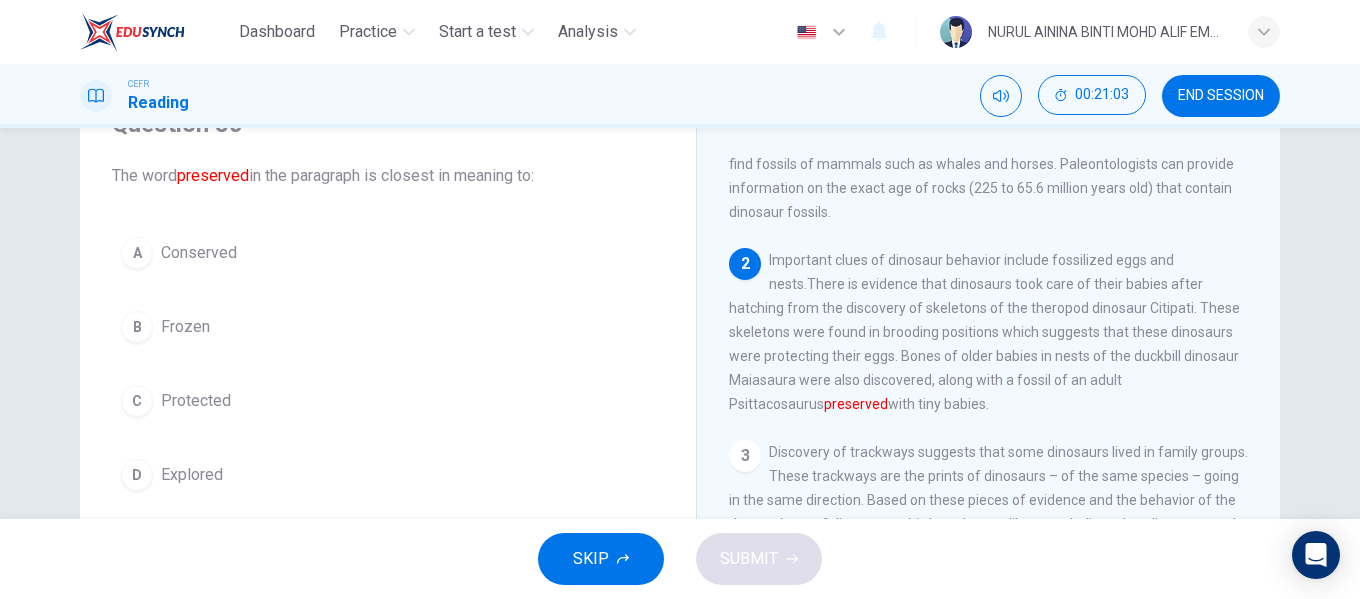 click on "Conserved" at bounding box center (199, 253) 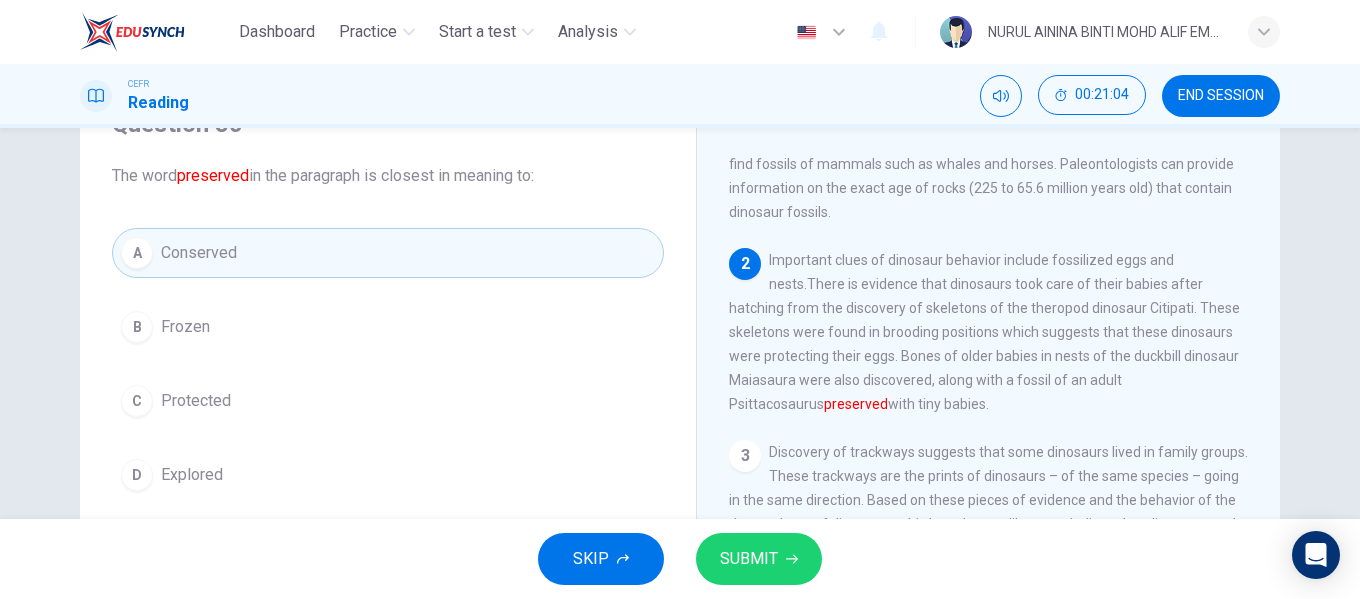 click on "SUBMIT" at bounding box center [759, 559] 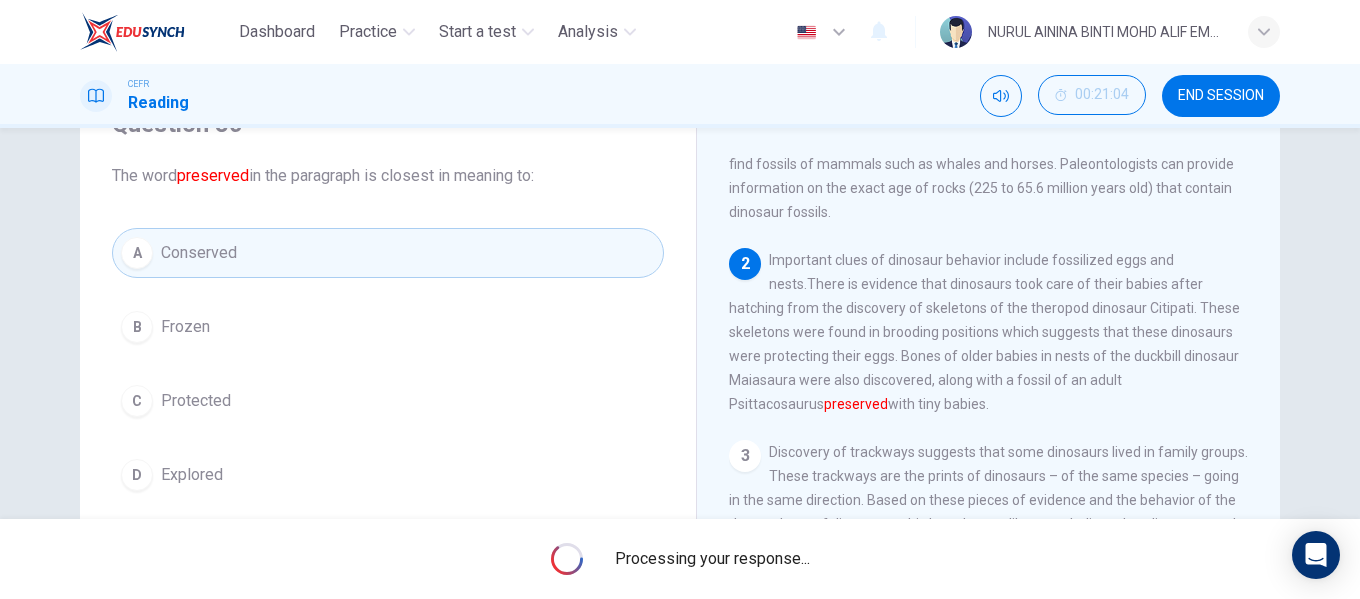 click on "Processing your response..." at bounding box center [712, 559] 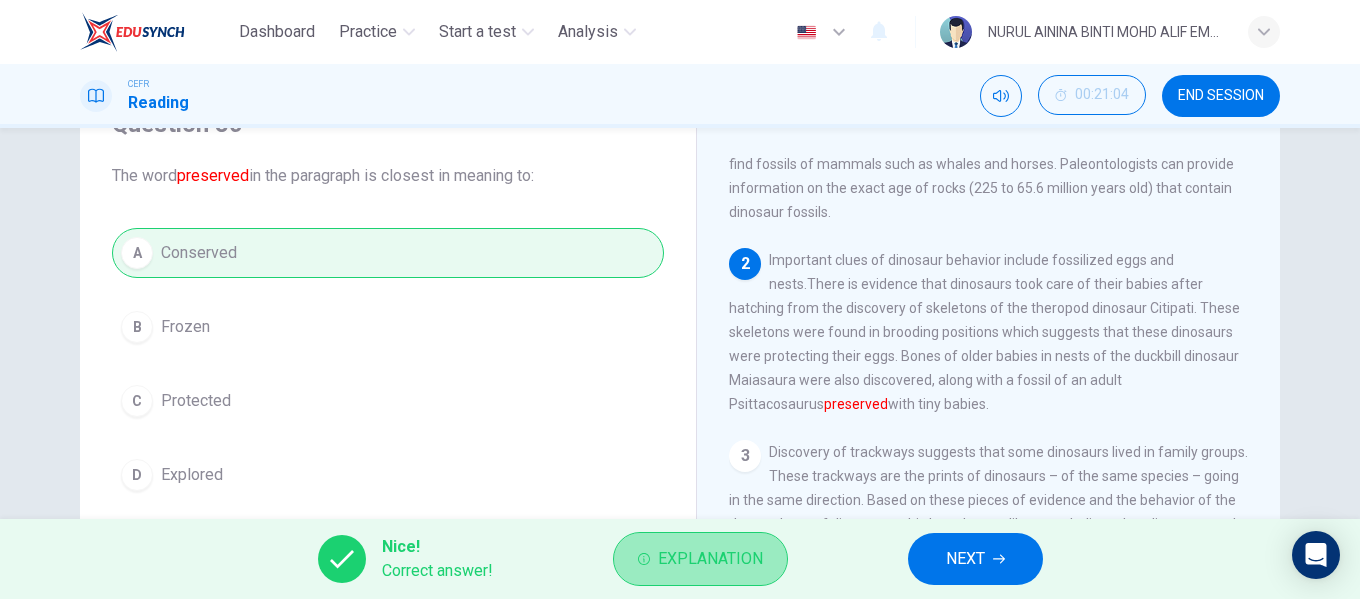 click on "Explanation" at bounding box center [710, 559] 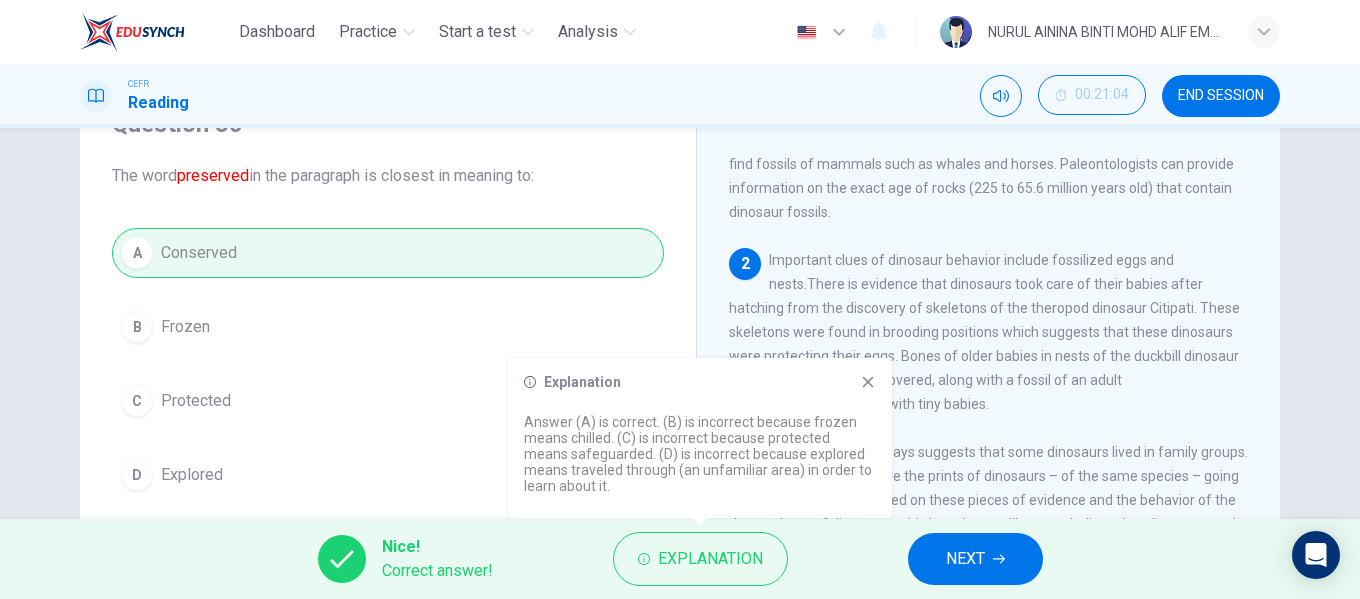 click at bounding box center [868, 382] 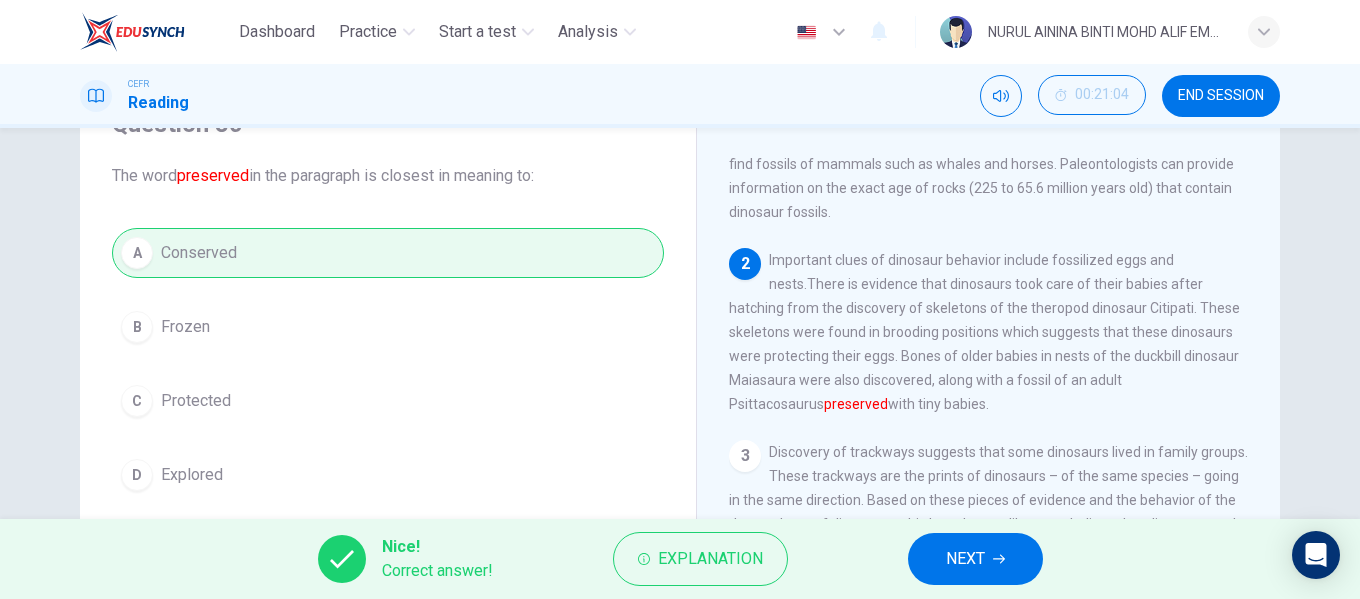 click on "NEXT" at bounding box center [965, 559] 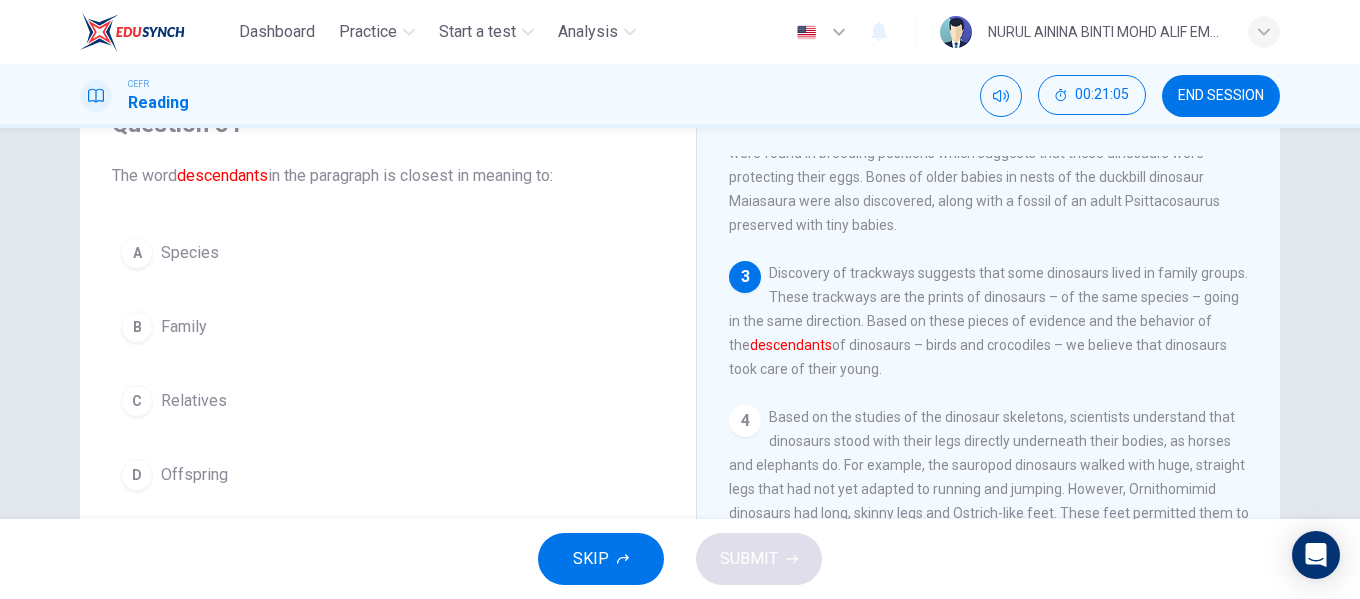 scroll, scrollTop: 300, scrollLeft: 0, axis: vertical 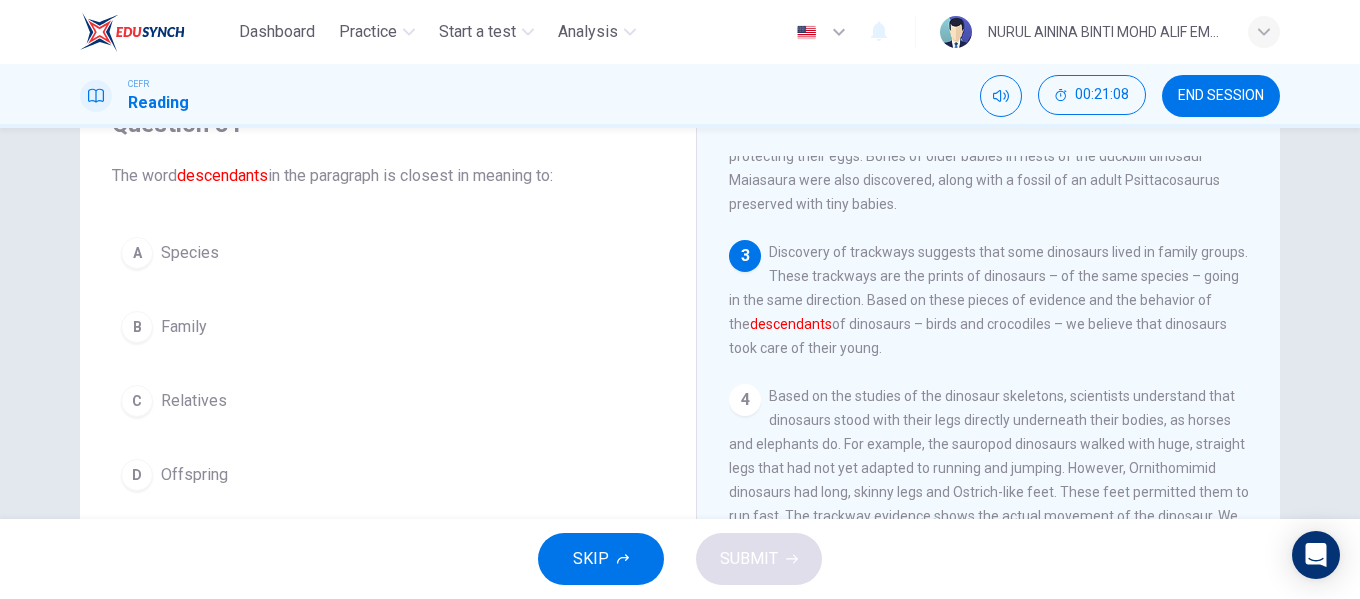 click on "Offspring" at bounding box center (190, 253) 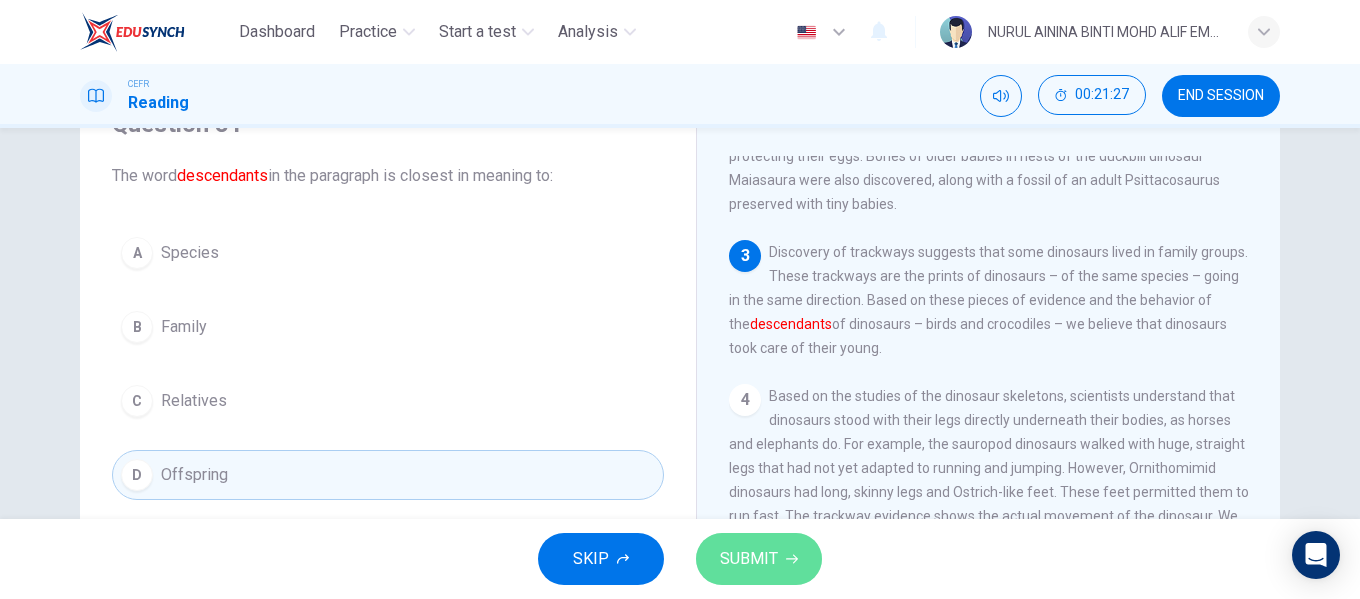click on "SUBMIT" at bounding box center [749, 559] 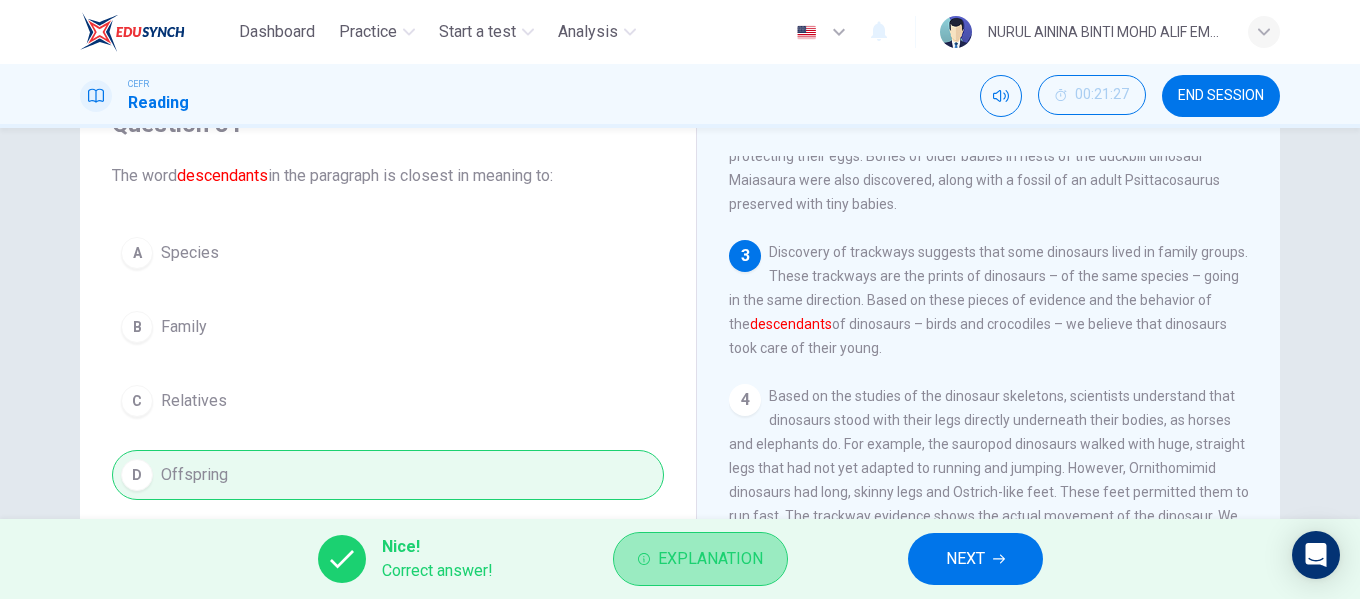 click on "Explanation" at bounding box center (710, 559) 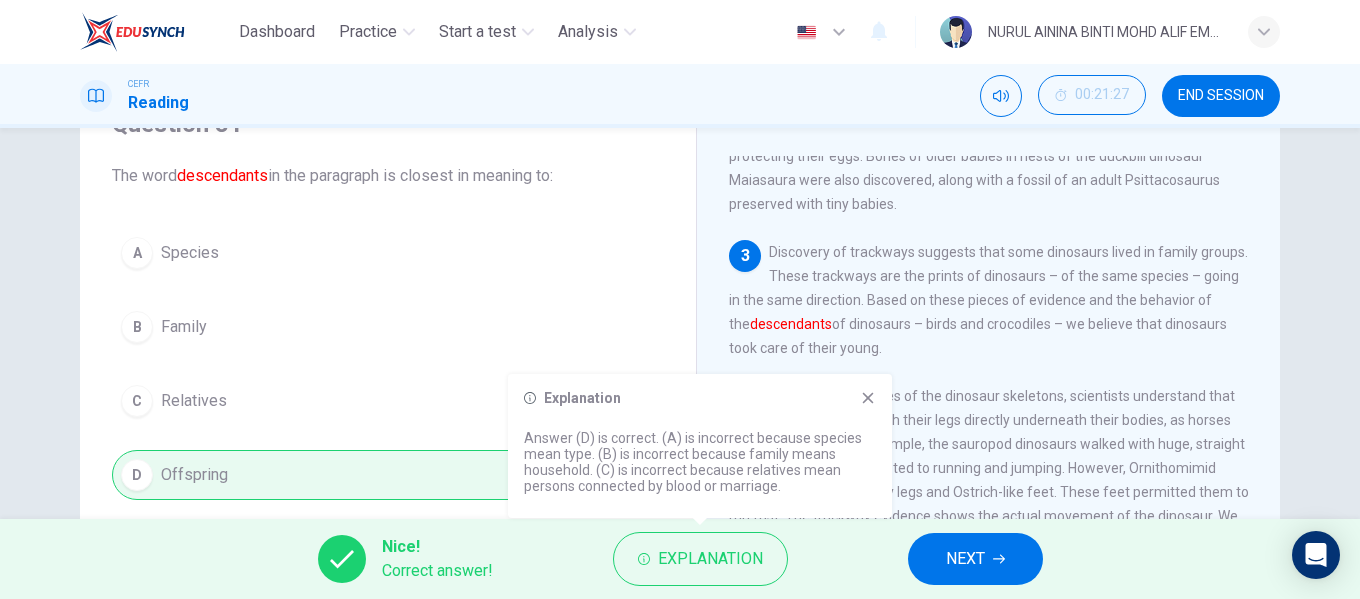 click on "Explanation Answer (D) is correct. (A) is incorrect because species mean type. (B) is incorrect because family means household. (C) is incorrect because relatives mean persons connected by blood or marriage." at bounding box center (700, 446) 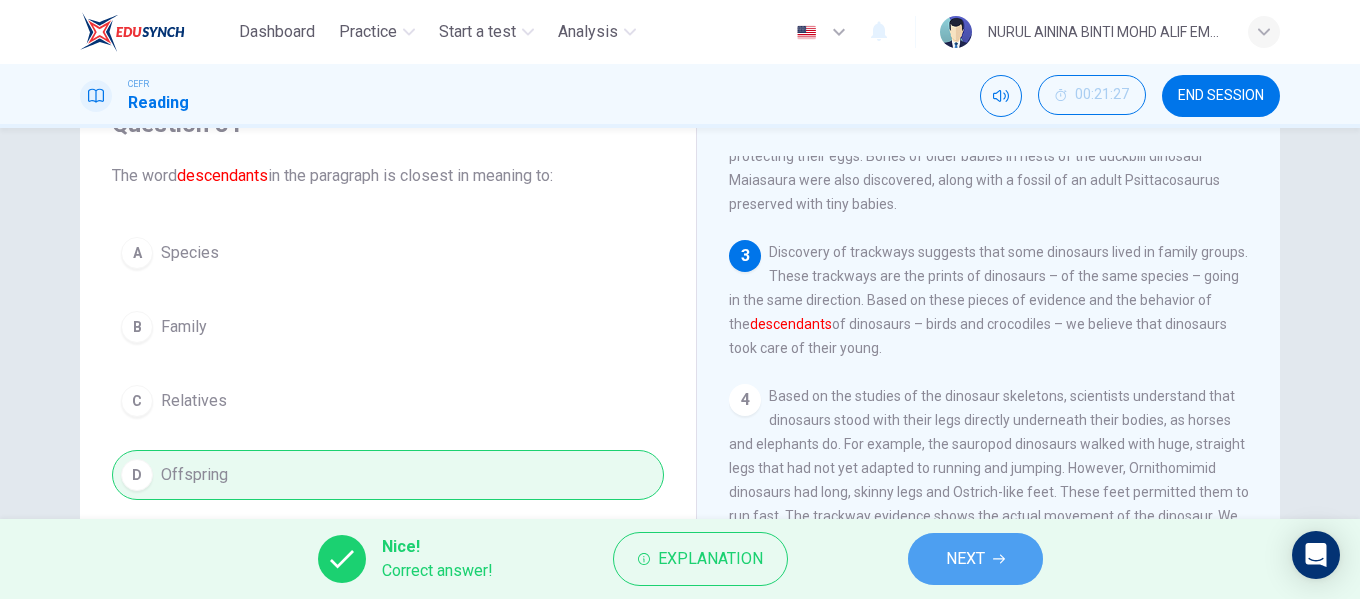 click on "NEXT" at bounding box center [975, 559] 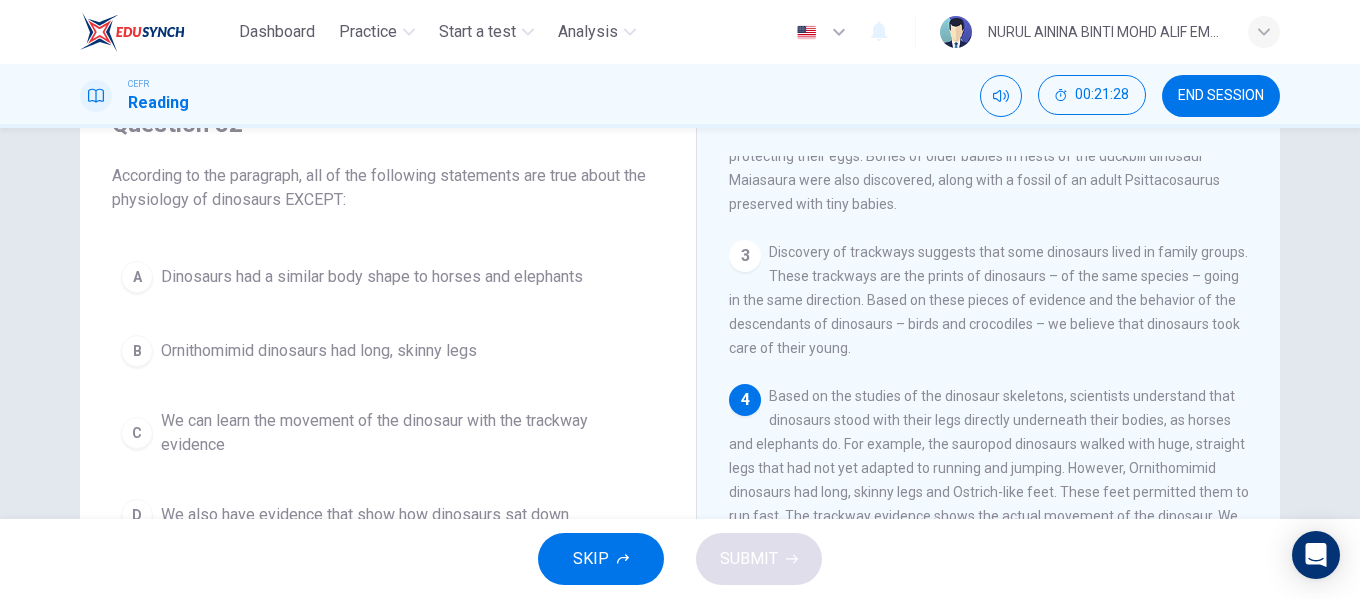 scroll, scrollTop: 400, scrollLeft: 0, axis: vertical 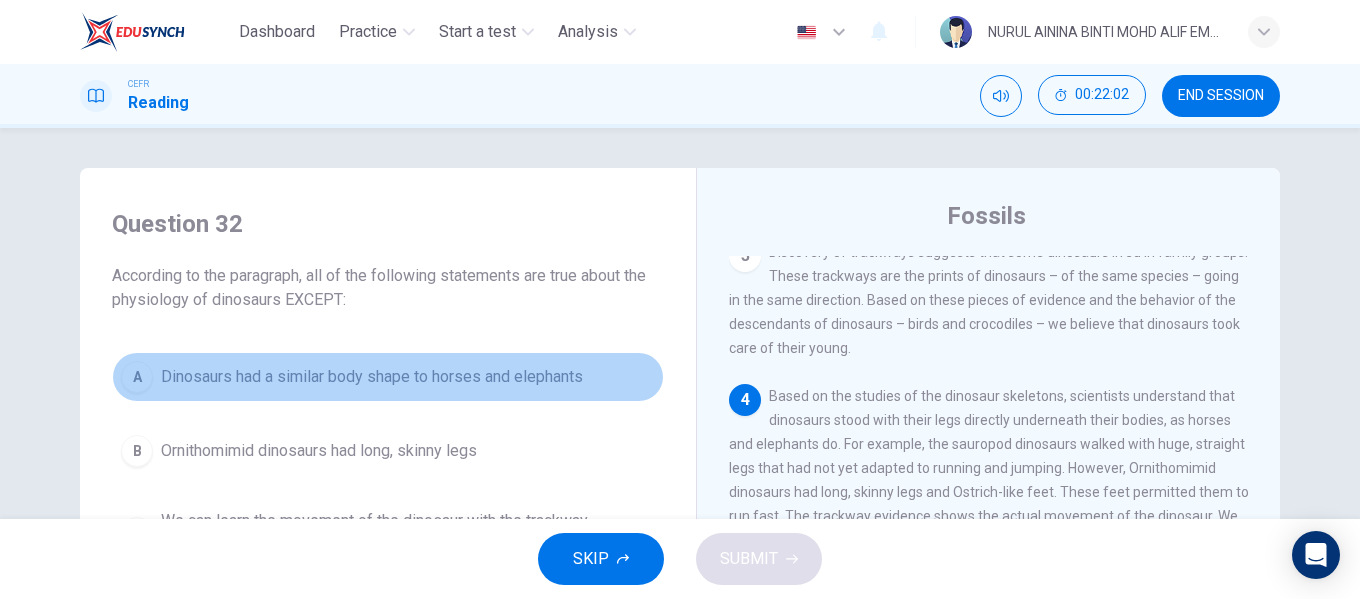 click on "Dinosaurs had a similar body shape to horses and elephants" at bounding box center [372, 377] 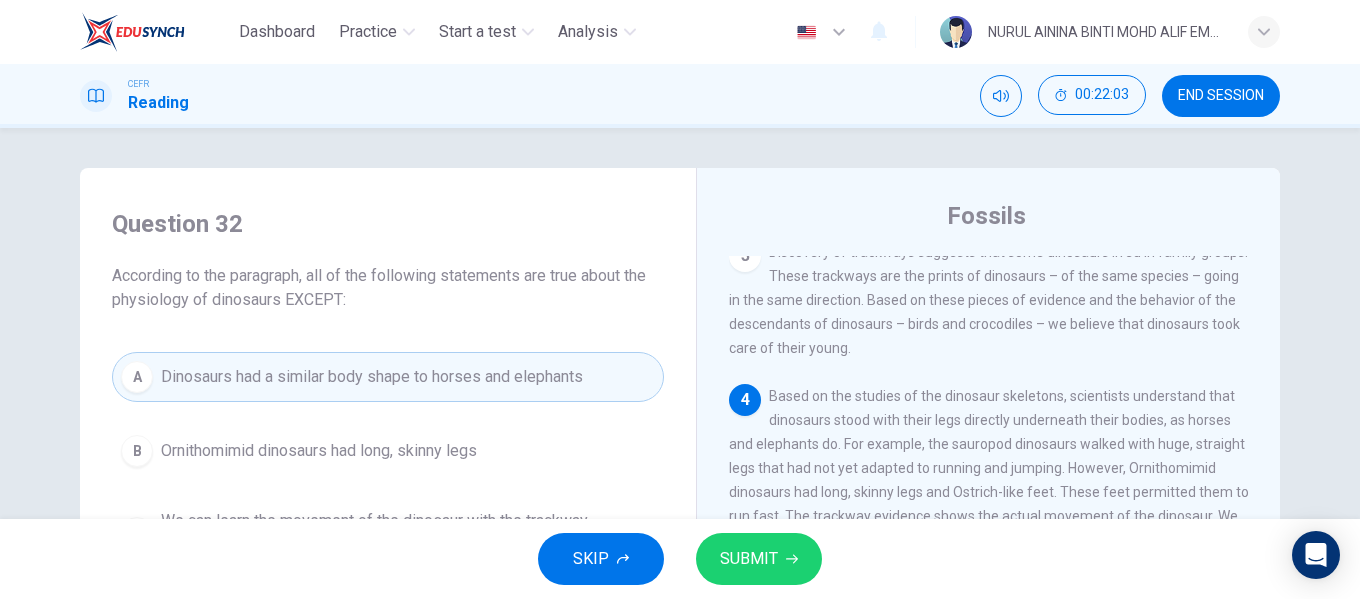 scroll, scrollTop: 100, scrollLeft: 0, axis: vertical 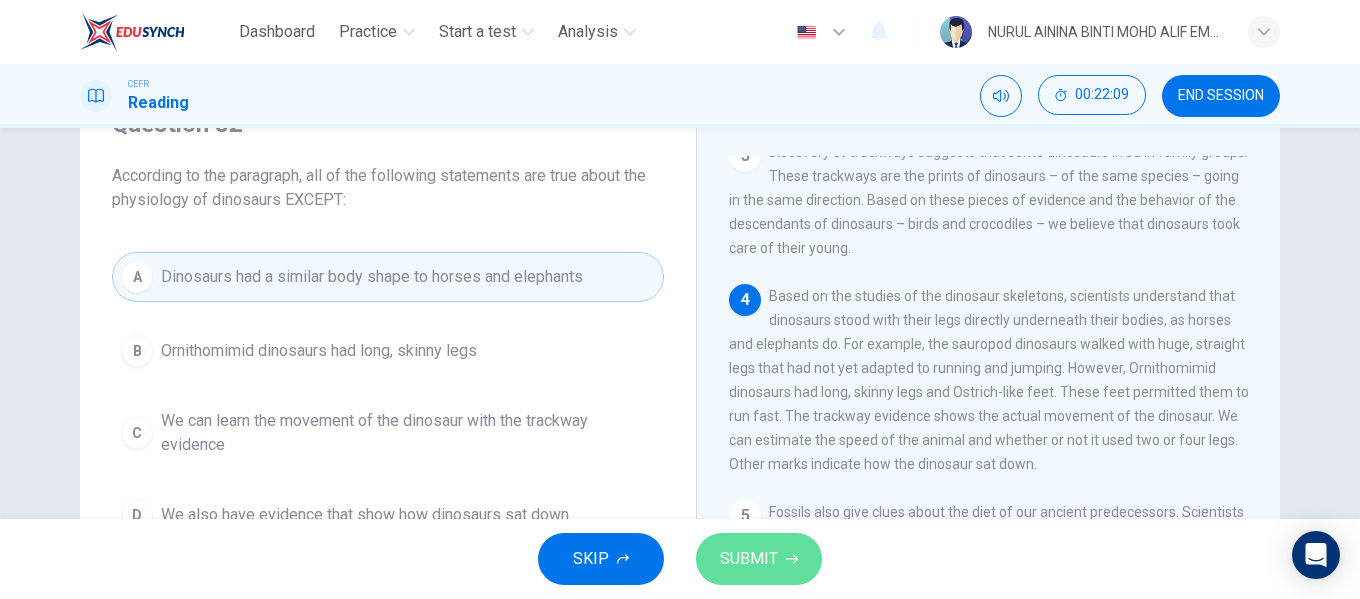 click on "SUBMIT" at bounding box center [749, 559] 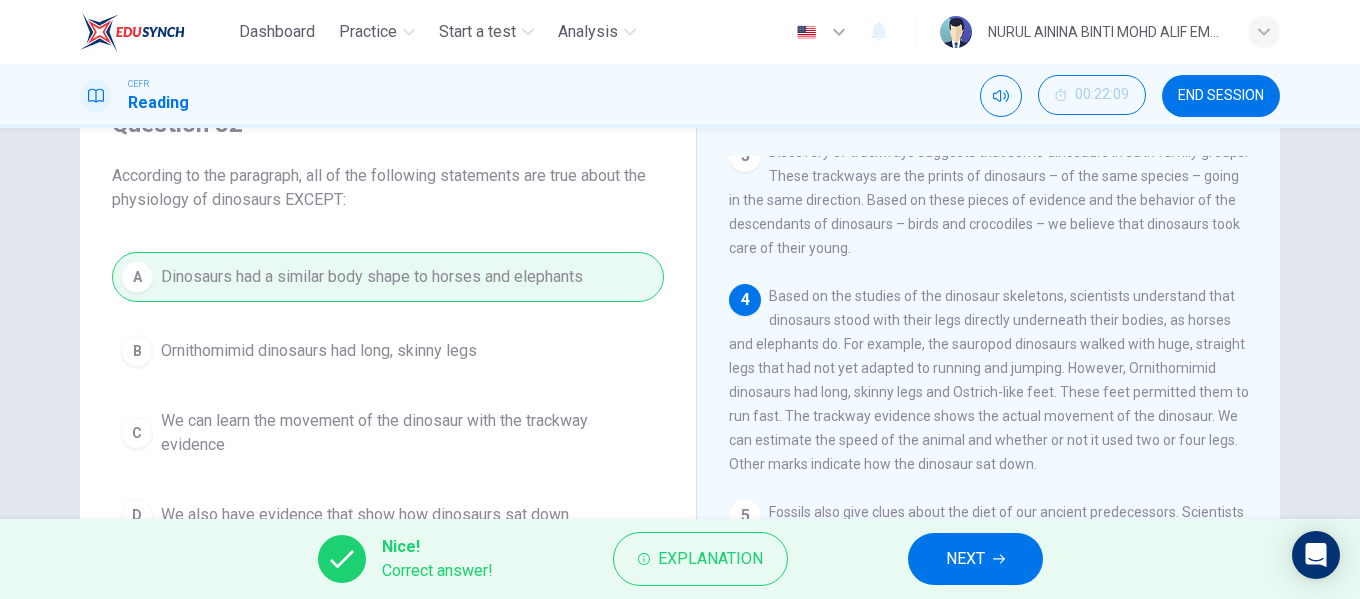drag, startPoint x: 970, startPoint y: 549, endPoint x: 960, endPoint y: 550, distance: 10.049875 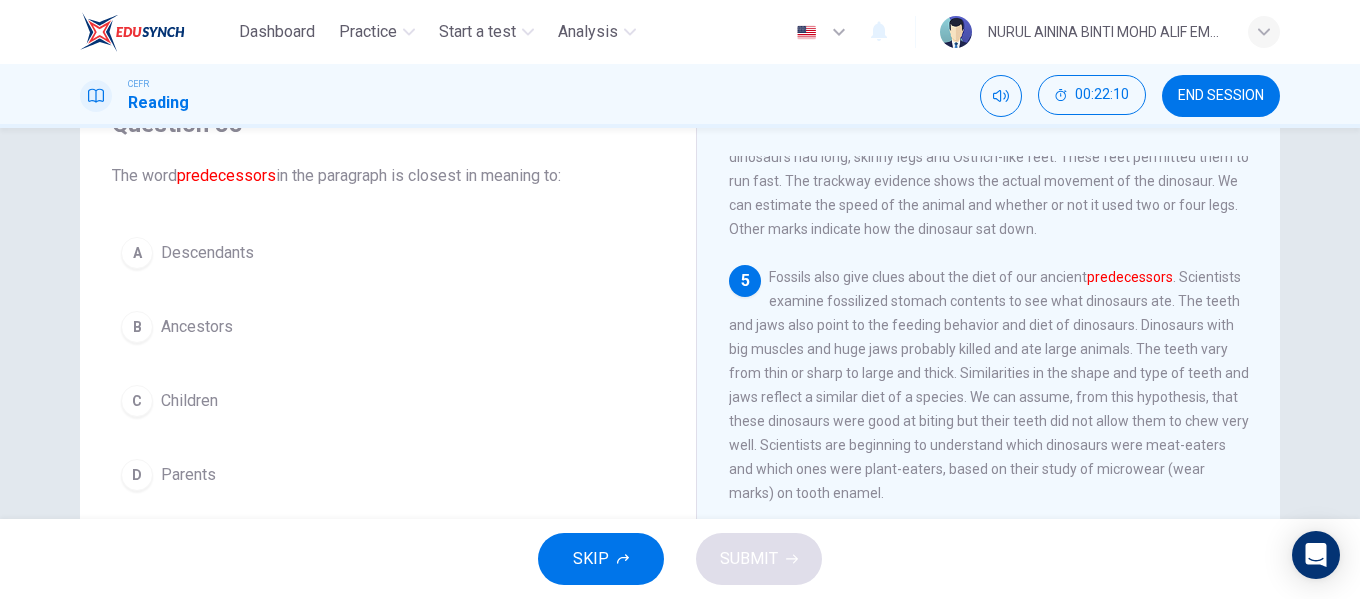 scroll, scrollTop: 700, scrollLeft: 0, axis: vertical 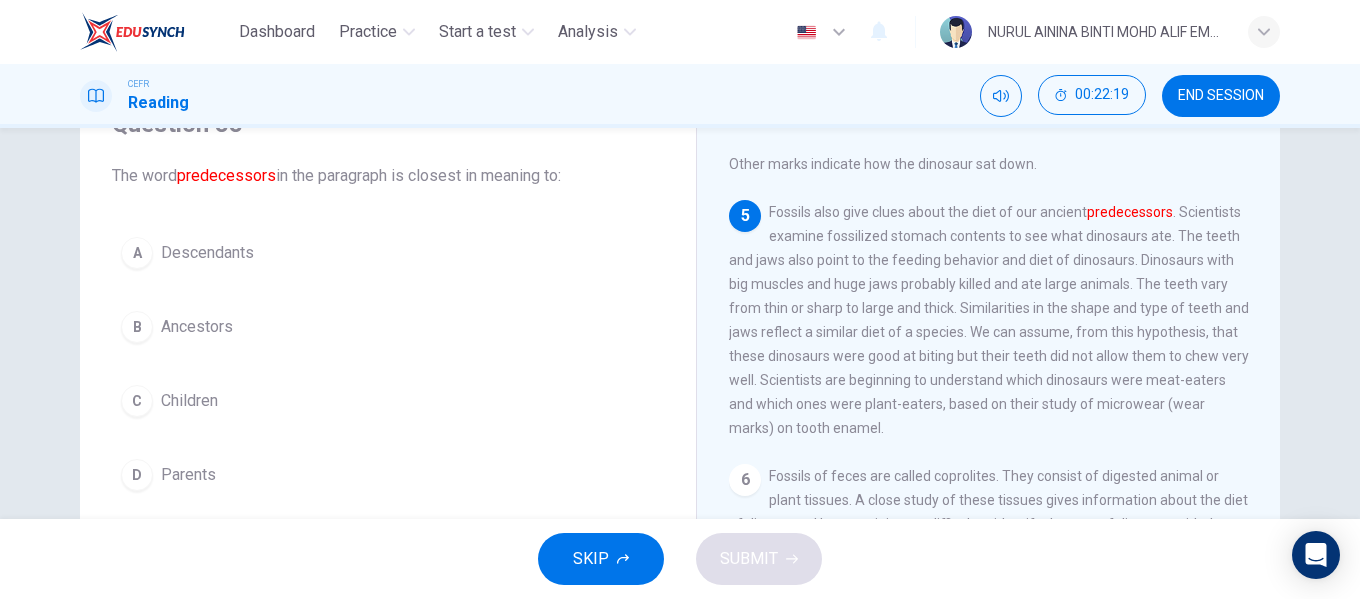 click on "B Ancestors" at bounding box center [388, 327] 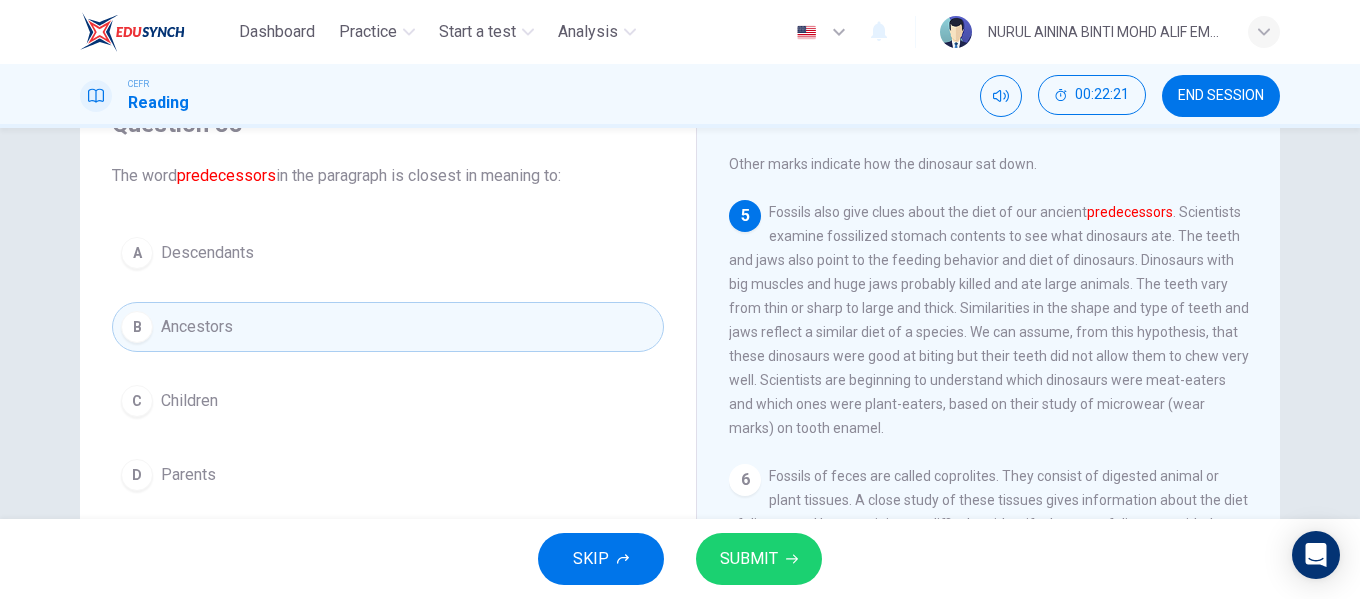 click on "SUBMIT" at bounding box center [759, 559] 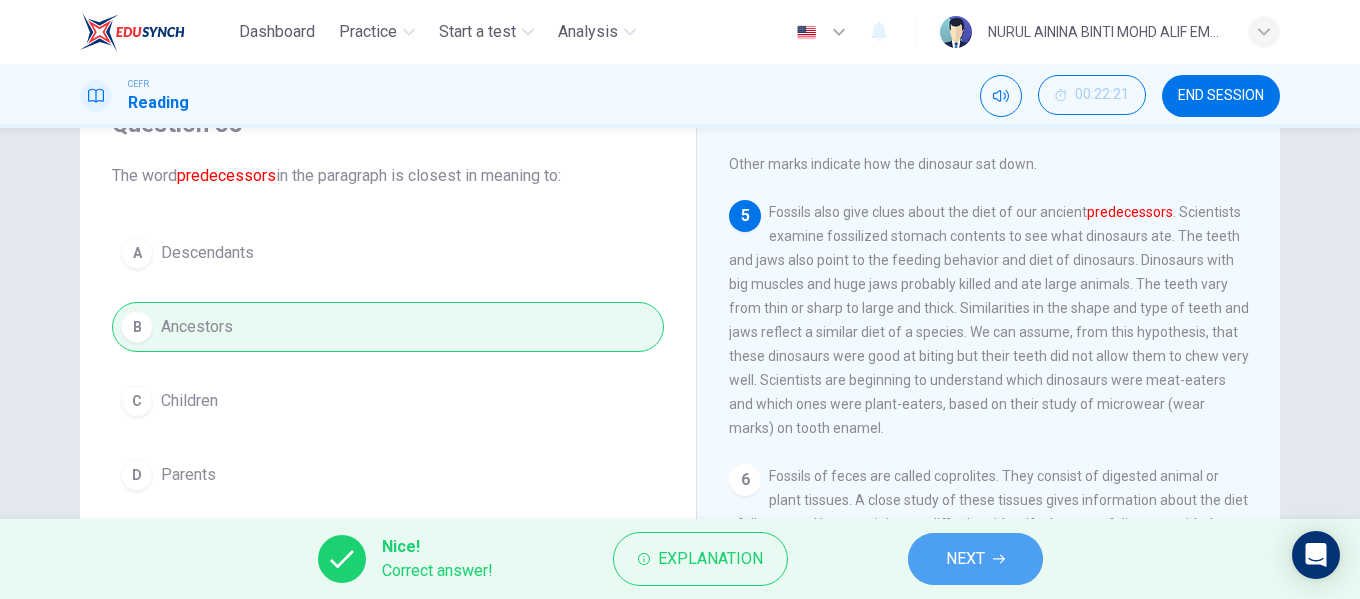 click on "NEXT" at bounding box center [965, 559] 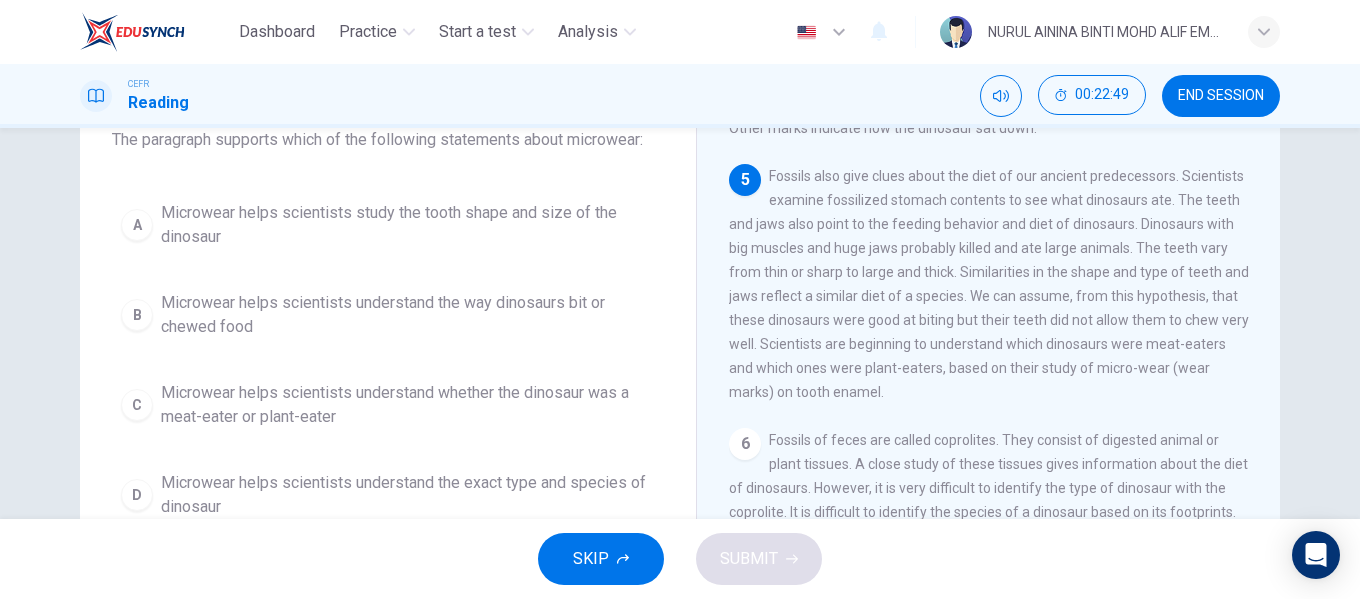 scroll, scrollTop: 149, scrollLeft: 0, axis: vertical 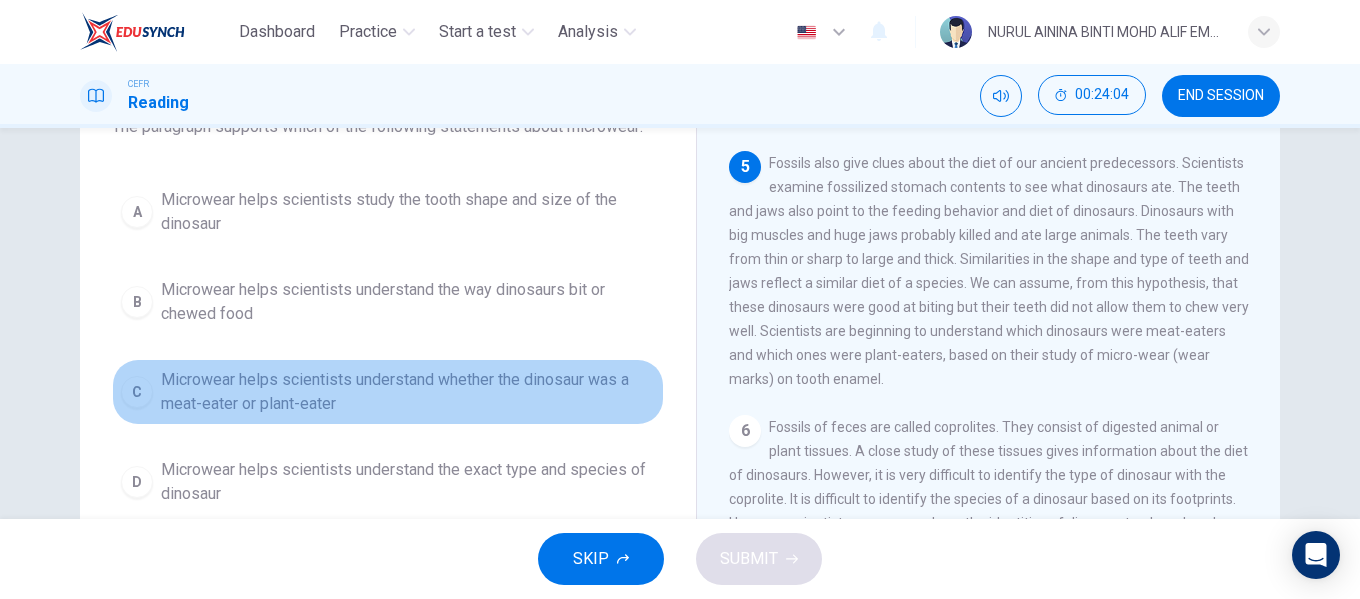 click on "Microwear helps scientists understand whether the dinosaur was a meat-eater or plant-eater" at bounding box center (408, 212) 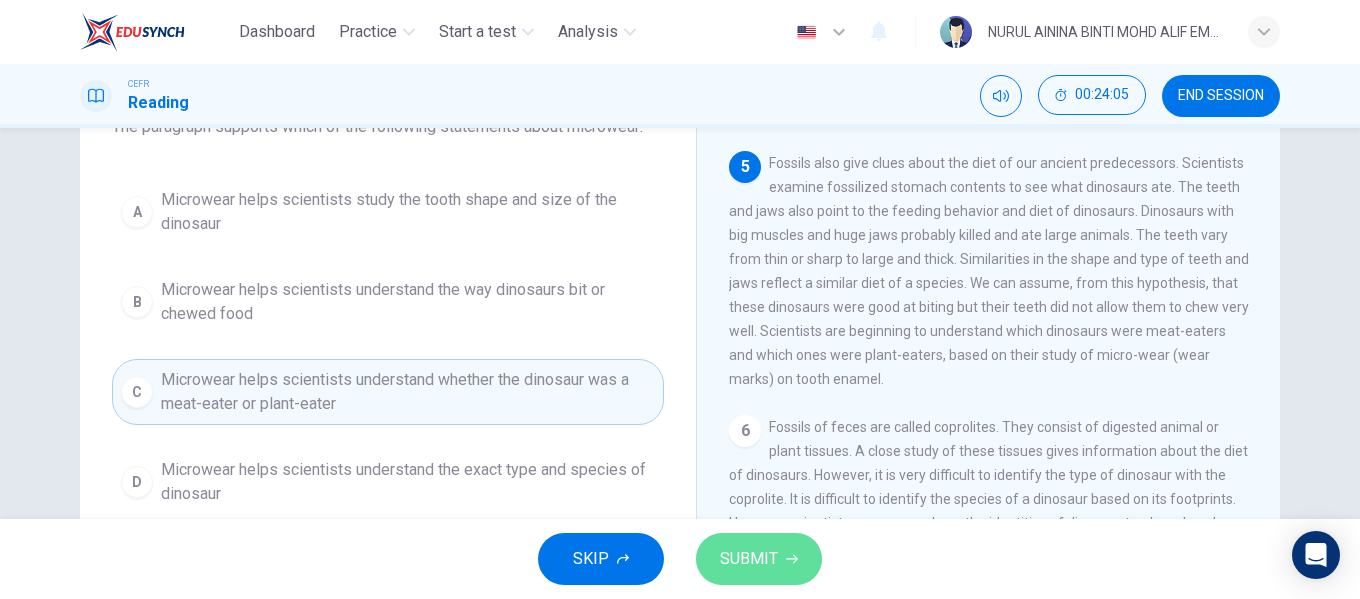 click at bounding box center (792, 559) 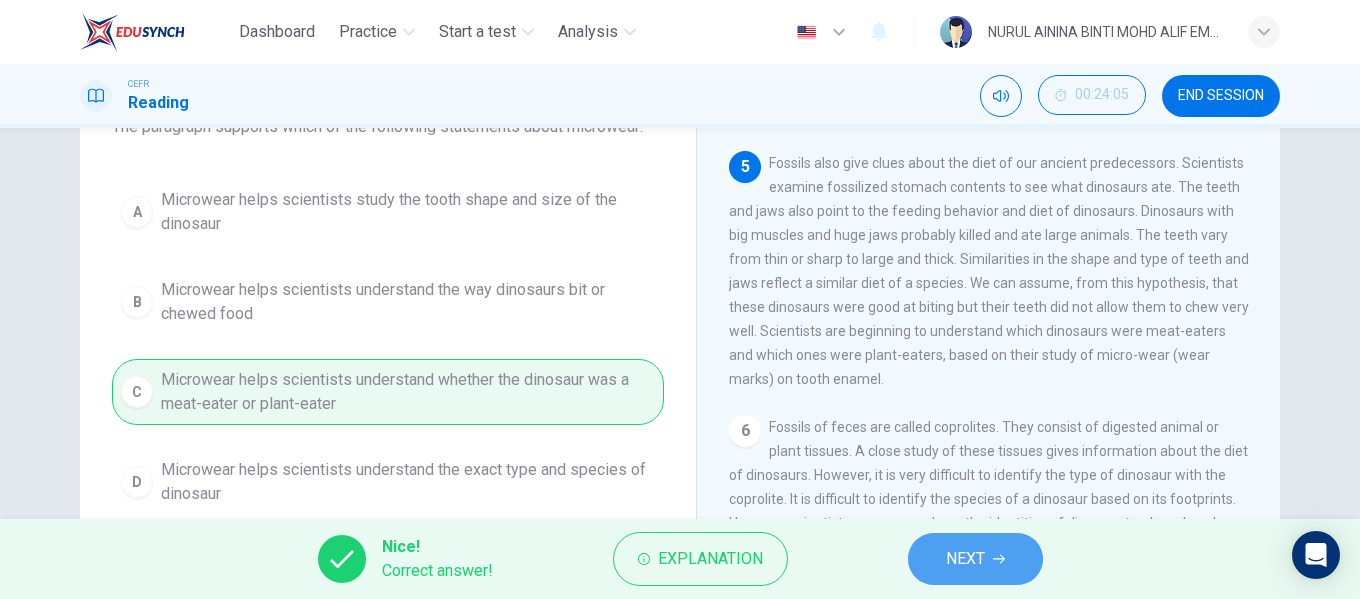 click on "NEXT" at bounding box center [965, 559] 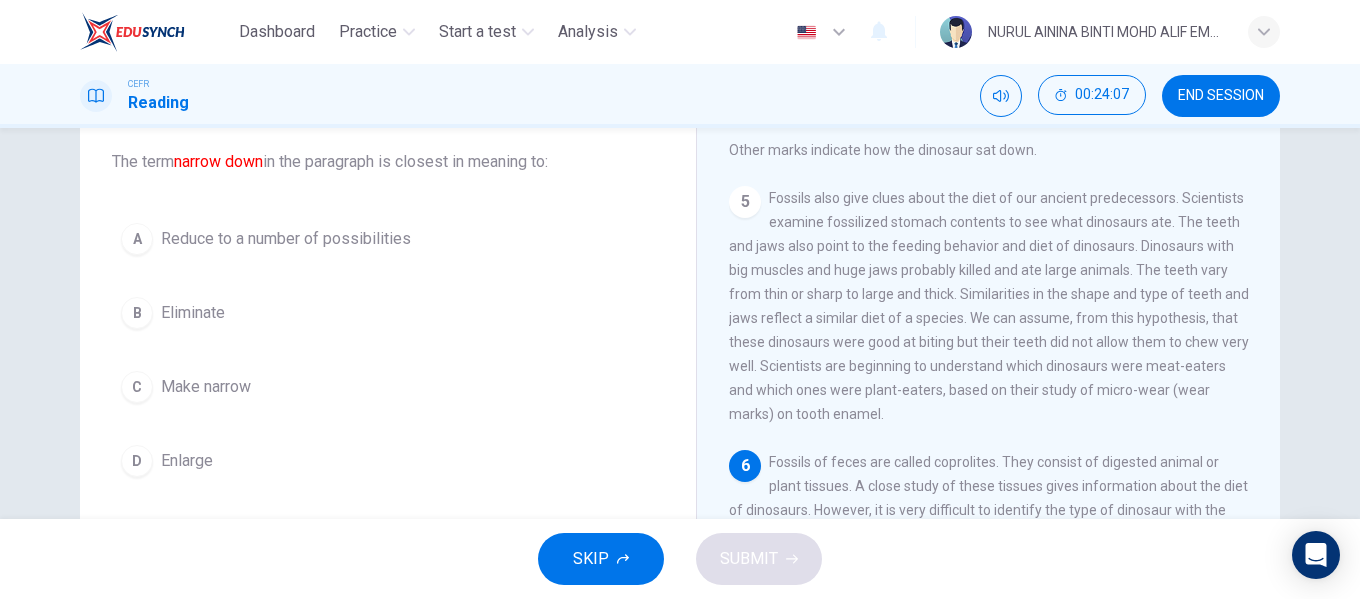 scroll, scrollTop: 149, scrollLeft: 0, axis: vertical 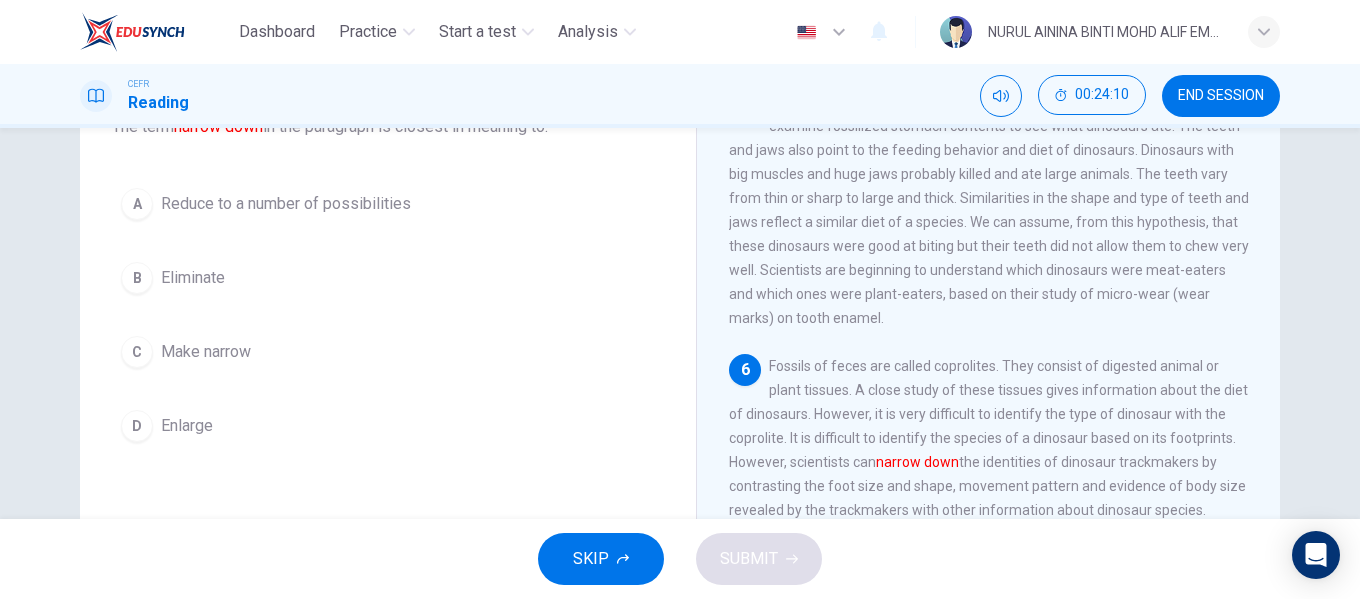 click on "Reduce to a number of possibilities" at bounding box center [286, 204] 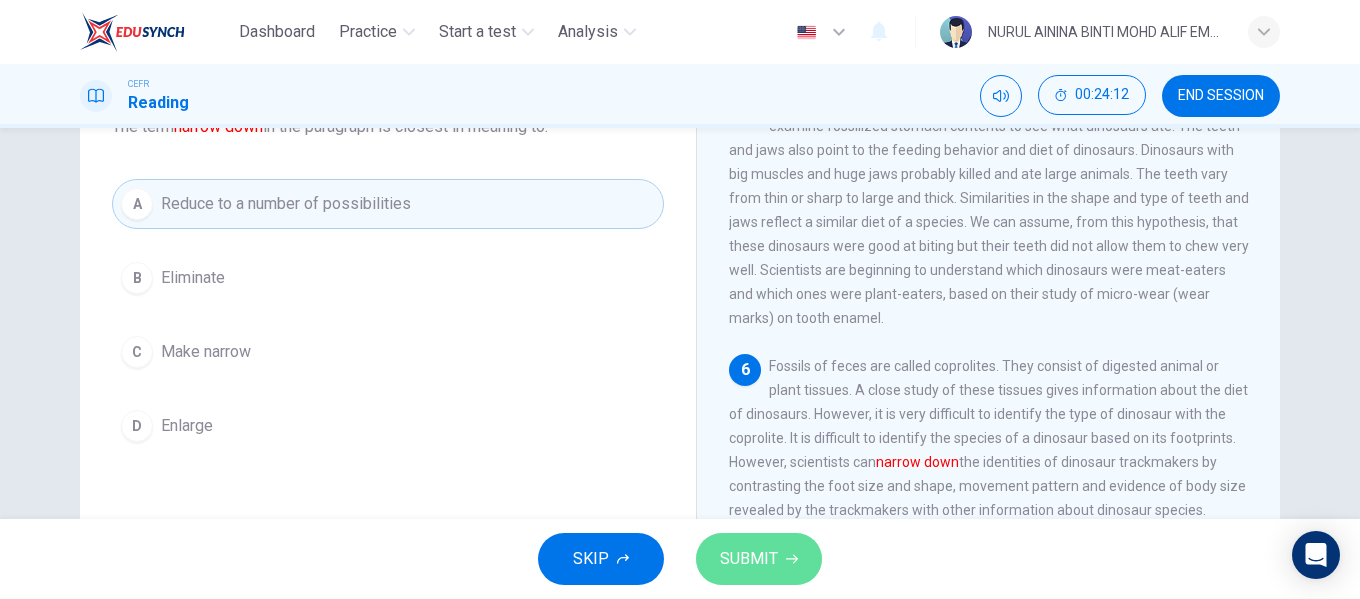 click on "SUBMIT" at bounding box center [759, 559] 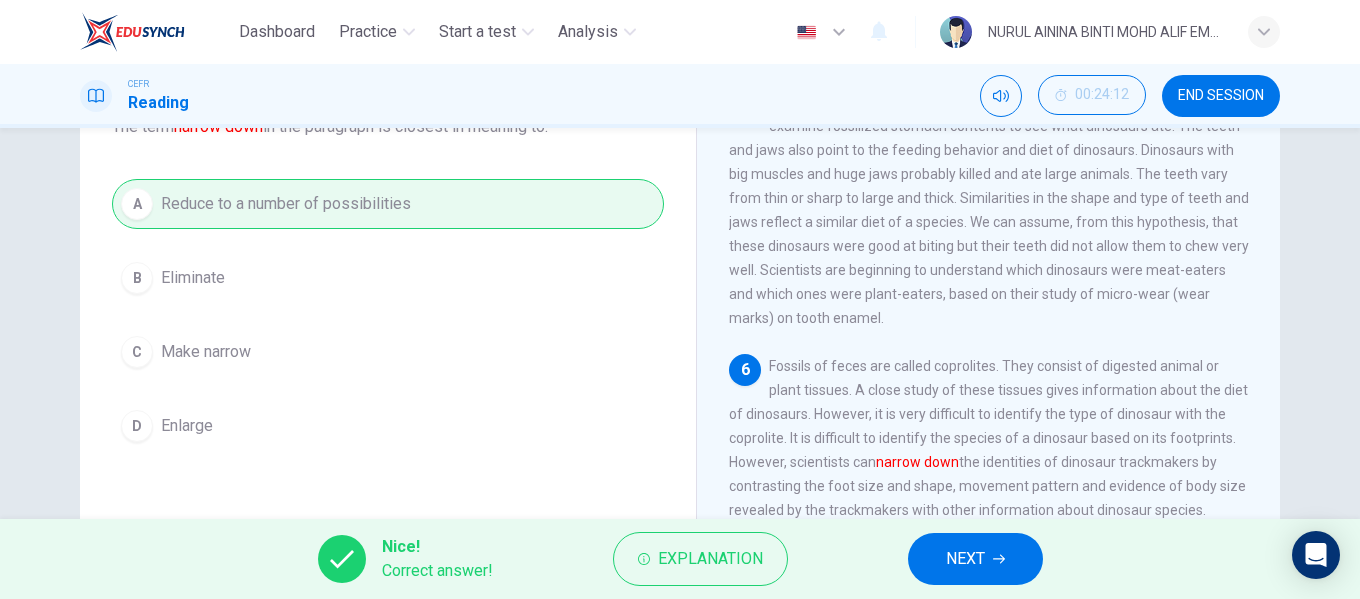 click on "NEXT" at bounding box center (965, 559) 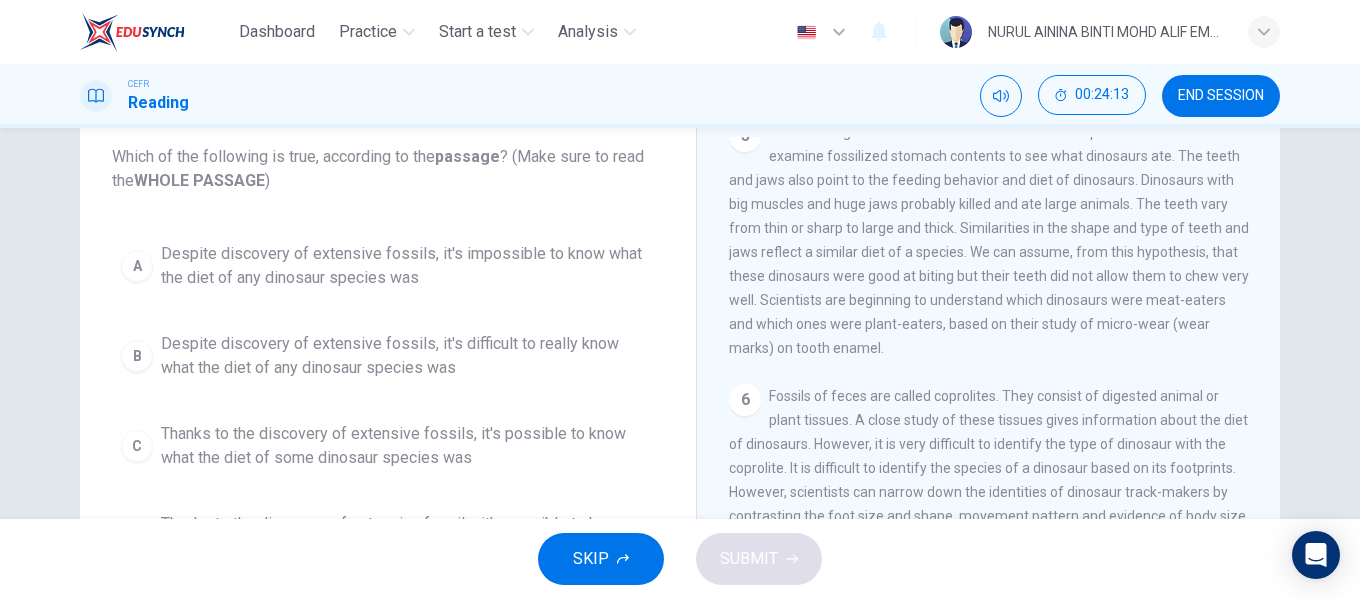 scroll, scrollTop: 149, scrollLeft: 0, axis: vertical 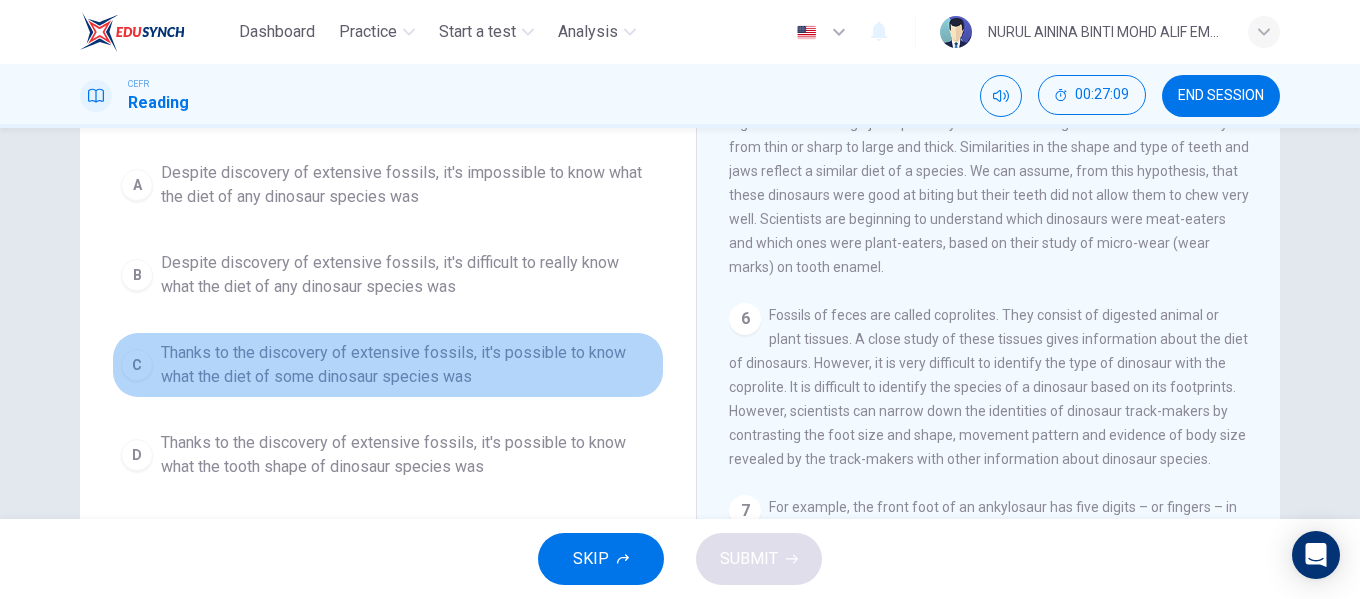 click on "Thanks to the discovery of extensive fossils, it's possible to know what the diet of some dinosaur species was" at bounding box center (408, 185) 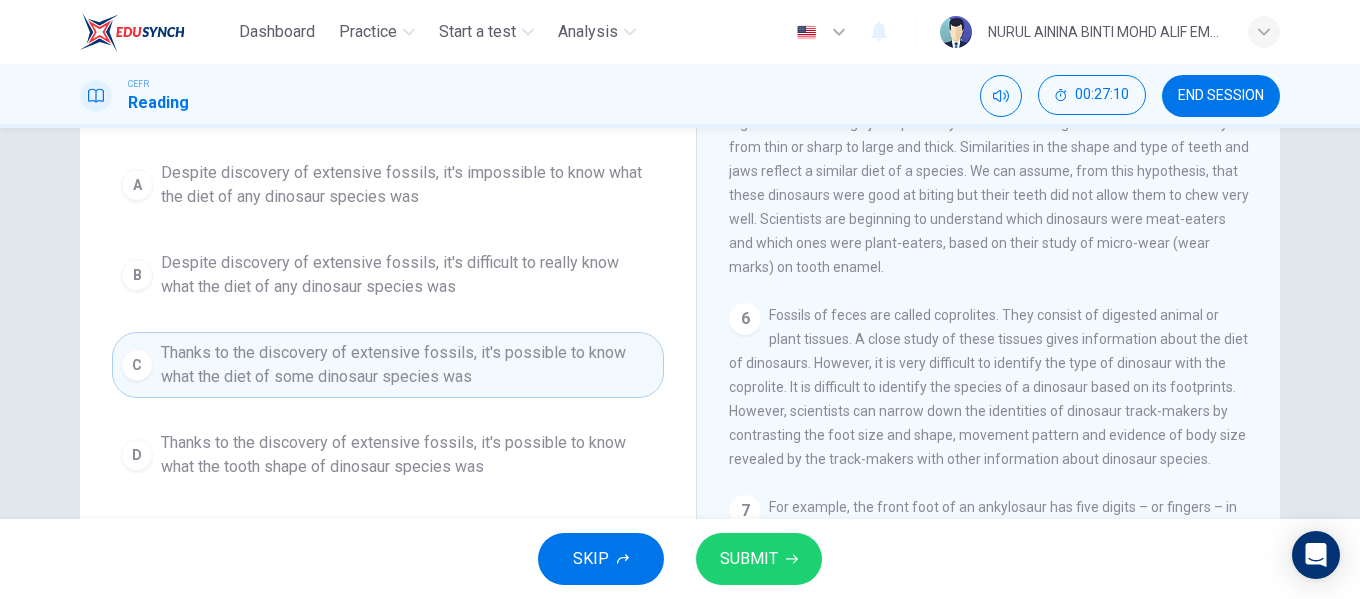 click on "SUBMIT" at bounding box center (759, 559) 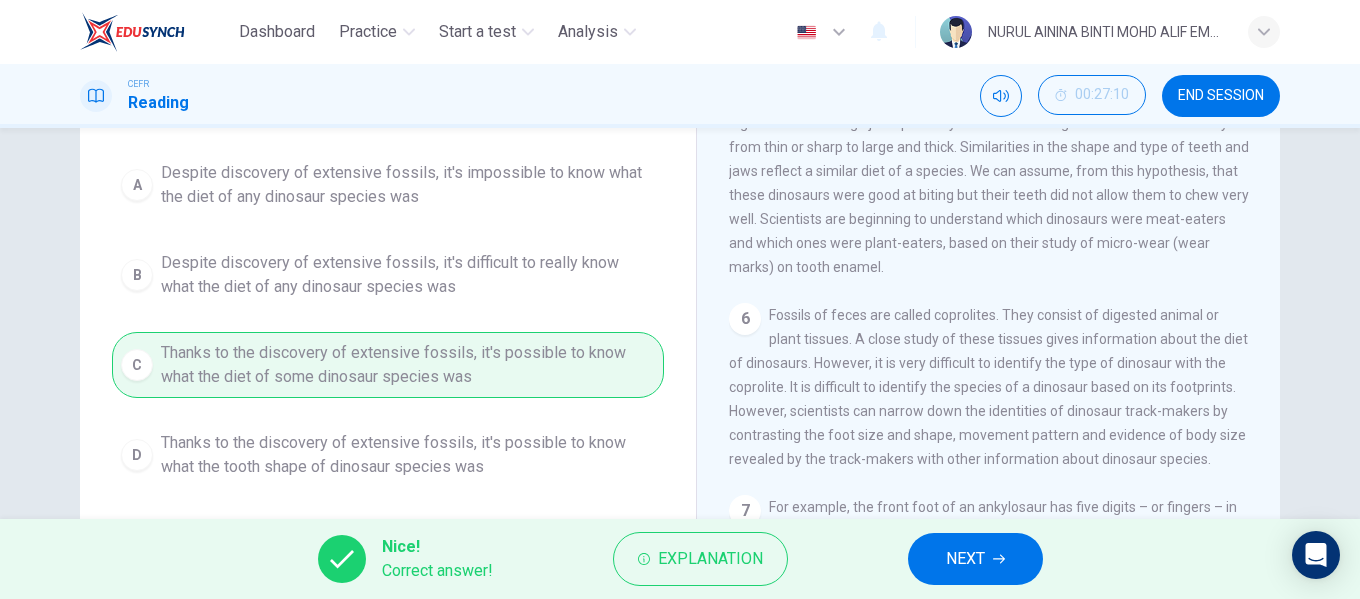 click on "NEXT" at bounding box center (975, 559) 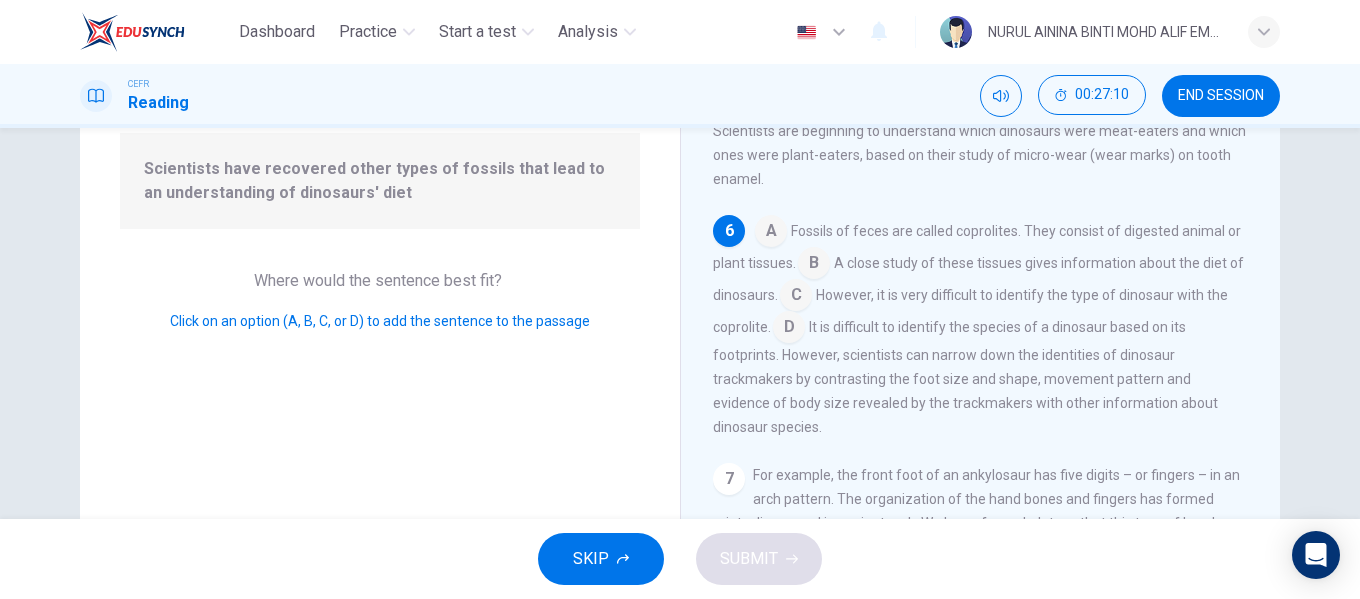 scroll, scrollTop: 867, scrollLeft: 0, axis: vertical 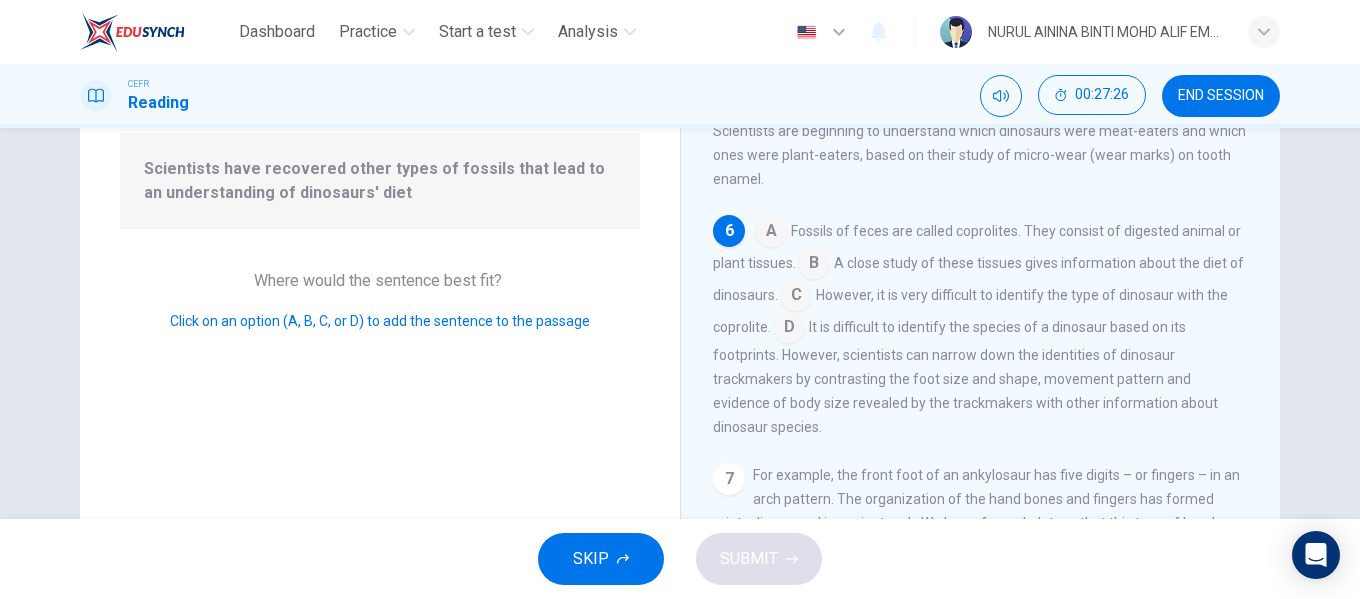click on "A  Fossils of feces are called coprolites. They consist of digested animal or plant tissues.  B  A close study of these tissues gives information about the diet of dinosaurs.  C  However, it is very difficult to identify the type of dinosaur with the coprolite.  D  It is difficult to identify the species of a dinosaur based on its footprints. However, scientists can narrow down the identities of dinosaur trackmakers by contrasting the foot size and shape, movement pattern and evidence of body size revealed by the trackmakers with other information about dinosaur species." at bounding box center [981, 327] 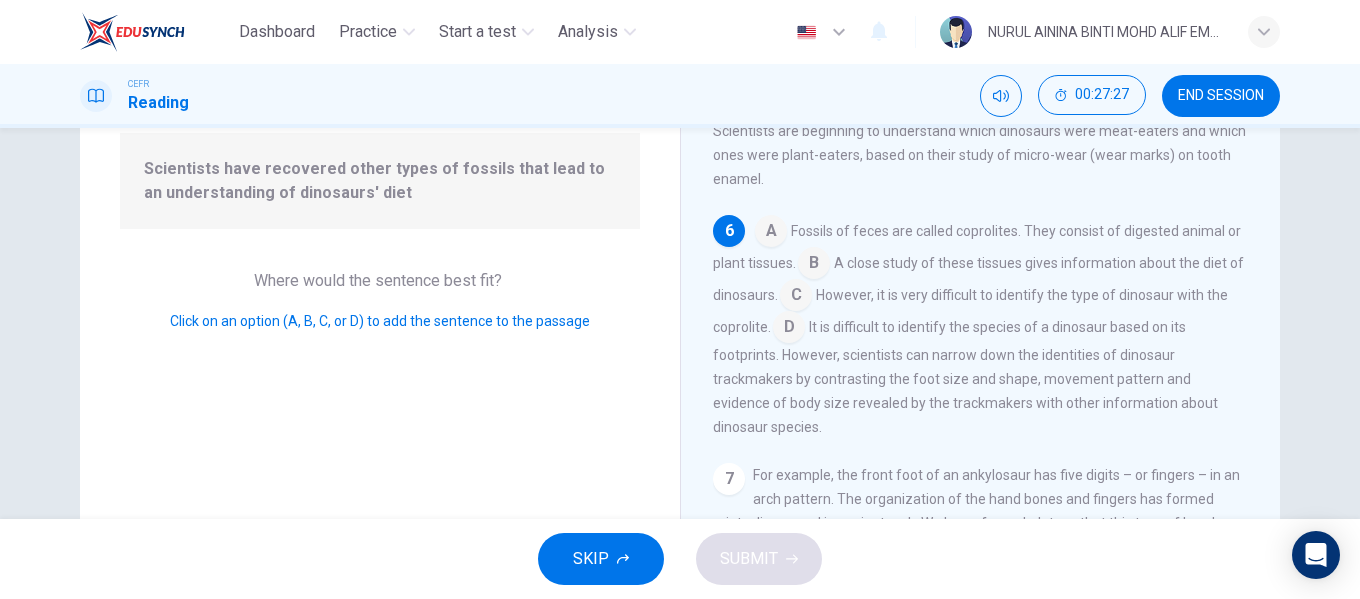 click at bounding box center [771, 233] 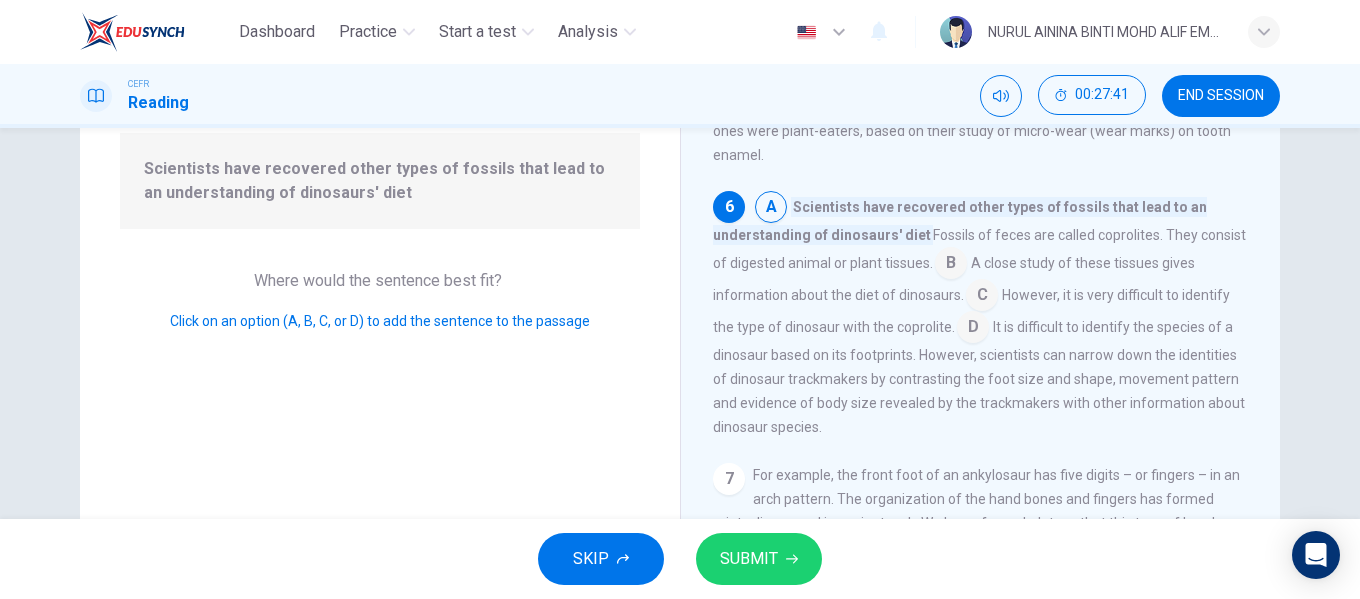 click at bounding box center (792, 559) 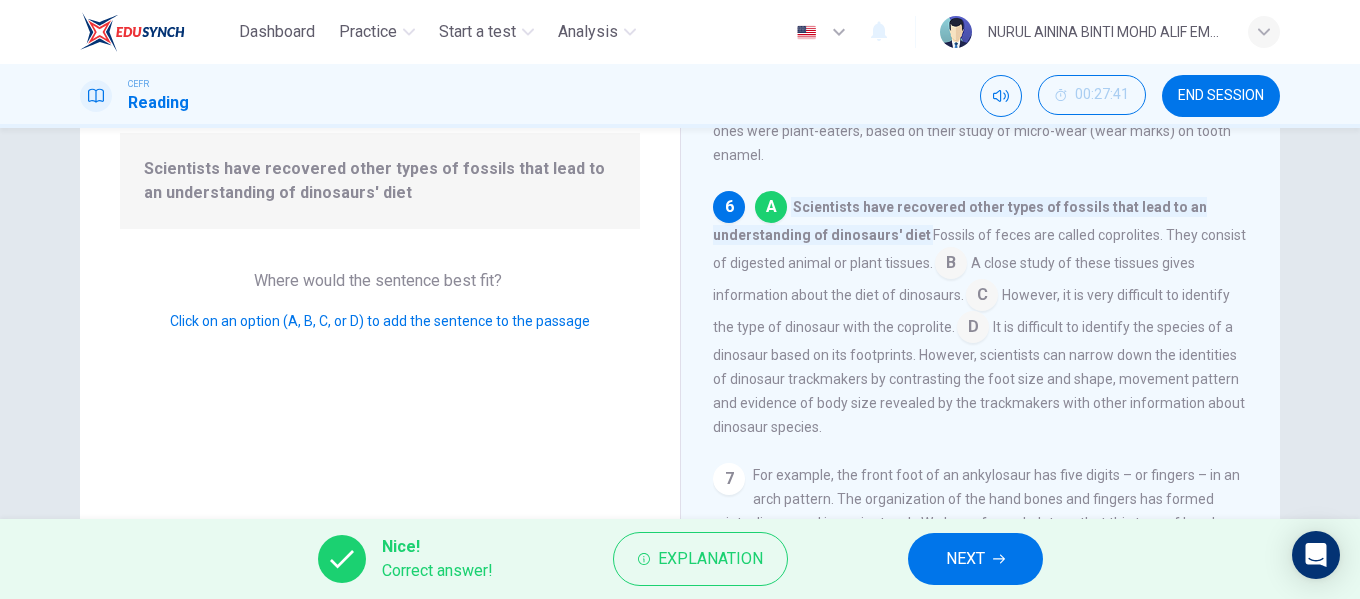 click on "NEXT" at bounding box center [965, 559] 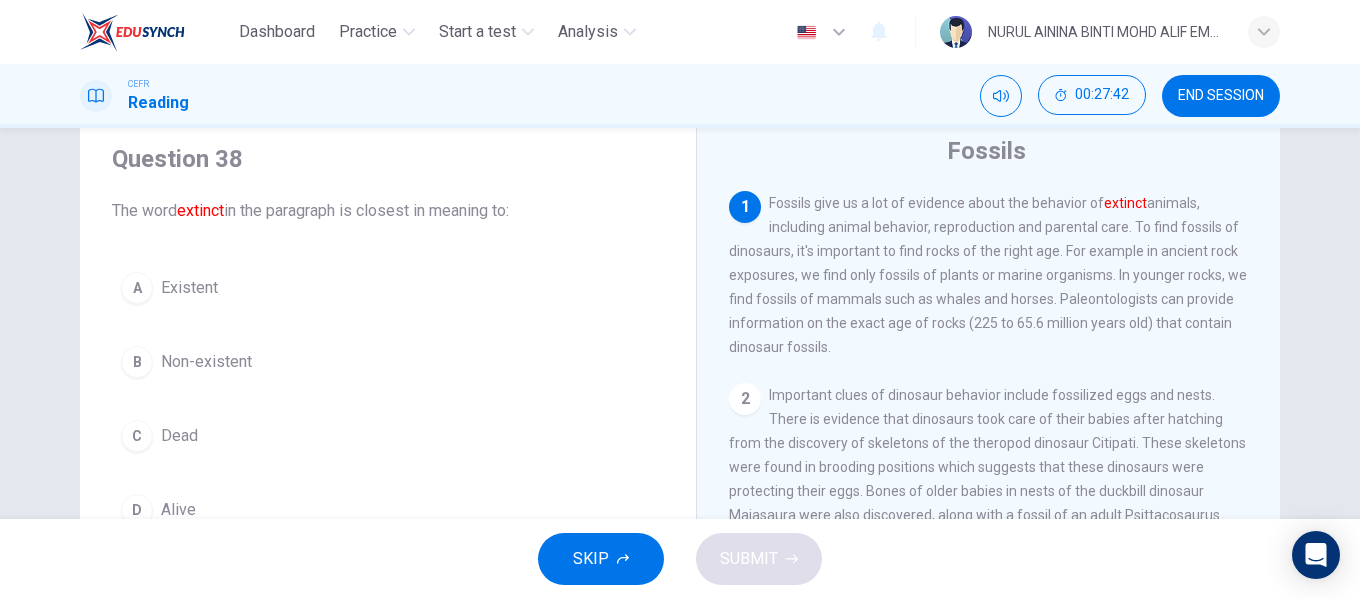 scroll, scrollTop: 100, scrollLeft: 0, axis: vertical 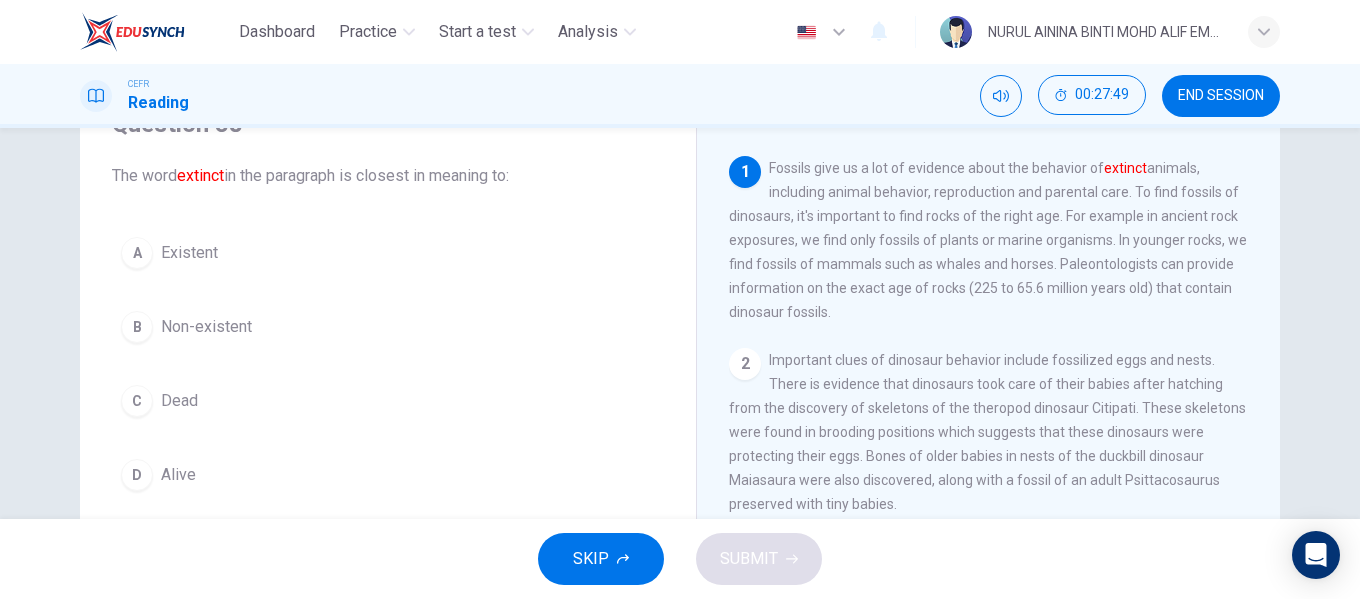 click on "B" at bounding box center [137, 253] 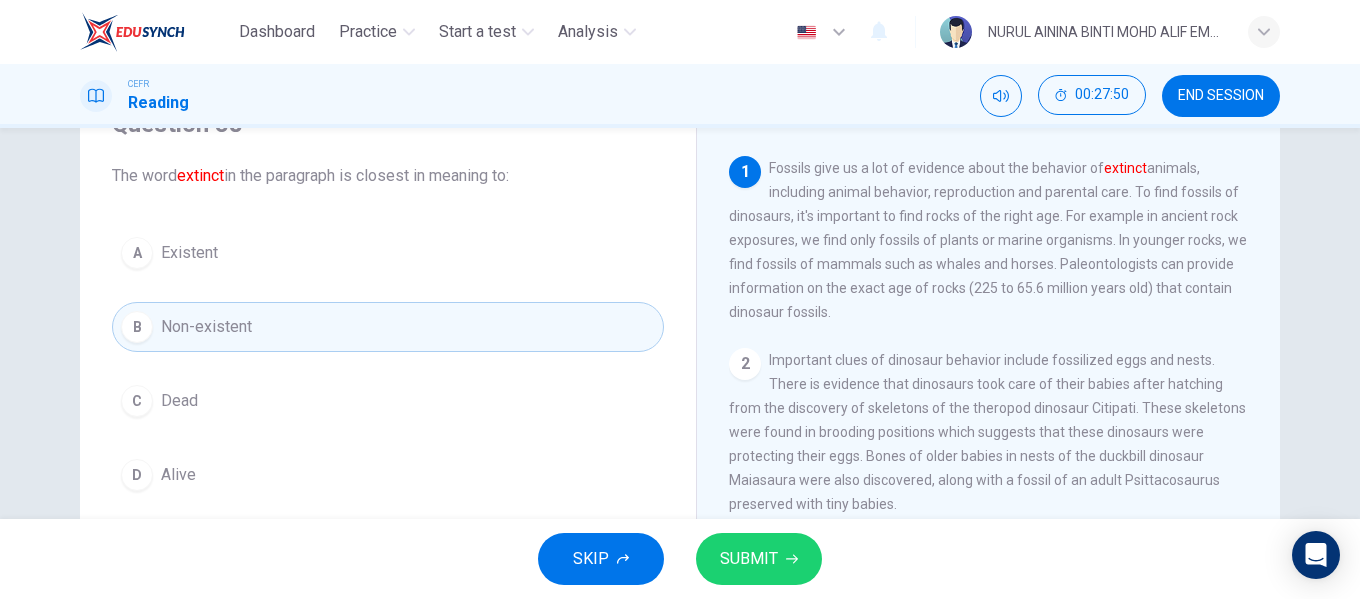 click on "SUBMIT" at bounding box center [759, 559] 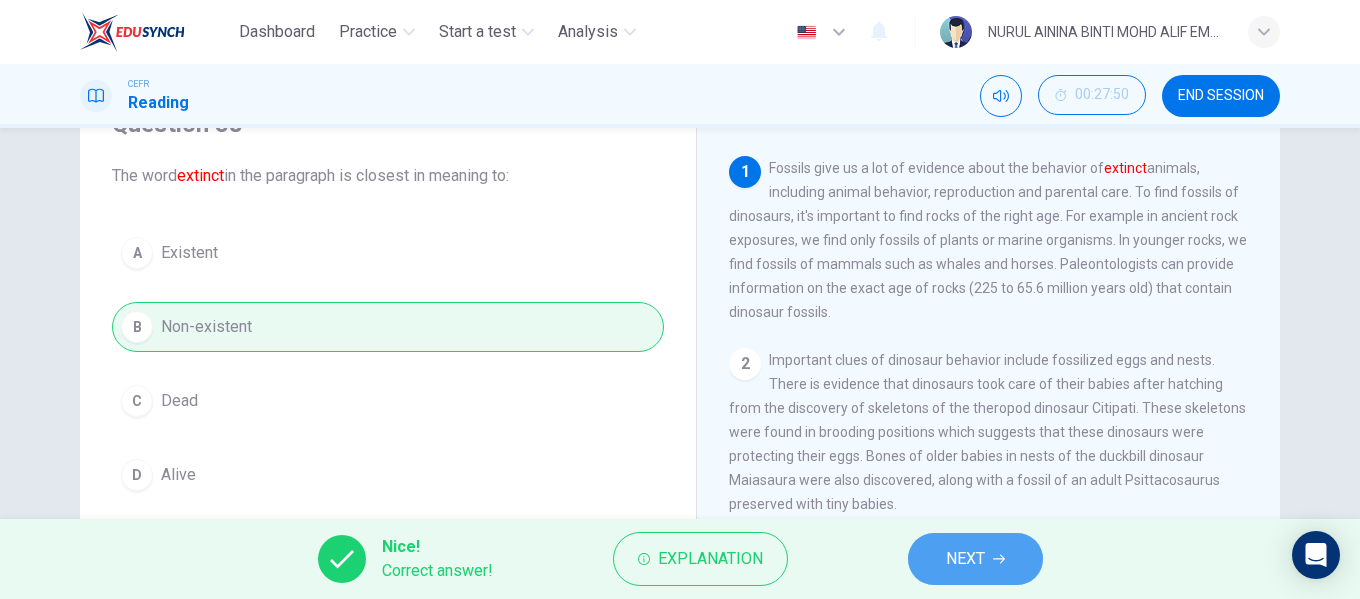 click on "NEXT" at bounding box center [965, 559] 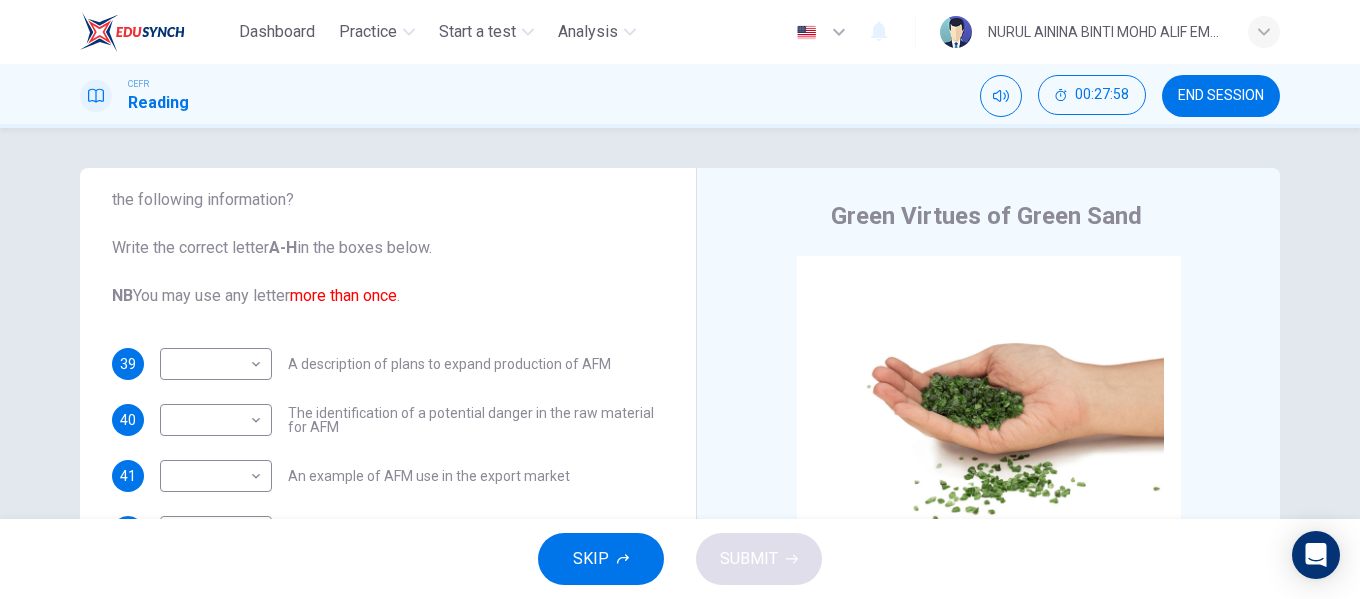 scroll, scrollTop: 0, scrollLeft: 0, axis: both 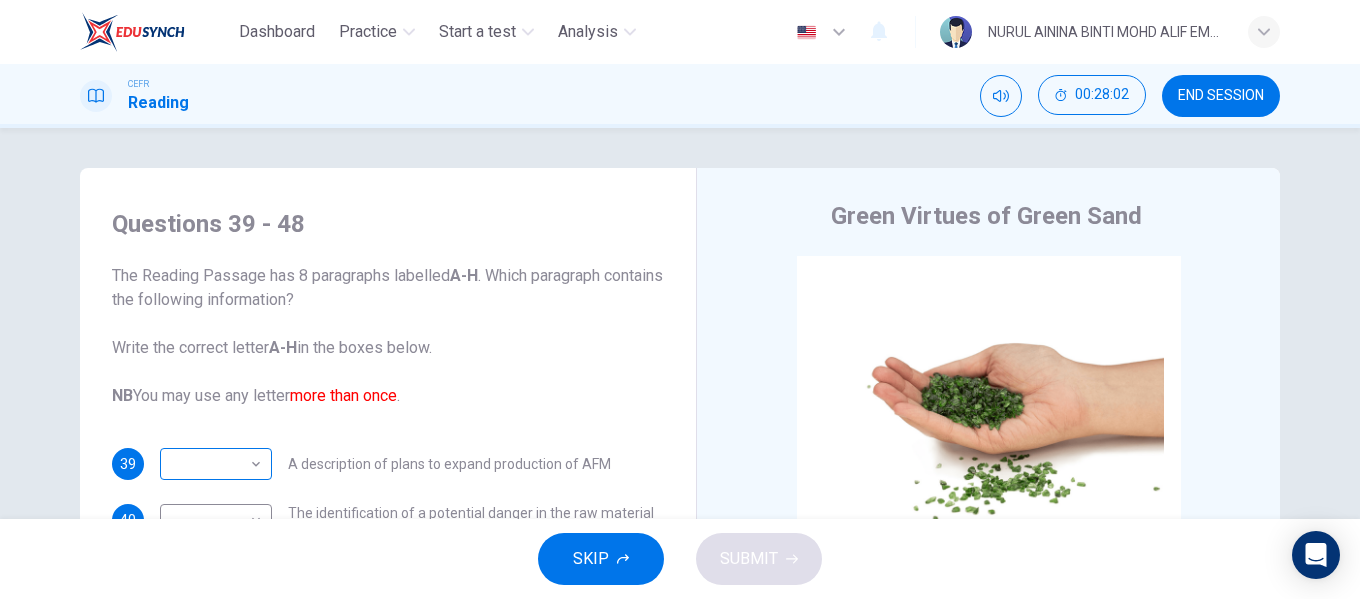 click on "Dashboard Practice Start a test Analysis English en ​ NURUL AININA BINTI MOHD ALIF EMPATI CEFR Reading 00:28:02 END SESSION Questions 39 - 48 The Reading Passage has 8 paragraphs labelled  A-H . Which paragraph contains the following information?
Write the correct letter  A-H  in the boxes below.
NB  You may use any letter  more than once . 39 ​ ​ A description of plans to expand production of AFM 40 ​ ​ The identification of a potential danger in the raw material for AFM 41 ​ ​ An example of AFM use in the export market 42 ​ ​ A comparison of the value of green glass and other types of glass 43 ​ ​ A list of potential applications of AFM in the domestic market 44 ​ ​ The conclusions drawn from laboratory checks on the process of AFM production 45 ​ ​ The identification of current funding for the production of green sand 46 ​ ​ An explanation of the chosen brand name for crushed green glass 47 ​ ​ A description of plans for exporting AFM 48 ​ ​ CLICK TO ZOOM A B C" at bounding box center (680, 299) 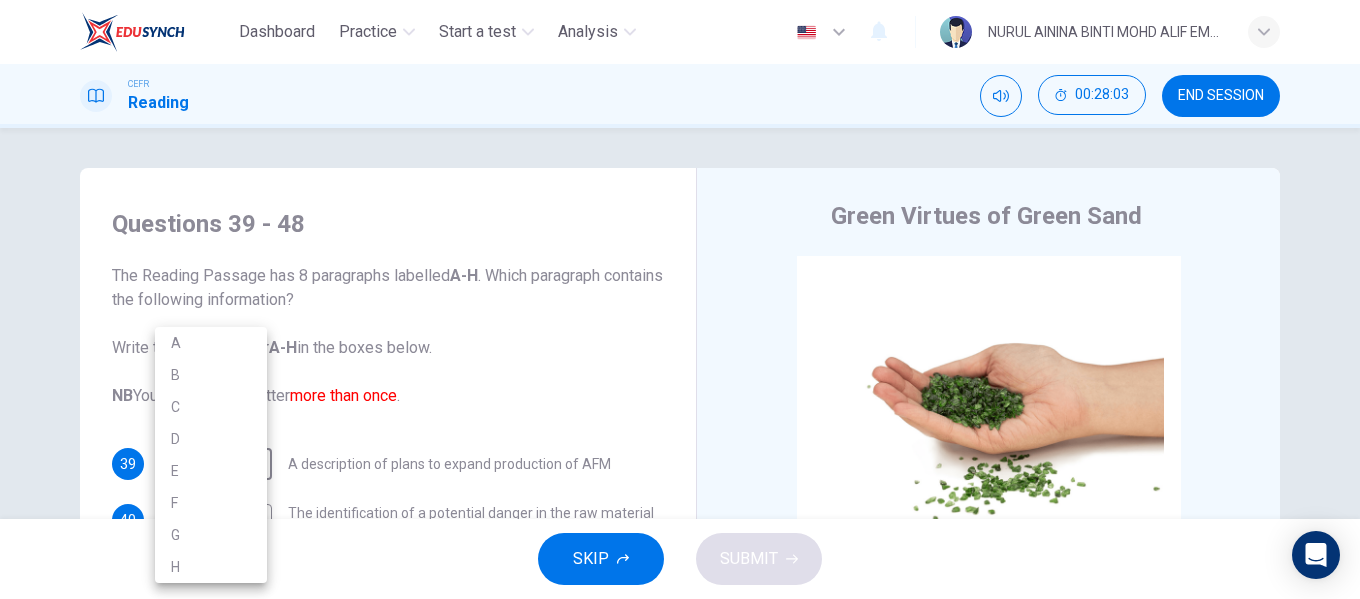 click at bounding box center [680, 299] 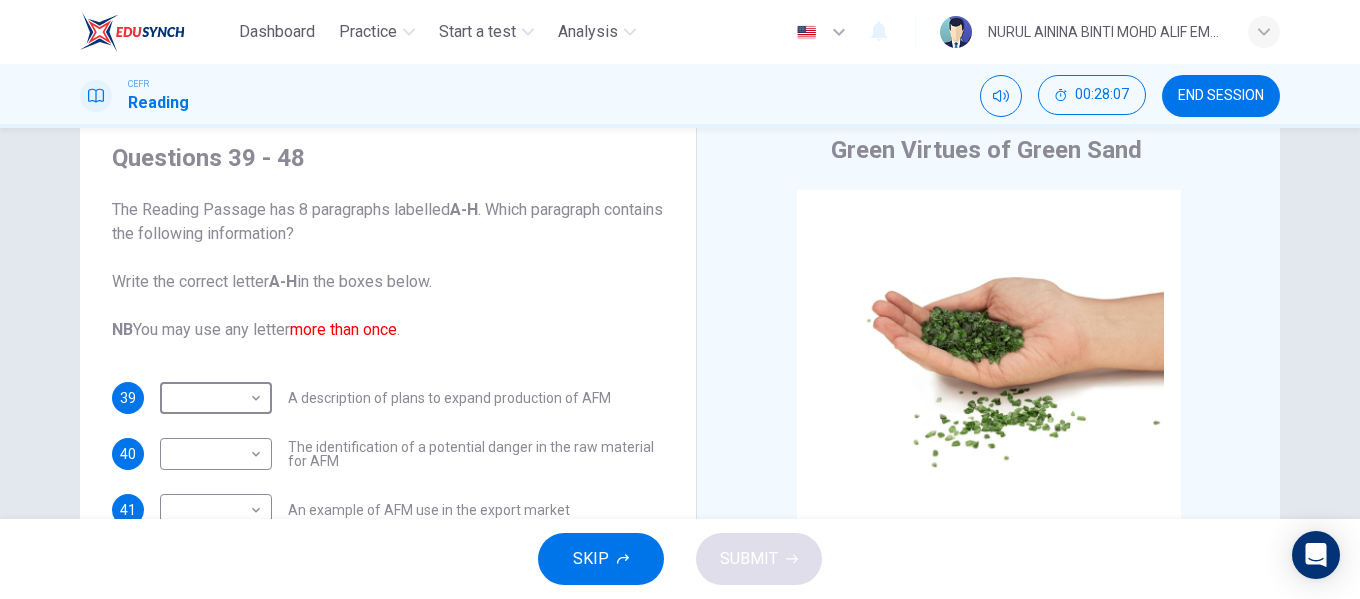 scroll, scrollTop: 100, scrollLeft: 0, axis: vertical 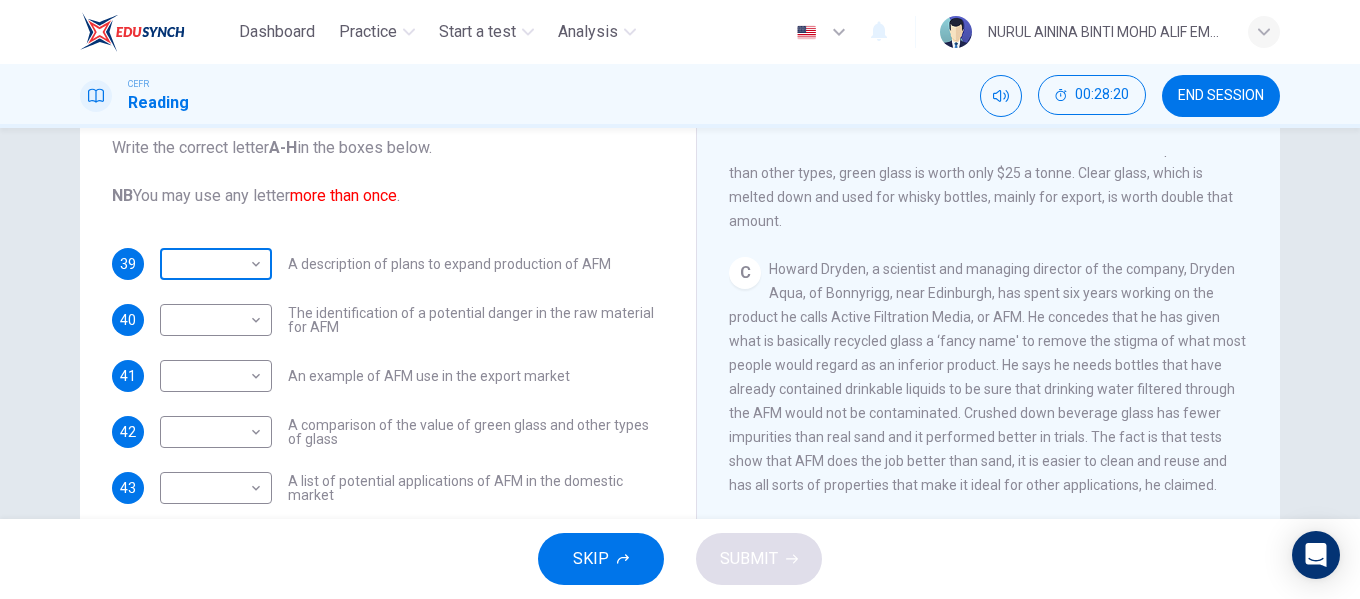 click on "Dashboard Practice Start a test Analysis English en ​ NURUL AININA BINTI MOHD ALIF EMPATI CEFR Reading 00:28:20 END SESSION Questions 39 - 48 The Reading Passage has 8 paragraphs labelled  A-H . Which paragraph contains the following information?
Write the correct letter  A-H  in the boxes below.
NB  You may use any letter  more than once . 39 ​ ​ A description of plans to expand production of AFM 40 ​ ​ The identification of a potential danger in the raw material for AFM 41 ​ ​ An example of AFM use in the export market 42 ​ ​ A comparison of the value of green glass and other types of glass 43 ​ ​ A list of potential applications of AFM in the domestic market 44 ​ ​ The conclusions drawn from laboratory checks on the process of AFM production 45 ​ ​ The identification of current funding for the production of green sand 46 ​ ​ An explanation of the chosen brand name for crushed green glass 47 ​ ​ A description of plans for exporting AFM 48 ​ ​ CLICK TO ZOOM A B C" at bounding box center [680, 299] 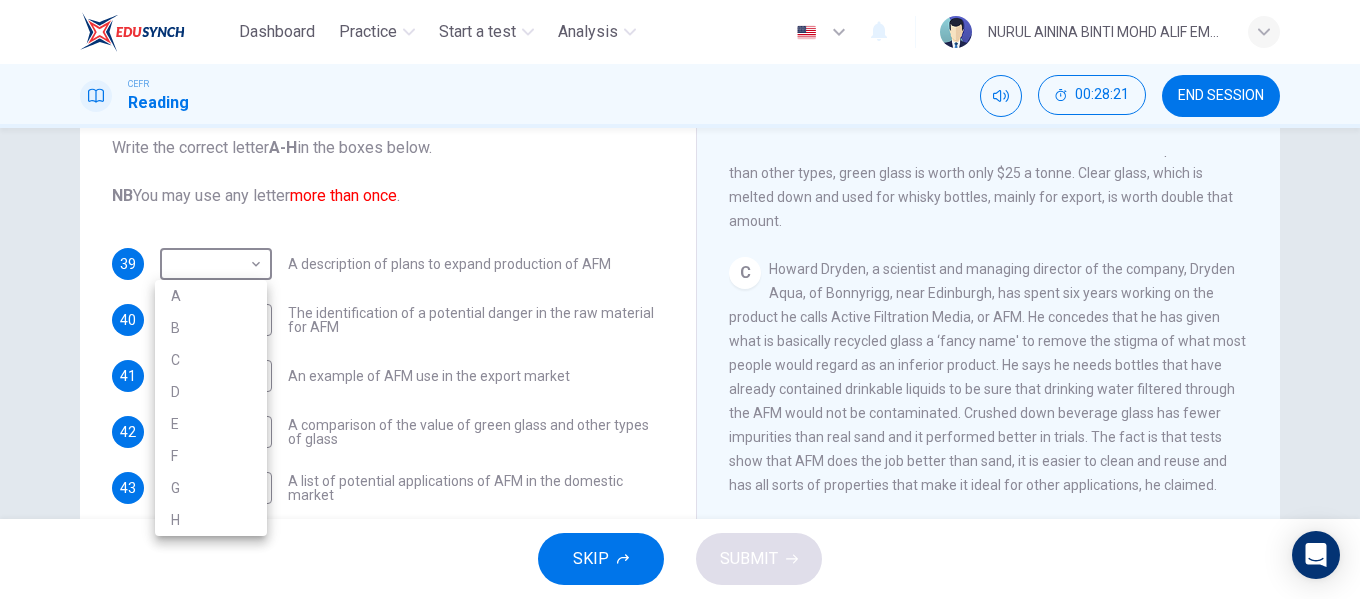 click on "C" at bounding box center [211, 360] 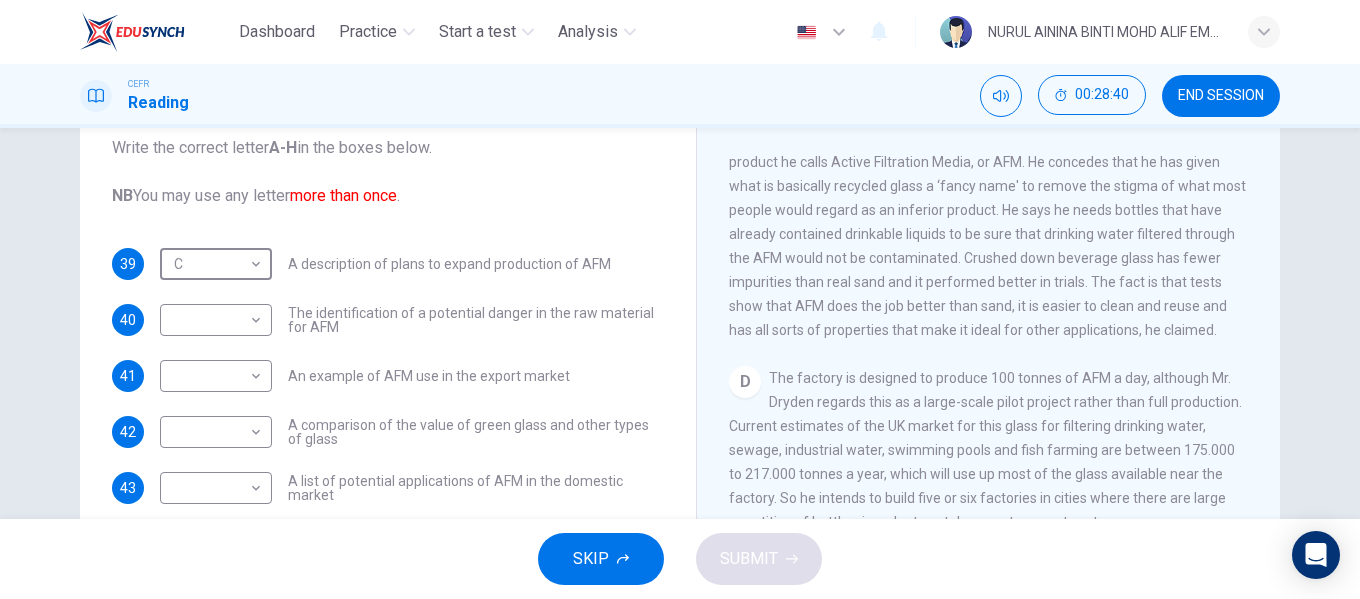 scroll, scrollTop: 1000, scrollLeft: 0, axis: vertical 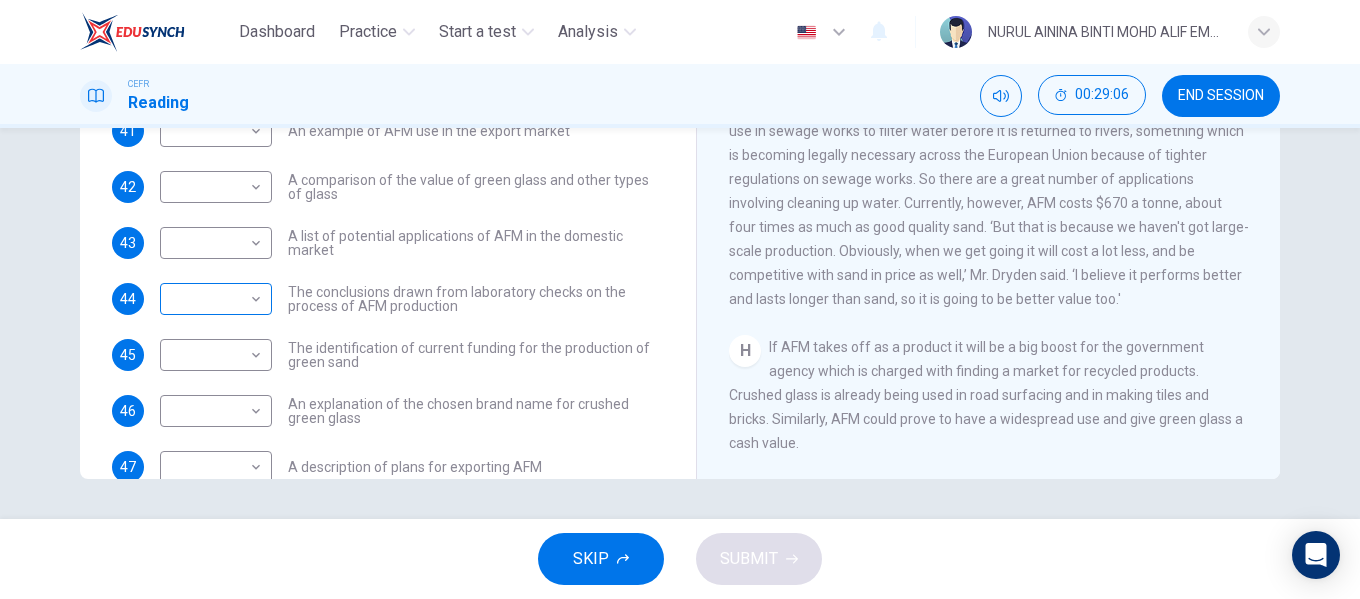 click on "Dashboard Practice Start a test Analysis English en ​ [NAME] EMPATI CEFR Reading 00:29:06 END SESSION Questions 39 - 48 The Reading Passage has 8 paragraphs labelled  A-H . Which paragraph contains the following information?
Write the correct letter  A-H  in the boxes below.
NB  You may use any letter  more than once . 39 C C ​ A description of plans to expand production of AFM 40 ​ ​ The identification of a potential danger in the raw material for AFM 41 ​ ​ An example of AFM use in the export market 42 ​ ​ A comparison of the value of green glass and other types of glass 43 ​ ​ A list of potential applications of AFM in the domestic market 44 ​ ​ The conclusions drawn from laboratory checks on the process of AFM production 45 ​ ​ The identification of current funding for the production of green sand 46 ​ ​ An explanation of the chosen brand name for crushed green glass 47 ​ ​ A description of plans for exporting AFM 48 ​ ​ CLICK TO ZOOM A B C" at bounding box center [680, 299] 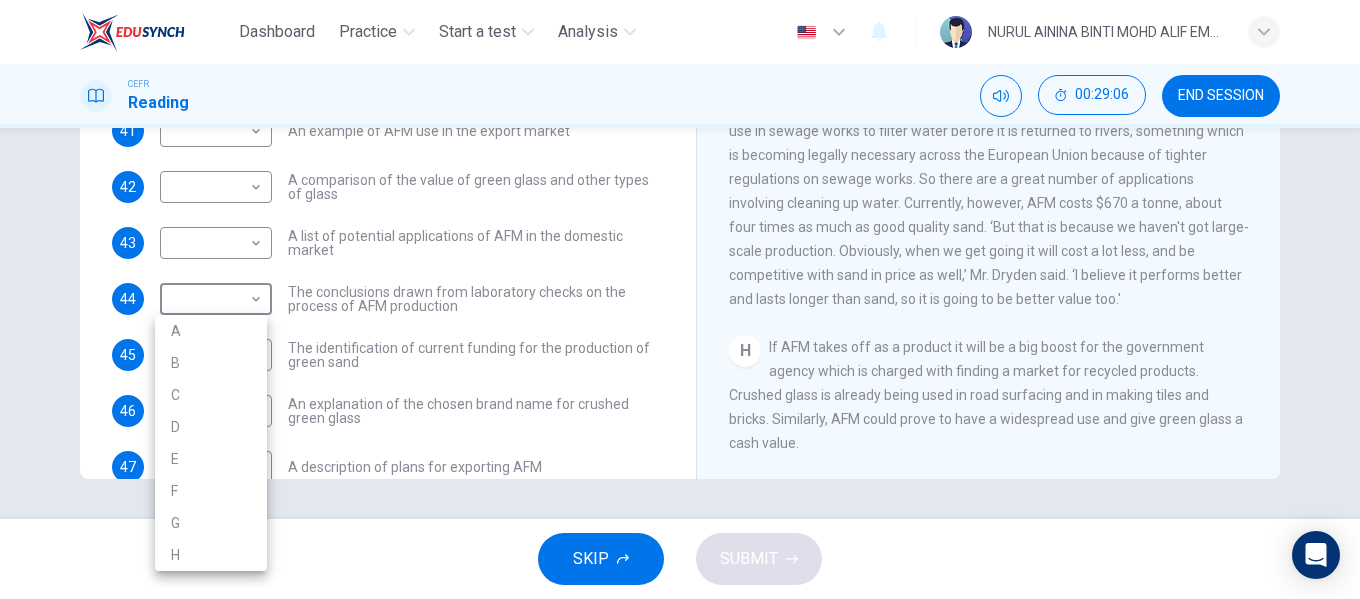 click on "H" at bounding box center (211, 555) 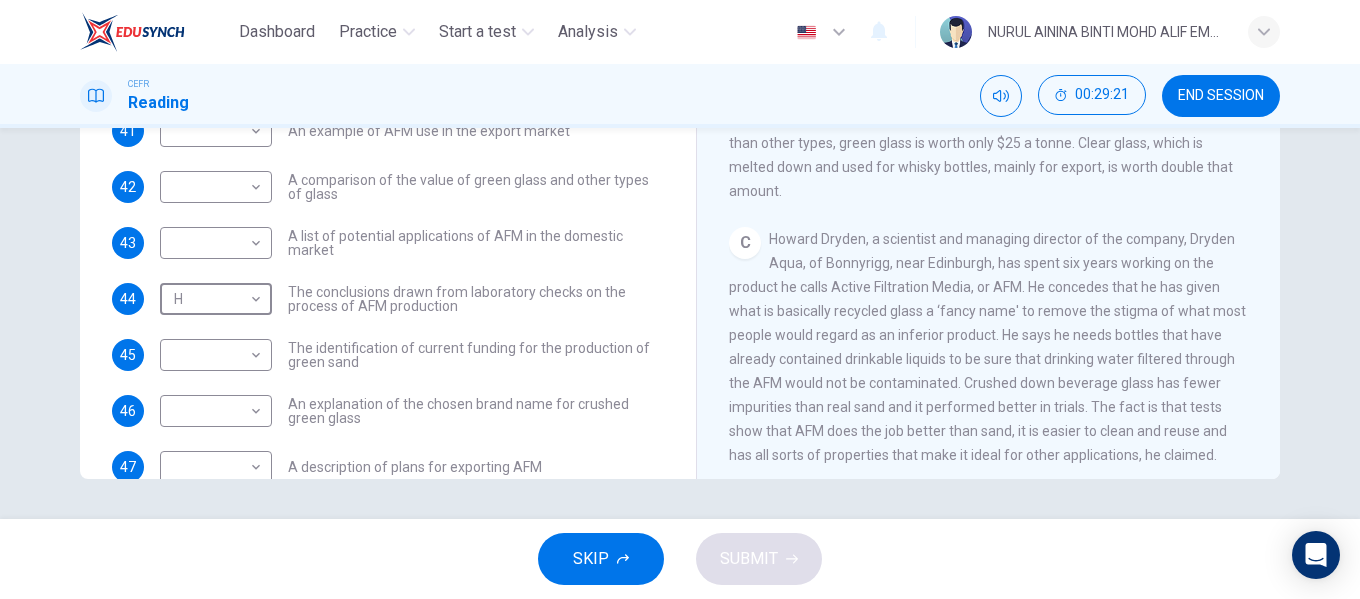 scroll, scrollTop: 581, scrollLeft: 0, axis: vertical 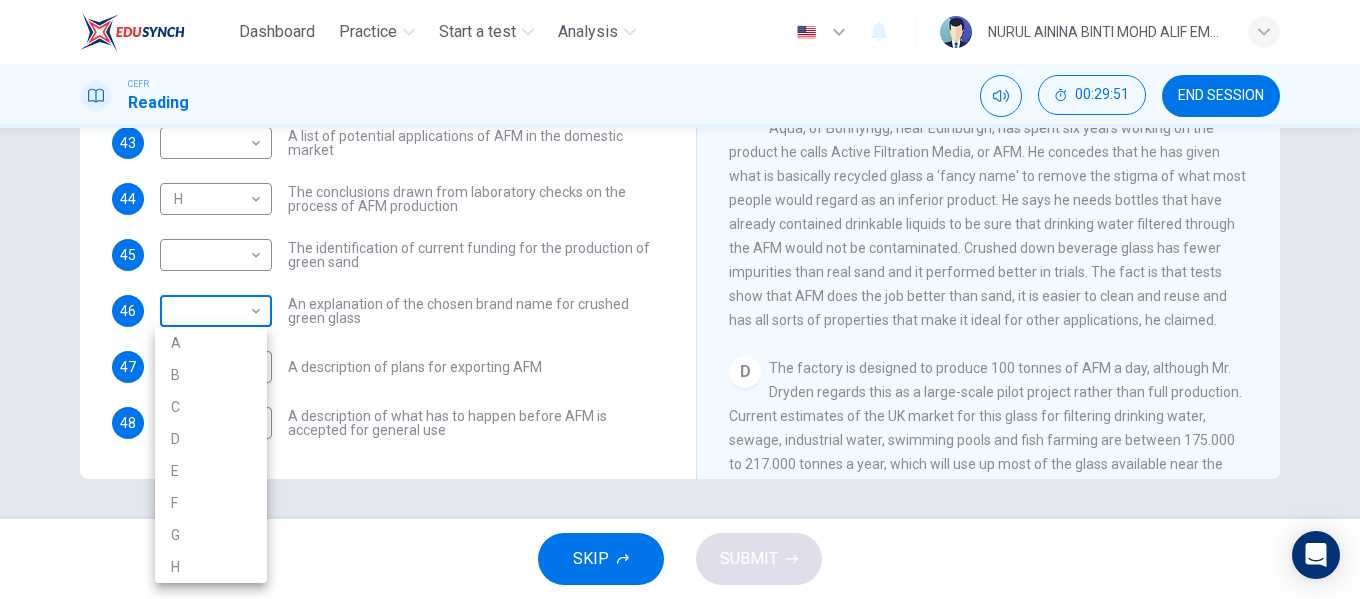 click on "Dashboard Practice Start a test Analysis English en ​ [NAME] EMPATI CEFR Reading 00:16:11 END SESSION Questions 22 - 26 Look at the following statements, and the list of people. Match each statement to the correct person, A-C. You may use any letter more than once.
A [NAME] B [NAME] C [NAME] 22 ​ ​ I his person is willing to give up control of their vehicle because they appreciate the benefits of fully automated cars. 23 ​ ​ This person would have no regrets about giving up driving entirely in favour of being driven by a fully automated car. 24 ​ ​ This person is aware that the new technology of driverless cars may not provide an adequate substitute for a human driver. 25 A A ​ This person believes that those affected adversely by new technology should be protected from its effects. 26 C C ​ This person enjoys driving but only under favourable conditions. Driverless cars CLICK TO ZOOM Click to Zoom A B C D E F G H SKIP SUBMIT
×" at bounding box center [680, 299] 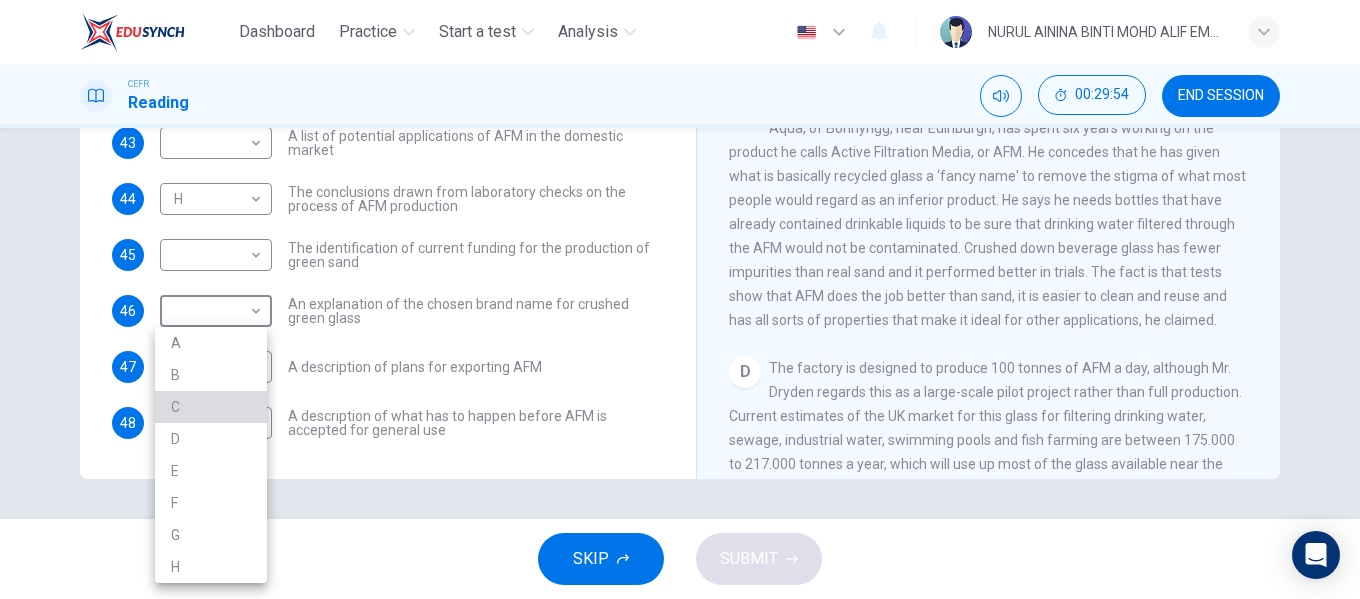 click on "C" at bounding box center [211, 407] 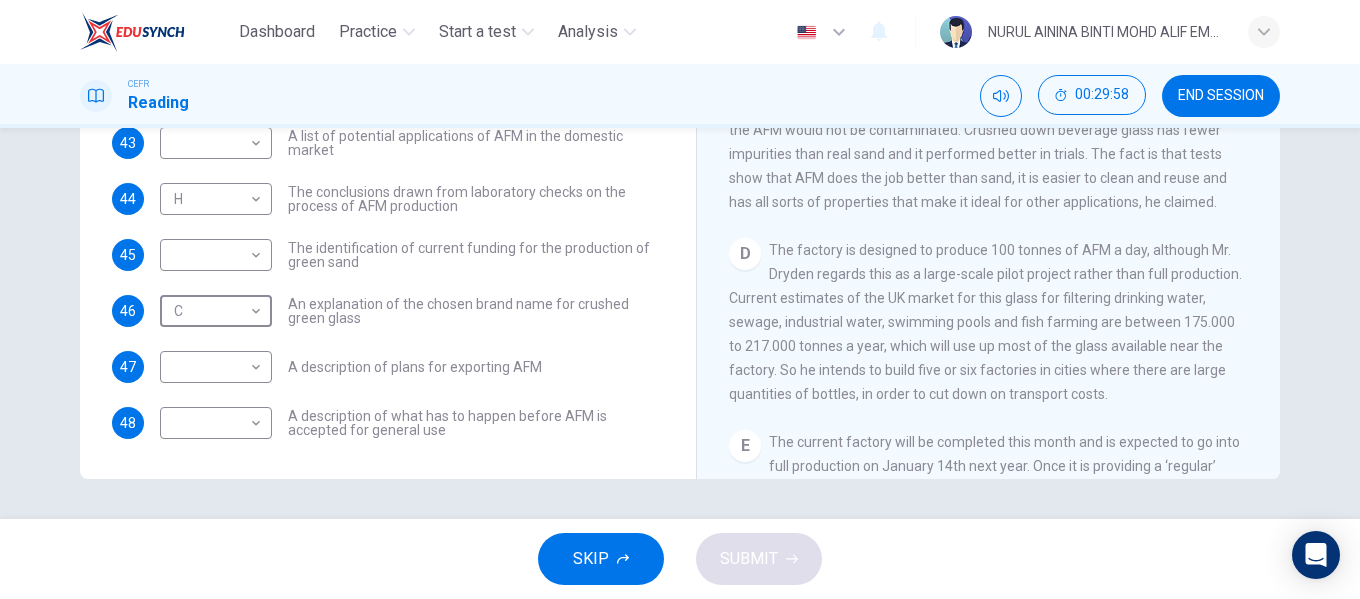 scroll, scrollTop: 881, scrollLeft: 0, axis: vertical 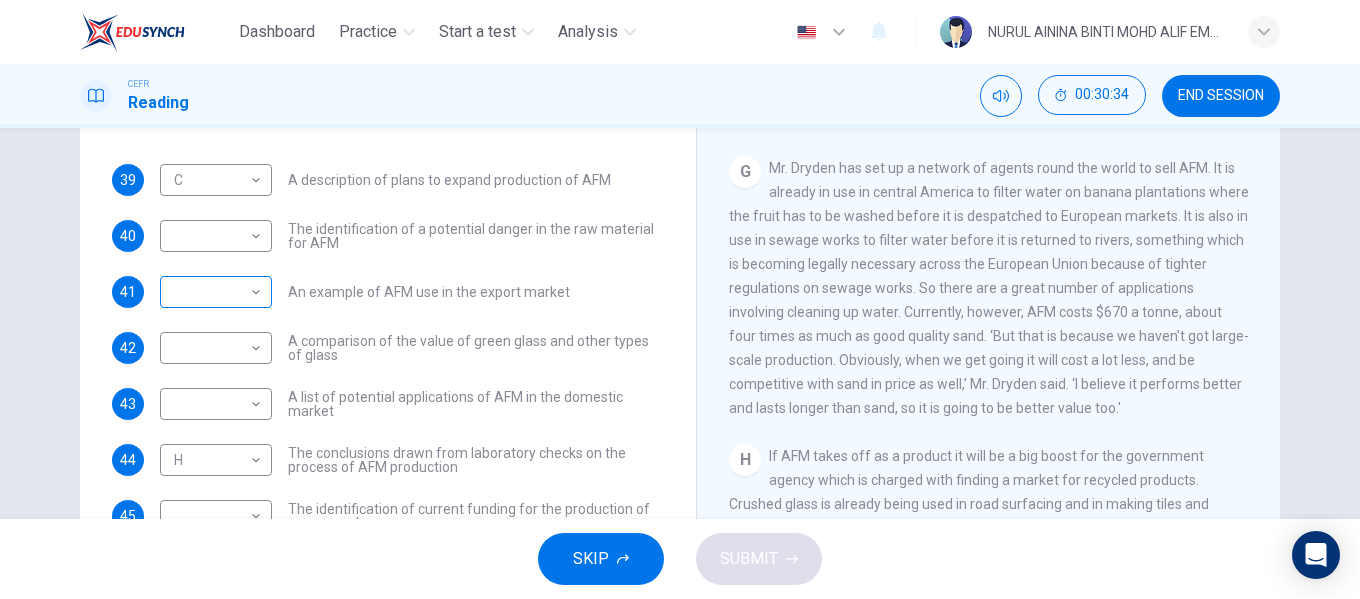 click on "Dashboard Practice Start a test Analysis English en ​ NURUL AININA BINTI MOHD ALIF EMPATI CEFR Reading 00:30:34 END SESSION Questions 39 - 48 The Reading Passage has 8 paragraphs labelled  A-H . Which paragraph contains the following information?
Write the correct letter  A-H  in the boxes below.
NB  You may use any letter  more than once . 39 C C ​ A description of plans to expand production of AFM 40 ​ ​ The identification of a potential danger in the raw material for AFM 41 ​ ​ An example of AFM use in the export market 42 ​ ​ A comparison of the value of green glass and other types of glass 43 ​ ​ A list of potential applications of AFM in the domestic market 44 H H ​ The conclusions drawn from laboratory checks on the process of AFM production 45 ​ ​ The identification of current funding for the production of green sand 46 C C ​ An explanation of the chosen brand name for crushed green glass 47 ​ ​ A description of plans for exporting AFM 48 ​ ​ CLICK TO ZOOM A B C" at bounding box center [680, 299] 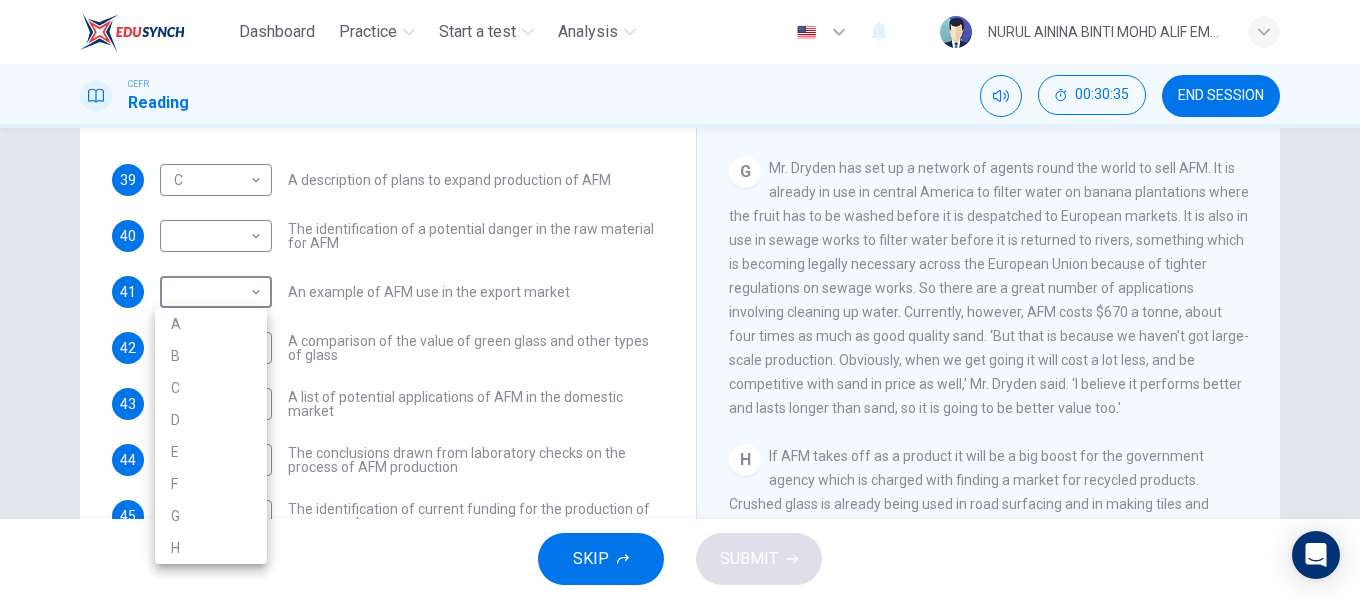 click on "G" at bounding box center (211, 516) 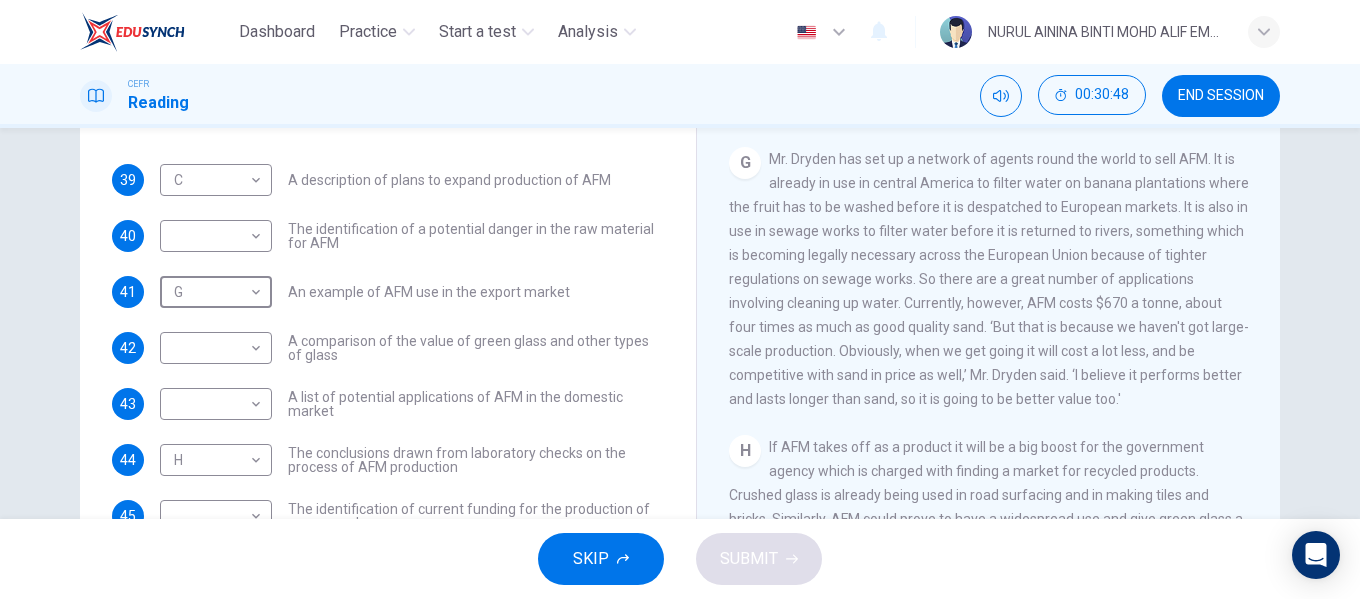 scroll, scrollTop: 1681, scrollLeft: 0, axis: vertical 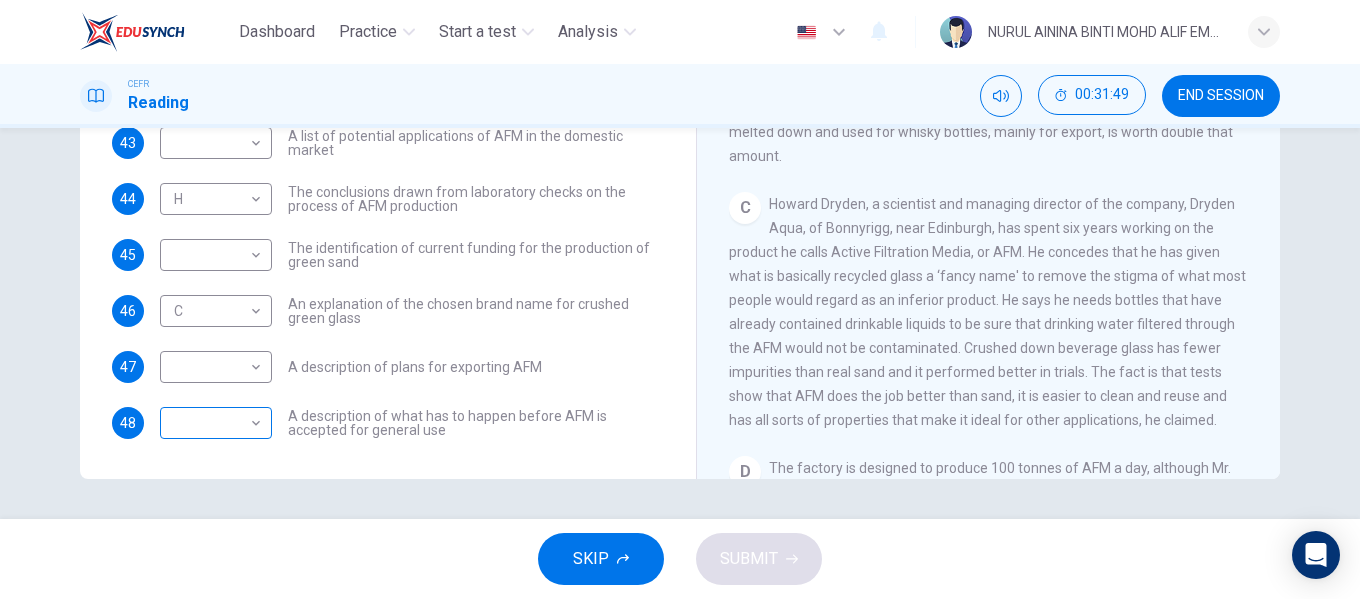 click on "Dashboard Practice Start a test Analysis English en ​ NURUL AININA BINTI MOHD ALIF EMPATI CEFR Reading 00:31:49 END SESSION Questions 39 - 48 The Reading Passage has 8 paragraphs labelled  A-H . Which paragraph contains the following information?
Write the correct letter  A-H  in the boxes below.
NB  You may use any letter  more than once . 39 C C ​ A description of plans to expand production of AFM 40 ​ ​ The identification of a potential danger in the raw material for AFM 41 G G ​ An example of AFM use in the export market 42 ​ ​ A comparison of the value of green glass and other types of glass 43 ​ ​ A list of potential applications of AFM in the domestic market 44 H H ​ The conclusions drawn from laboratory checks on the process of AFM production 45 ​ ​ The identification of current funding for the production of green sand 46 C C ​ An explanation of the chosen brand name for crushed green glass 47 ​ ​ A description of plans for exporting AFM 48 ​ ​ CLICK TO ZOOM A B C" at bounding box center [680, 299] 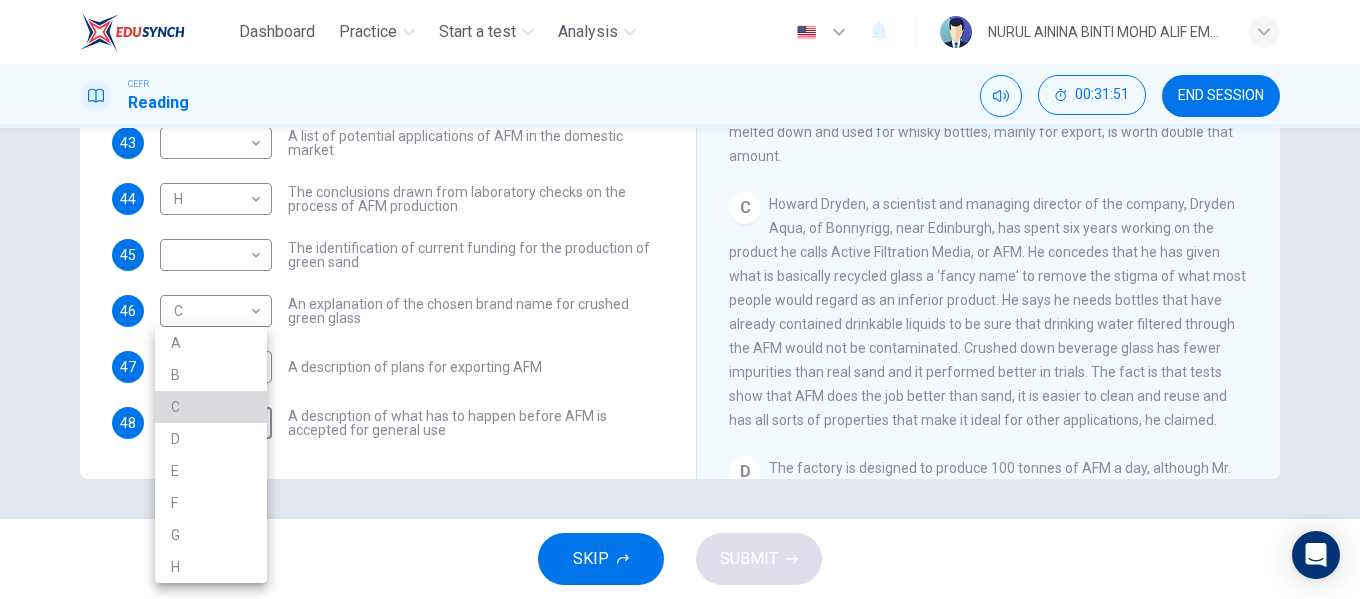click on "C" at bounding box center (211, 407) 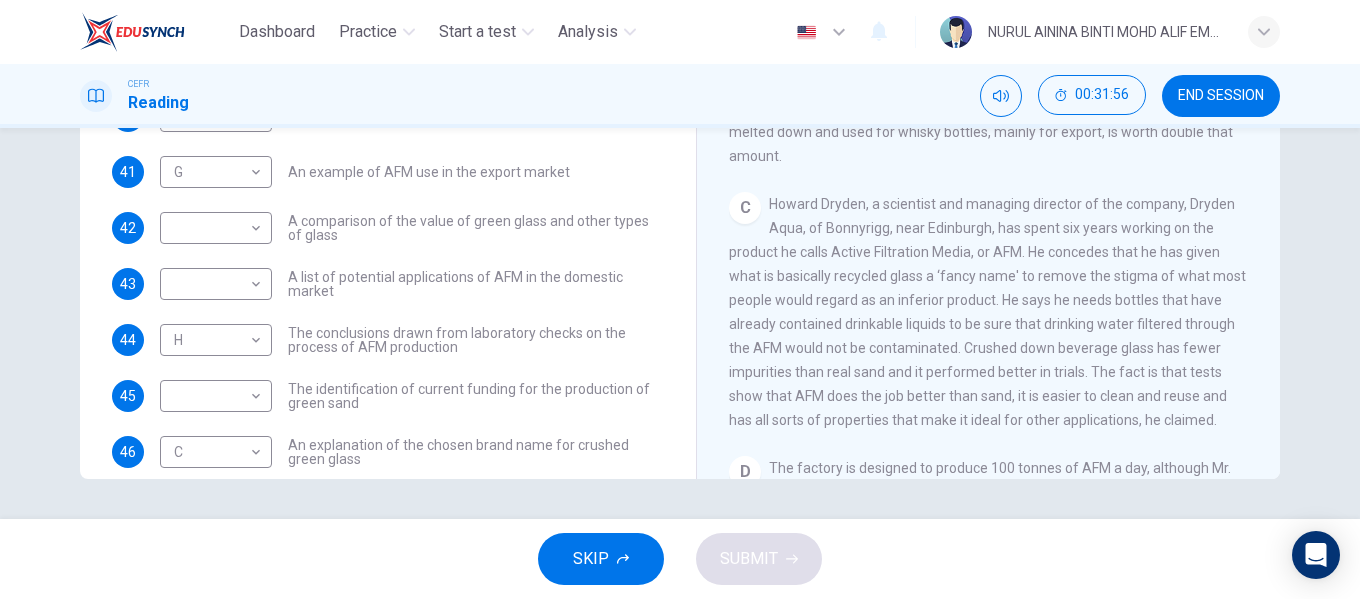 scroll, scrollTop: 0, scrollLeft: 0, axis: both 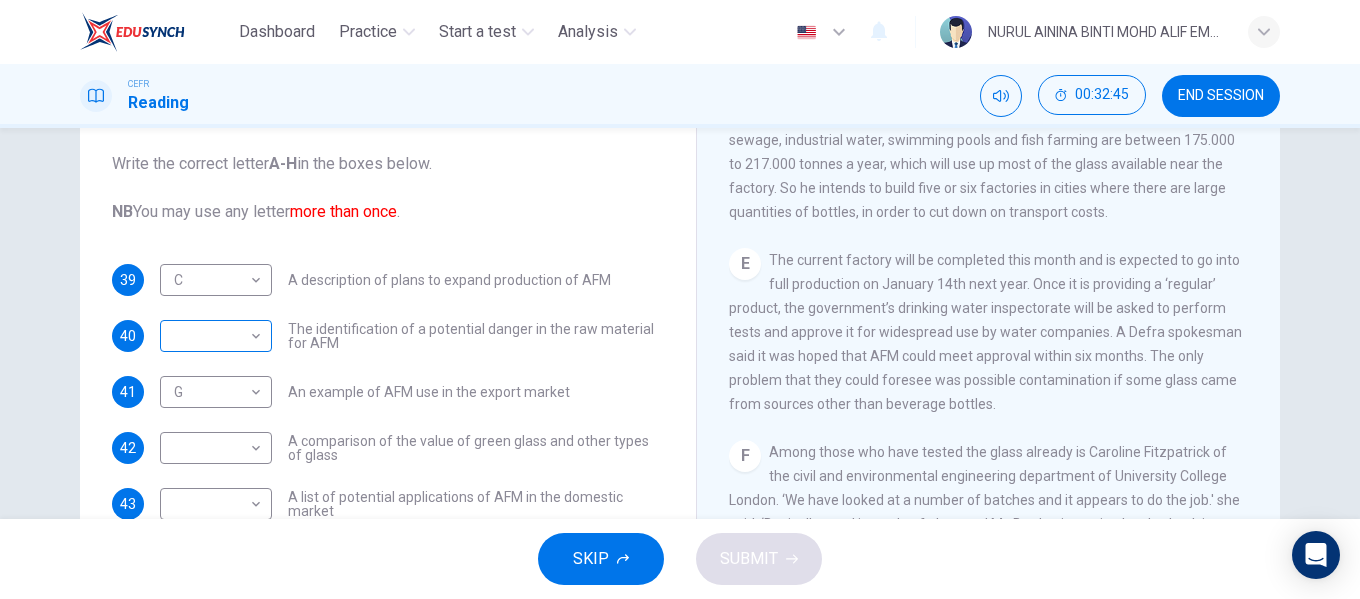 click on "Dashboard Practice Start a test Analysis English en ​ NURUL AININA BINTI MOHD ALIF EMPATI CEFR Reading 00:32:45 END SESSION Questions 39 - 48 The Reading Passage has 8 paragraphs labelled  A-H . Which paragraph contains the following information?
Write the correct letter  A-H  in the boxes below.
NB  You may use any letter  more than once . 39 C C ​ A description of plans to expand production of AFM 40 ​ ​ The identification of a potential danger in the raw material for AFM 41 G G ​ An example of AFM use in the export market 42 ​ ​ A comparison of the value of green glass and other types of glass 43 ​ ​ A list of potential applications of AFM in the domestic market 44 H H ​ The conclusions drawn from laboratory checks on the process of AFM production 45 ​ ​ The identification of current funding for the production of green sand 46 C C ​ An explanation of the chosen brand name for crushed green glass 47 ​ ​ A description of plans for exporting AFM 48 C C ​ CLICK TO ZOOM A B C" at bounding box center (680, 299) 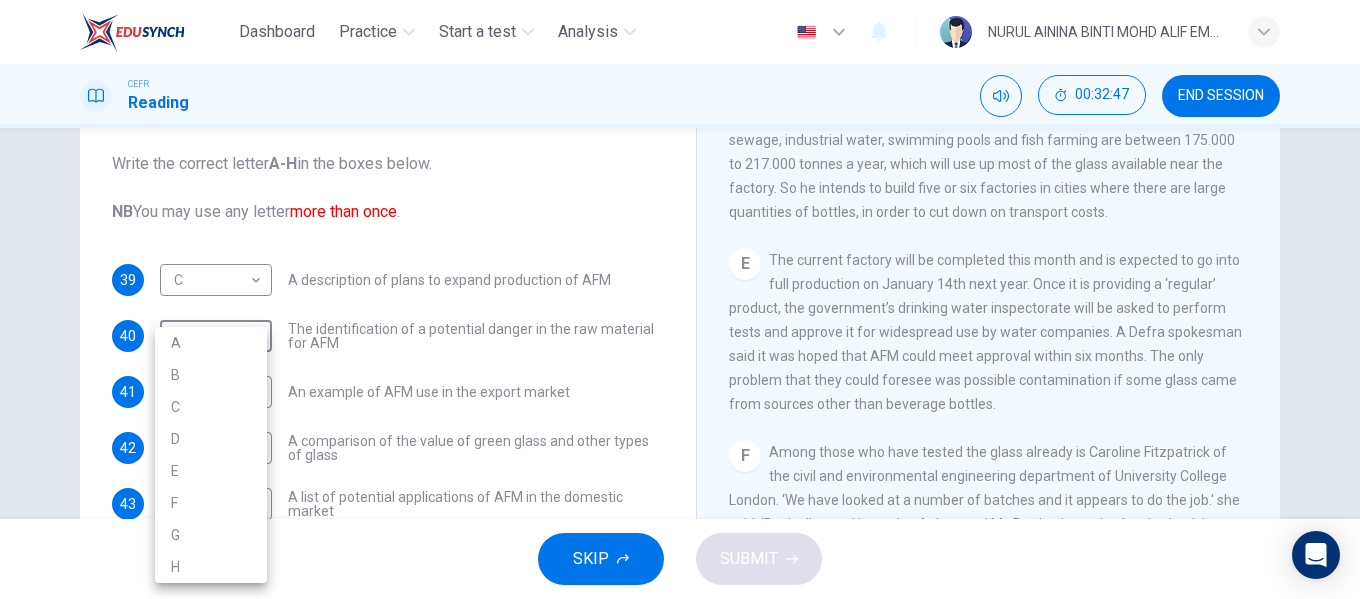 click on "E" at bounding box center [211, 471] 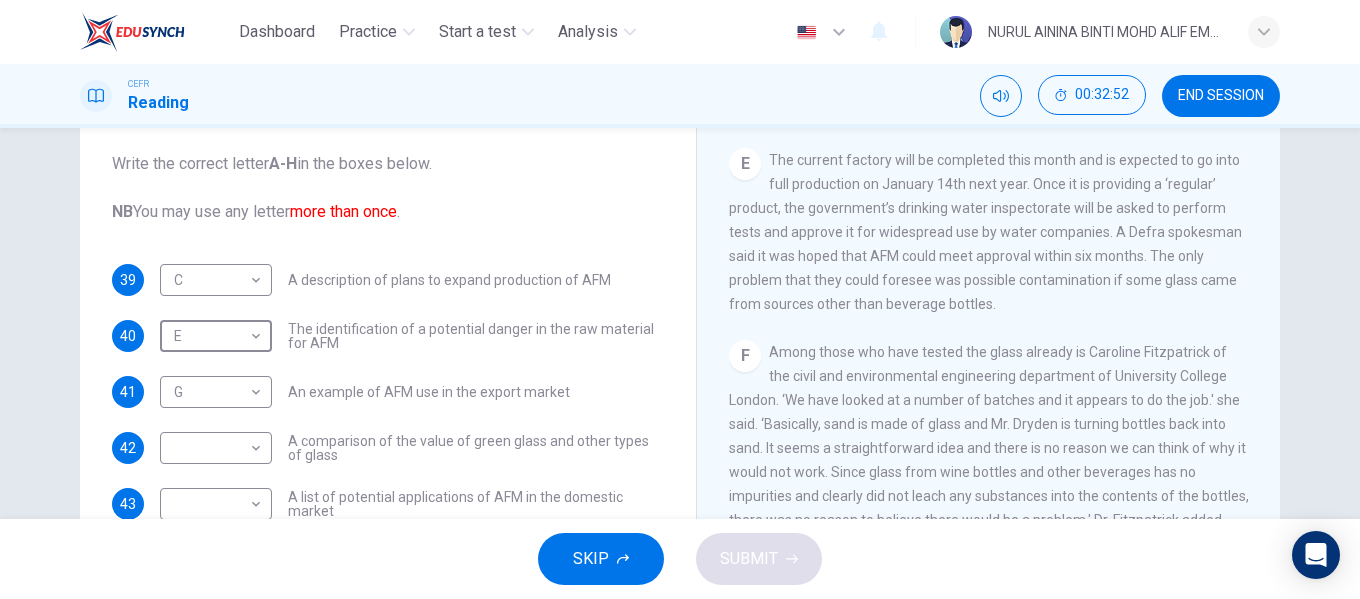 scroll, scrollTop: 1381, scrollLeft: 0, axis: vertical 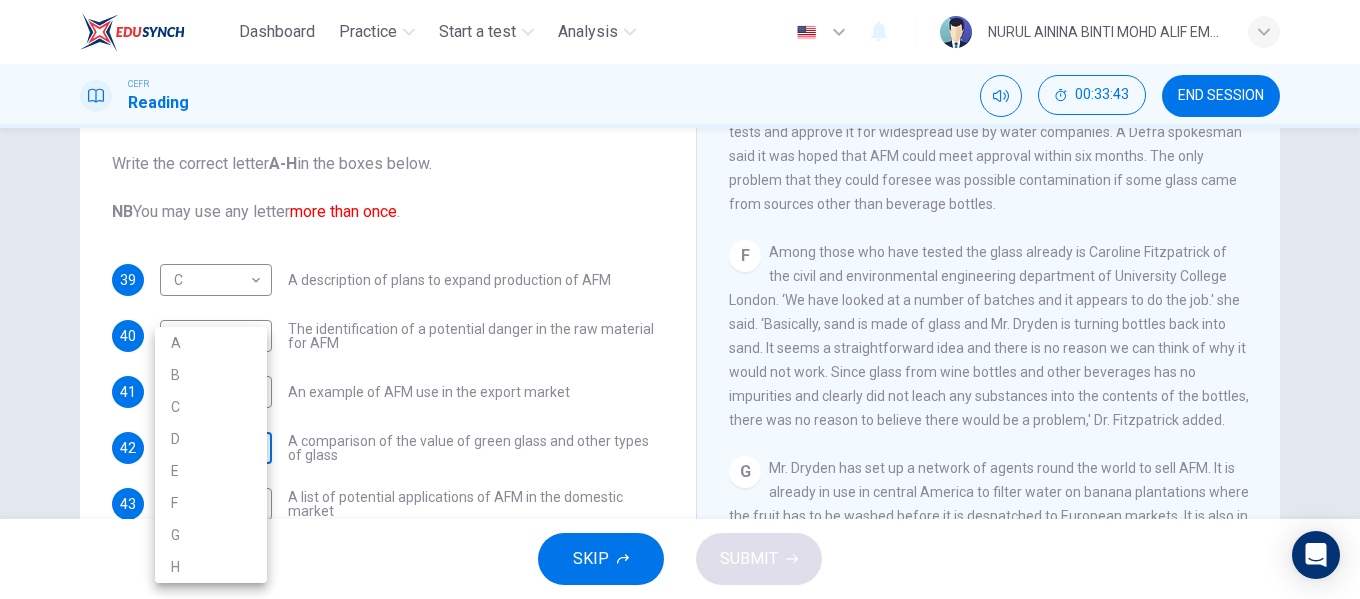 click on "Dashboard Practice Start a test Analysis English en ​ [NAME] EMPATI CEFR Reading 00:33:43 END SESSION Questions 39 - 48 The Reading Passage has 8 paragraphs labelled  A-H . Which paragraph contains the following information?
Write the correct letter  A-H  in the boxes below.
NB  You may use any letter  more than once . 39 C C ​ A description of plans to expand production of AFM 40 E E ​ The identification of a potential danger in the raw material for AFM 41 G G ​ An example of AFM use in the export market 42 ​ ​ A comparison of the value of green glass and other types of glass 43 ​ ​ A list of potential applications of AFM in the domestic market 44 H H ​ The conclusions drawn from laboratory checks on the process of AFM production 45 ​ ​ The identification of current funding for the production of green sand 46 C C ​ An explanation of the chosen brand name for crushed green glass 47 ​ ​ A description of plans for exporting AFM 48 C C ​ CLICK TO ZOOM A B C" at bounding box center (680, 299) 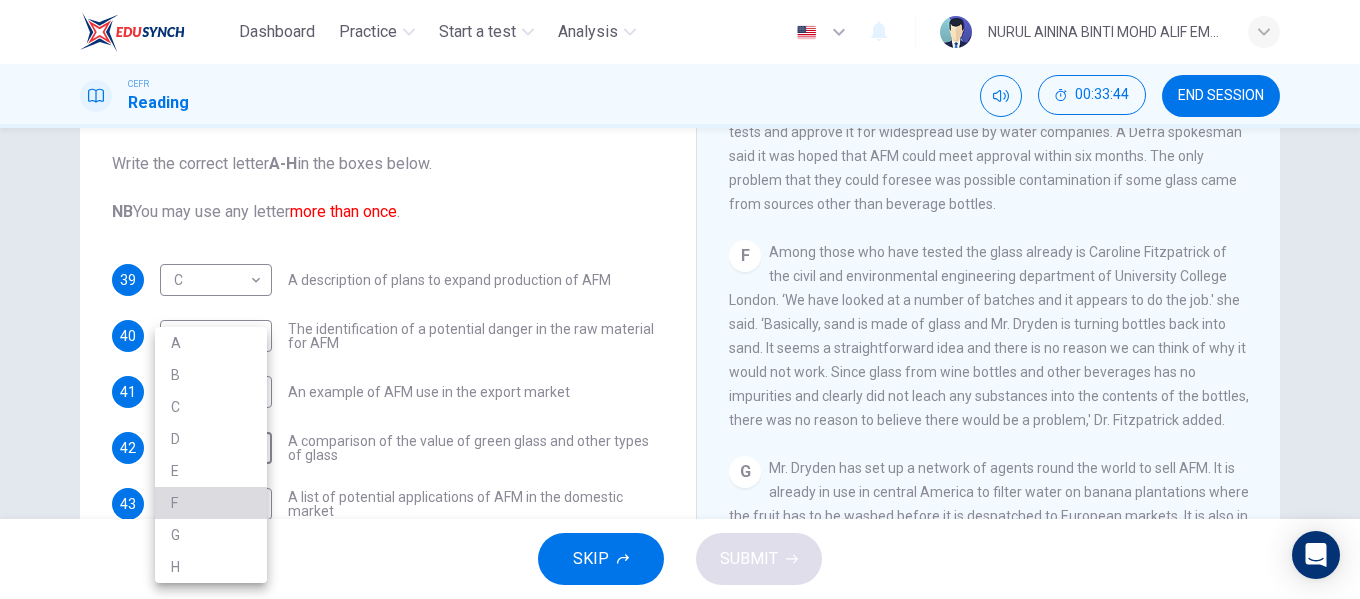 click on "F" at bounding box center (211, 503) 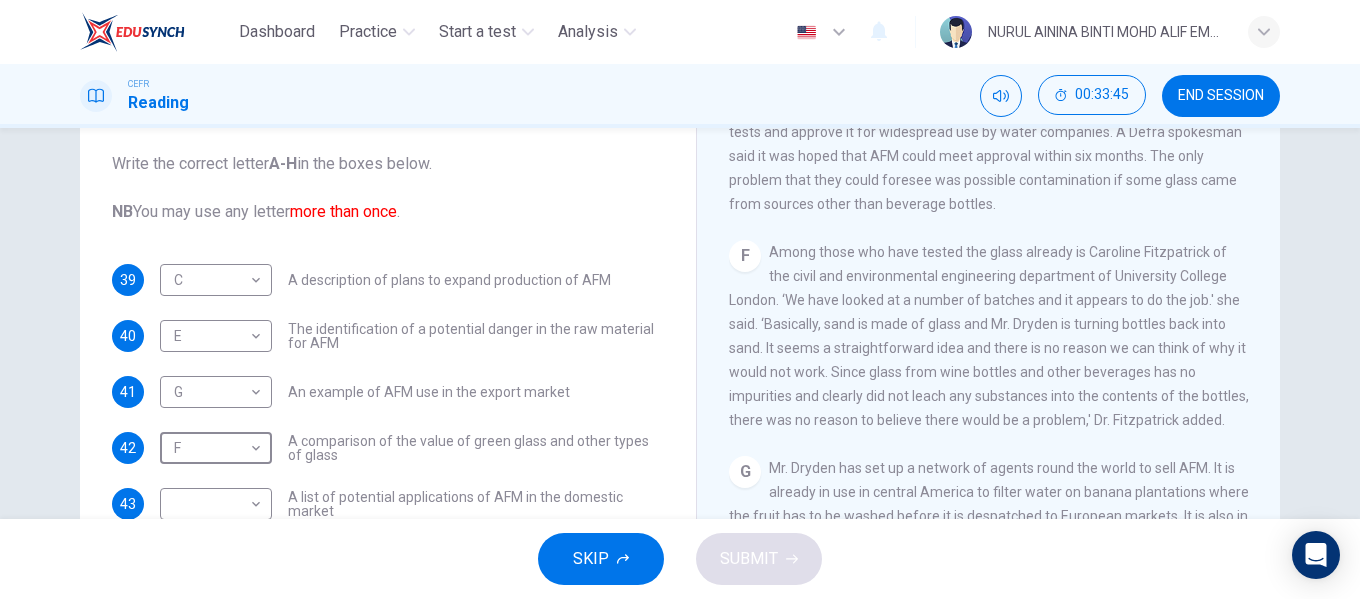 scroll, scrollTop: 100, scrollLeft: 0, axis: vertical 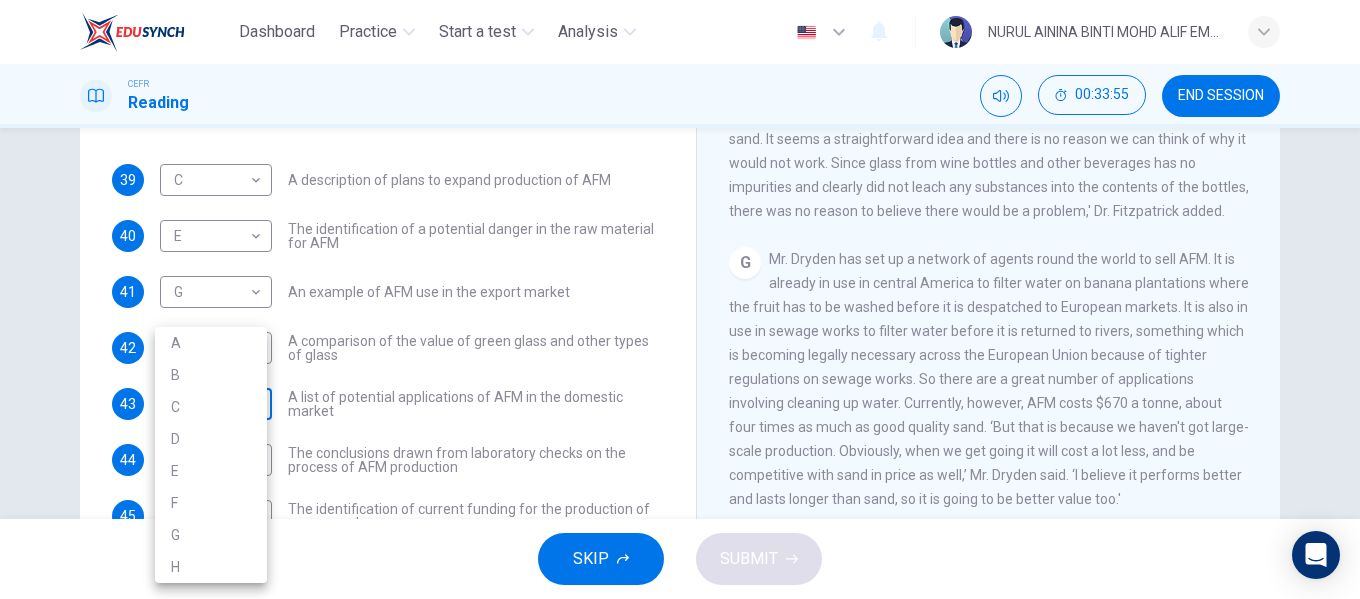 click on "Dashboard Practice Start a test Analysis English en ​ [NAME] EMPATI CEFR Reading 00:33:55 END SESSION Questions 39 - 48 The Reading Passage has 8 paragraphs labelled  A-H . Which paragraph contains the following information?
Write the correct letter  A-H  in the boxes below.
NB  You may use any letter  more than once . 39 C C ​ A description of plans to expand production of AFM 40 E E ​ The identification of a potential danger in the raw material for AFM 41 G G ​ An example of AFM use in the export market 42 F F ​ A comparison of the value of green glass and other types of glass 43 G G ​ A list of potential applications of AFM in the domestic market 44 H H ​ The conclusions drawn from laboratory checks on the process of AFM production 45 ​ ​ The identification of current funding for the production of green sand 46 C C ​ An explanation of the chosen brand name for crushed green glass 47 H H ​ A description of plans for exporting AFM 48 C C ​ CLICK TO ZOOM A B C" at bounding box center [680, 299] 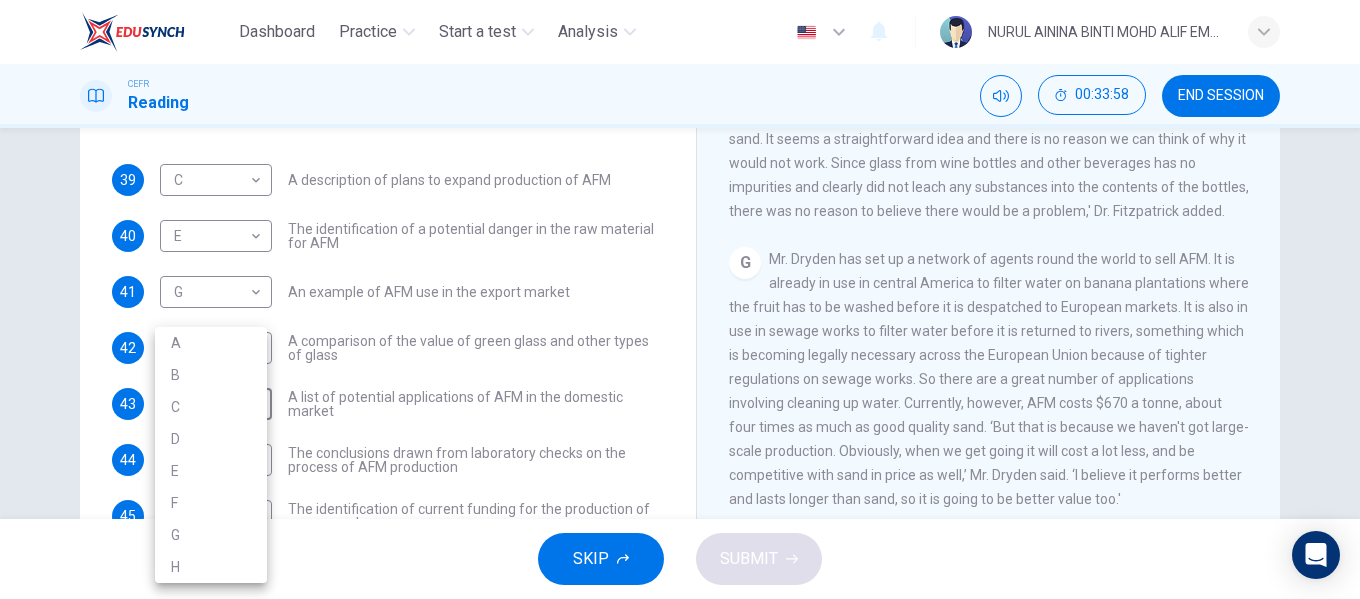 click on "G" at bounding box center [211, 535] 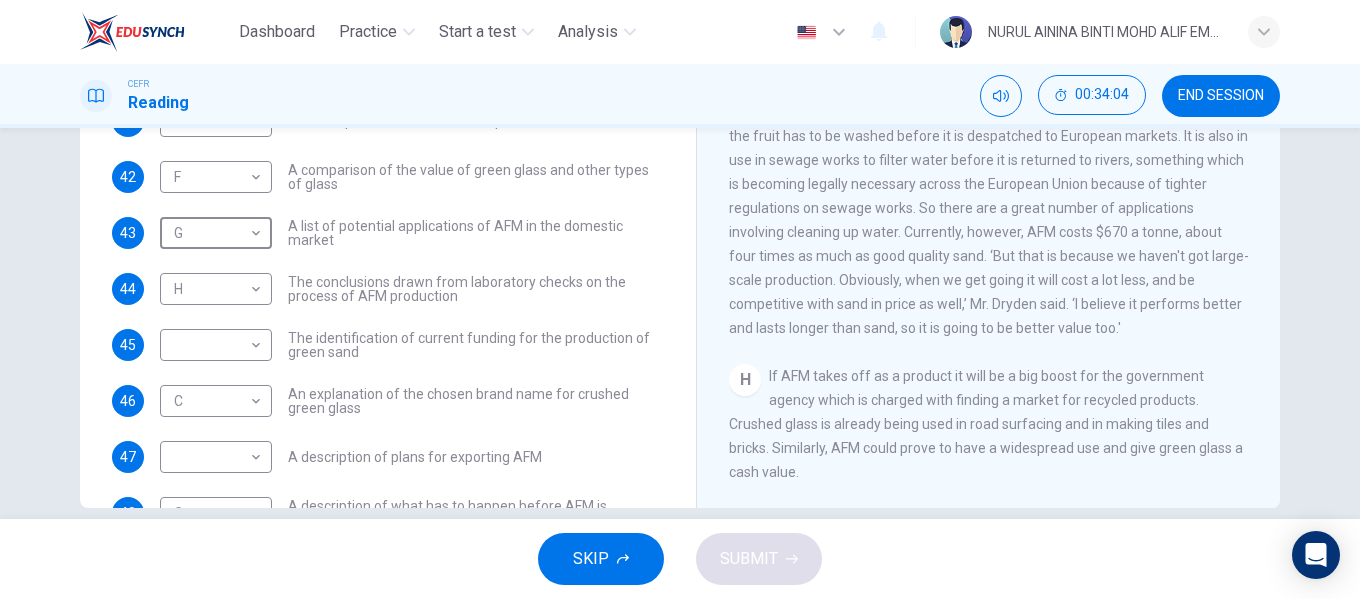 scroll, scrollTop: 384, scrollLeft: 0, axis: vertical 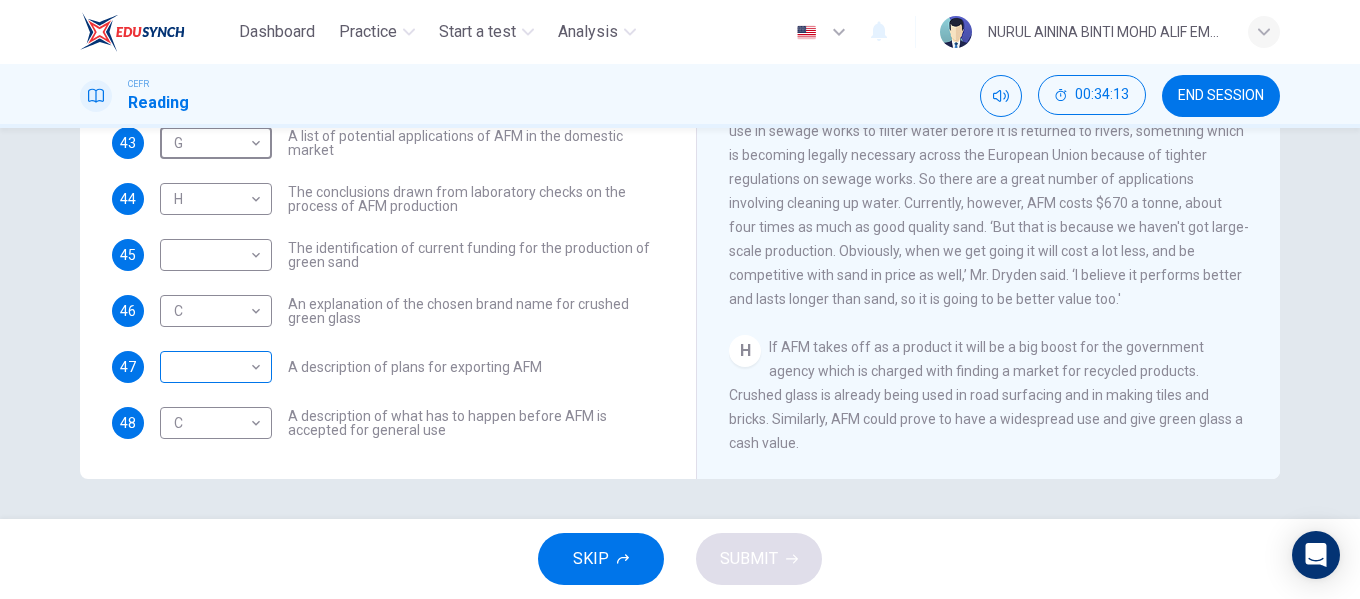 click on "Dashboard Practice Start a test Analysis English en ​ [NAME] EMPATI CEFR Reading 00:34:13 END SESSION Questions 39 - 48 The Reading Passage has 8 paragraphs labelled  A-H . Which paragraph contains the following information?
Write the correct letter  A-H  in the boxes below.
NB  You may use any letter  more than once . 39 C C ​ A description of plans to expand production of AFM 40 E E ​ The identification of a potential danger in the raw material for AFM 41 G G ​ An example of AFM use in the export market 42 F F ​ A comparison of the value of green glass and other types of glass 43 G G ​ A list of potential applications of AFM in the domestic market 44 H H ​ The conclusions drawn from laboratory checks on the process of AFM production 45 ​ ​ The identification of current funding for the production of green sand 46 C C ​ An explanation of the chosen brand name for crushed green glass 47 ​ ​ A description of plans for exporting AFM 48 C C ​ CLICK TO ZOOM A B C" at bounding box center (680, 299) 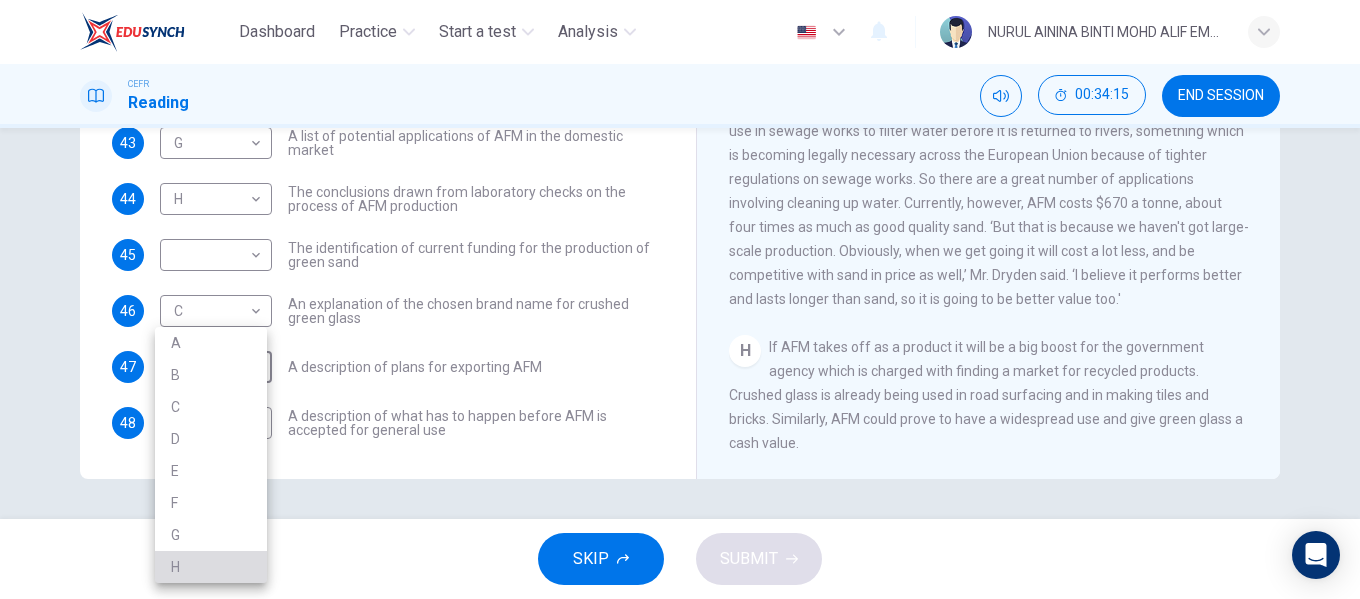 click on "H" at bounding box center (211, 567) 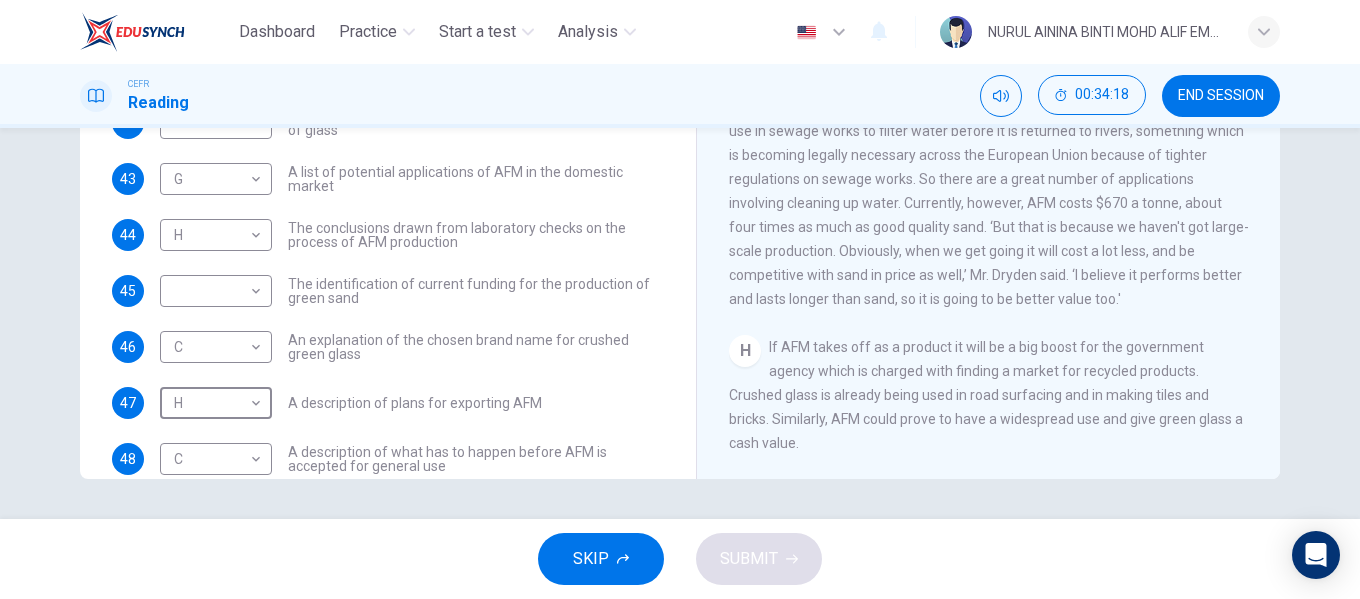 scroll, scrollTop: 61, scrollLeft: 0, axis: vertical 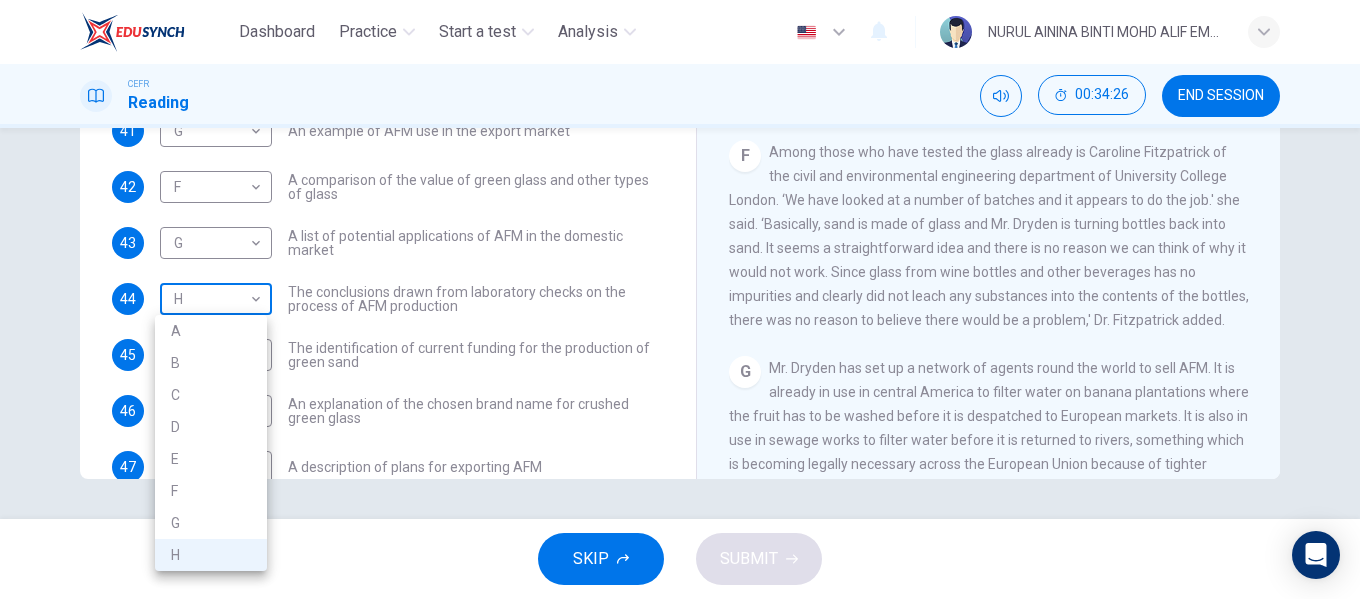 click on "Dashboard Practice Start a test Analysis English en ​ [NAME] EMPATI CEFR Reading 00:34:26 END SESSION Questions 39 - 48 The Reading Passage has 8 paragraphs labelled  A-H . Which paragraph contains the following information?
Write the correct letter  A-H  in the boxes below.
NB  You may use any letter  more than once . 39 C C ​ A description of plans to expand production of AFM 40 E E ​ The identification of a potential danger in the raw material for AFM 41 G G ​ An example of AFM use in the export market 42 F F ​ A comparison of the value of green glass and other types of glass 43 G G ​ A list of potential applications of AFM in the domestic market 44 H H ​ The conclusions drawn from laboratory checks on the process of AFM production 45 ​ ​ The identification of current funding for the production of green sand 46 C C ​ An explanation of the chosen brand name for crushed green glass 47 H H ​ A description of plans for exporting AFM 48 C C ​ CLICK TO ZOOM A B C" at bounding box center [680, 299] 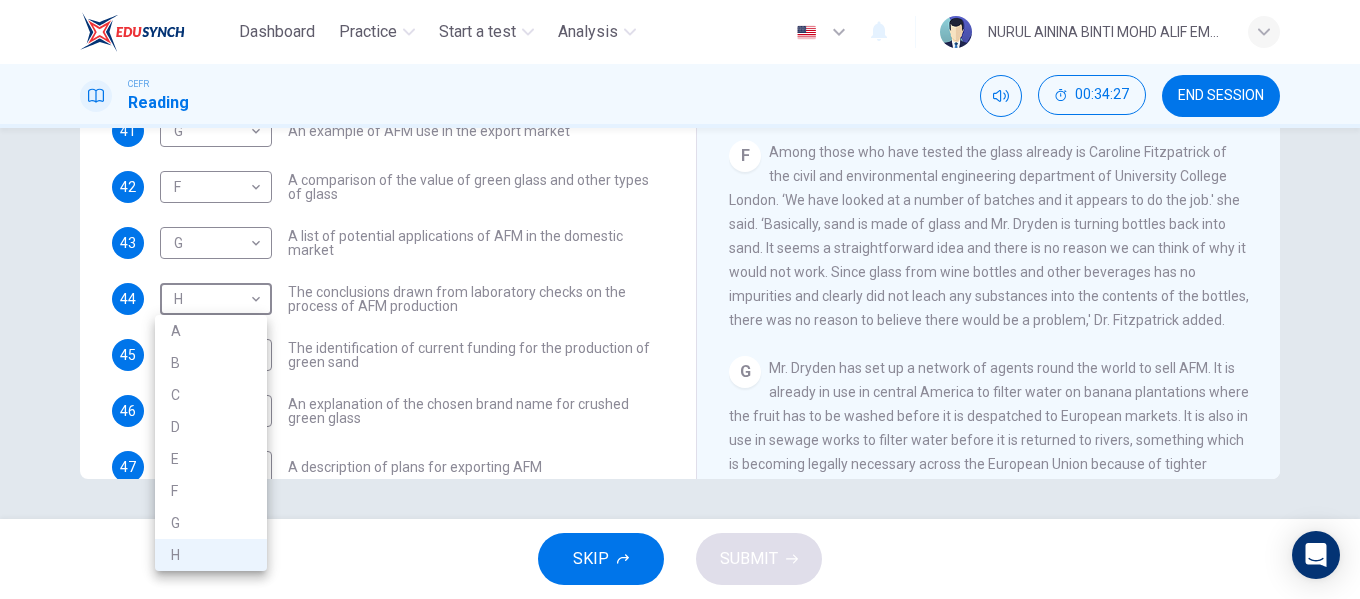 click on "F" at bounding box center [211, 491] 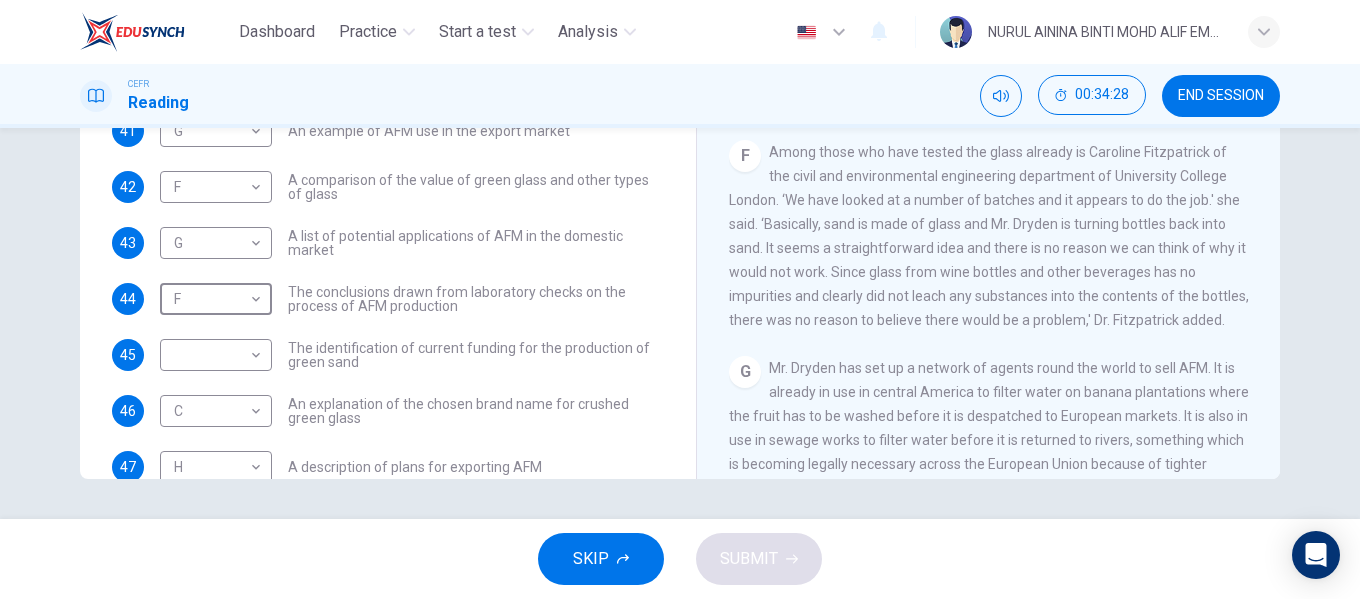 scroll, scrollTop: 0, scrollLeft: 0, axis: both 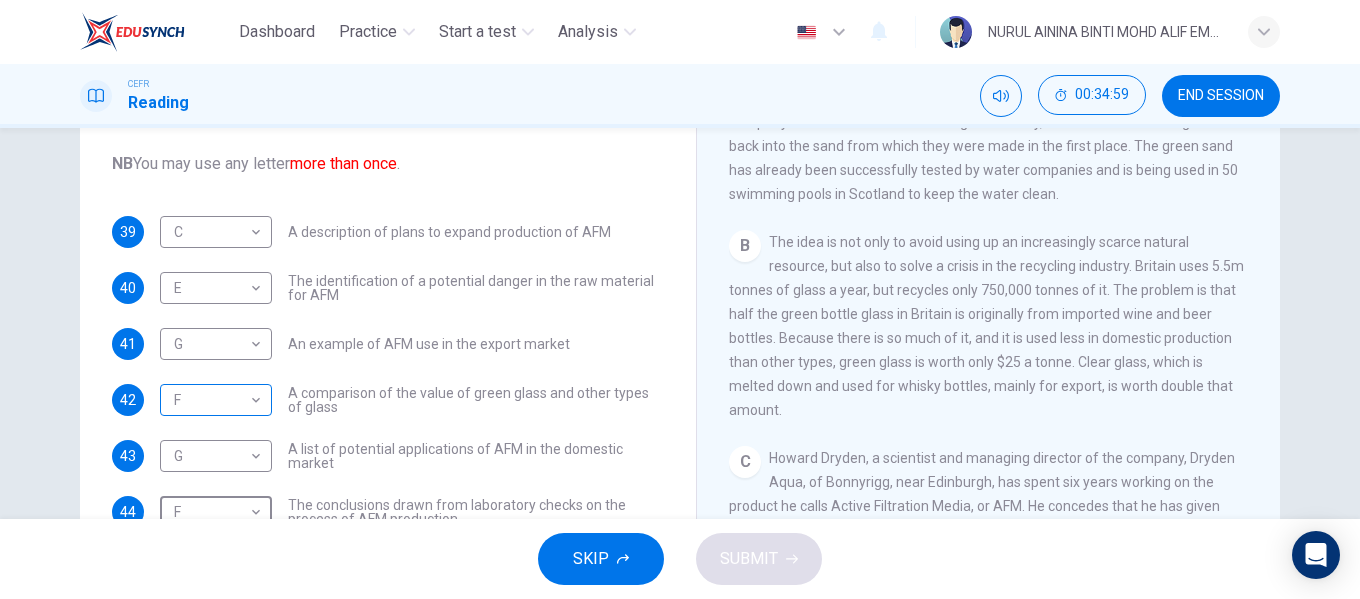 click on "Dashboard Practice Start a test Analysis English en ​ NURUL AININA BINTI MOHD ALIF EMPATI CEFR Reading 00:34:59 END SESSION Questions 39 - 48 The Reading Passage has 8 paragraphs labelled  A-H . Which paragraph contains the following information?
Write the correct letter  A-H  in the boxes below.
NB  You may use any letter  more than once . 39 C C ​ A description of plans to expand production of AFM 40 E E ​ The identification of a potential danger in the raw material for AFM 41 G G ​ An example of AFM use in the export market 42 F F ​ A comparison of the value of green glass and other types of glass 43 G G ​ A list of potential applications of AFM in the domestic market 44 F F ​ The conclusions drawn from laboratory checks on the process of AFM production 45 ​ ​ The identification of current funding for the production of green sand 46 C C ​ An explanation of the chosen brand name for crushed green glass 47 H H ​ A description of plans for exporting AFM 48 C C ​ CLICK TO ZOOM A B C" at bounding box center (680, 299) 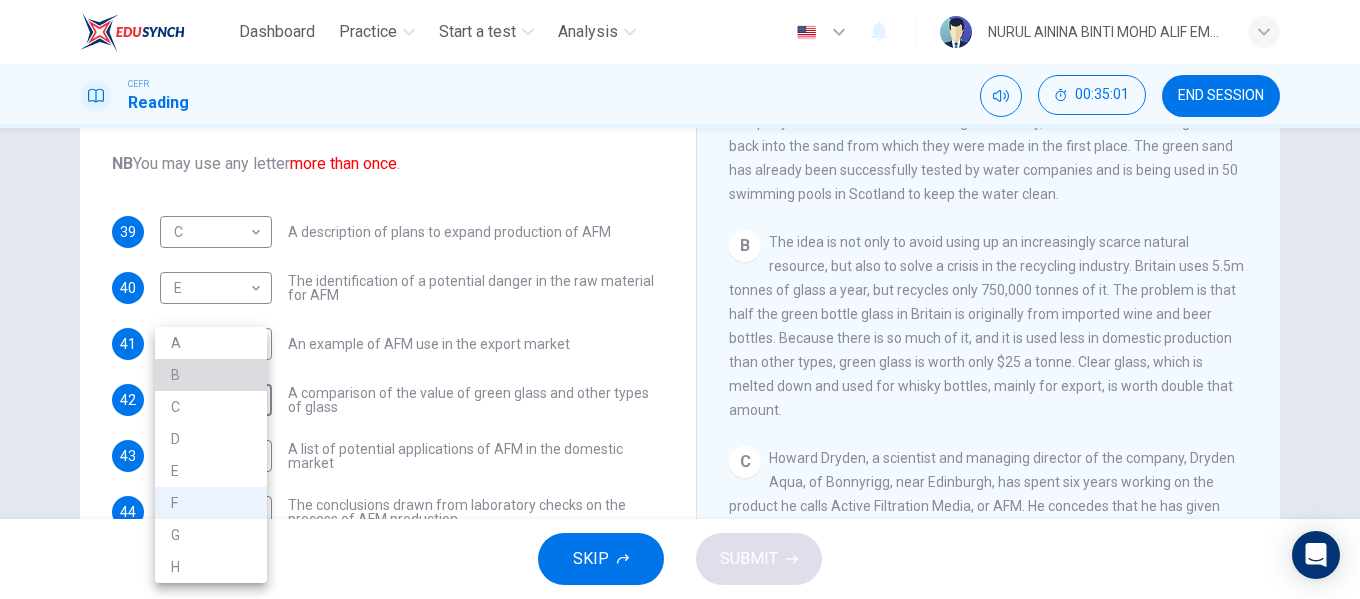 click on "B" at bounding box center [211, 375] 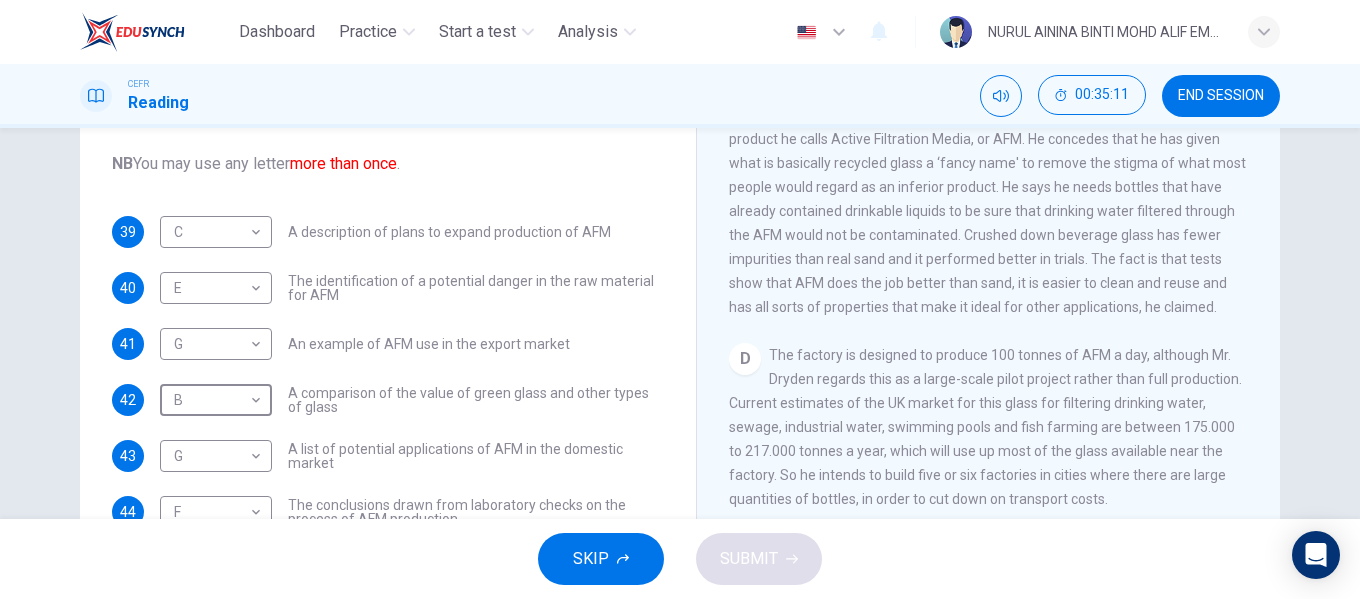 scroll, scrollTop: 879, scrollLeft: 0, axis: vertical 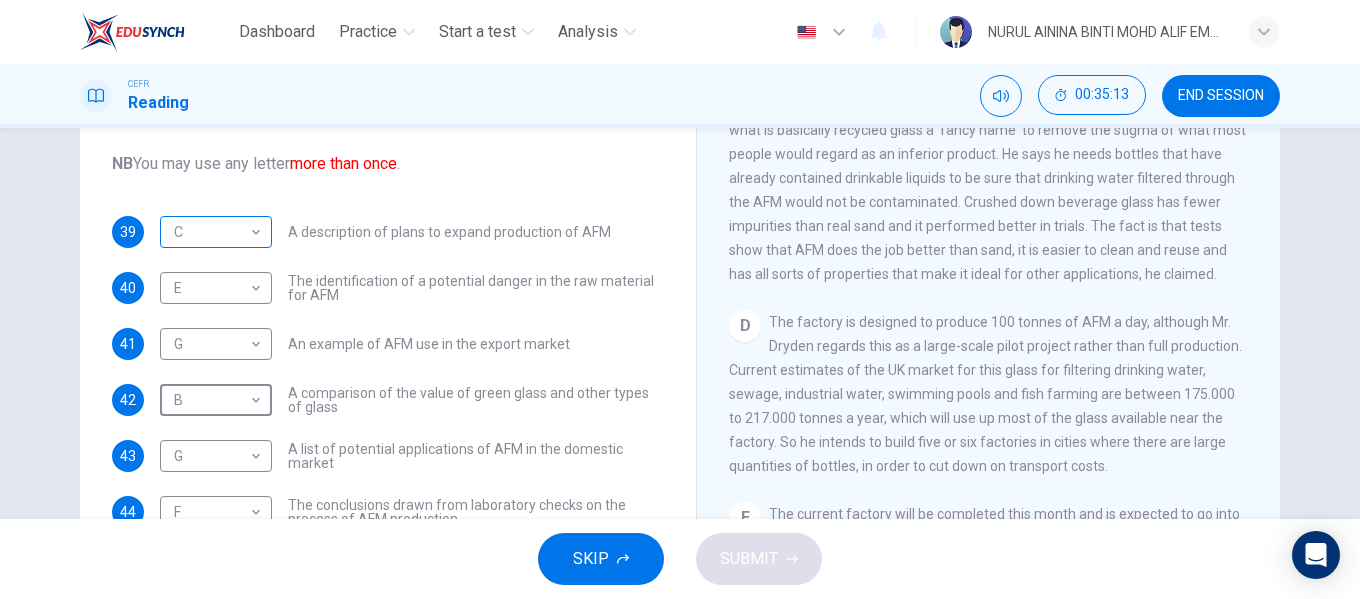 click on "Dashboard Practice Start a test Analysis English en ​ NURUL AININA BINTI MOHD ALIF EMPATI CEFR Reading 00:35:13 END SESSION Questions 39 - 48 The Reading Passage has 8 paragraphs labelled  A-H . Which paragraph contains the following information?
Write the correct letter  A-H  in the boxes below.
NB  You may use any letter  more than once . 39 C C ​ A description of plans to expand production of AFM 40 E E ​ The identification of a potential danger in the raw material for AFM 41 G G ​ An example of AFM use in the export market 42 B B ​ A comparison of the value of green glass and other types of glass 43 G G ​ A list of potential applications of AFM in the domestic market 44 F F ​ The conclusions drawn from laboratory checks on the process of AFM production 45 ​ ​ The identification of current funding for the production of green sand 46 C C ​ An explanation of the chosen brand name for crushed green glass 47 H H ​ A description of plans for exporting AFM 48 C C ​ CLICK TO ZOOM A B C" at bounding box center (680, 299) 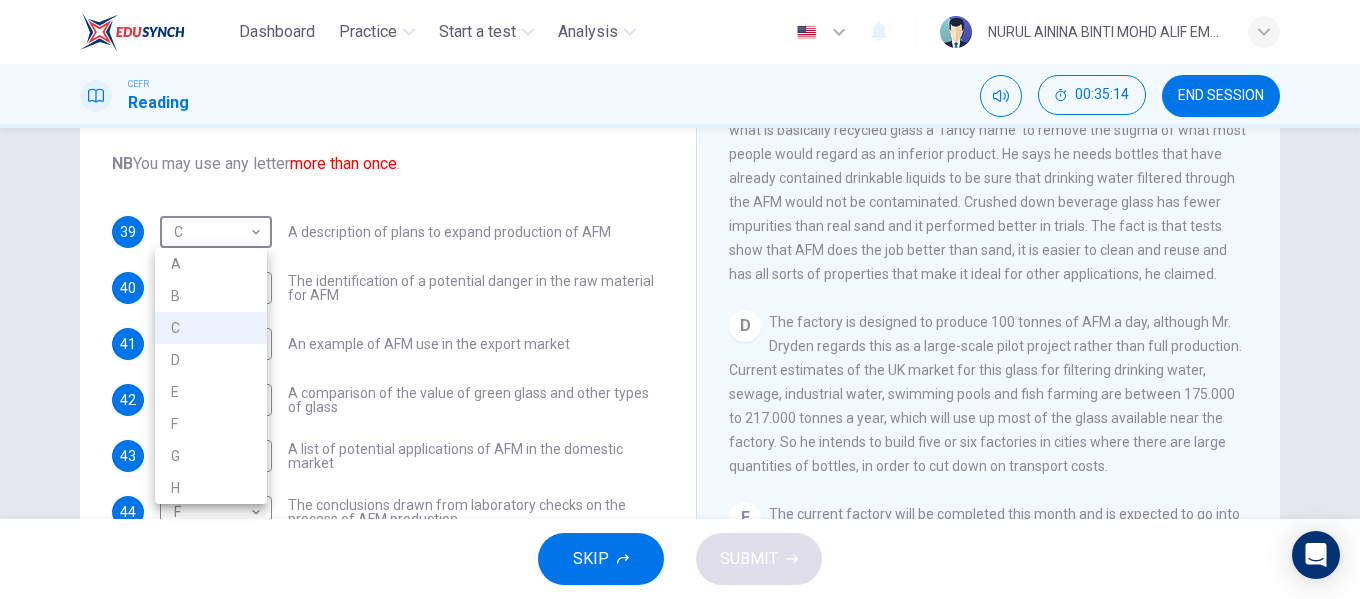 click on "D" at bounding box center (211, 360) 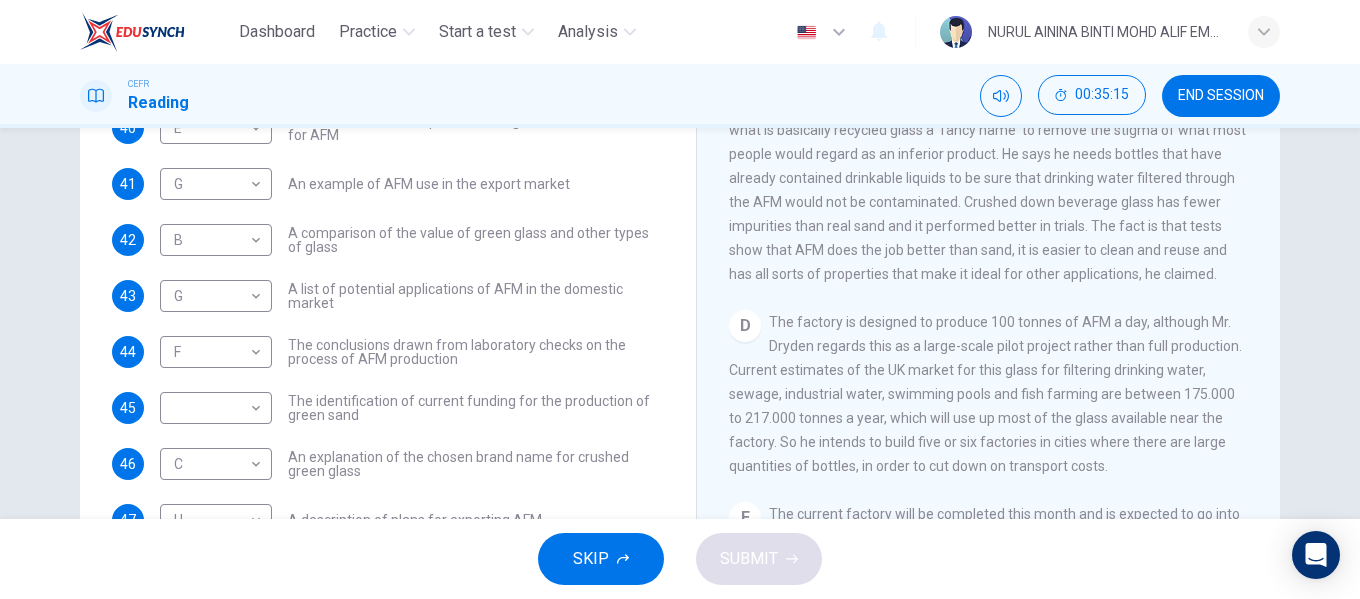 scroll, scrollTop: 161, scrollLeft: 0, axis: vertical 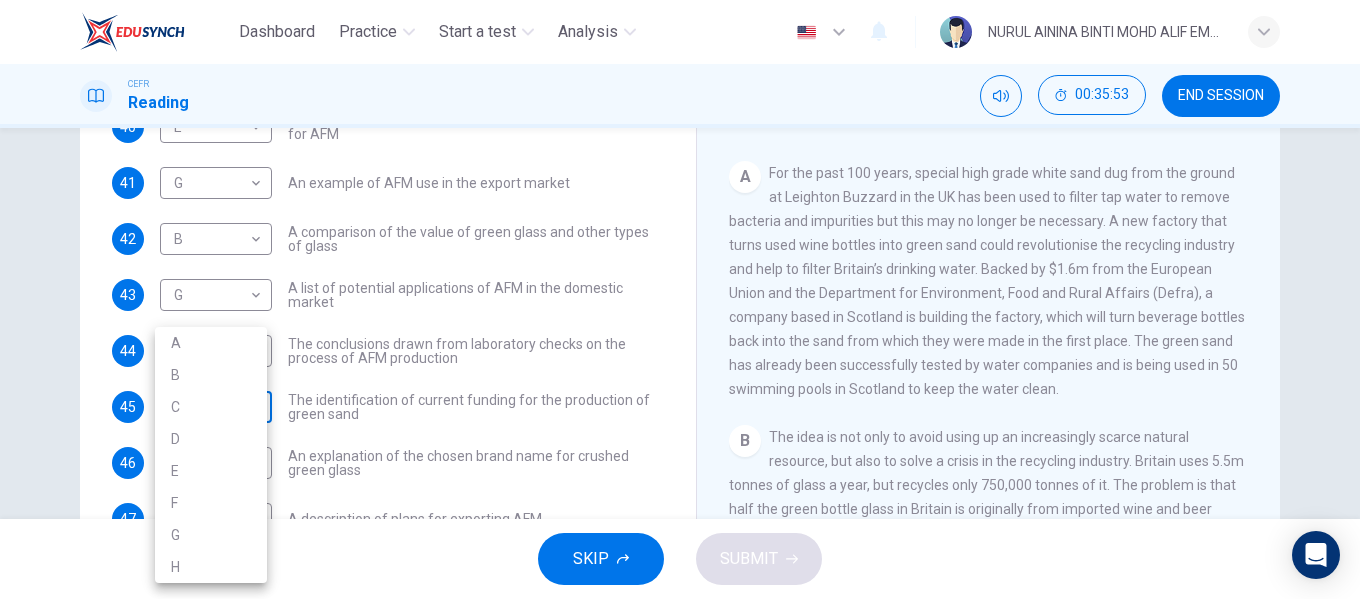 click on "Dashboard Practice Start a test Analysis English en ​ [NAME] EMPATI CEFR Reading 00:35:53 END SESSION Questions 39 - 48 The Reading Passage has 8 paragraphs labelled  A-H . Which paragraph contains the following information?
Write the correct letter  A-H  in the boxes below.
NB  You may use any letter  more than once . 39 D D ​ A description of plans to expand production of AFM 40 E E ​ The identification of a potential danger in the raw material for AFM 41 G G ​ An example of AFM use in the export market 42 B B ​ A comparison of the value of green glass and other types of glass 43 G G ​ A list of potential applications of AFM in the domestic market 44 F F ​ The conclusions drawn from laboratory checks on the process of AFM production 45 ​ ​ The identification of current funding for the production of green sand 46 C C ​ An explanation of the chosen brand name for crushed green glass 47 H H ​ A description of plans for exporting AFM 48 C C ​ CLICK TO ZOOM A B C" at bounding box center [680, 299] 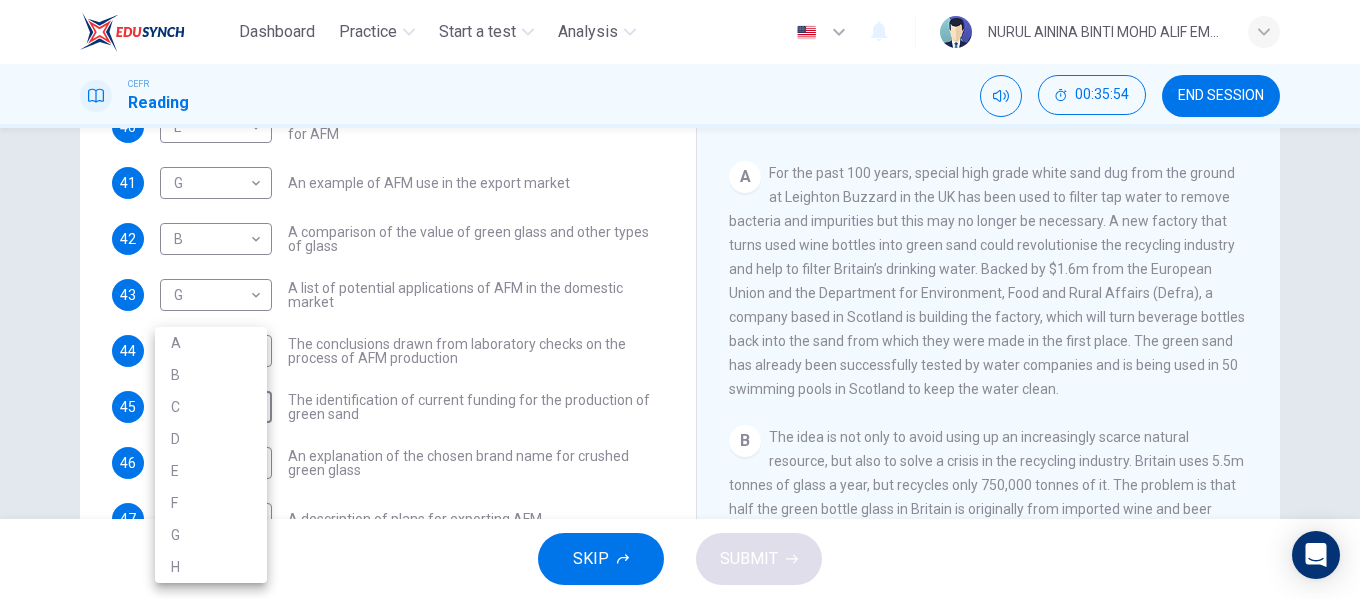 click on "A" at bounding box center [211, 343] 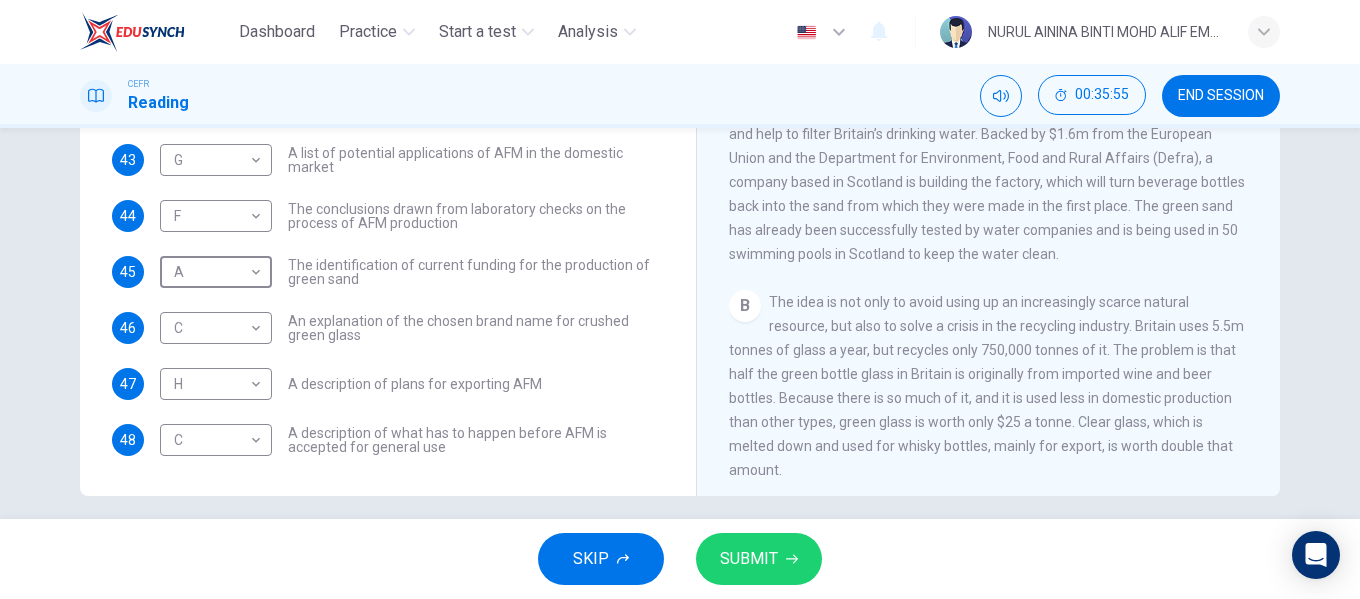 scroll, scrollTop: 384, scrollLeft: 0, axis: vertical 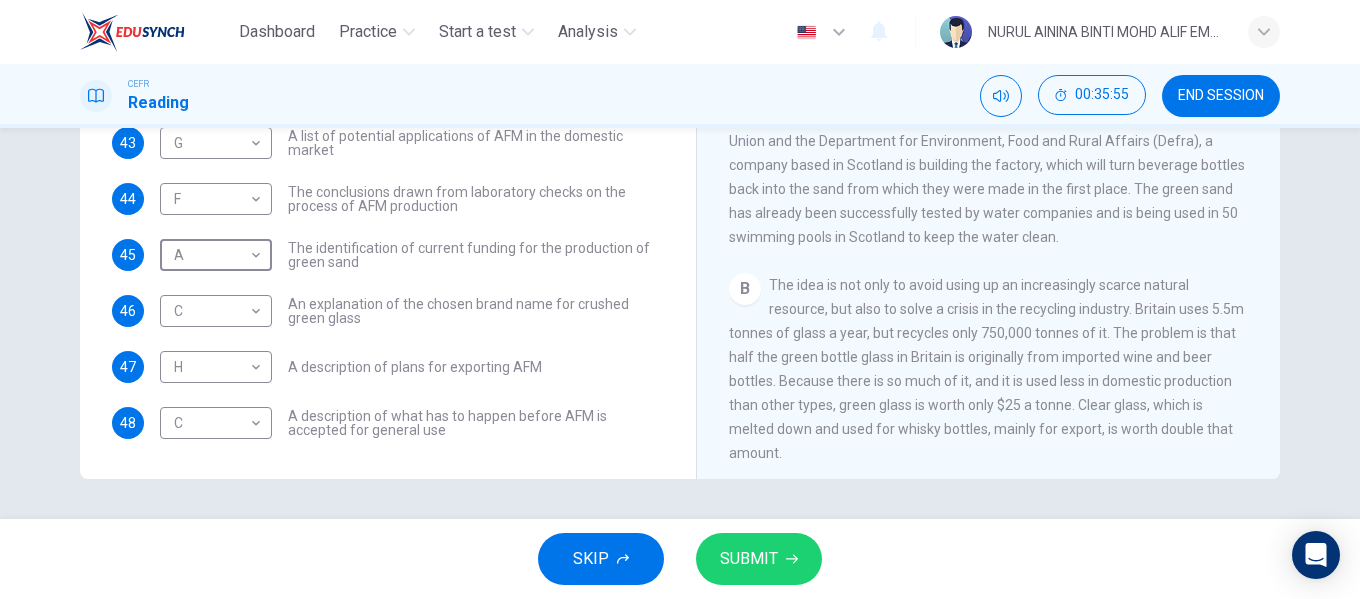 click on "SUBMIT" at bounding box center (759, 559) 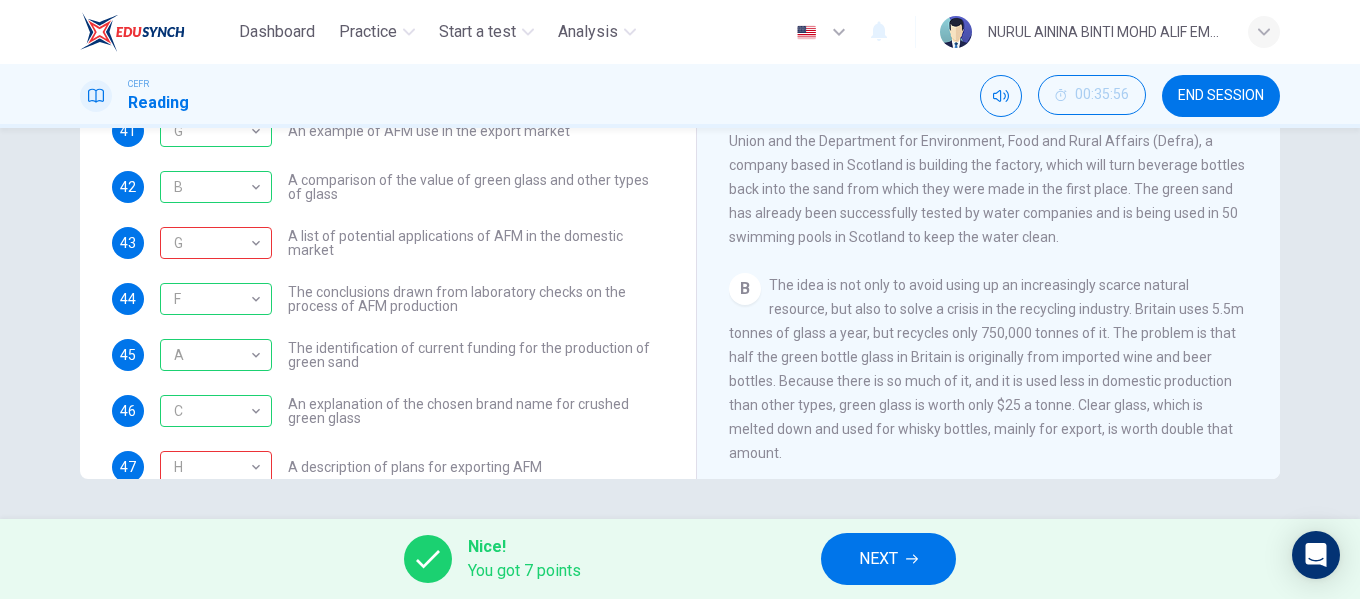 scroll, scrollTop: 0, scrollLeft: 0, axis: both 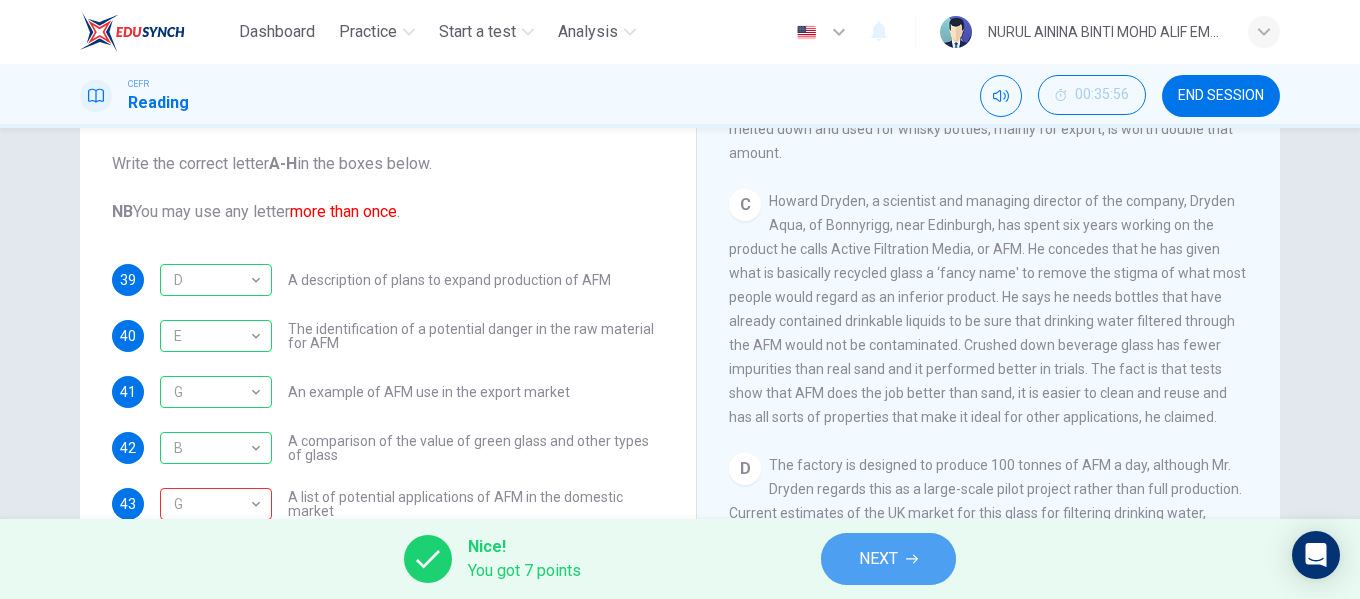 click at bounding box center [912, 559] 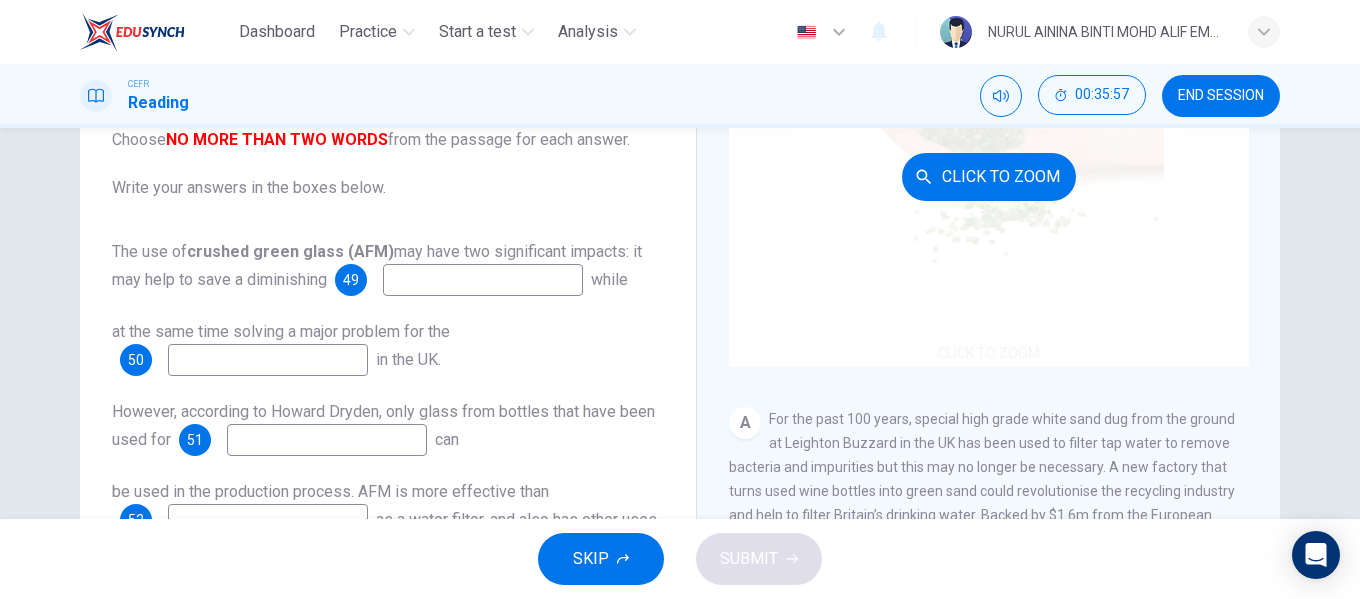 scroll, scrollTop: 200, scrollLeft: 0, axis: vertical 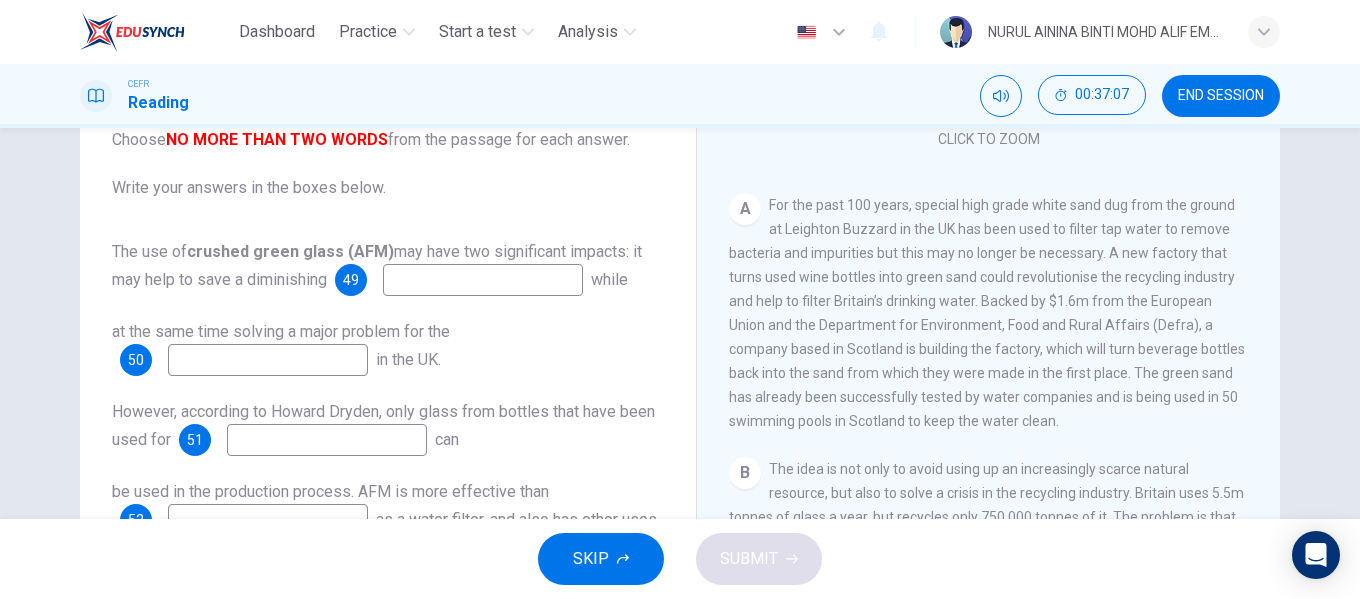 click at bounding box center (483, 280) 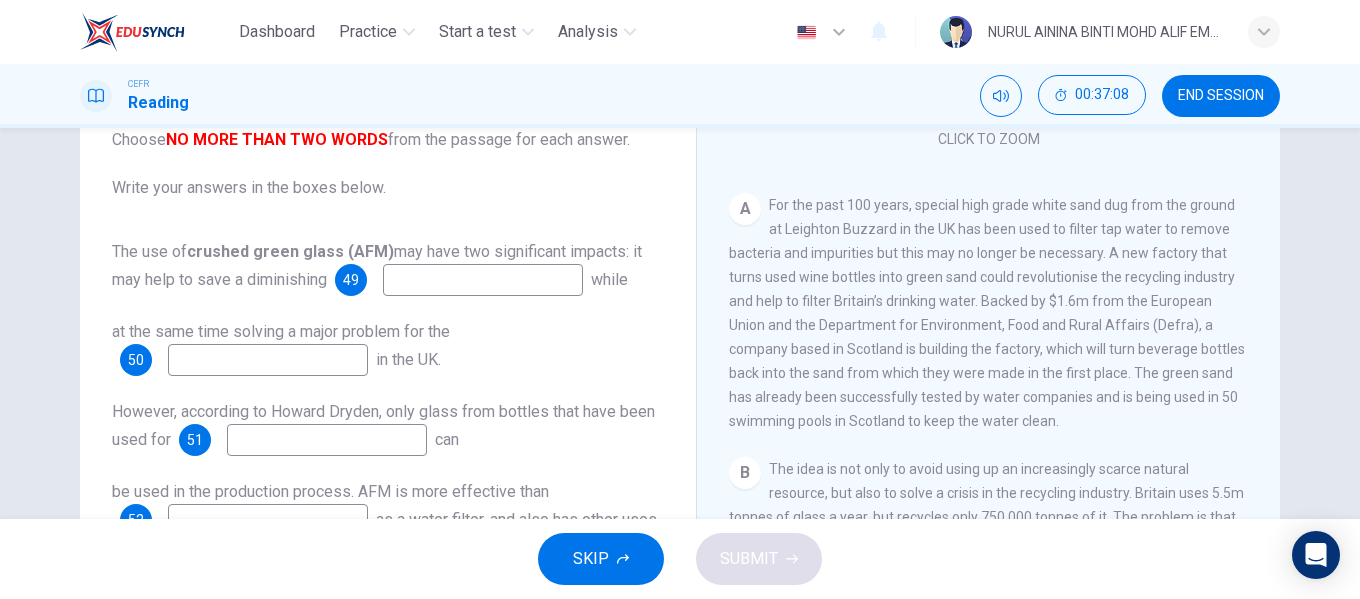 click at bounding box center (483, 280) 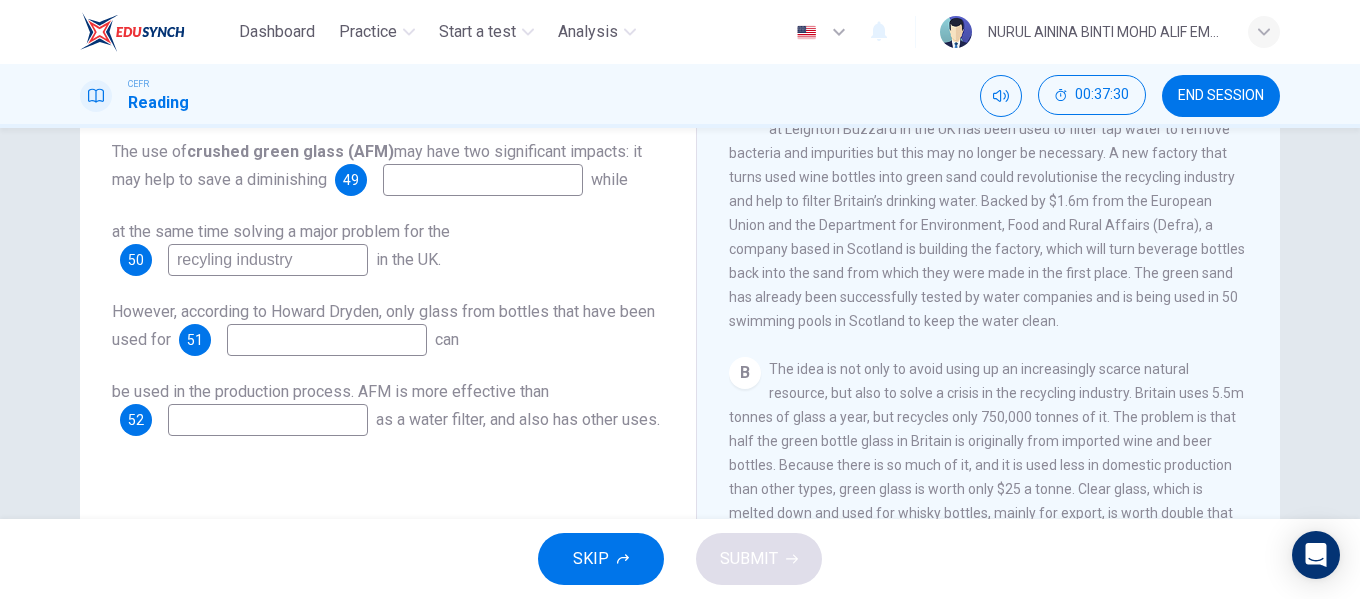 scroll, scrollTop: 184, scrollLeft: 0, axis: vertical 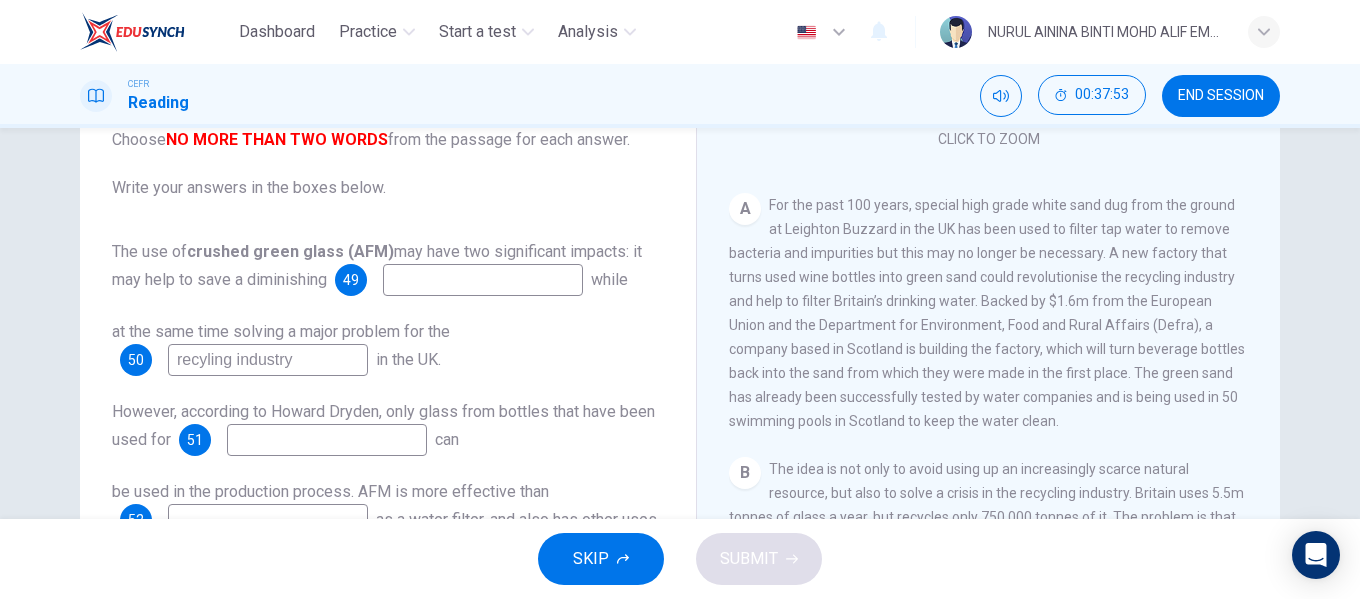 click on "recyling industry" at bounding box center (483, 280) 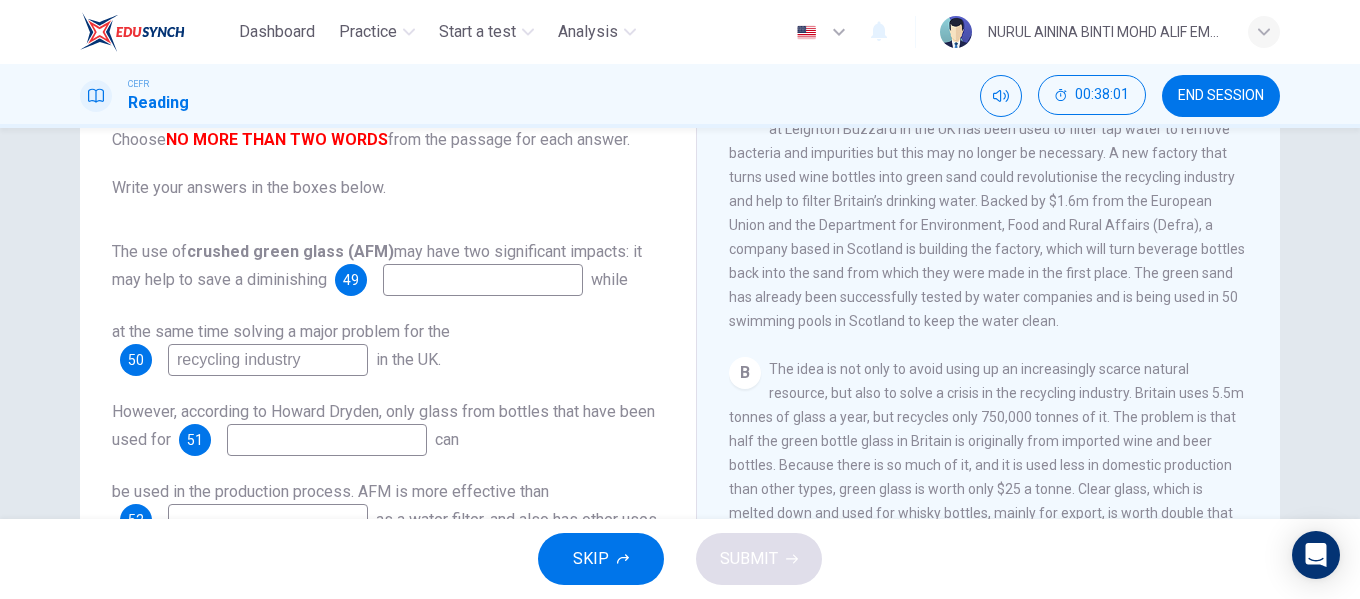 scroll, scrollTop: 500, scrollLeft: 0, axis: vertical 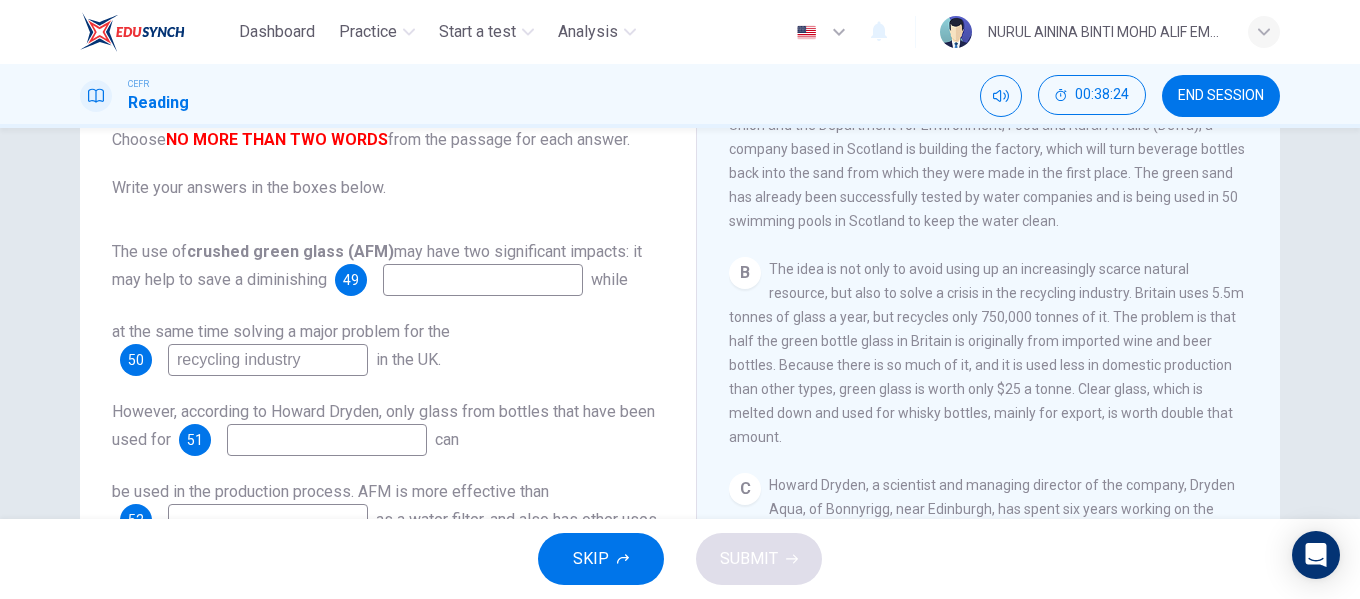 type on "recycling industry" 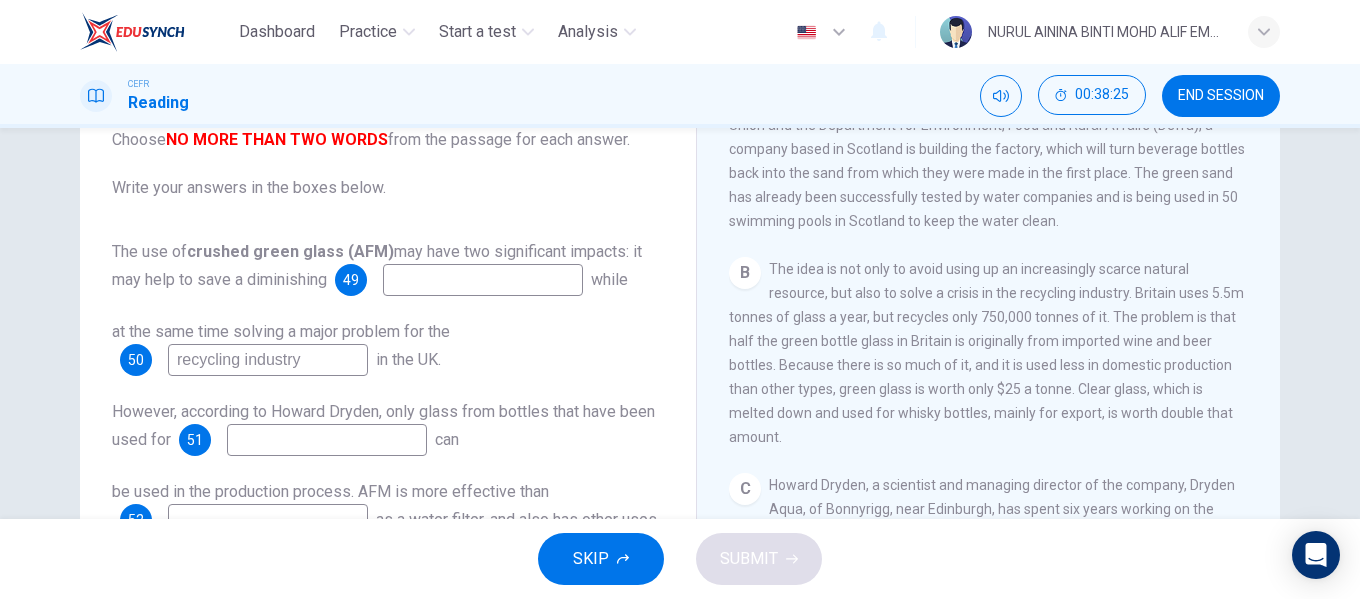 click at bounding box center [483, 280] 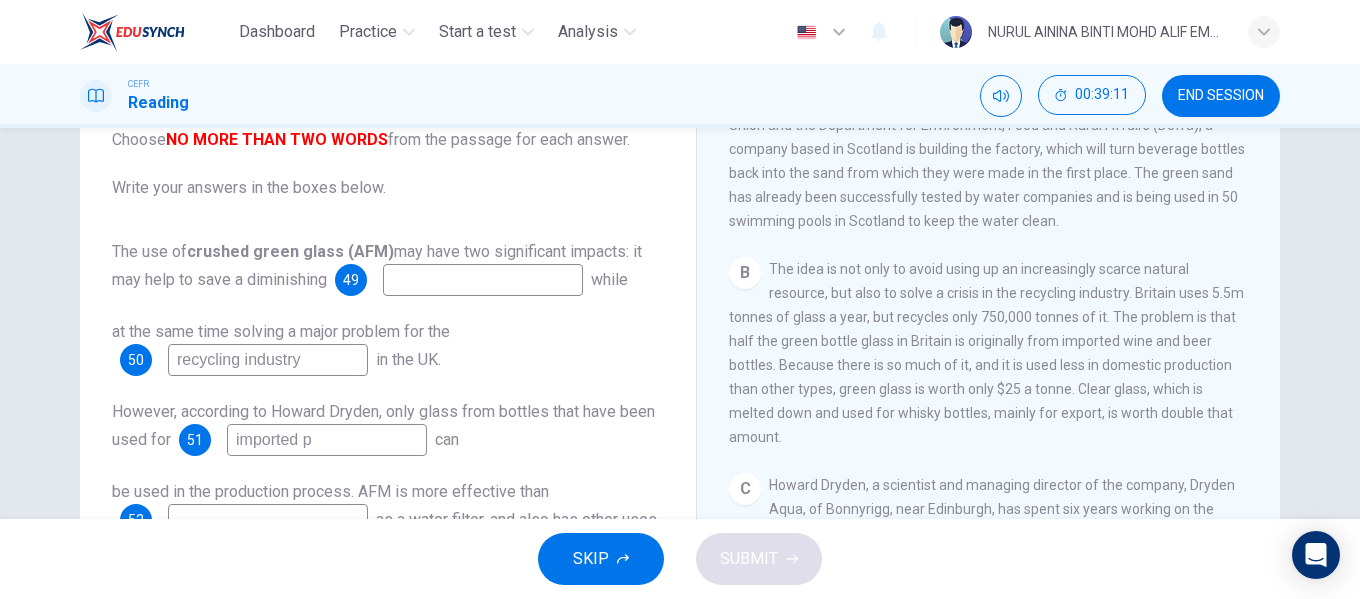 type on "imported" 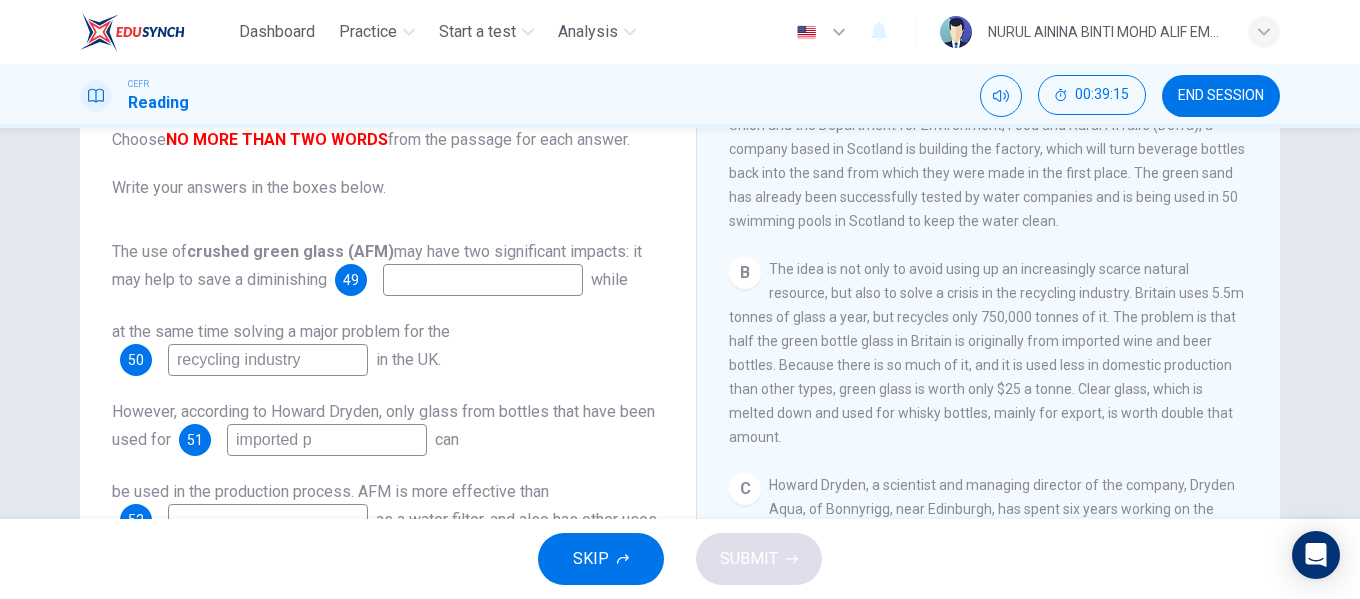 scroll, scrollTop: 384, scrollLeft: 0, axis: vertical 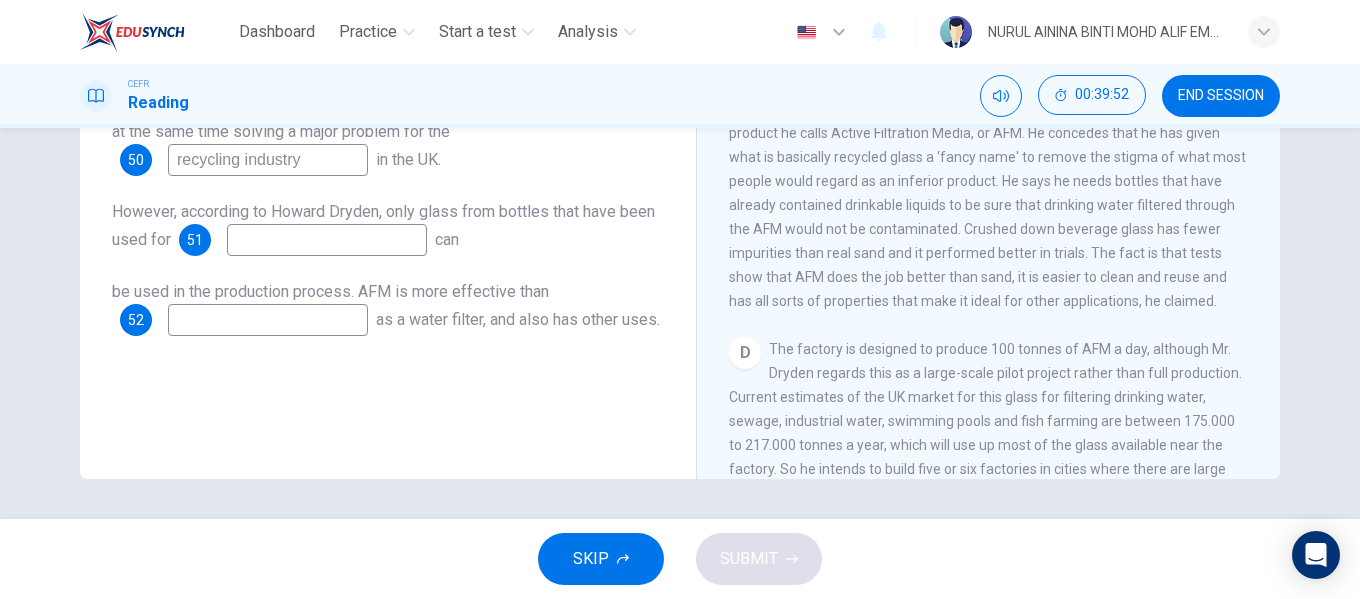 click at bounding box center [483, 80] 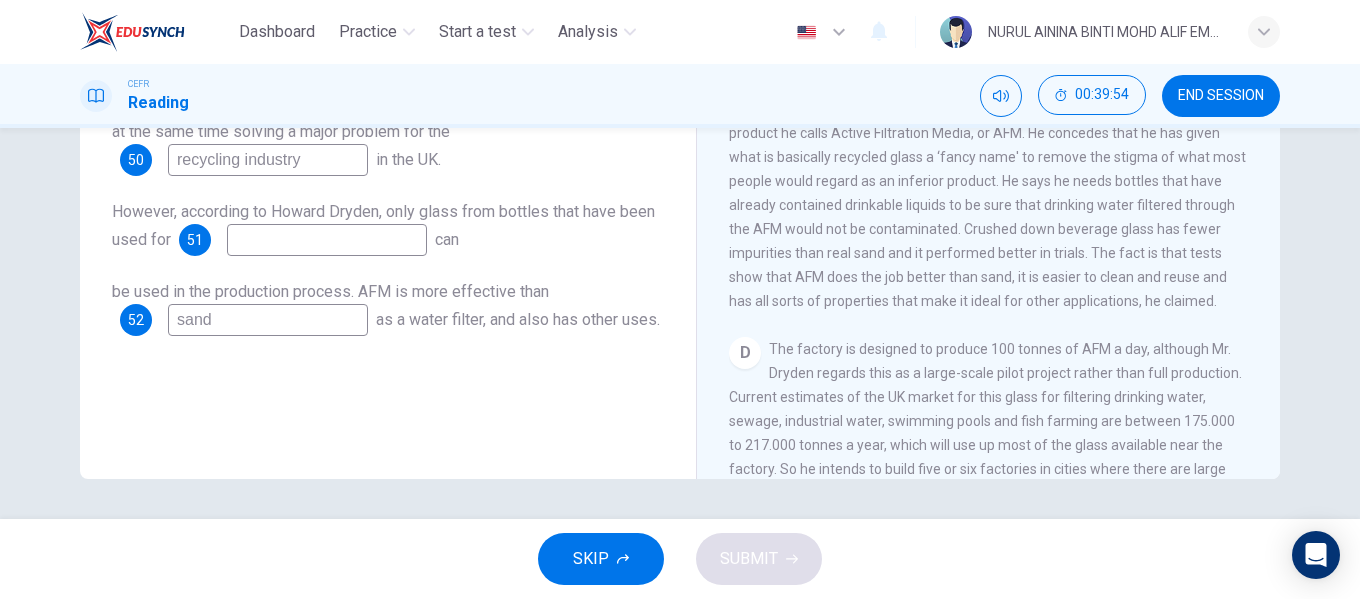 type on "sand" 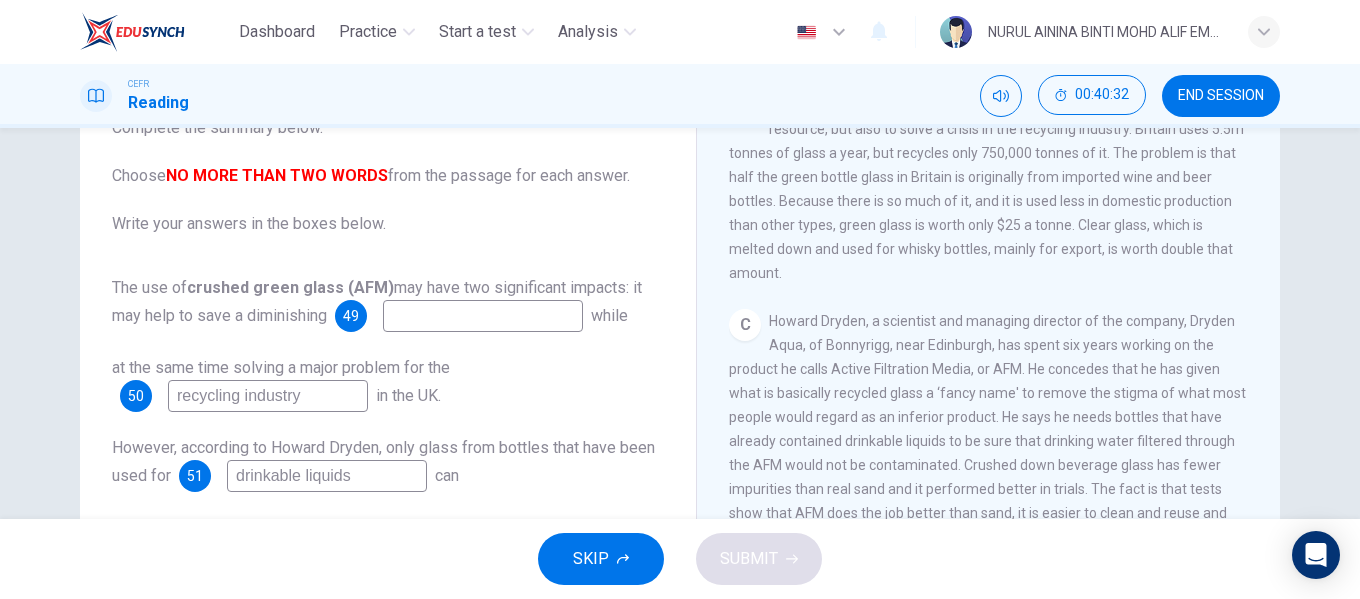 scroll, scrollTop: 184, scrollLeft: 0, axis: vertical 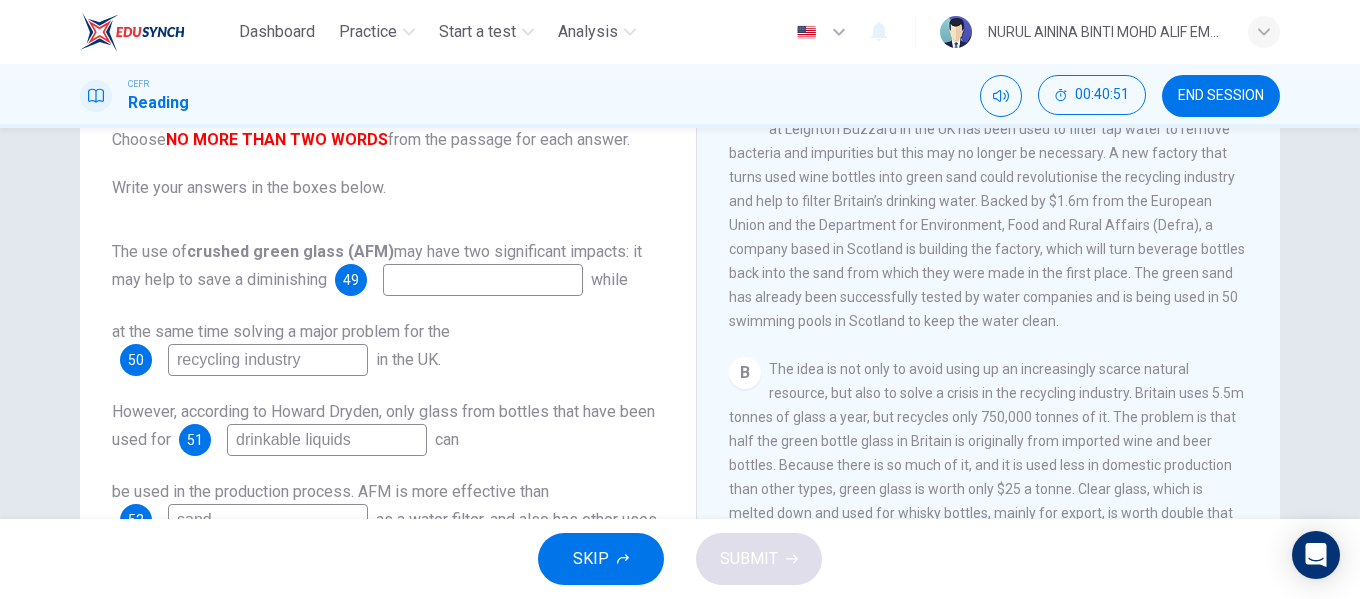 type on "drinkable liquids" 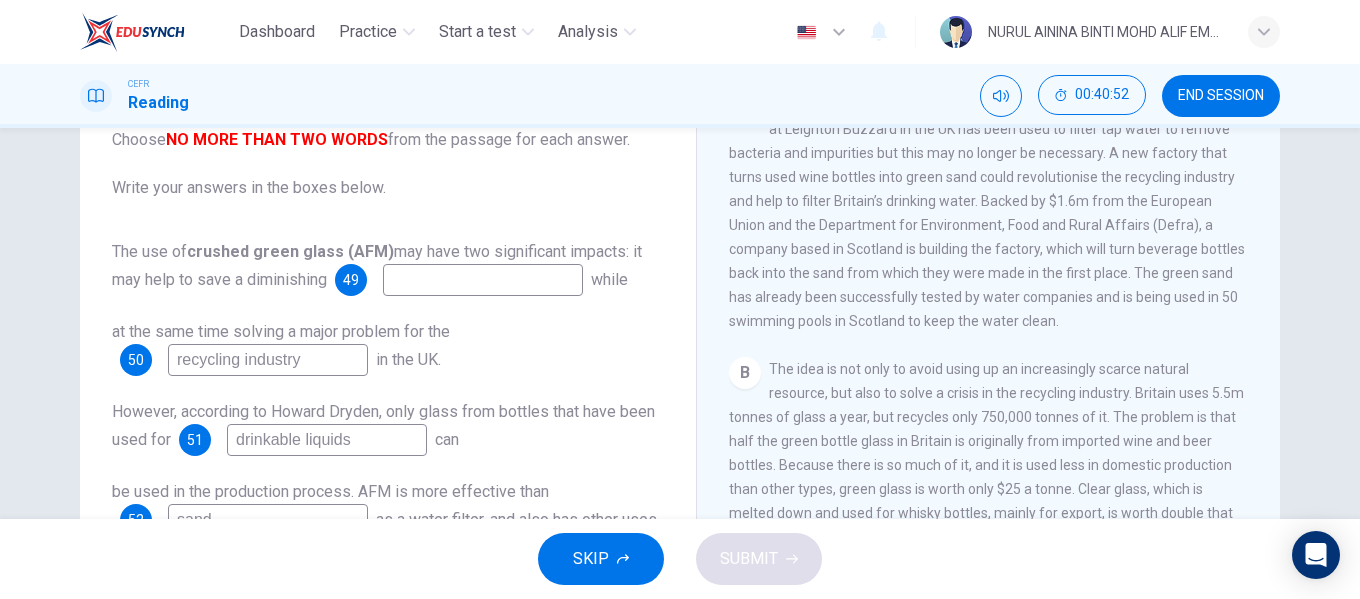 click at bounding box center [483, 280] 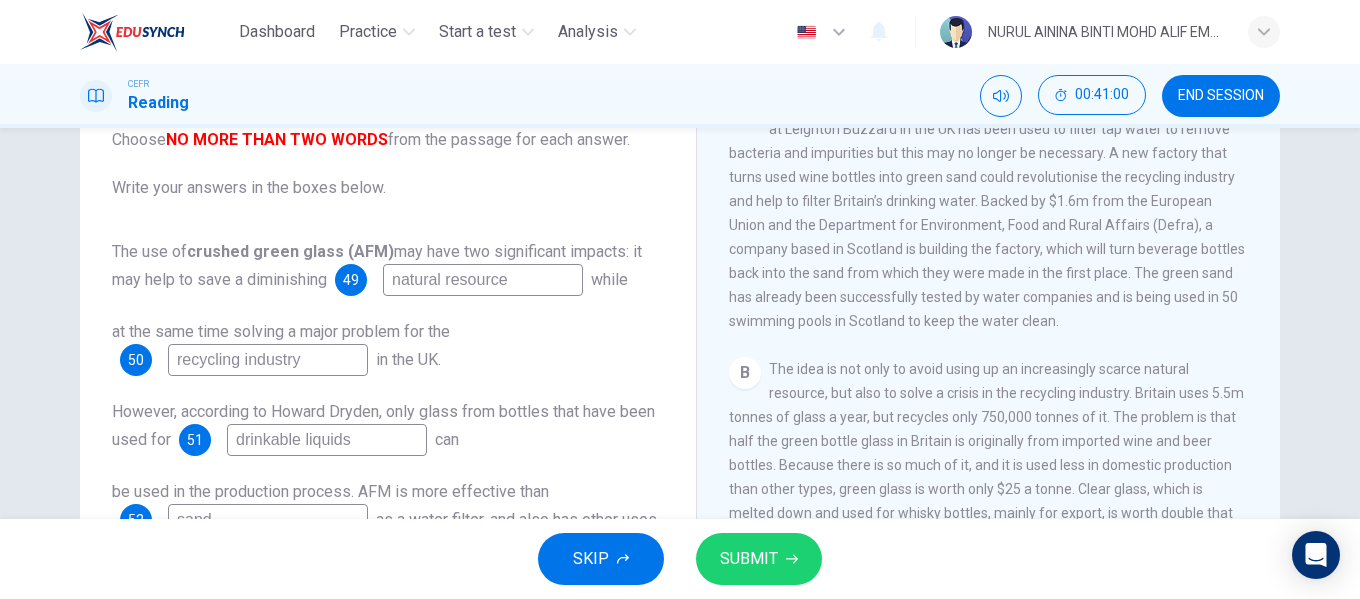 scroll, scrollTop: 284, scrollLeft: 0, axis: vertical 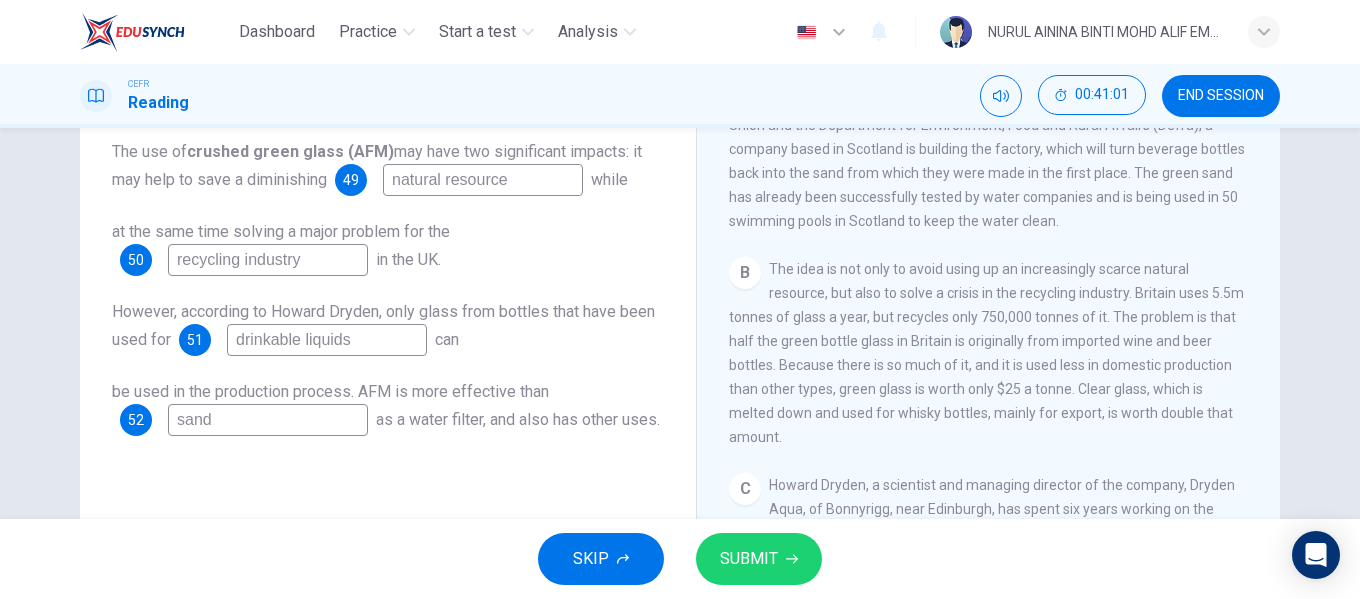 type on "natural resource" 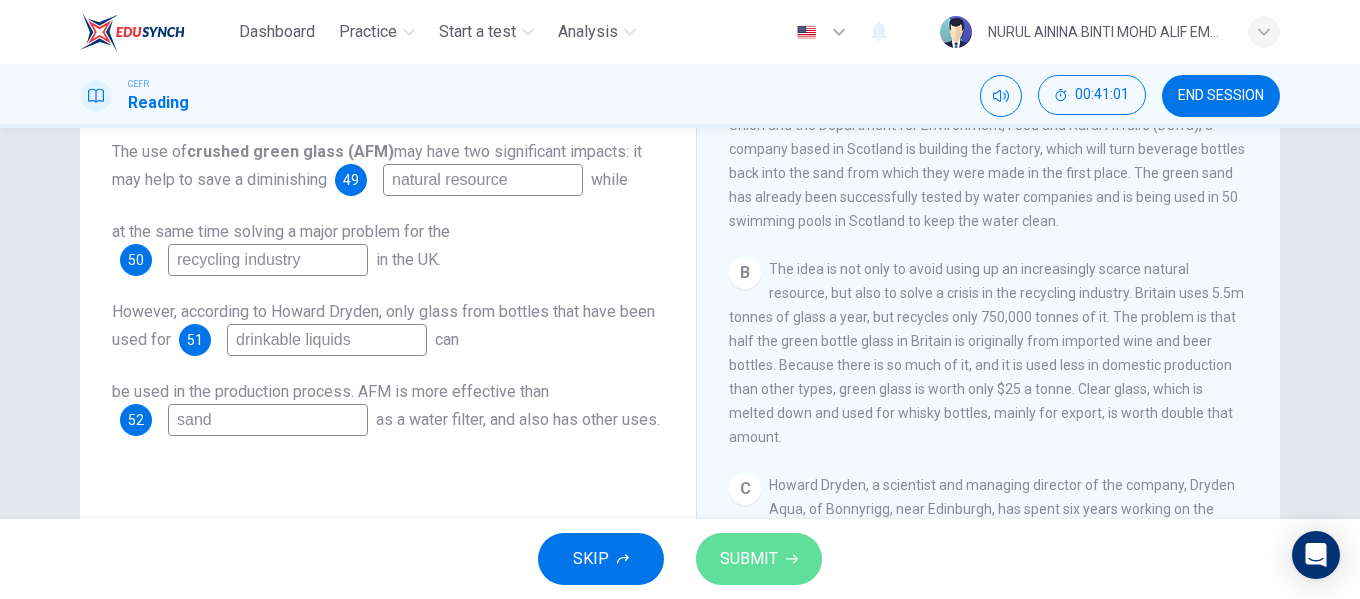 click on "SUBMIT" at bounding box center (749, 559) 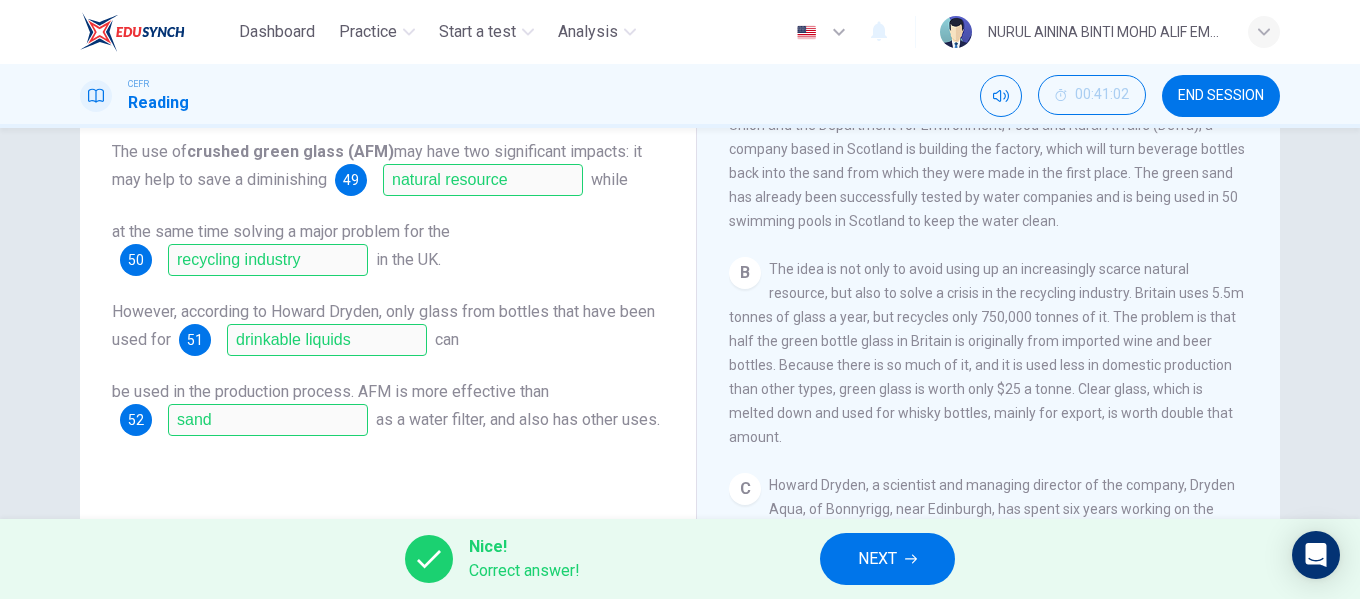click on "NEXT" at bounding box center [887, 559] 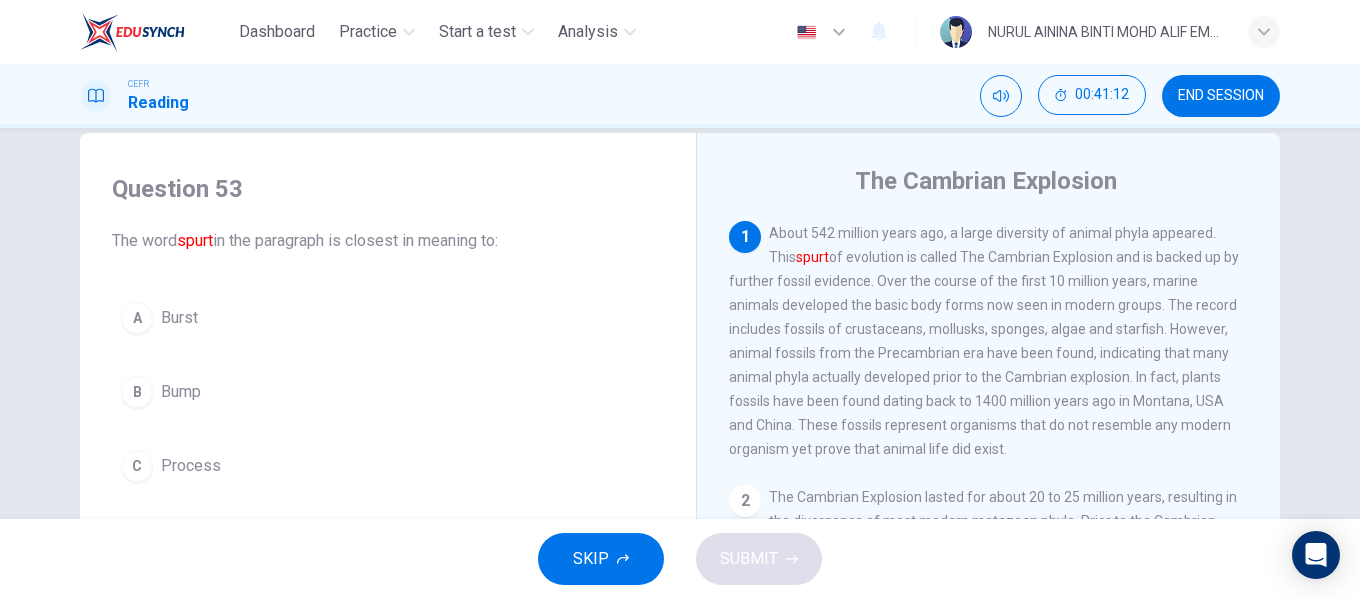 scroll, scrollTop: 0, scrollLeft: 0, axis: both 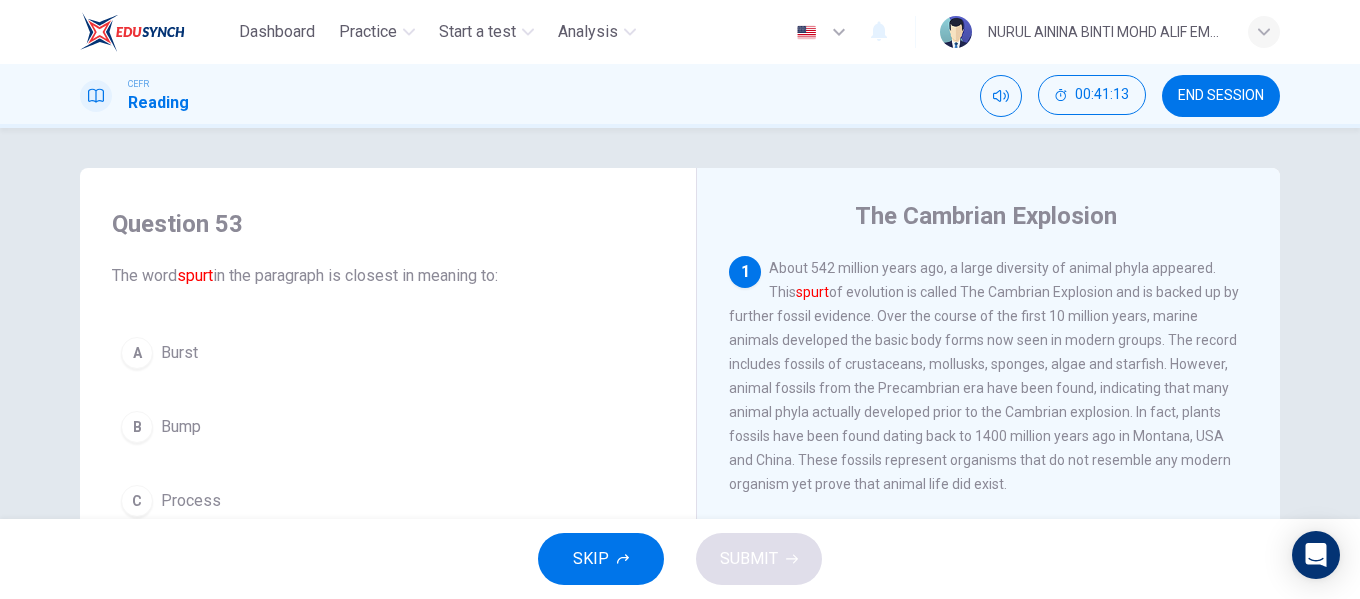 click on "Burst" at bounding box center (179, 353) 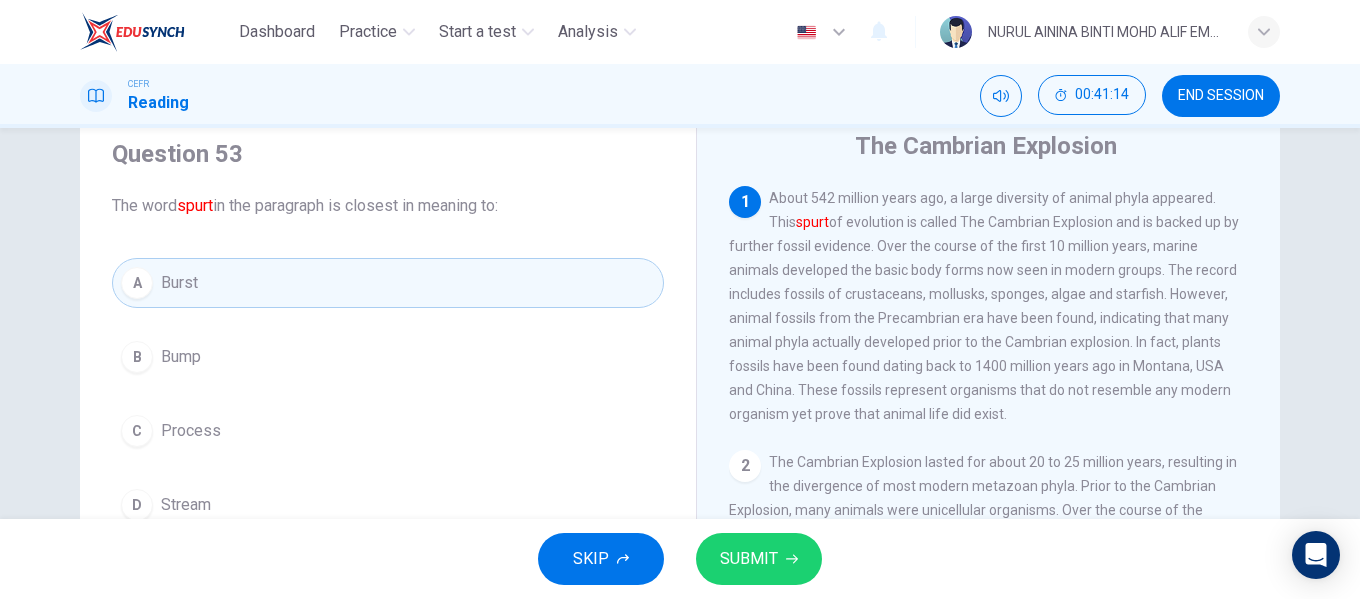 scroll, scrollTop: 100, scrollLeft: 0, axis: vertical 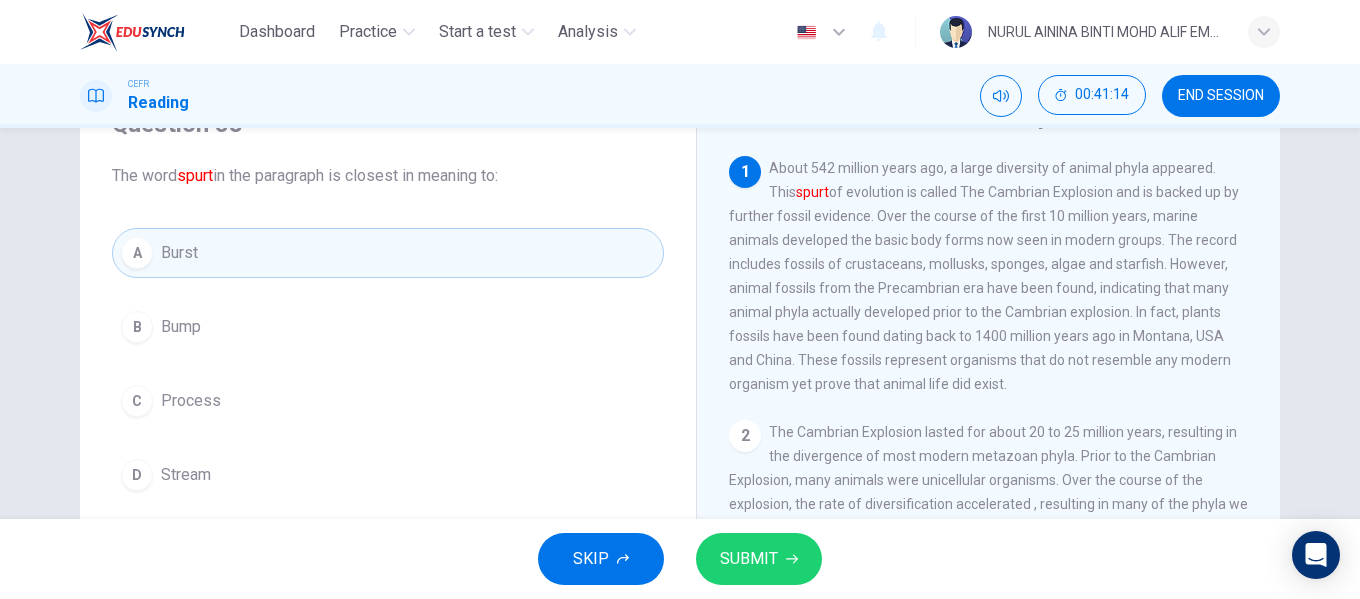 click on "SUBMIT" at bounding box center [759, 559] 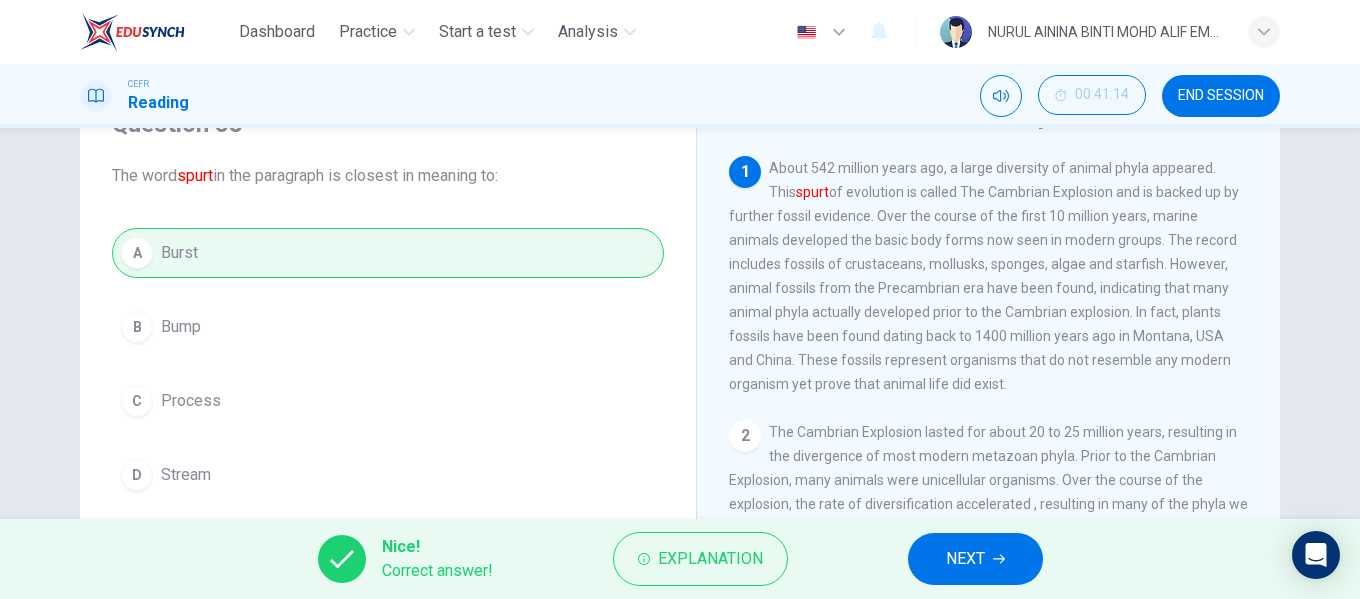 click on "NEXT" at bounding box center (965, 559) 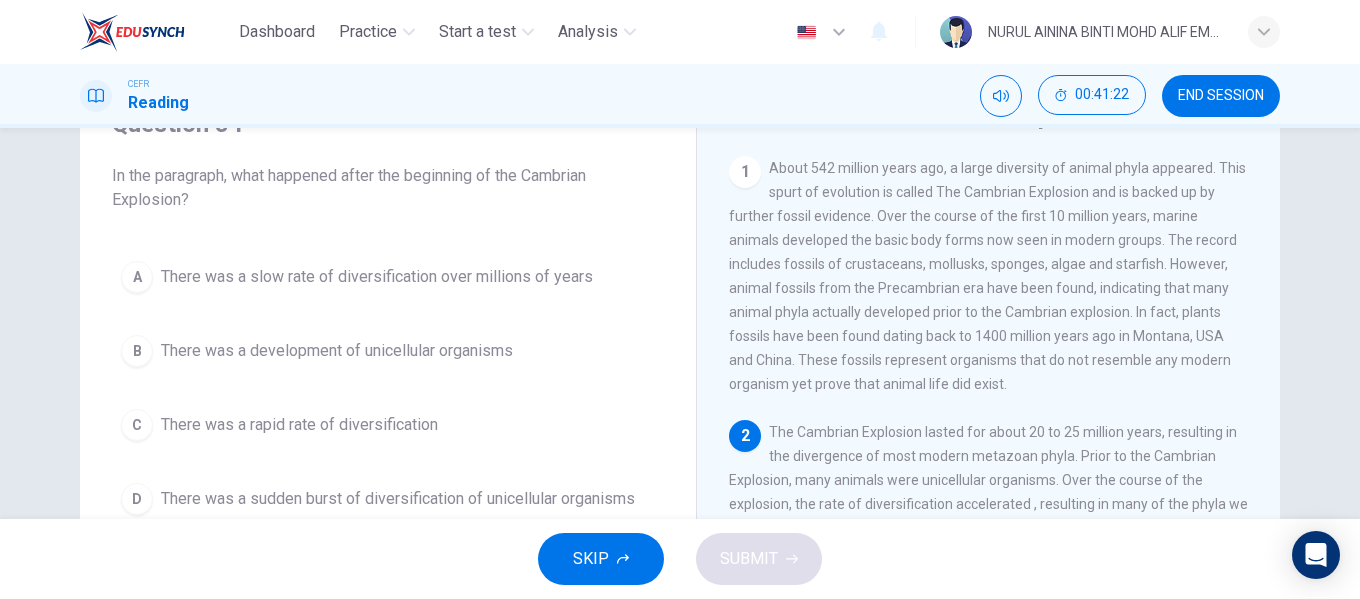 scroll, scrollTop: 200, scrollLeft: 0, axis: vertical 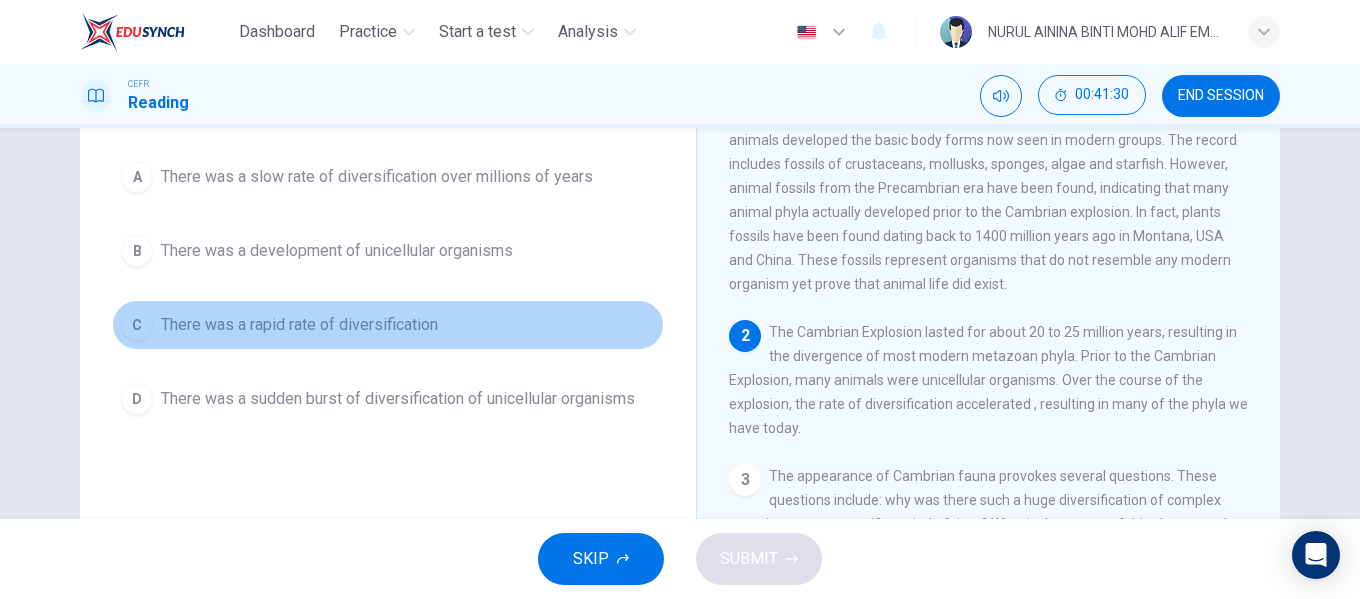 click on "There was a rapid rate of diversification" at bounding box center (377, 177) 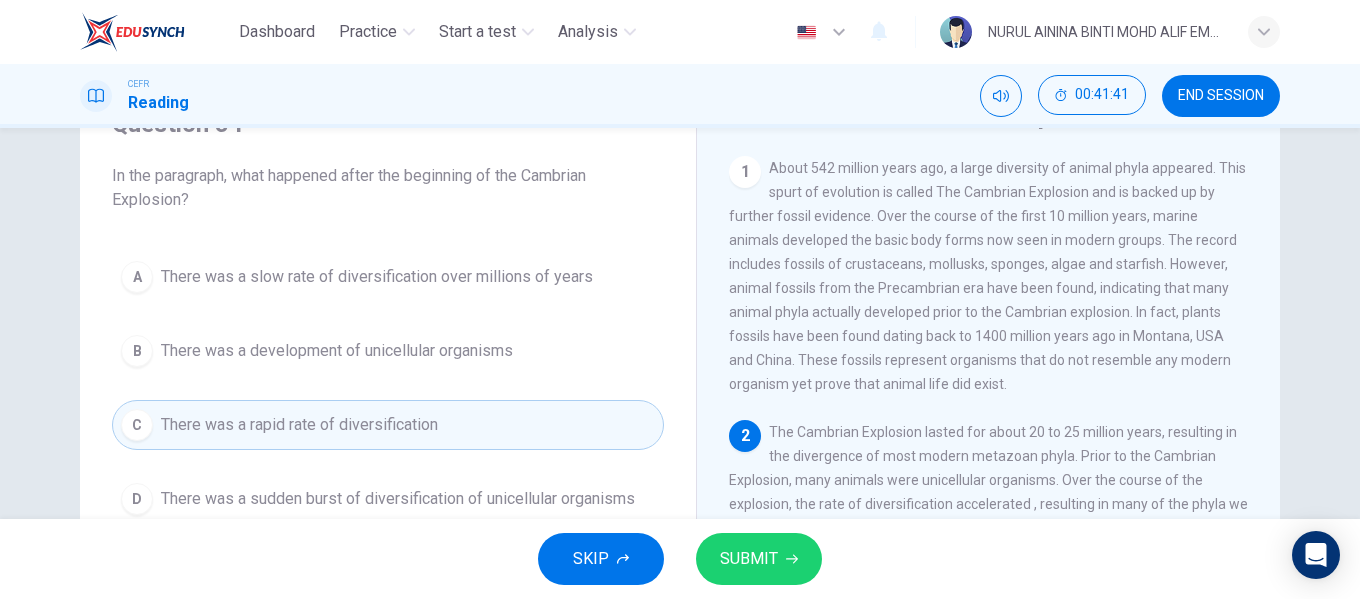 scroll, scrollTop: 200, scrollLeft: 0, axis: vertical 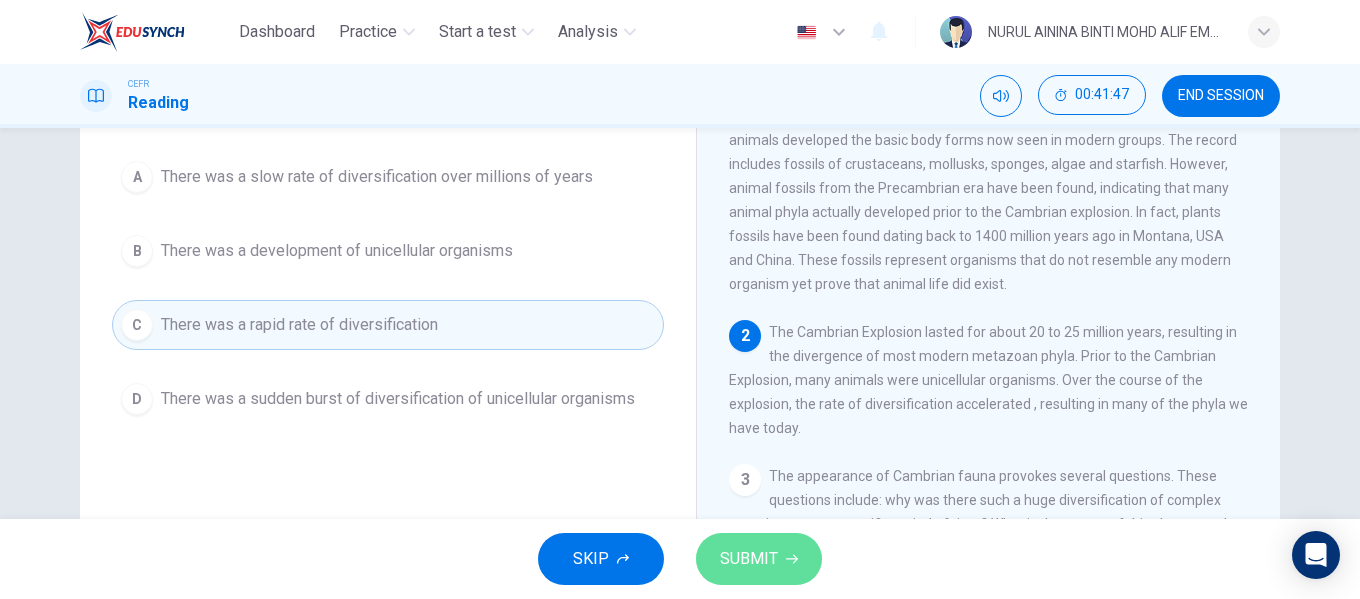 click on "SUBMIT" at bounding box center [759, 559] 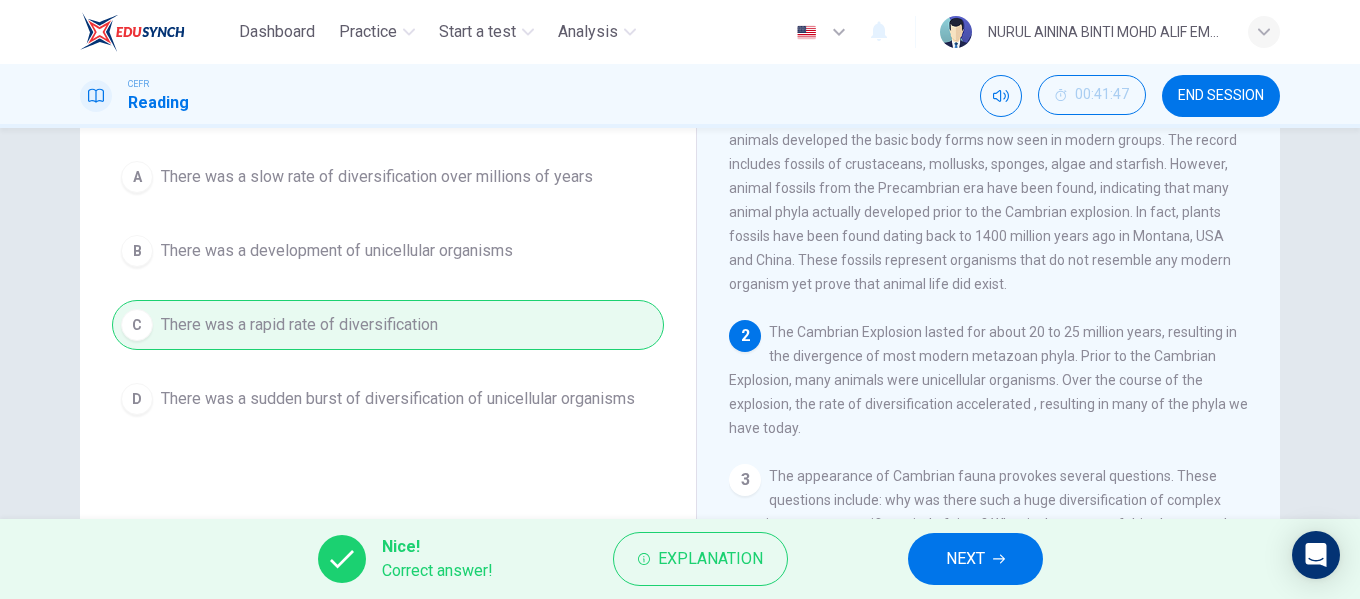 click on "NEXT" at bounding box center (975, 559) 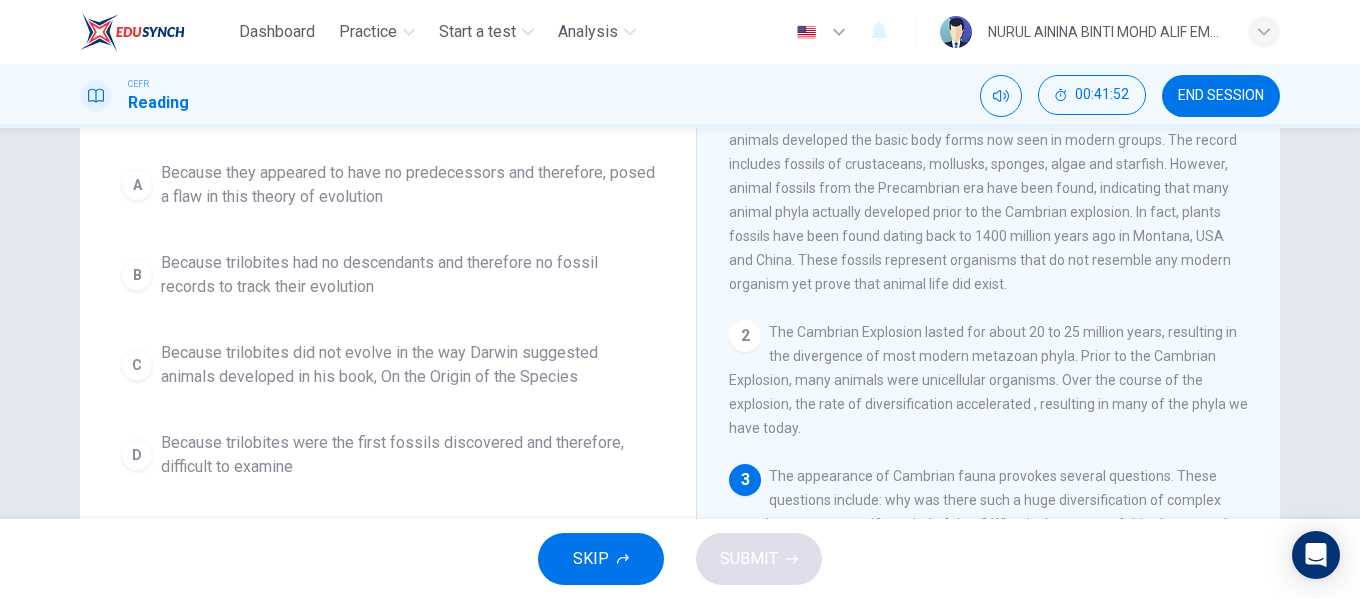 scroll, scrollTop: 300, scrollLeft: 0, axis: vertical 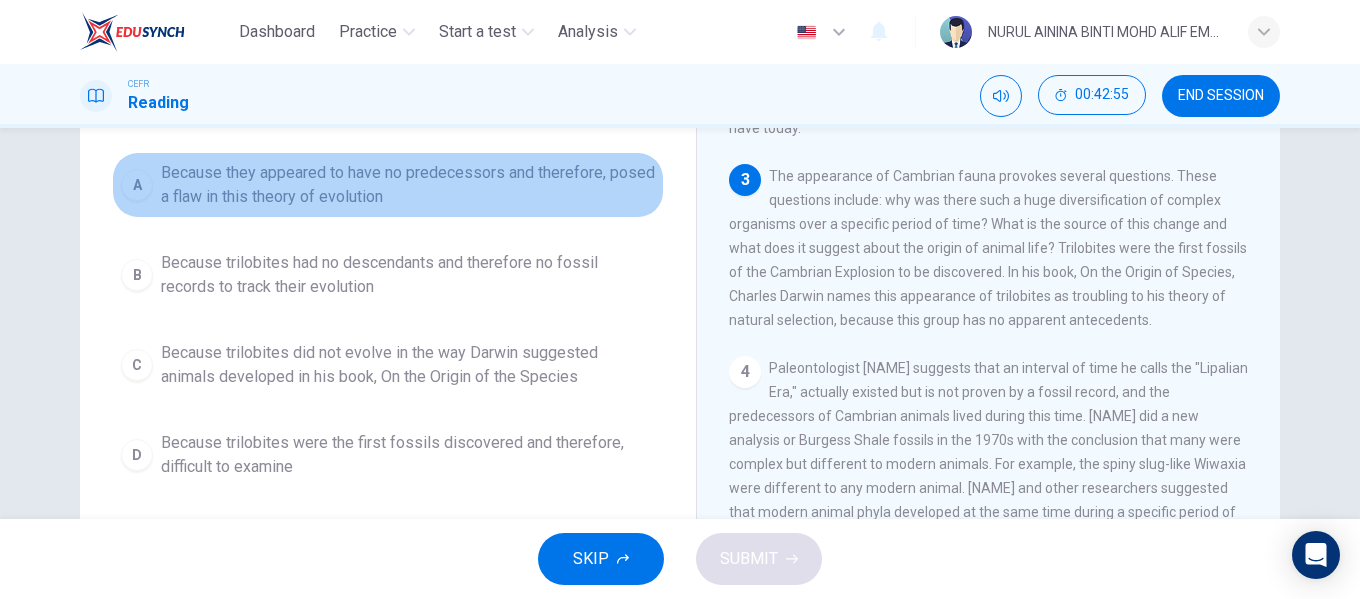 click on "Because they appeared to have no predecessors and therefore, posed a flaw in this theory of evolution" at bounding box center (408, 185) 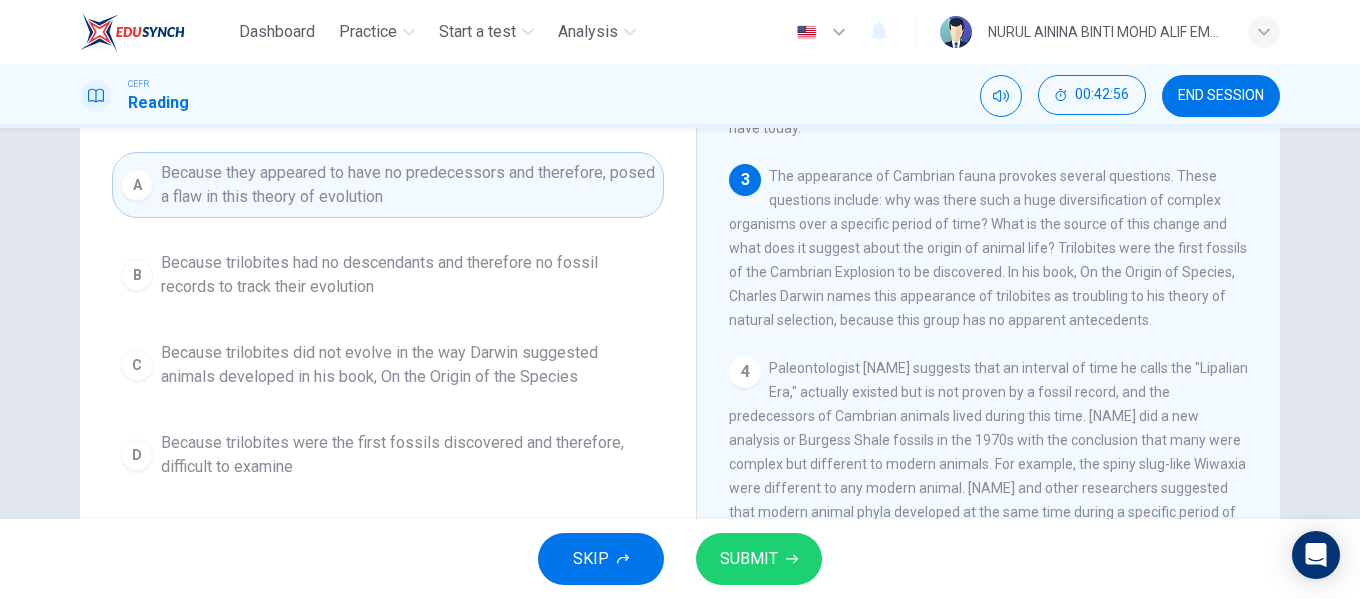 click on "SUBMIT" at bounding box center (749, 559) 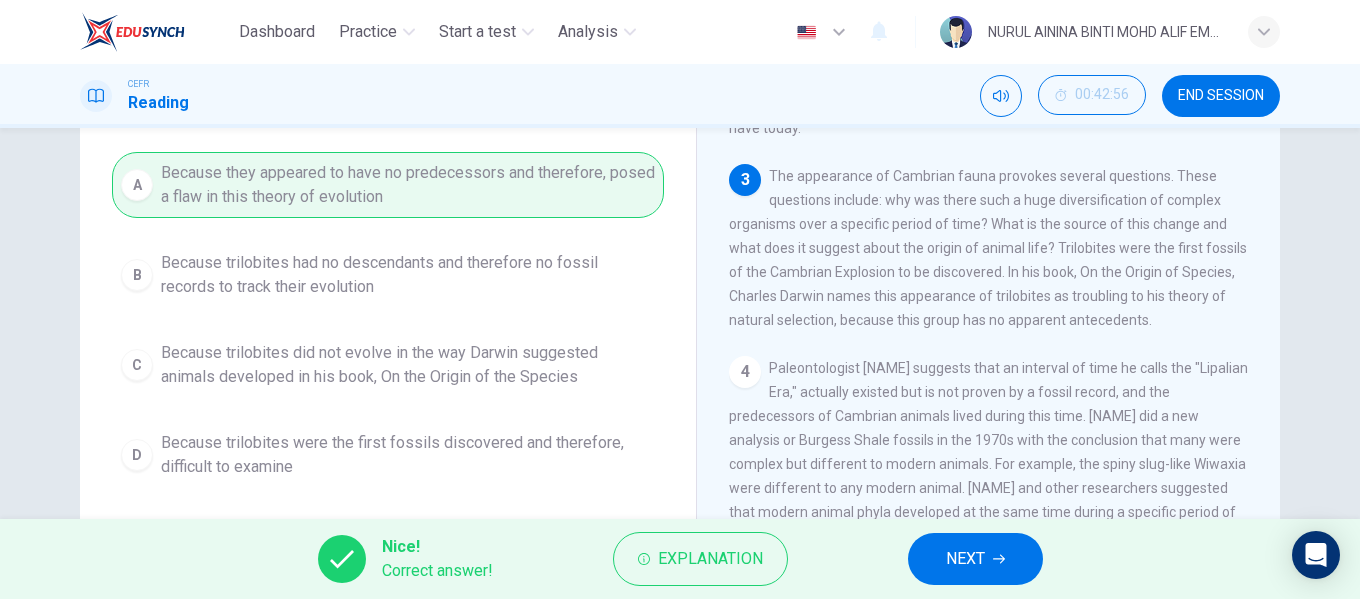 click at bounding box center (999, 559) 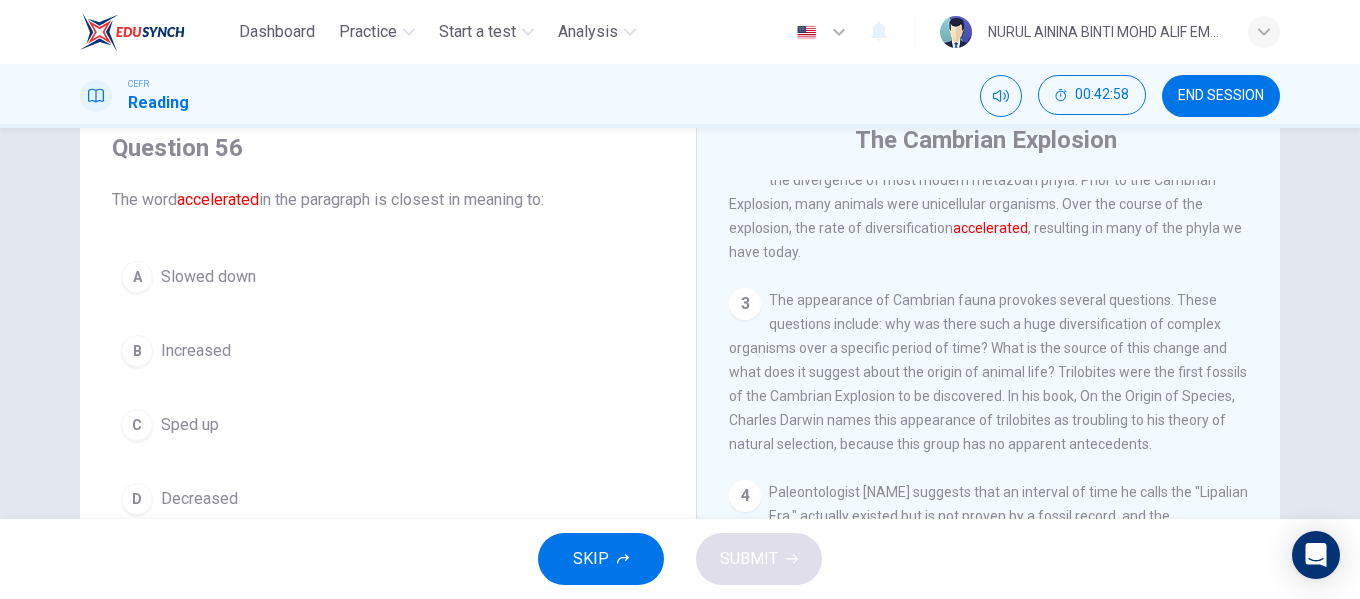 scroll, scrollTop: 176, scrollLeft: 0, axis: vertical 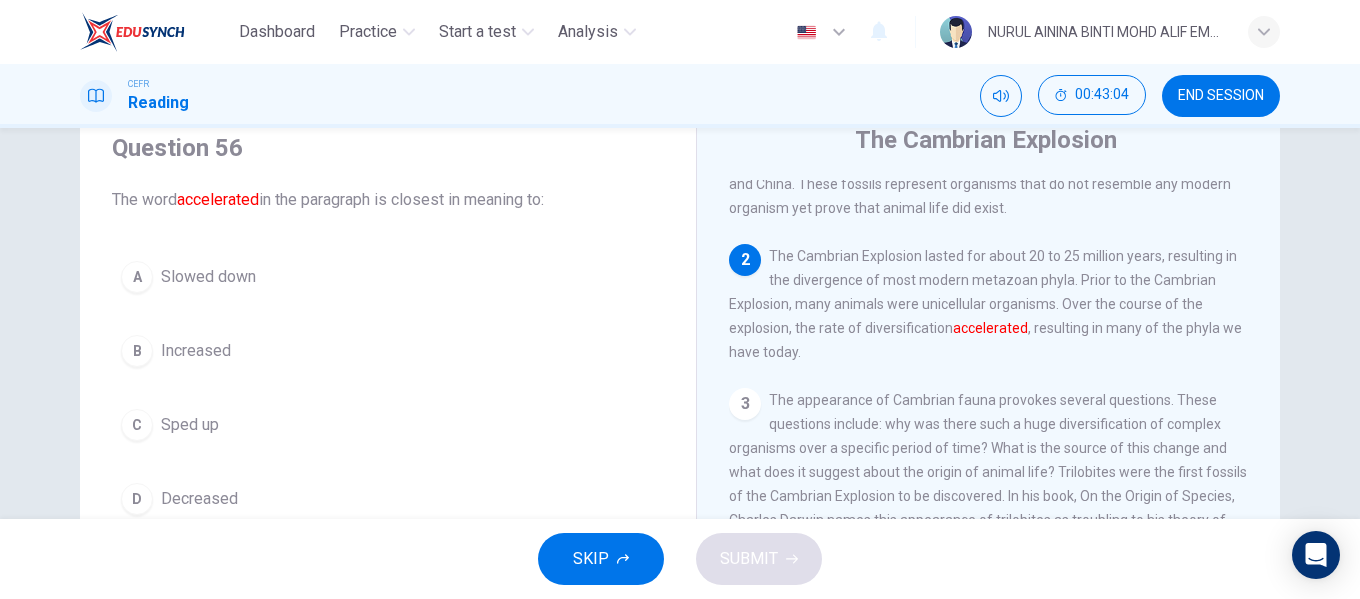 click on "Sped up" at bounding box center [208, 277] 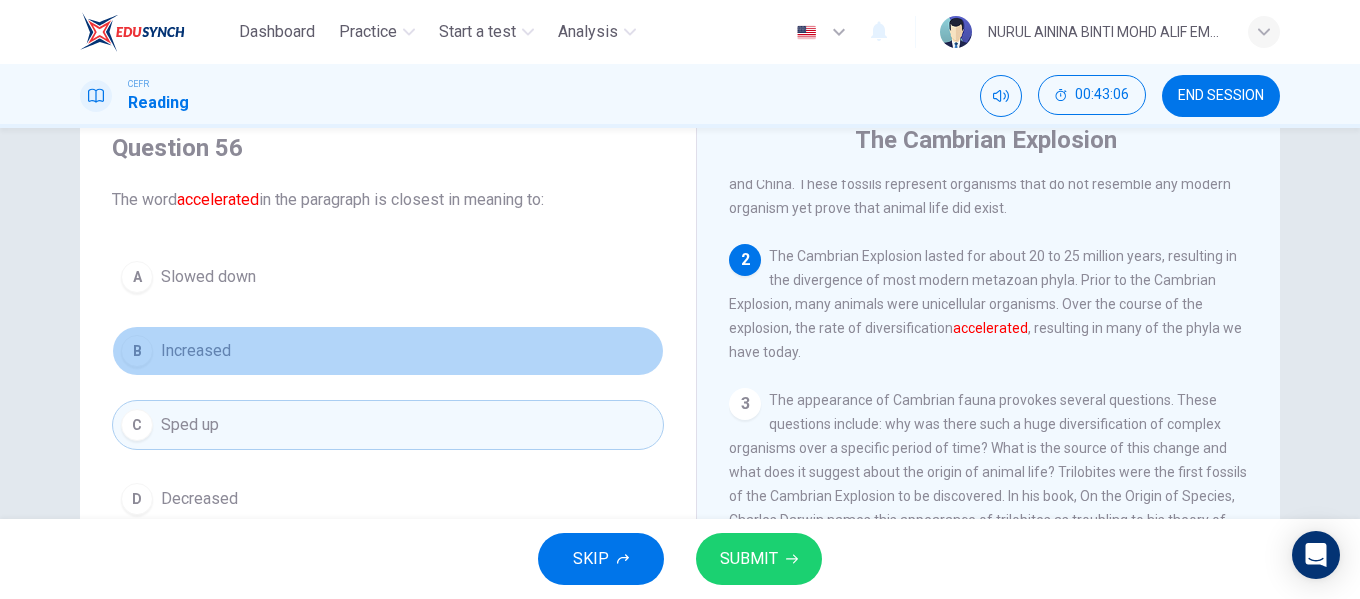 click on "B Increased" at bounding box center [388, 351] 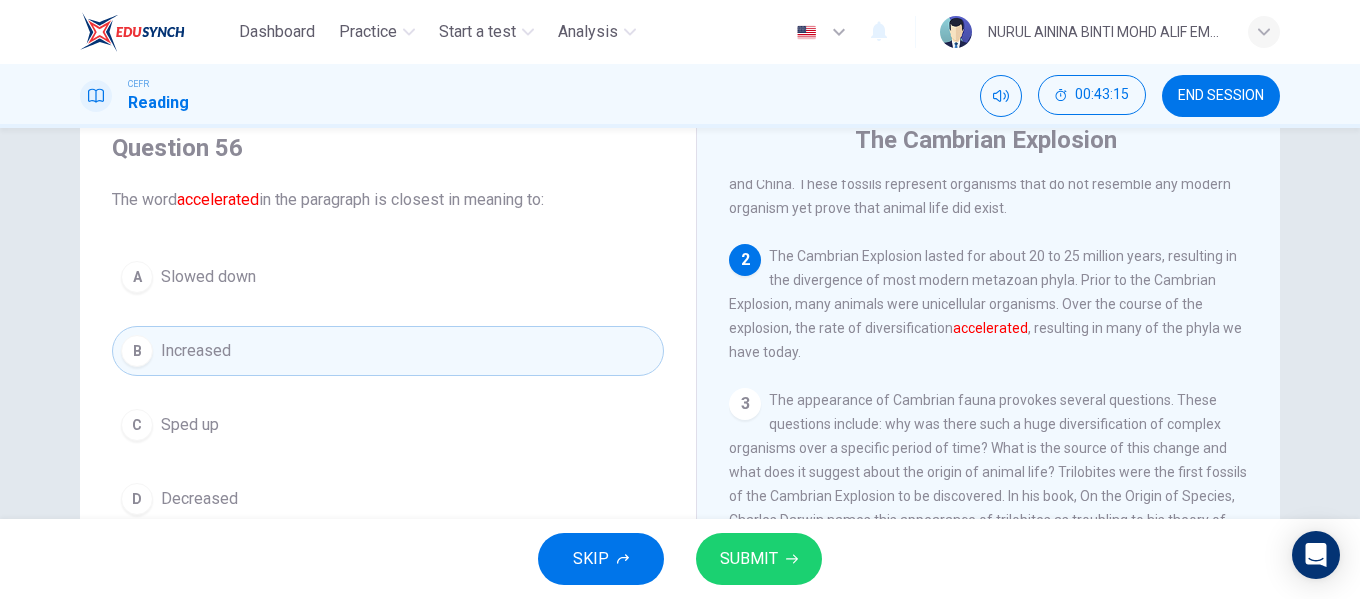 click on "C Sped up" at bounding box center [388, 425] 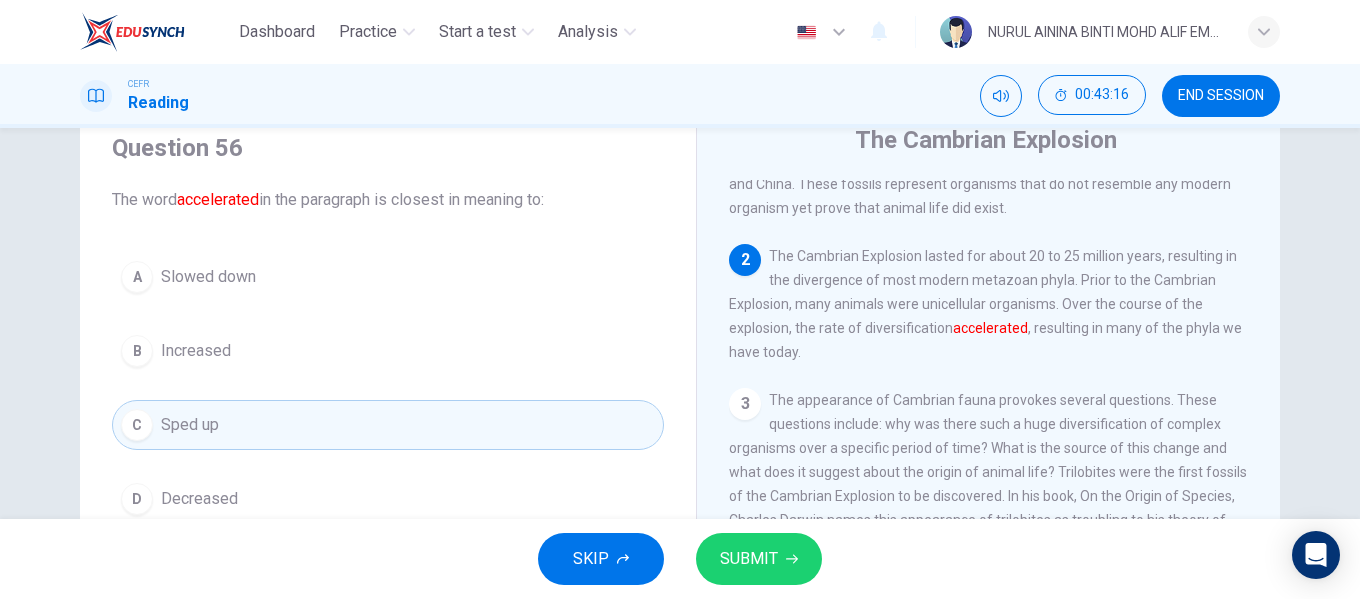 click on "B Increased" at bounding box center (388, 351) 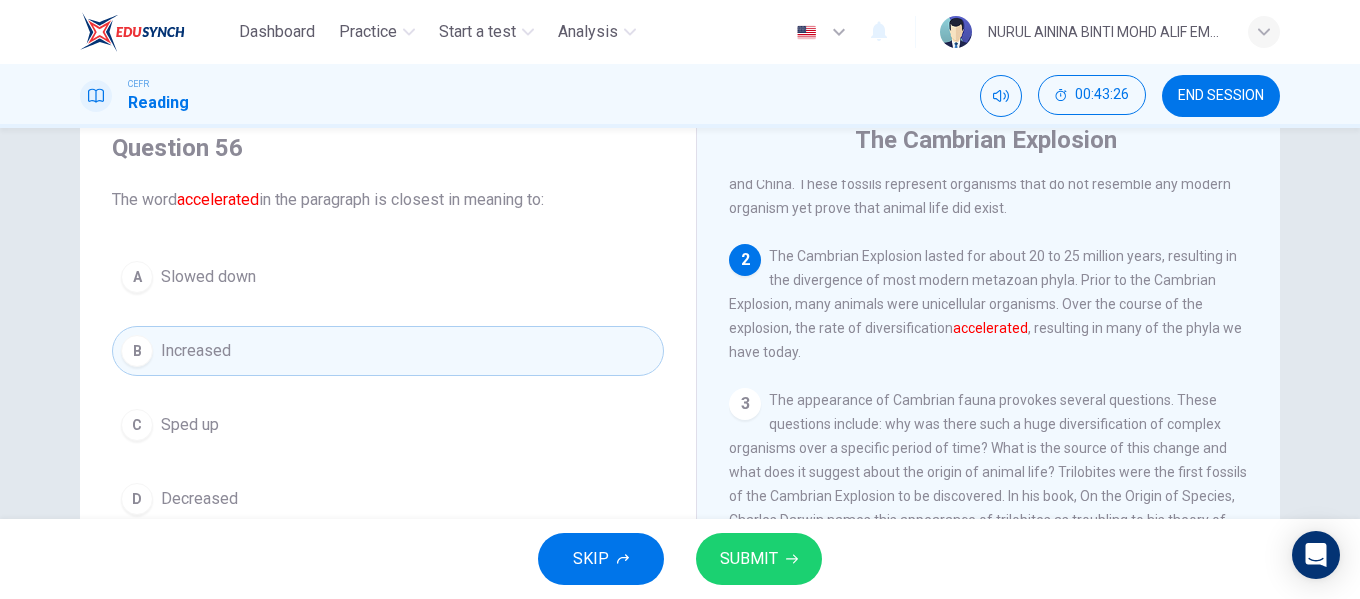 click on "C Sped up" at bounding box center [388, 425] 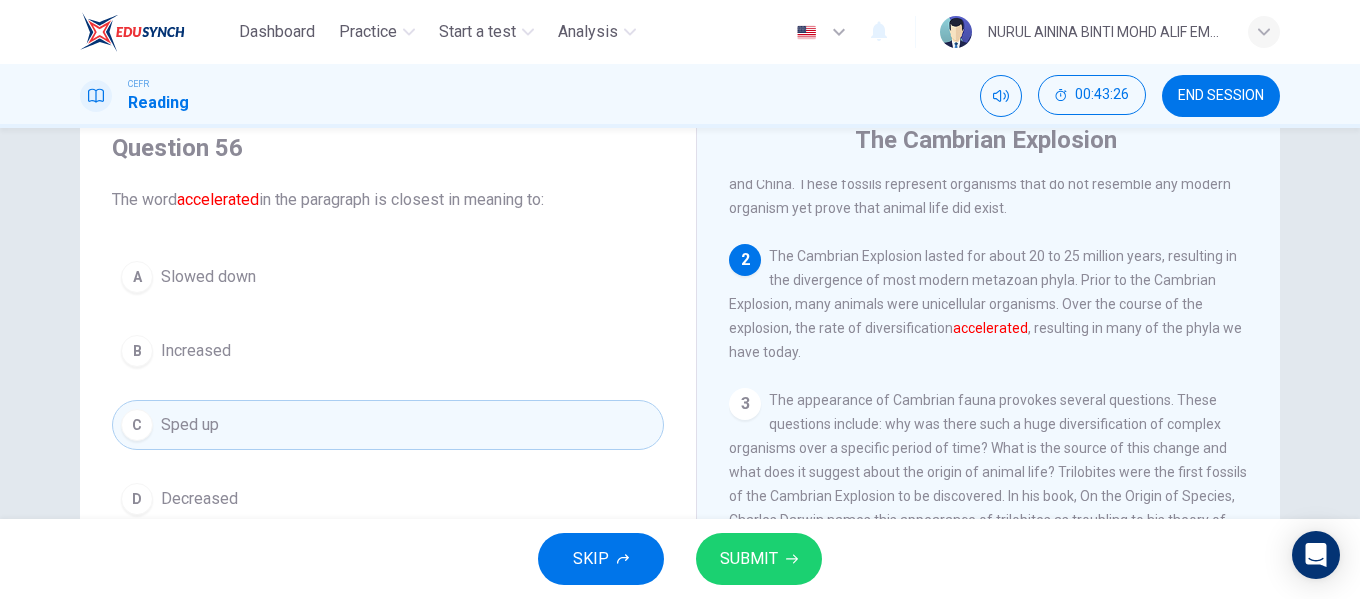 click on "B Increased" at bounding box center [388, 351] 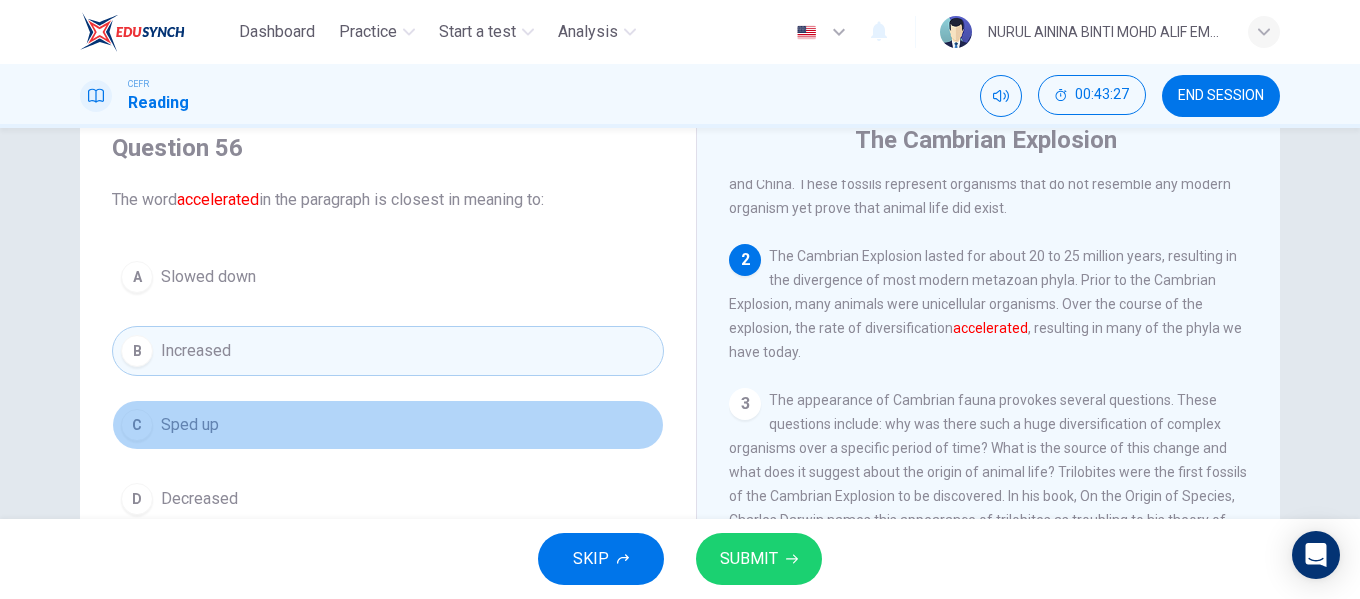 click on "C Sped up" at bounding box center (388, 425) 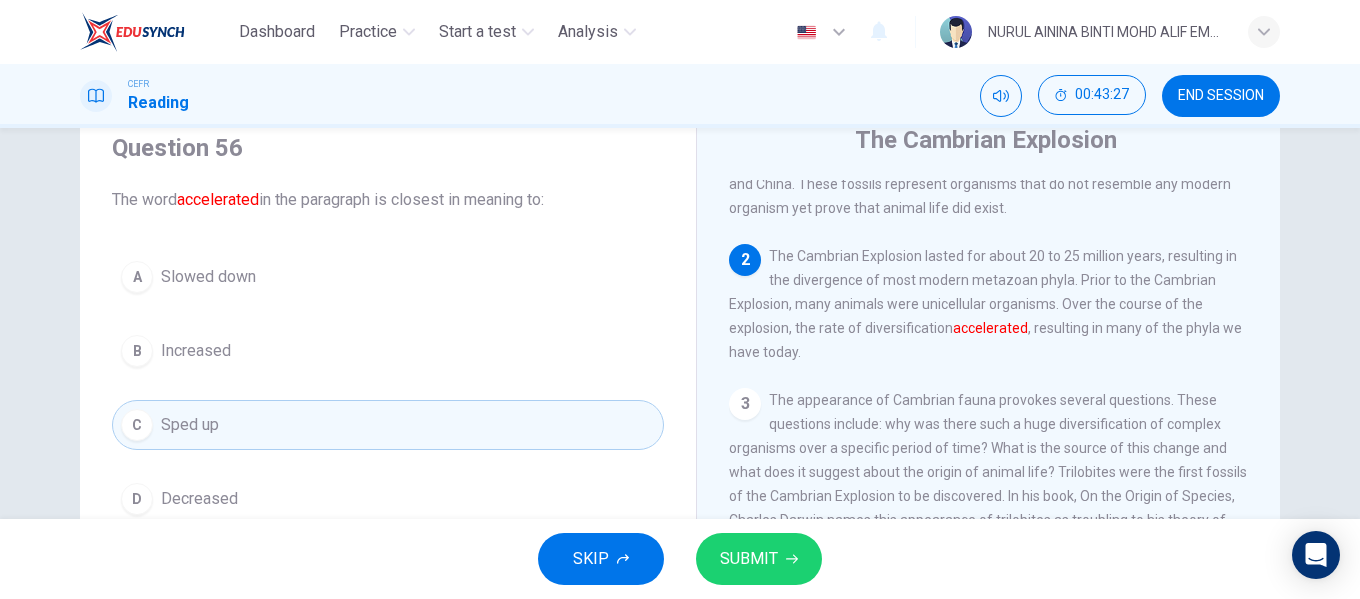 click on "B Increased" at bounding box center (388, 351) 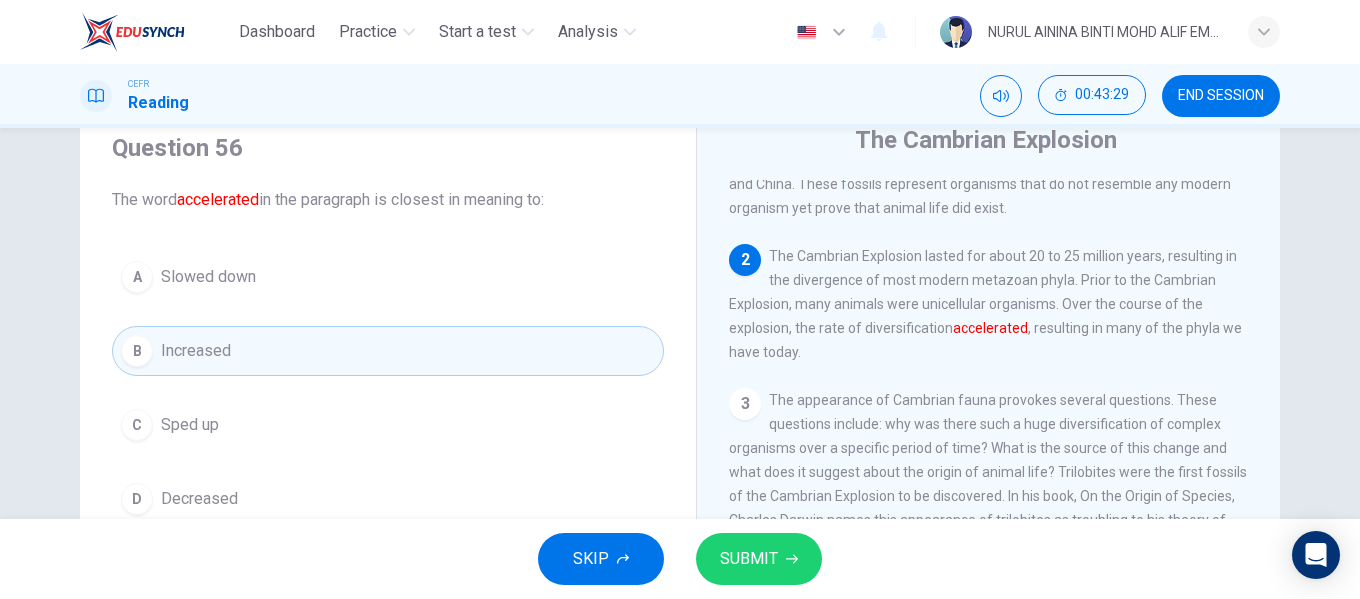 click on "C Sped up" at bounding box center [388, 425] 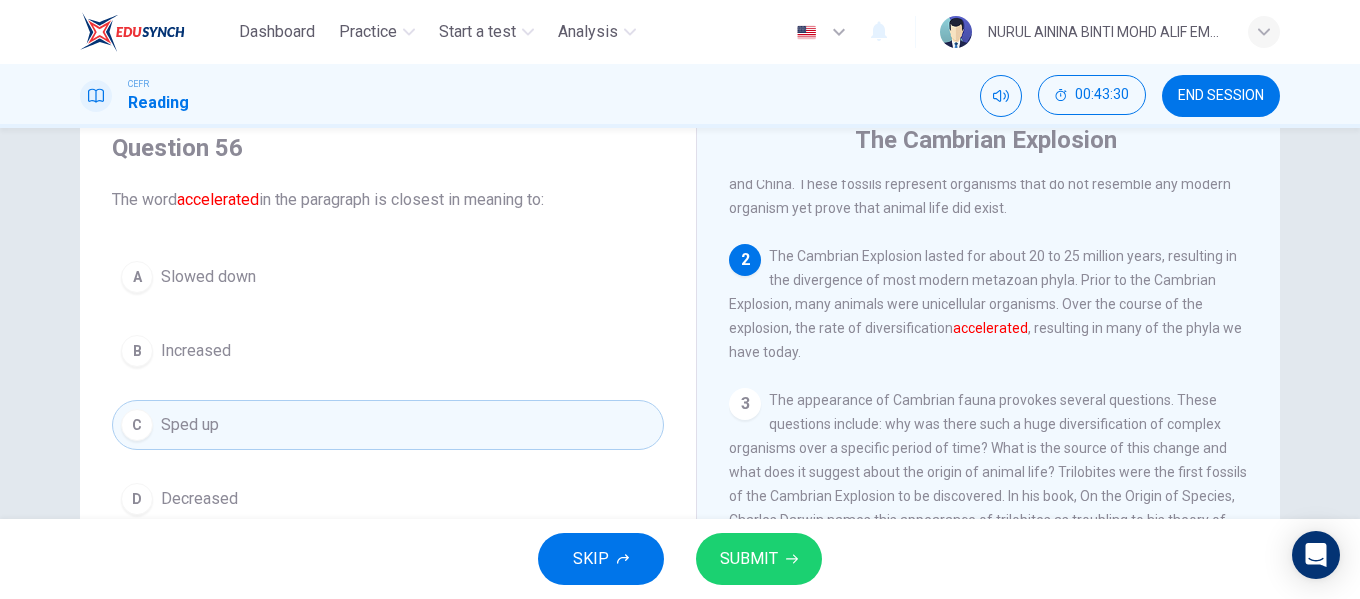 click on "B Increased" at bounding box center (388, 351) 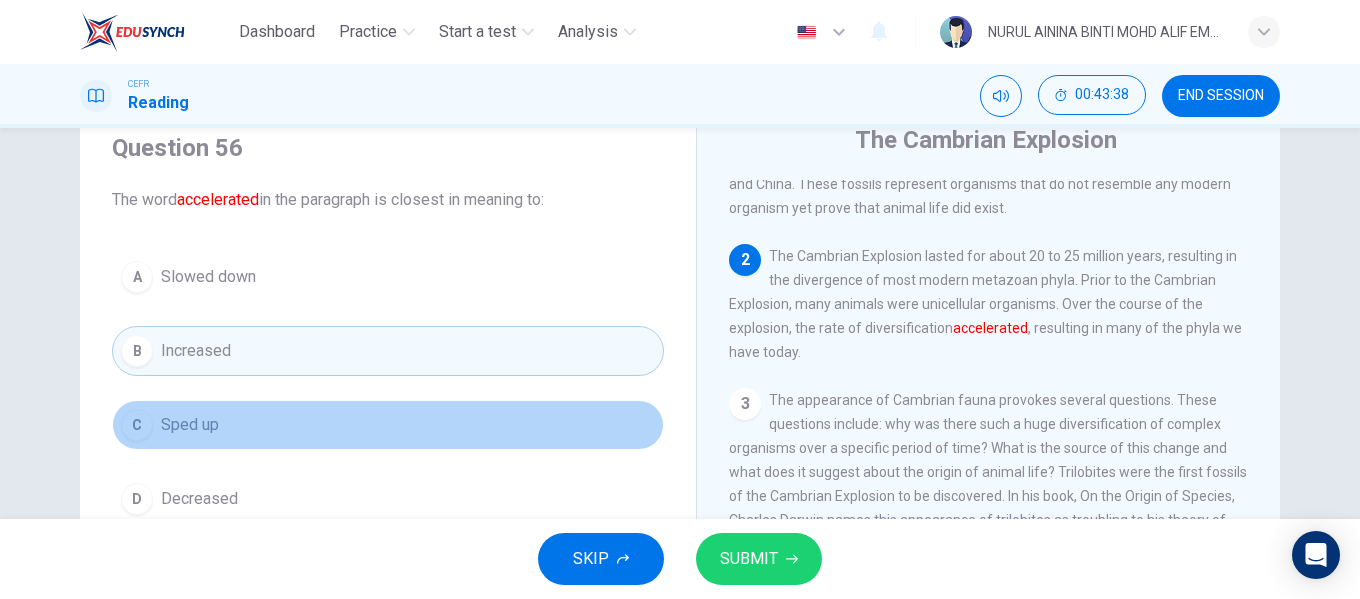 click on "C Sped up" at bounding box center [388, 425] 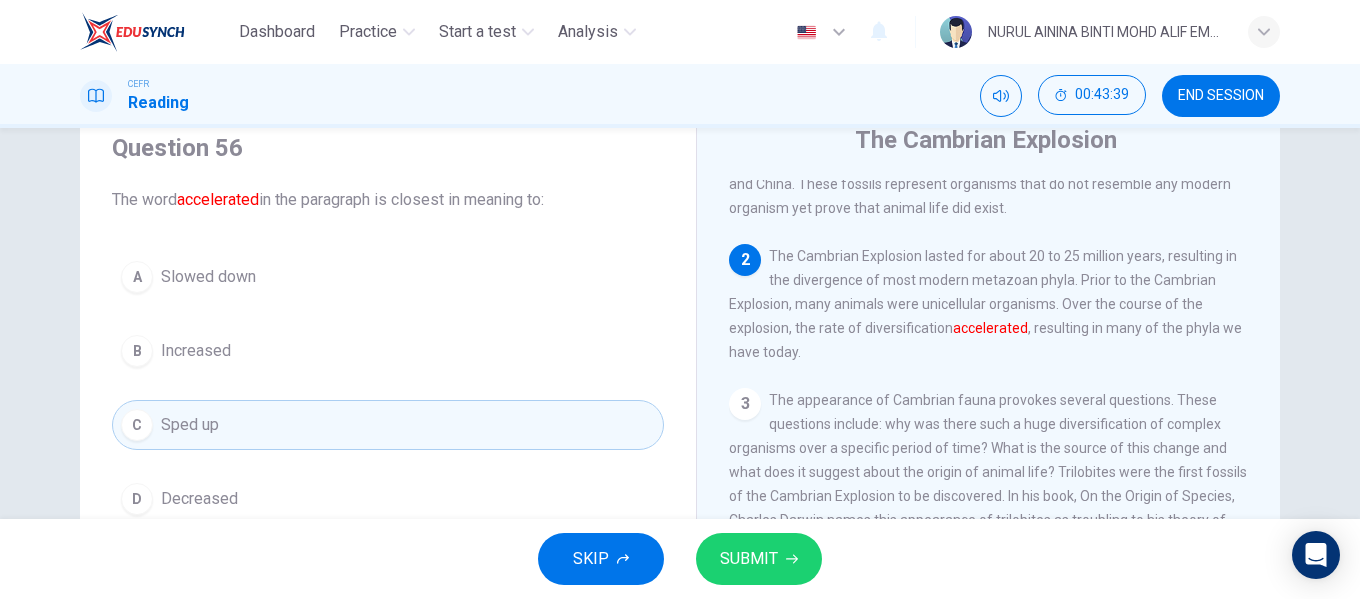click on "SUBMIT" at bounding box center [749, 559] 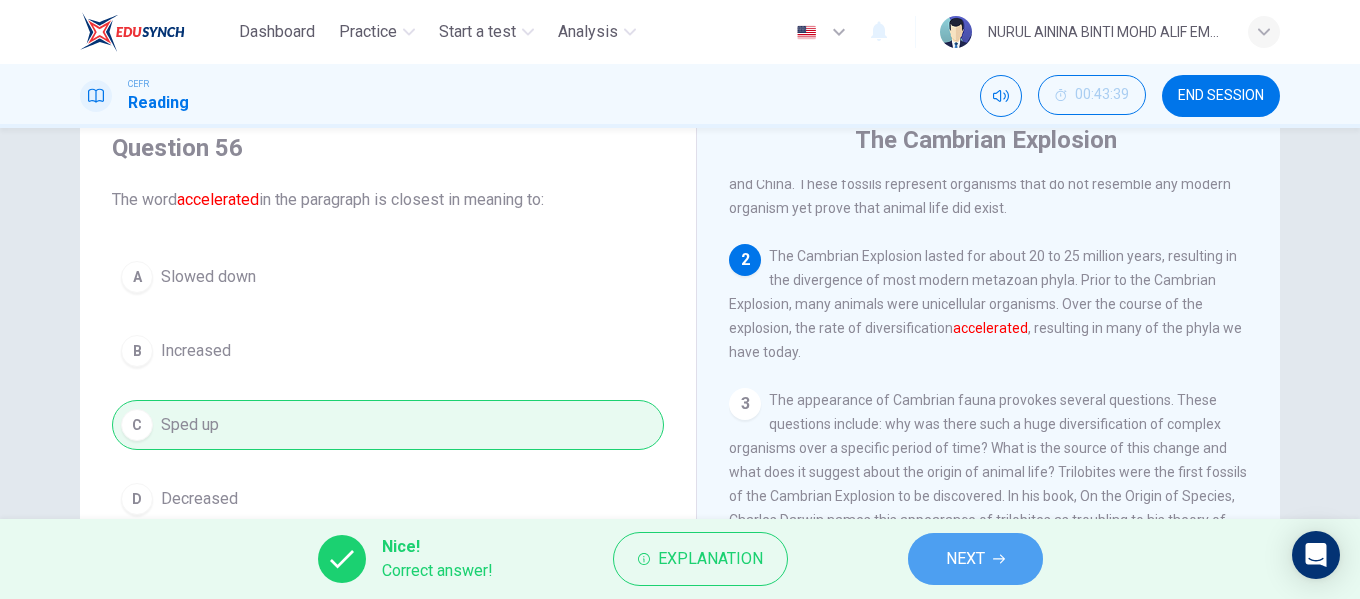 click on "NEXT" at bounding box center (965, 559) 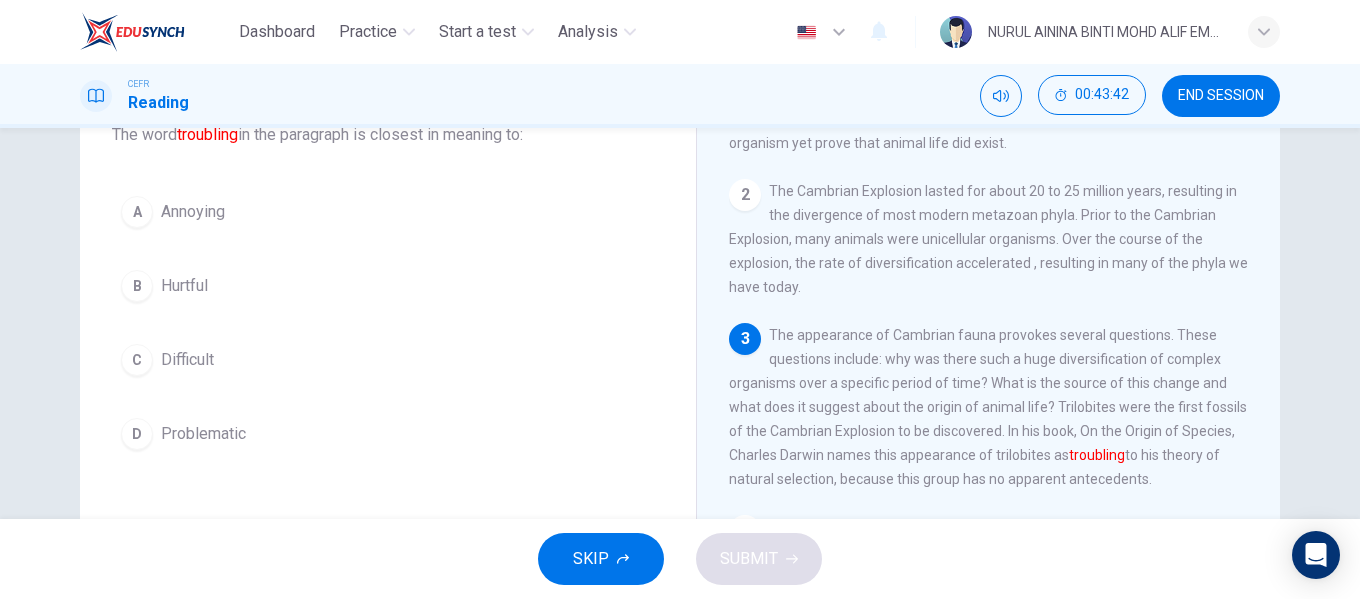 scroll, scrollTop: 176, scrollLeft: 0, axis: vertical 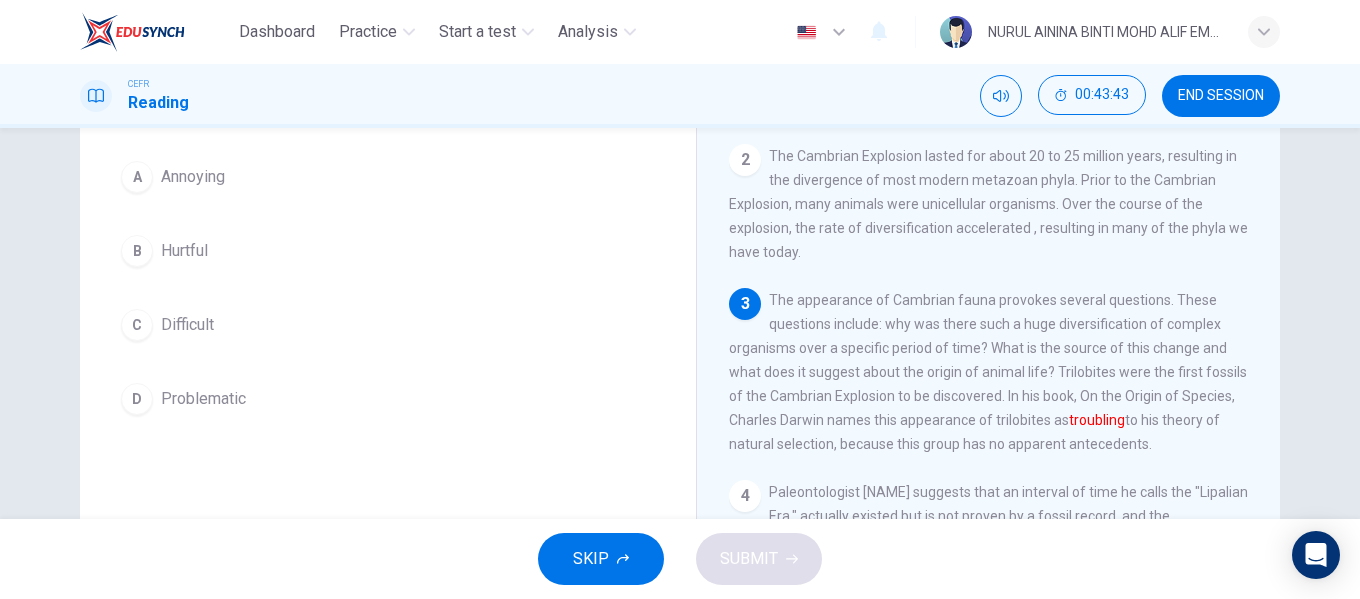 click on "Problematic" at bounding box center (193, 177) 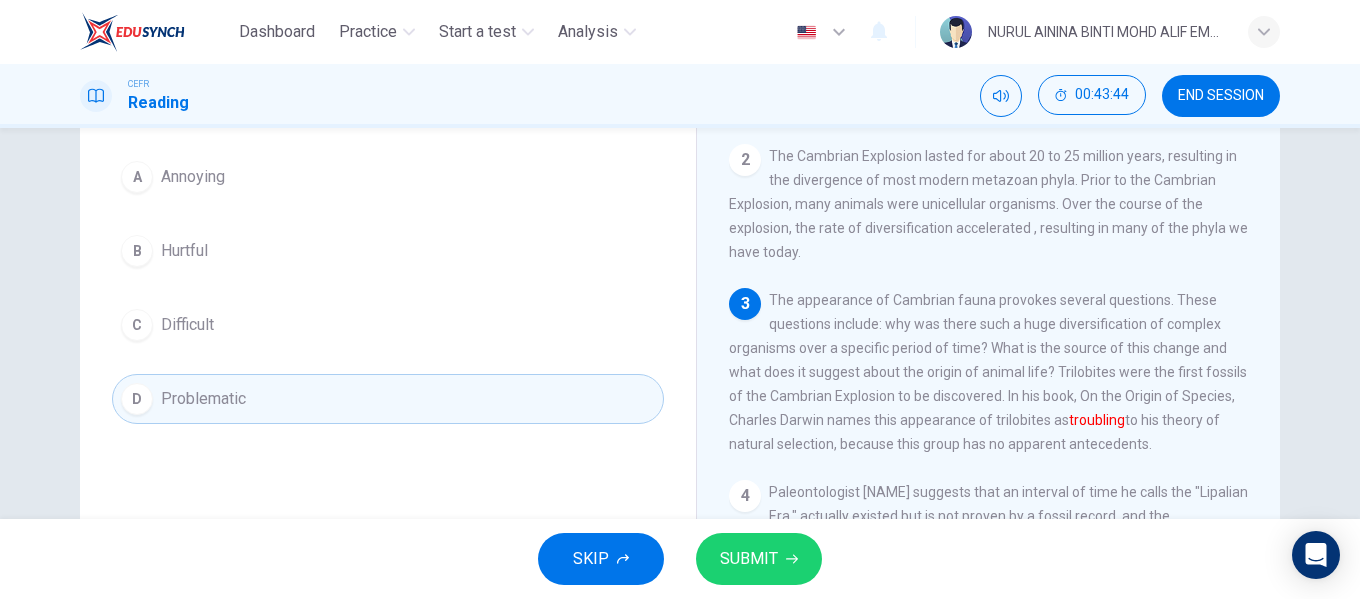 click on "SUBMIT" at bounding box center [759, 559] 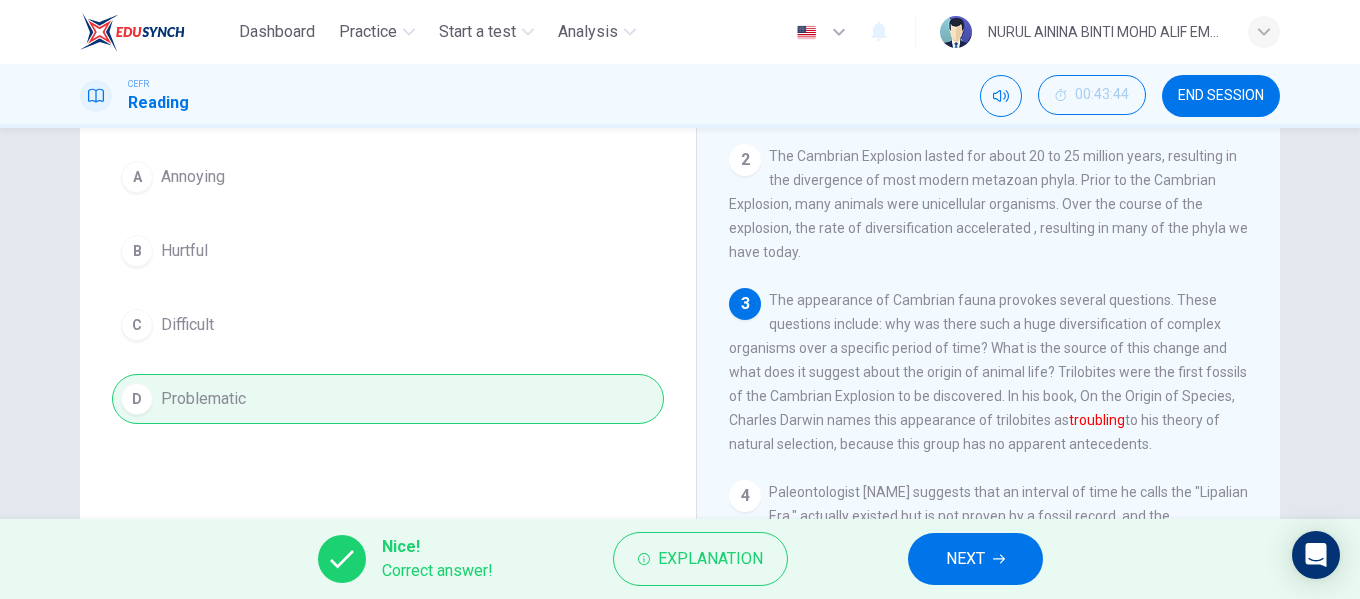 click at bounding box center (999, 559) 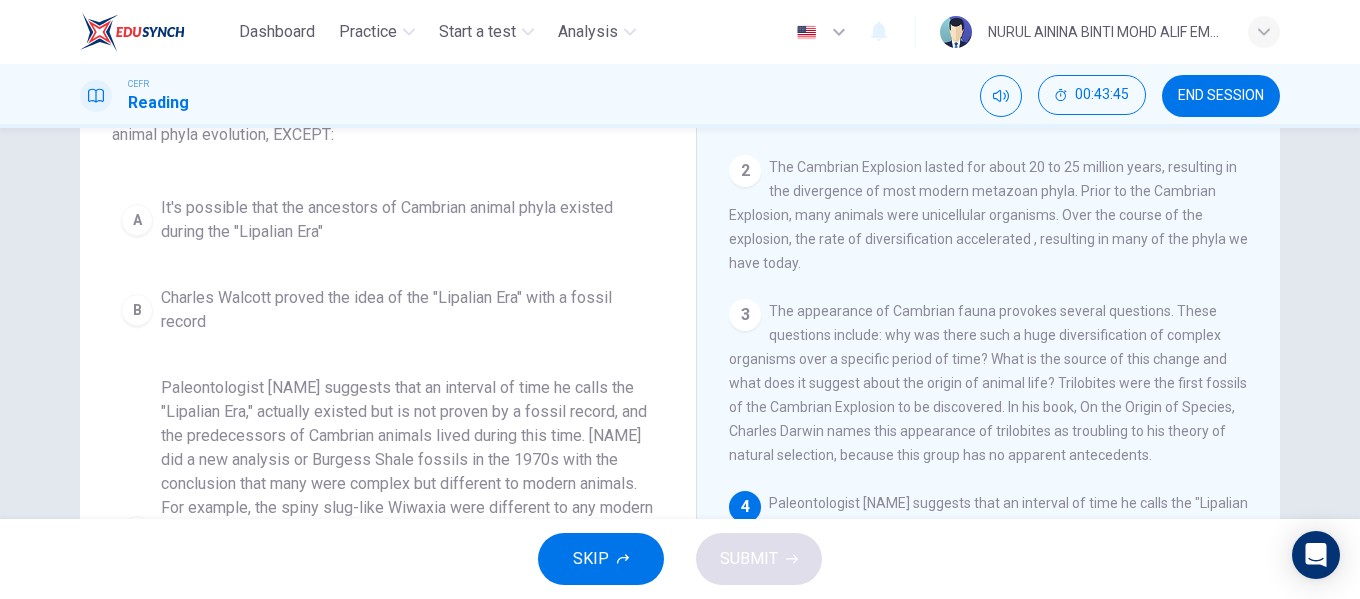 scroll, scrollTop: 100, scrollLeft: 0, axis: vertical 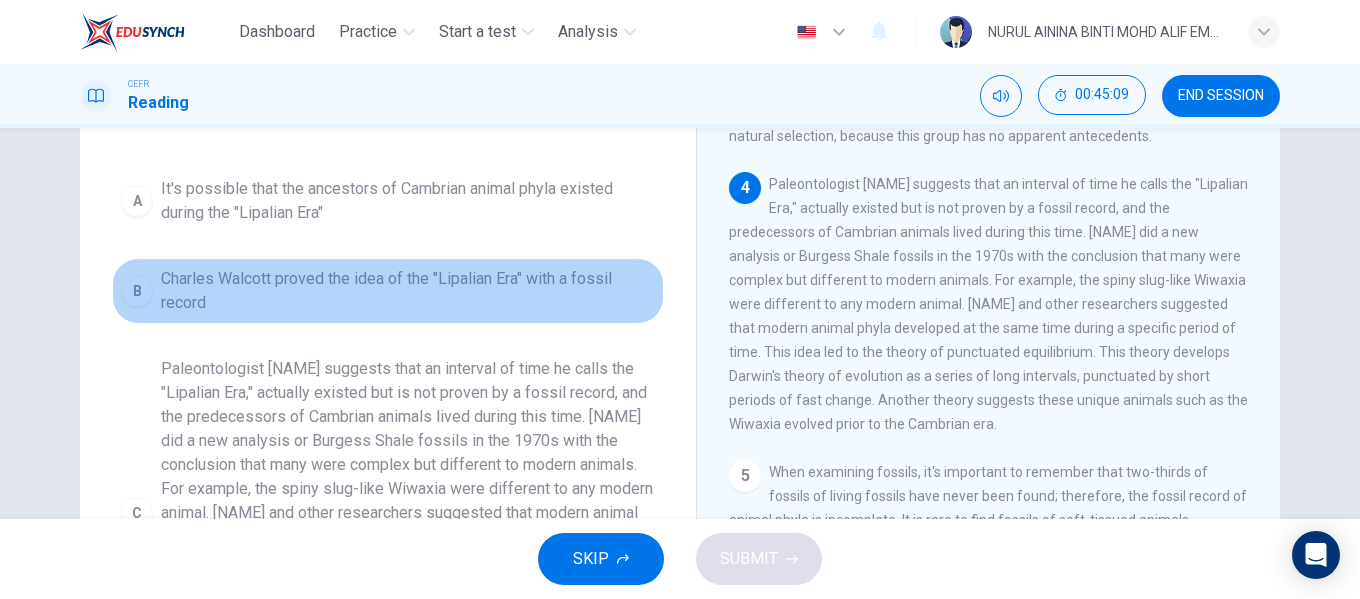click on "Charles Walcott proved the idea of the "Lipalian Era" with a fossil record" at bounding box center (408, 201) 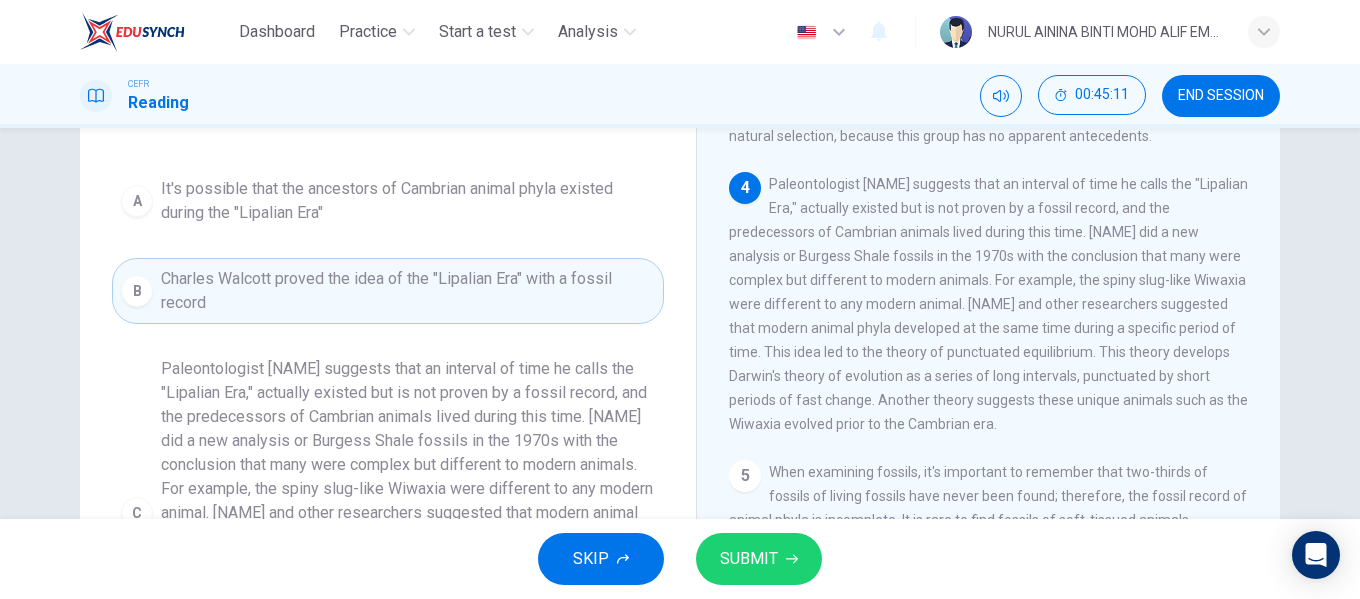 click on "SUBMIT" at bounding box center (759, 559) 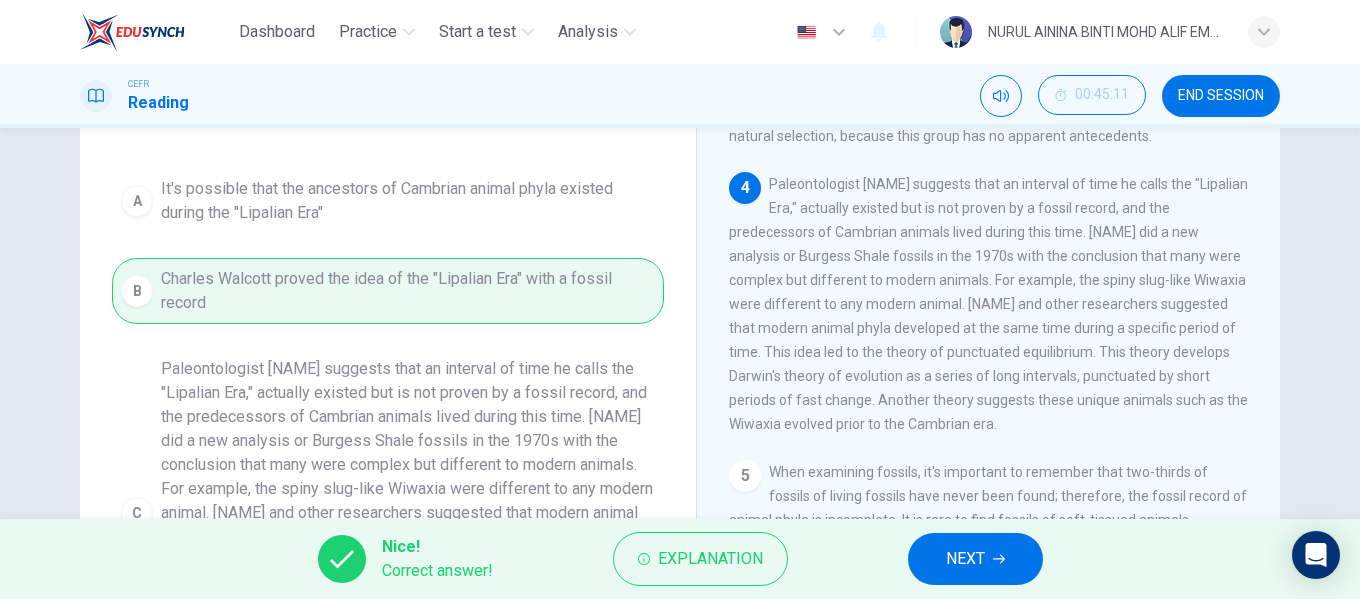 click on "NEXT" at bounding box center (975, 559) 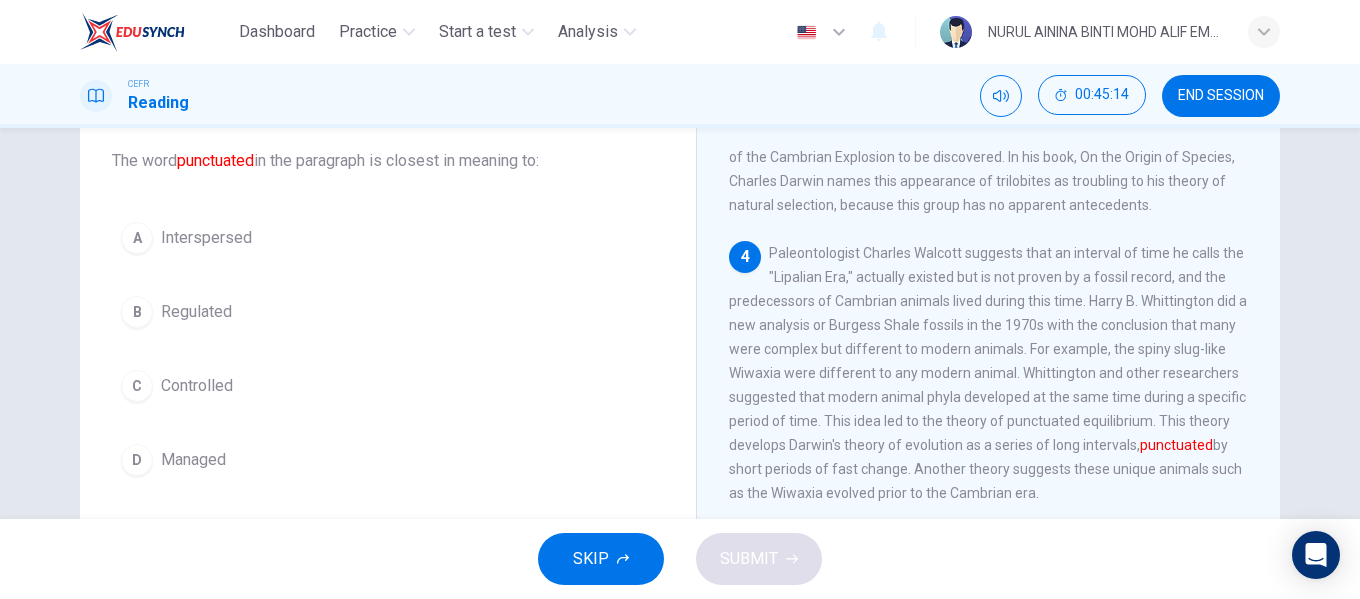 scroll, scrollTop: 160, scrollLeft: 0, axis: vertical 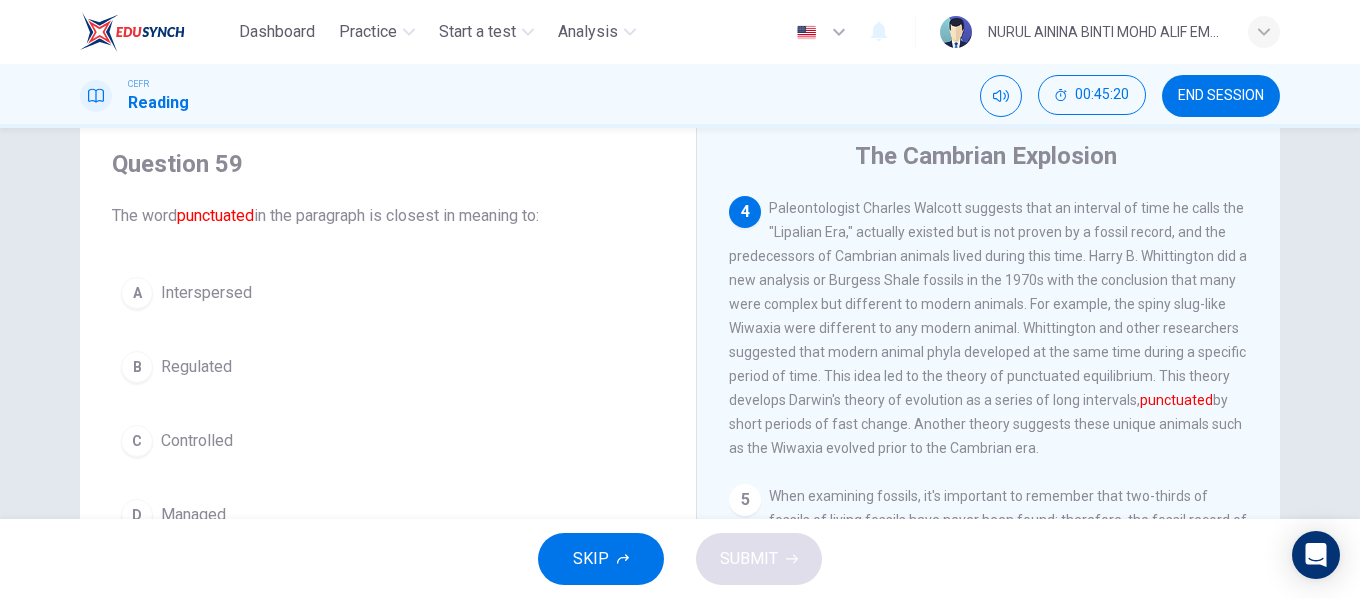 click on "Interspersed" at bounding box center (206, 293) 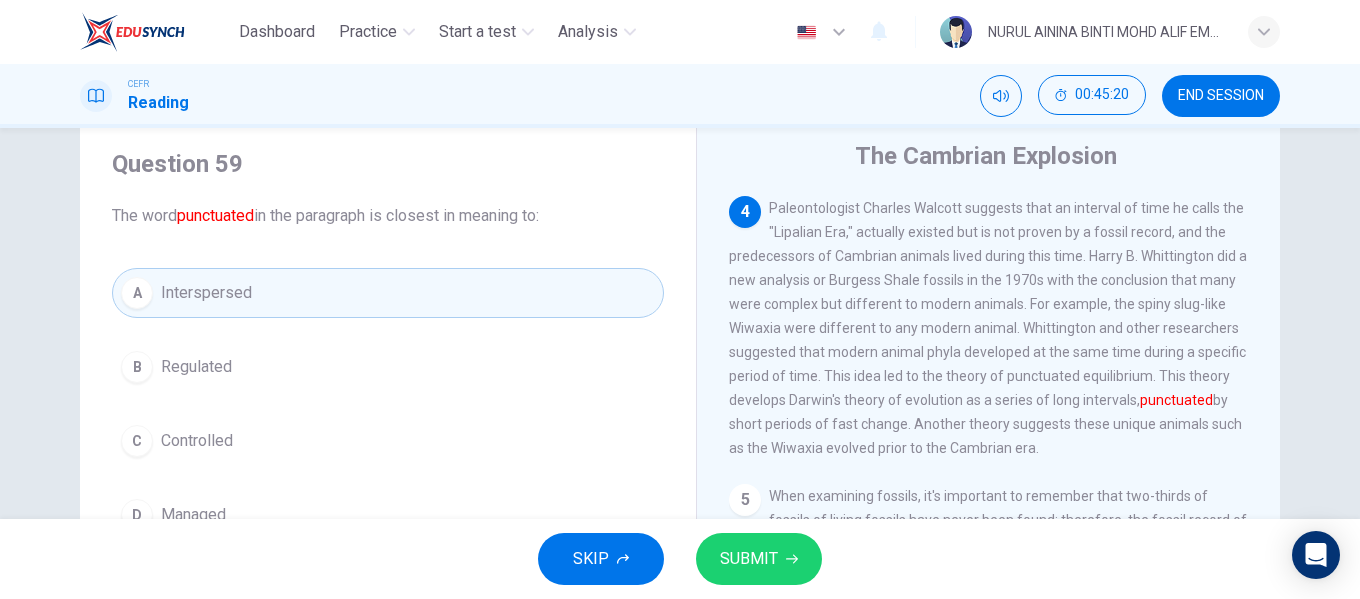 click on "SUBMIT" at bounding box center (759, 559) 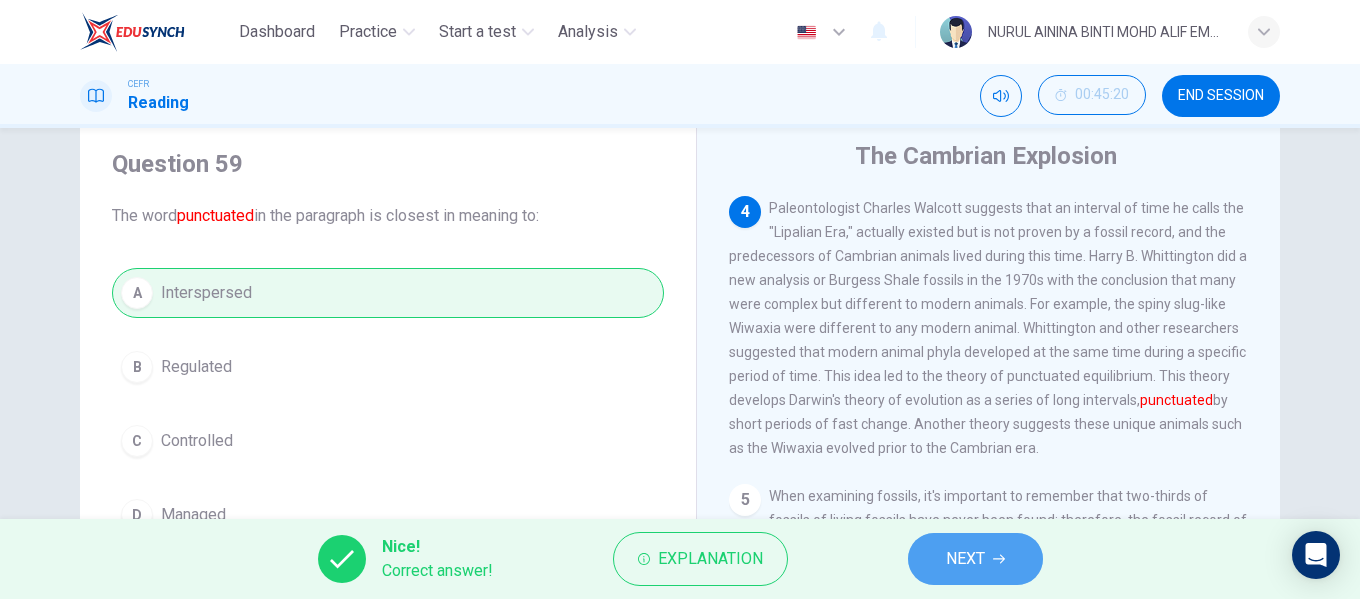 click on "NEXT" at bounding box center (965, 559) 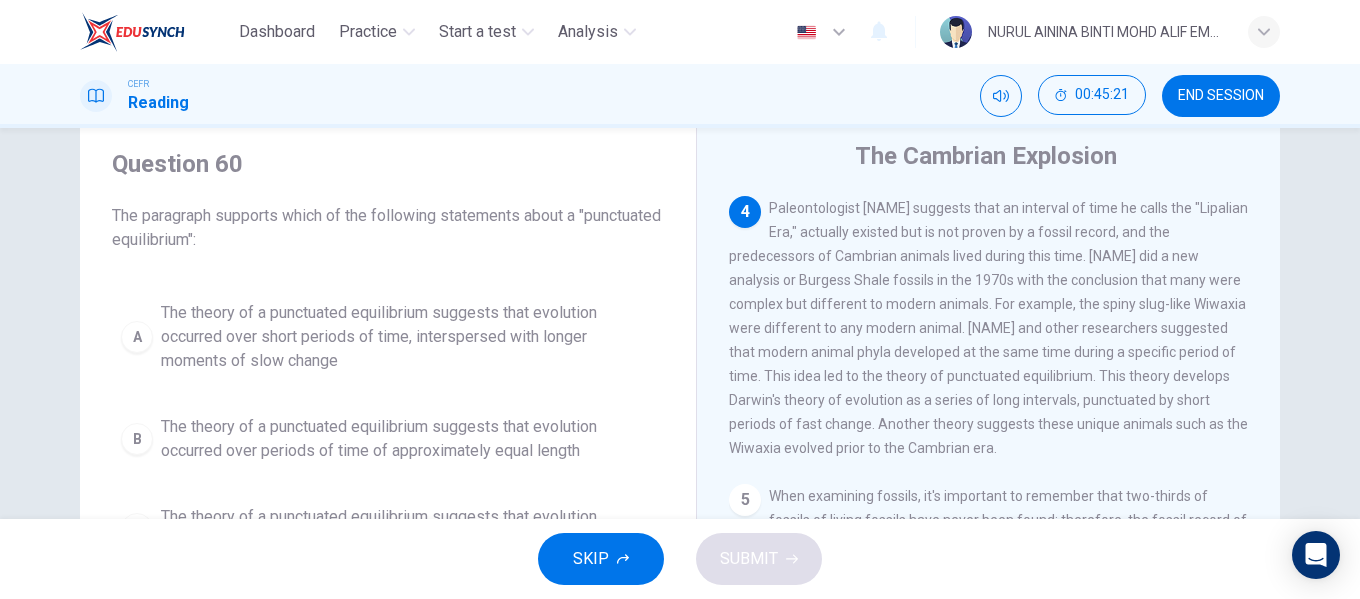 scroll, scrollTop: 160, scrollLeft: 0, axis: vertical 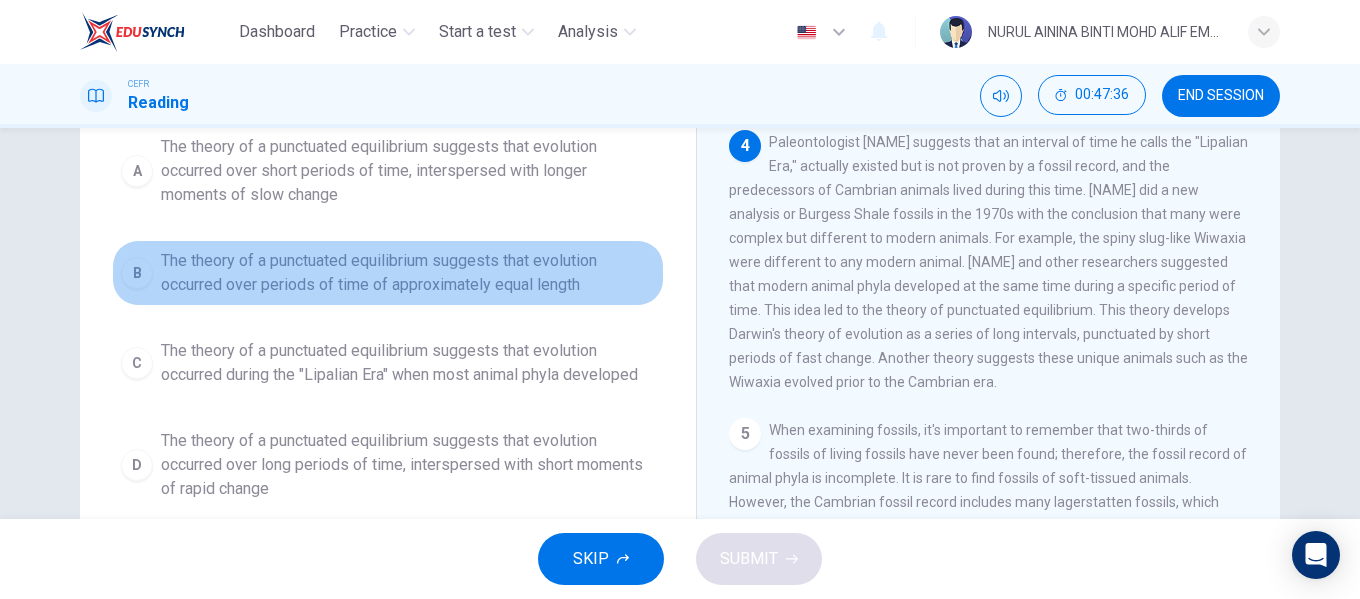 click on "The theory of a punctuated equilibrium suggests that evolution occurred over periods of time of approximately equal length" at bounding box center [408, 171] 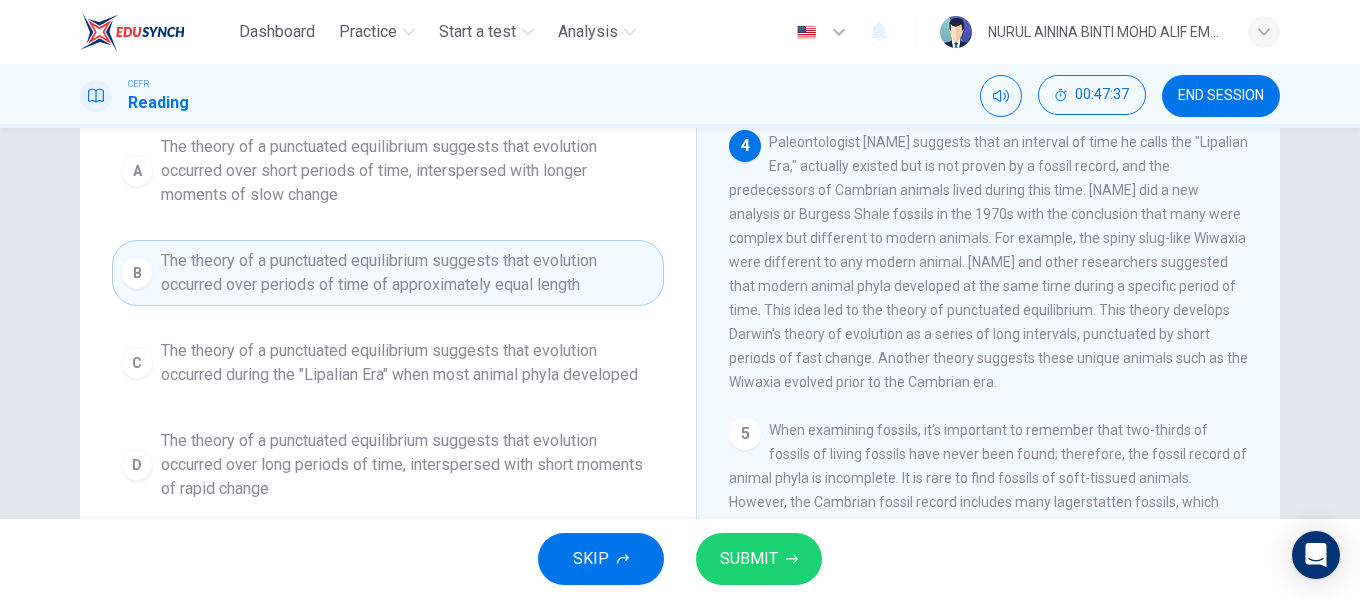 click at bounding box center (792, 559) 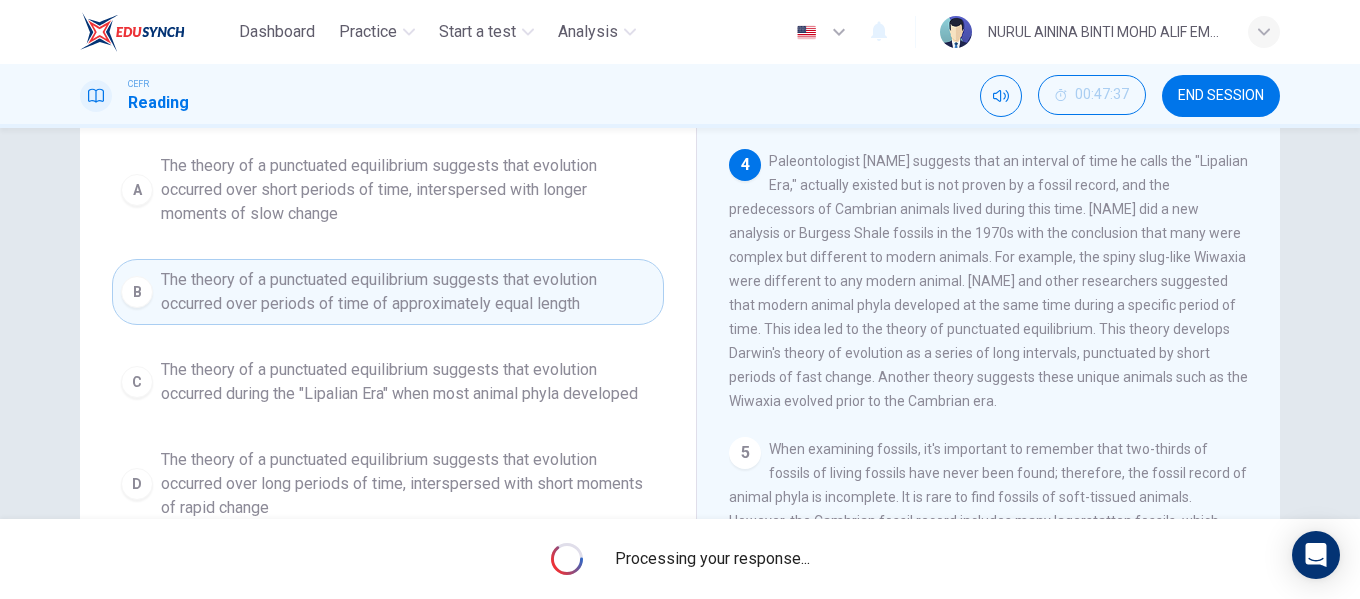 scroll, scrollTop: 226, scrollLeft: 0, axis: vertical 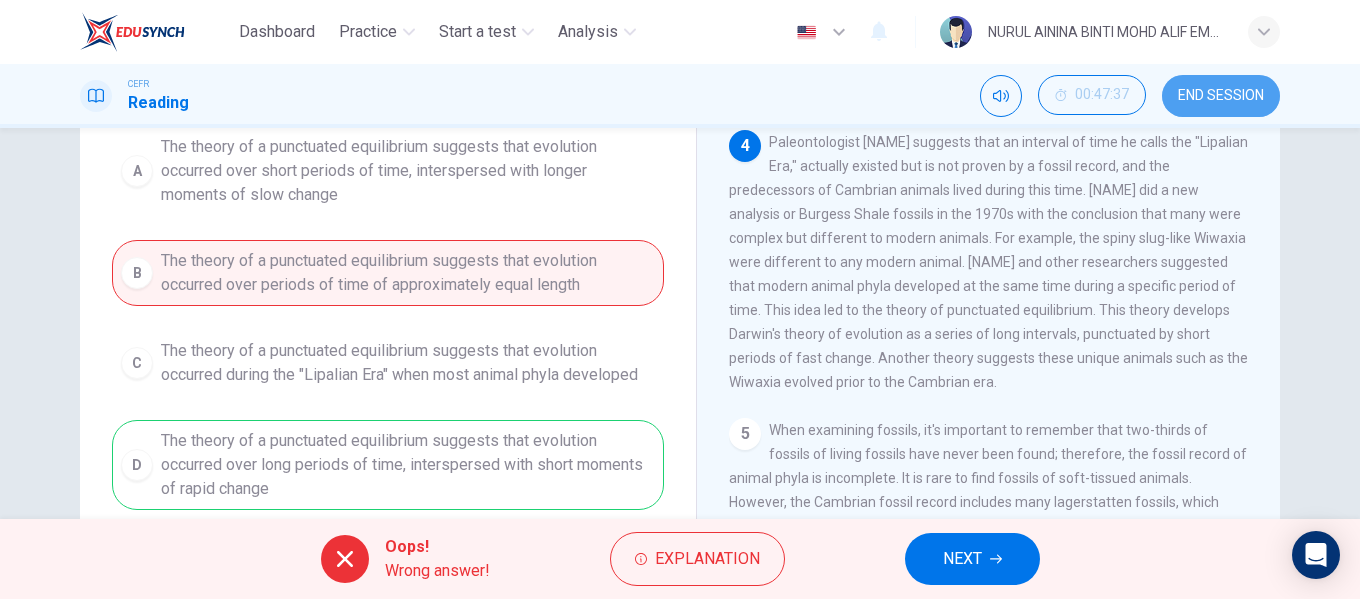 click on "END SESSION" at bounding box center [1221, 96] 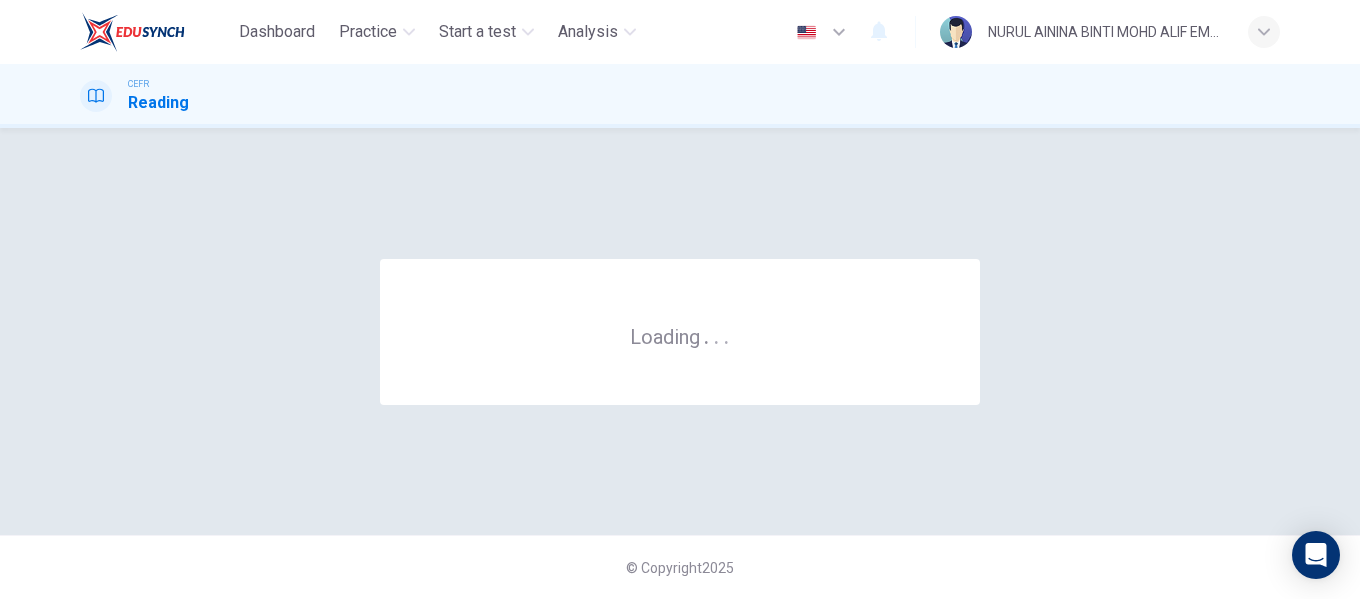scroll, scrollTop: 0, scrollLeft: 0, axis: both 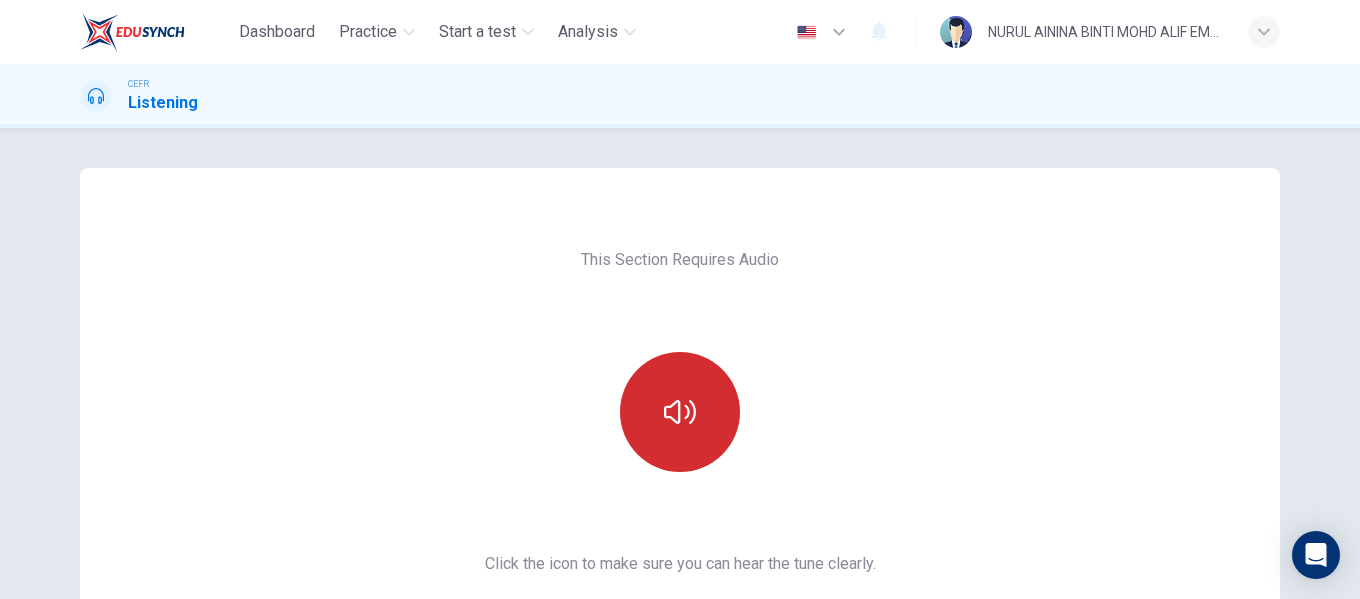 click at bounding box center [680, 412] 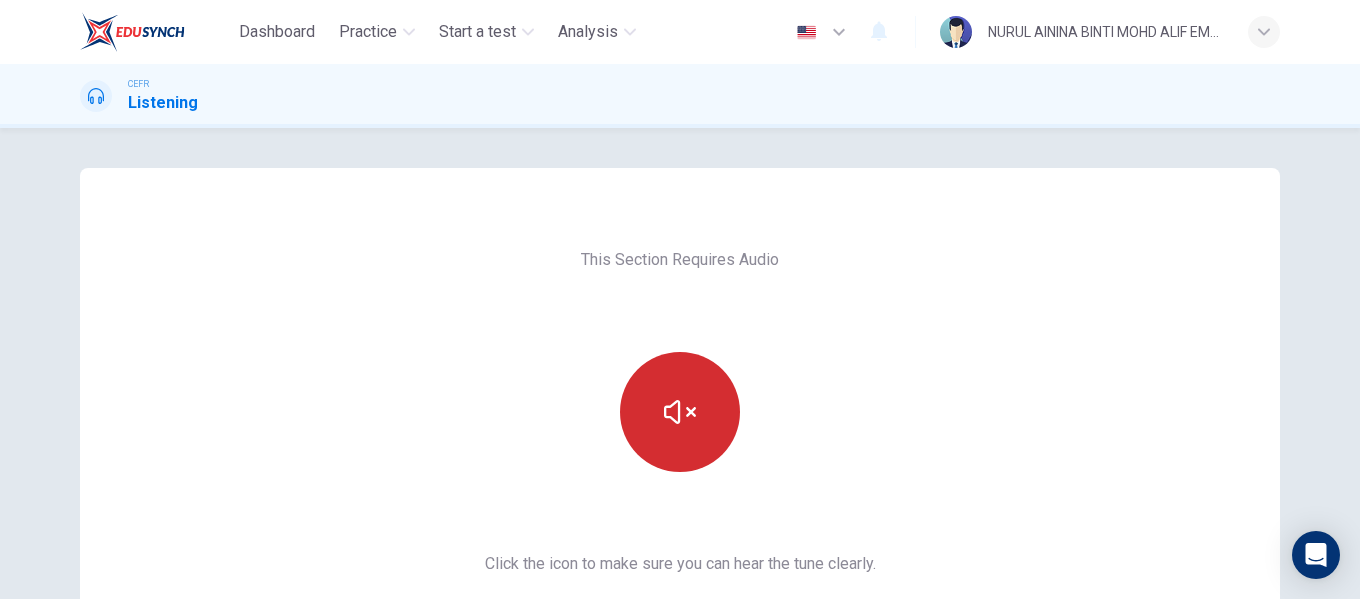 type 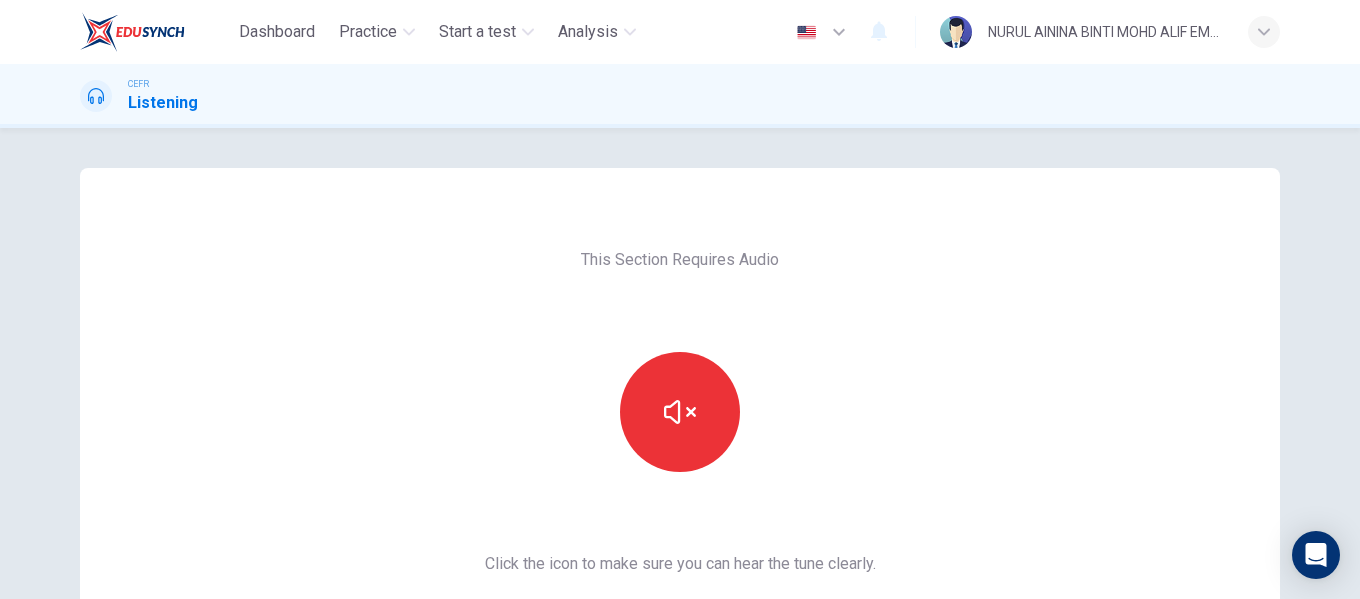 scroll, scrollTop: 238, scrollLeft: 0, axis: vertical 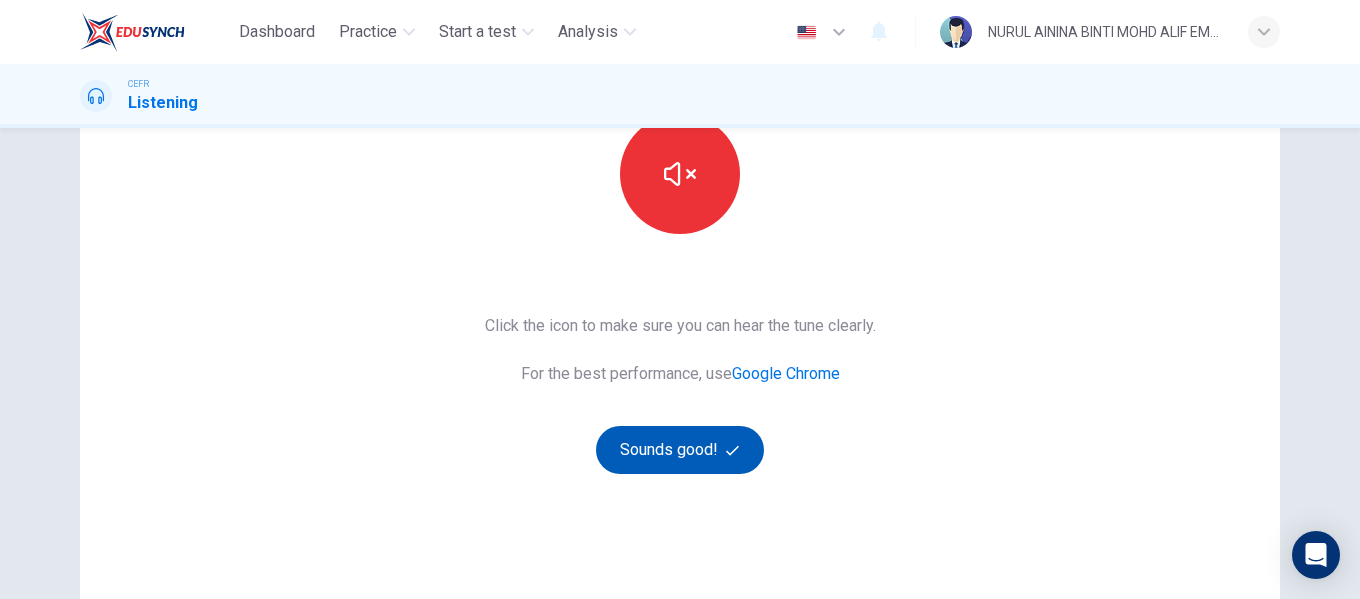 click on "Sounds good!" at bounding box center [680, 450] 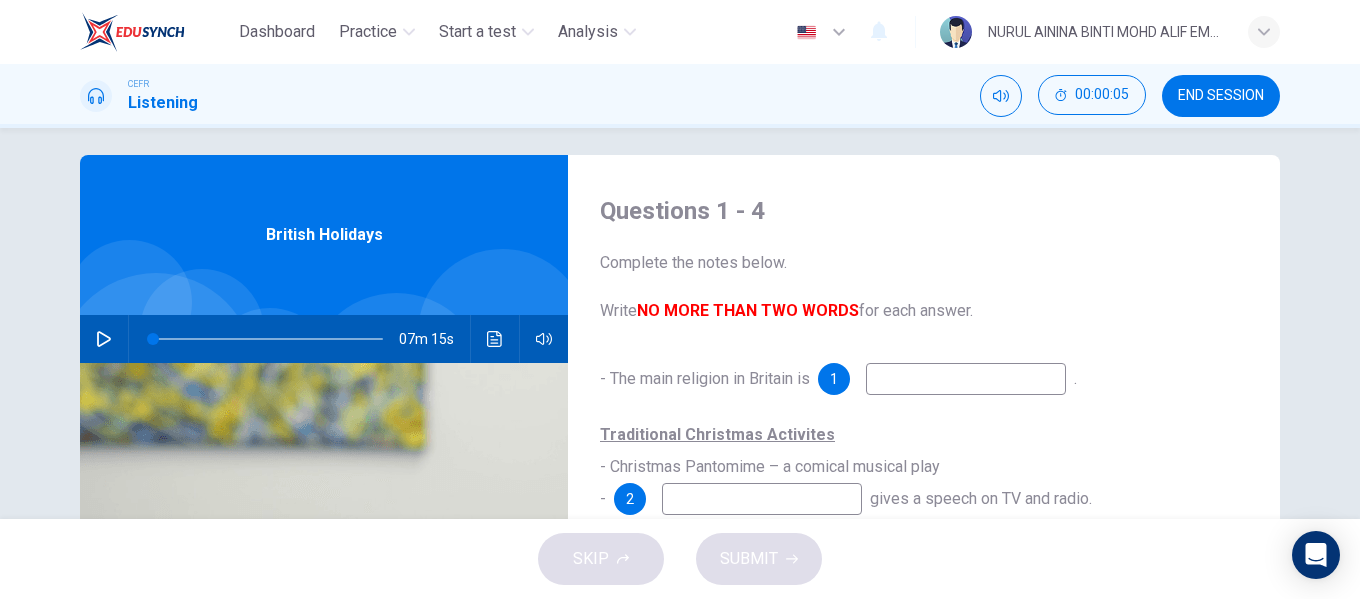 scroll, scrollTop: 0, scrollLeft: 0, axis: both 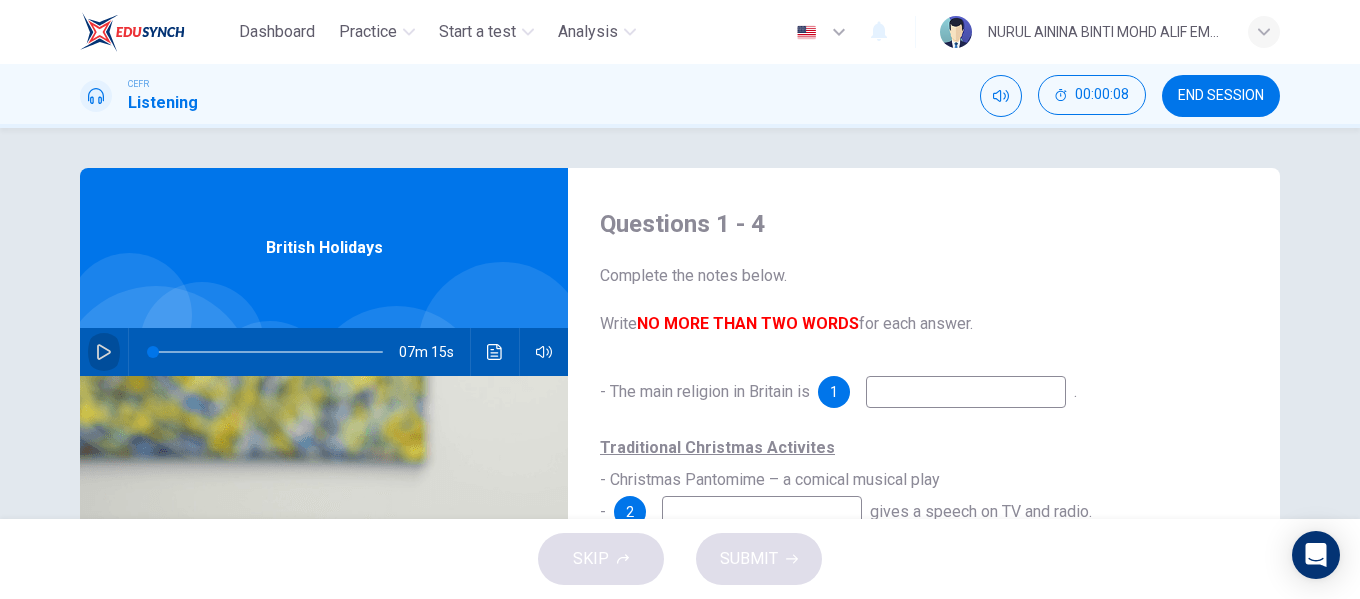 click at bounding box center [104, 352] 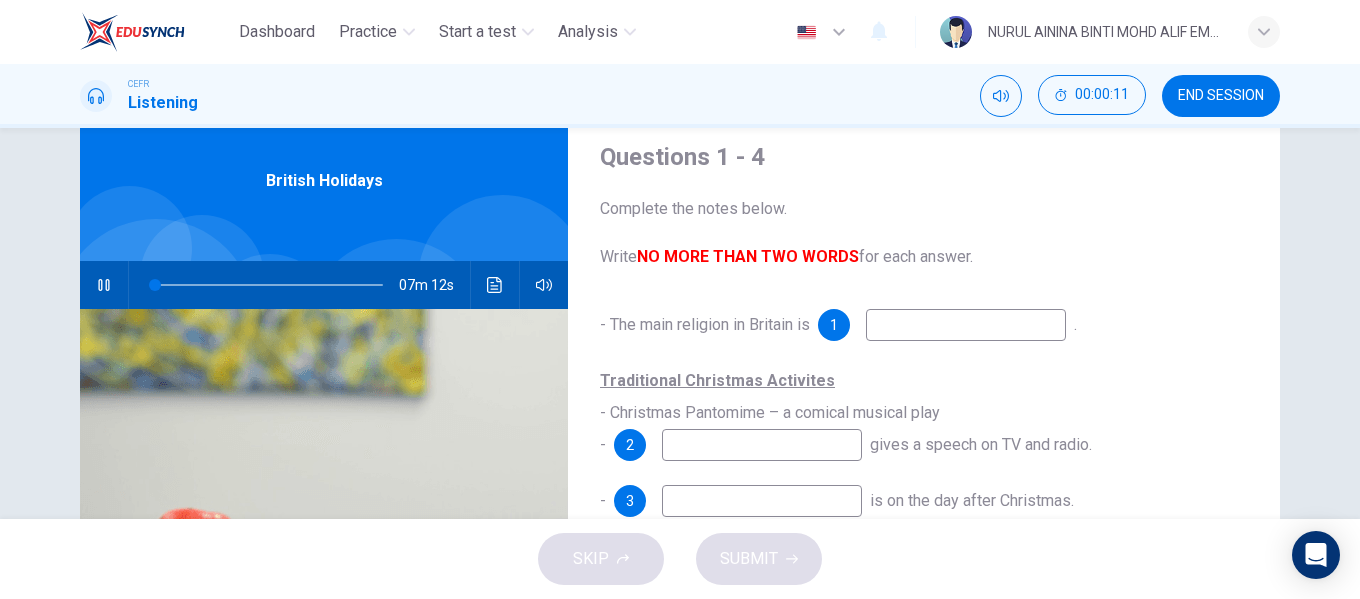 scroll, scrollTop: 100, scrollLeft: 0, axis: vertical 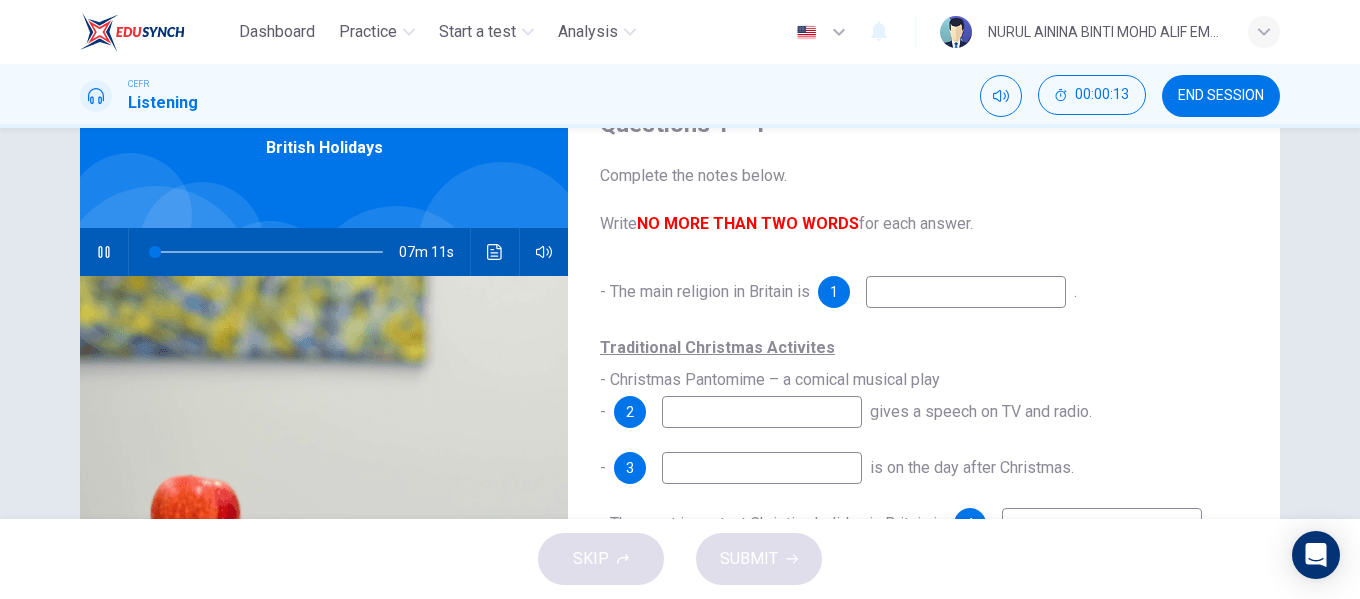 click at bounding box center (966, 292) 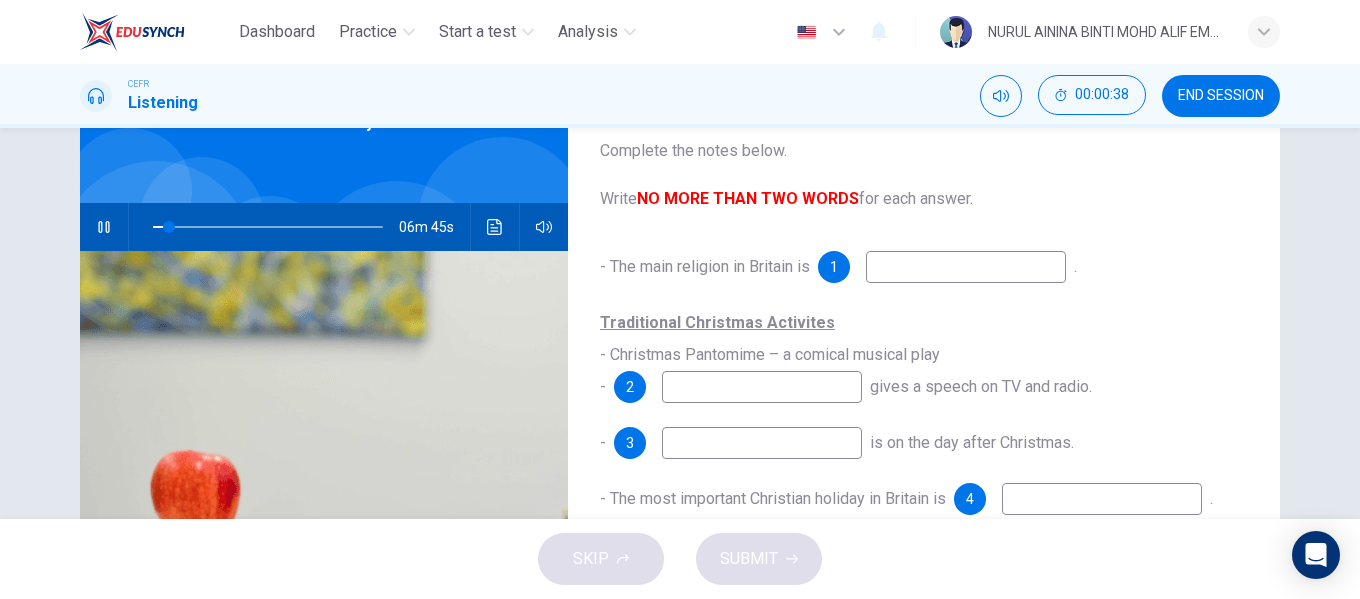 scroll, scrollTop: 132, scrollLeft: 0, axis: vertical 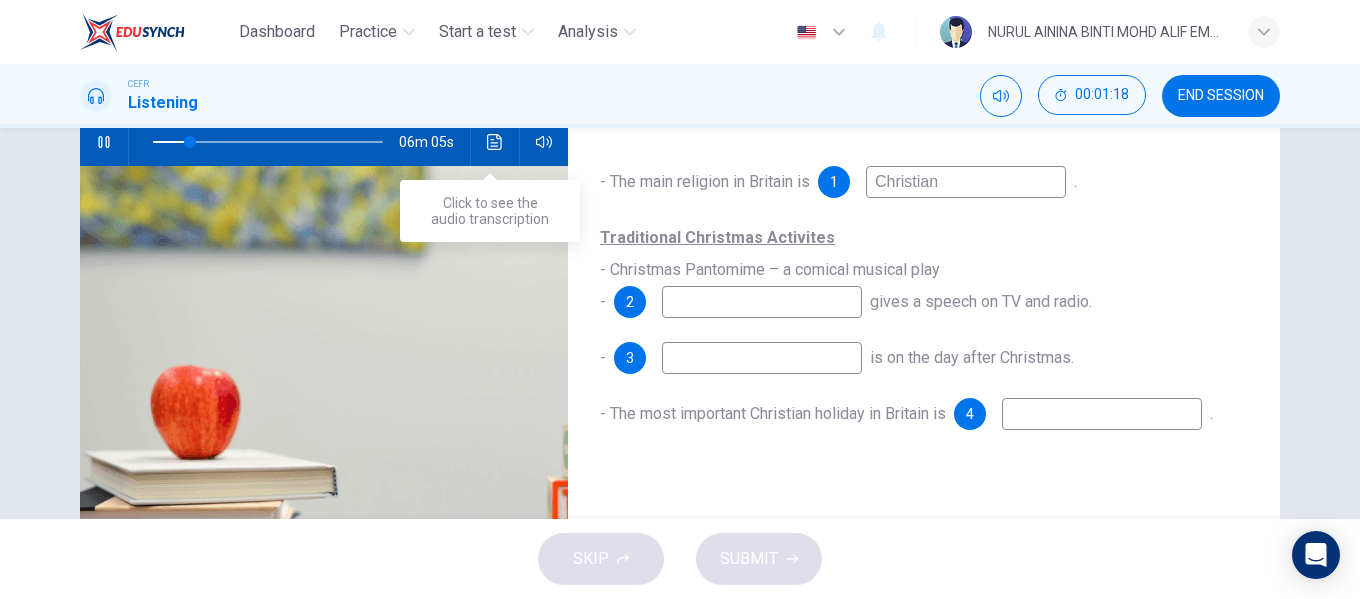 type on "Christian" 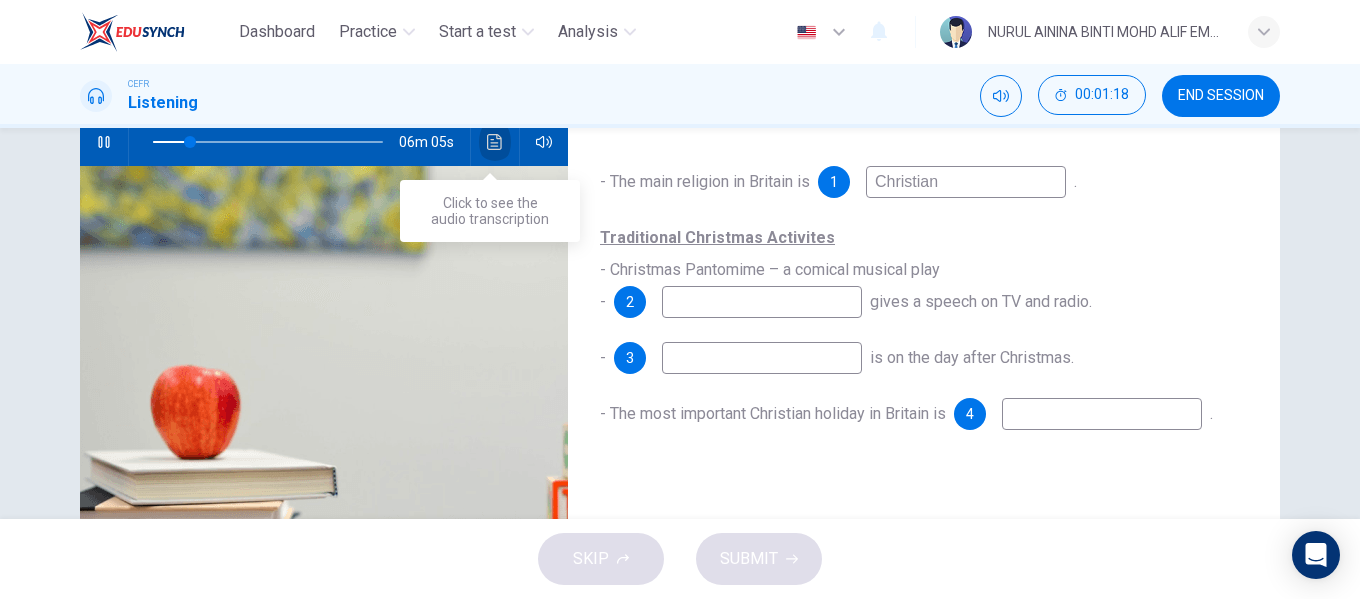 click at bounding box center [495, 142] 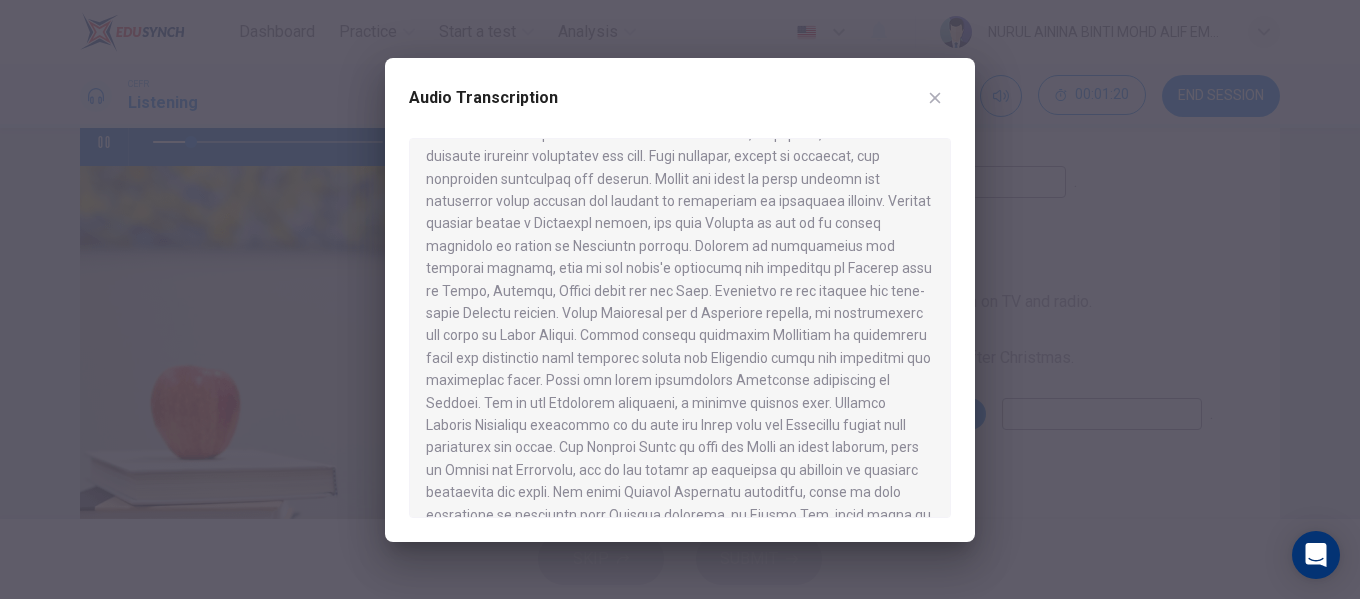 scroll, scrollTop: 200, scrollLeft: 0, axis: vertical 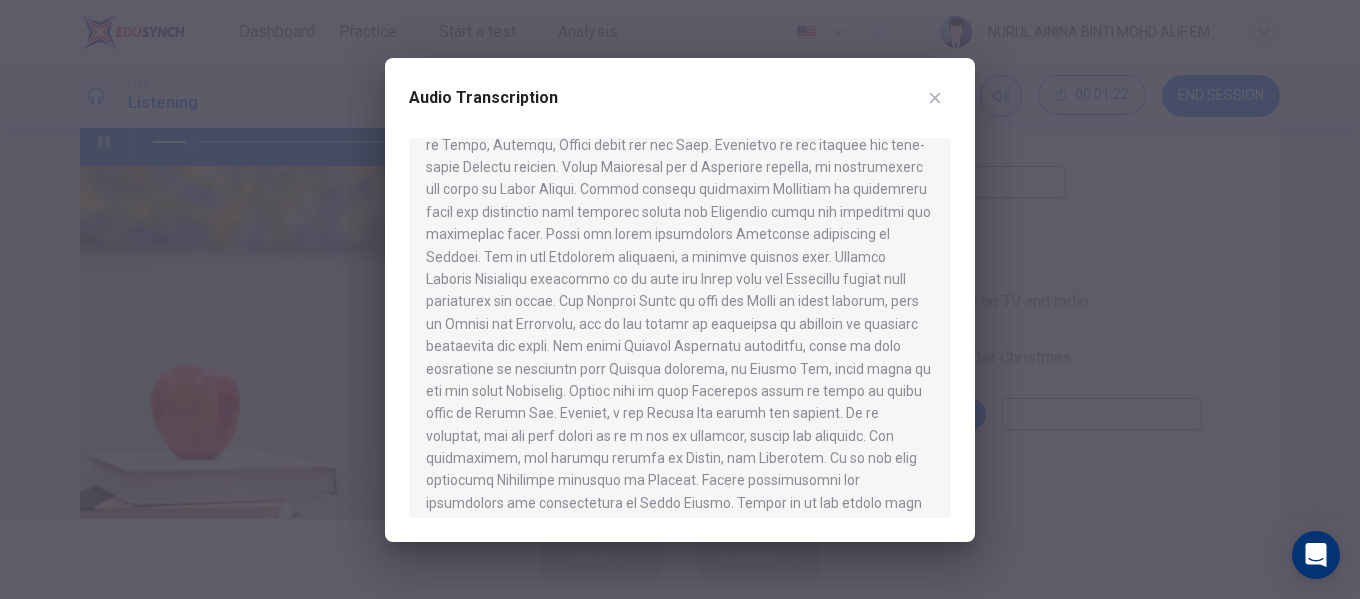click at bounding box center (935, 98) 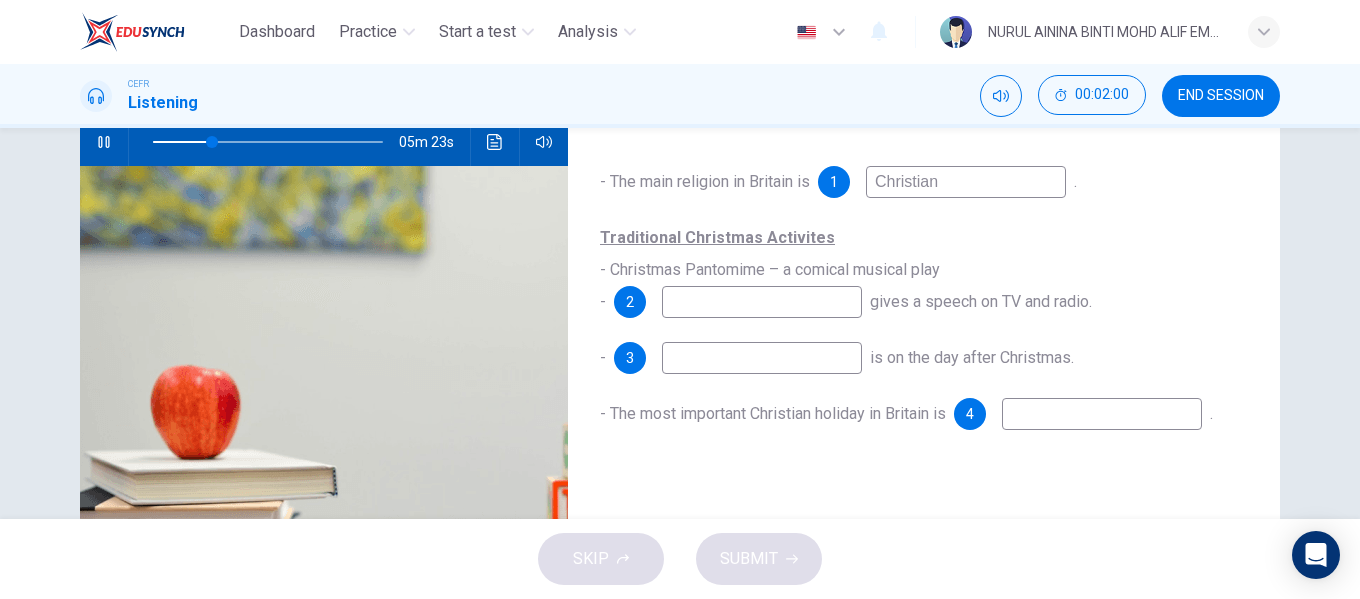 click at bounding box center [966, 182] 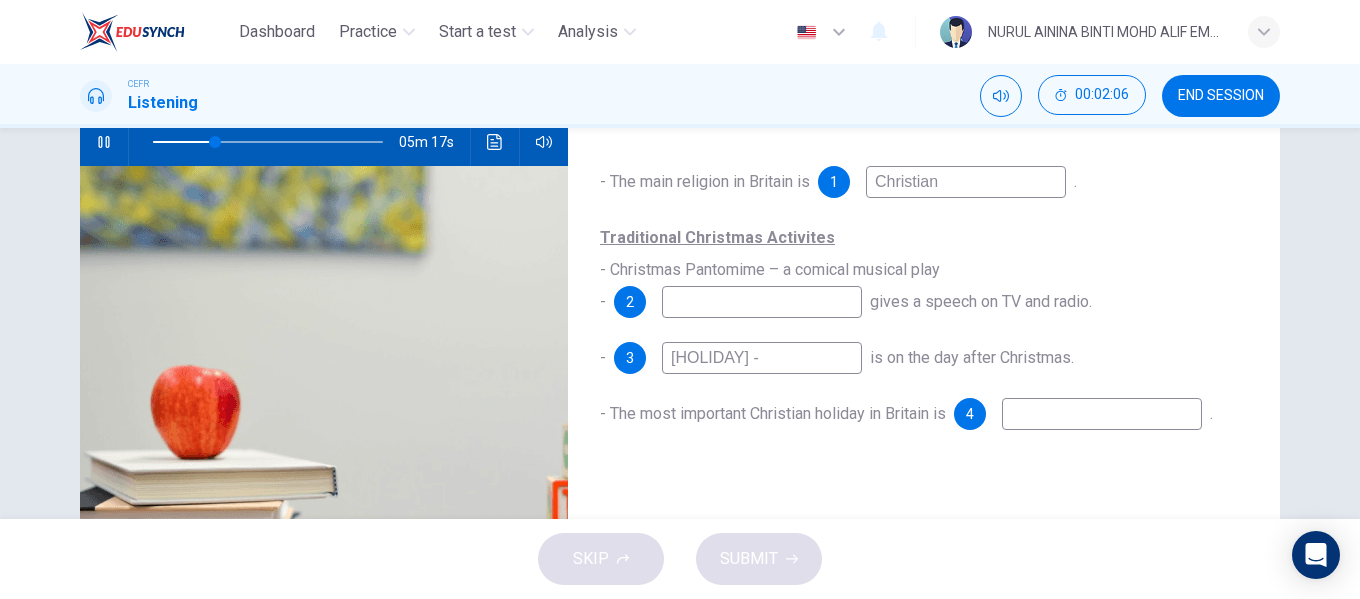 type on "[HOLIDAY] -" 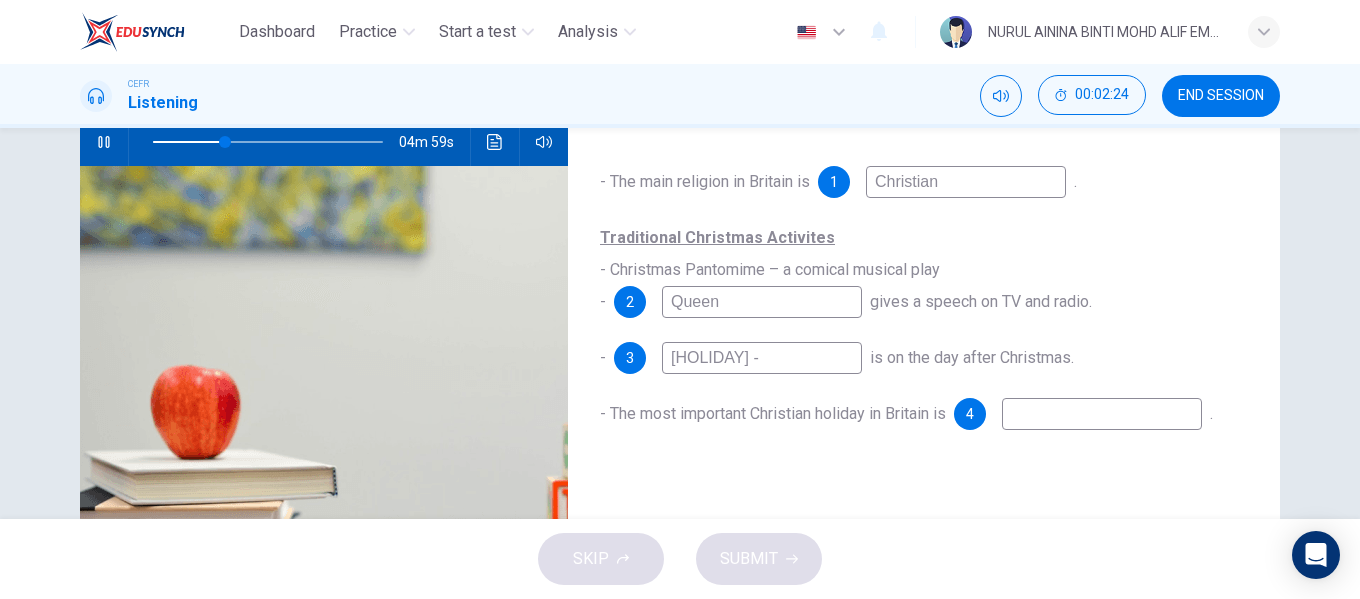 type on "Queen" 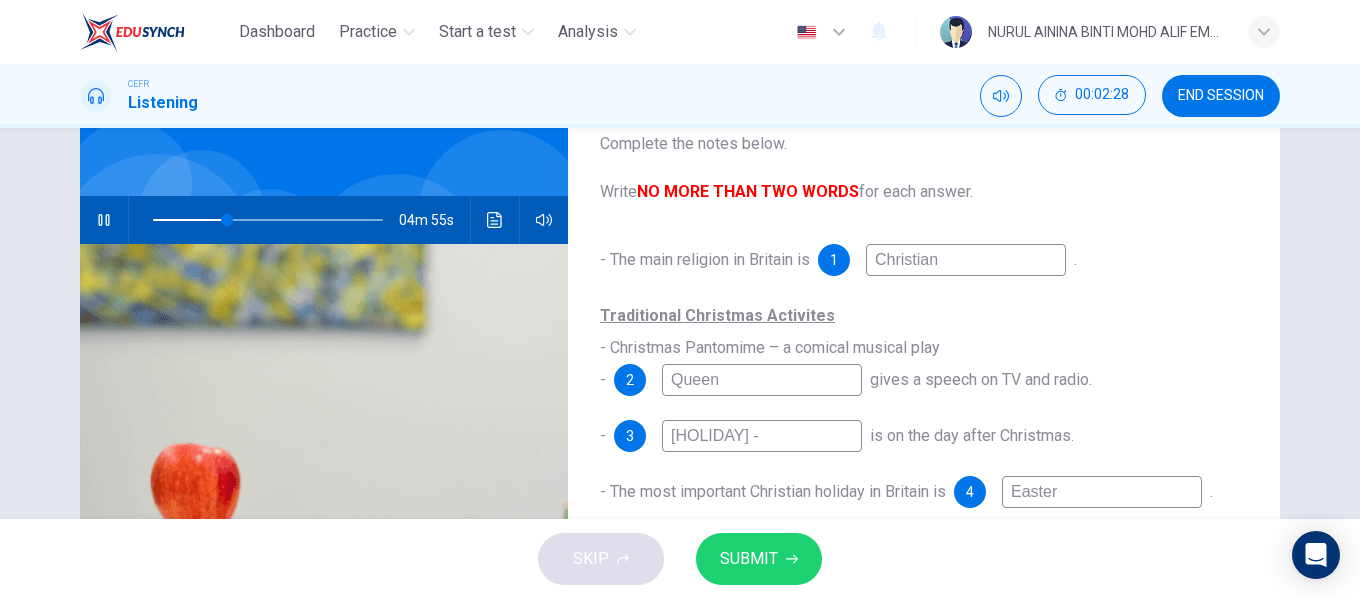 scroll, scrollTop: 98, scrollLeft: 0, axis: vertical 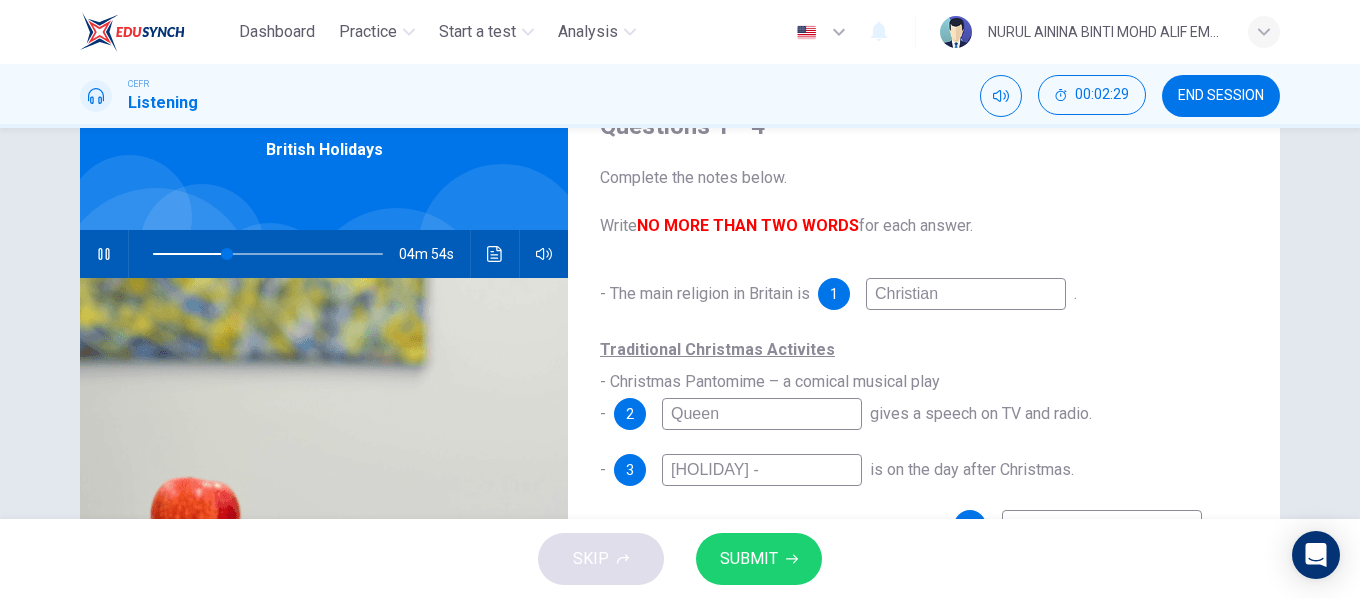 type on "Easter" 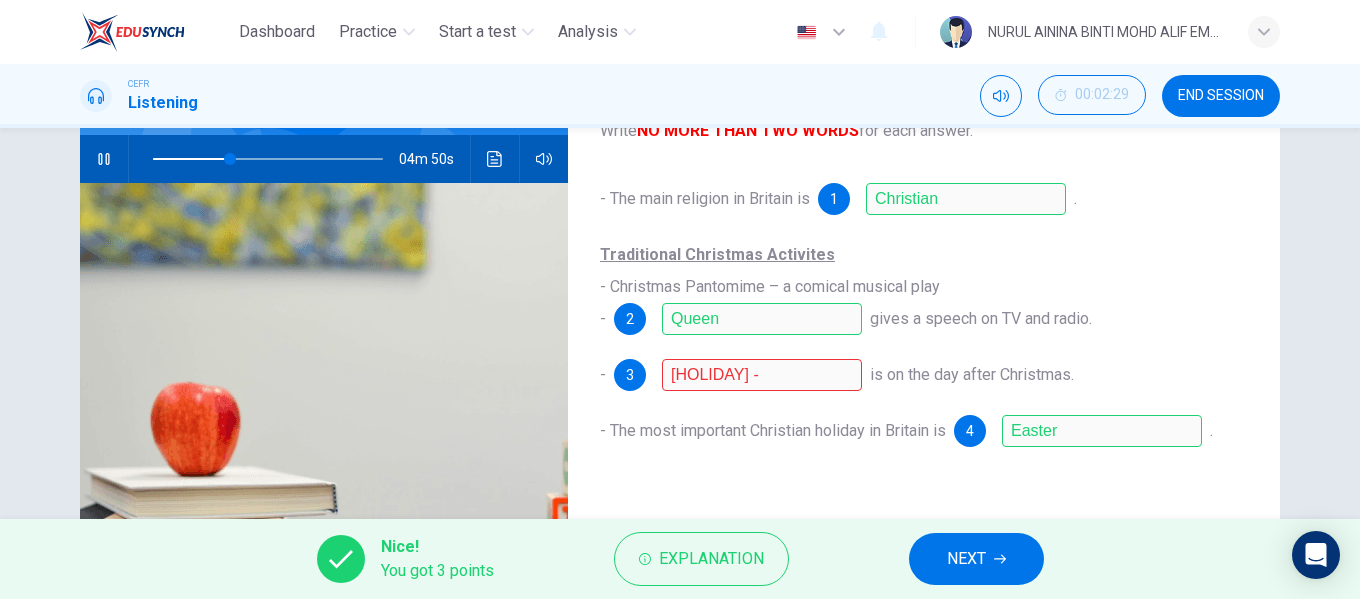 scroll, scrollTop: 200, scrollLeft: 0, axis: vertical 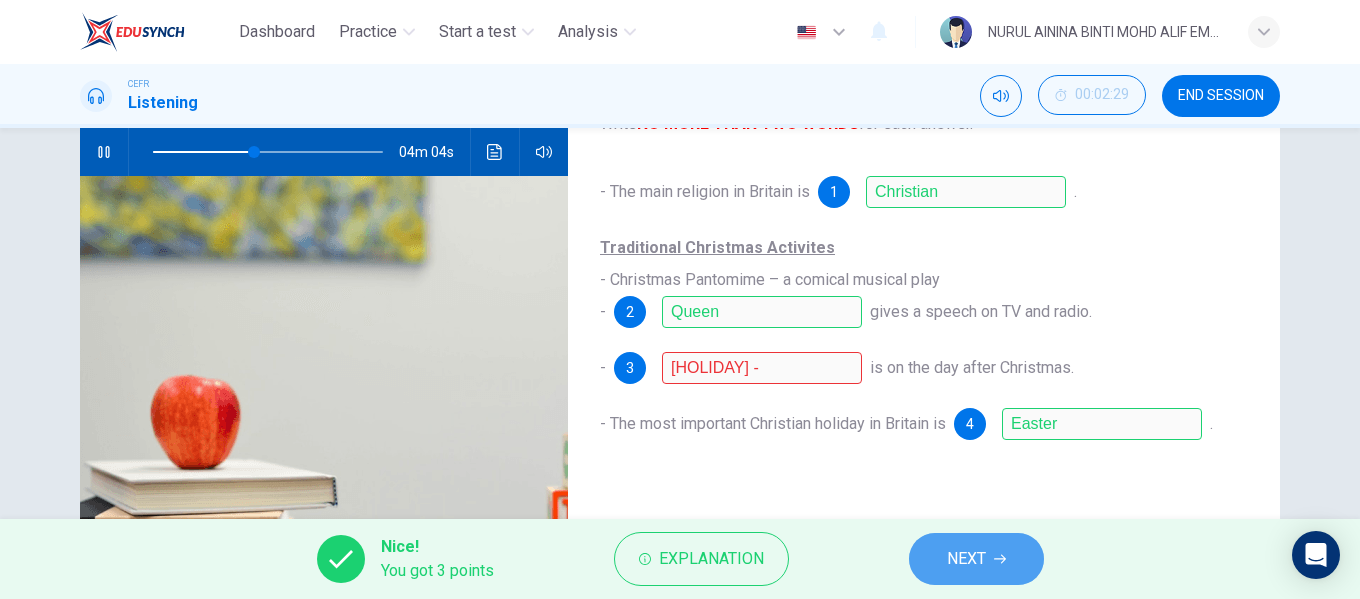 click on "NEXT" at bounding box center (976, 559) 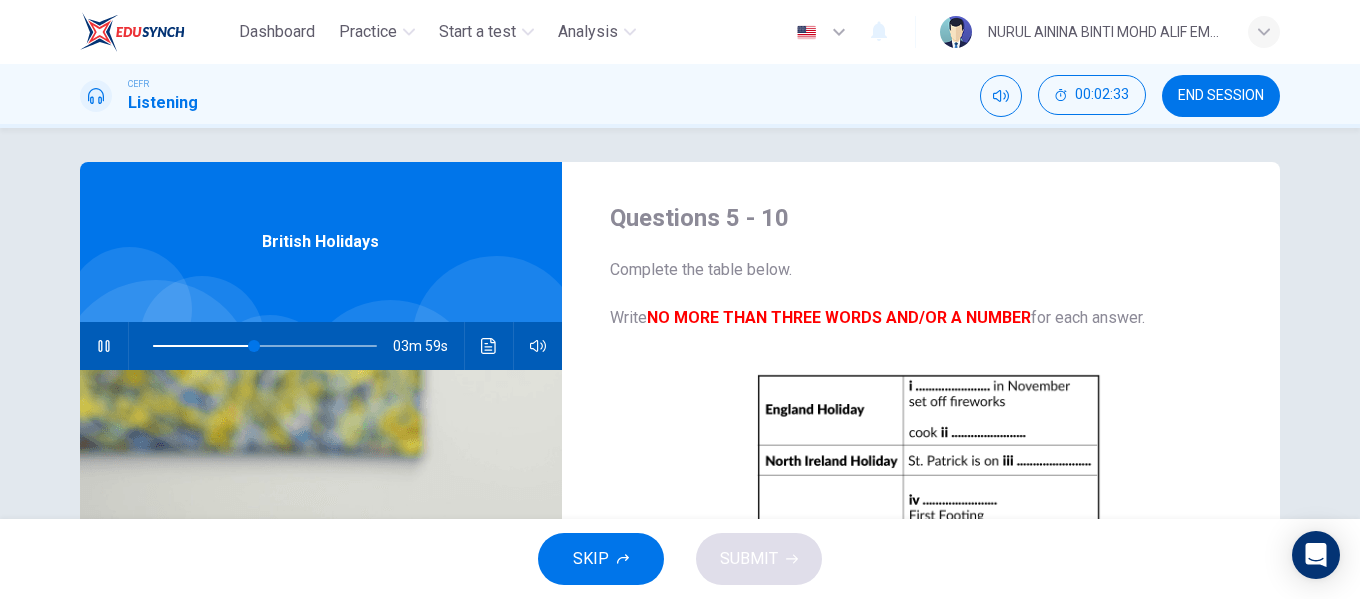 scroll, scrollTop: 0, scrollLeft: 0, axis: both 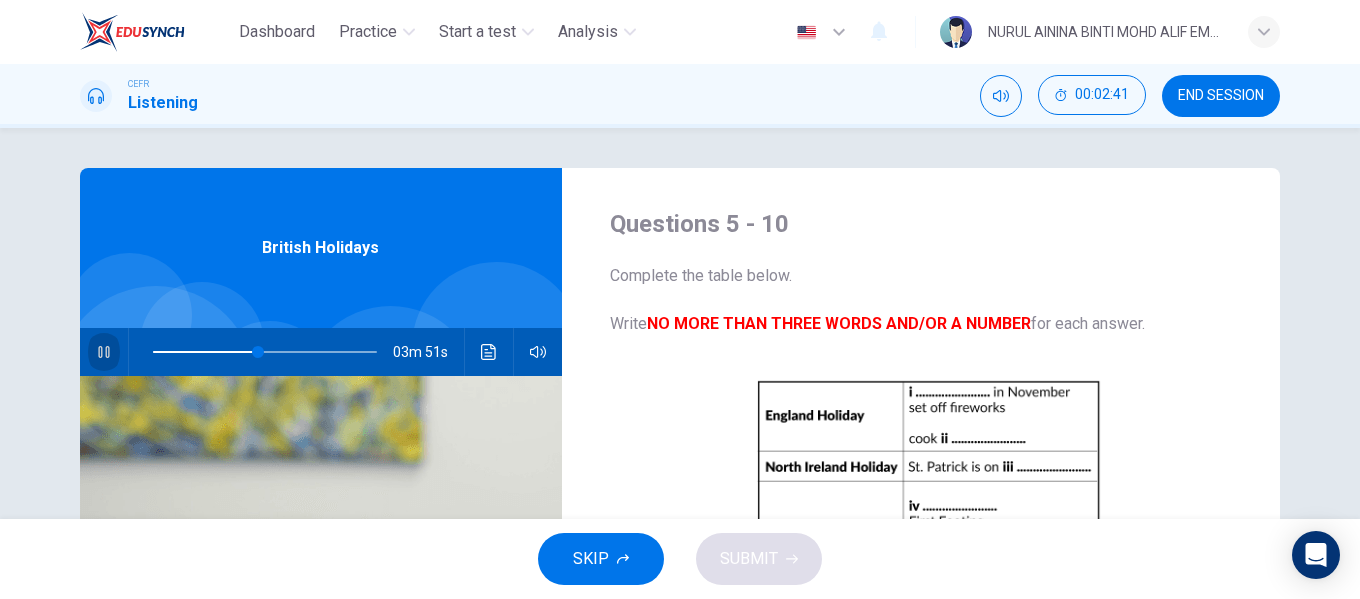 click at bounding box center (104, 352) 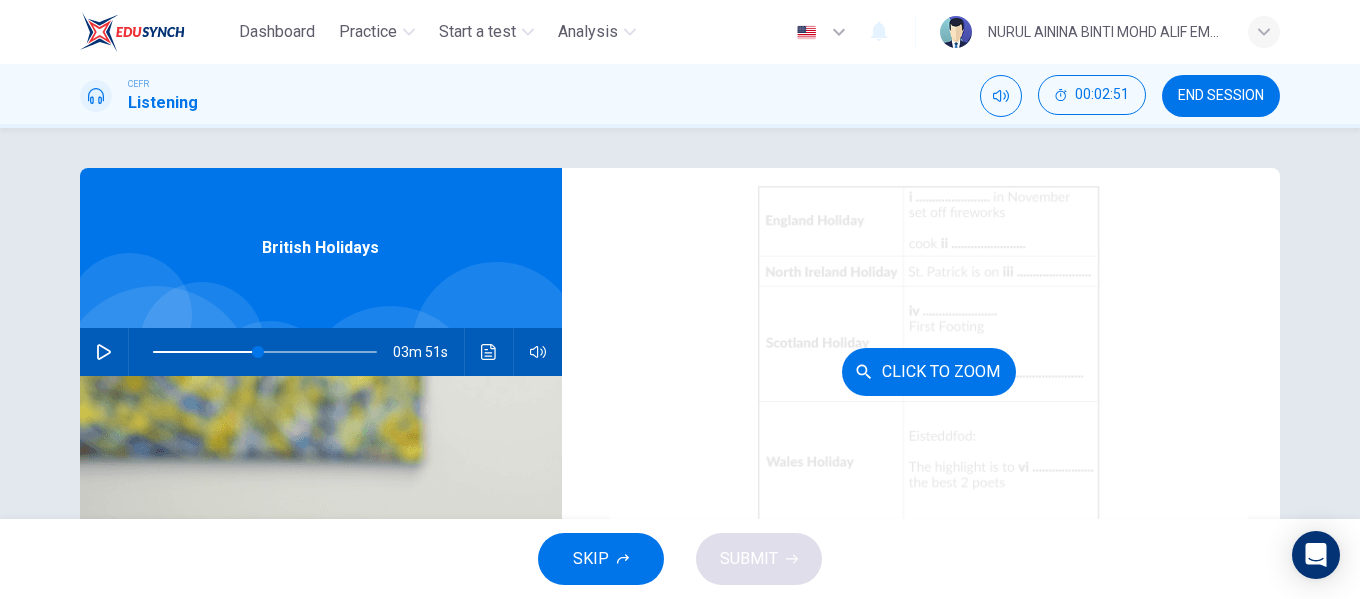 scroll, scrollTop: 200, scrollLeft: 0, axis: vertical 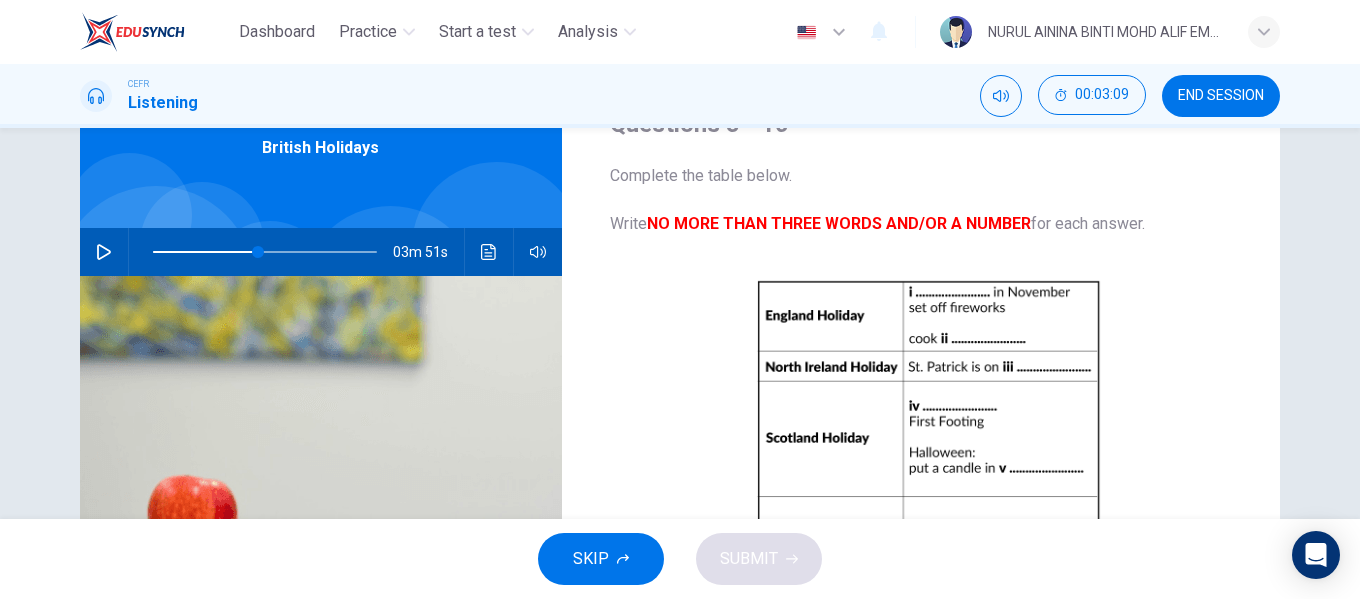 click at bounding box center [104, 252] 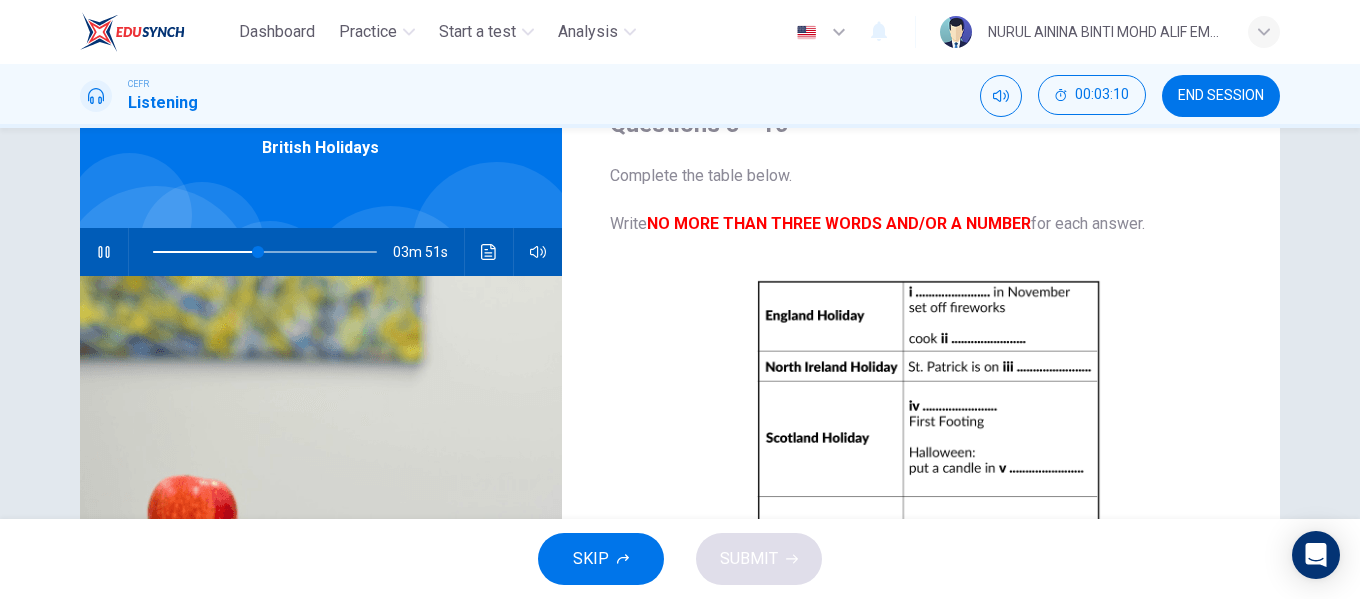 click at bounding box center [265, 252] 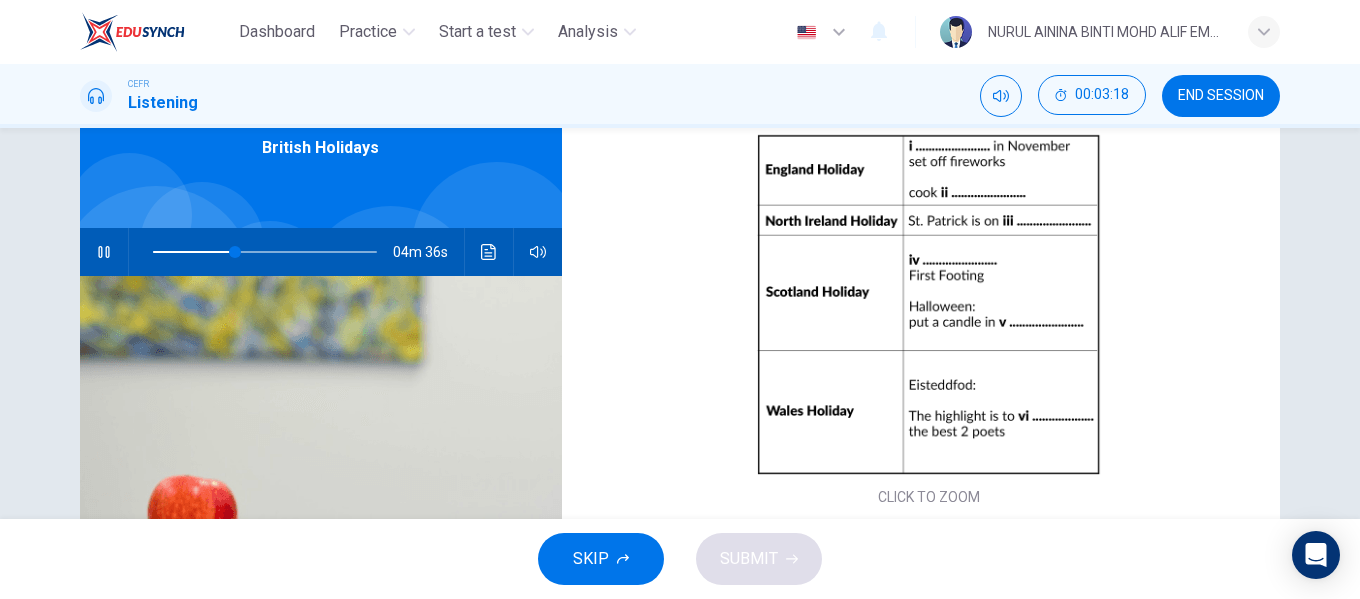 scroll, scrollTop: 100, scrollLeft: 0, axis: vertical 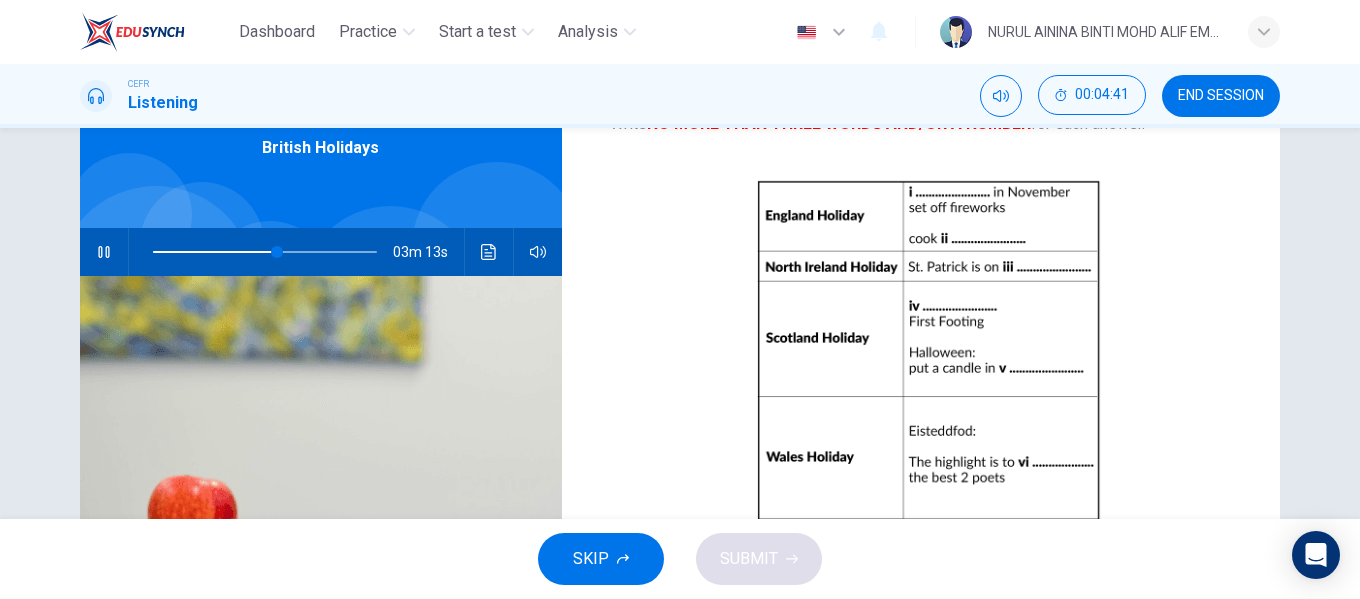 click at bounding box center [104, 252] 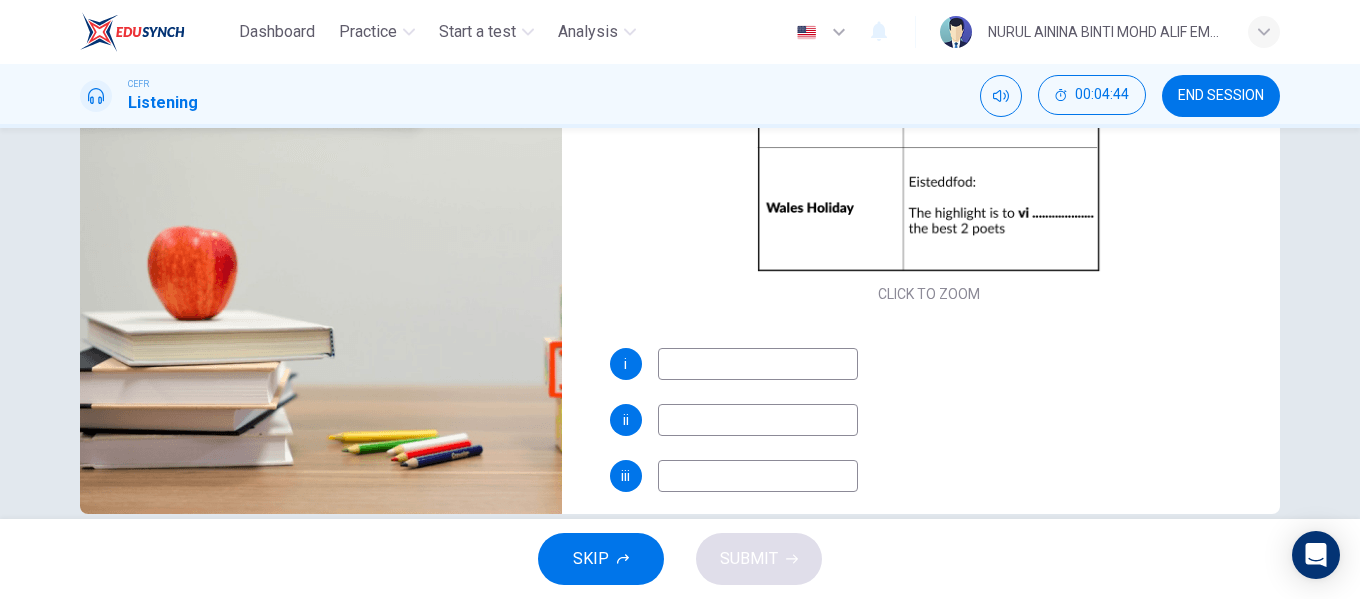 scroll, scrollTop: 381, scrollLeft: 0, axis: vertical 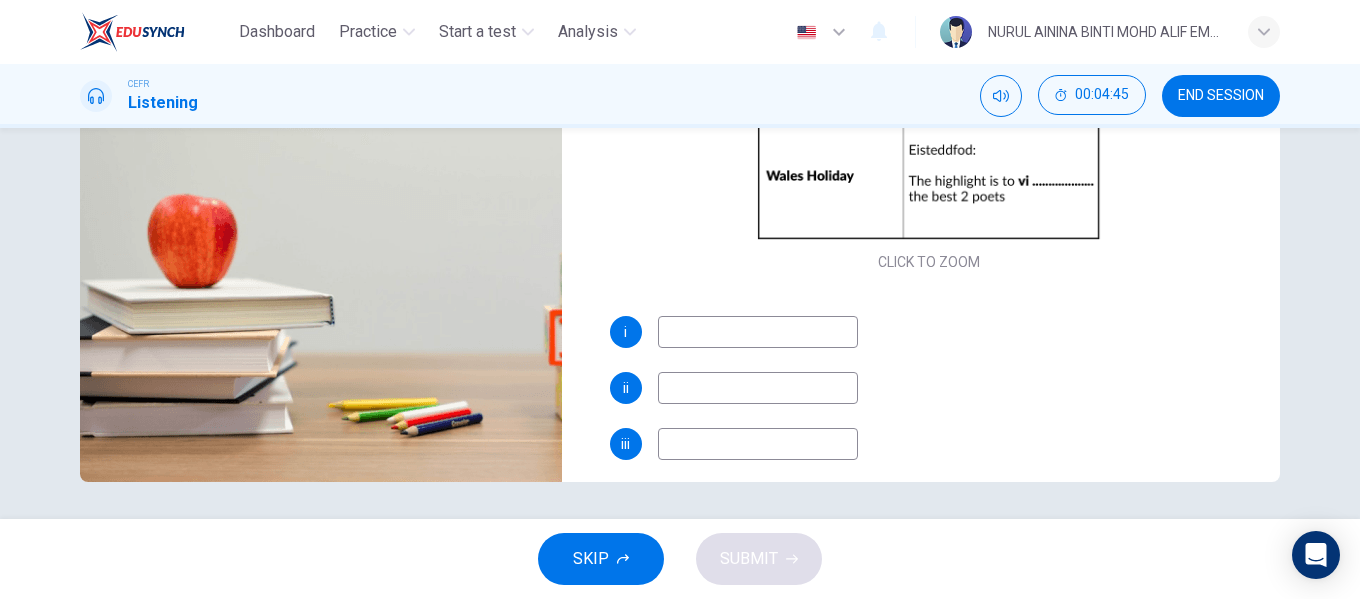click at bounding box center (758, 332) 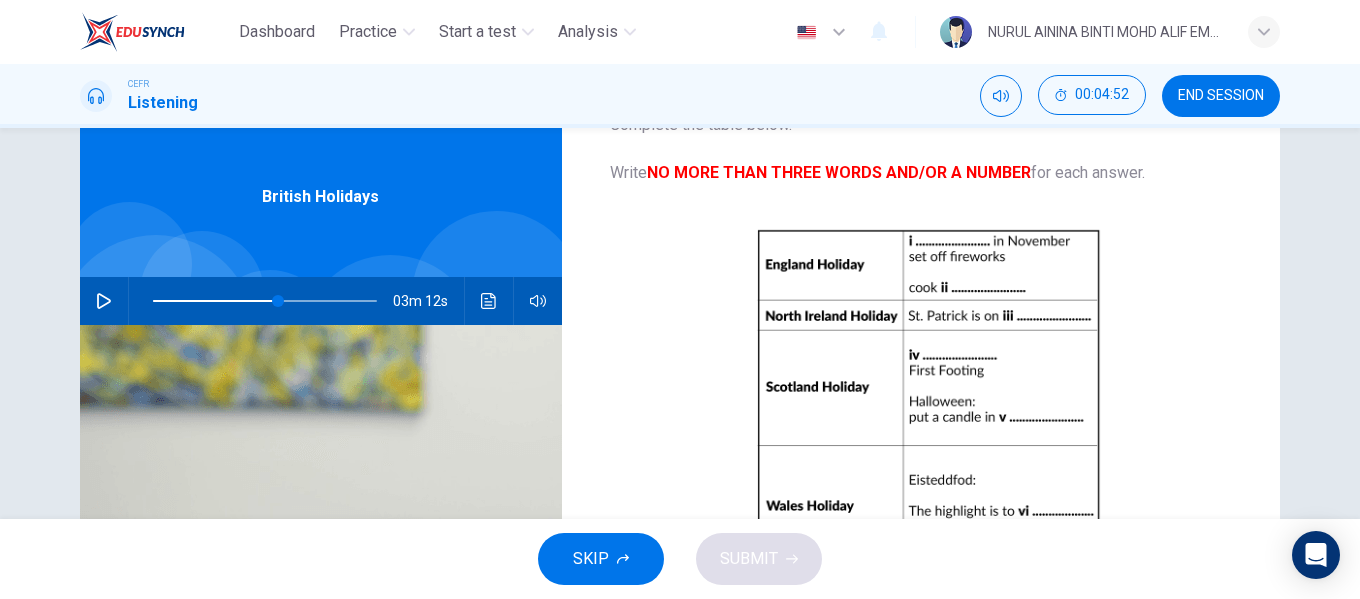 scroll, scrollTop: 324, scrollLeft: 0, axis: vertical 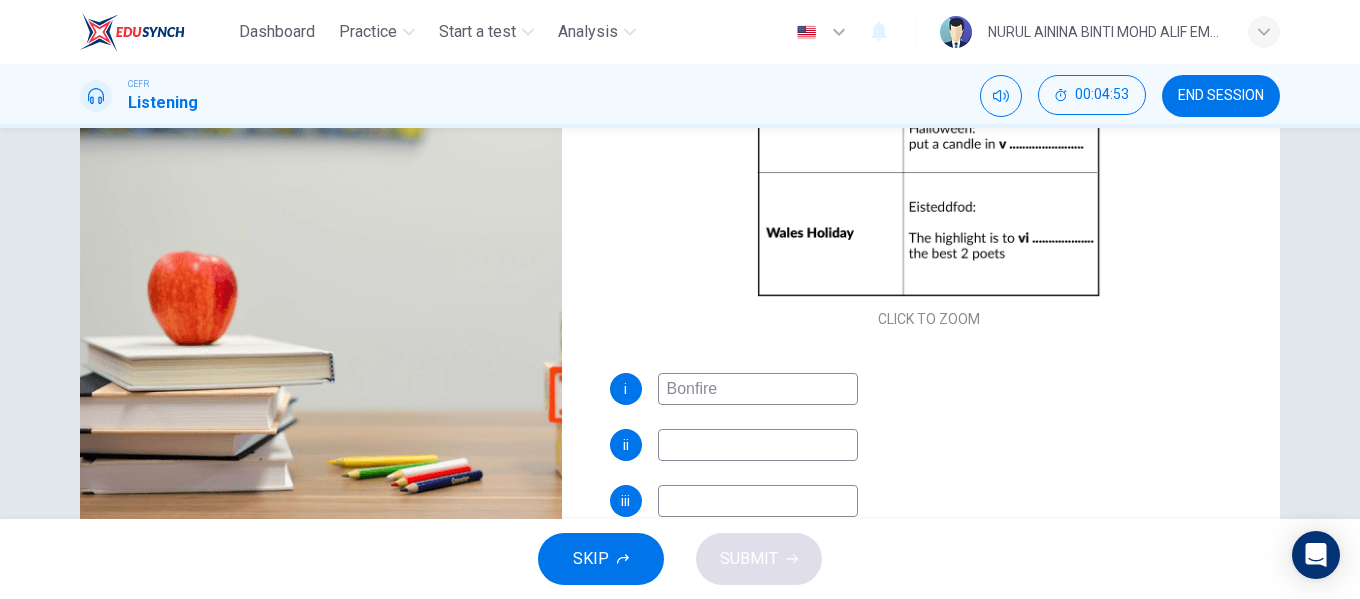 type on "Bonfire" 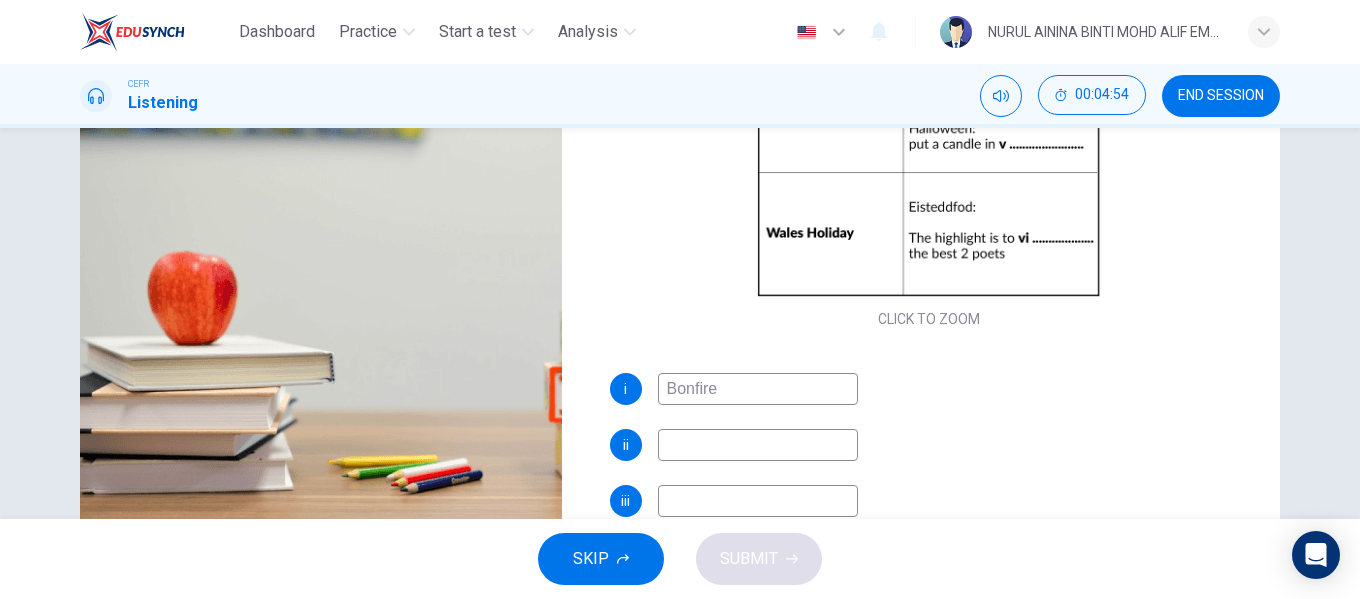 click at bounding box center [758, 389] 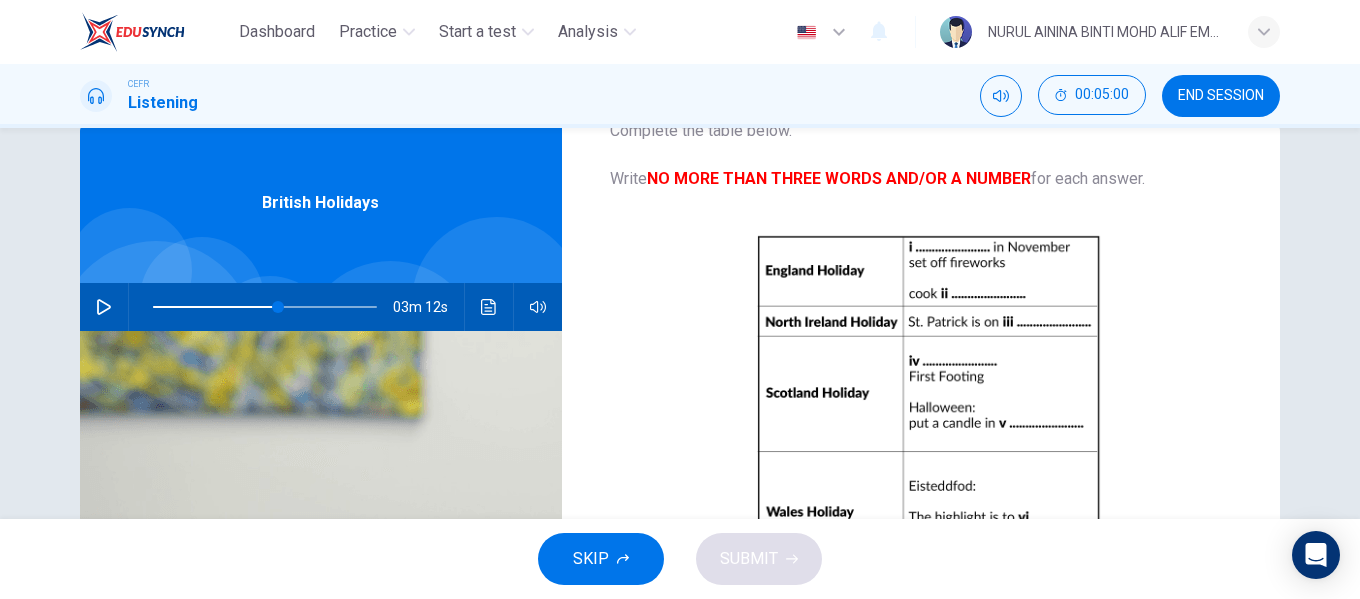 scroll, scrollTop: 35, scrollLeft: 0, axis: vertical 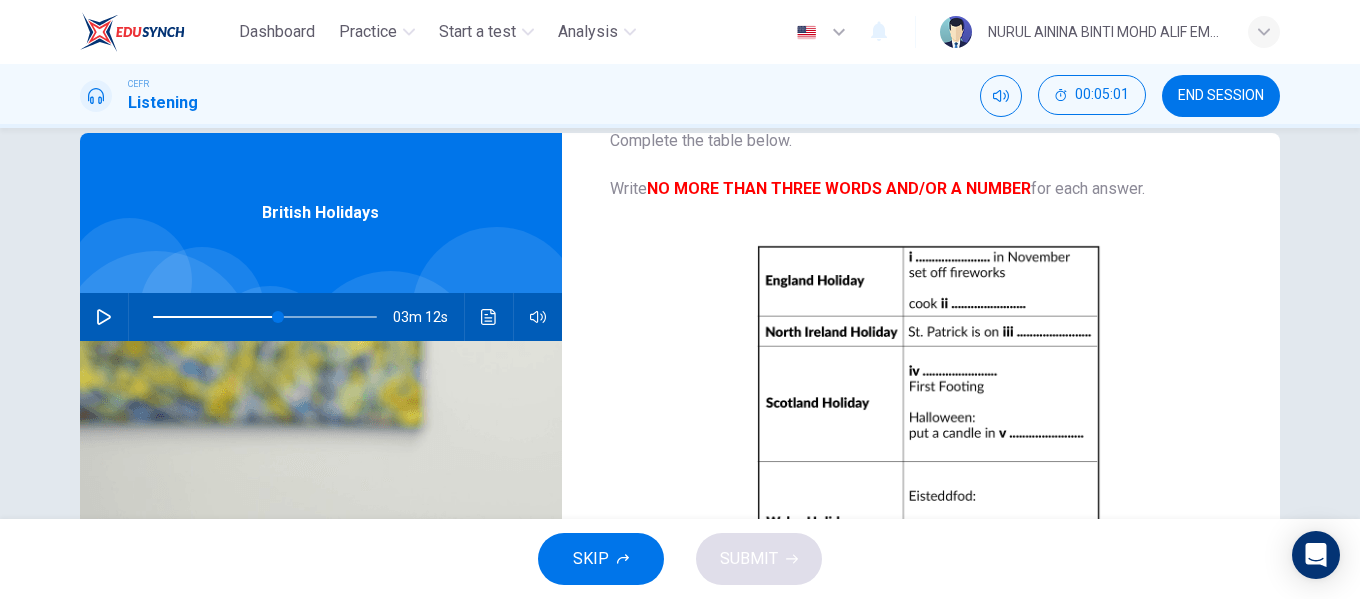 type on "potatoes and sausages" 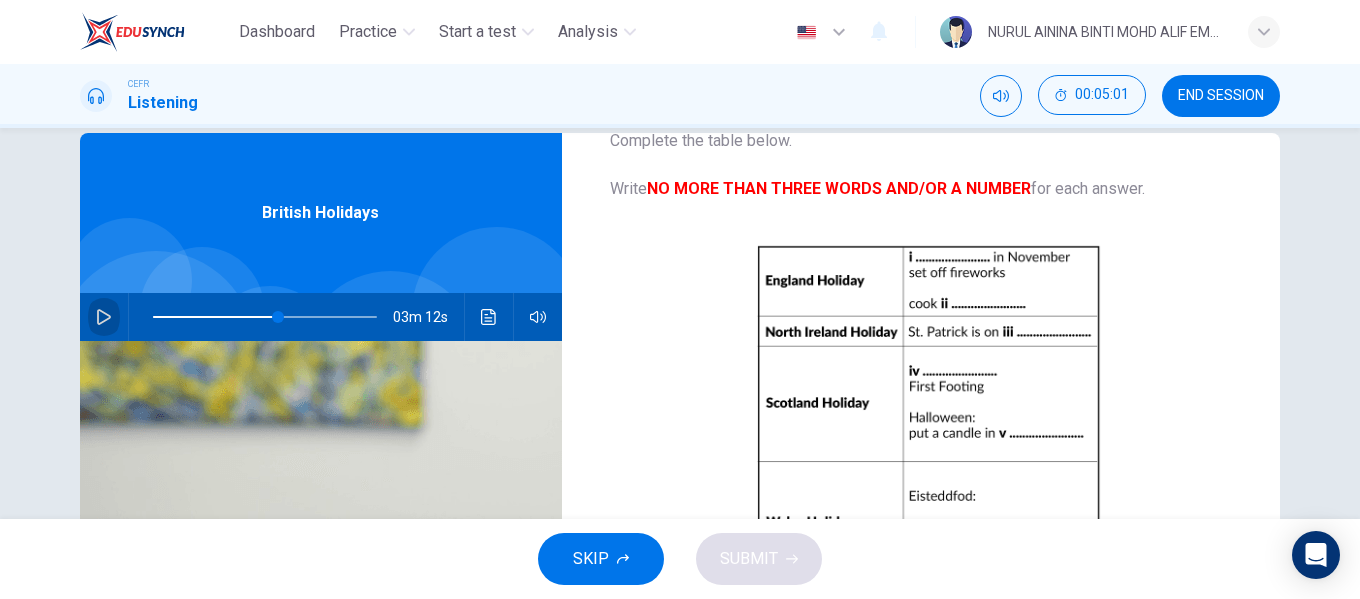 click at bounding box center (104, 317) 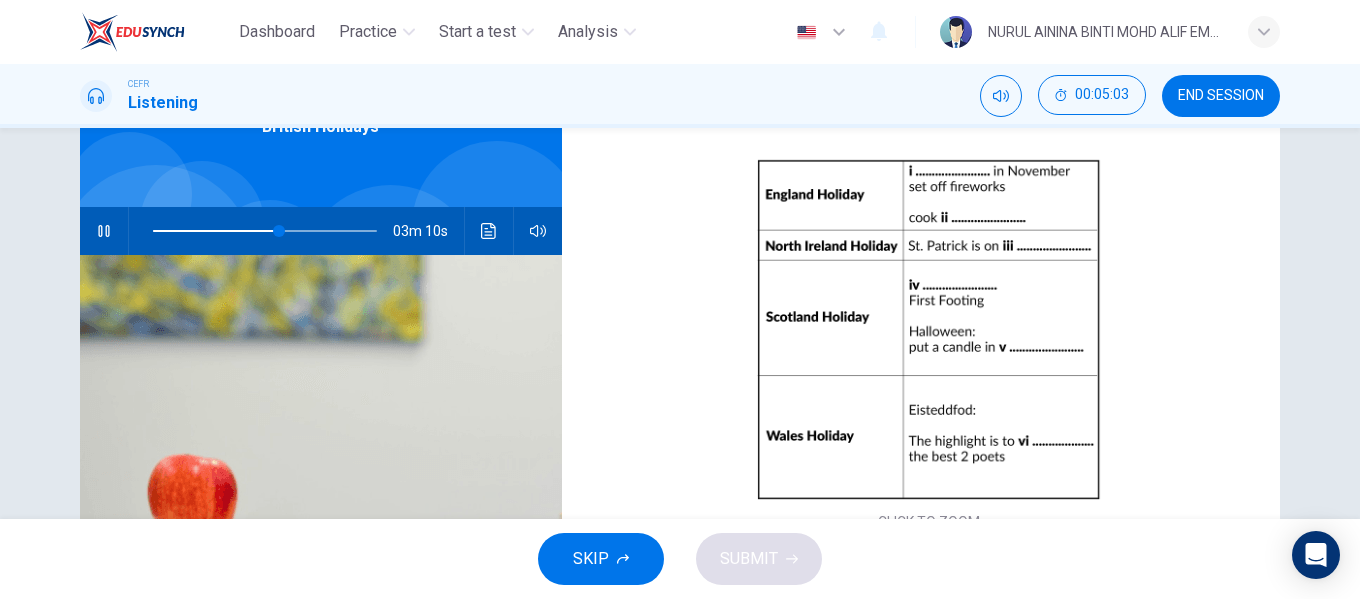 scroll, scrollTop: 123, scrollLeft: 0, axis: vertical 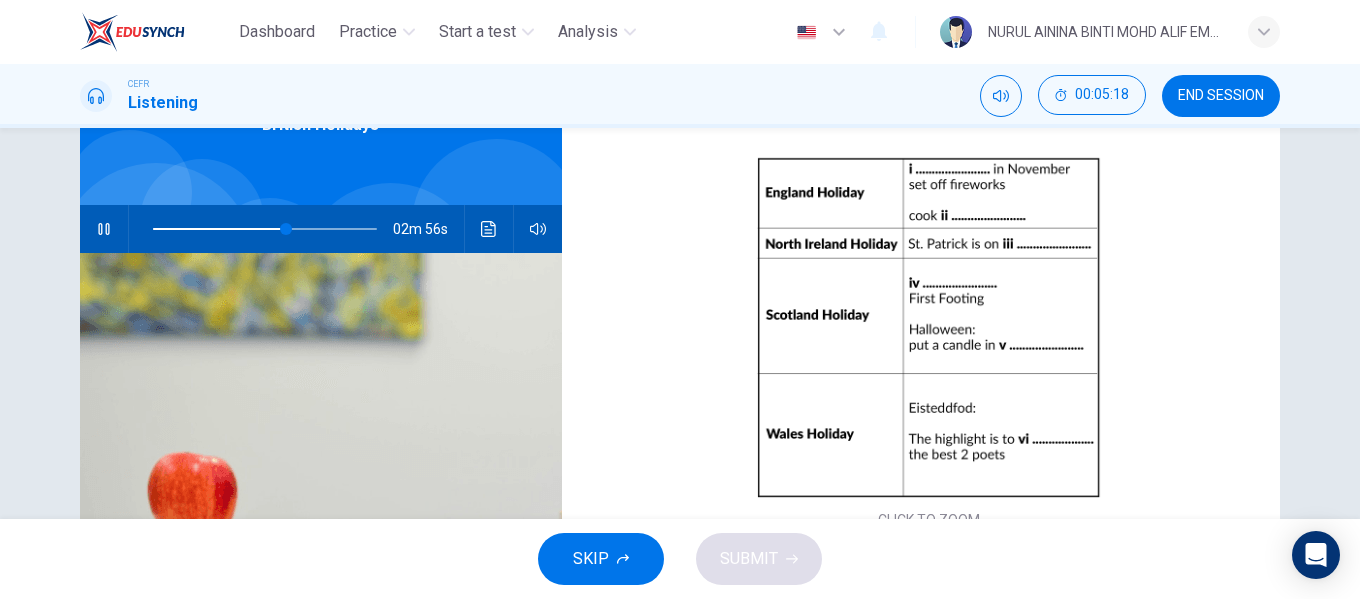 click at bounding box center [104, 229] 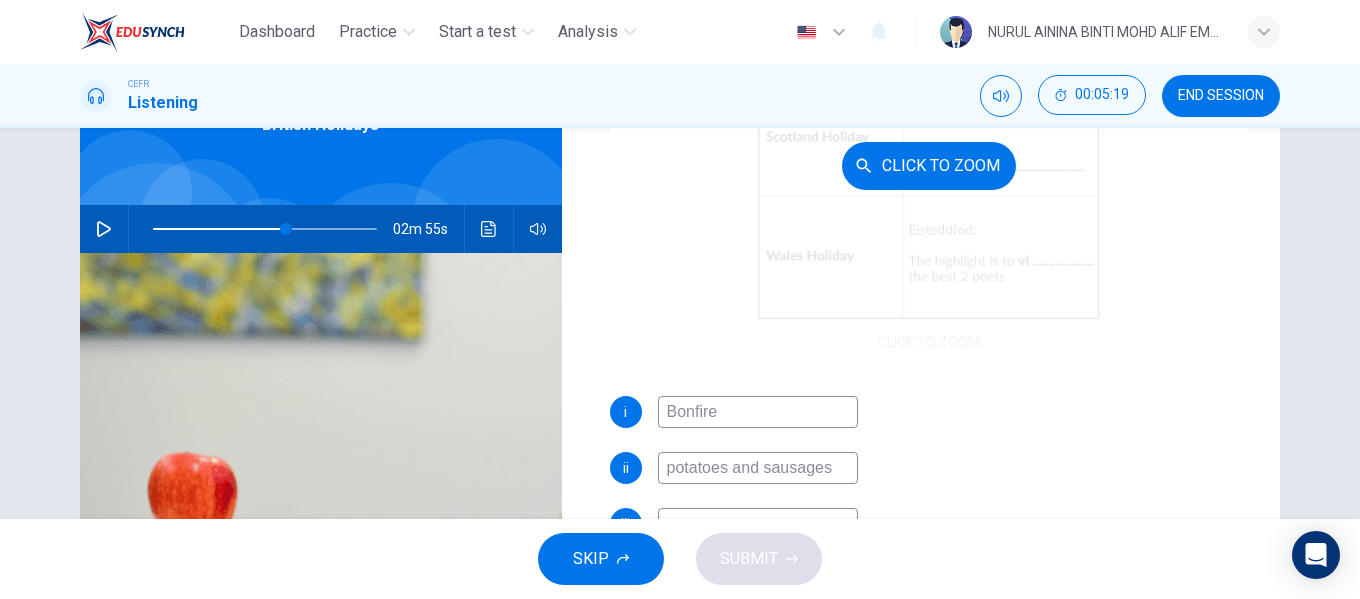 scroll, scrollTop: 286, scrollLeft: 0, axis: vertical 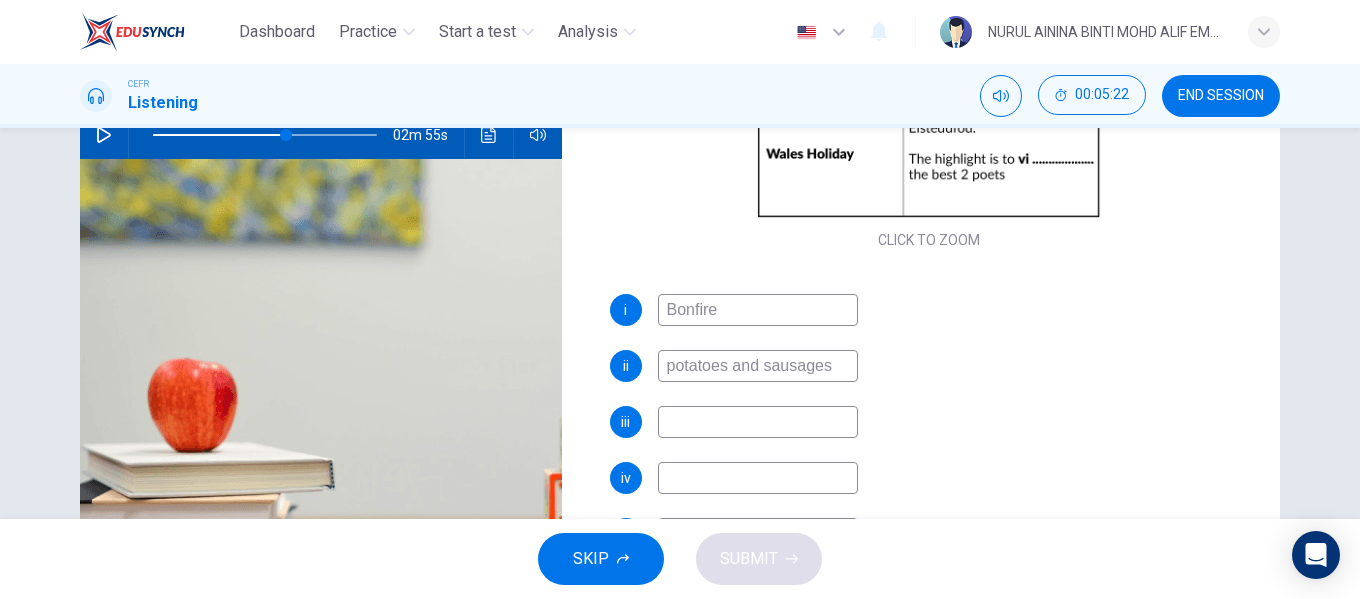 click at bounding box center [758, 310] 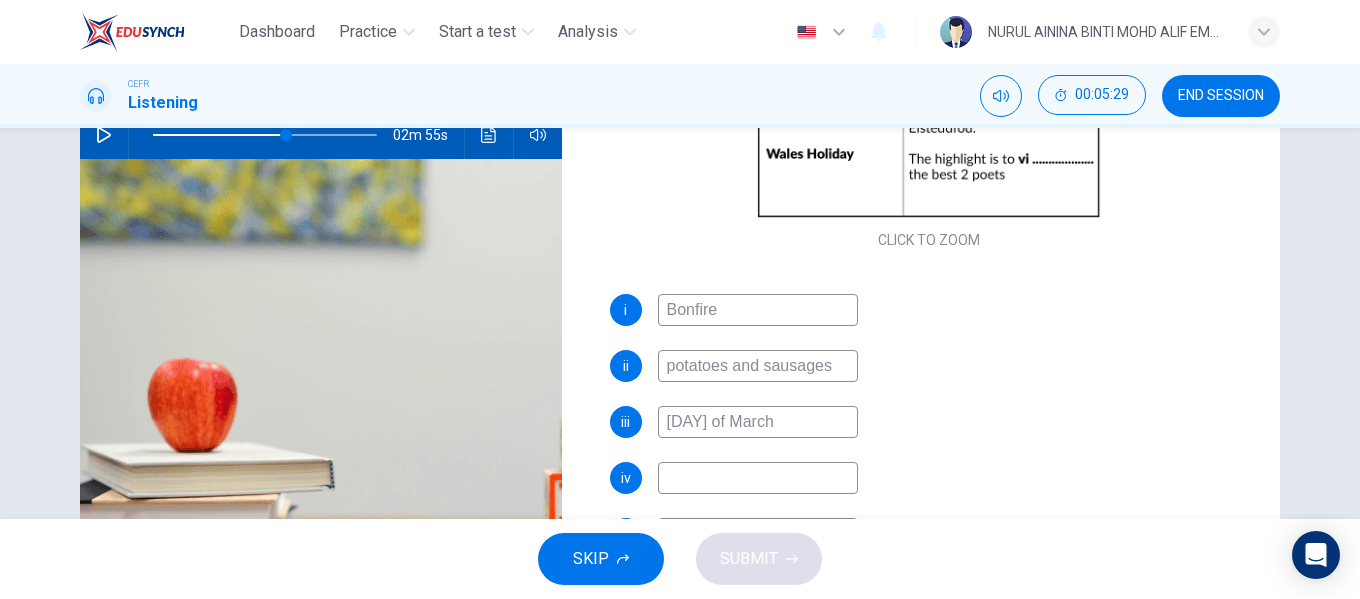 scroll, scrollTop: 0, scrollLeft: 0, axis: both 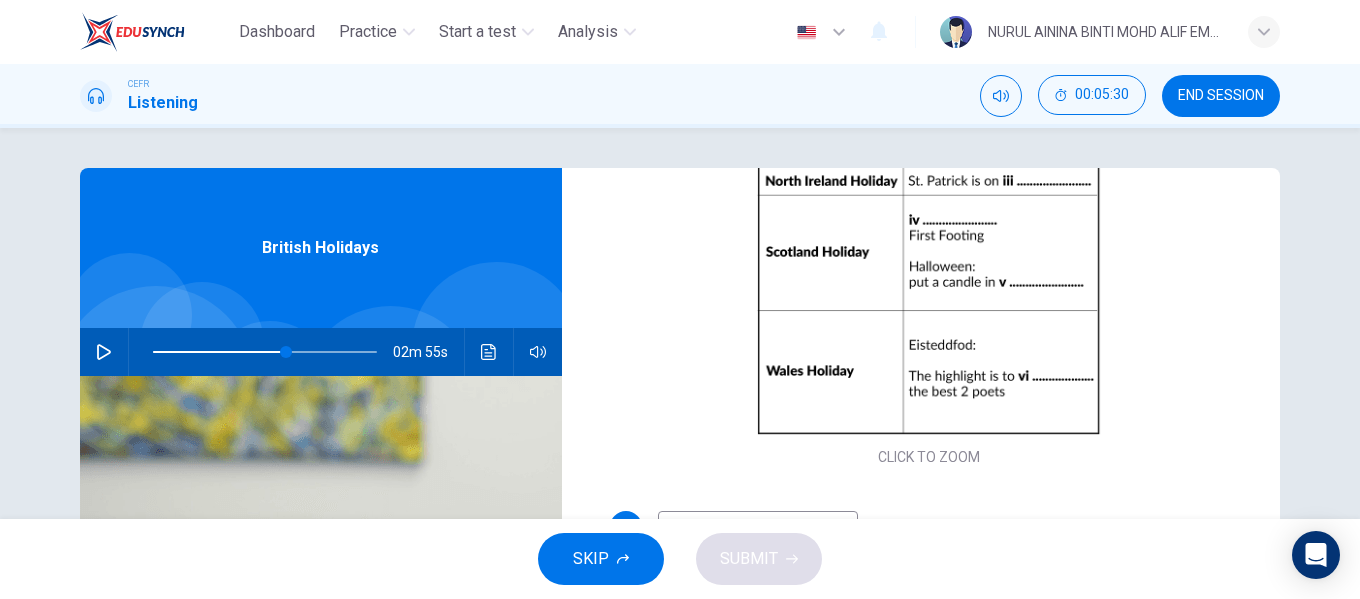 type on "17th of March" 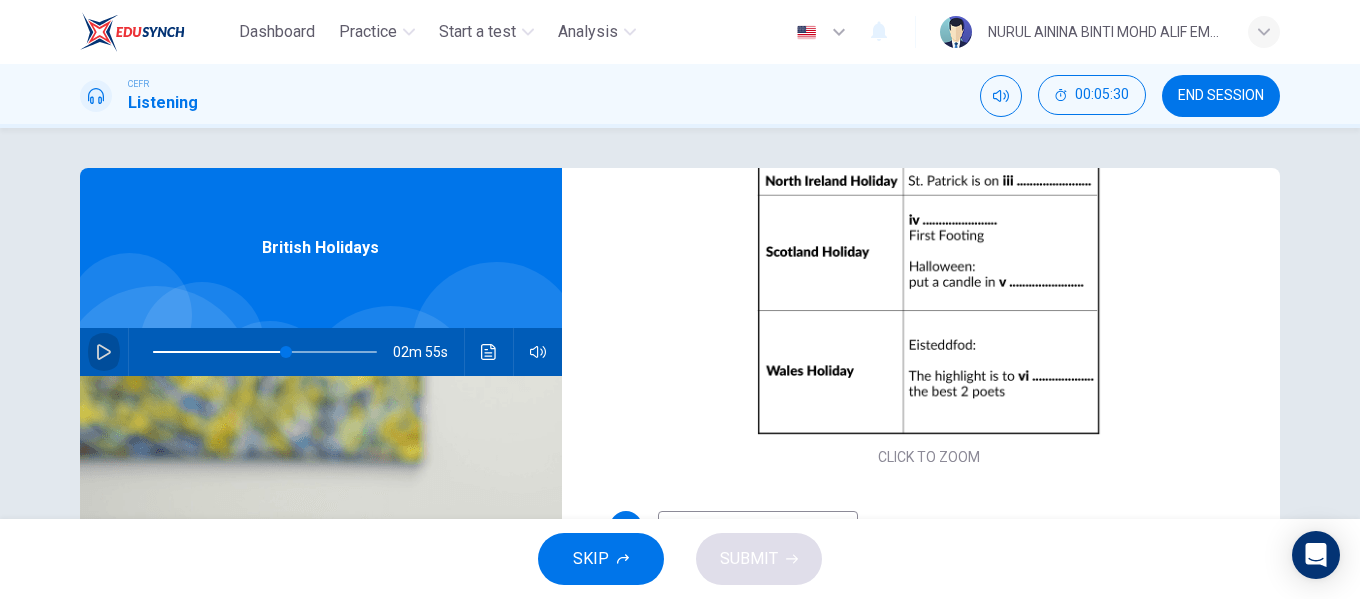 click at bounding box center [104, 352] 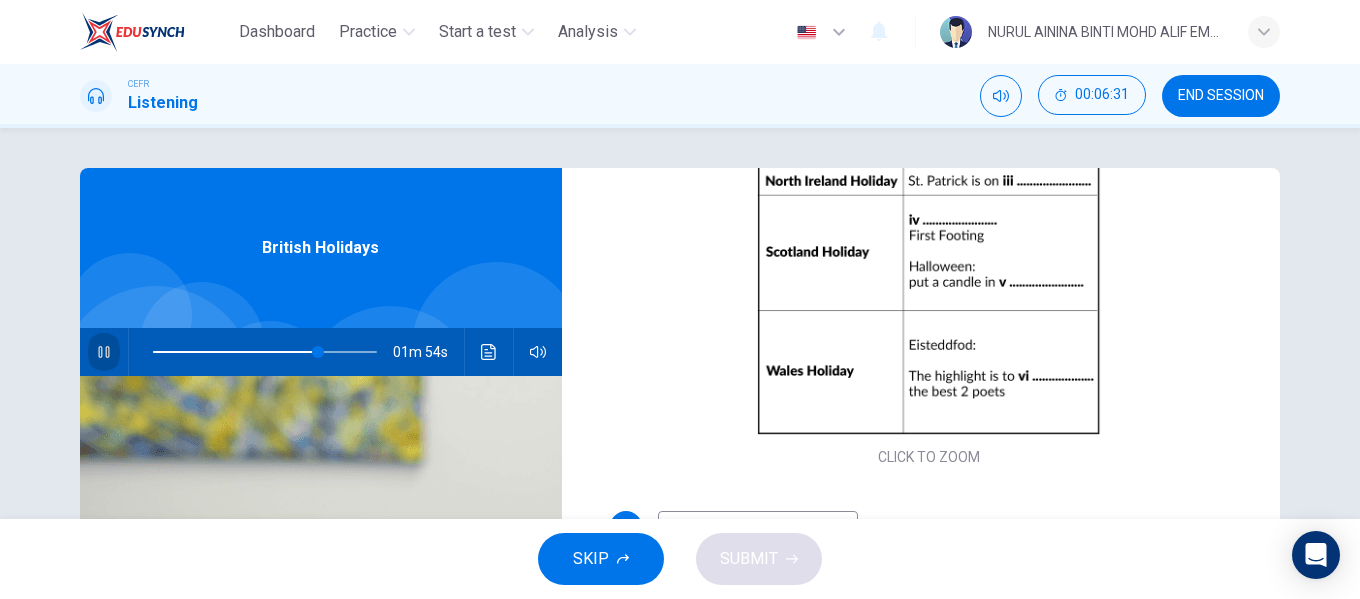click at bounding box center (104, 352) 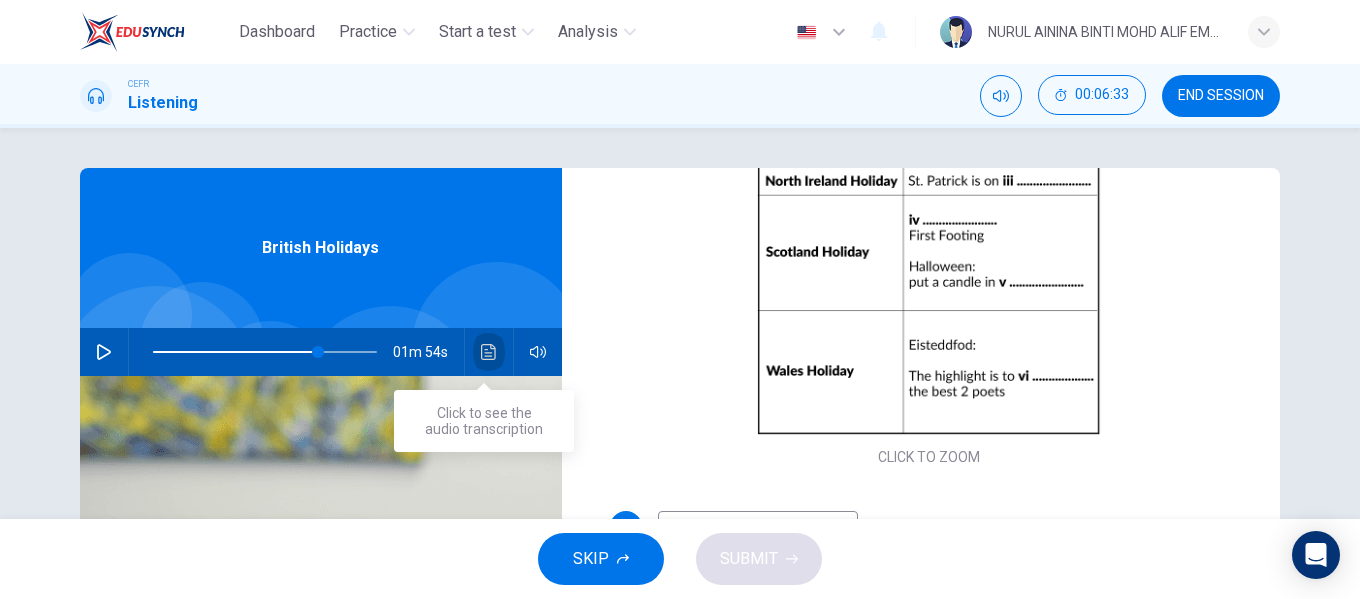 click at bounding box center [489, 352] 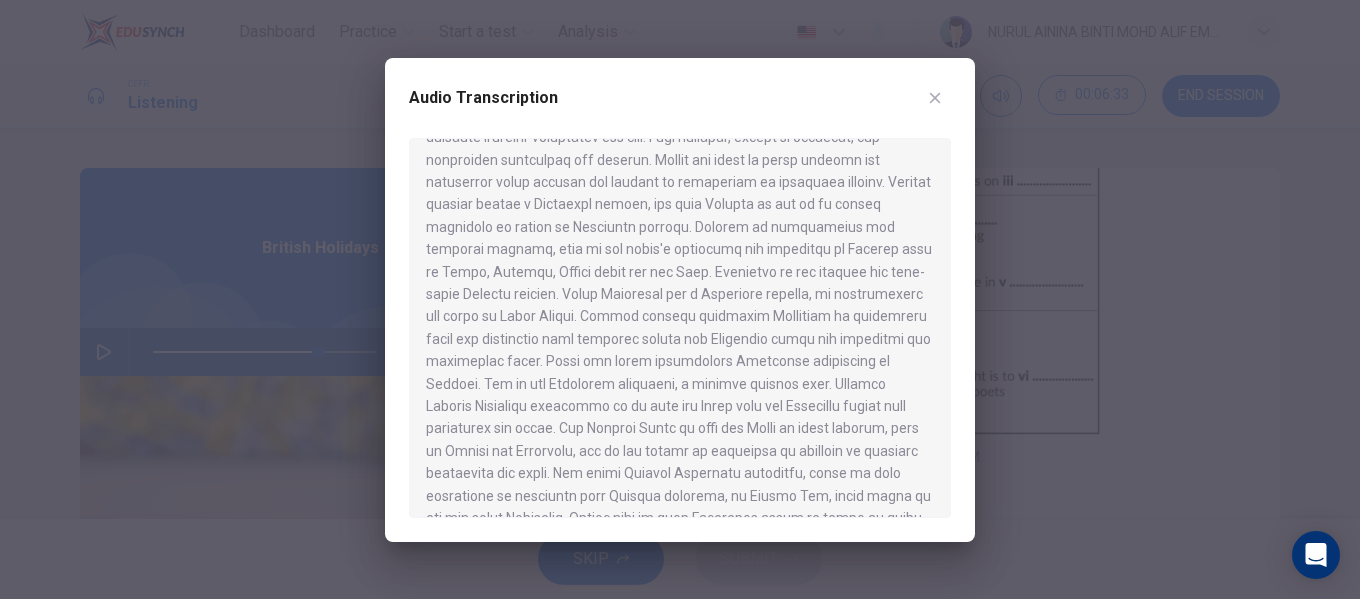 scroll, scrollTop: 200, scrollLeft: 0, axis: vertical 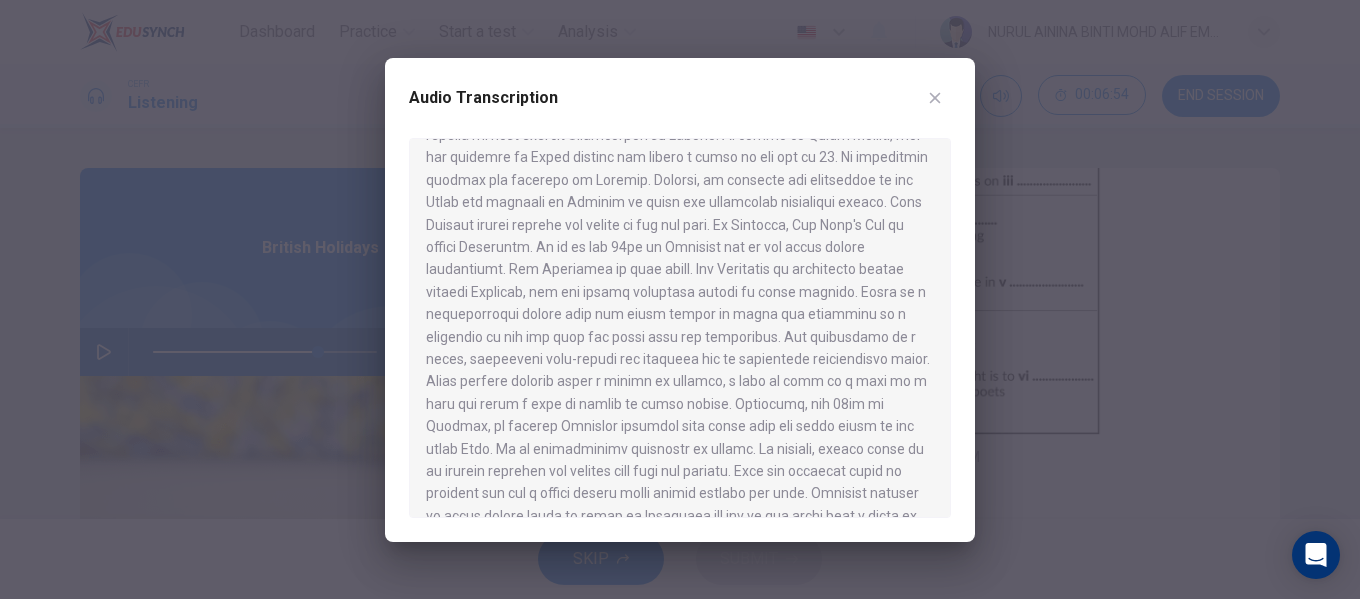 click at bounding box center [935, 98] 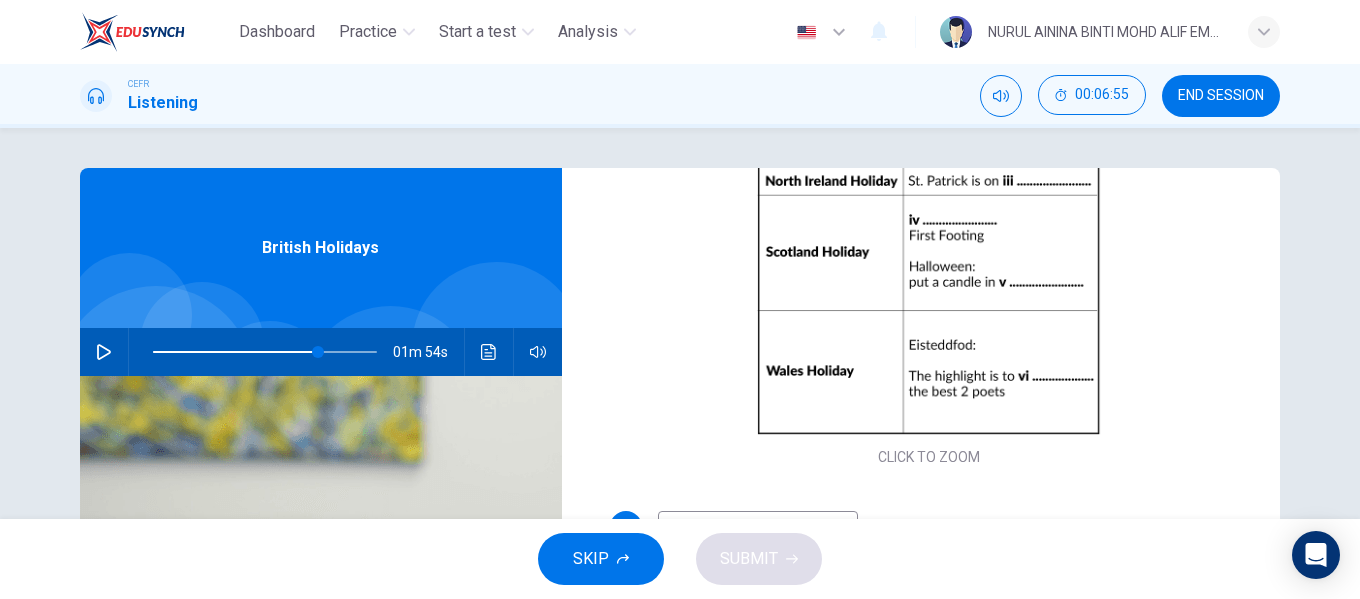 click at bounding box center [104, 352] 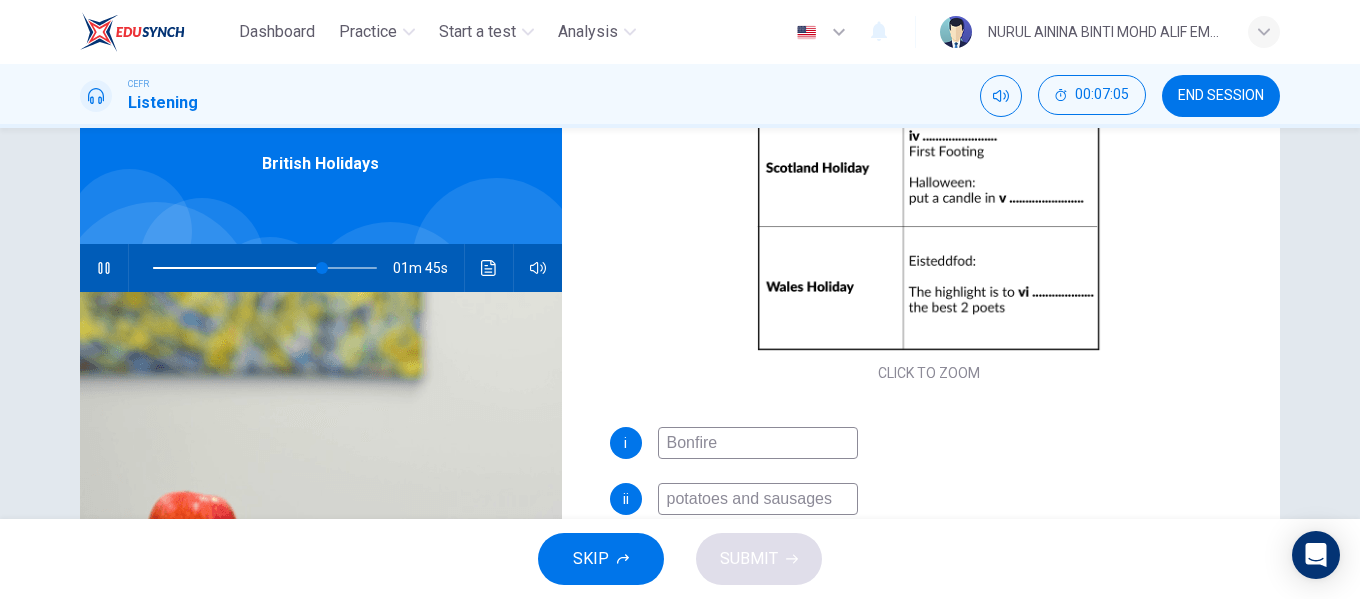 scroll, scrollTop: 0, scrollLeft: 0, axis: both 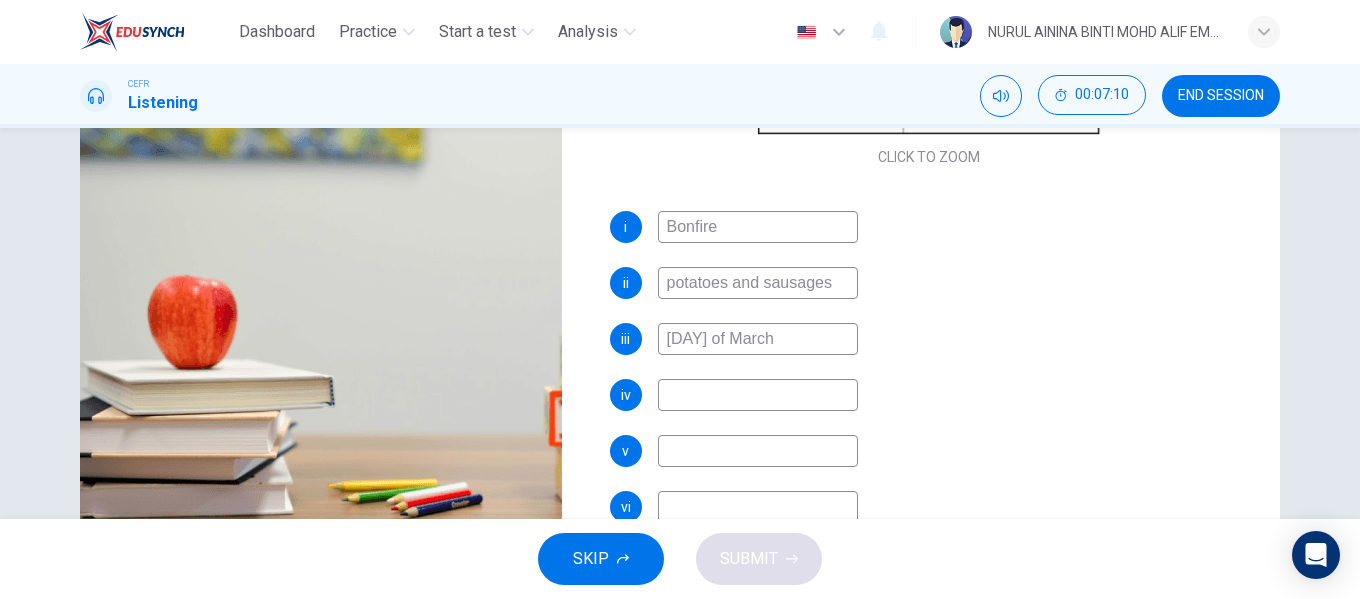 click at bounding box center (758, 227) 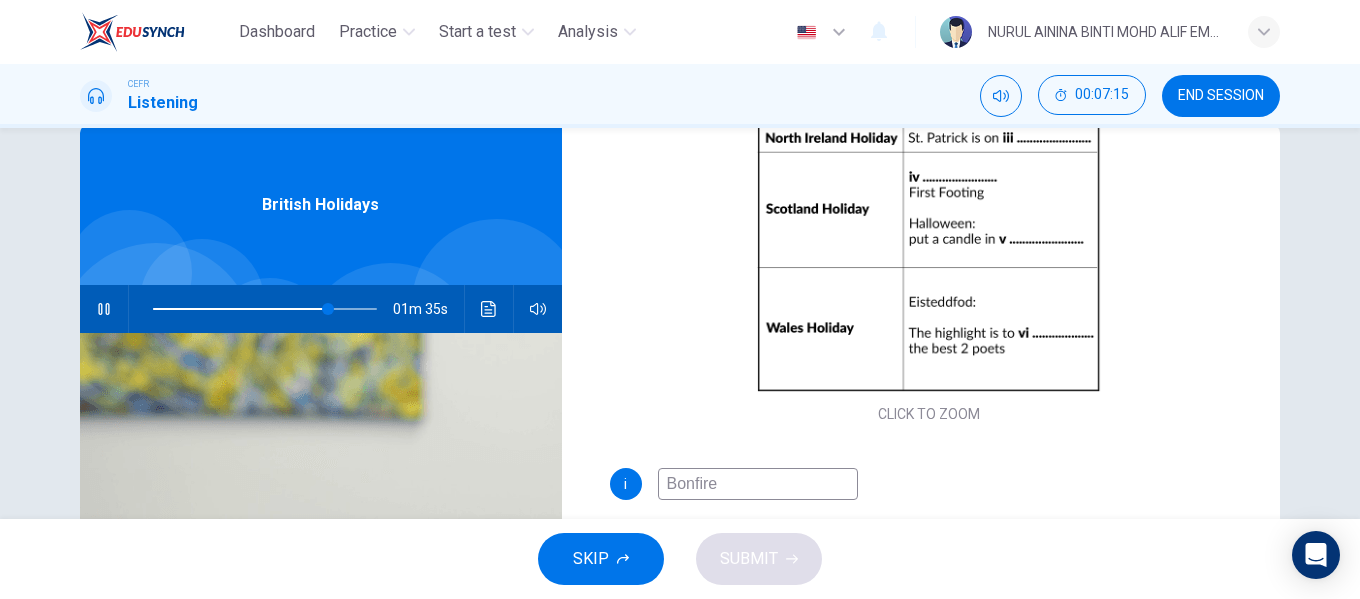 scroll, scrollTop: 36, scrollLeft: 0, axis: vertical 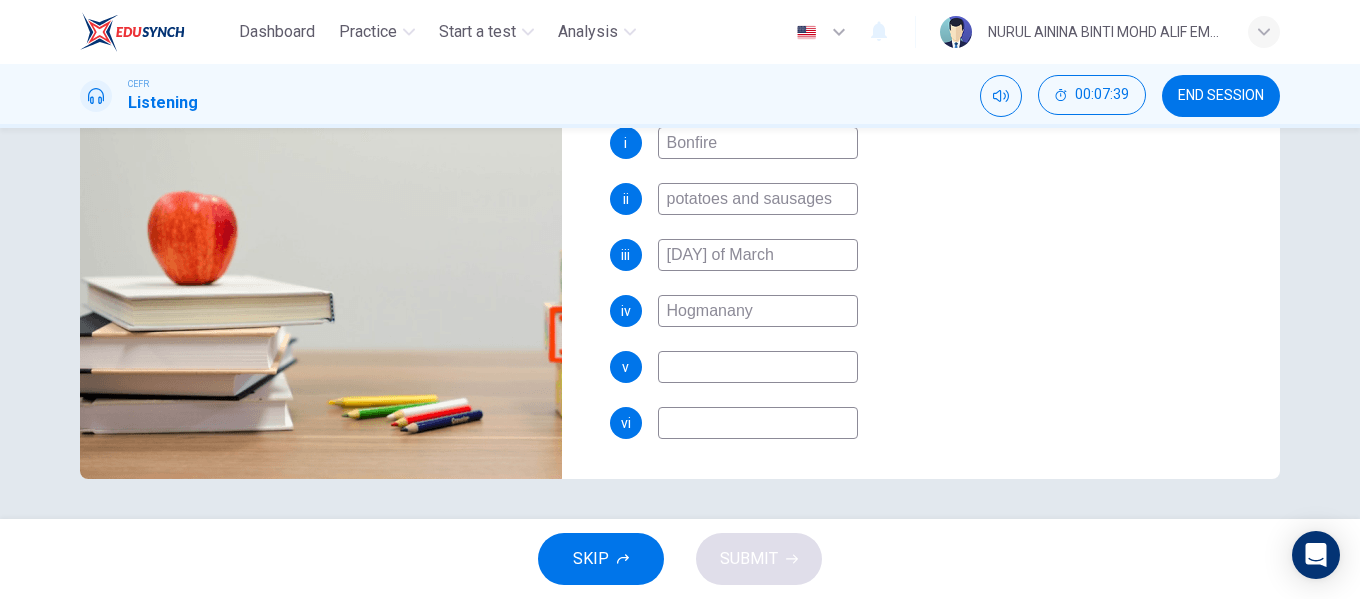 type on "Hogmanany" 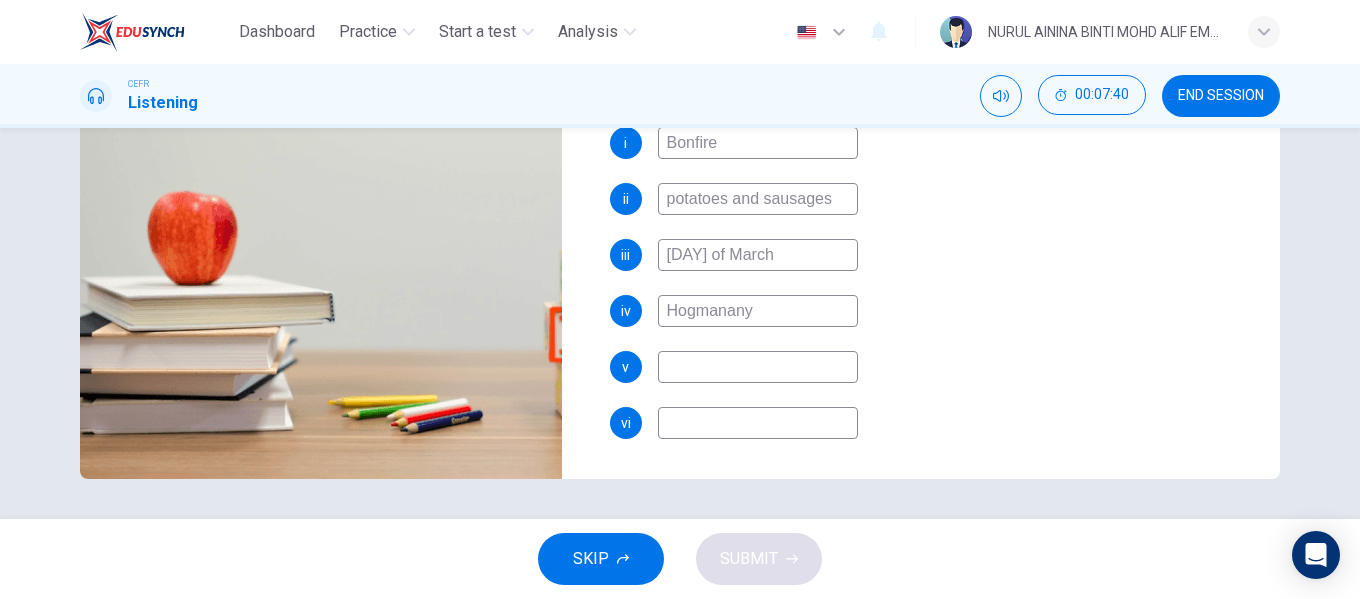 click at bounding box center (758, 143) 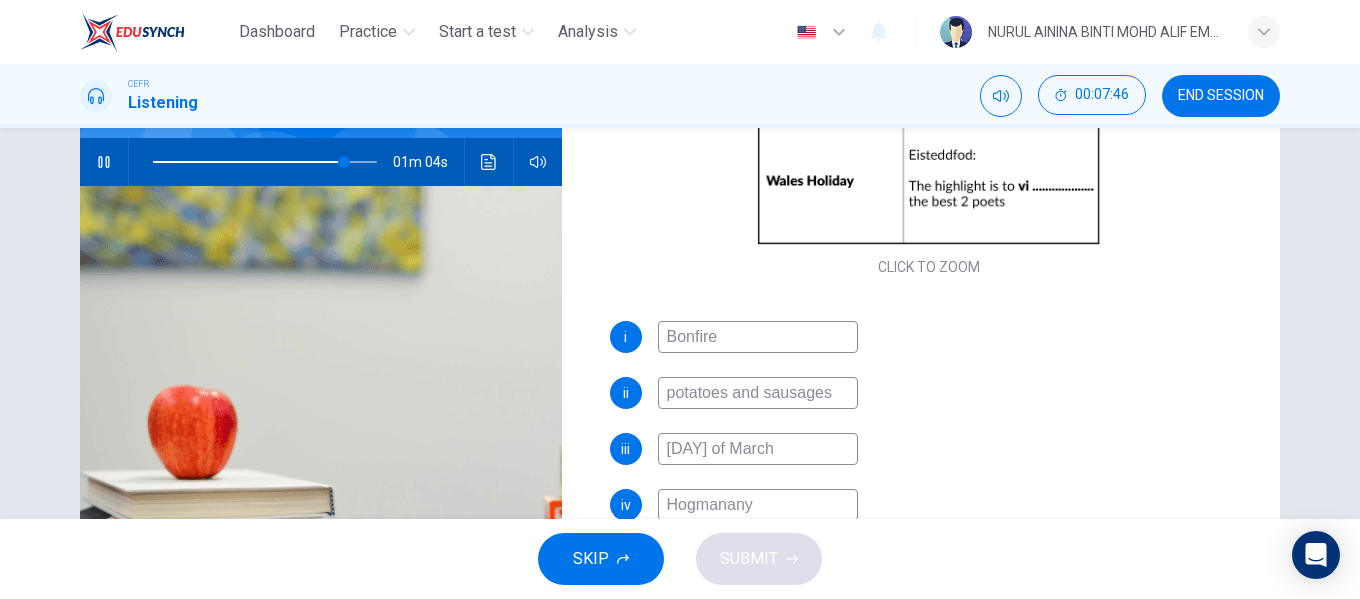scroll, scrollTop: 257, scrollLeft: 0, axis: vertical 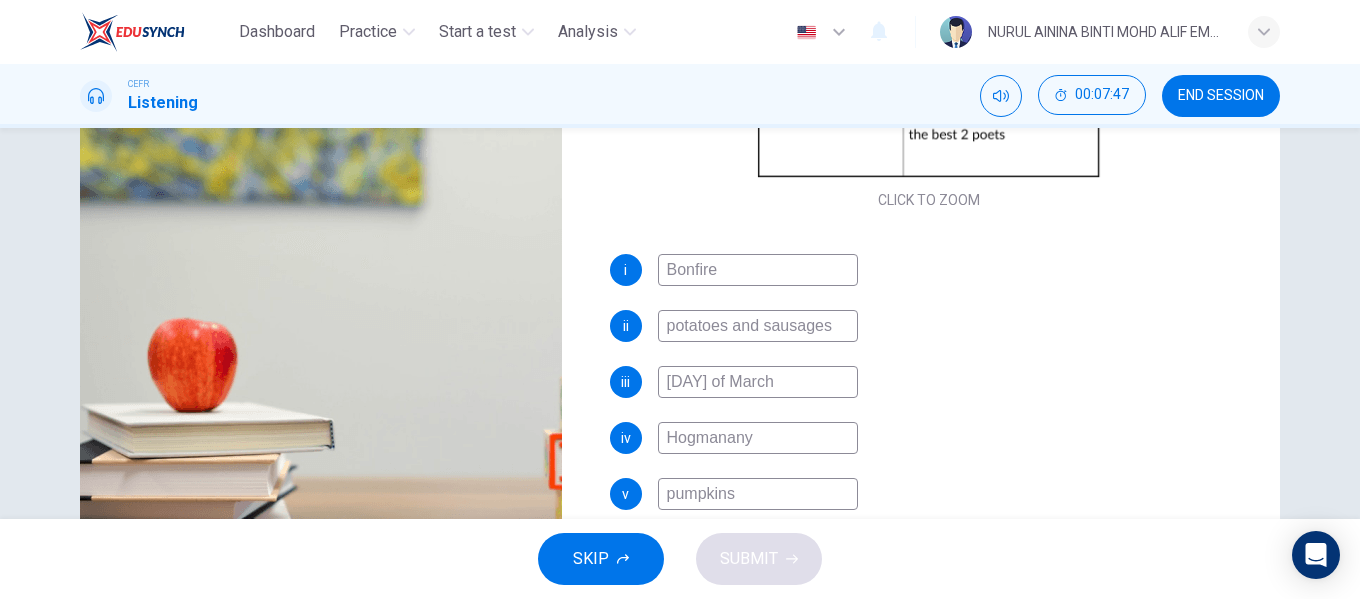 type on "pumpkins" 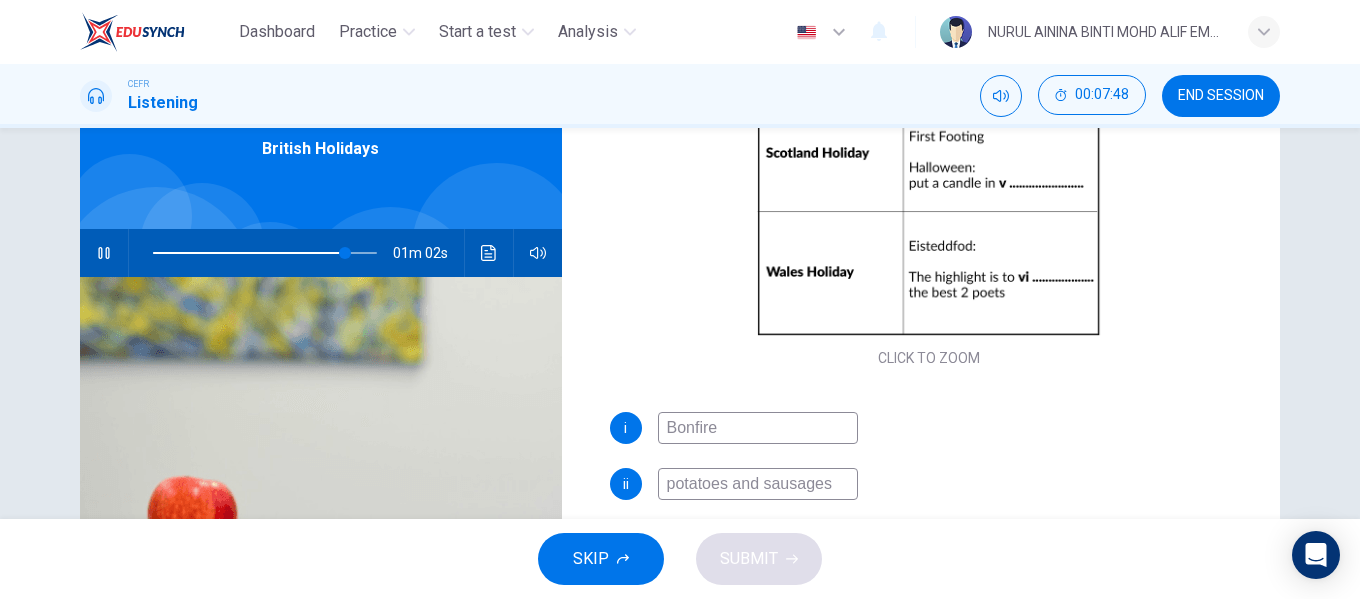 scroll, scrollTop: 6, scrollLeft: 0, axis: vertical 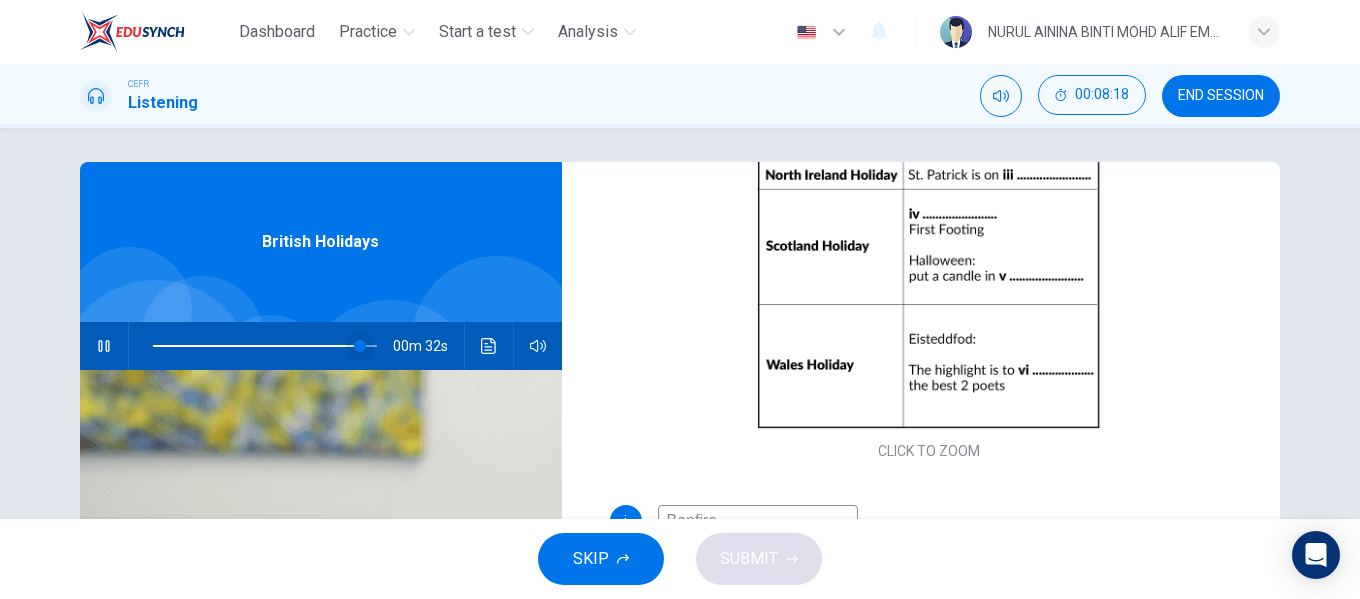 click at bounding box center (360, 346) 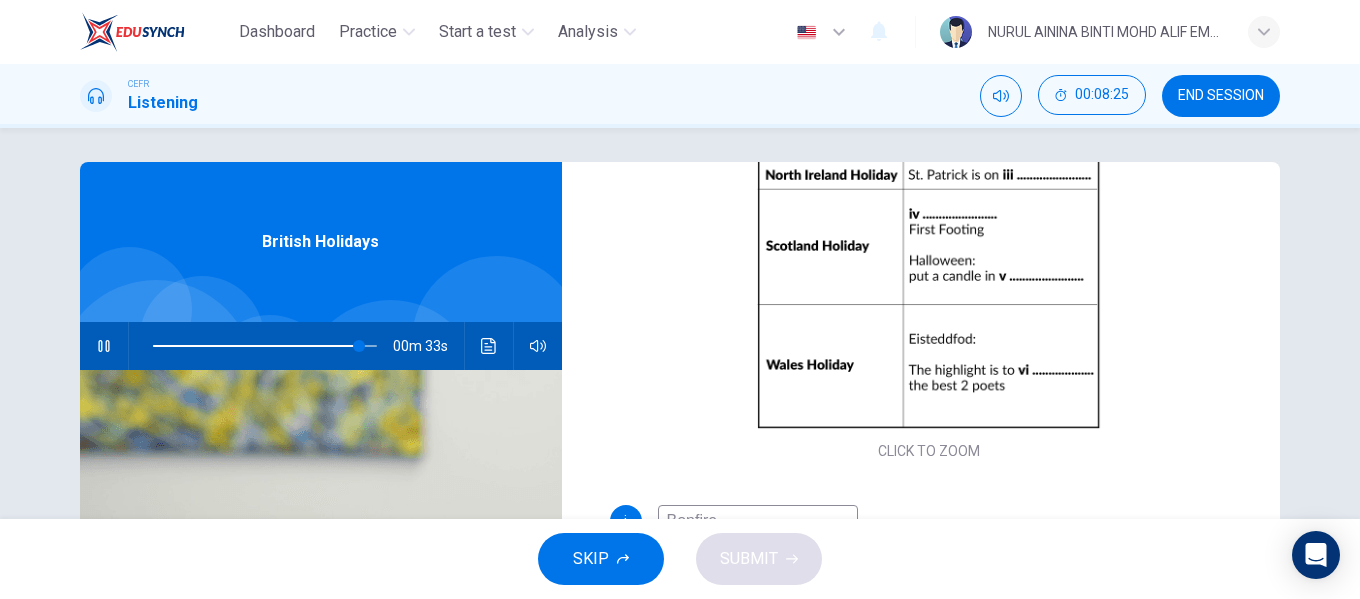 click at bounding box center (104, 346) 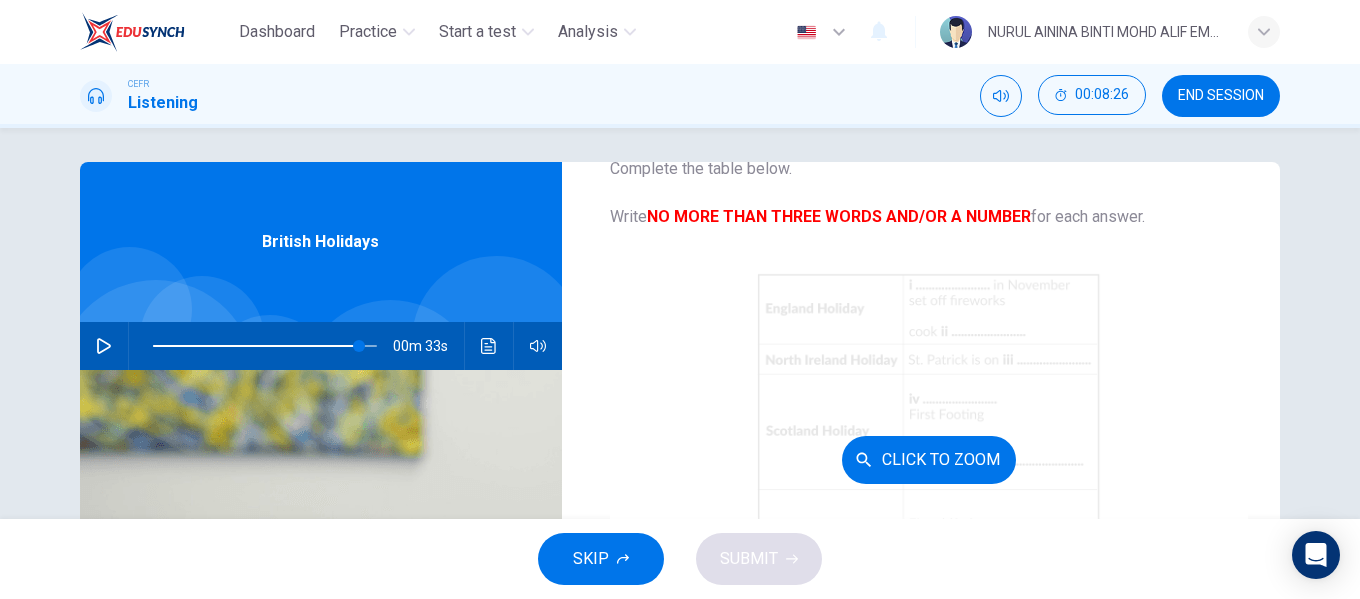 scroll, scrollTop: 100, scrollLeft: 0, axis: vertical 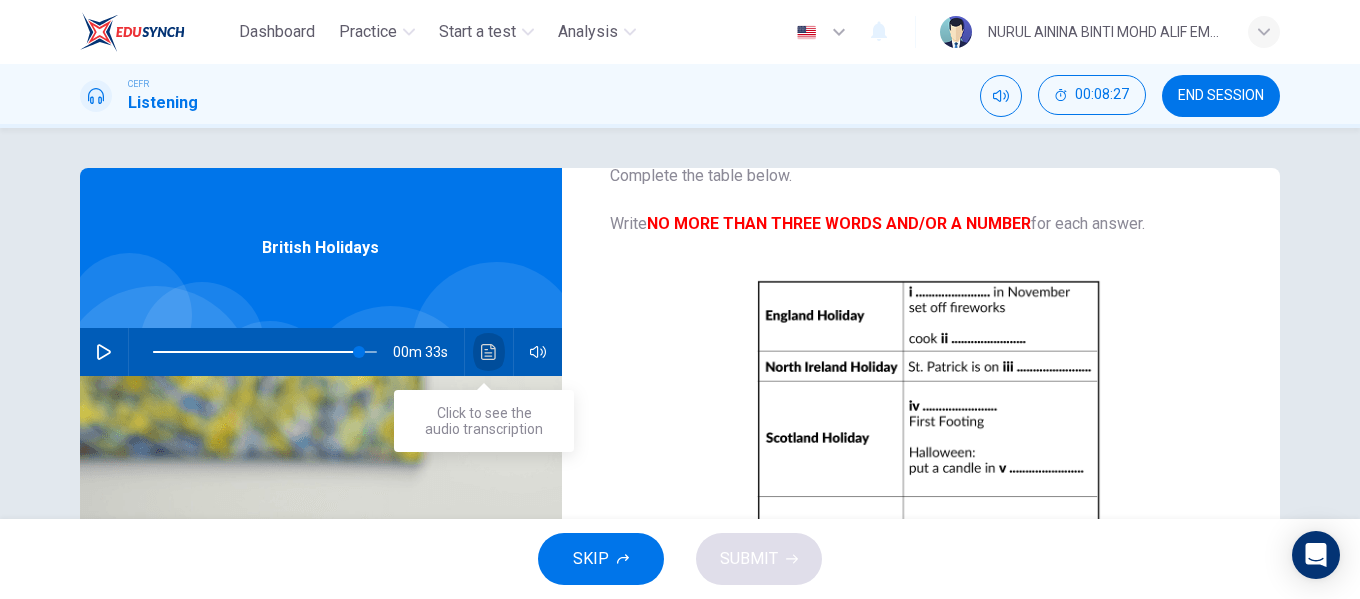 click at bounding box center (489, 352) 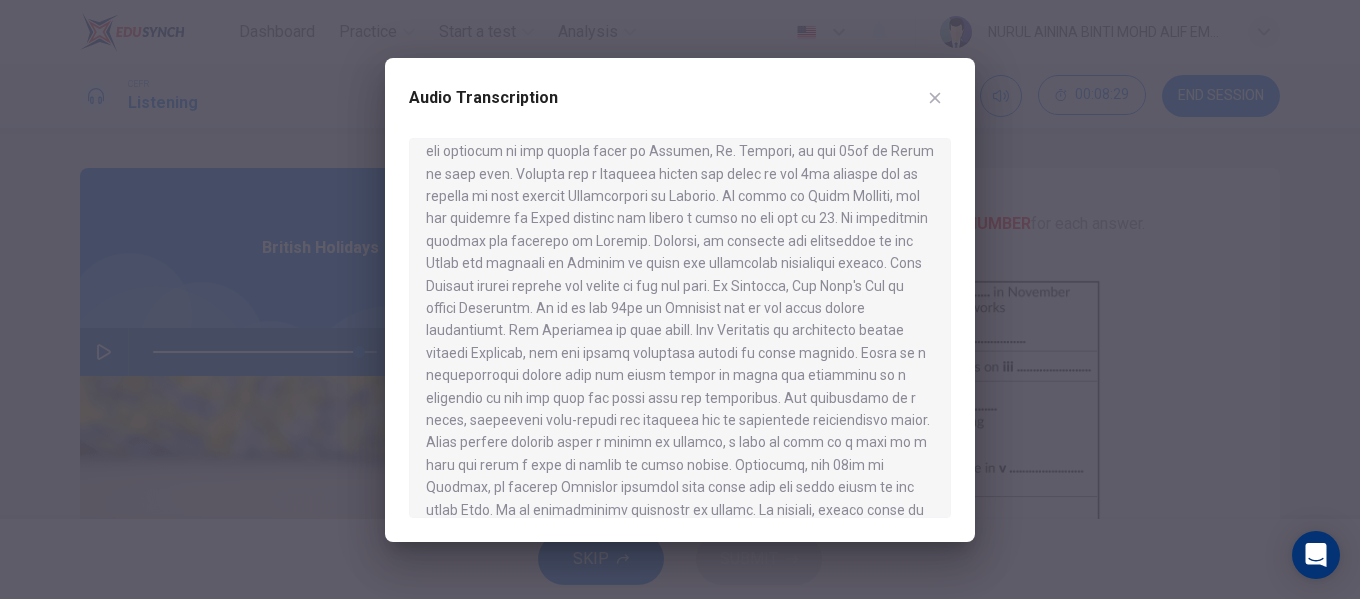 scroll, scrollTop: 1310, scrollLeft: 0, axis: vertical 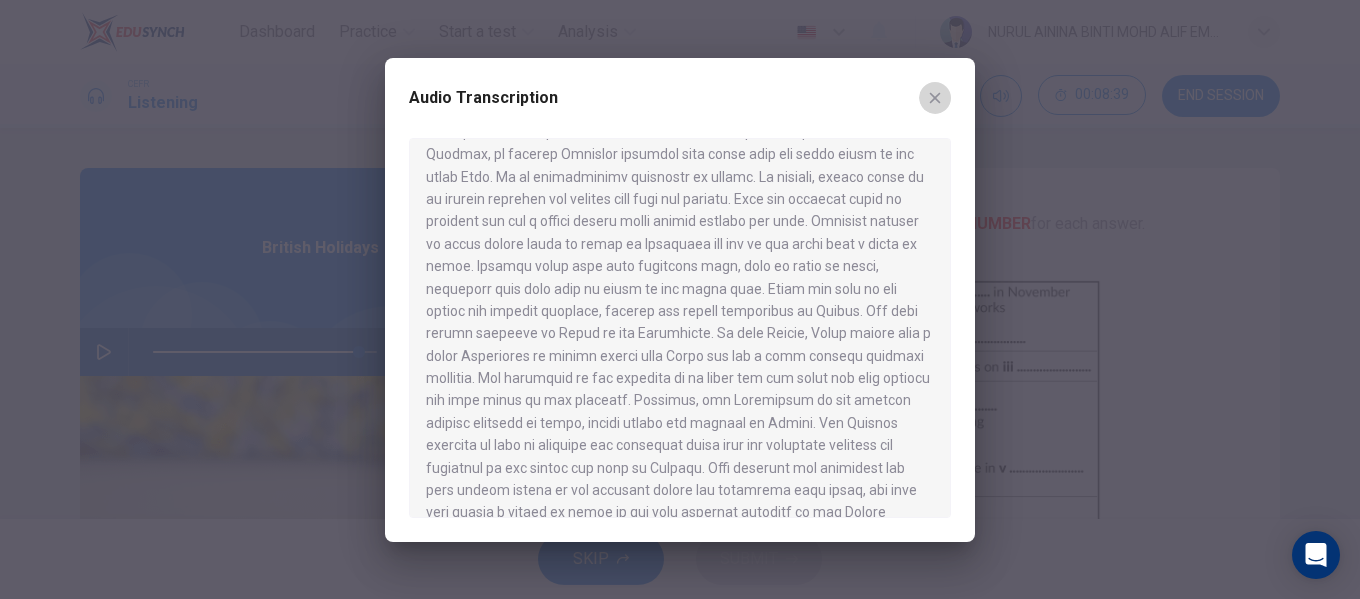 click at bounding box center [935, 98] 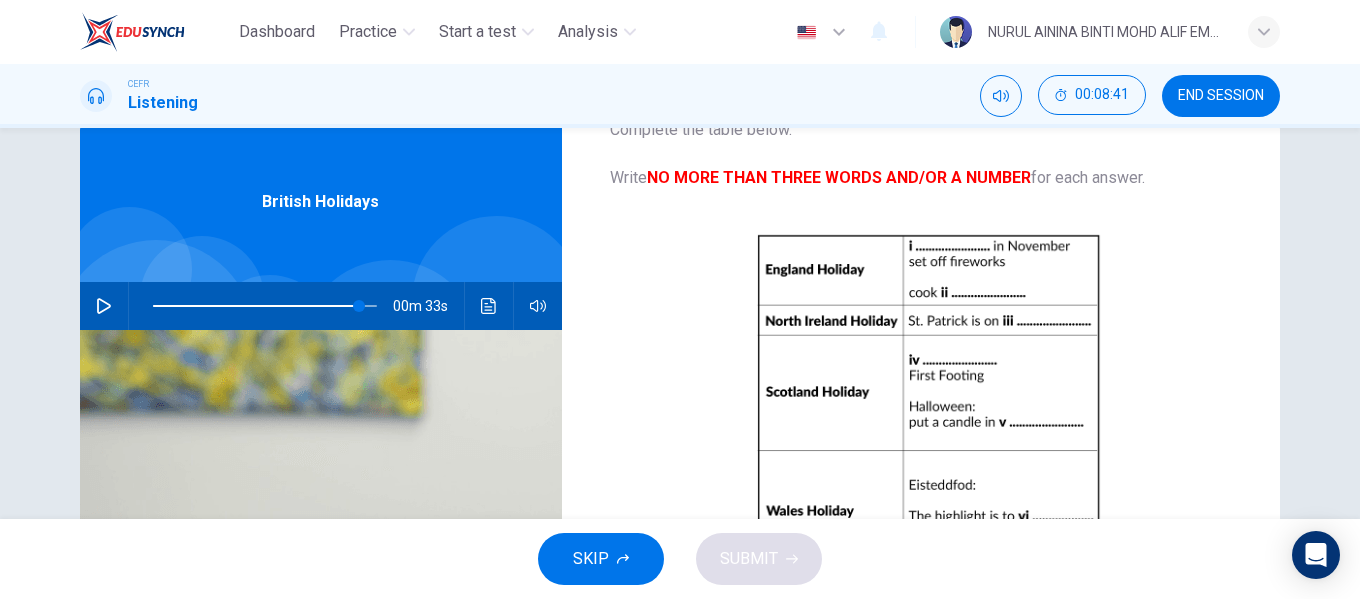 scroll, scrollTop: 131, scrollLeft: 0, axis: vertical 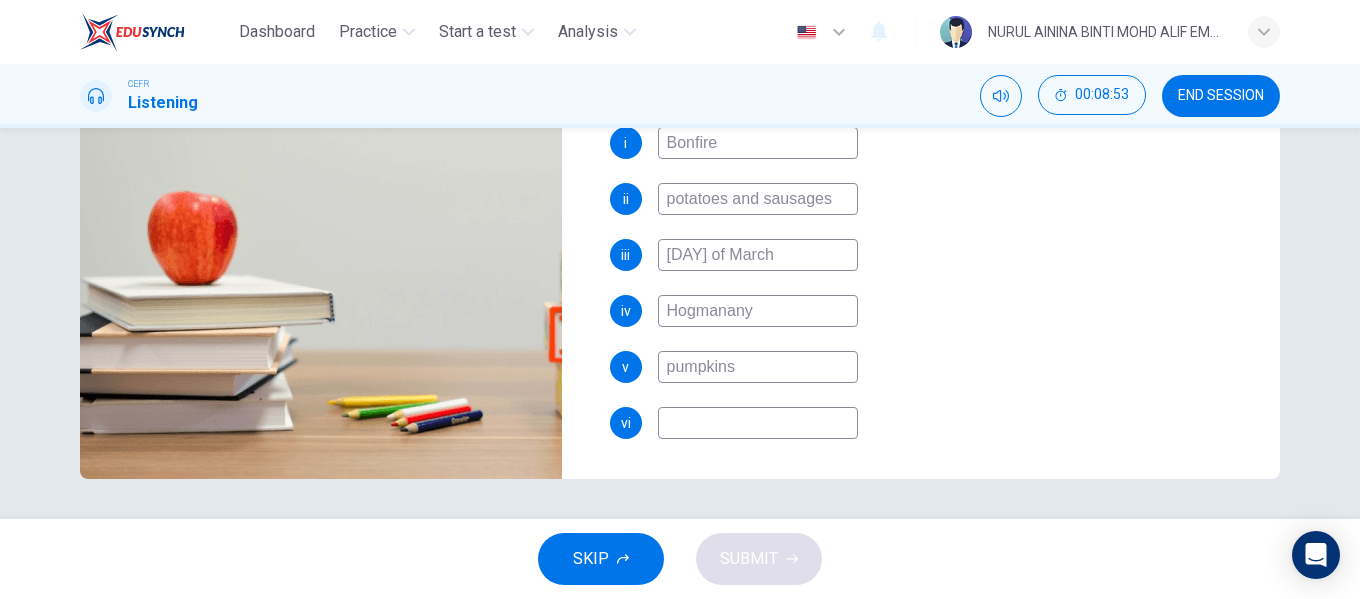 click at bounding box center (758, 143) 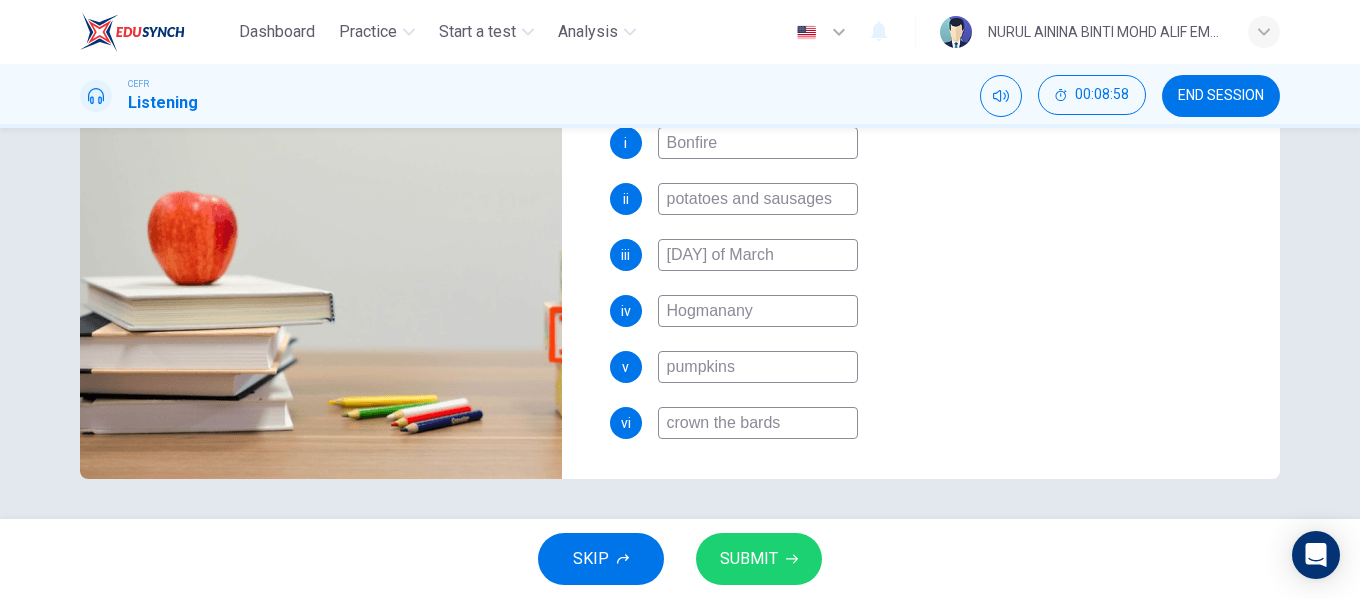 type on "crown the bards" 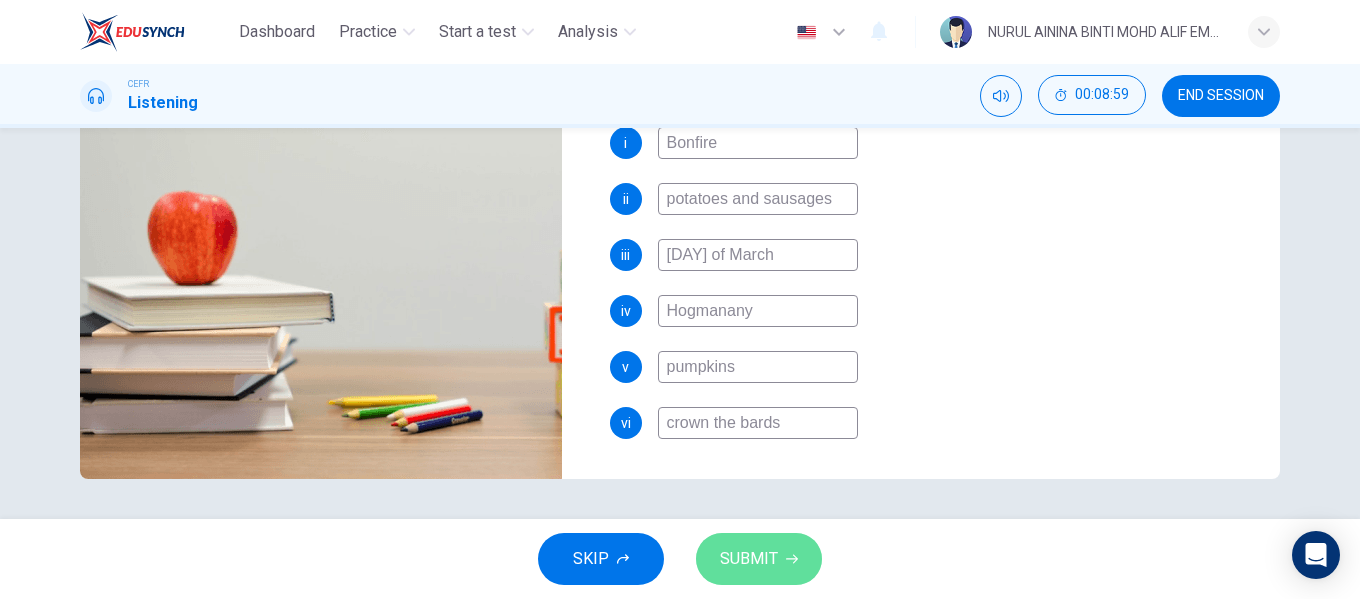 click on "SUBMIT" at bounding box center [759, 559] 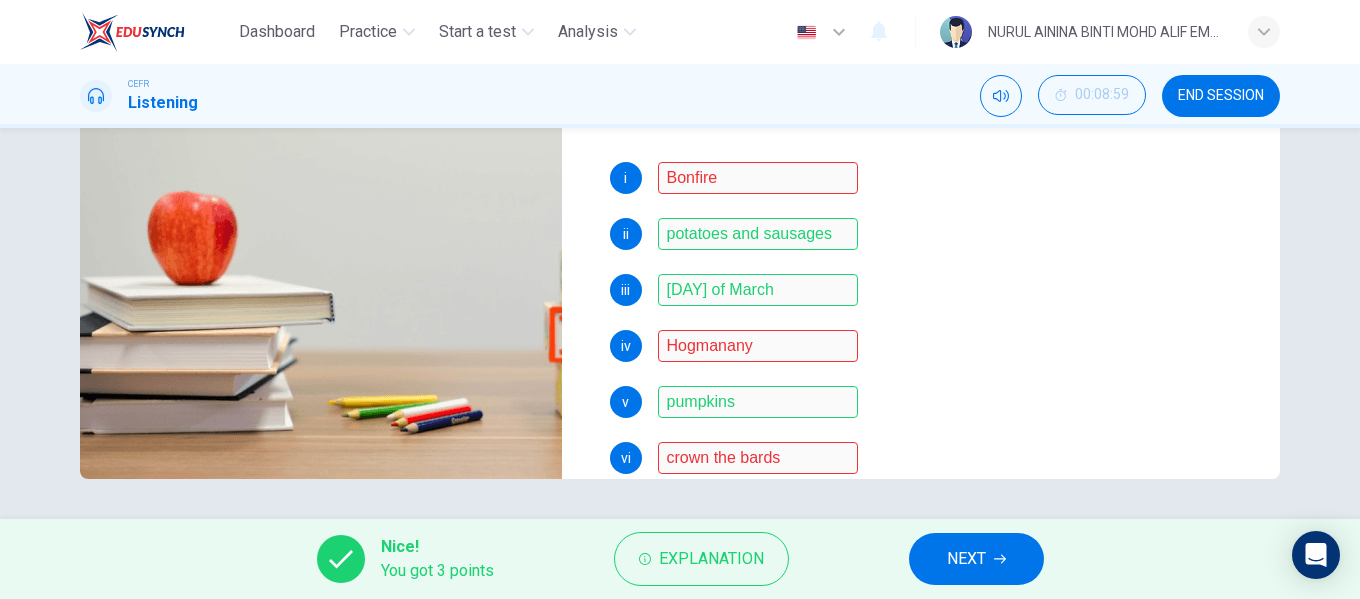 scroll, scrollTop: 286, scrollLeft: 0, axis: vertical 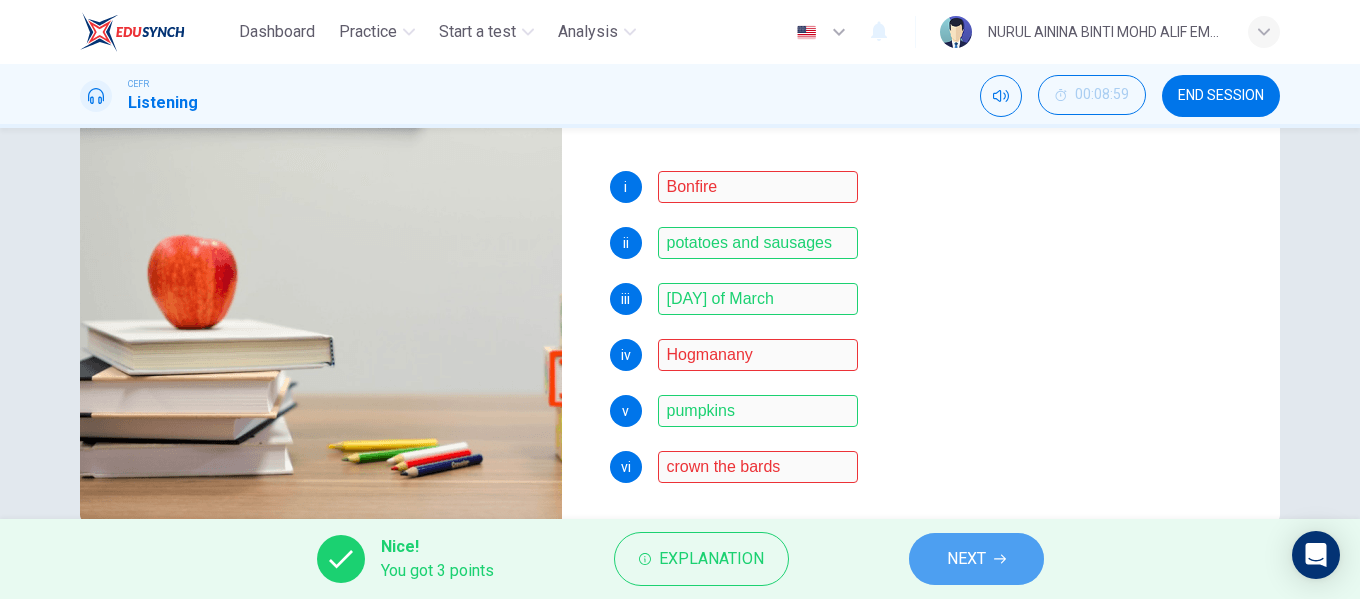 click on "NEXT" at bounding box center [966, 559] 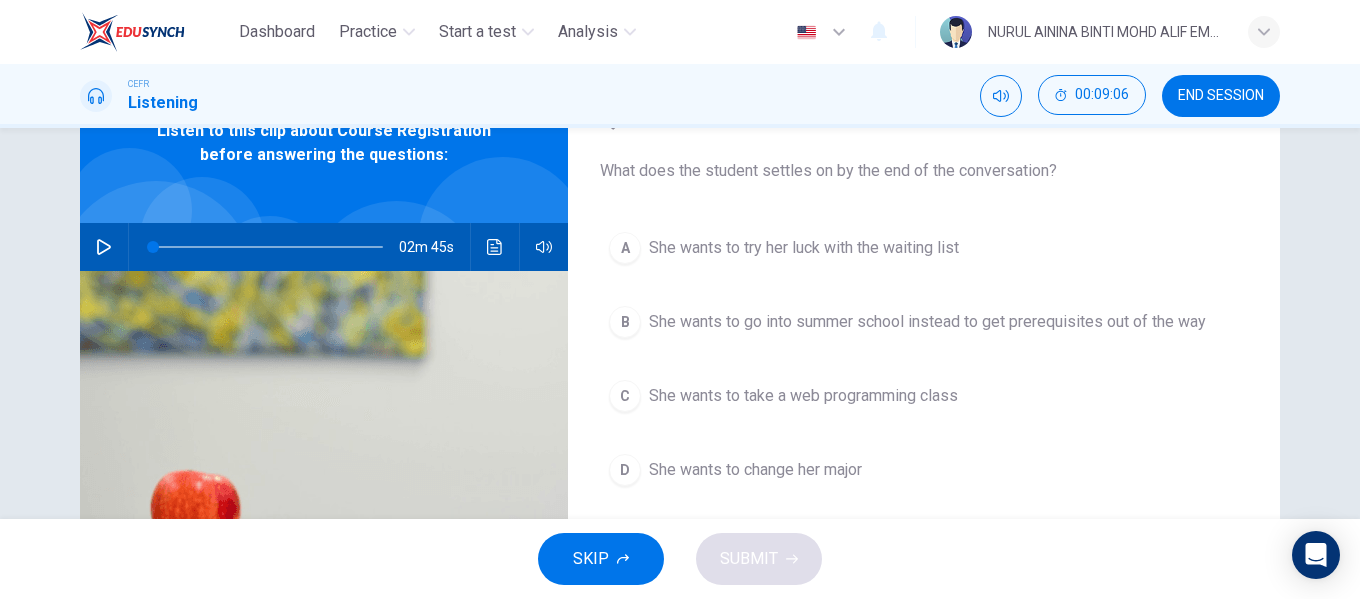 scroll, scrollTop: 84, scrollLeft: 0, axis: vertical 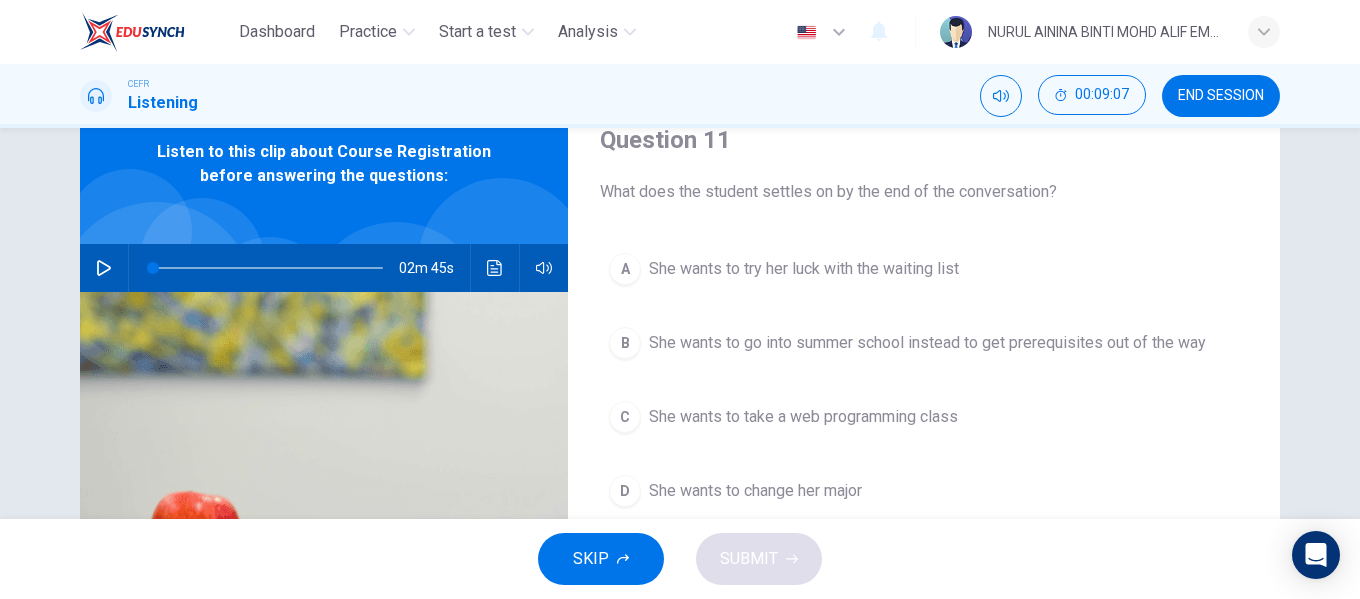 click at bounding box center (104, 268) 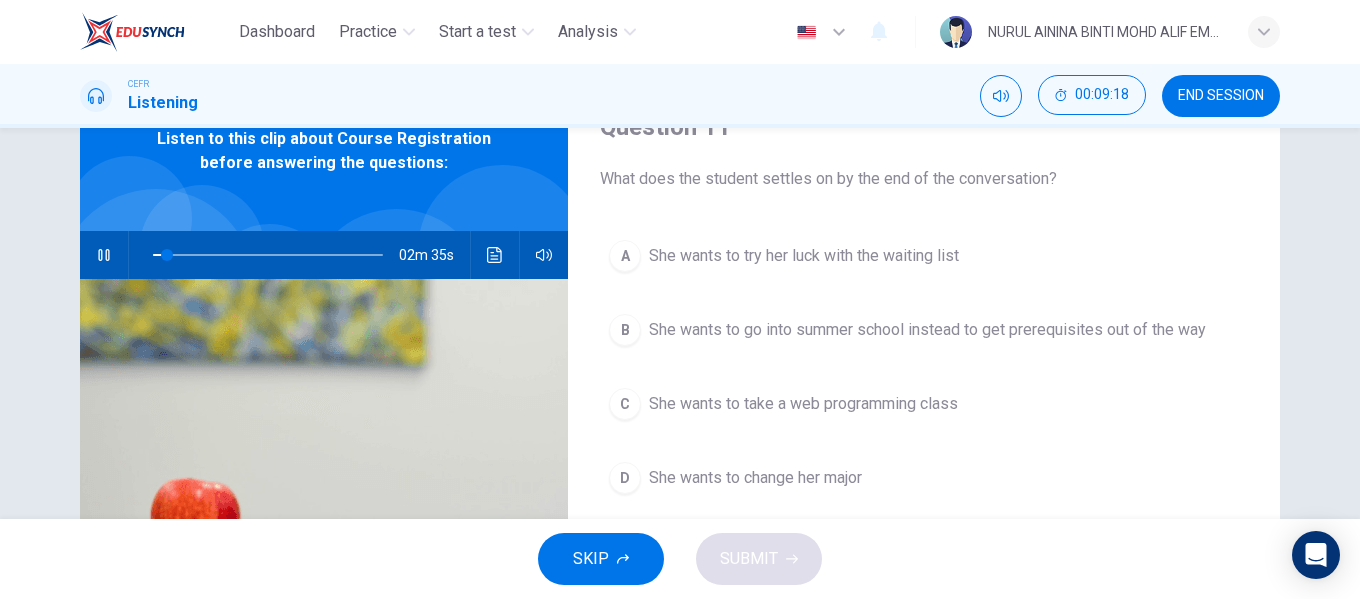 scroll, scrollTop: 99, scrollLeft: 0, axis: vertical 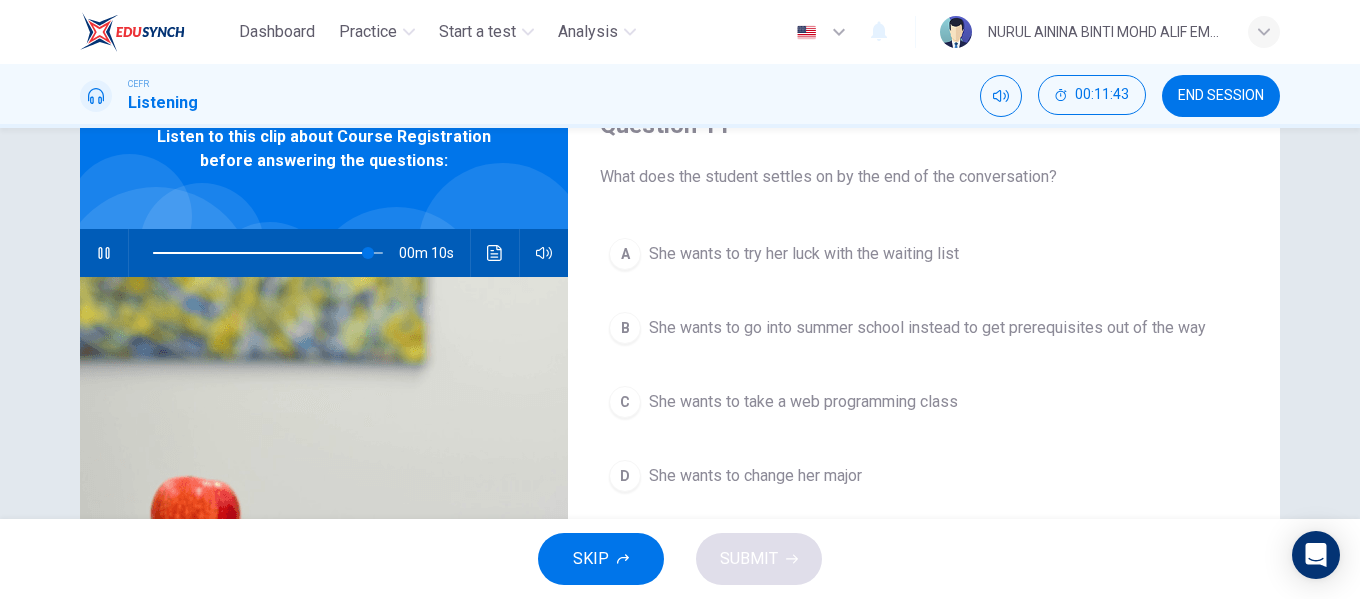 click on "She wants to take a web programming class" at bounding box center [804, 254] 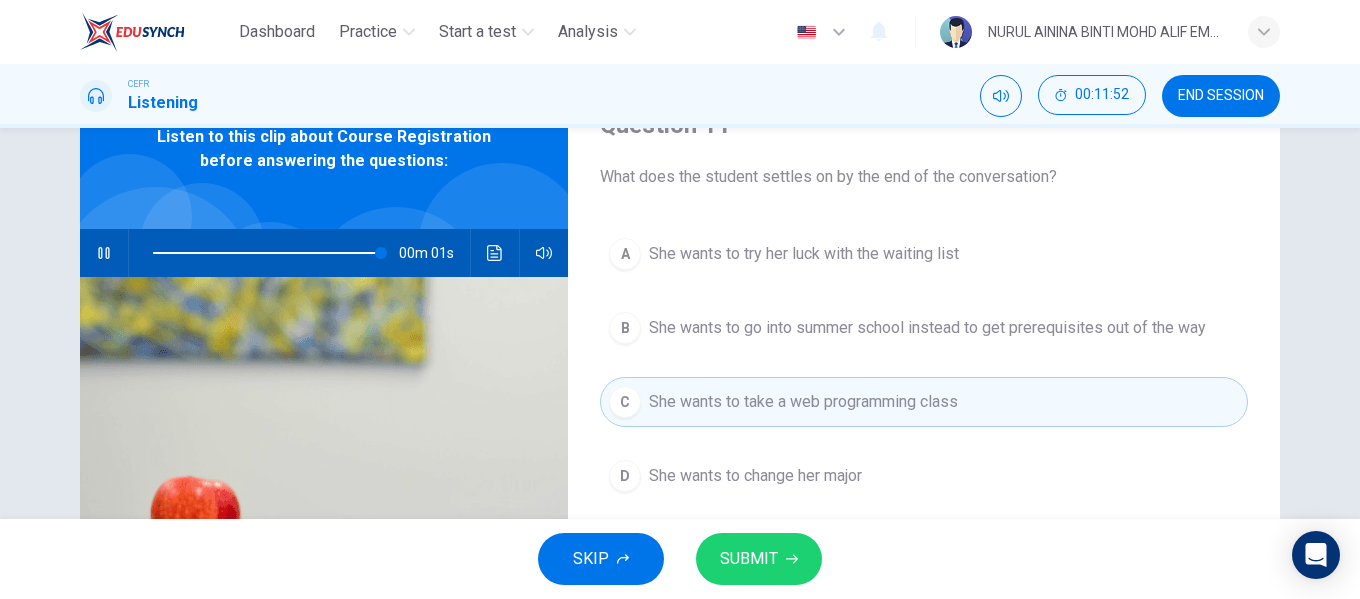click on "SUBMIT" at bounding box center [749, 559] 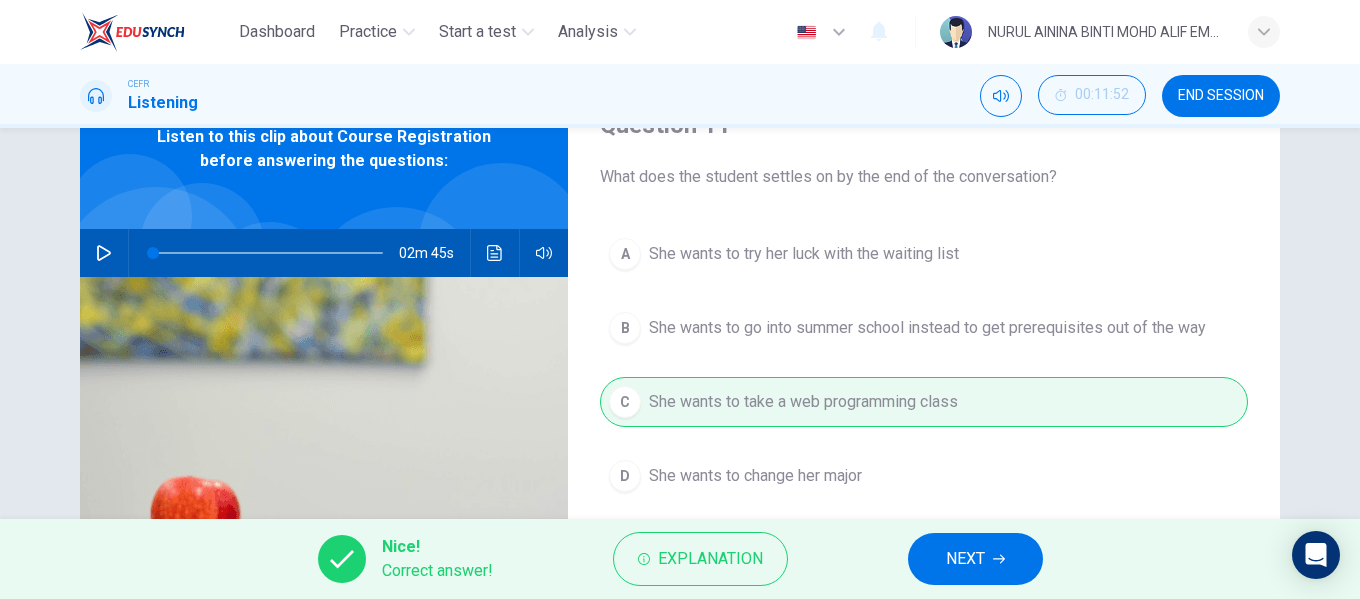 click on "NEXT" at bounding box center [965, 559] 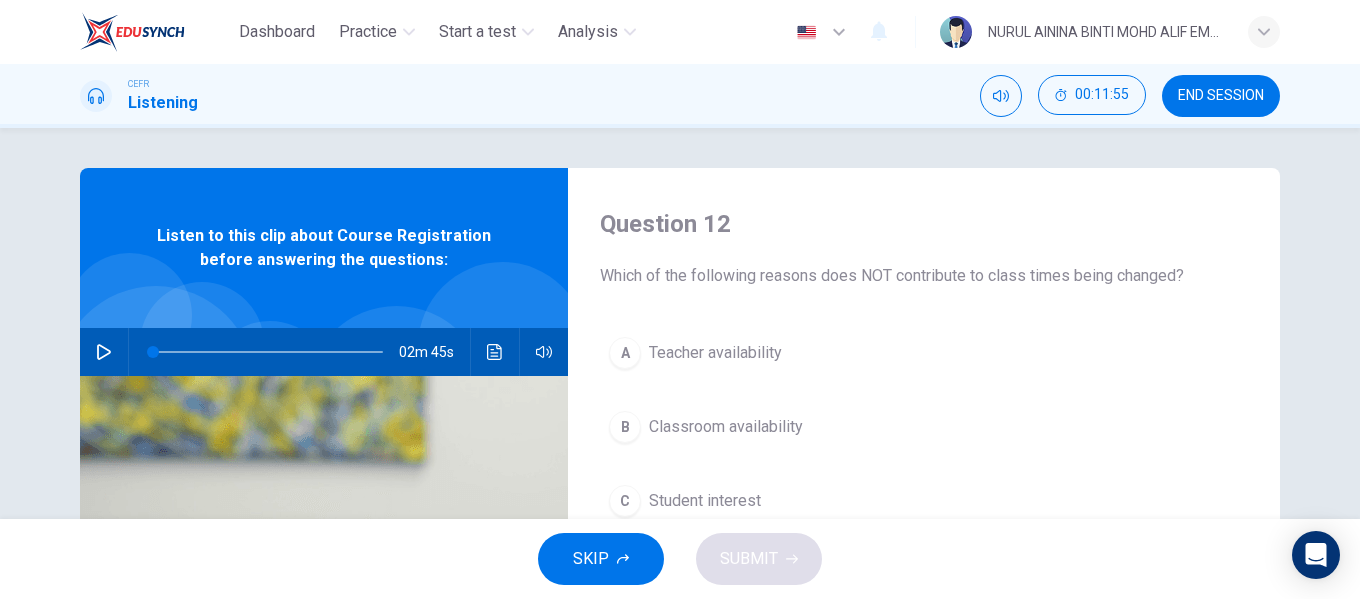 scroll, scrollTop: 100, scrollLeft: 0, axis: vertical 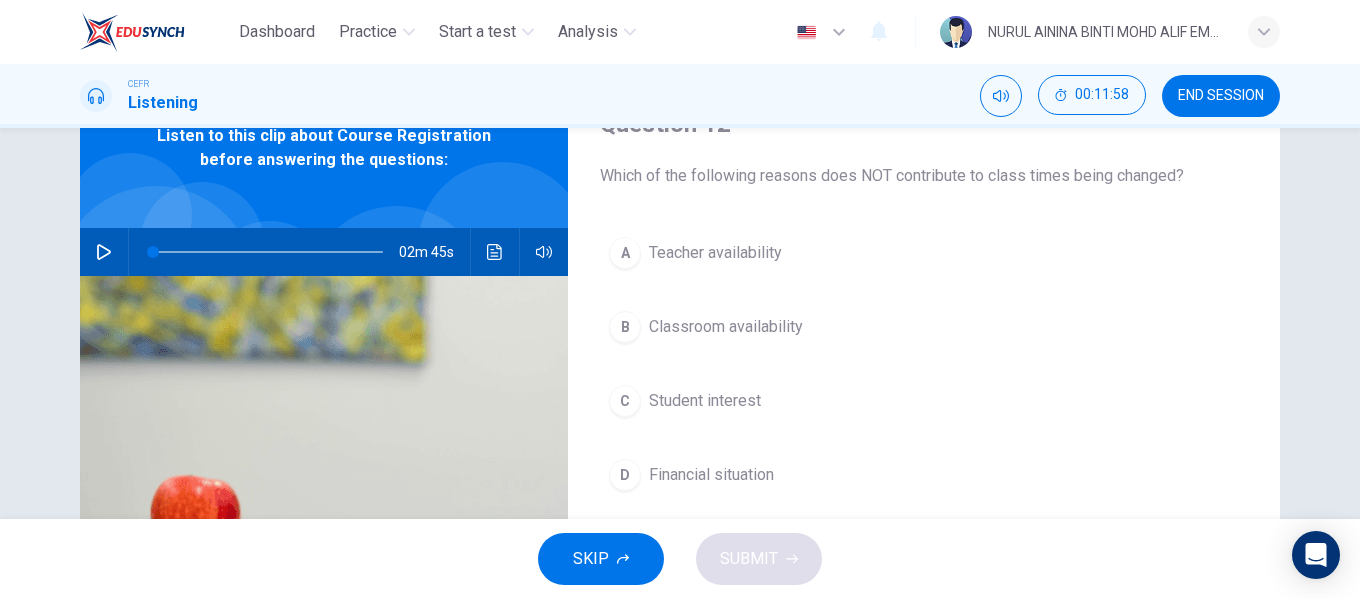 click on "Financial situation" at bounding box center (715, 253) 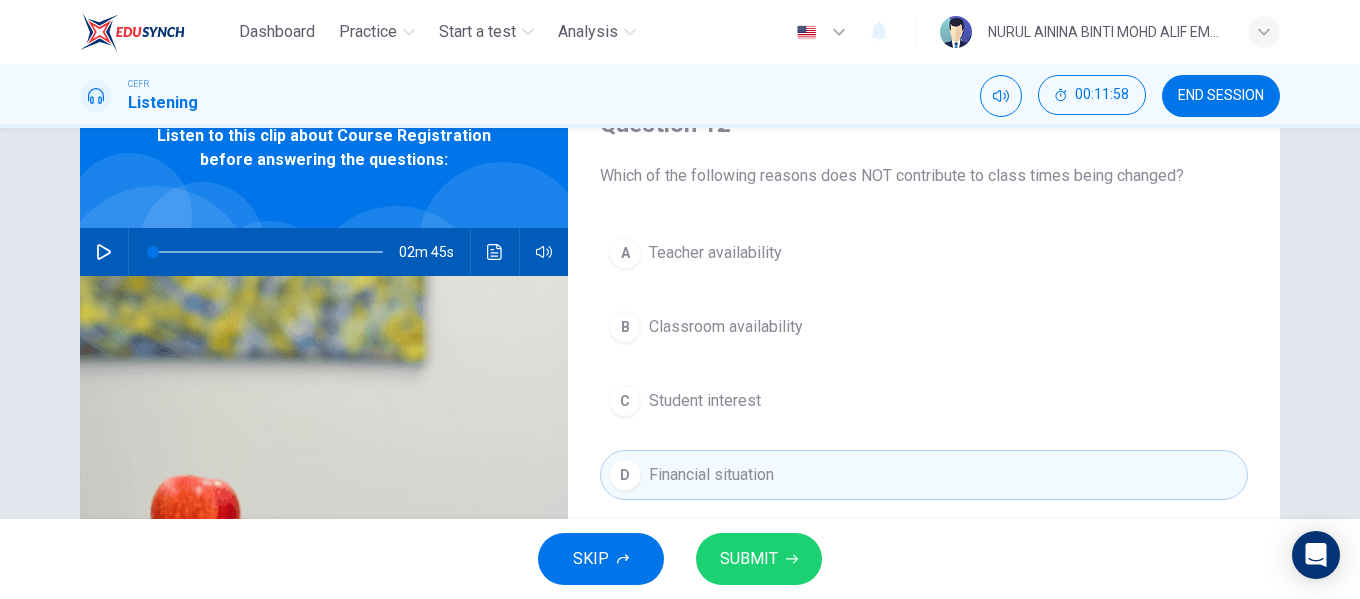 click on "SUBMIT" at bounding box center (759, 559) 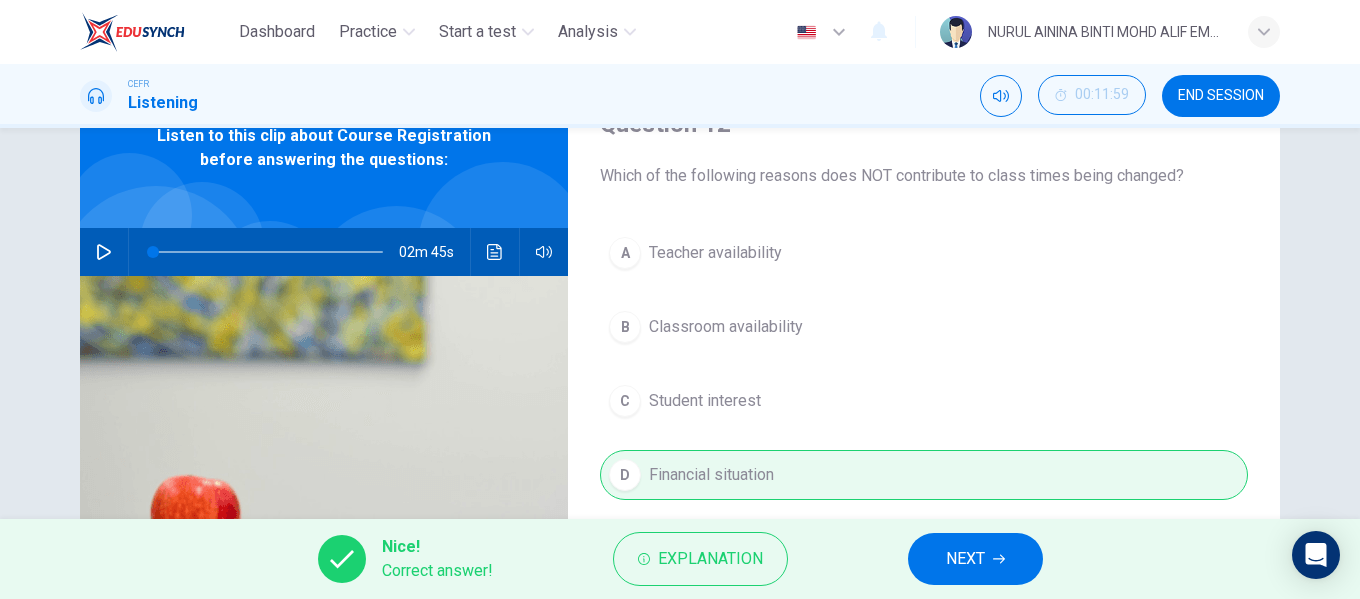 click on "NEXT" at bounding box center (975, 559) 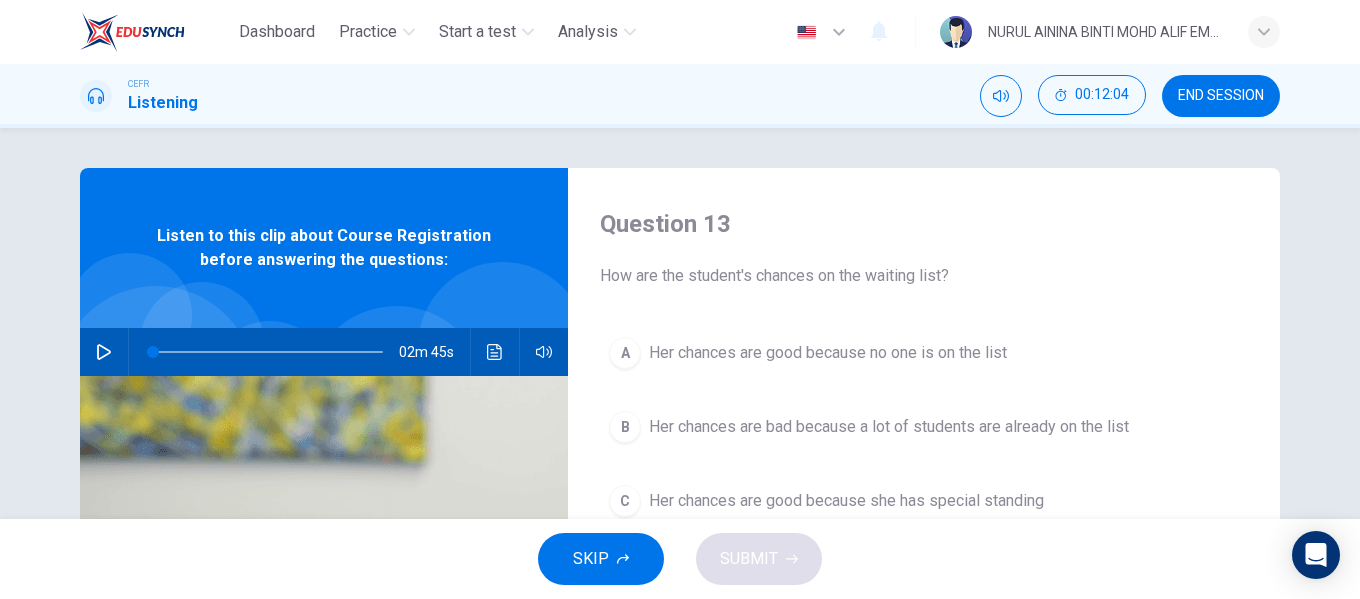 scroll, scrollTop: 100, scrollLeft: 0, axis: vertical 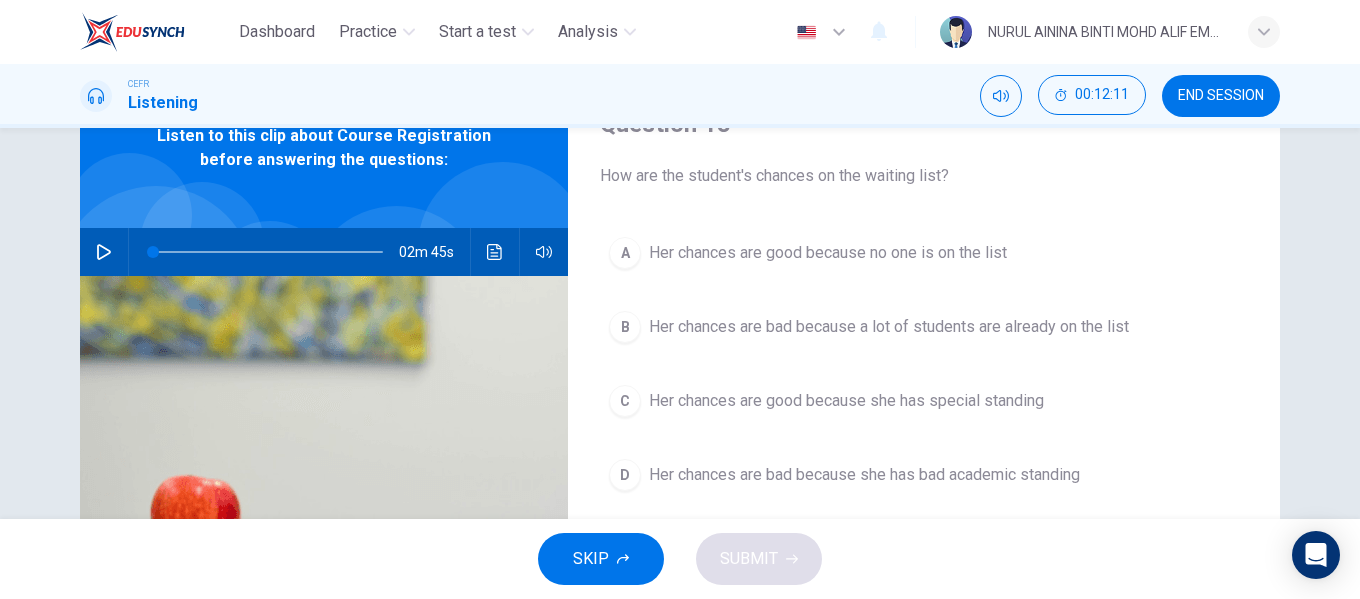 click on "B Her chances are bad because a lot of students are already on the list" at bounding box center [924, 327] 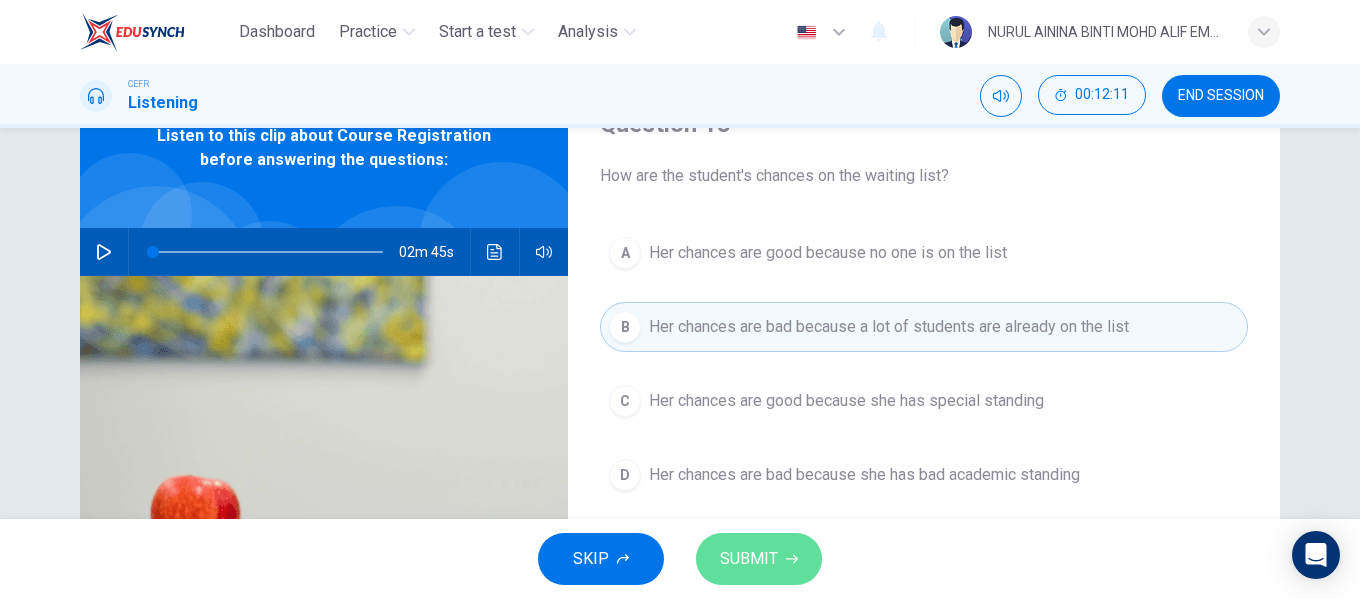 click on "SUBMIT" at bounding box center (759, 559) 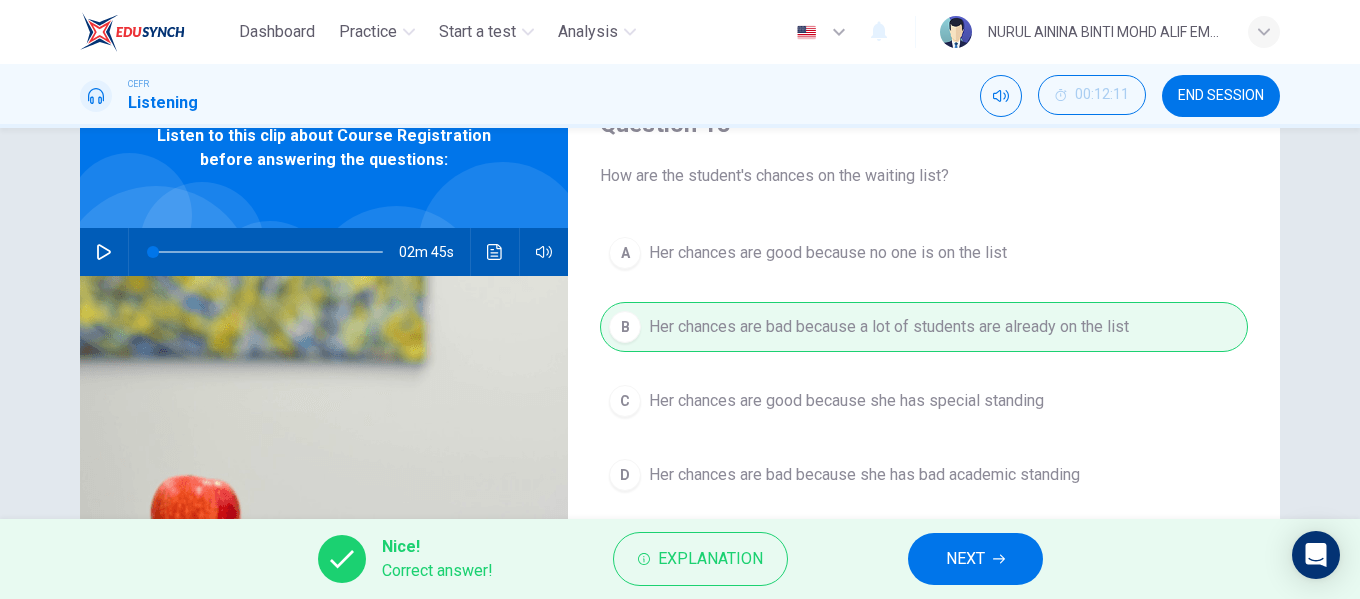 click on "NEXT" at bounding box center [975, 559] 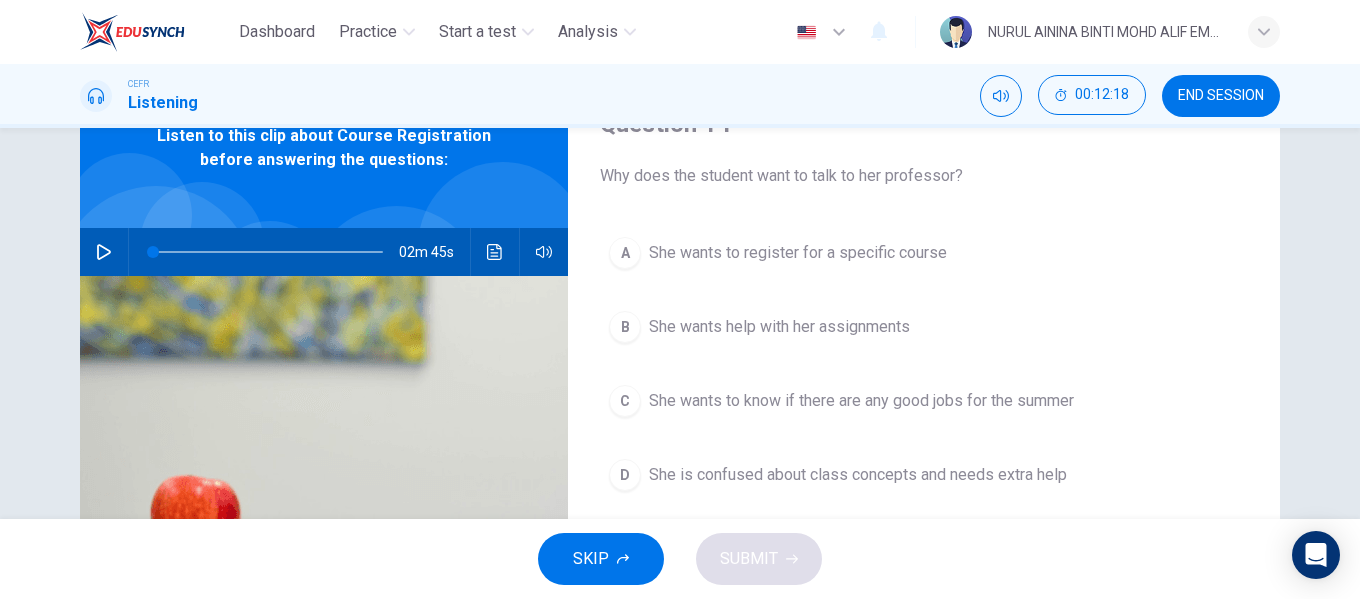 click on "She wants to register for a specific course" at bounding box center (798, 253) 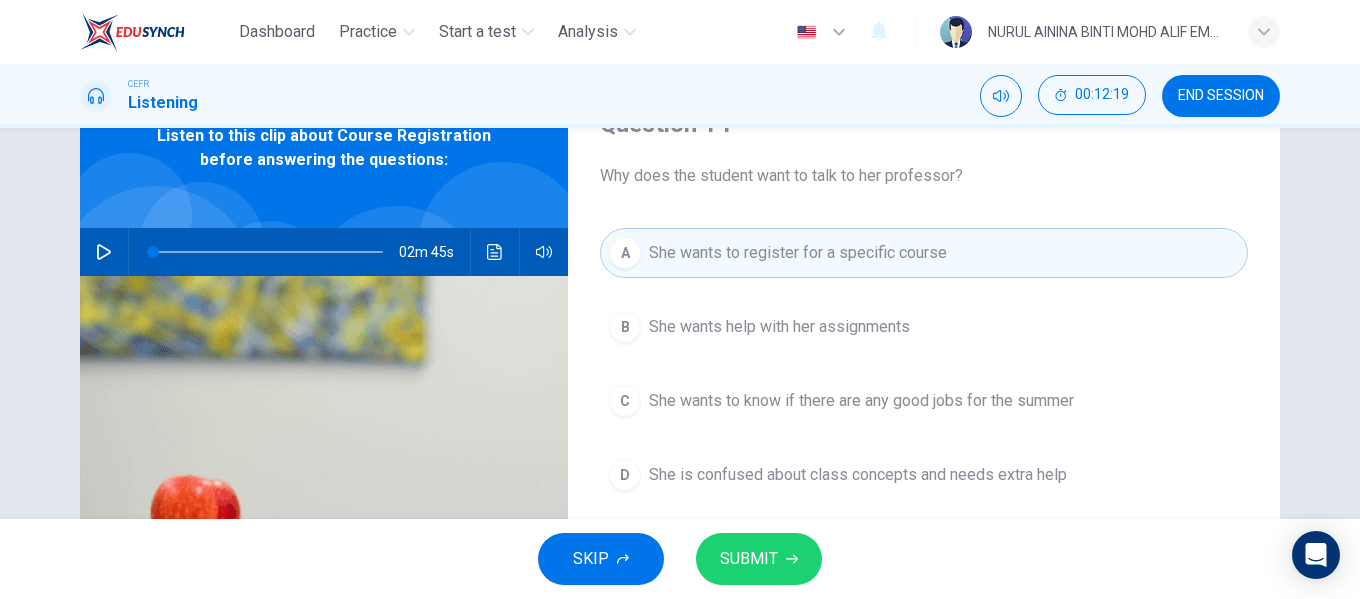 click on "SUBMIT" at bounding box center (749, 559) 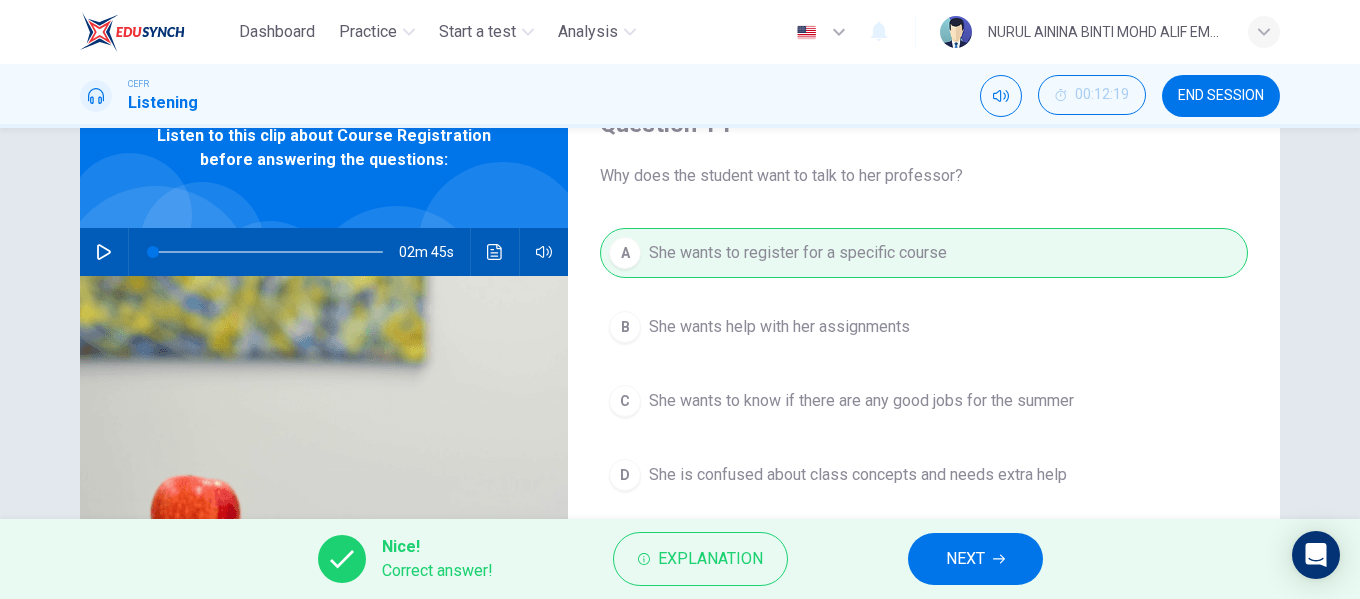 click on "NEXT" at bounding box center [965, 559] 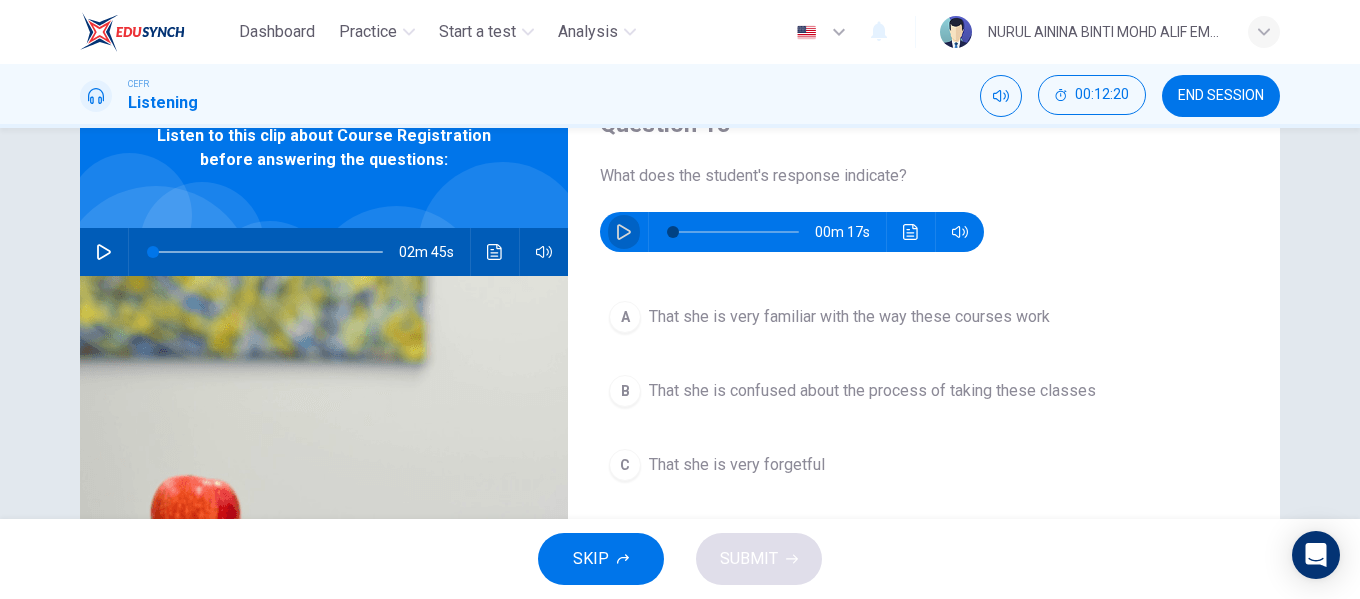 click at bounding box center (624, 232) 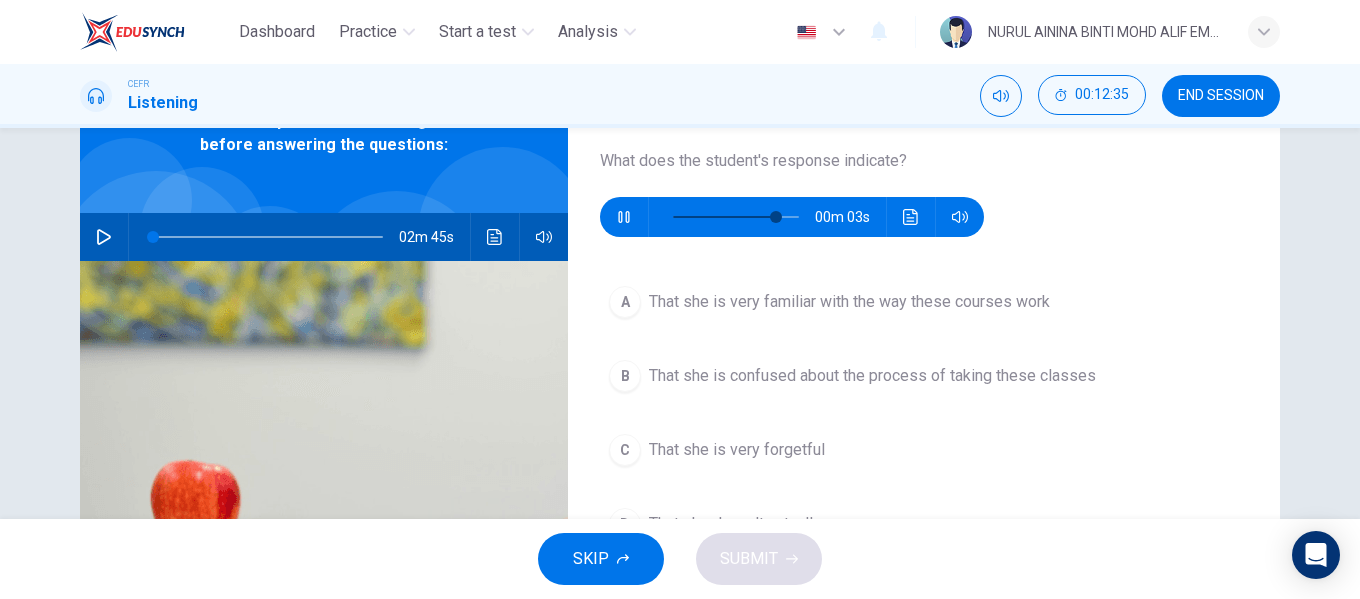 scroll, scrollTop: 111, scrollLeft: 0, axis: vertical 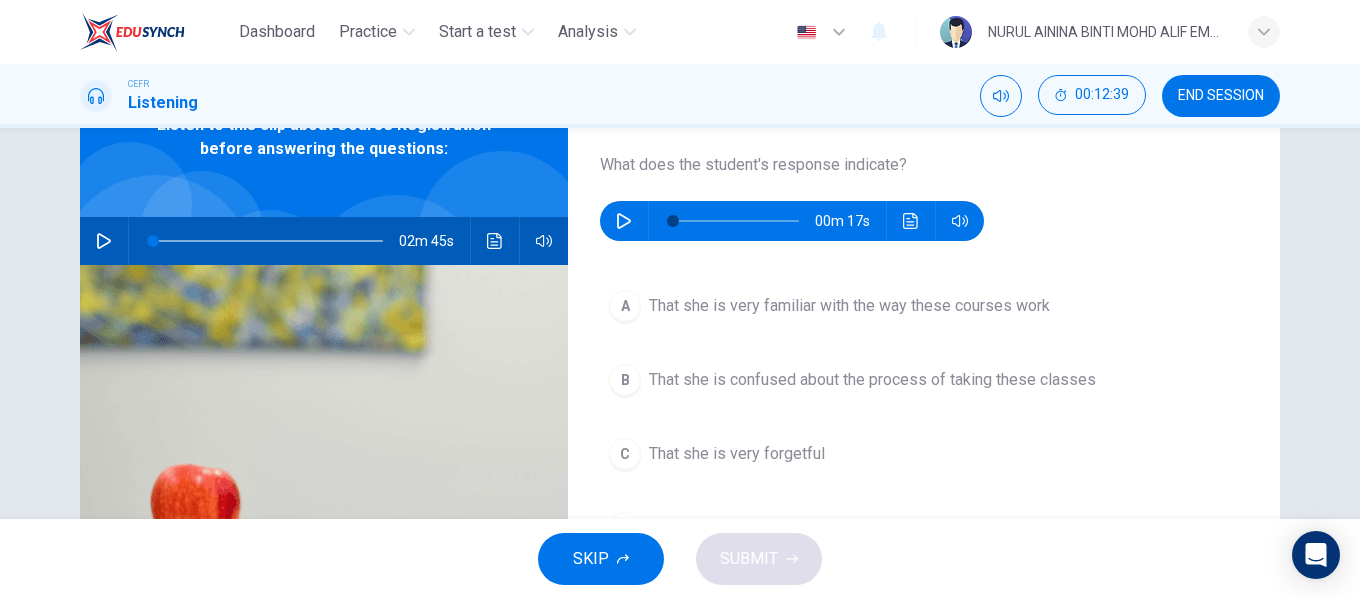 click on "That she is confused about the process of taking these classes" at bounding box center [849, 306] 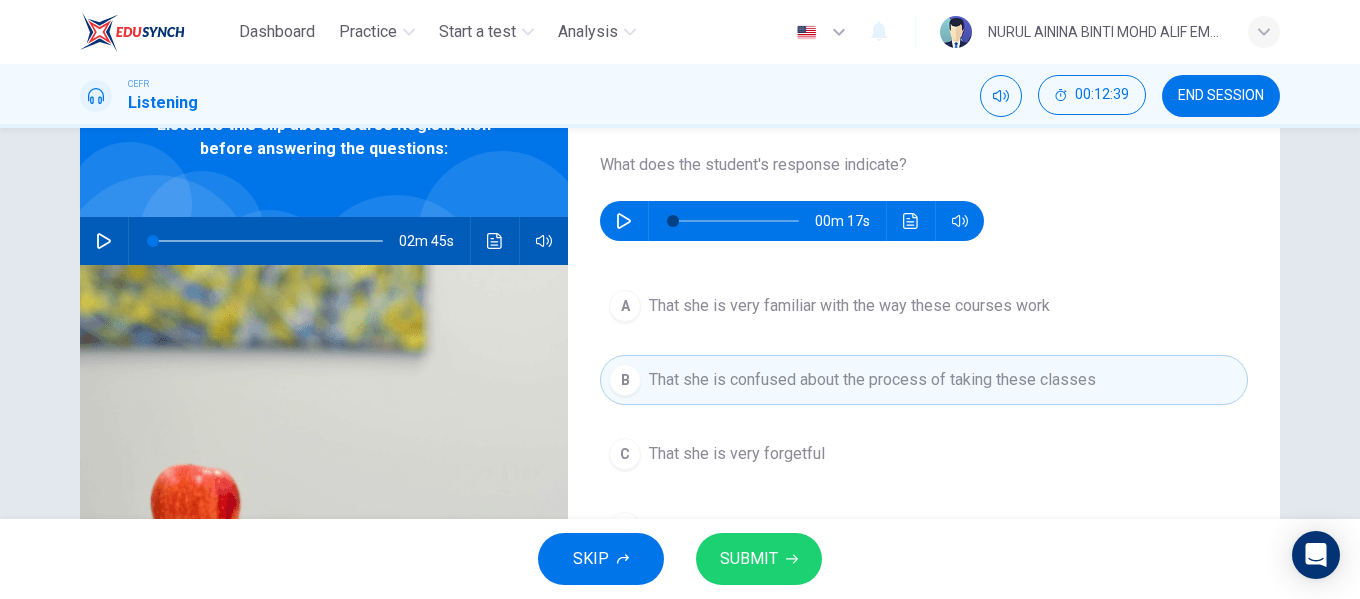click on "SUBMIT" at bounding box center [759, 559] 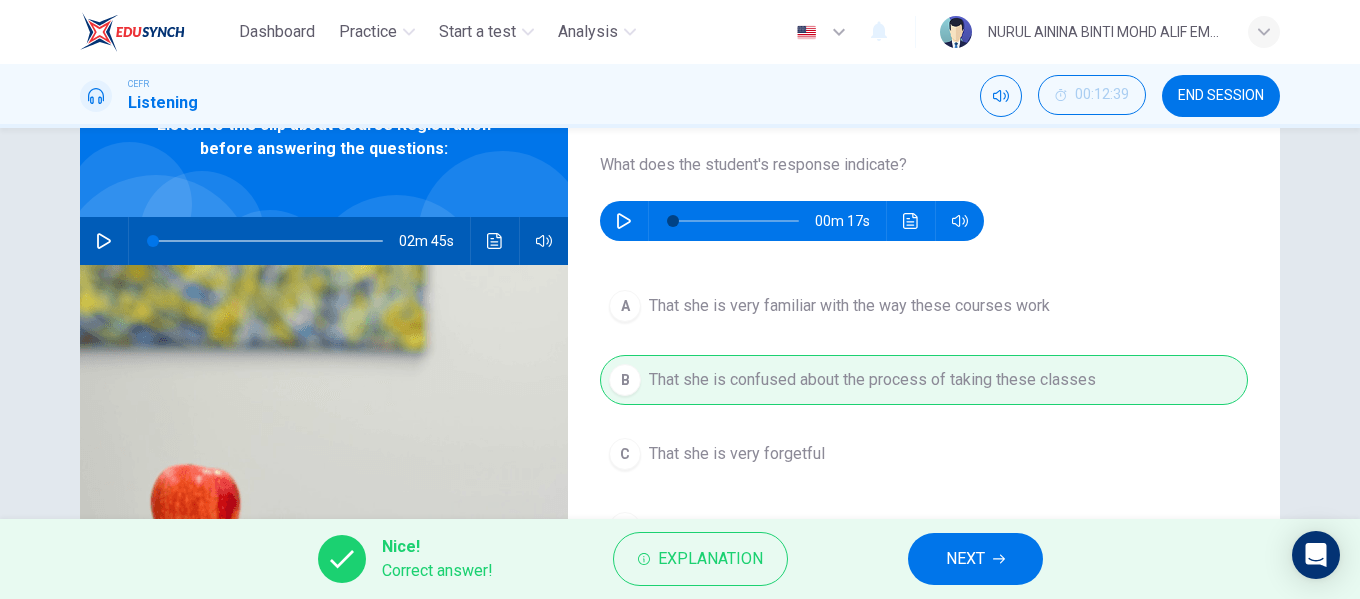 click on "NEXT" at bounding box center [965, 559] 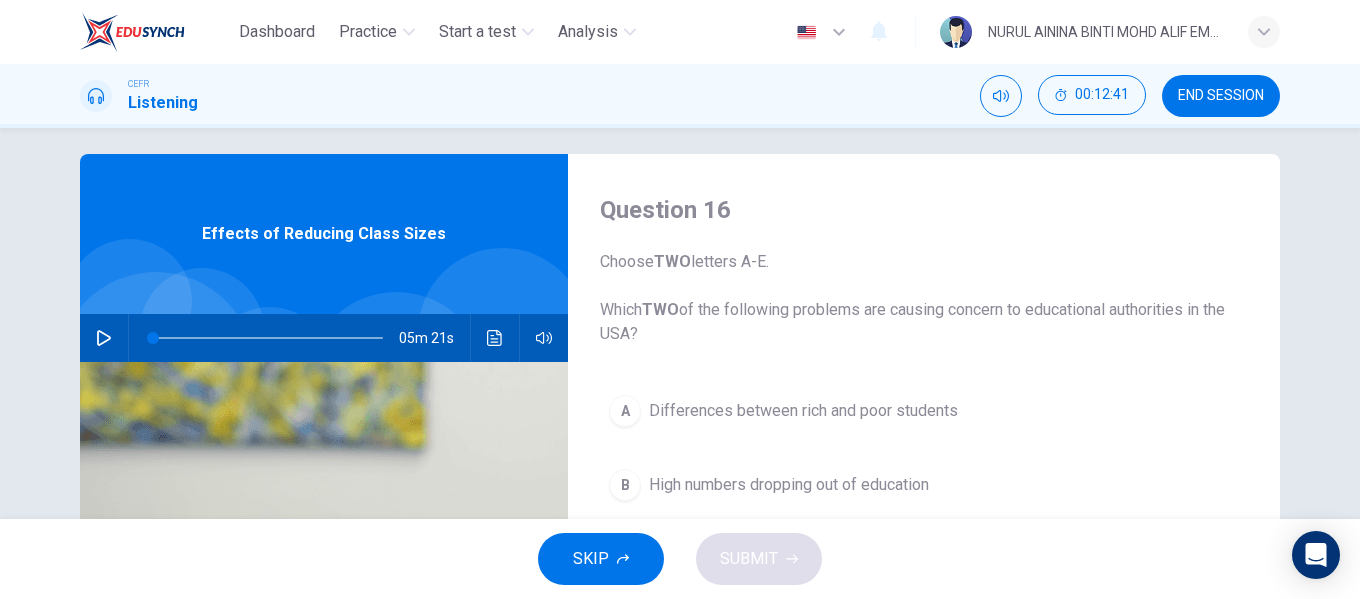 scroll, scrollTop: 0, scrollLeft: 0, axis: both 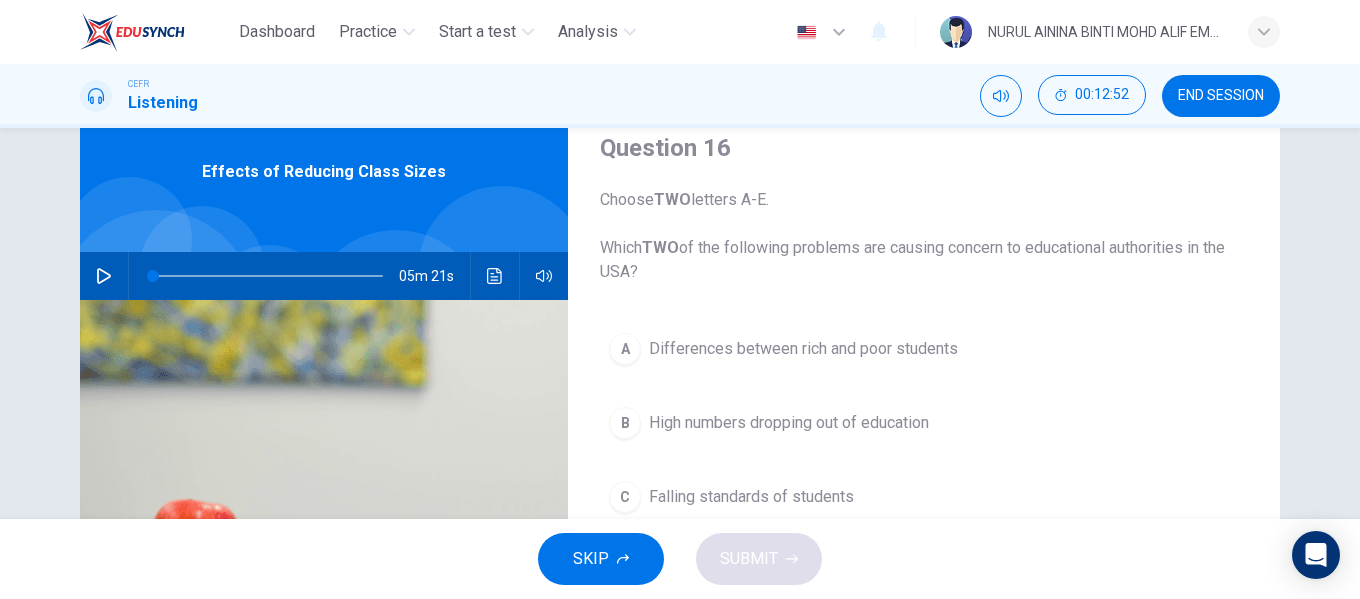 click at bounding box center (104, 276) 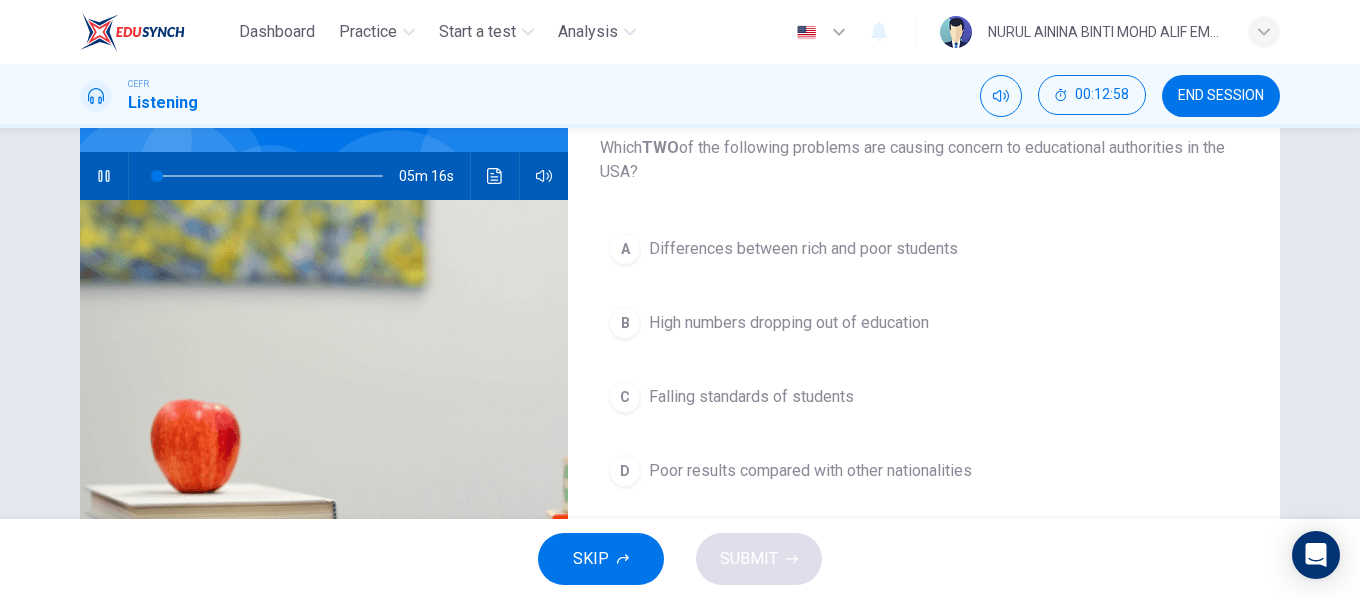scroll, scrollTop: 76, scrollLeft: 0, axis: vertical 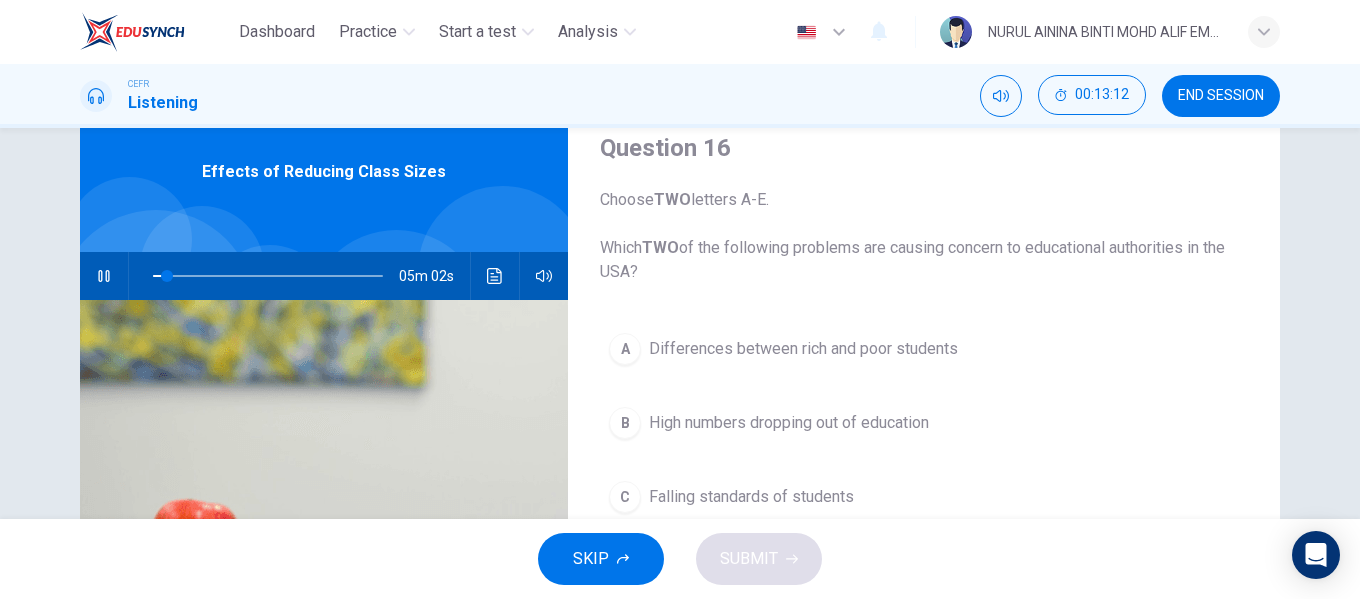 type 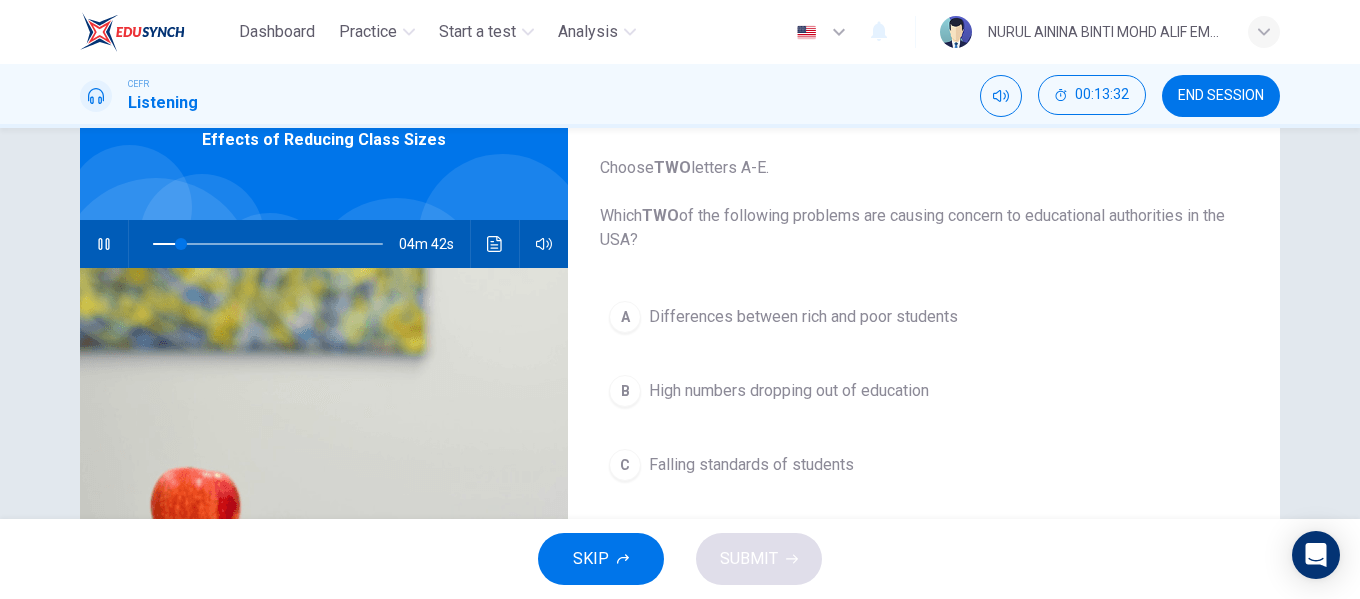 scroll, scrollTop: 99, scrollLeft: 0, axis: vertical 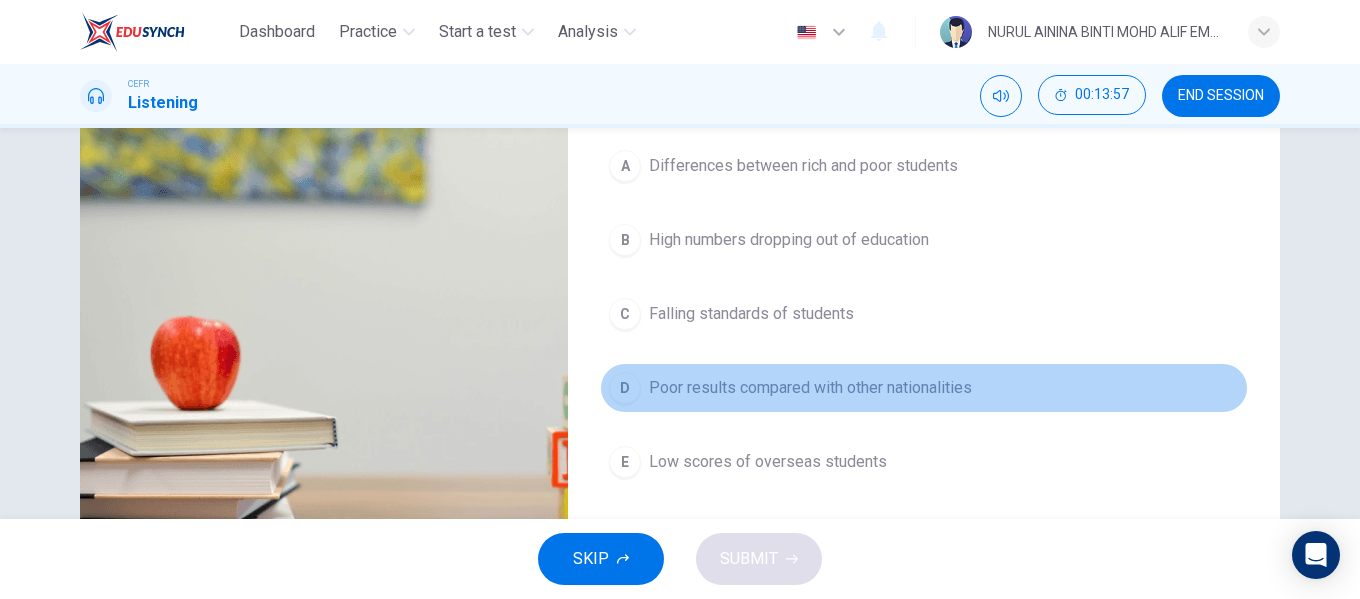 click on "Poor results compared with other nationalities" at bounding box center (803, 166) 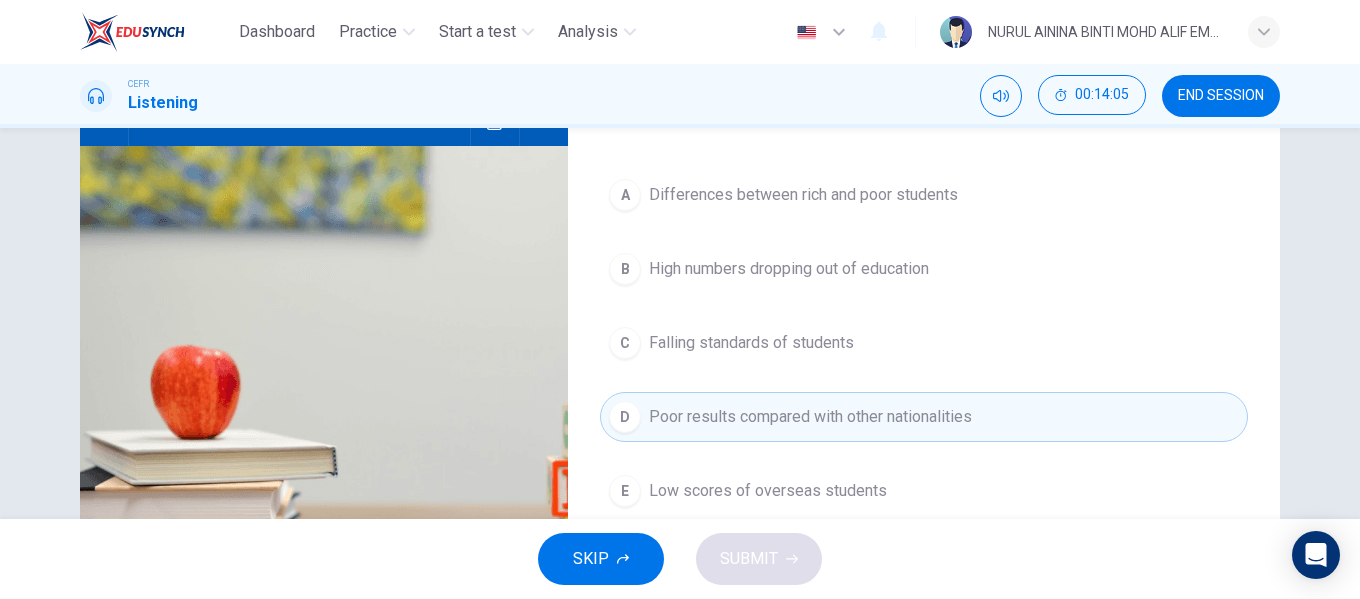 scroll, scrollTop: 225, scrollLeft: 0, axis: vertical 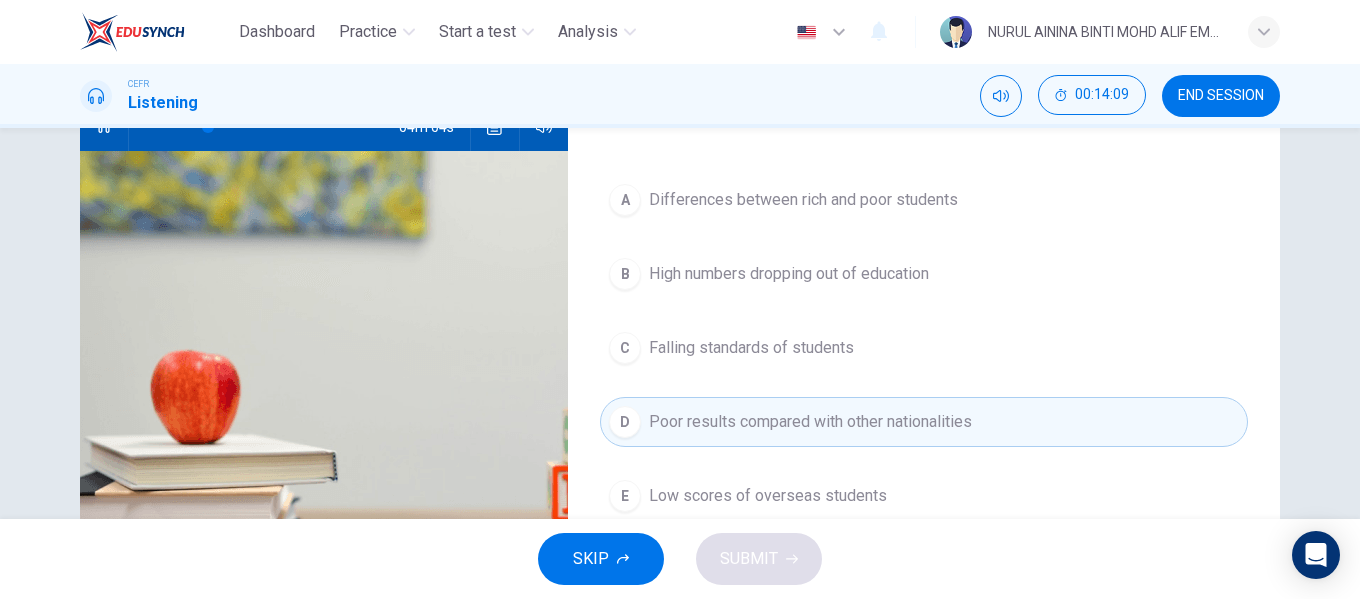 click on "Differences between rich and poor students" at bounding box center (803, 200) 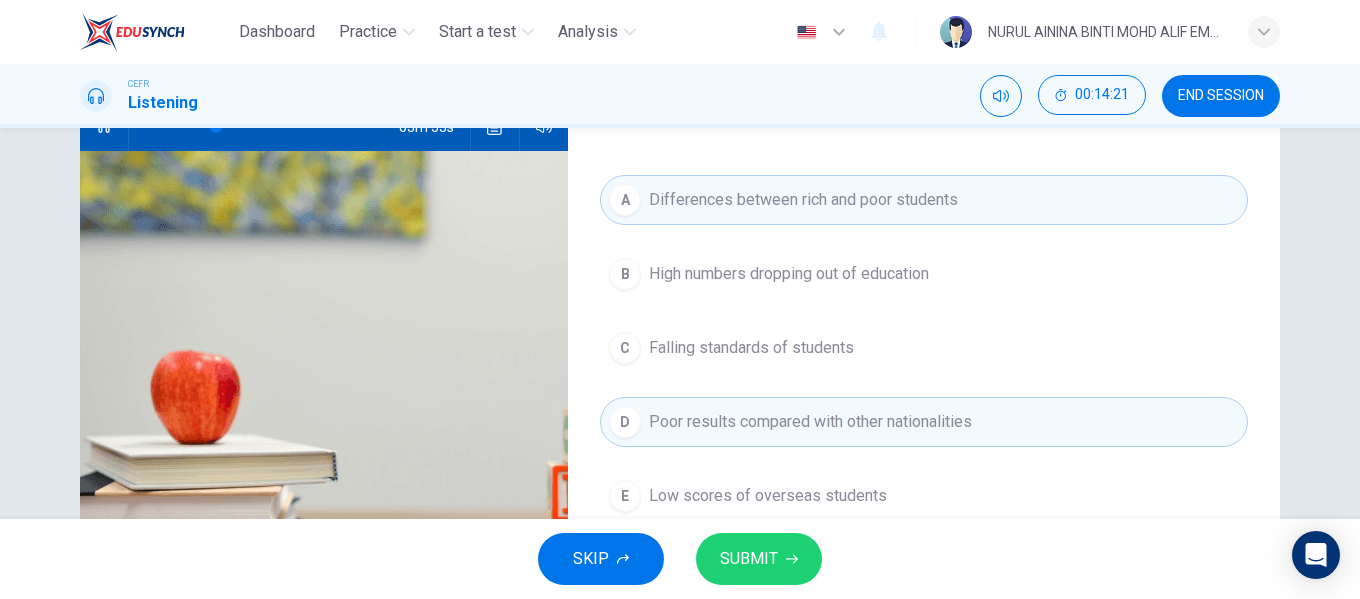 scroll, scrollTop: 325, scrollLeft: 0, axis: vertical 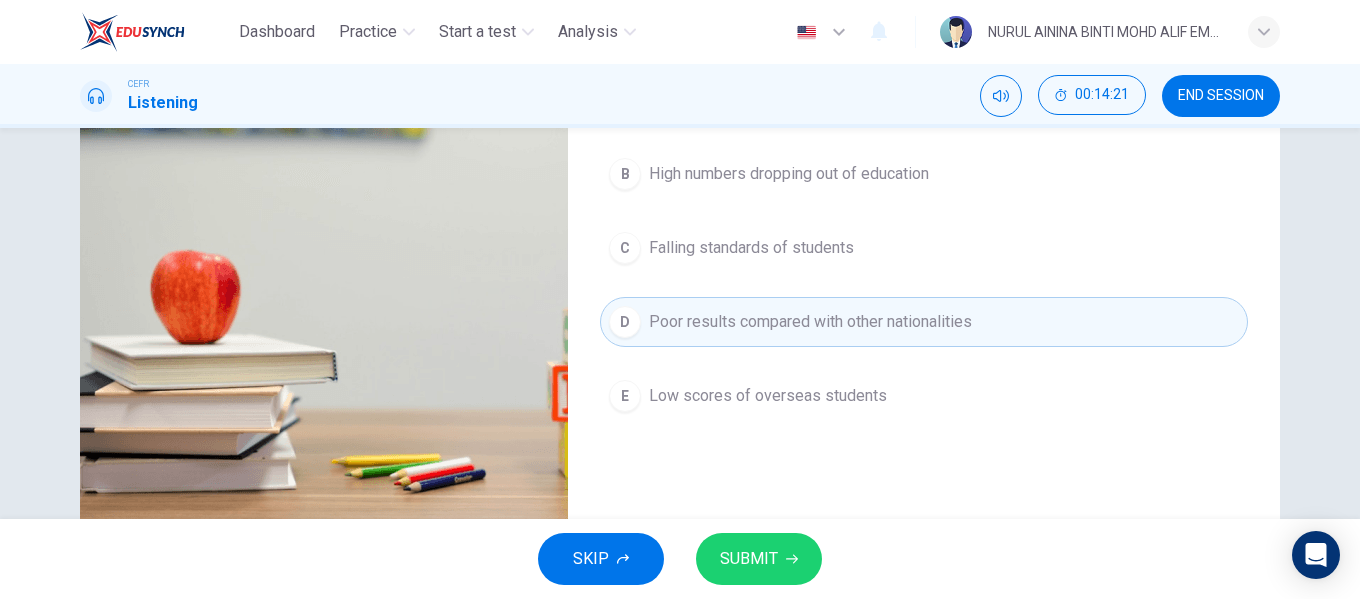 click on "Low scores of overseas students" at bounding box center (789, 174) 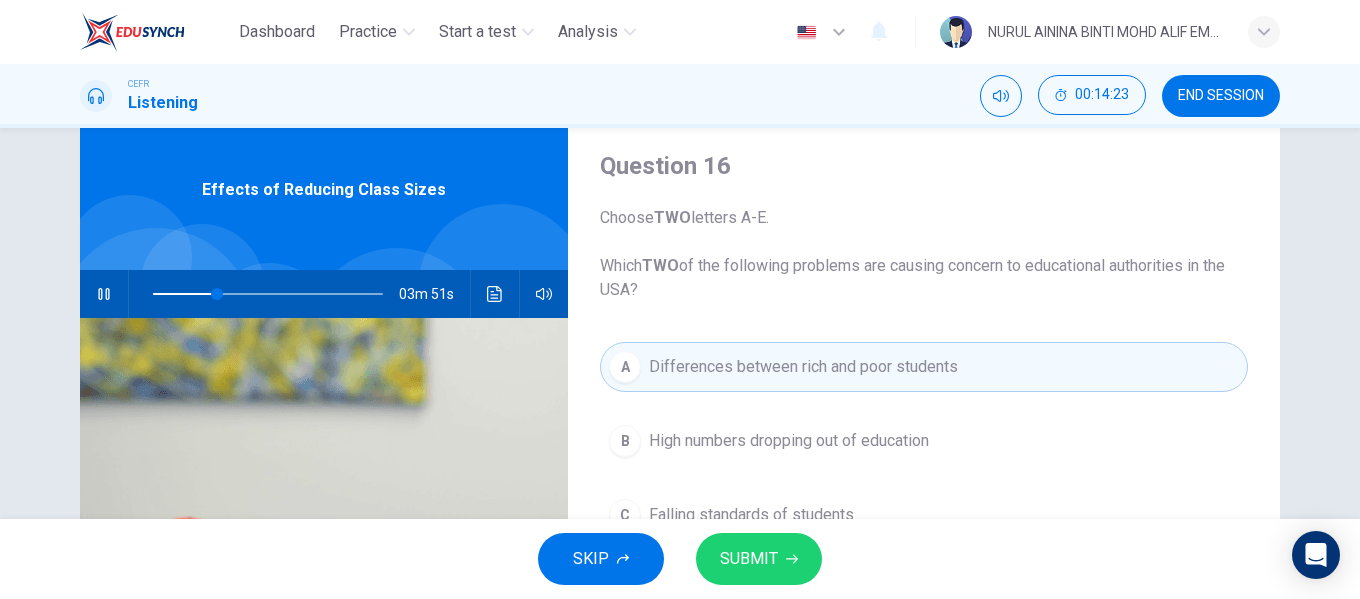 scroll, scrollTop: 0, scrollLeft: 0, axis: both 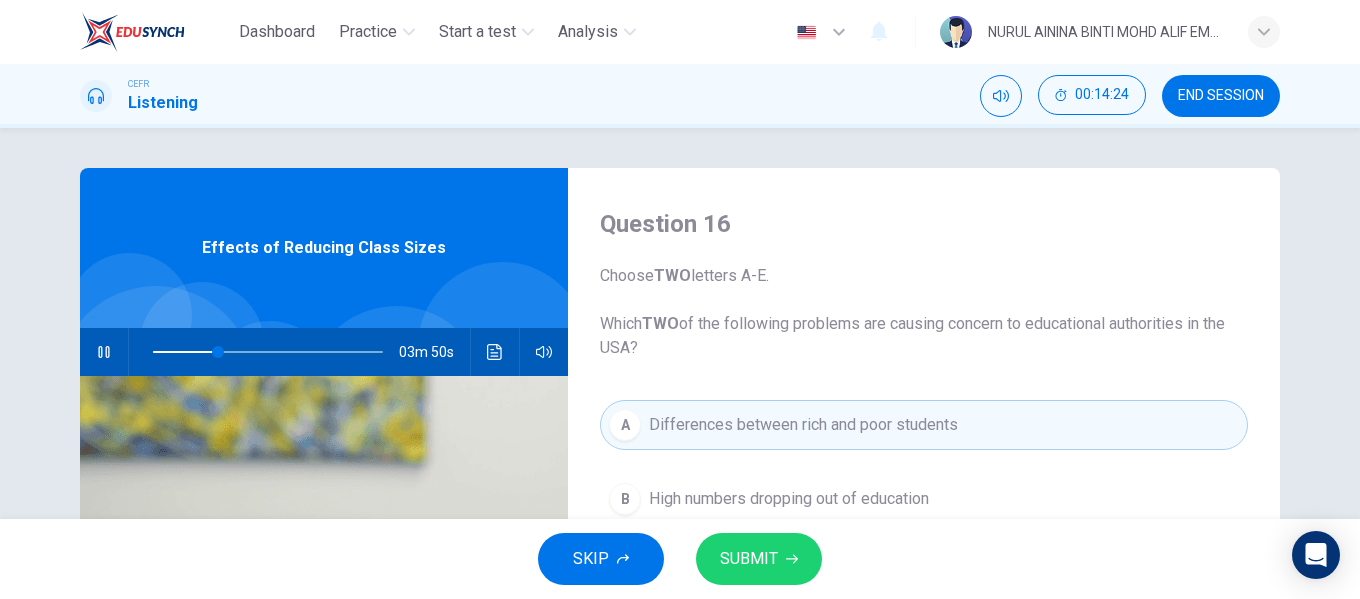 click on "SUBMIT" at bounding box center [749, 559] 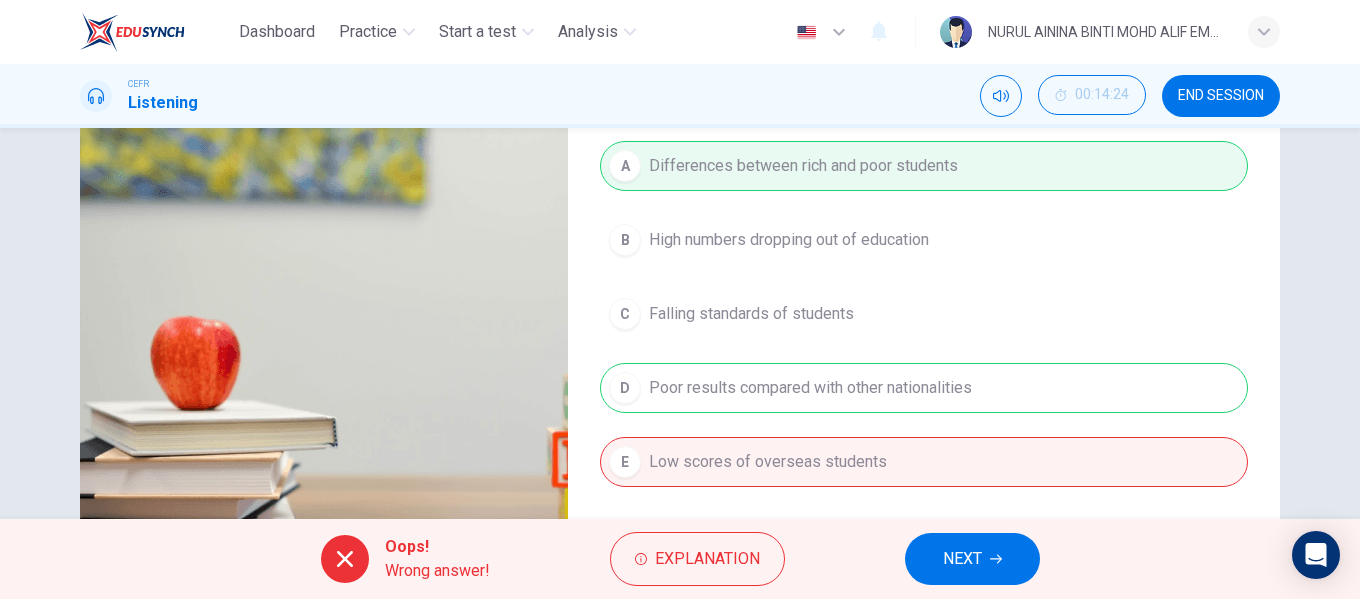 scroll, scrollTop: 384, scrollLeft: 0, axis: vertical 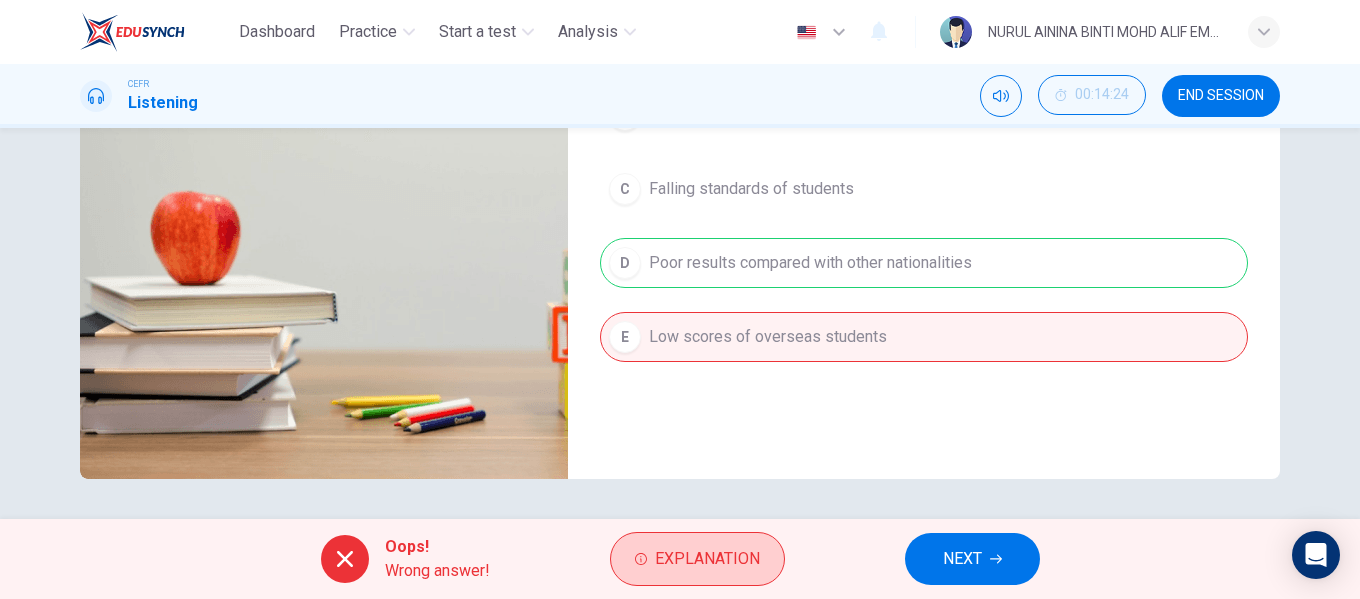 click on "Explanation" at bounding box center (697, 559) 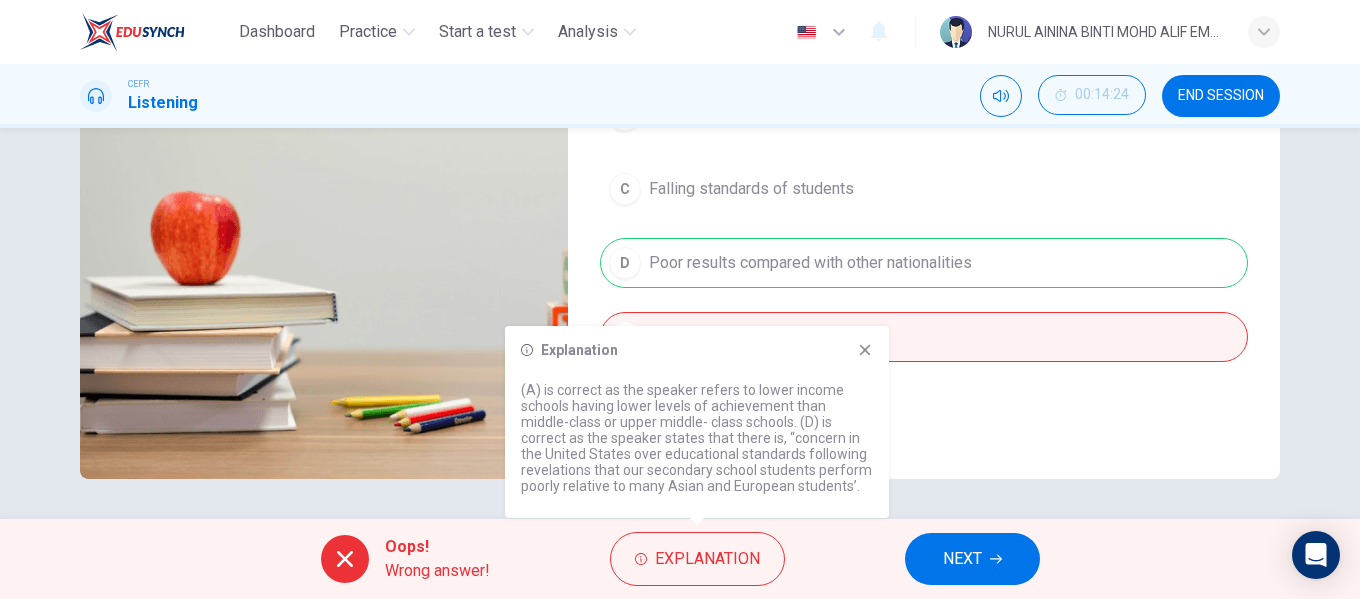 click at bounding box center [865, 350] 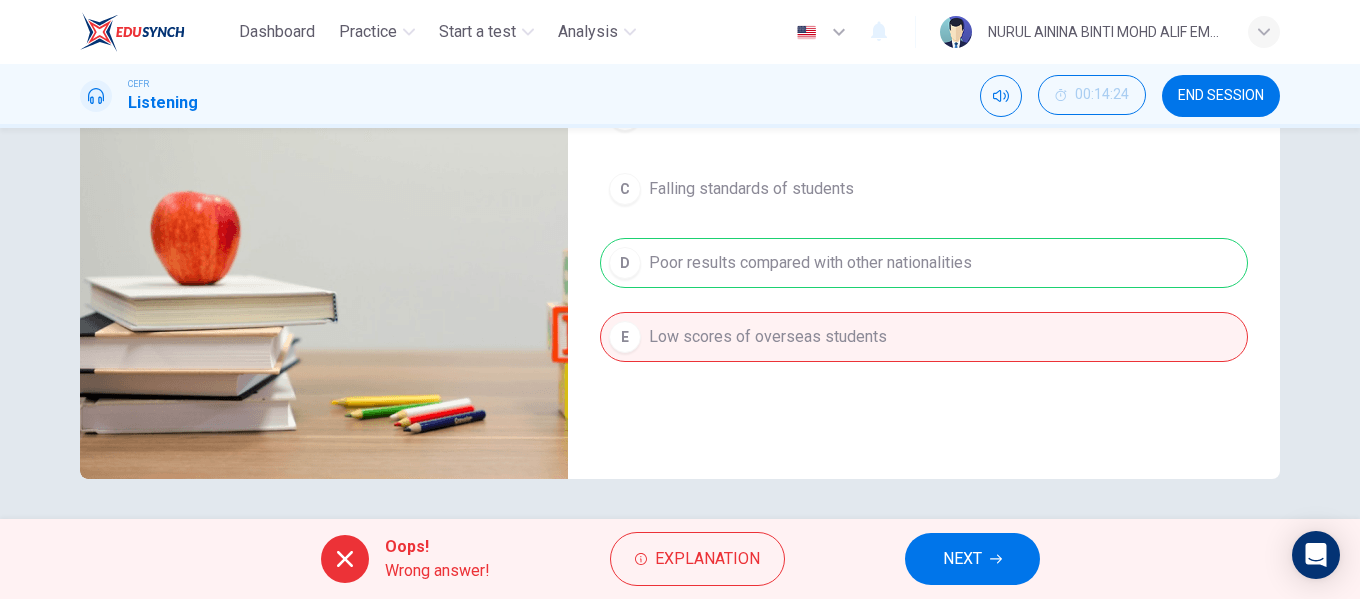 click on "NEXT" at bounding box center (962, 559) 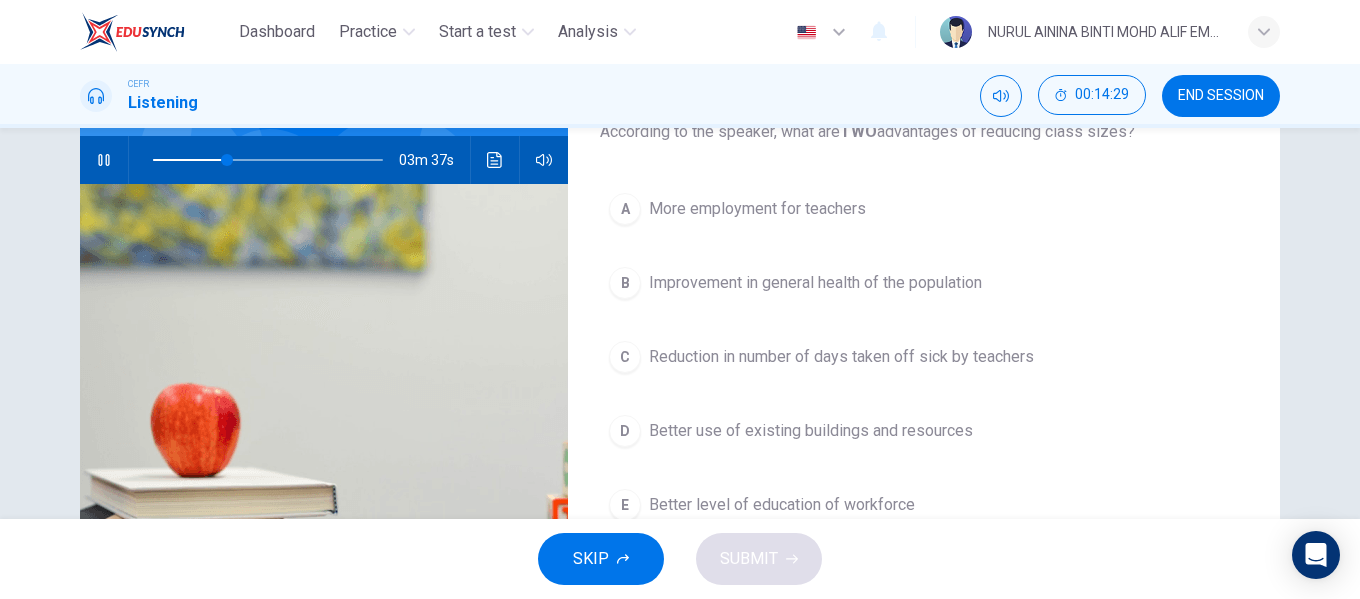 scroll, scrollTop: 160, scrollLeft: 0, axis: vertical 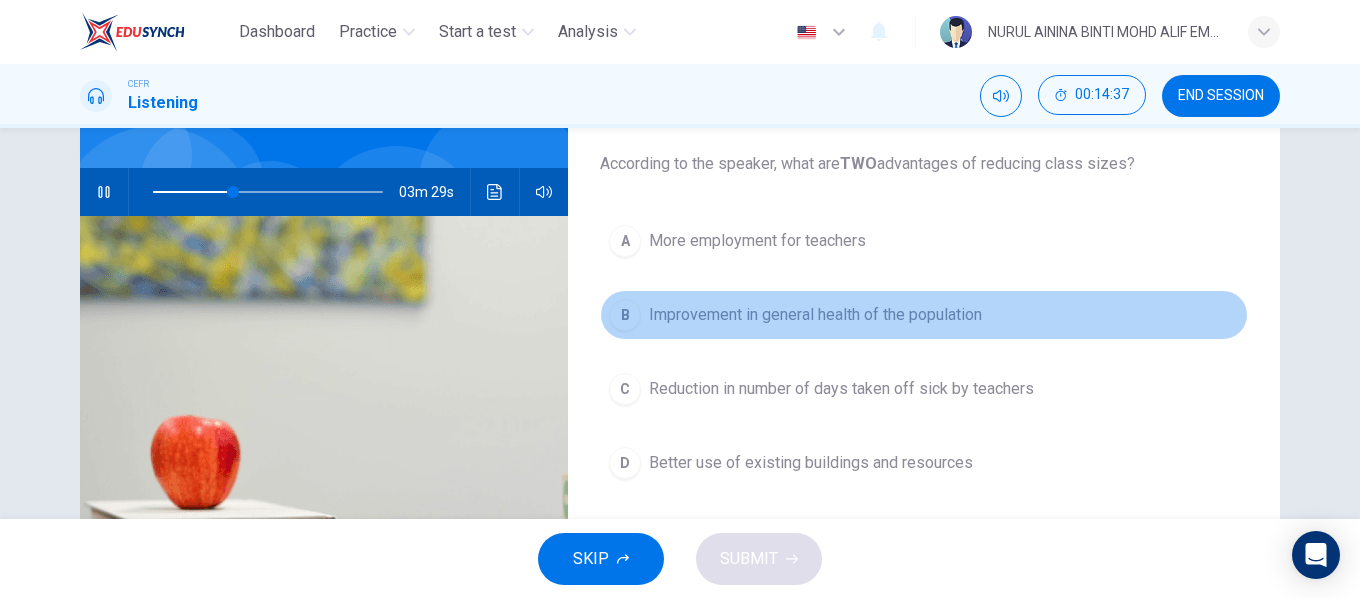 click on "Improvement in general health of the population" at bounding box center (757, 241) 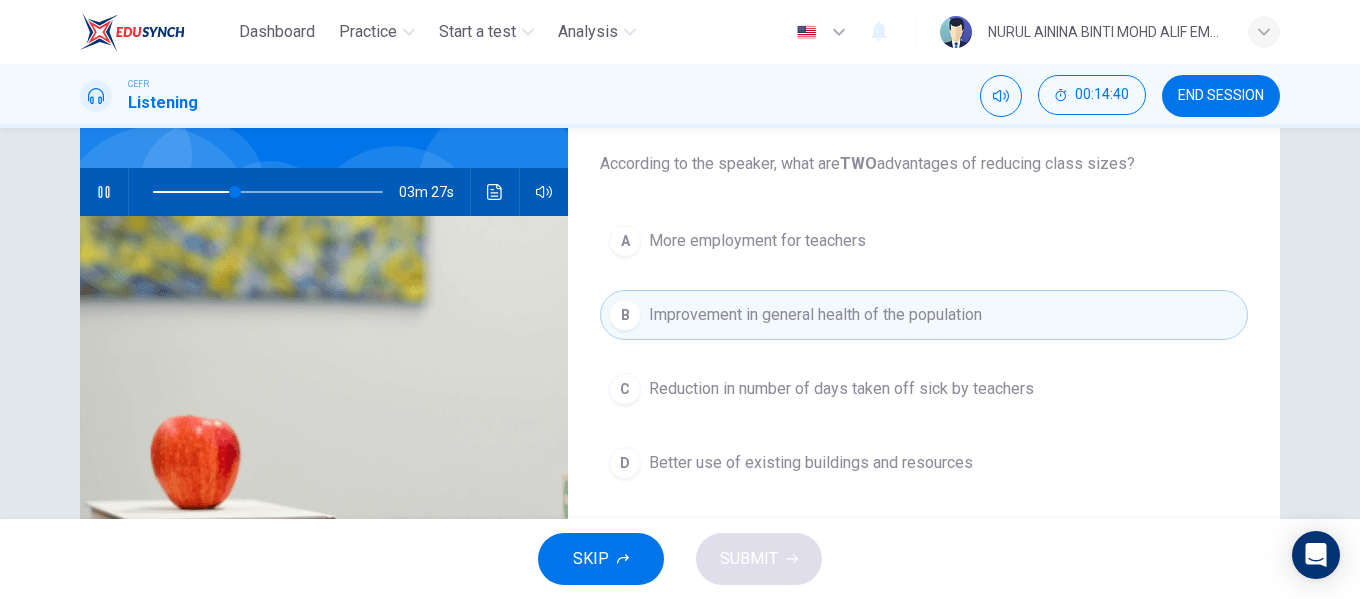 scroll, scrollTop: 260, scrollLeft: 0, axis: vertical 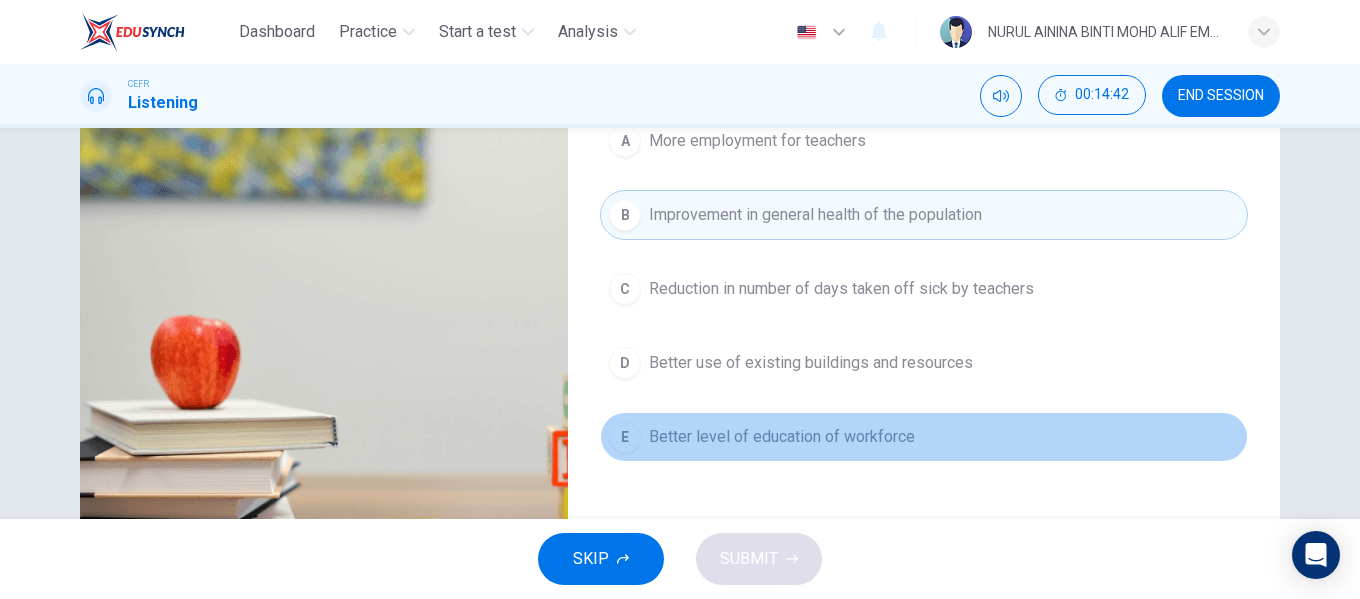 click on "E Better level of education of workforce" at bounding box center [924, 437] 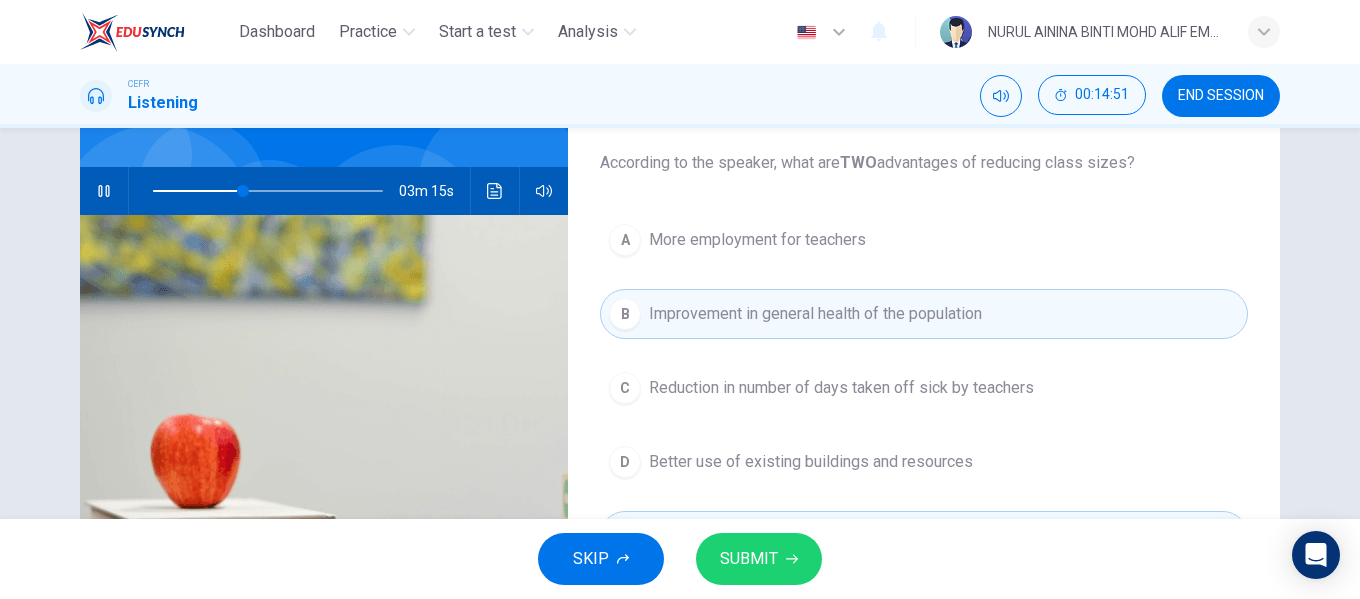 scroll, scrollTop: 160, scrollLeft: 0, axis: vertical 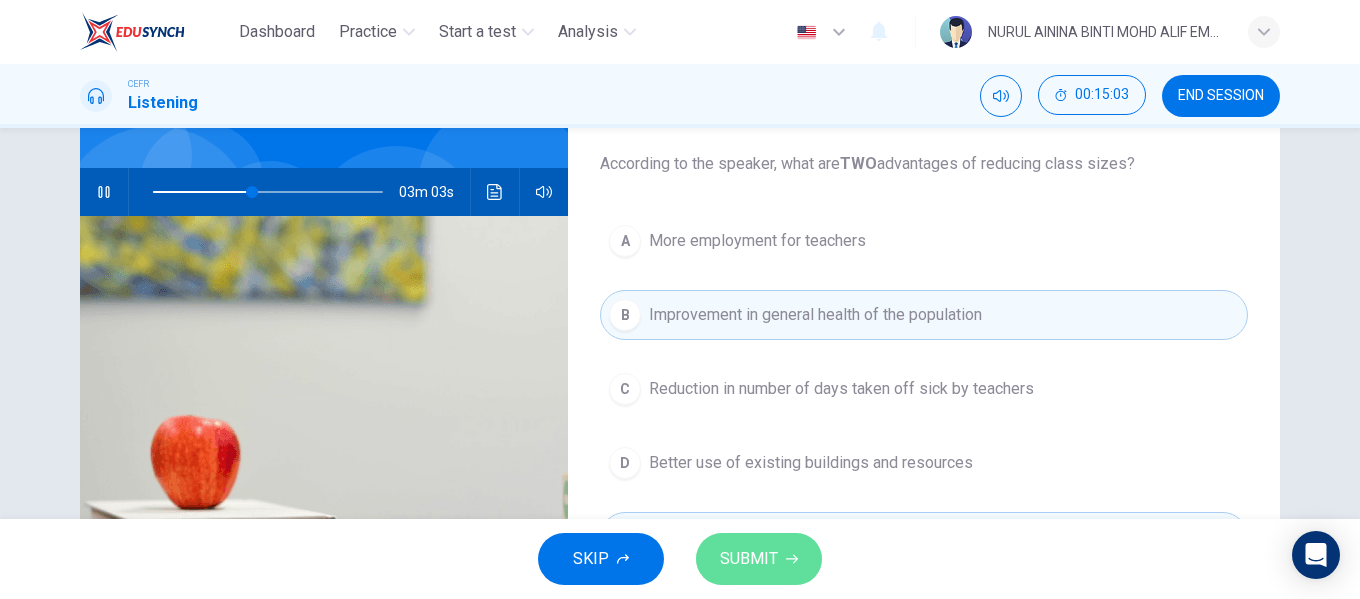 click on "SUBMIT" at bounding box center [759, 559] 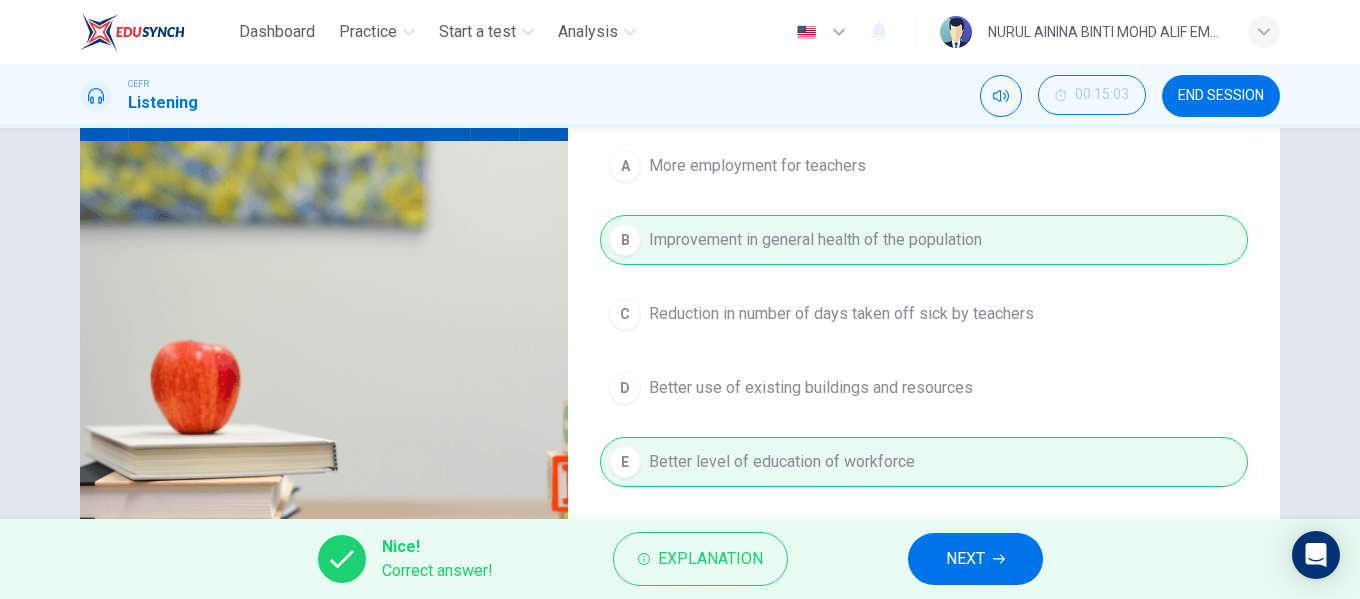 scroll, scrollTop: 360, scrollLeft: 0, axis: vertical 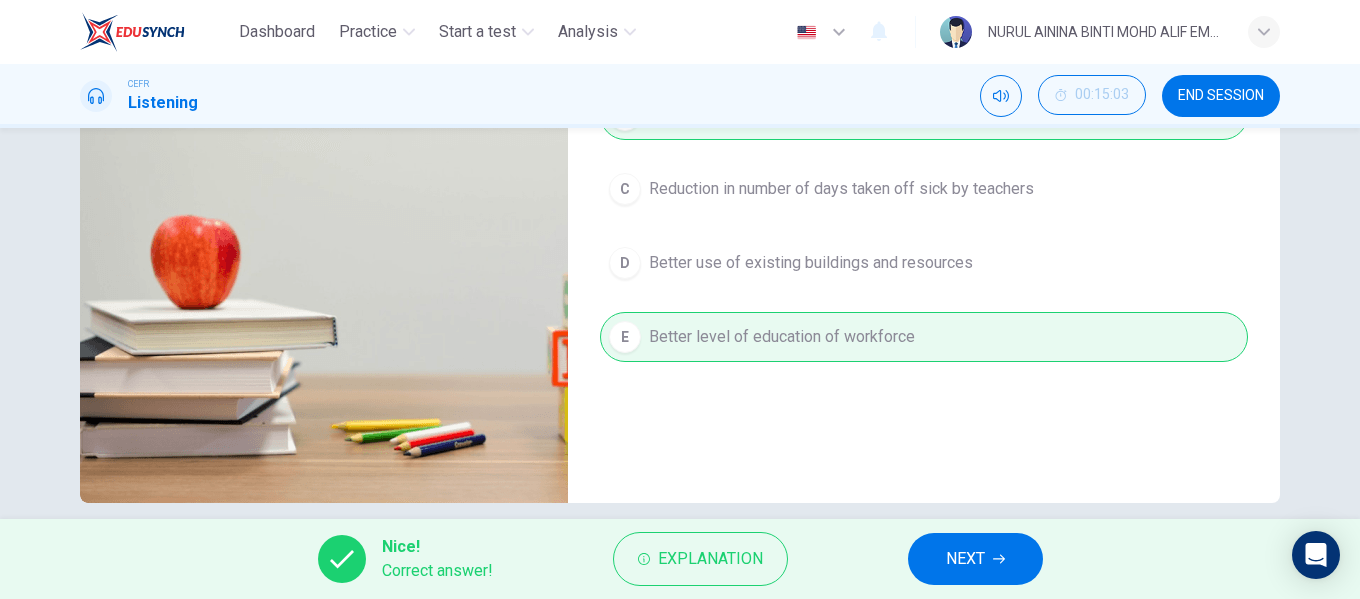click on "NEXT" at bounding box center (965, 559) 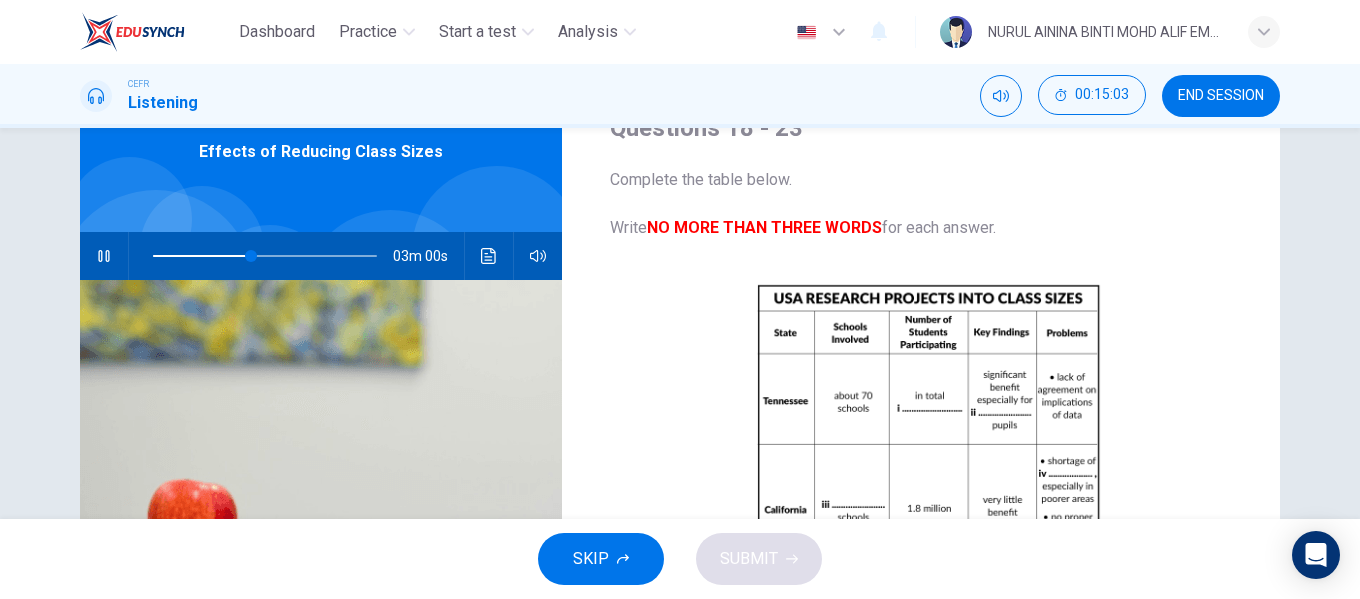 scroll, scrollTop: 60, scrollLeft: 0, axis: vertical 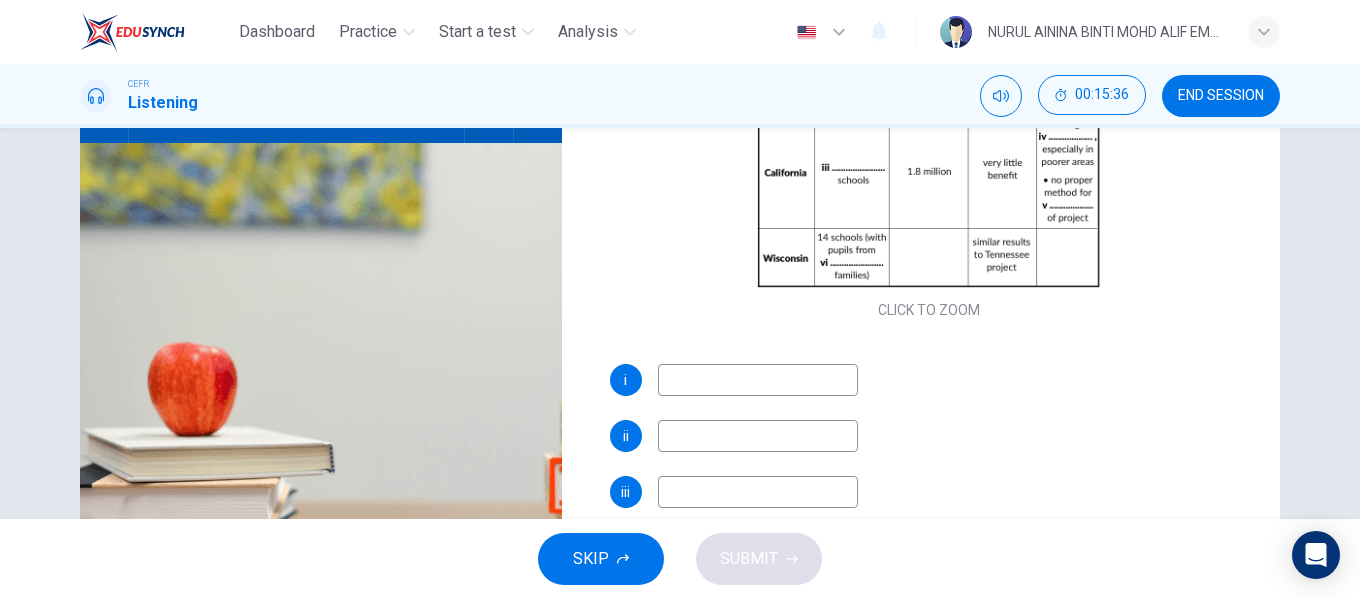 click at bounding box center (758, 380) 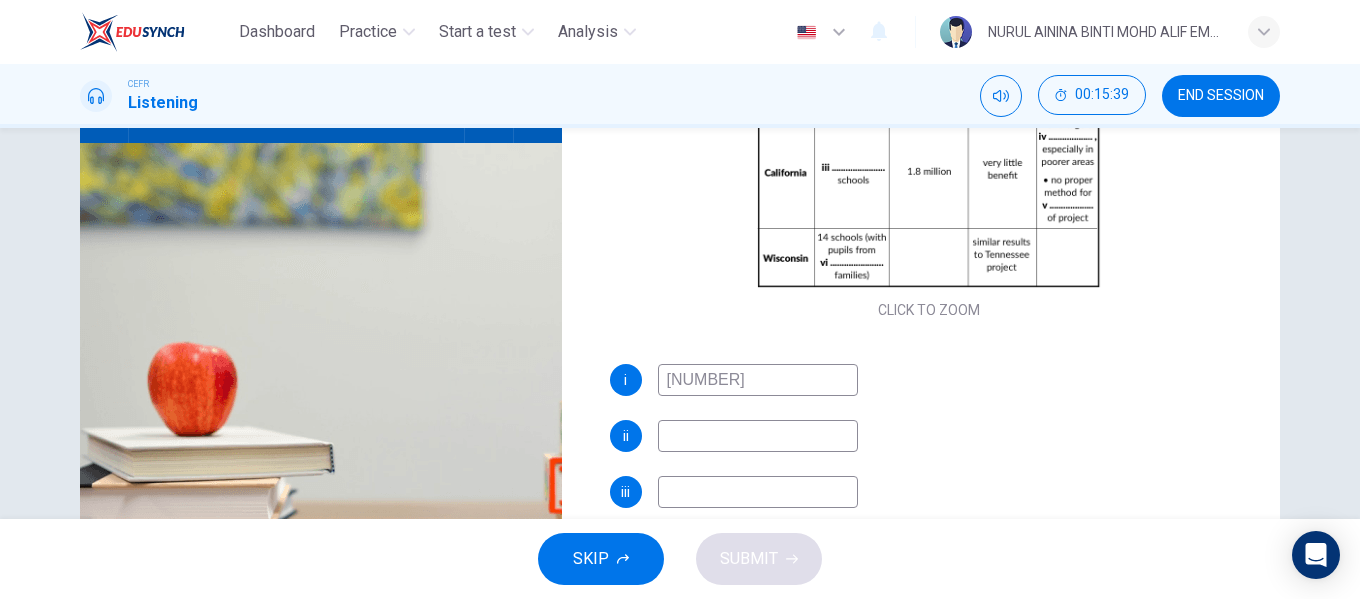 scroll, scrollTop: 0, scrollLeft: 0, axis: both 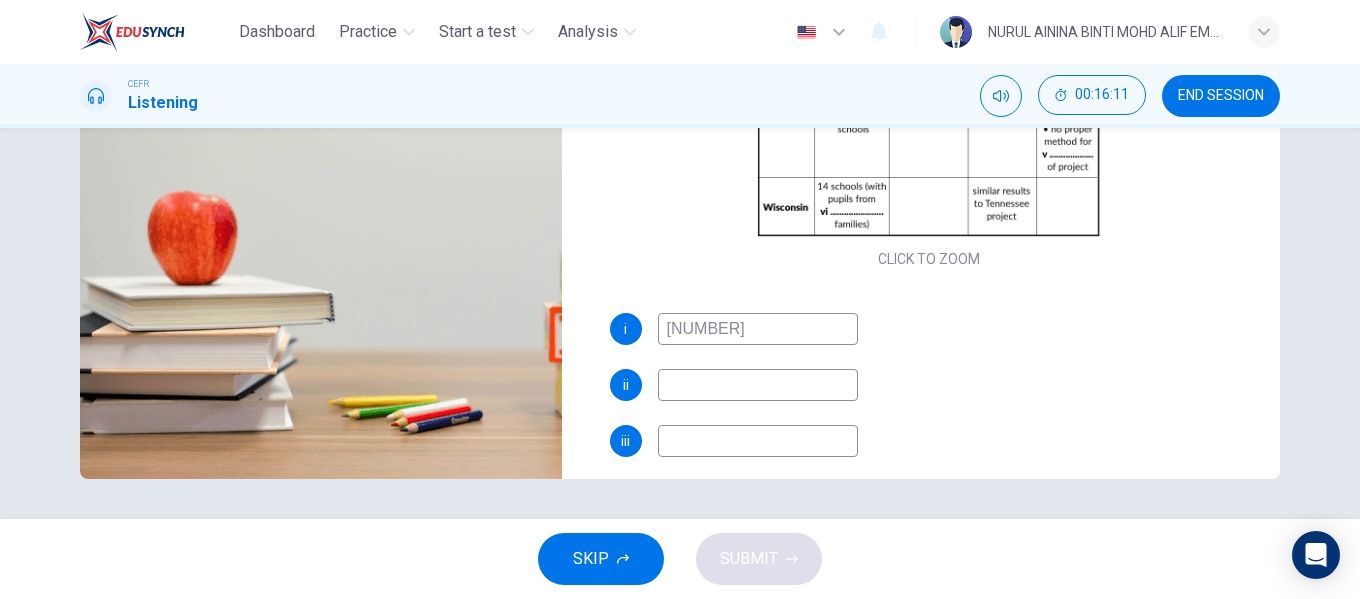 type on "6,400" 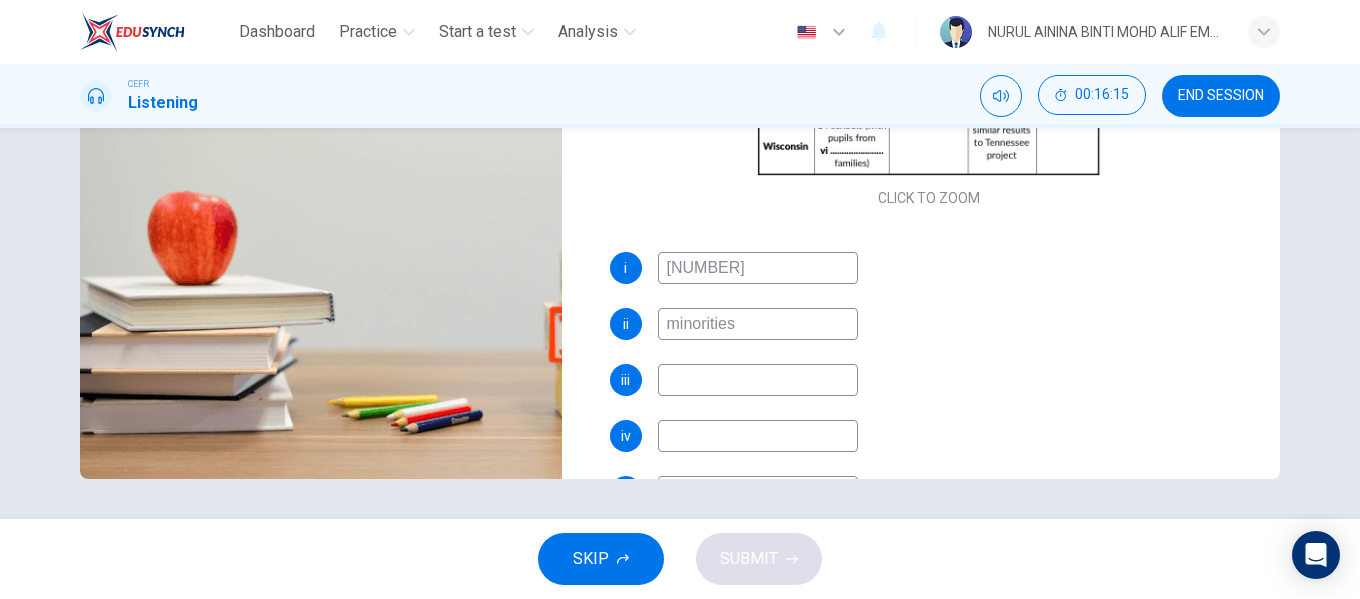 scroll, scrollTop: 136, scrollLeft: 0, axis: vertical 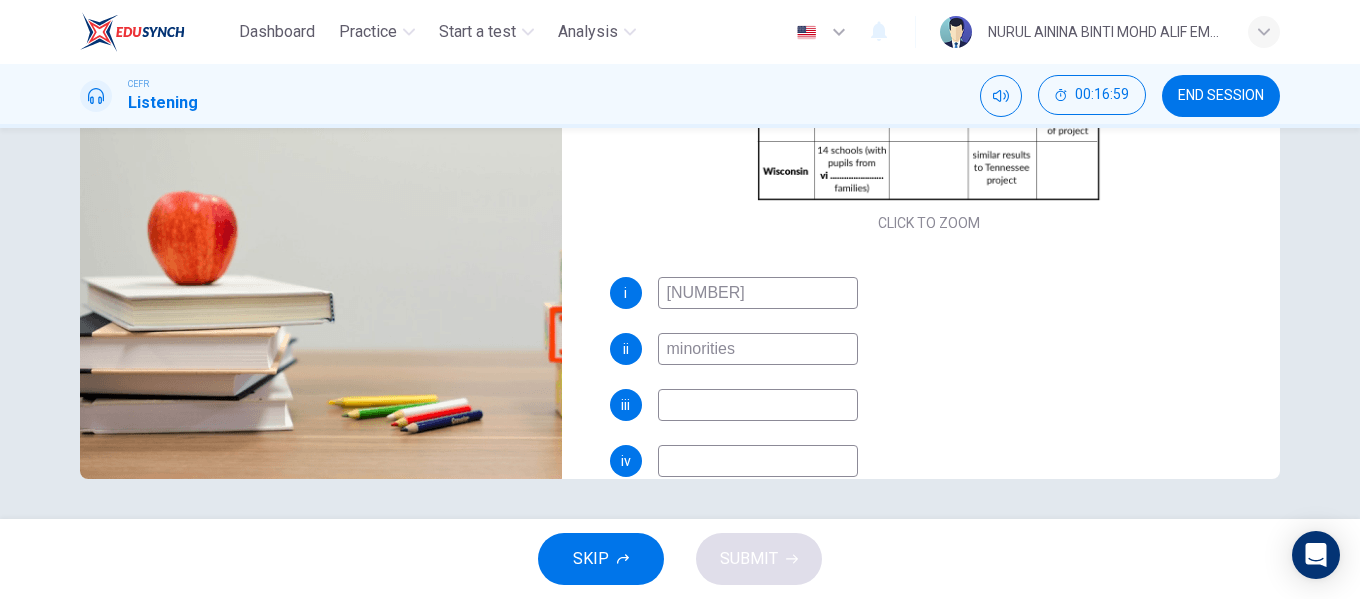 type on "minorities" 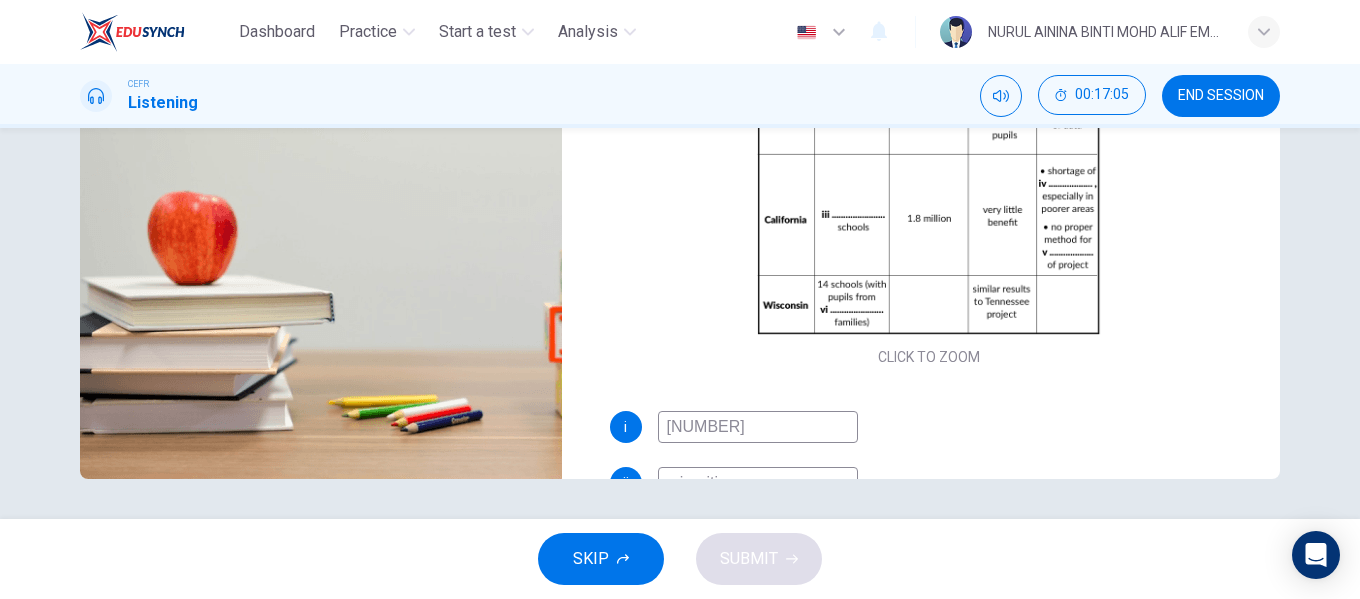 scroll, scrollTop: 0, scrollLeft: 0, axis: both 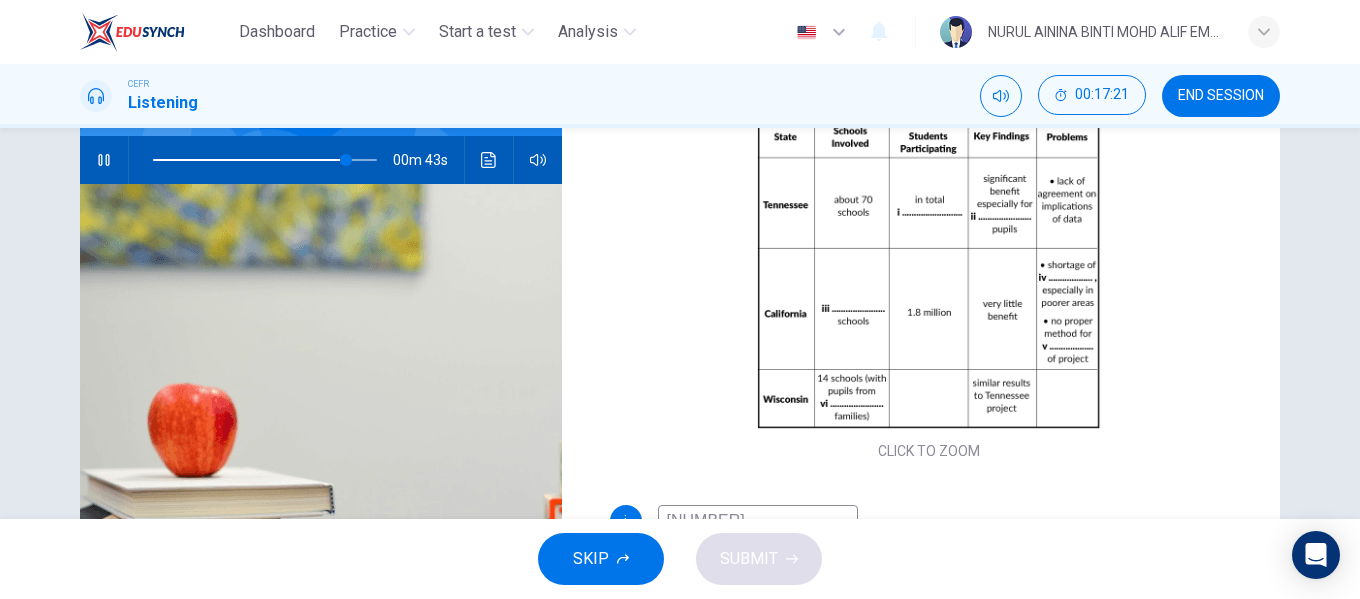 type on "throughout the states" 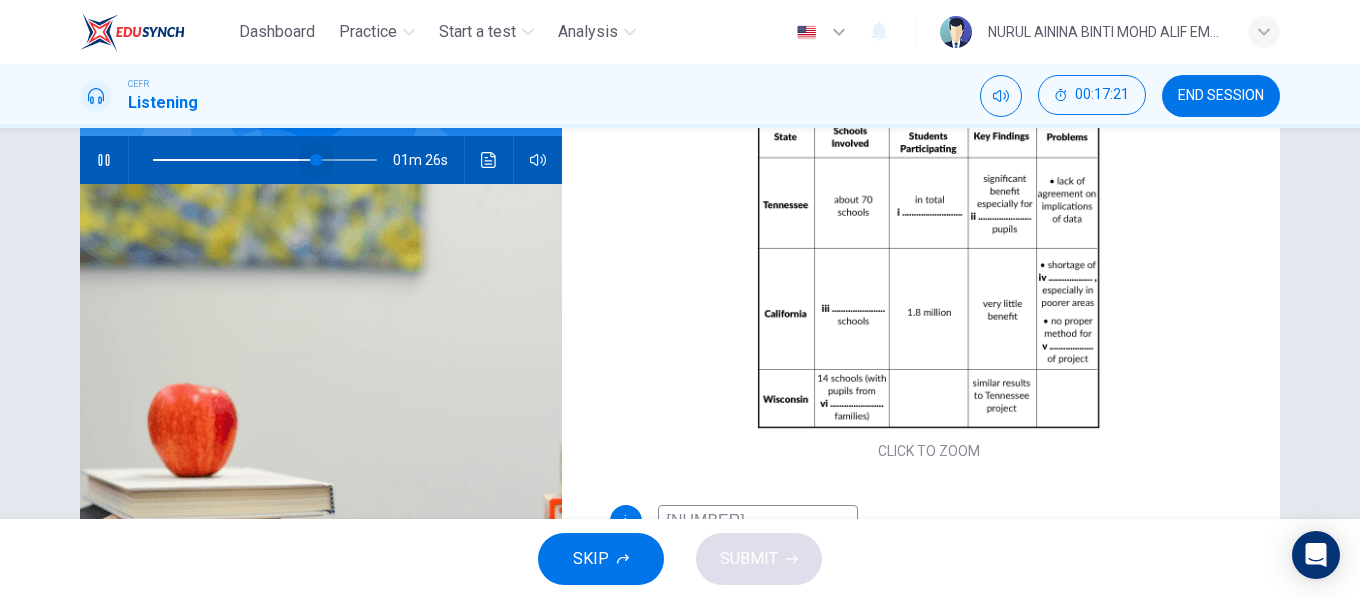 click at bounding box center [265, 160] 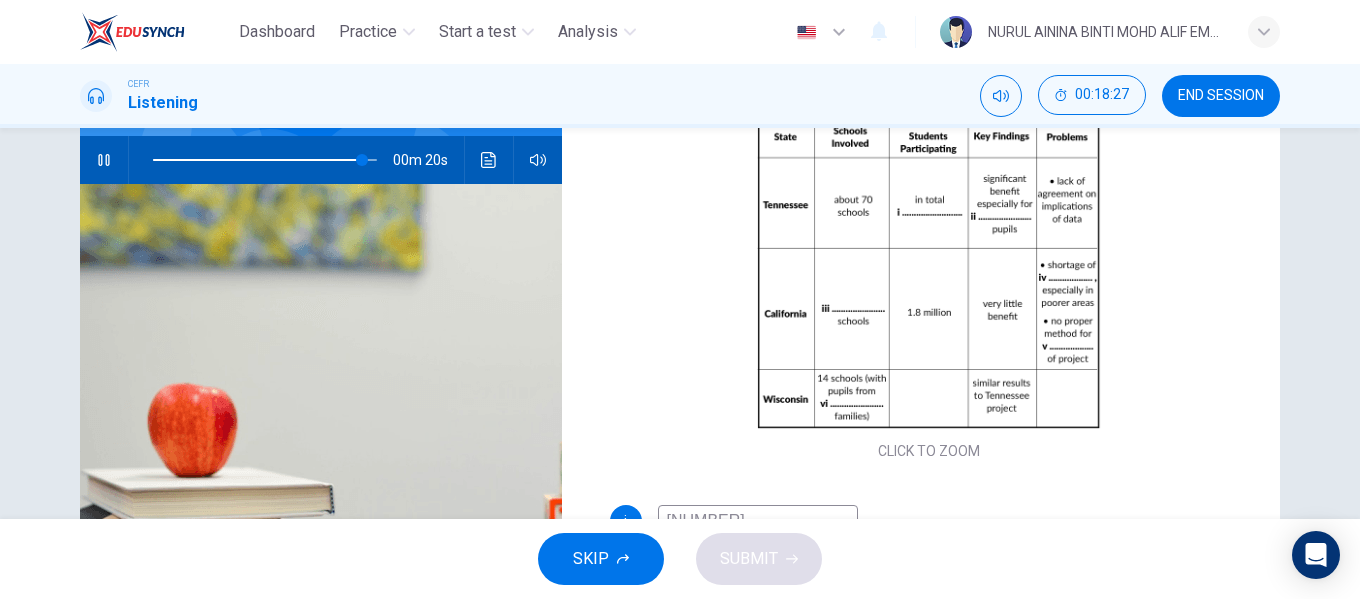 scroll, scrollTop: 384, scrollLeft: 0, axis: vertical 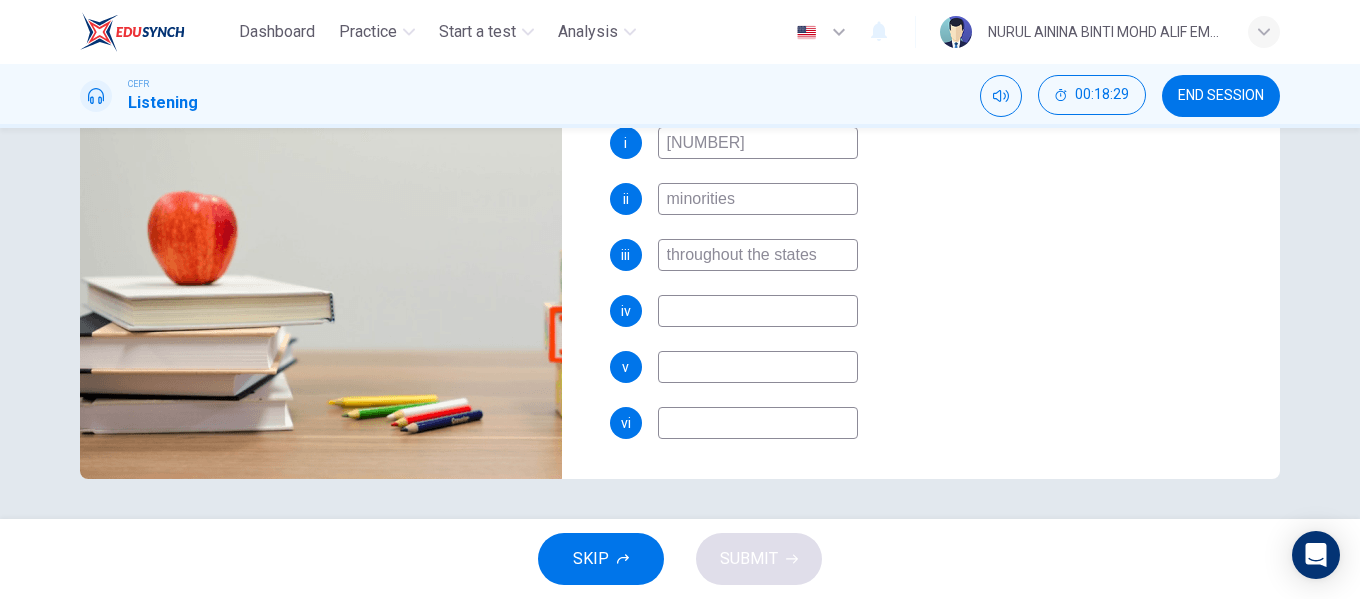 click at bounding box center (758, 143) 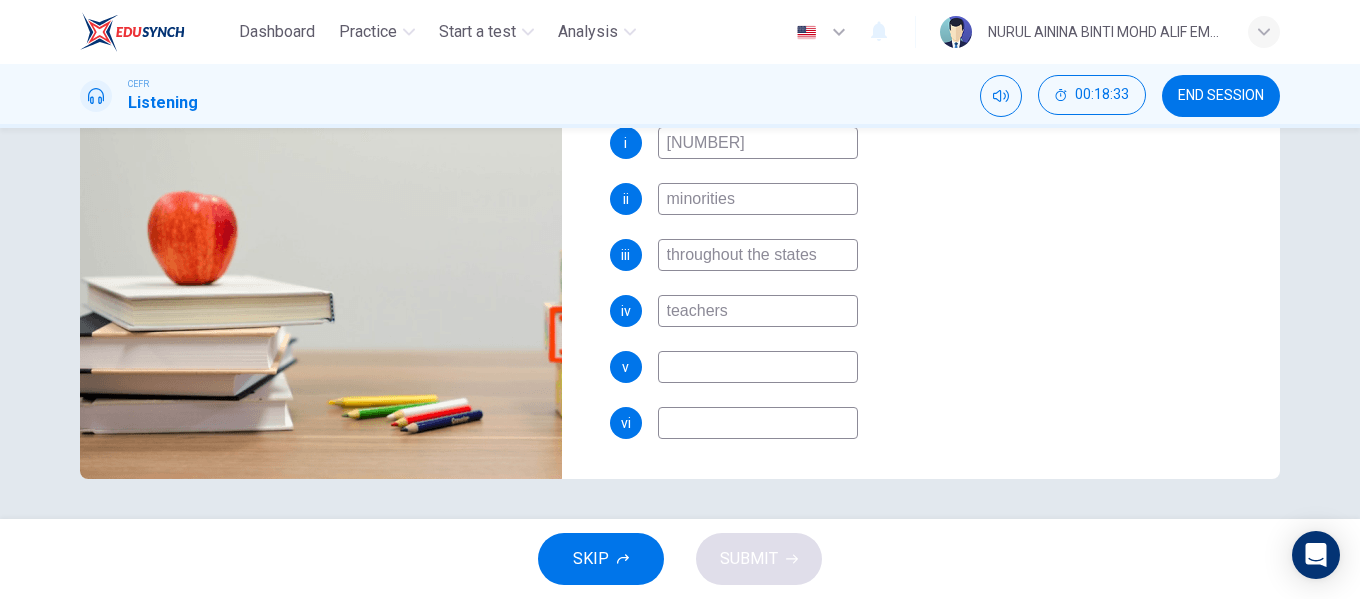 type on "teachers" 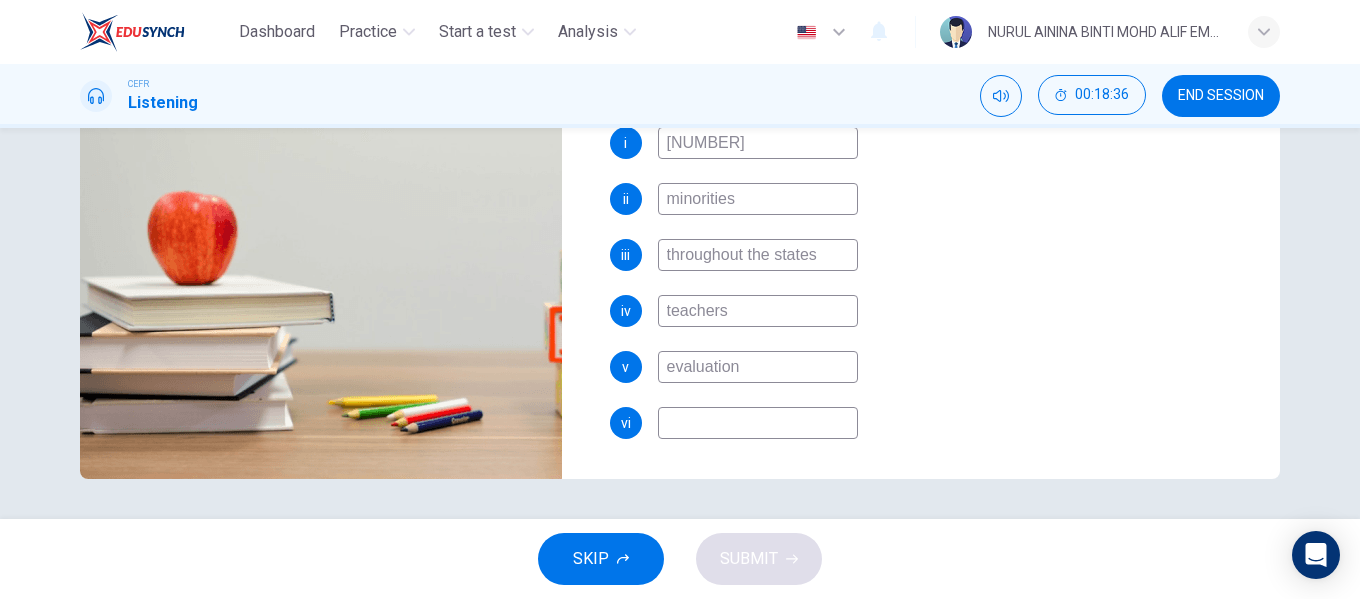 type on "evaluation" 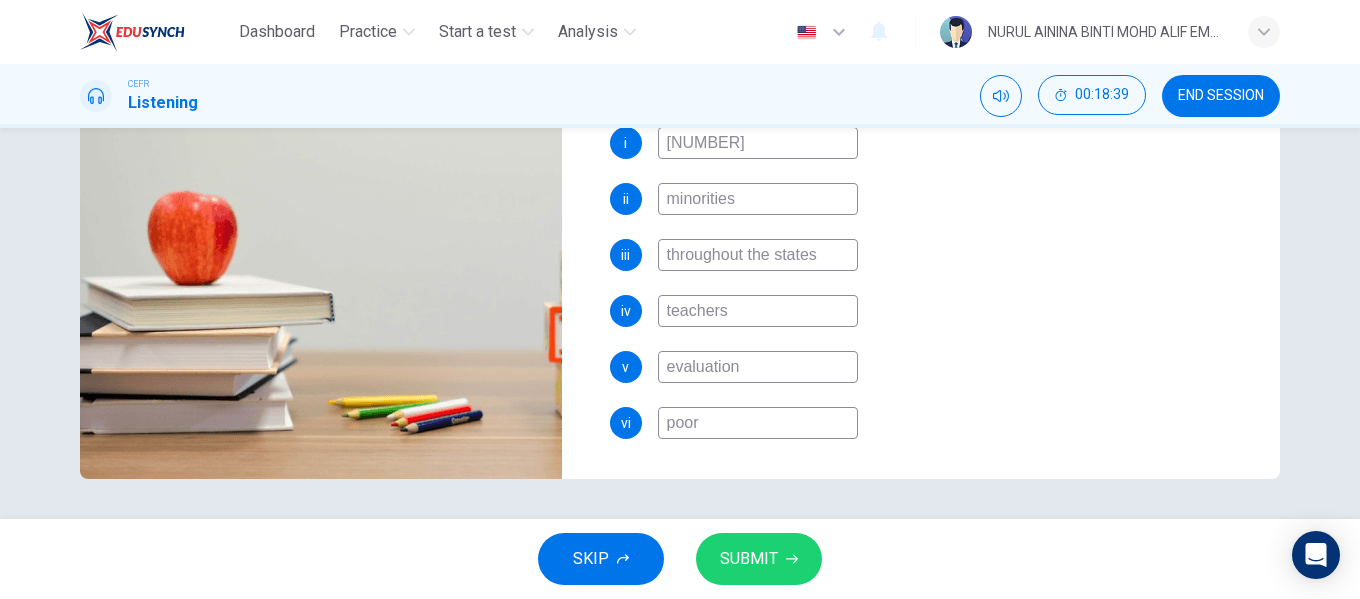 type on "poor" 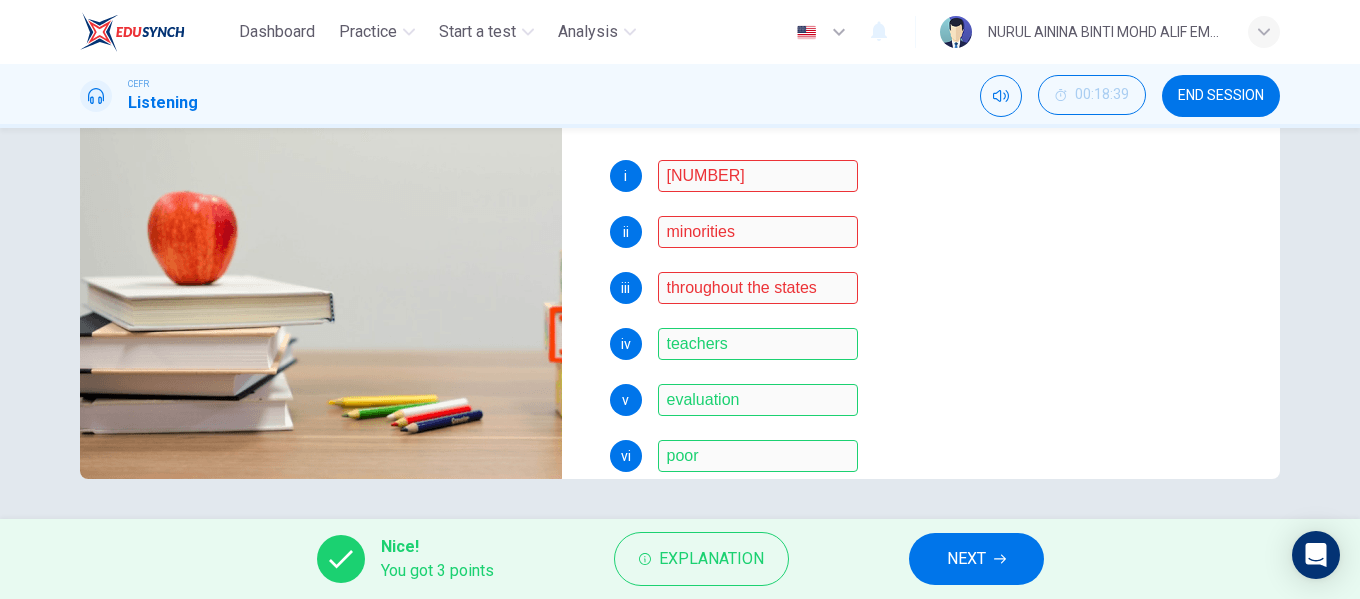 scroll, scrollTop: 186, scrollLeft: 0, axis: vertical 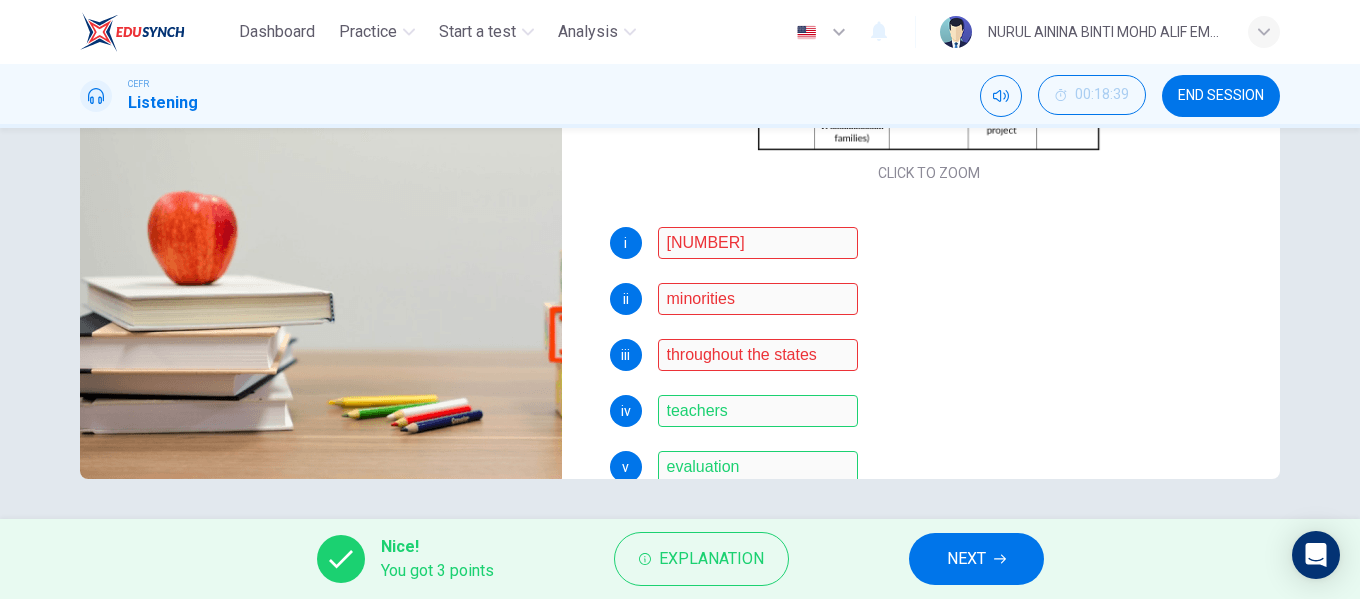 click on "Nice! You got 3
points Explanation NEXT" at bounding box center (680, 559) 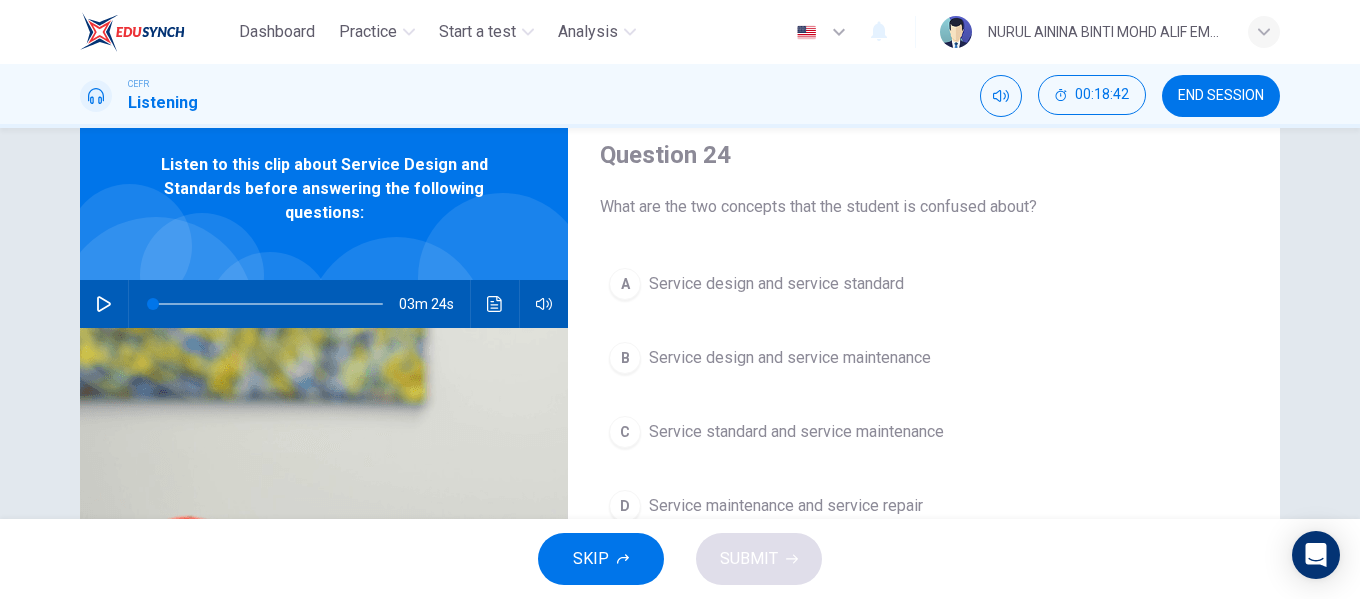scroll, scrollTop: 0, scrollLeft: 0, axis: both 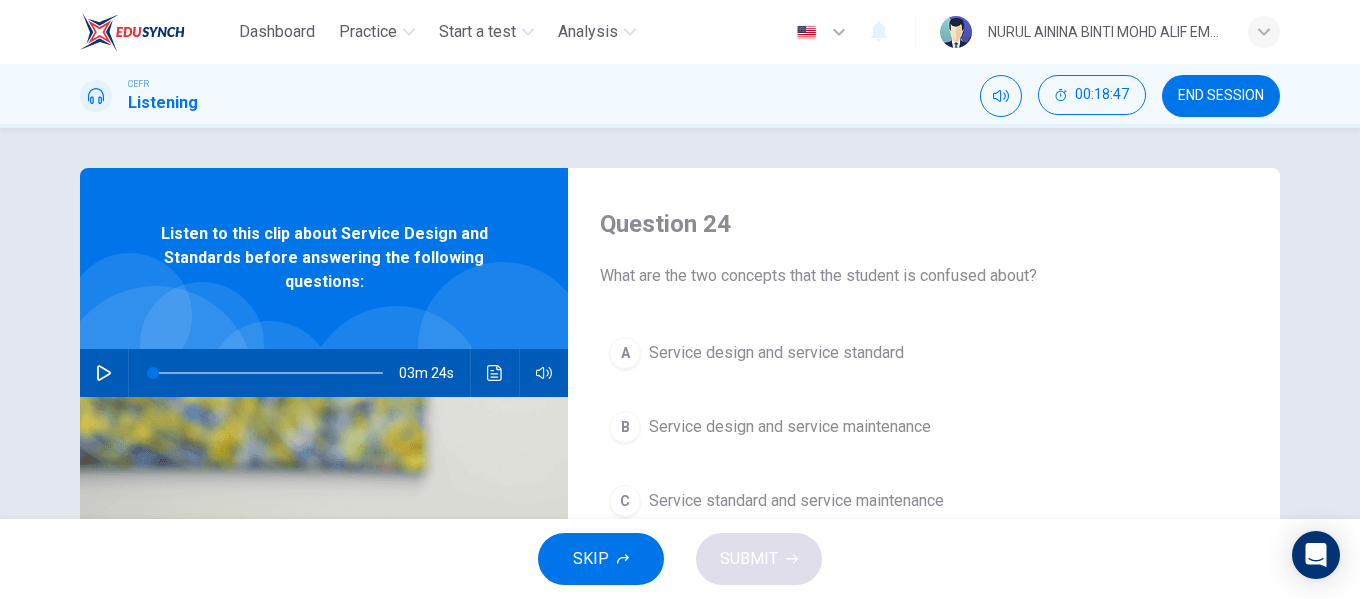 click on "END SESSION" at bounding box center [1221, 96] 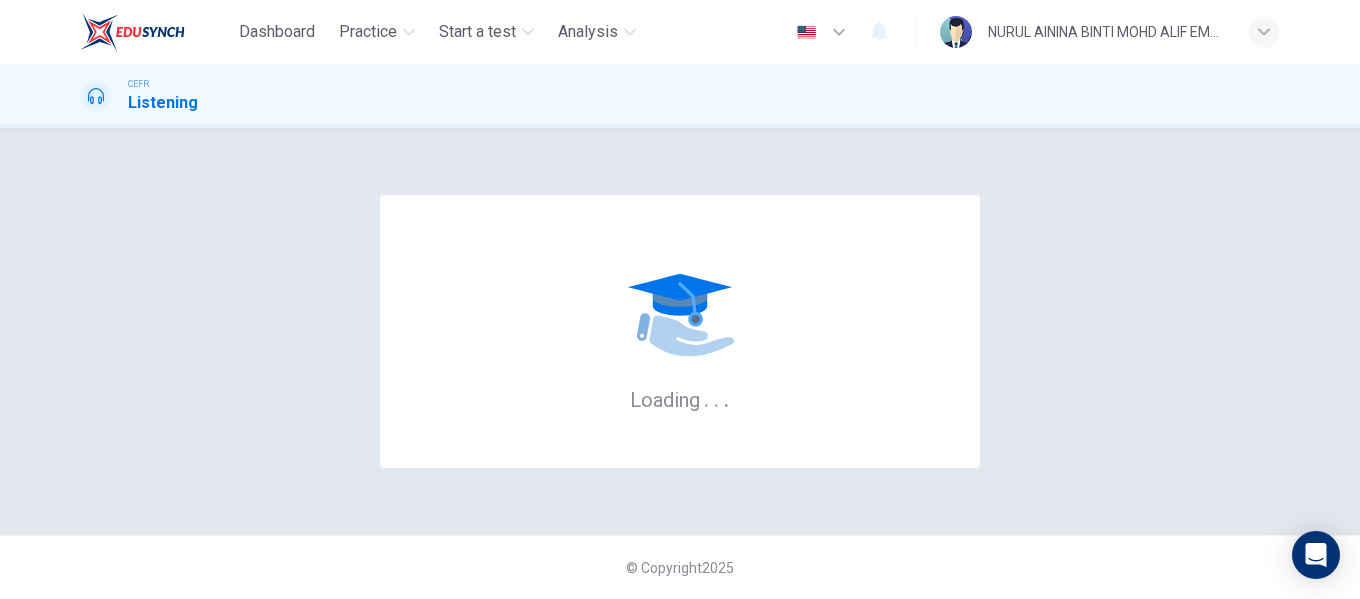 scroll, scrollTop: 0, scrollLeft: 0, axis: both 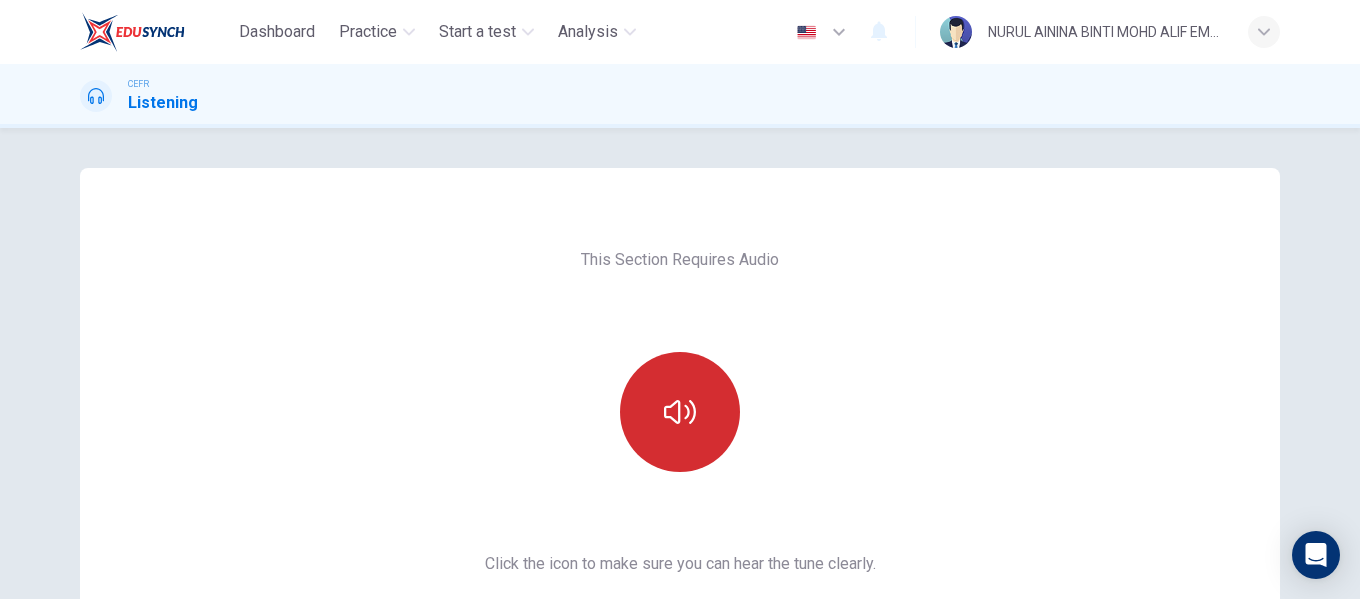 click at bounding box center [680, 412] 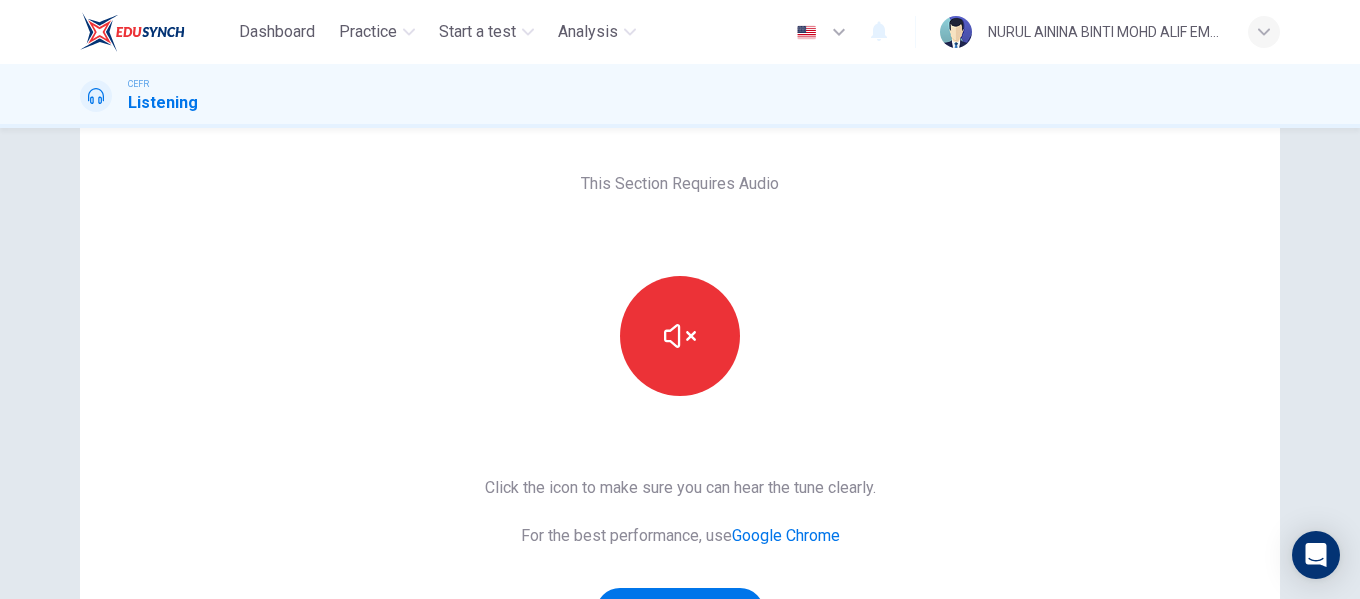 scroll, scrollTop: 100, scrollLeft: 0, axis: vertical 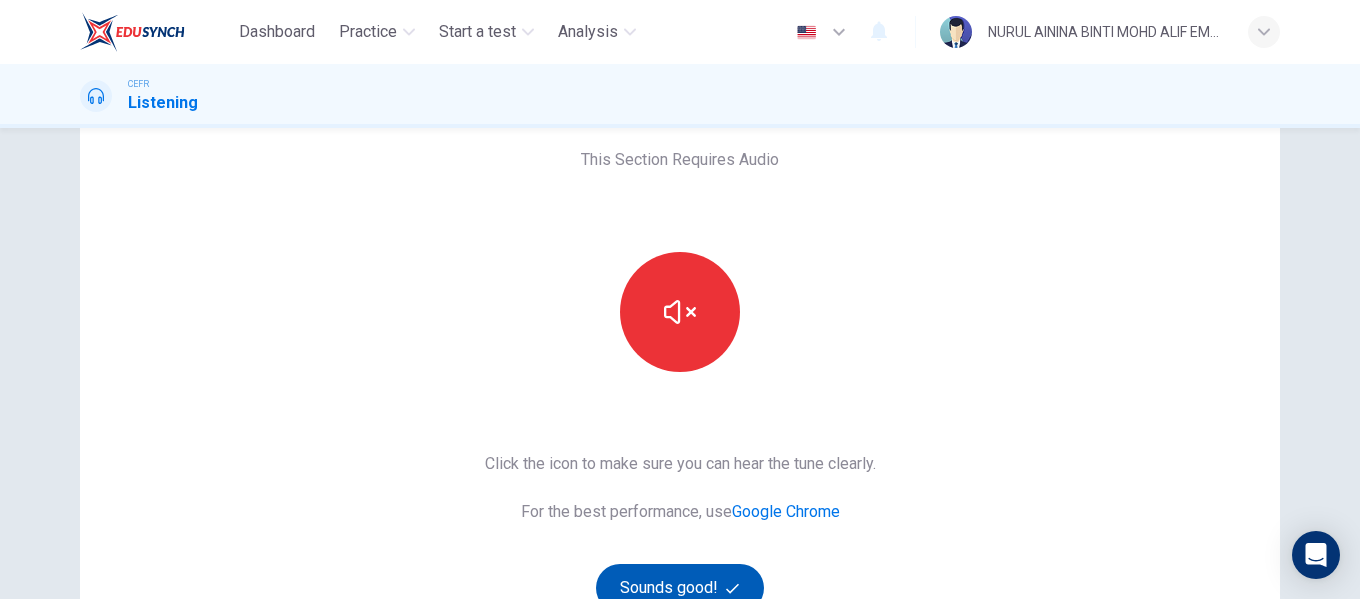 click on "Sounds good!" at bounding box center [680, 588] 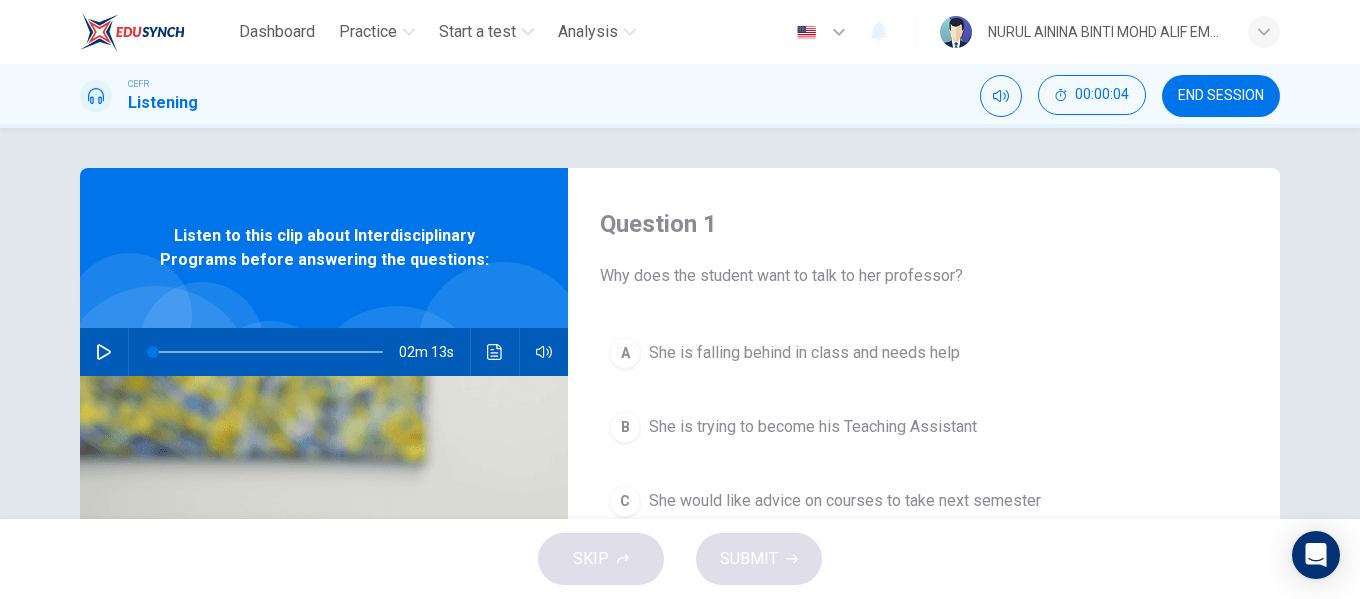scroll, scrollTop: 100, scrollLeft: 0, axis: vertical 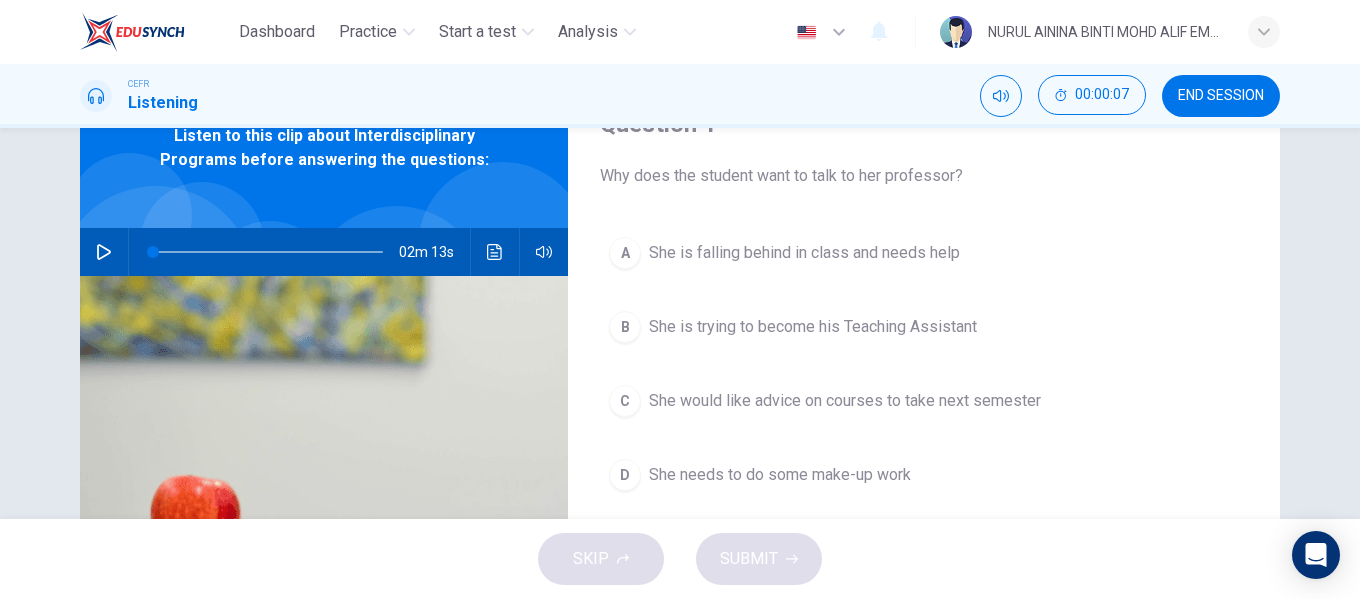 click at bounding box center (104, 252) 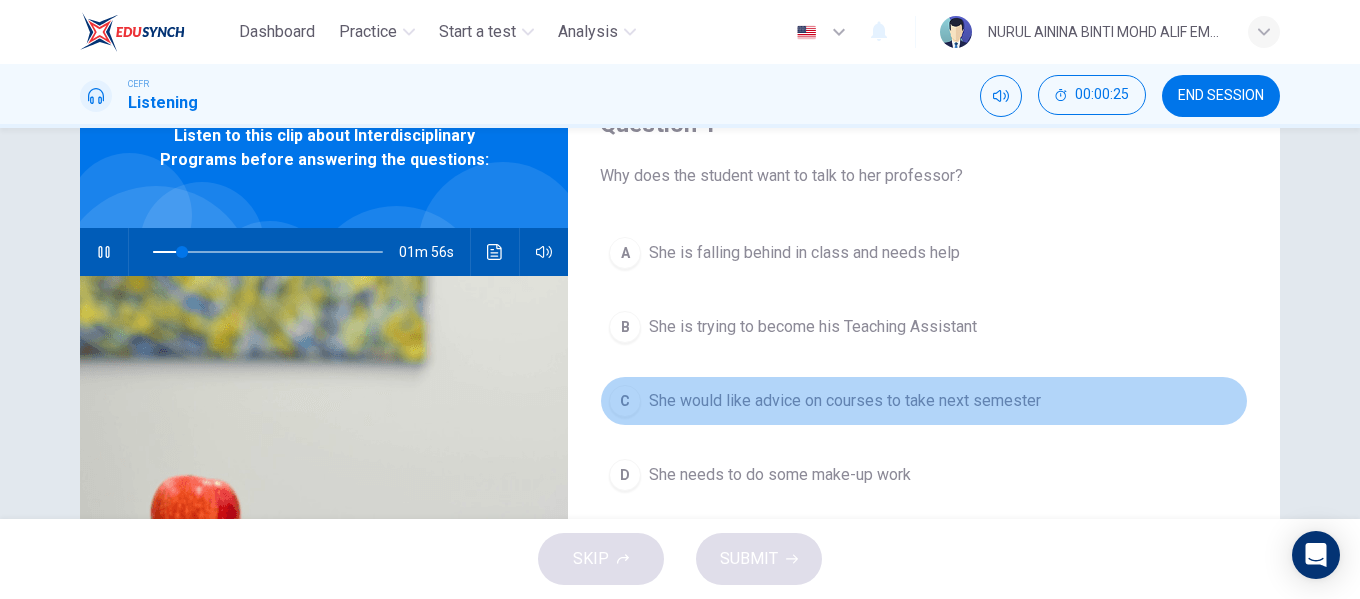 click on "C She would like advice on courses to take next semester" at bounding box center (924, 401) 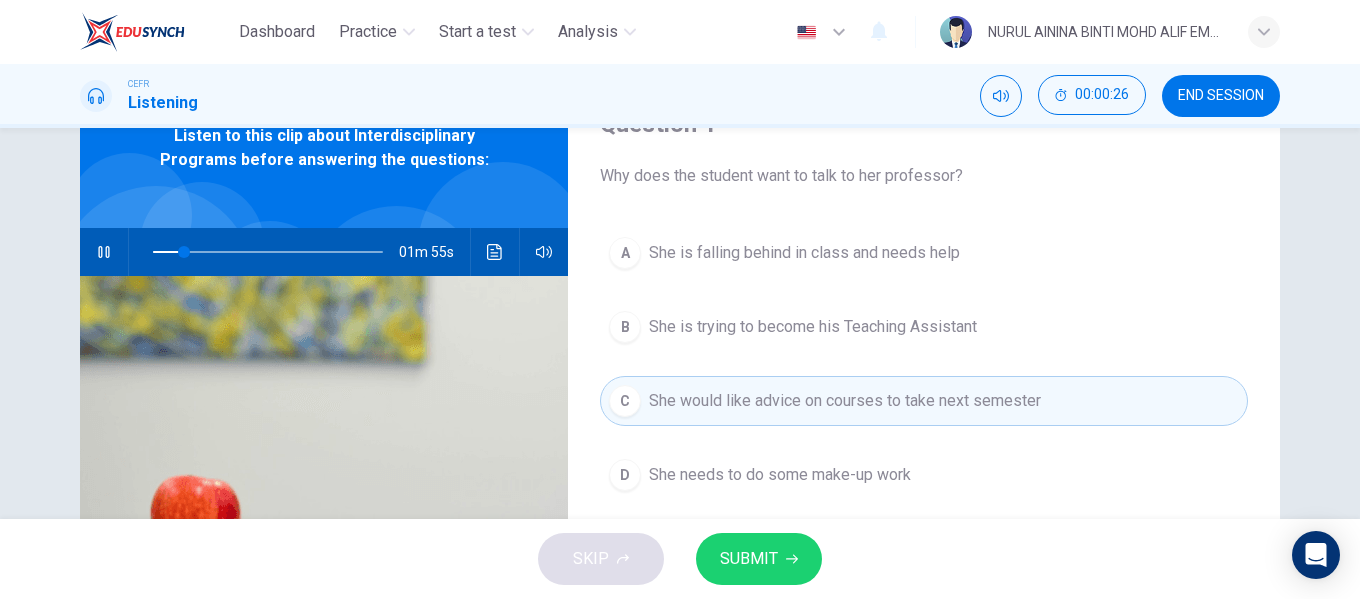 click on "SUBMIT" at bounding box center (749, 559) 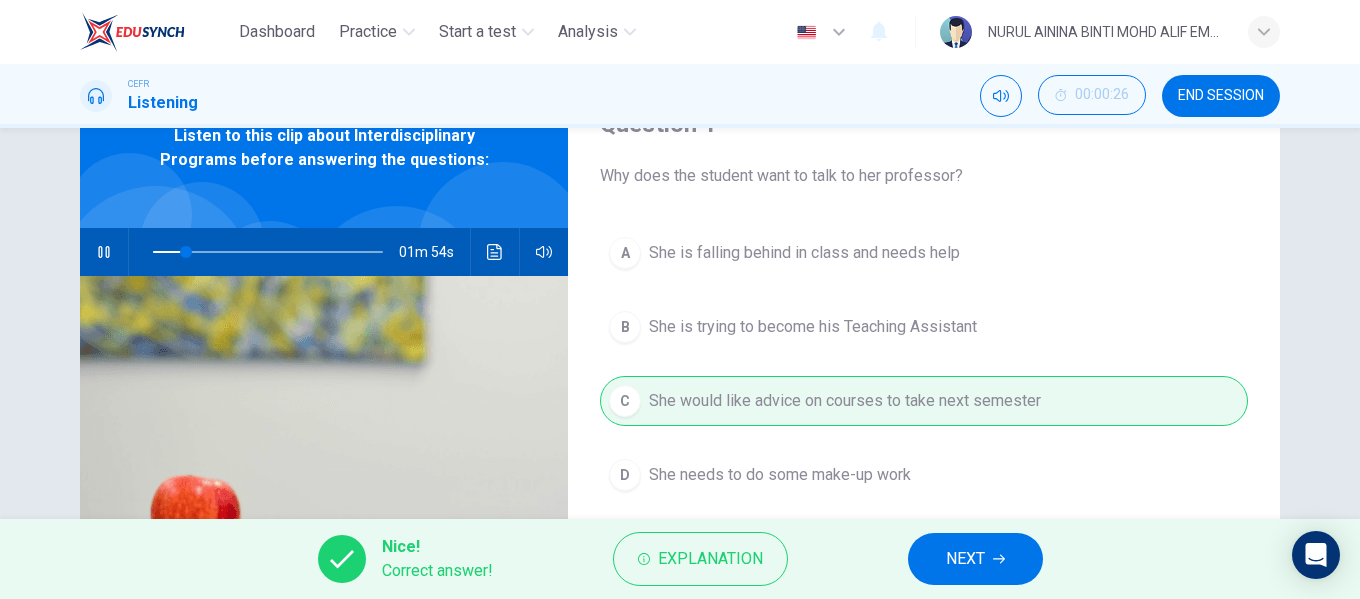 click on "NEXT" at bounding box center (965, 559) 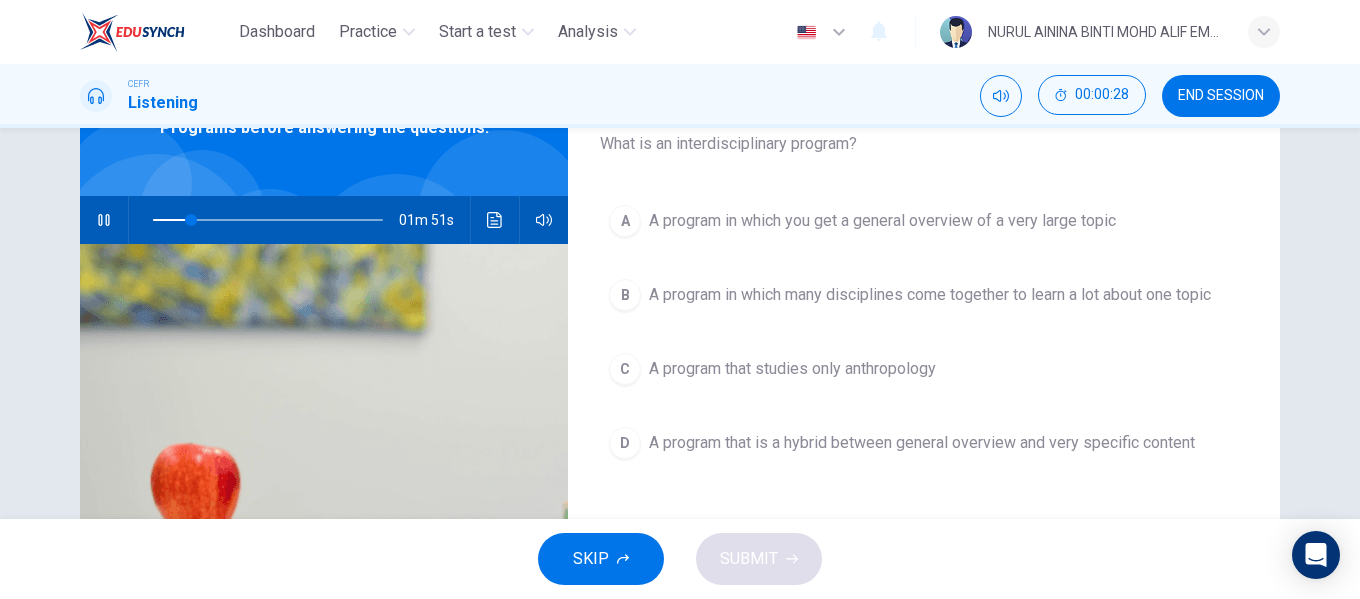 scroll, scrollTop: 106, scrollLeft: 0, axis: vertical 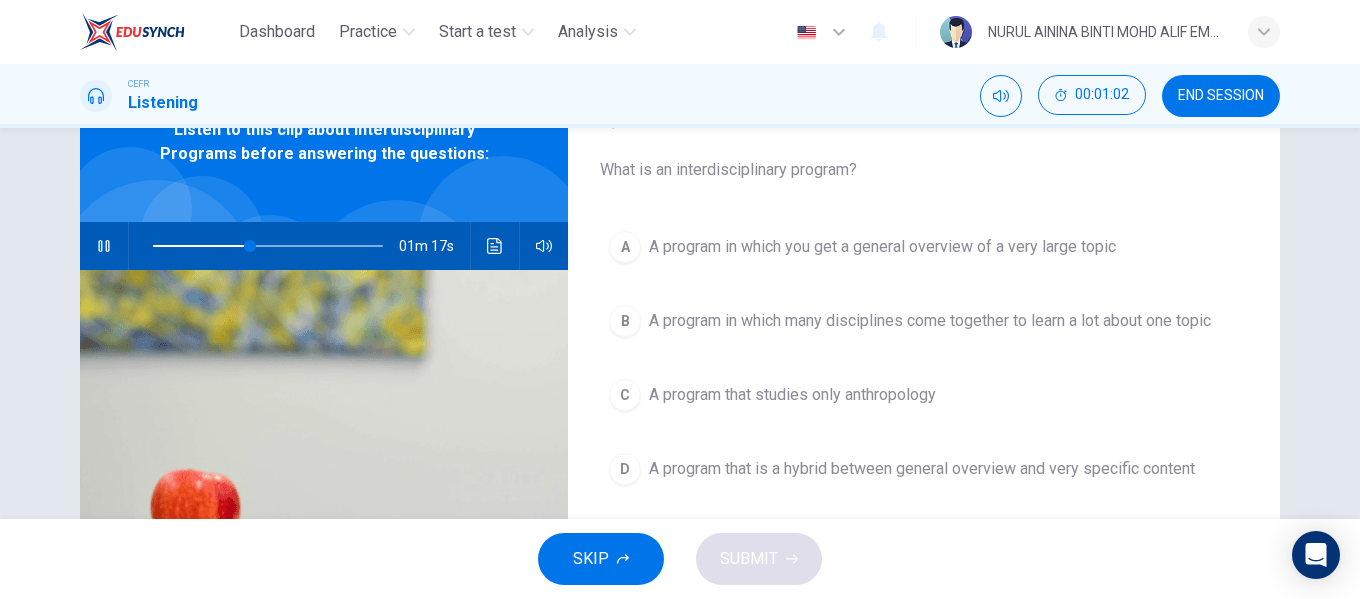 click on "B A program in which many disciplines come together to learn a lot about one topic" at bounding box center (924, 321) 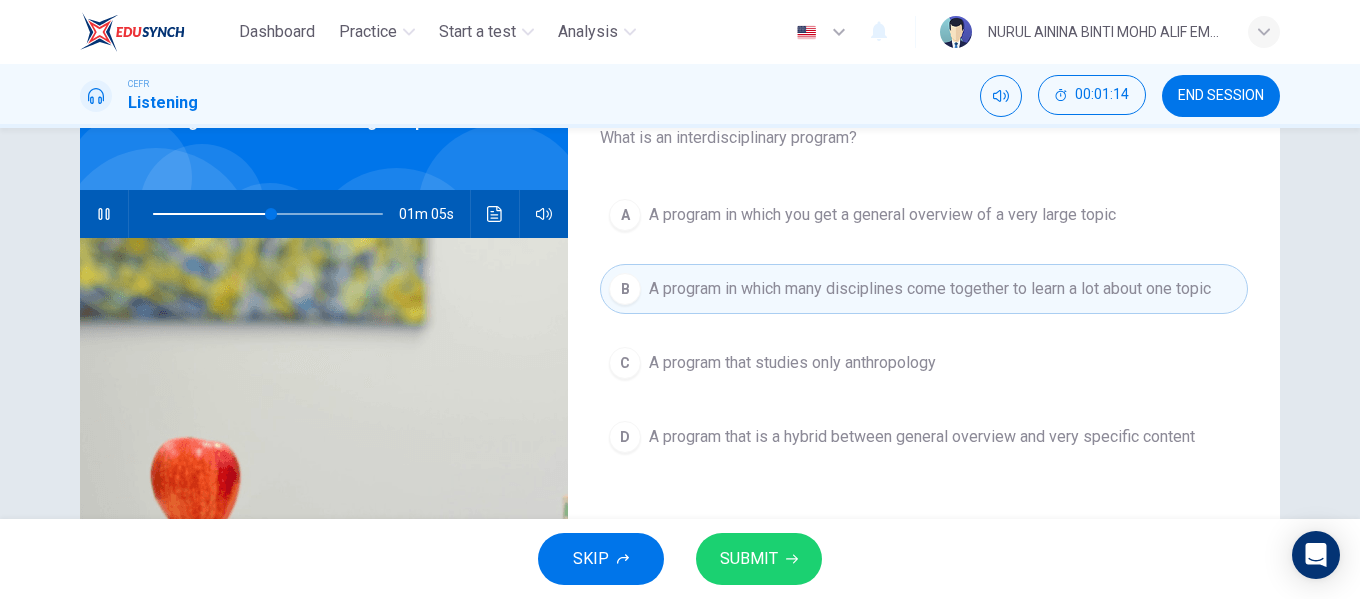 scroll, scrollTop: 125, scrollLeft: 0, axis: vertical 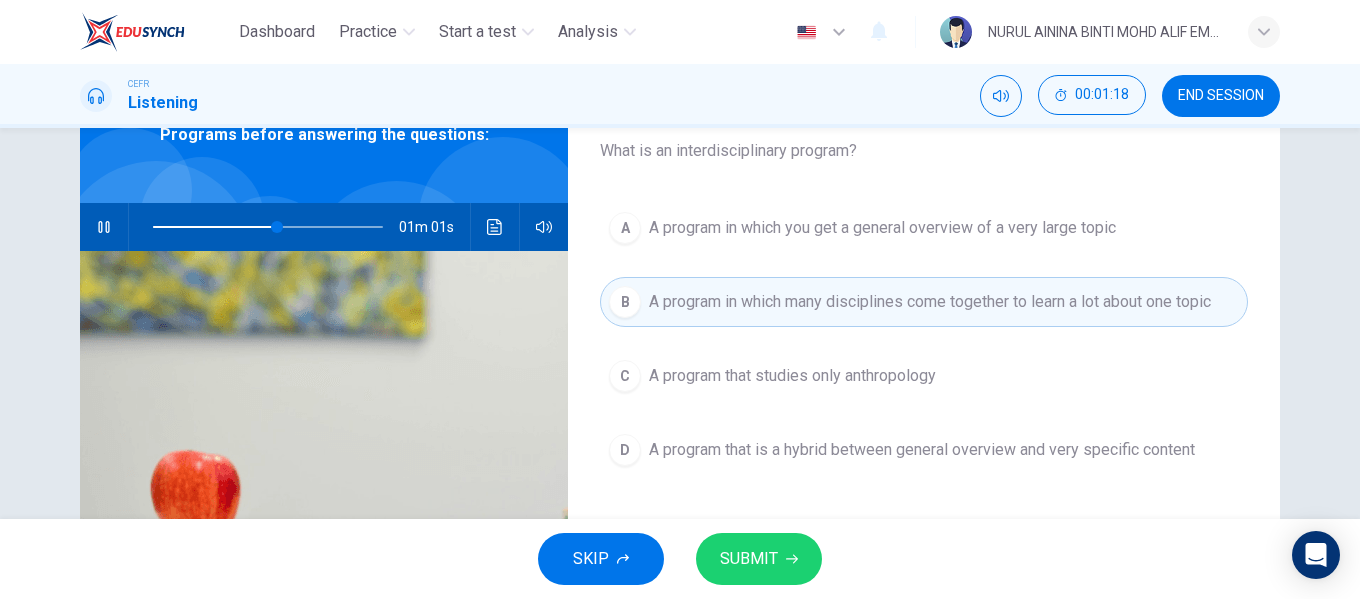 click on "SUBMIT" at bounding box center [749, 559] 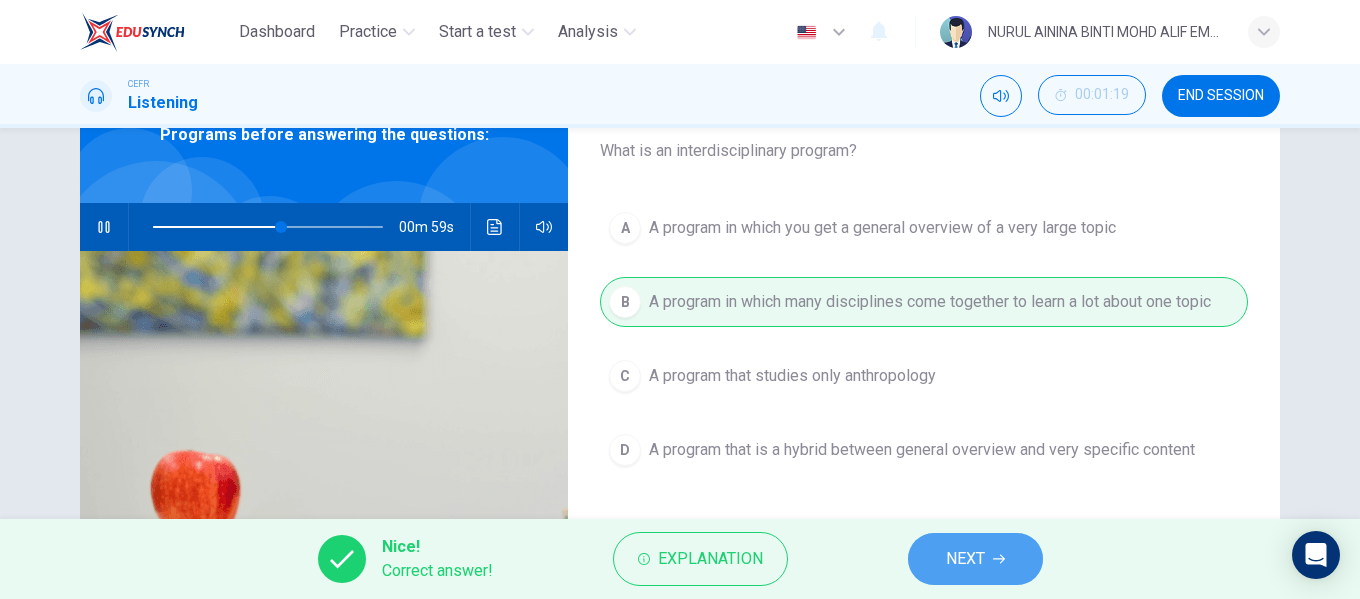 click on "NEXT" at bounding box center (965, 559) 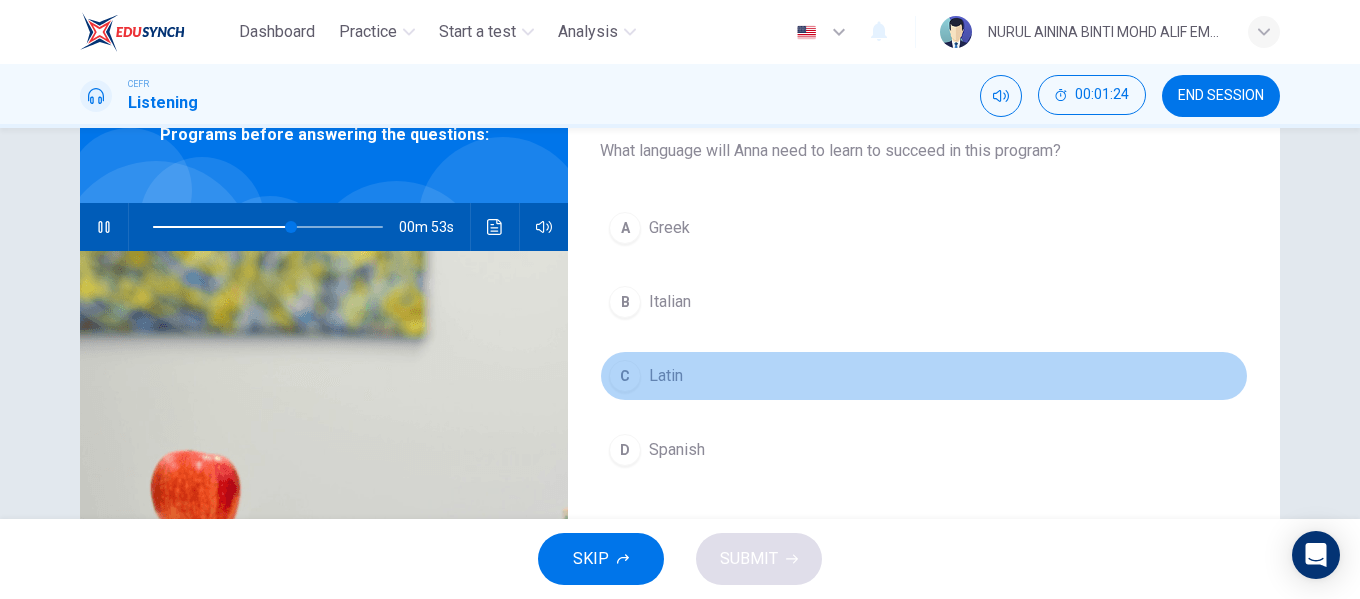 click on "Latin" at bounding box center (669, 228) 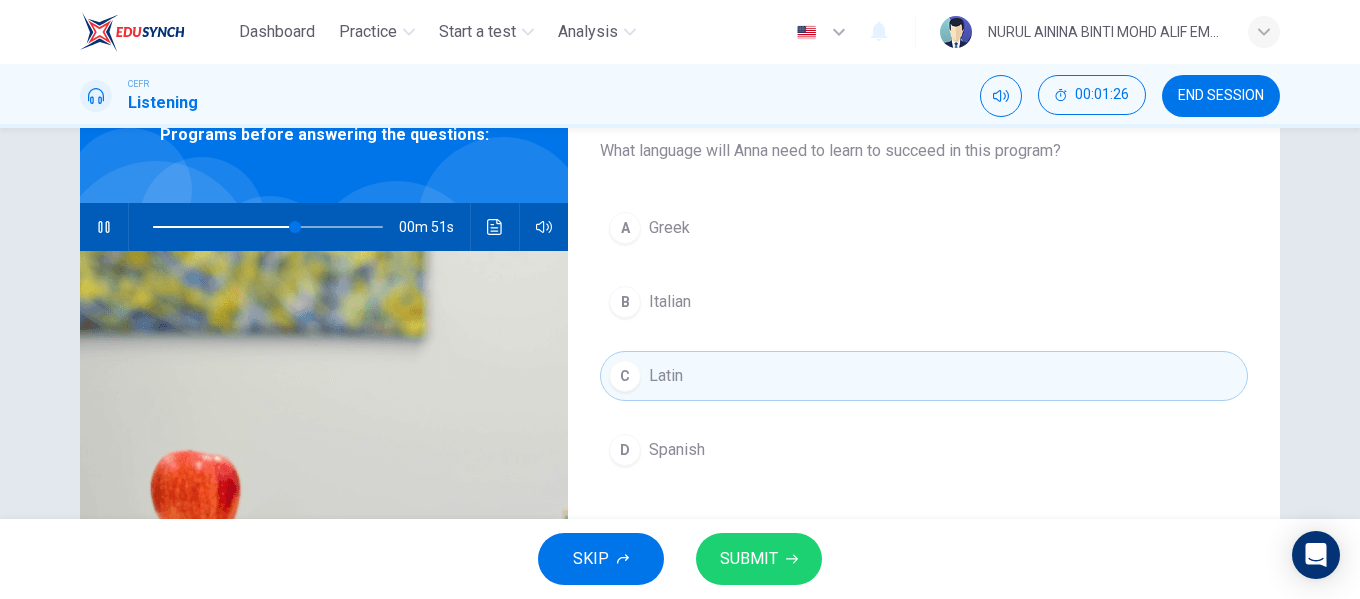click on "SUBMIT" at bounding box center (749, 559) 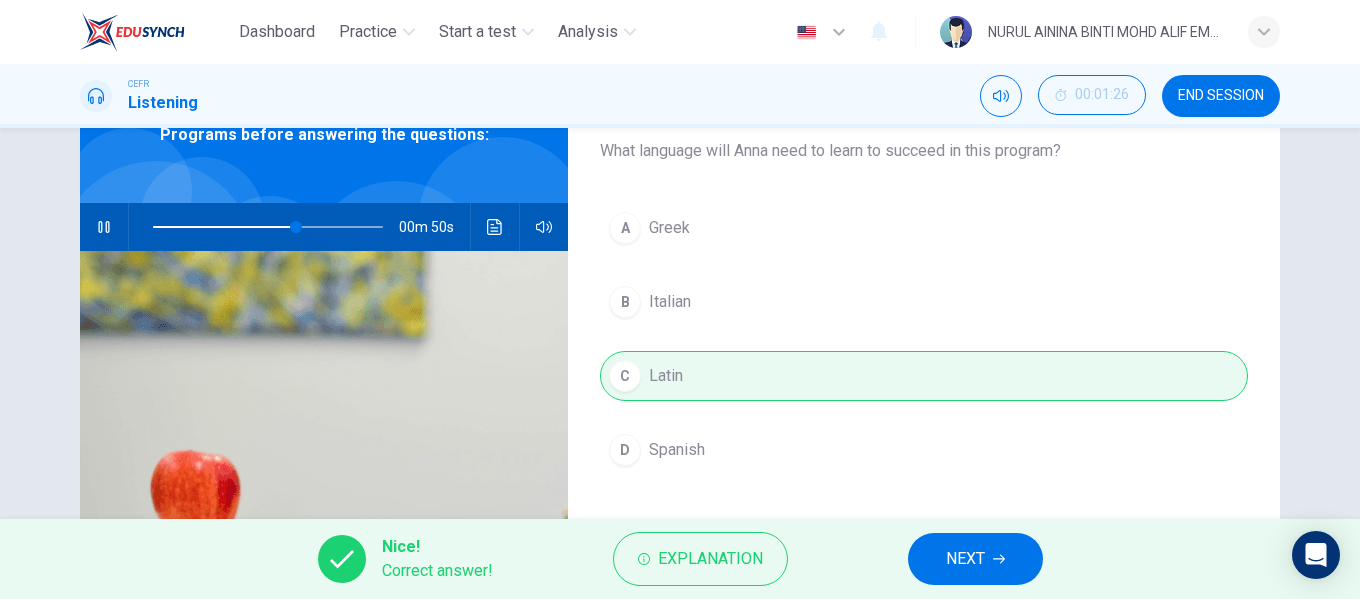 click on "NEXT" at bounding box center (975, 559) 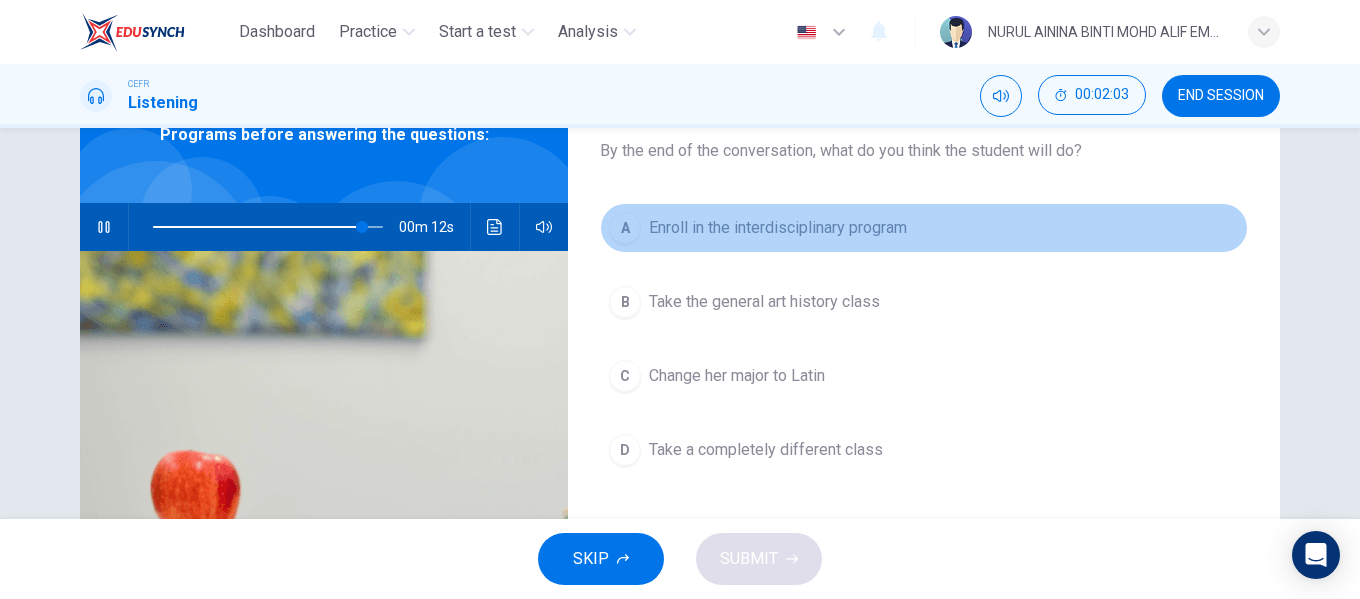 drag, startPoint x: 734, startPoint y: 231, endPoint x: 523, endPoint y: 265, distance: 213.72179 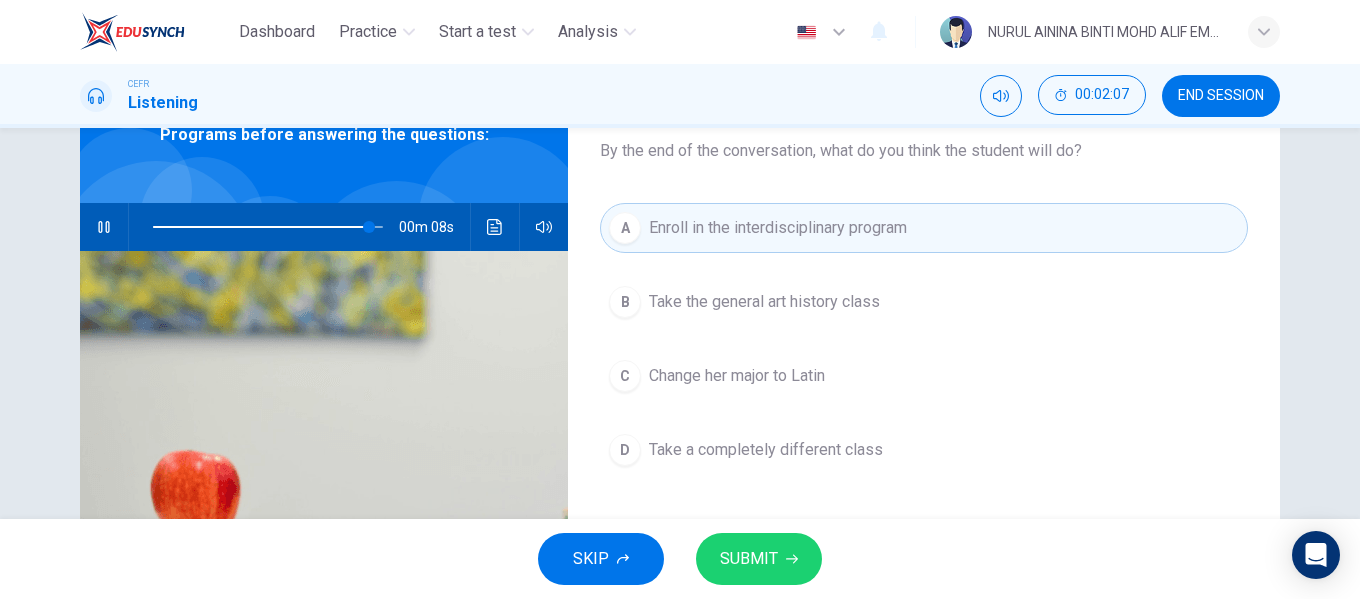 click on "SUBMIT" at bounding box center (759, 559) 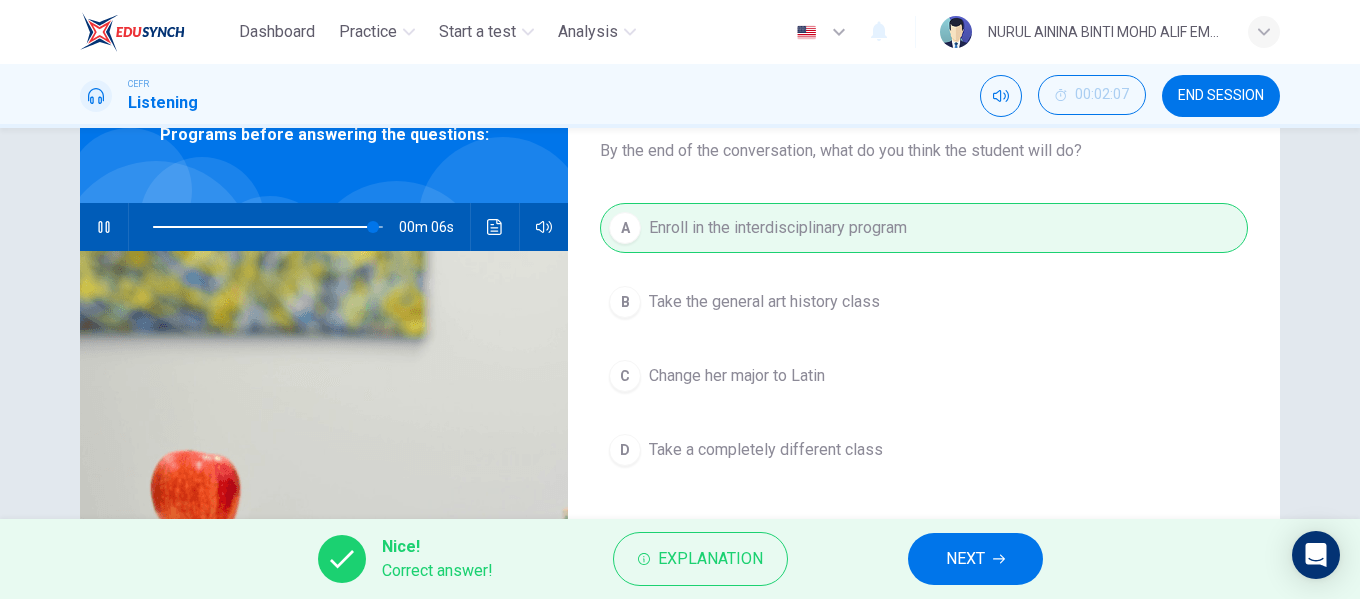 click on "NEXT" at bounding box center [965, 559] 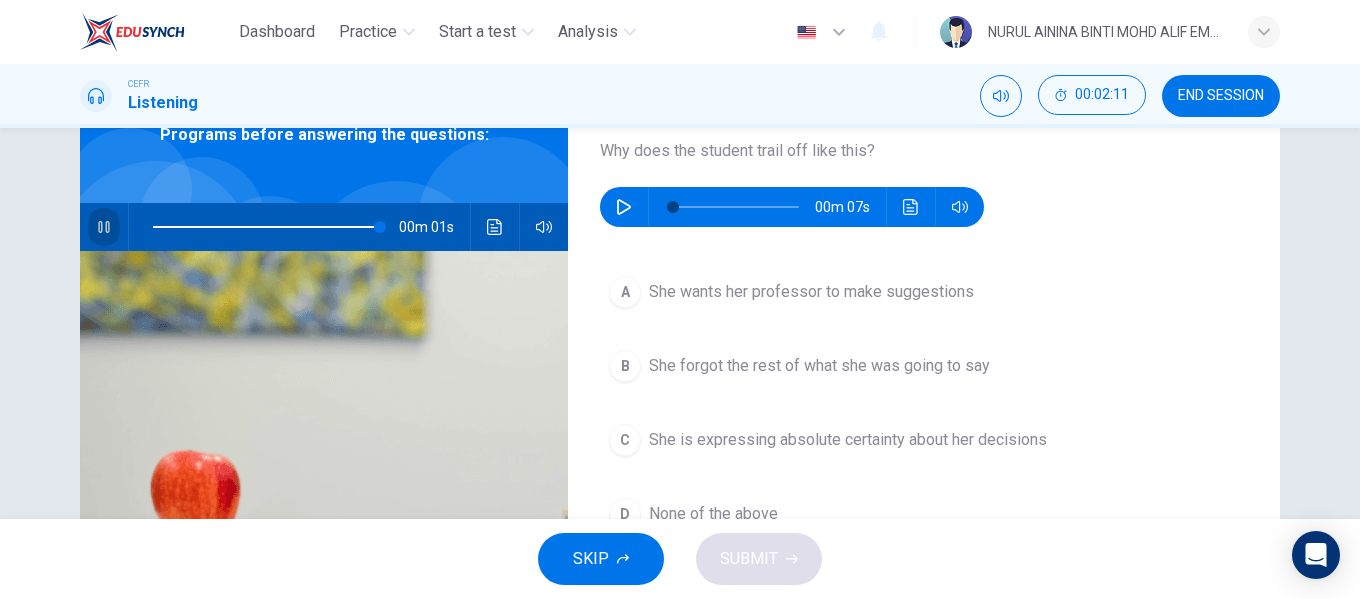 click at bounding box center [104, 227] 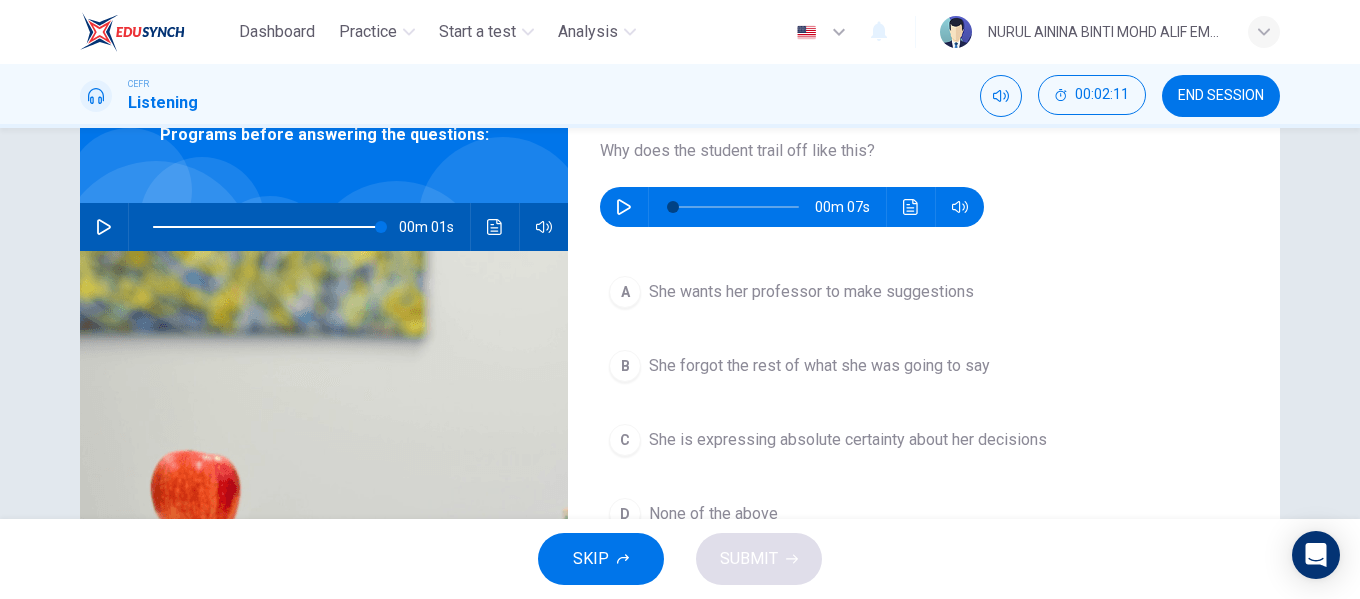 click at bounding box center (624, 207) 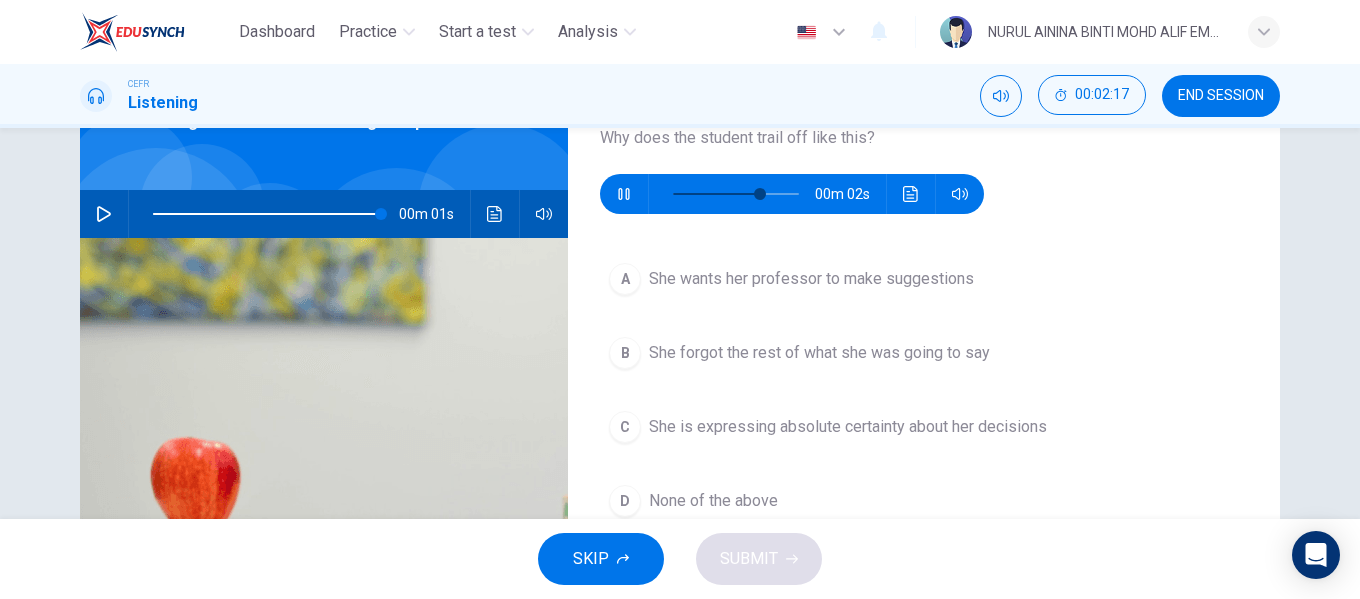 scroll, scrollTop: 142, scrollLeft: 0, axis: vertical 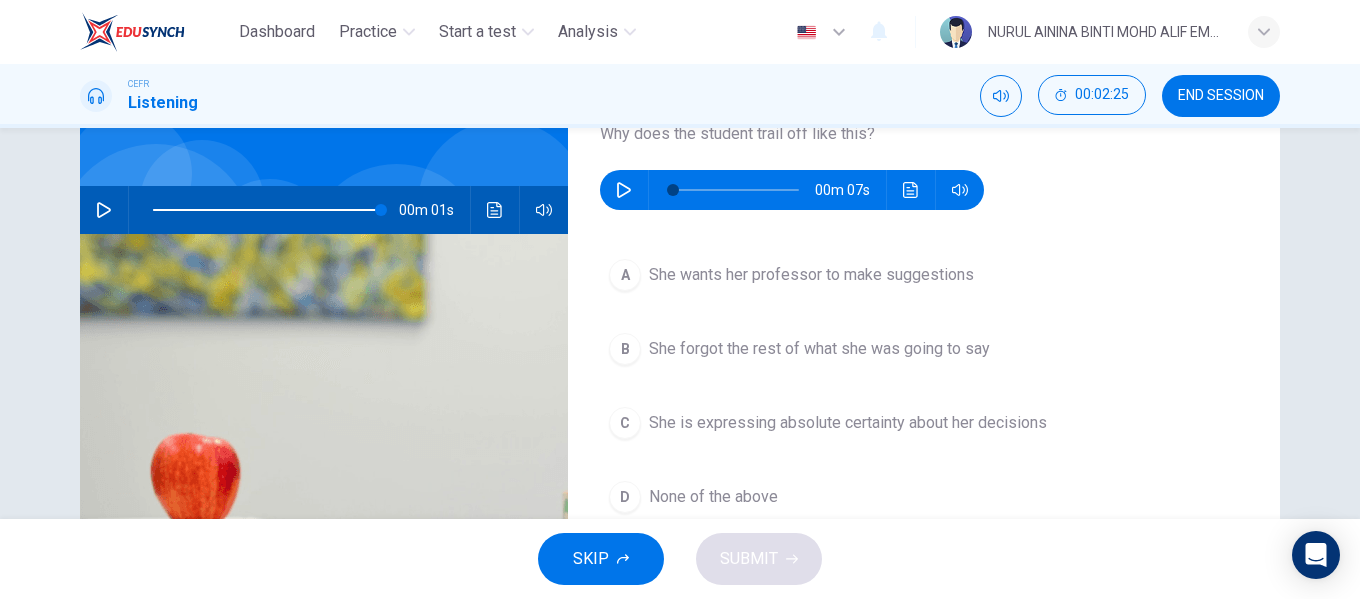 click on "She wants her professor to make suggestions" at bounding box center [811, 275] 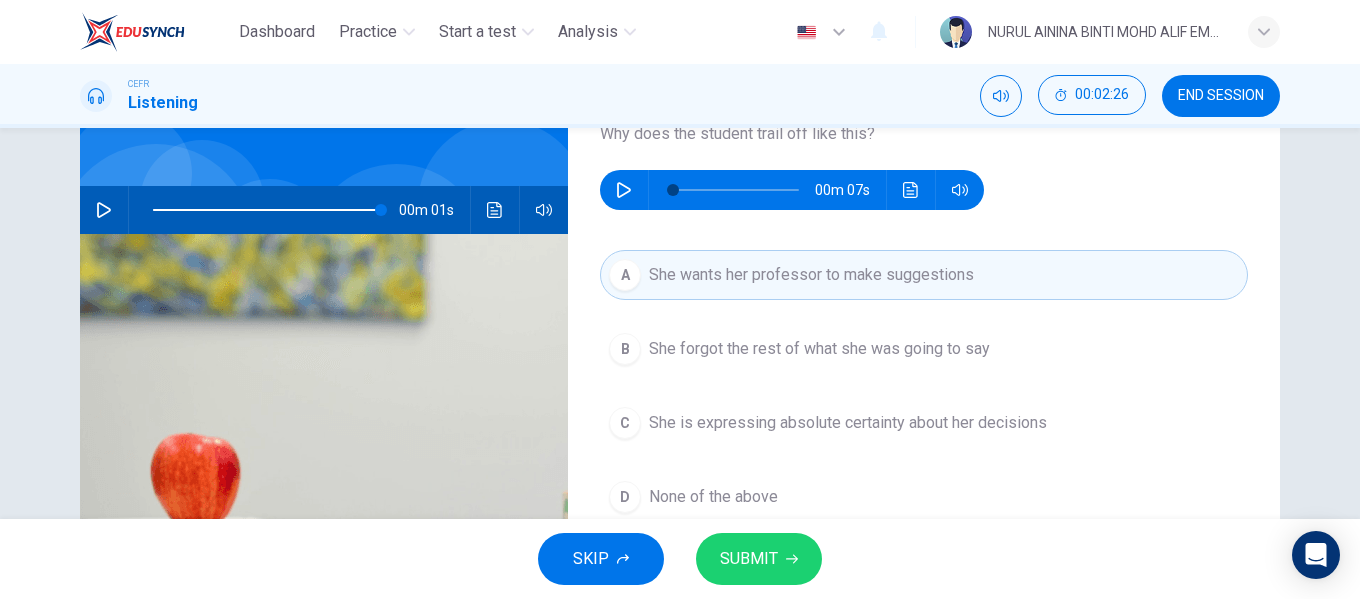click on "SUBMIT" at bounding box center (749, 559) 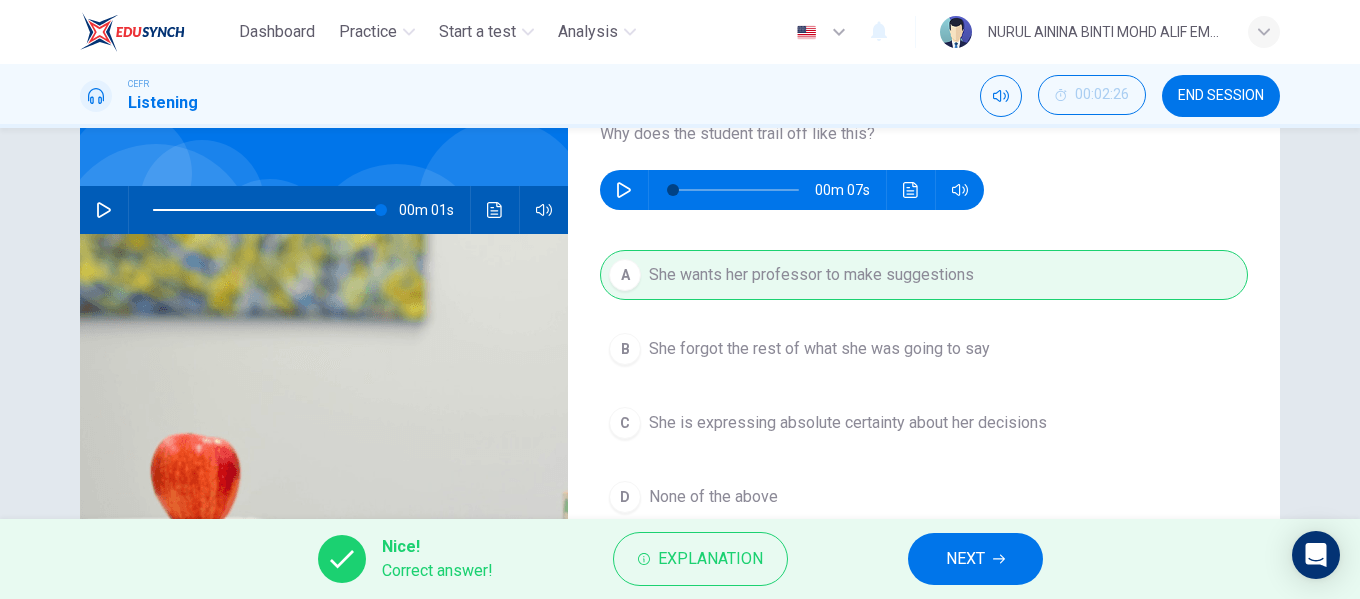 click on "NEXT" at bounding box center (965, 559) 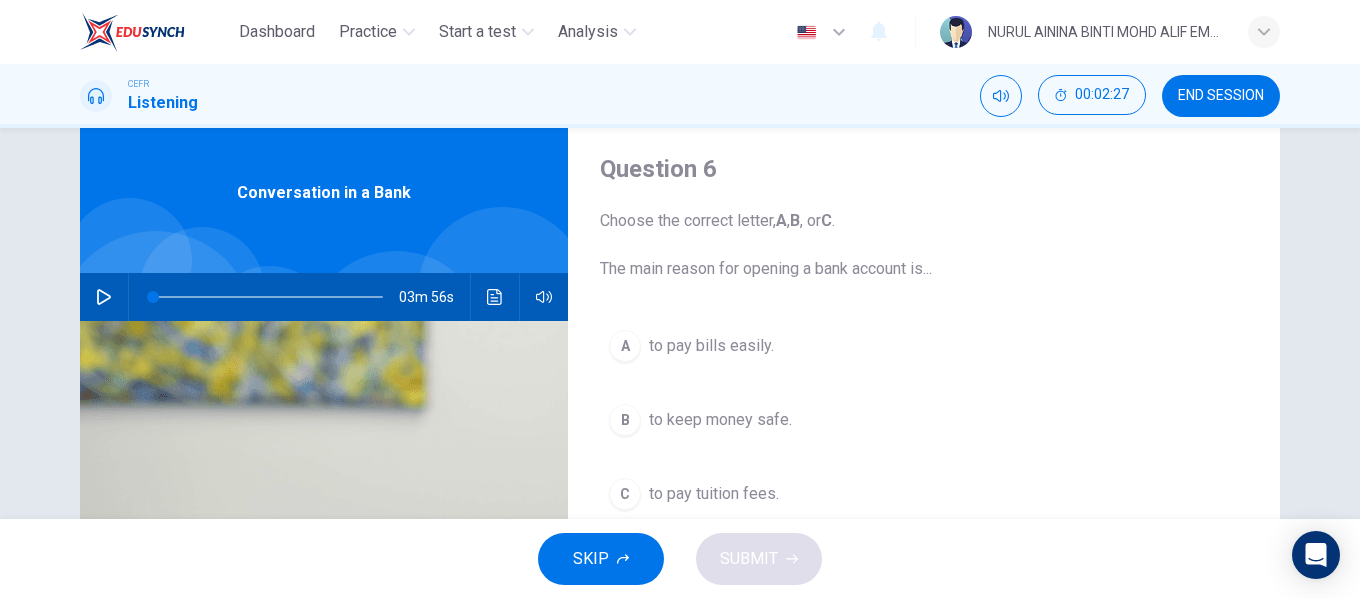 scroll, scrollTop: 100, scrollLeft: 0, axis: vertical 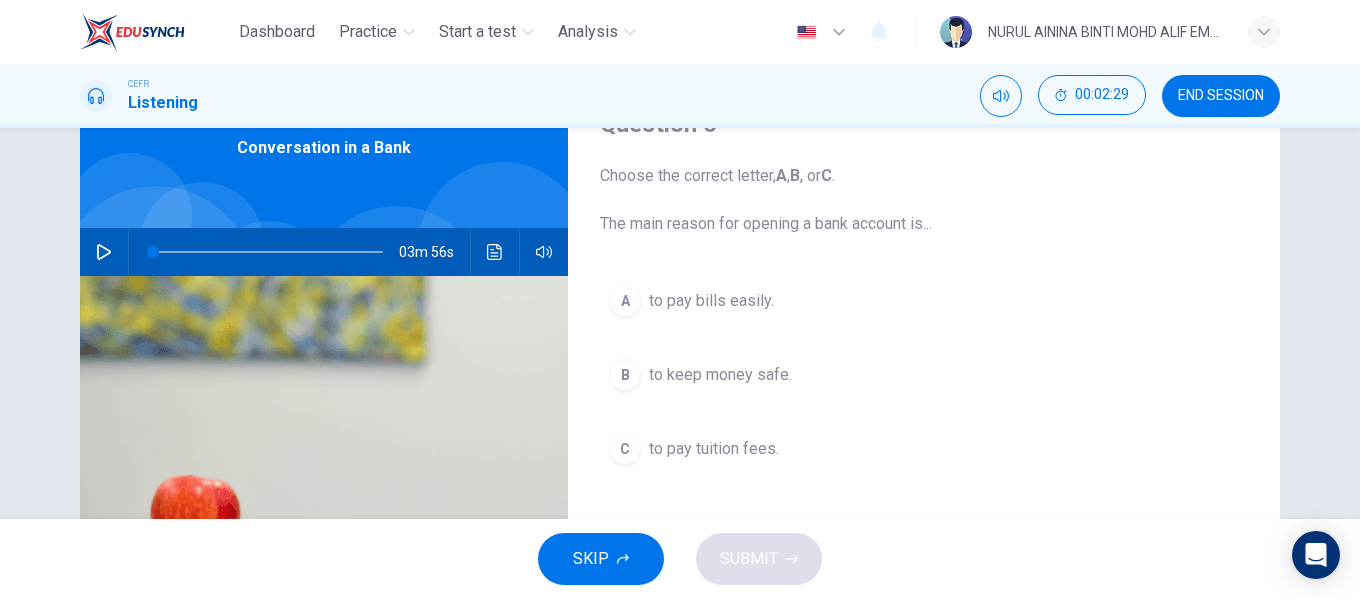 click at bounding box center (104, 252) 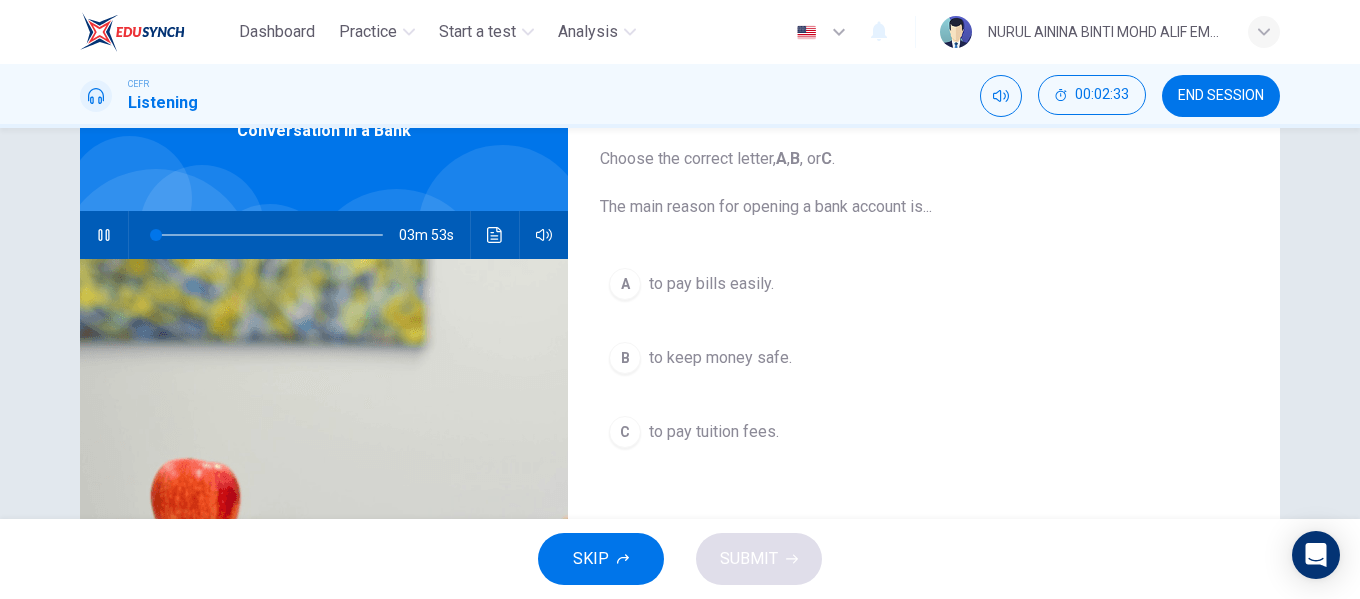 scroll, scrollTop: 121, scrollLeft: 0, axis: vertical 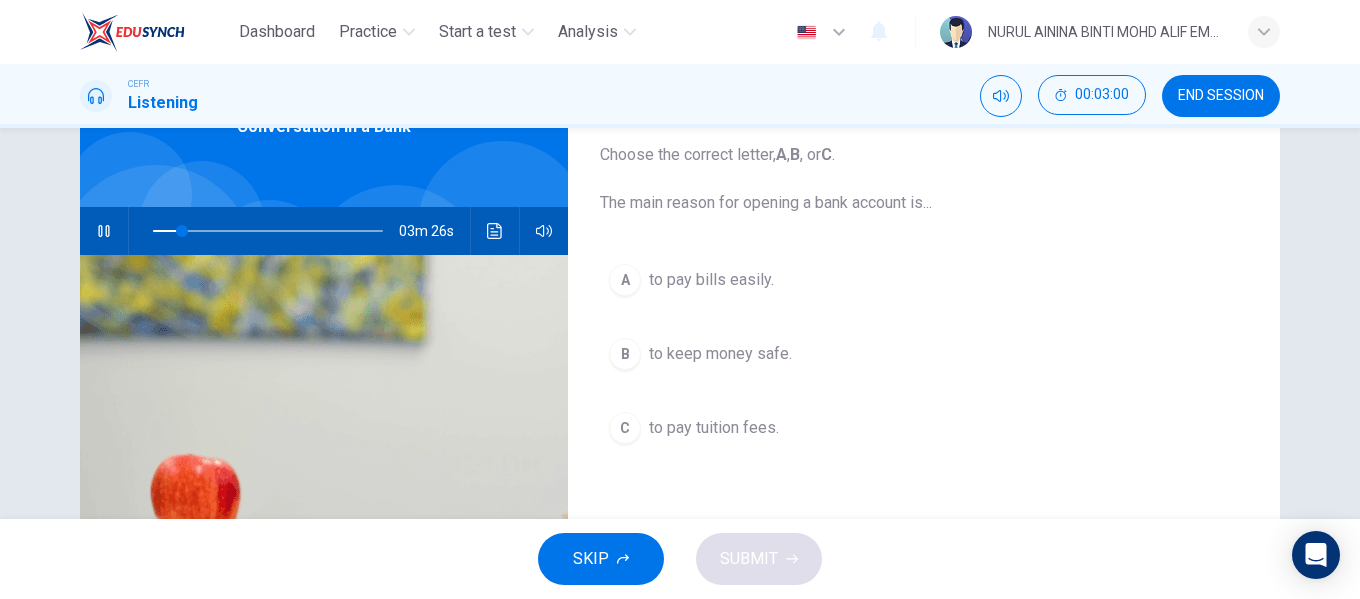 click on "Question 6 Choose the correct letter,  A ,  B , or  C . The main reason for opening a bank account is... A to pay bills easily. B to keep money safe. C to pay tuition fees." at bounding box center (924, 394) 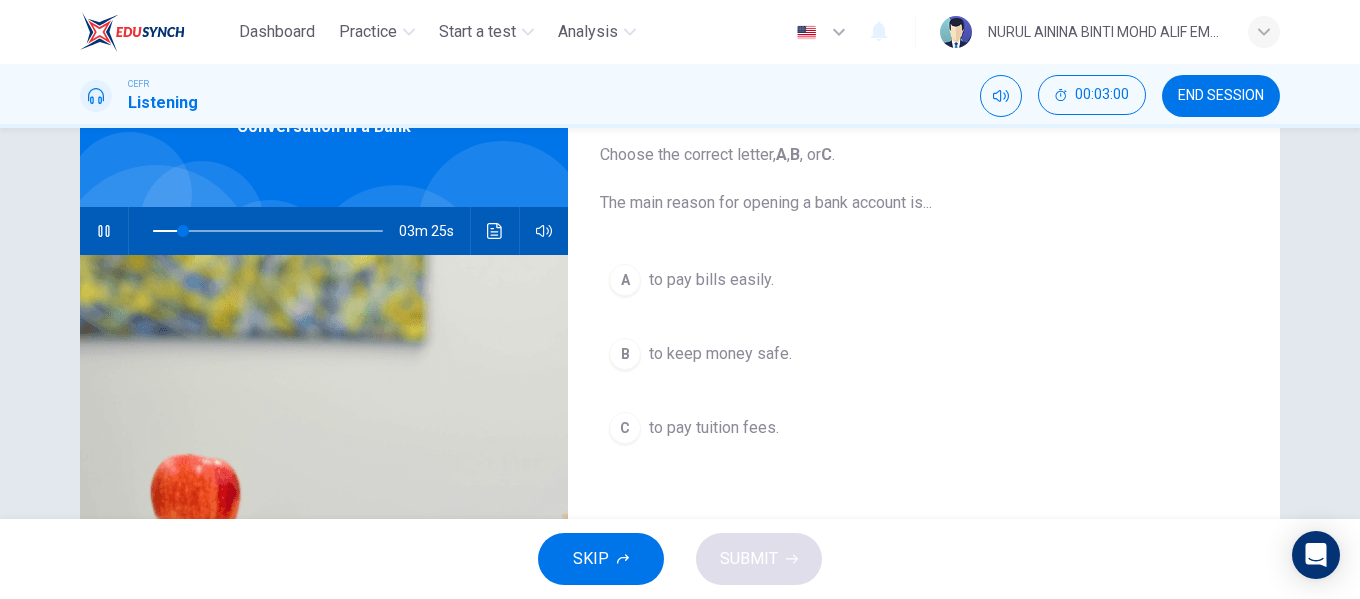 click on "A to pay bills easily." at bounding box center (924, 280) 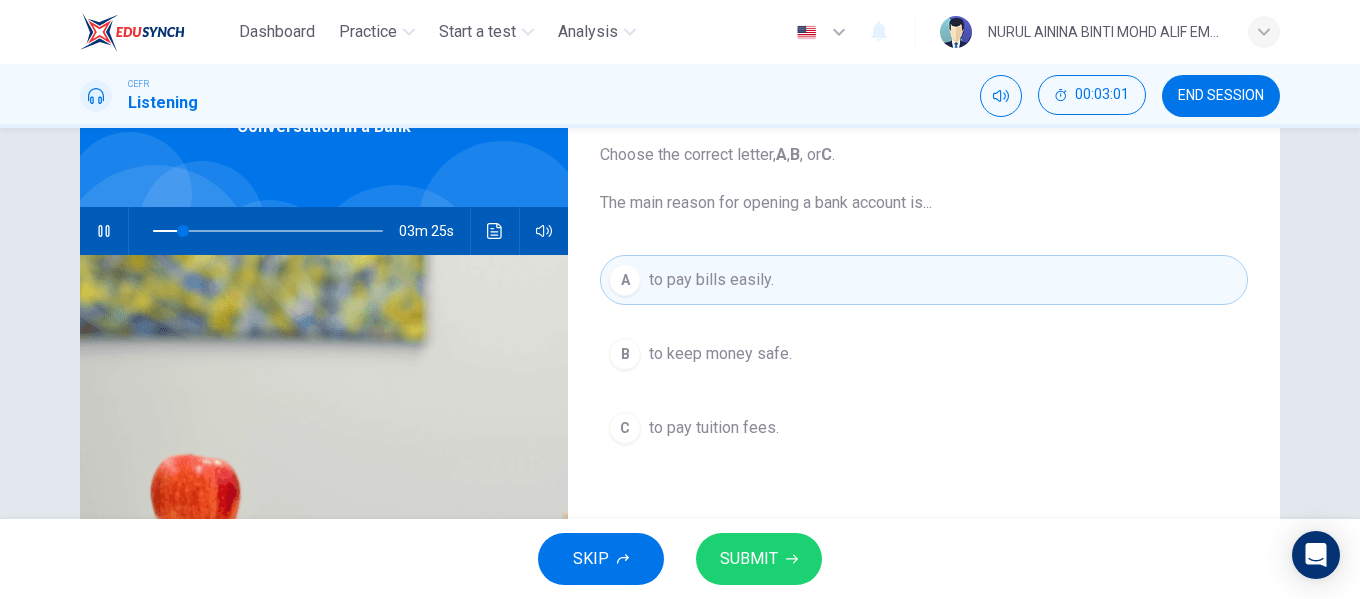click on "B" at bounding box center (625, 354) 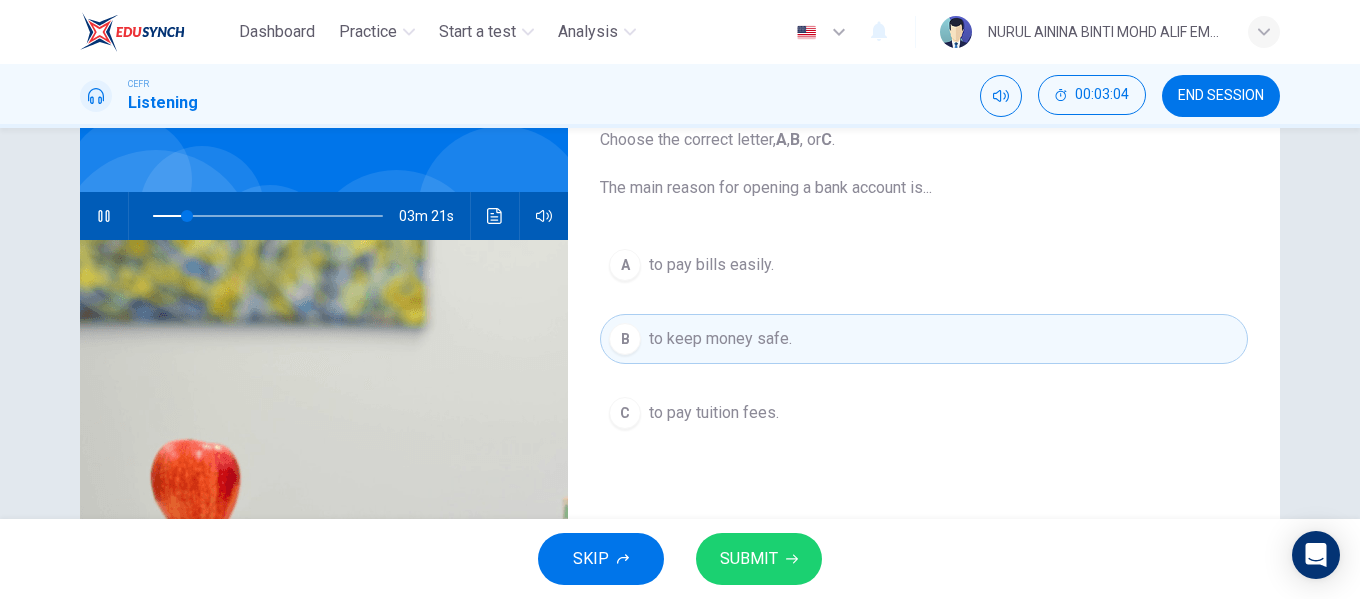 scroll, scrollTop: 146, scrollLeft: 0, axis: vertical 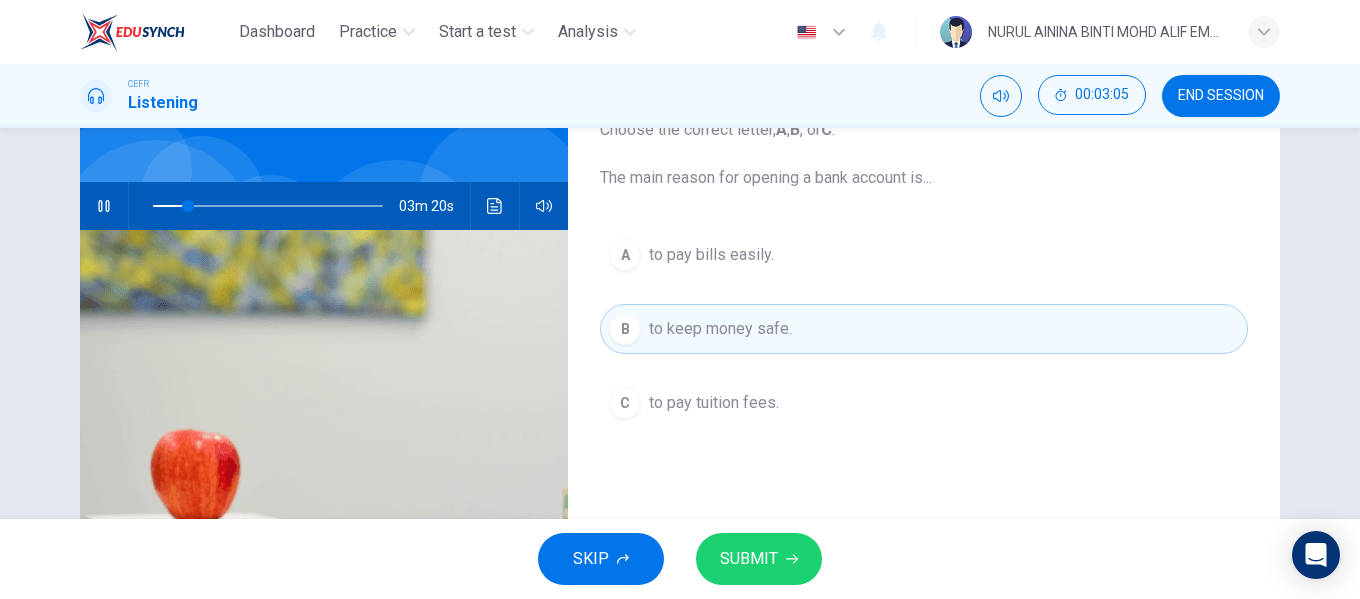 click on "to pay bills easily." at bounding box center [711, 255] 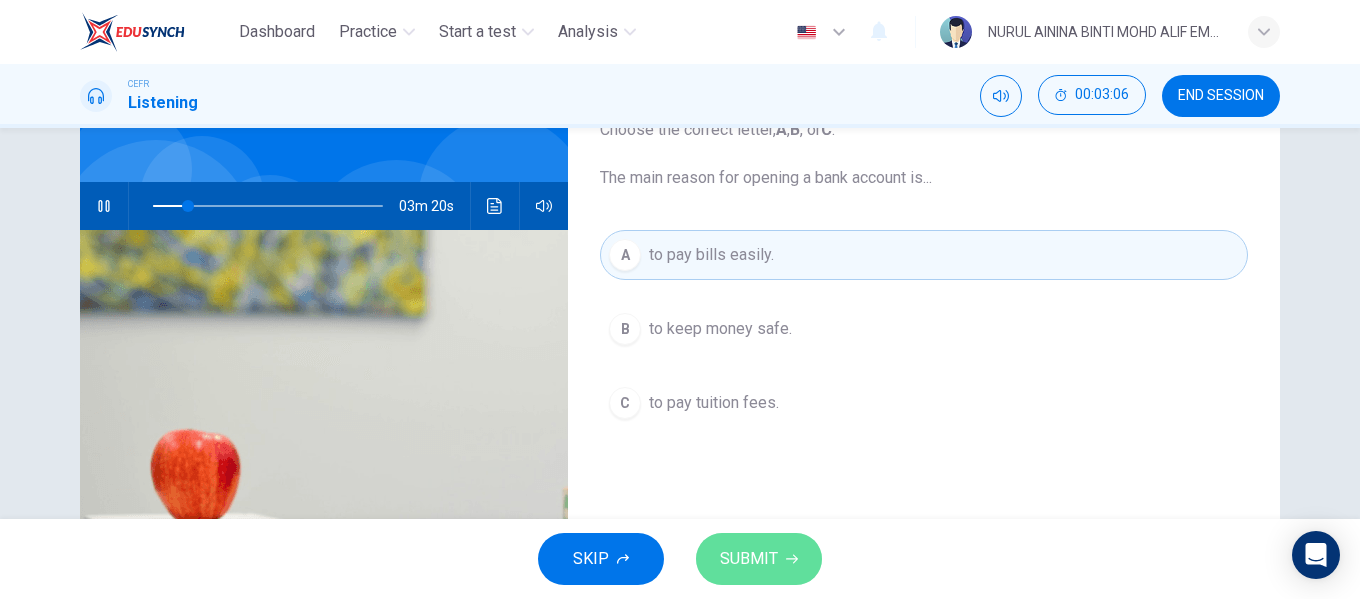 click on "SUBMIT" at bounding box center (749, 559) 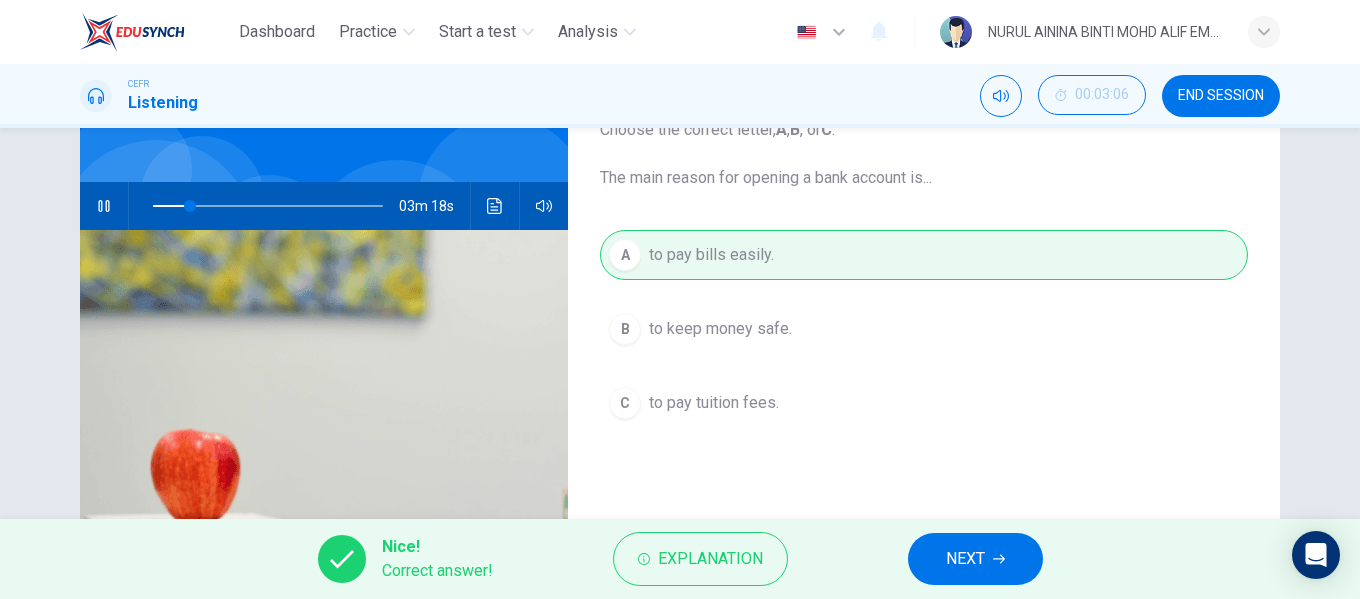 click on "NEXT" at bounding box center (965, 559) 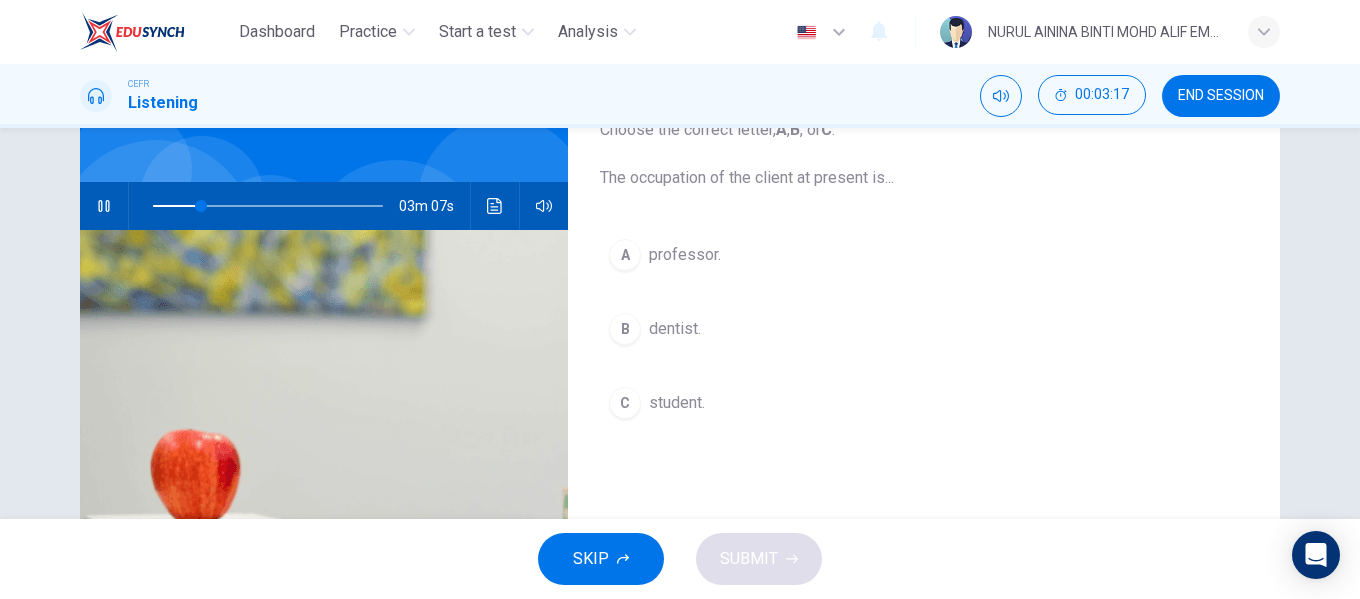 click on "C student." at bounding box center [924, 403] 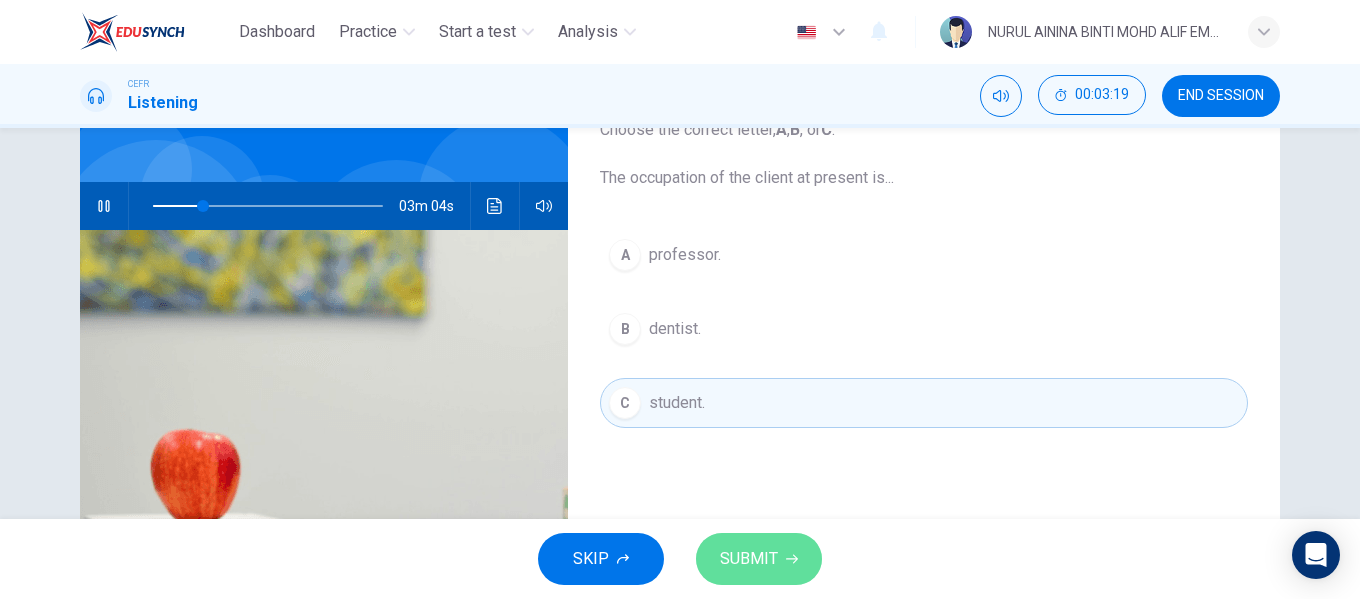 click on "SUBMIT" at bounding box center (749, 559) 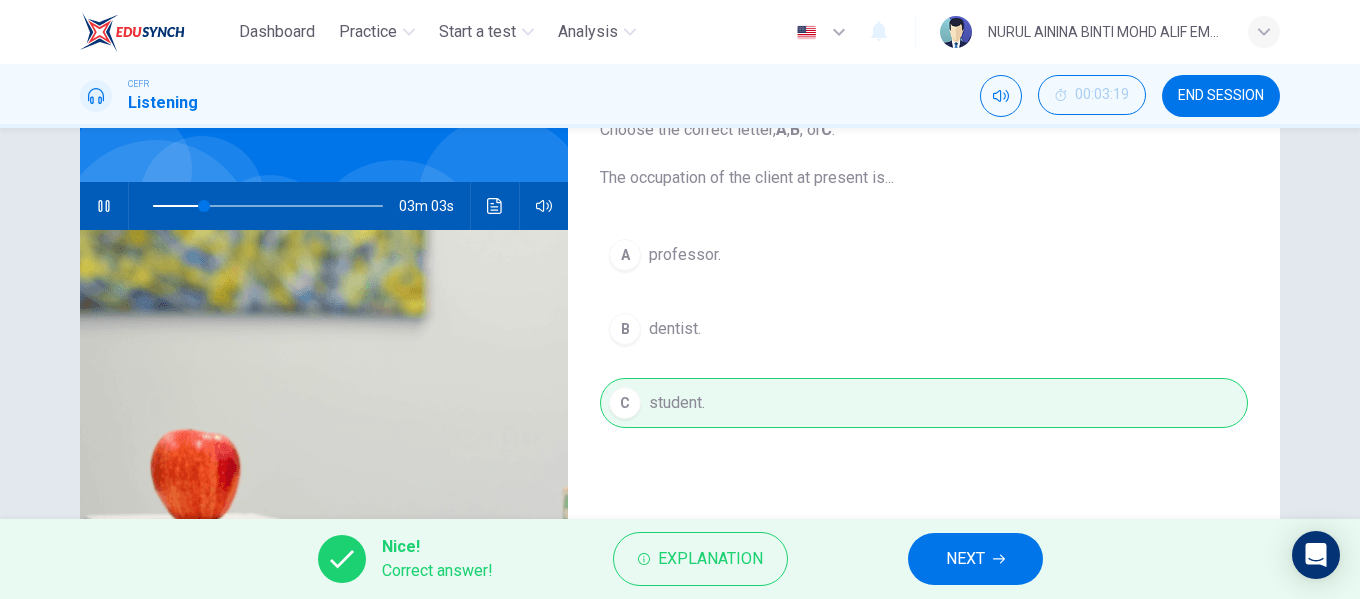 click at bounding box center [999, 559] 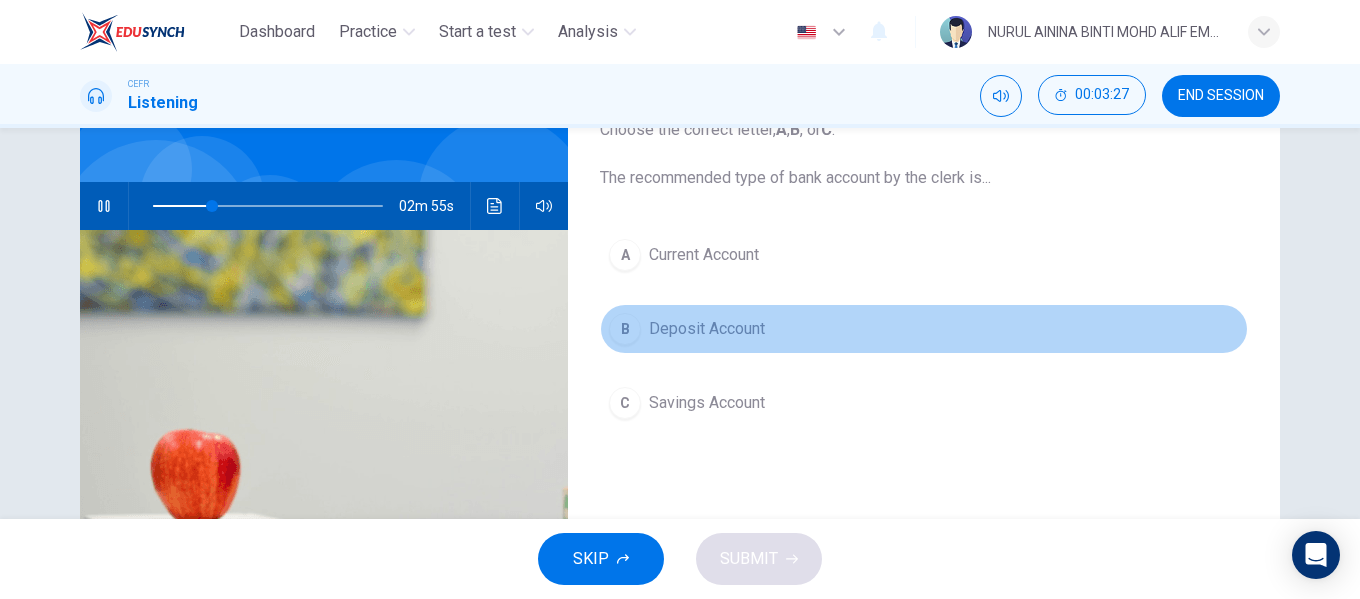click on "Deposit Account" at bounding box center [704, 255] 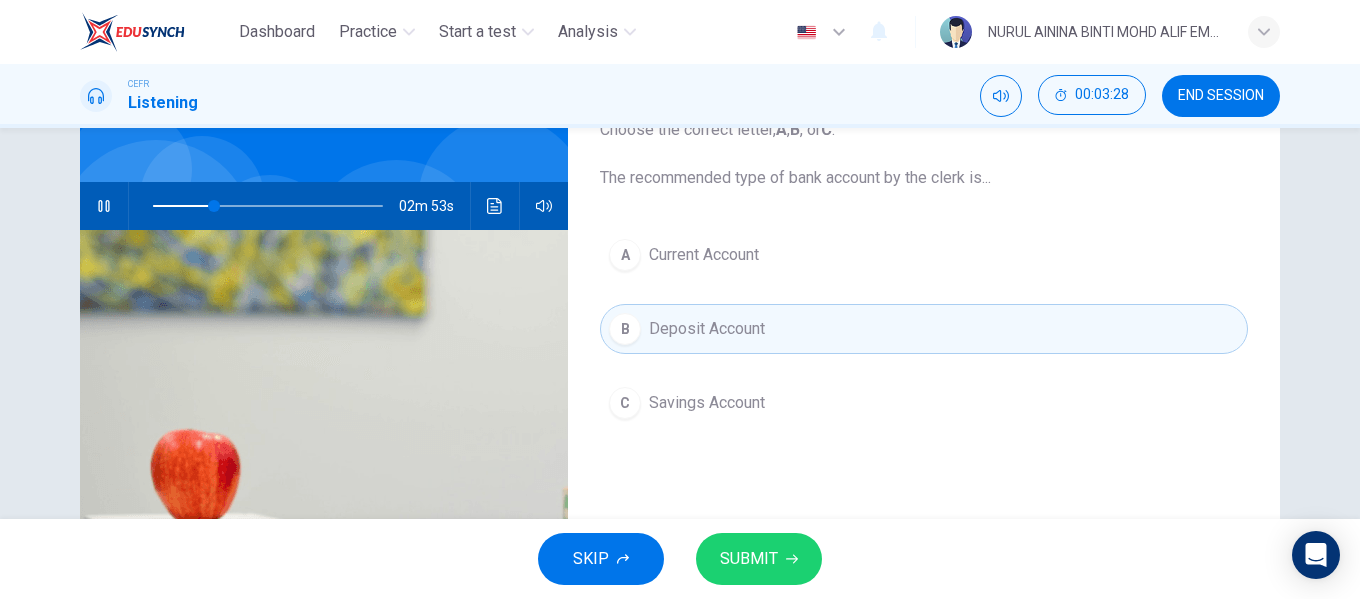 click on "SUBMIT" at bounding box center [759, 559] 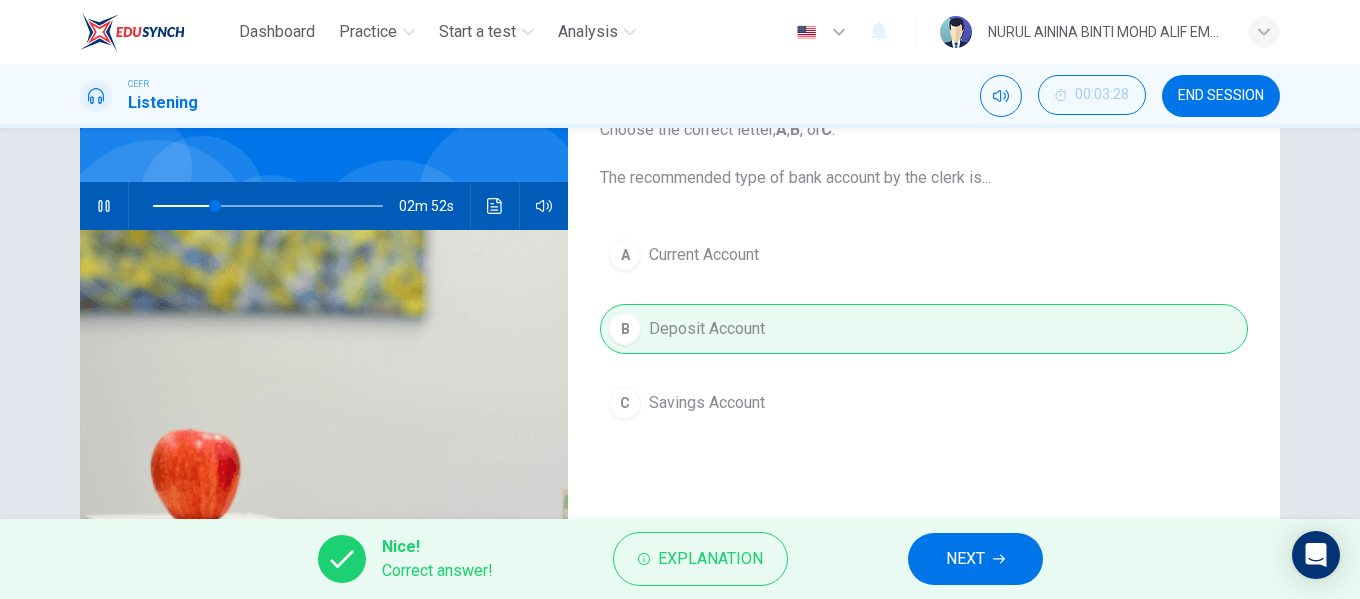 click on "NEXT" at bounding box center [965, 559] 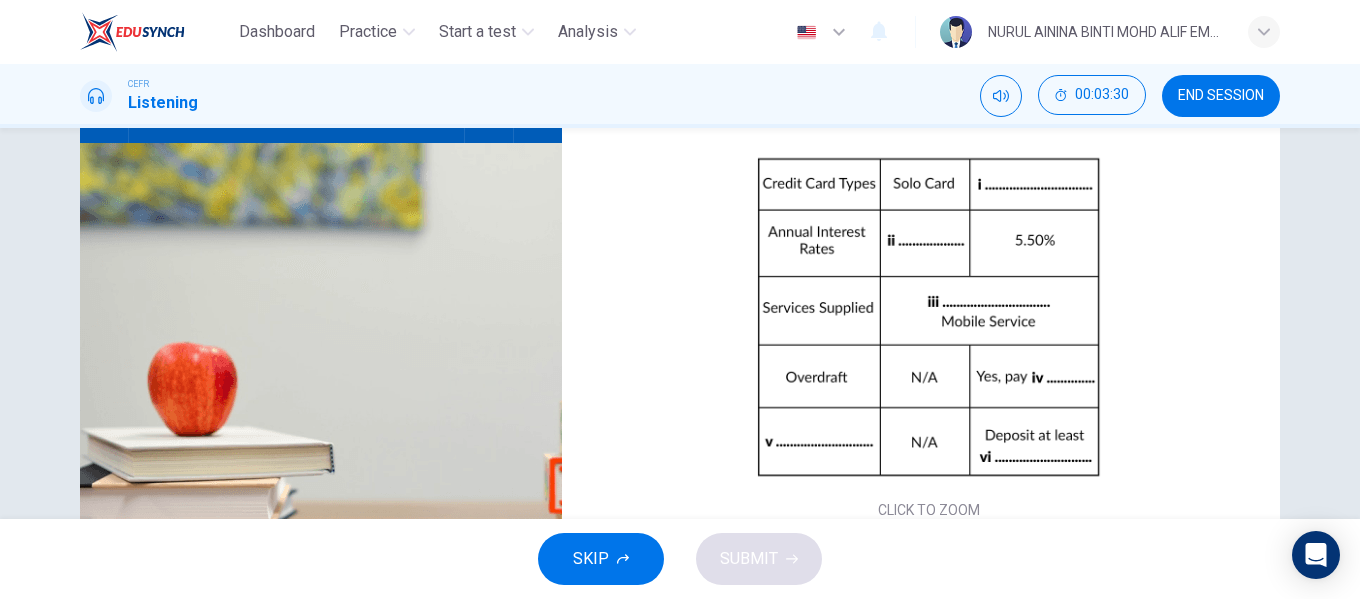 scroll, scrollTop: 235, scrollLeft: 0, axis: vertical 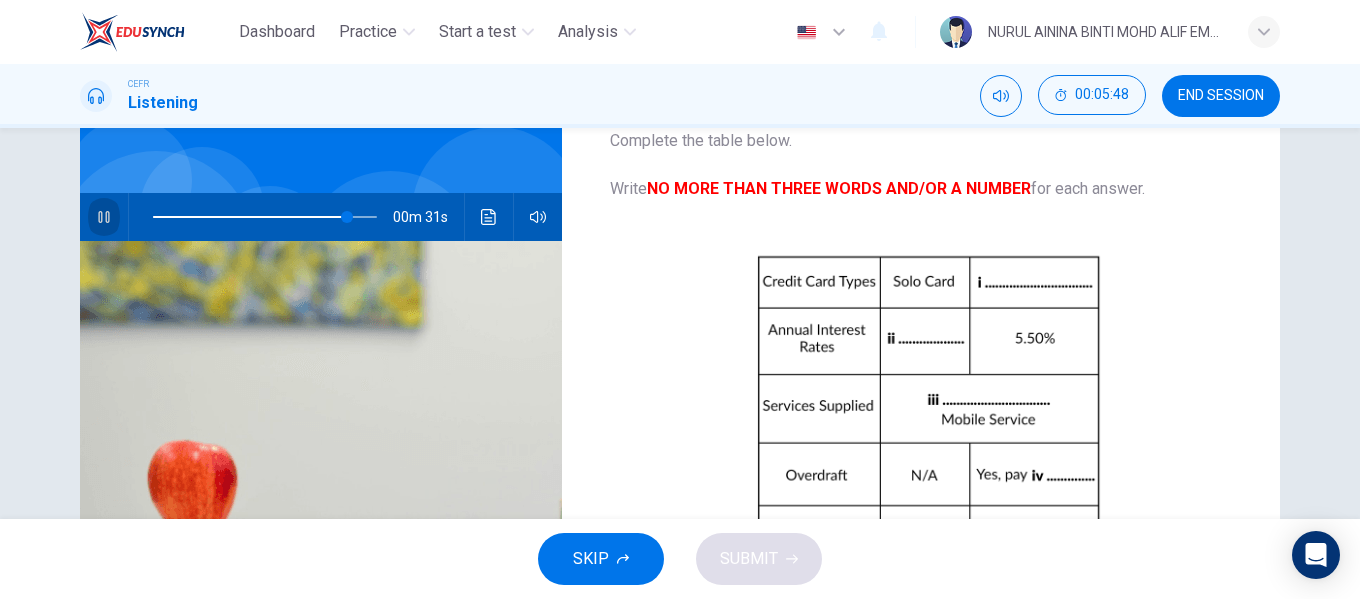 click at bounding box center (104, 217) 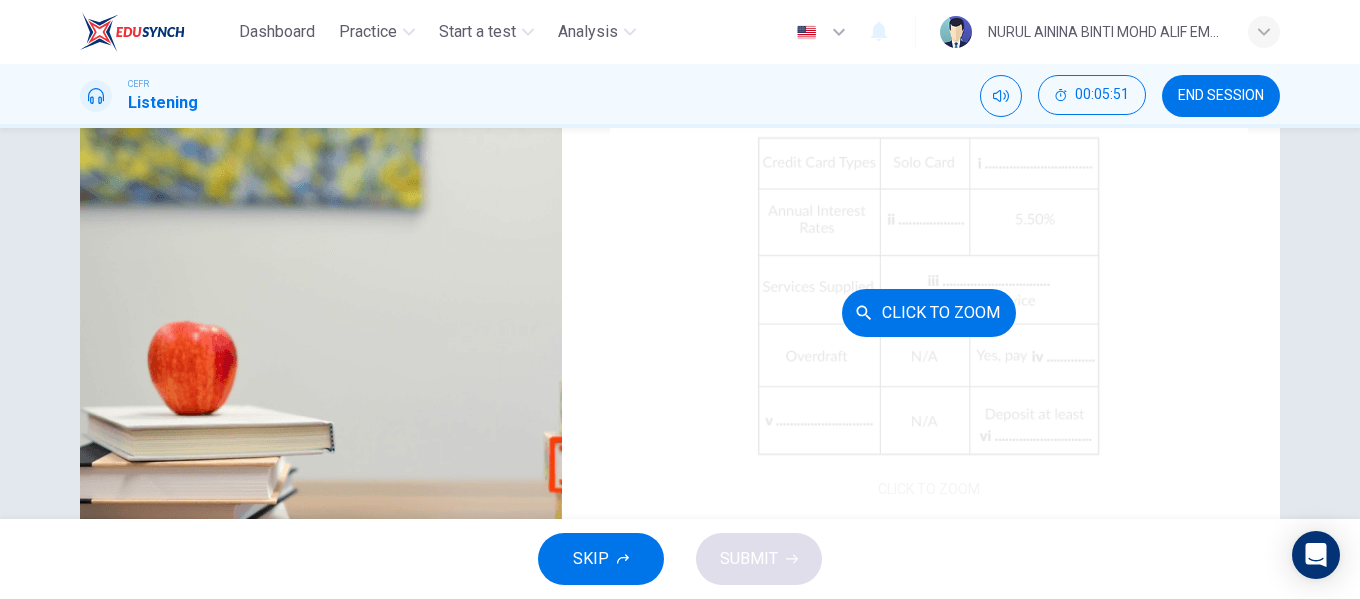 scroll, scrollTop: 184, scrollLeft: 0, axis: vertical 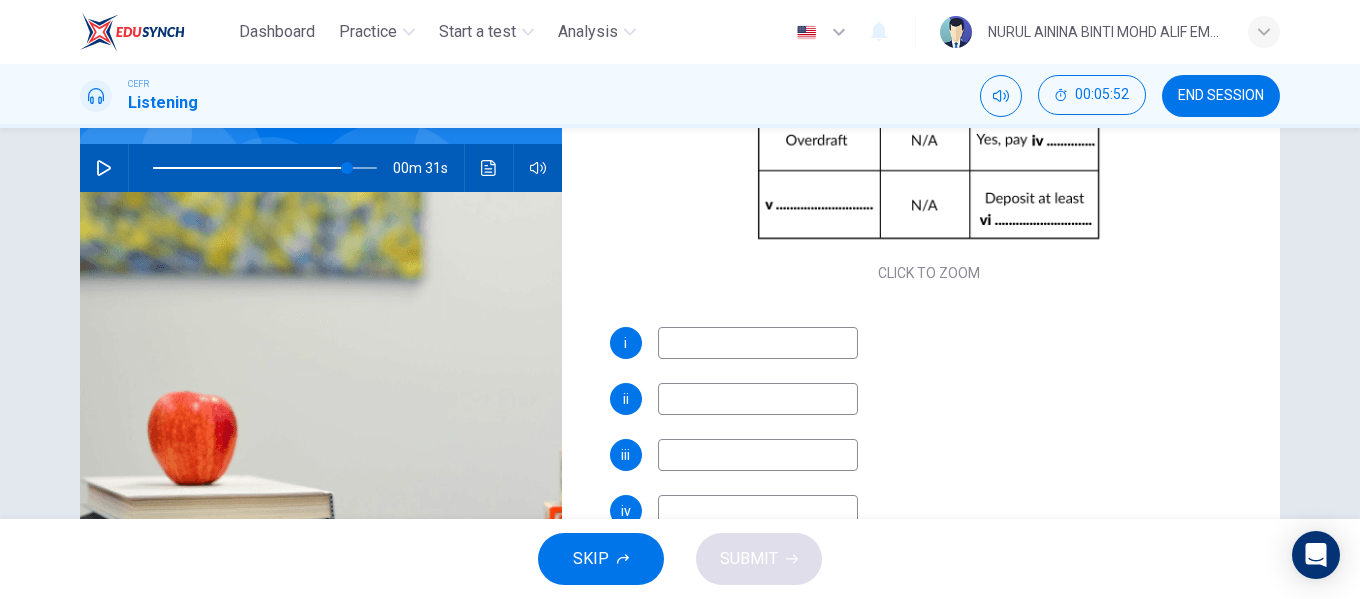 click at bounding box center [758, 343] 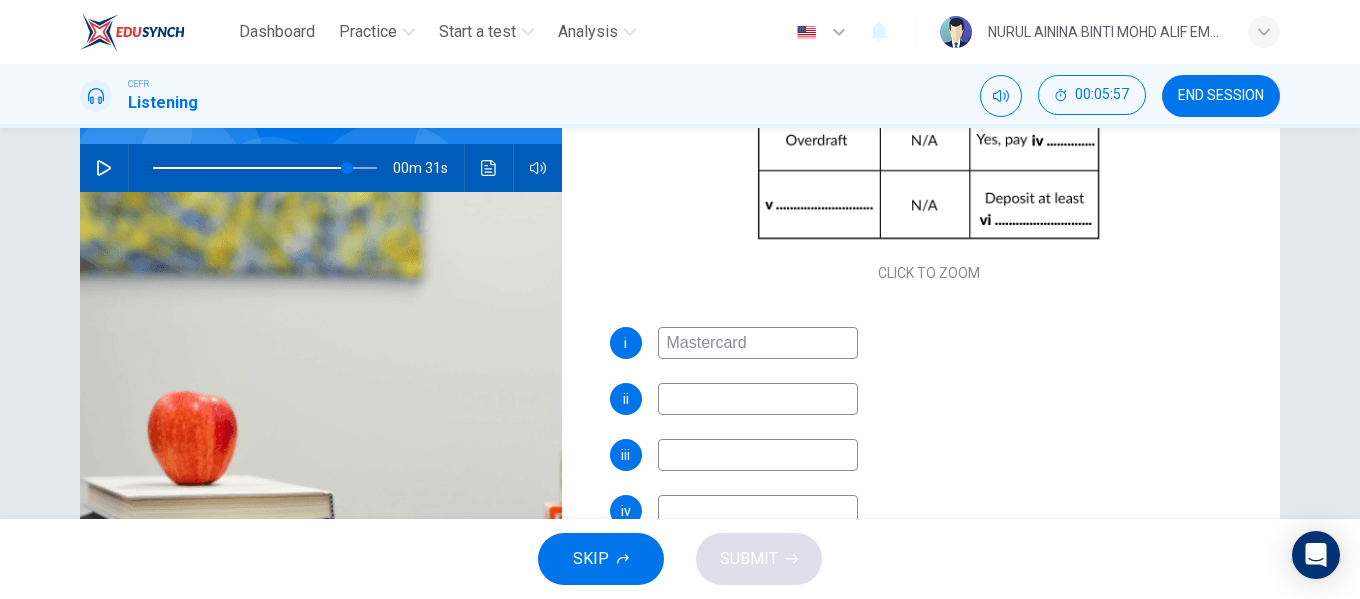 type on "Mastercard" 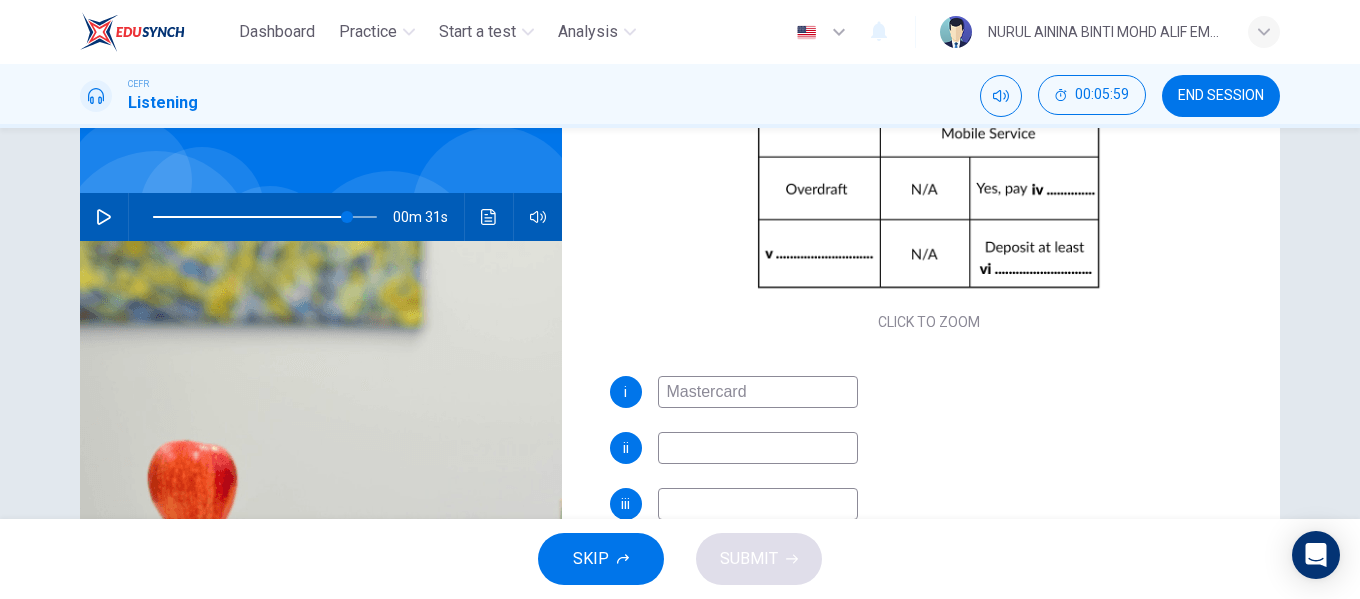 scroll, scrollTop: 152, scrollLeft: 0, axis: vertical 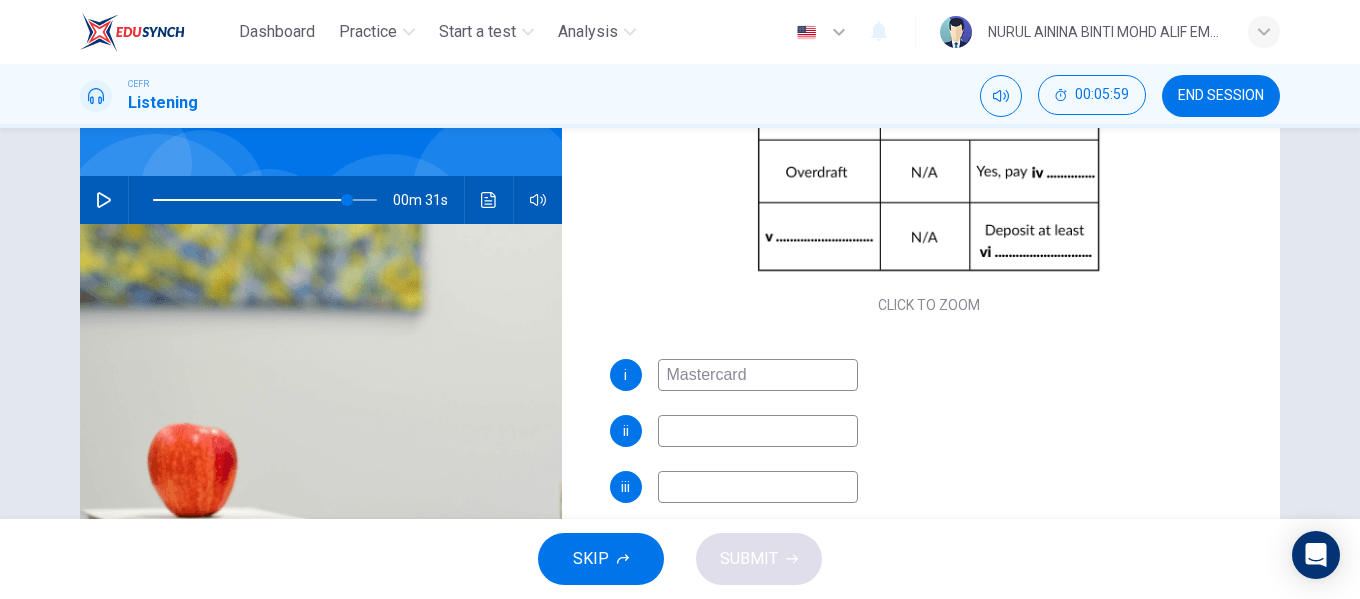 click at bounding box center [758, 375] 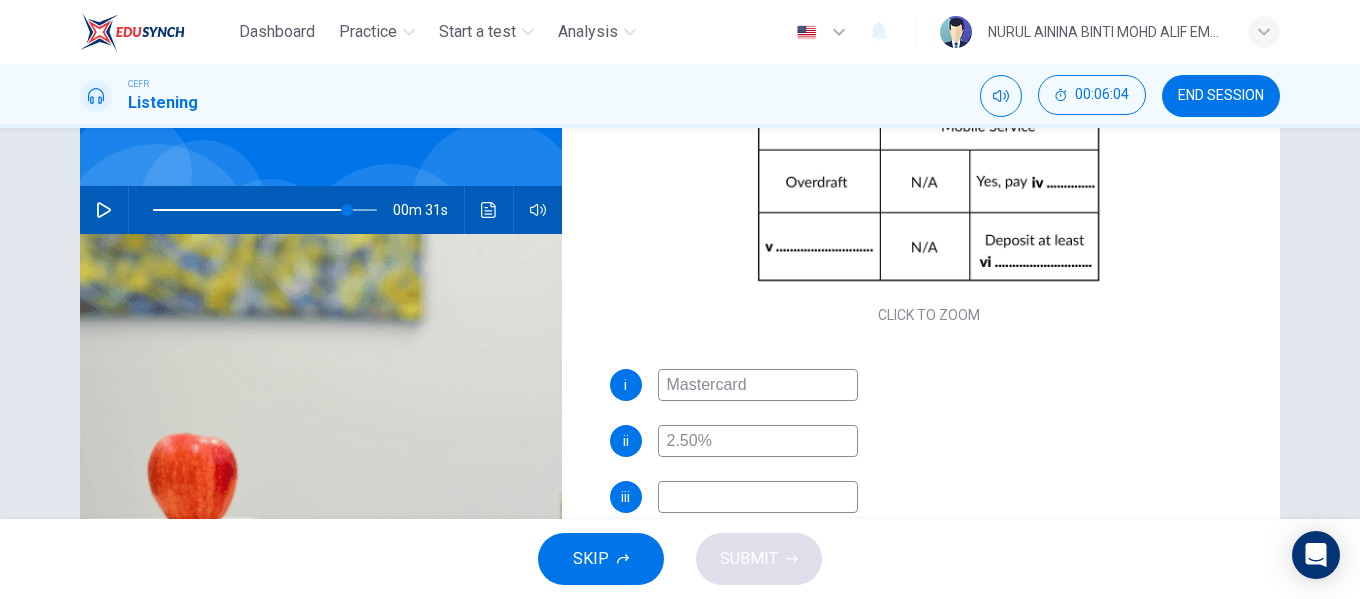 scroll, scrollTop: 176, scrollLeft: 0, axis: vertical 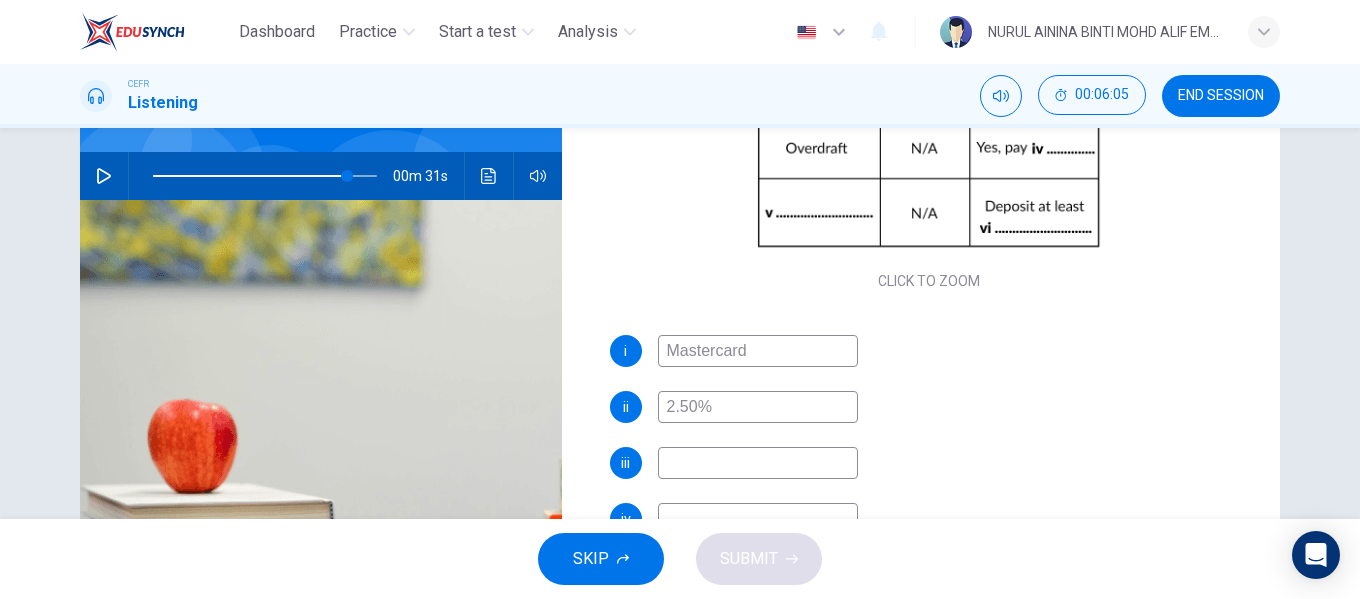 type on "2.50%" 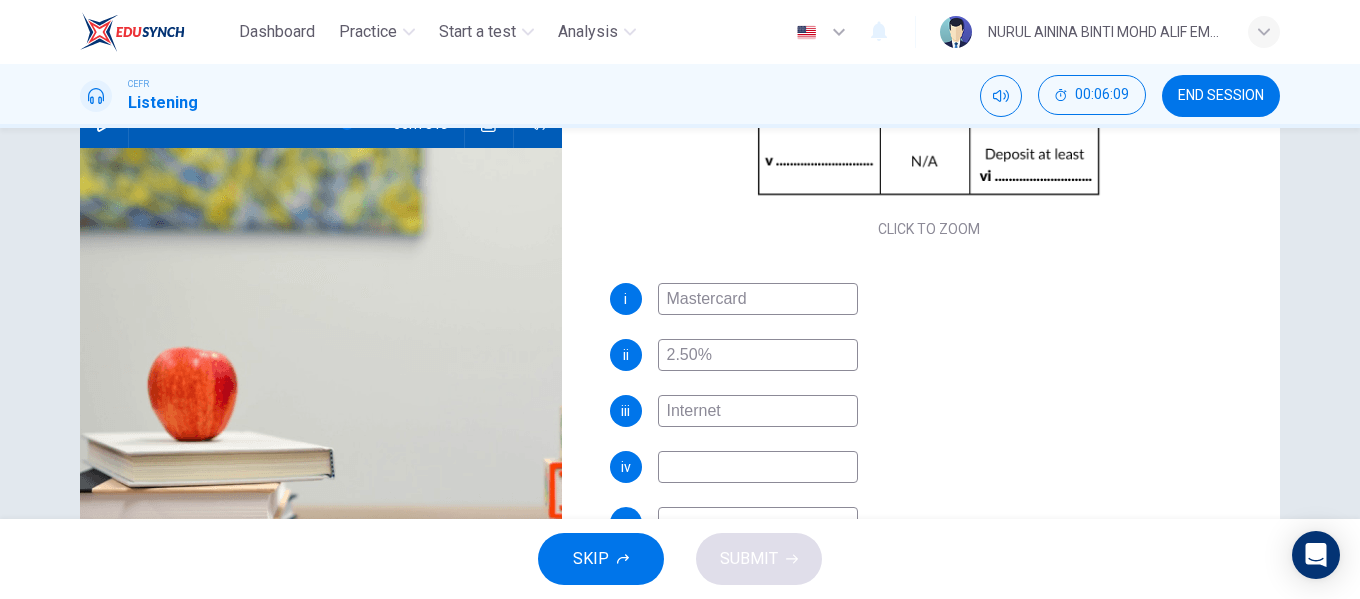 scroll, scrollTop: 276, scrollLeft: 0, axis: vertical 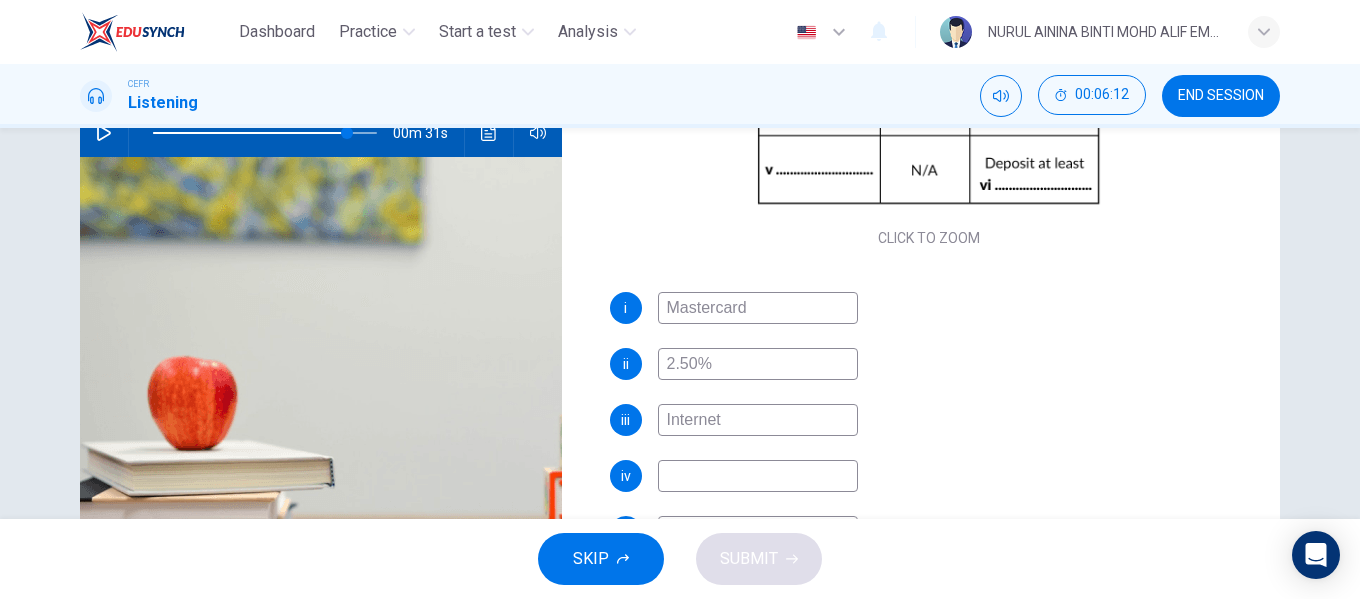 type on "Internet" 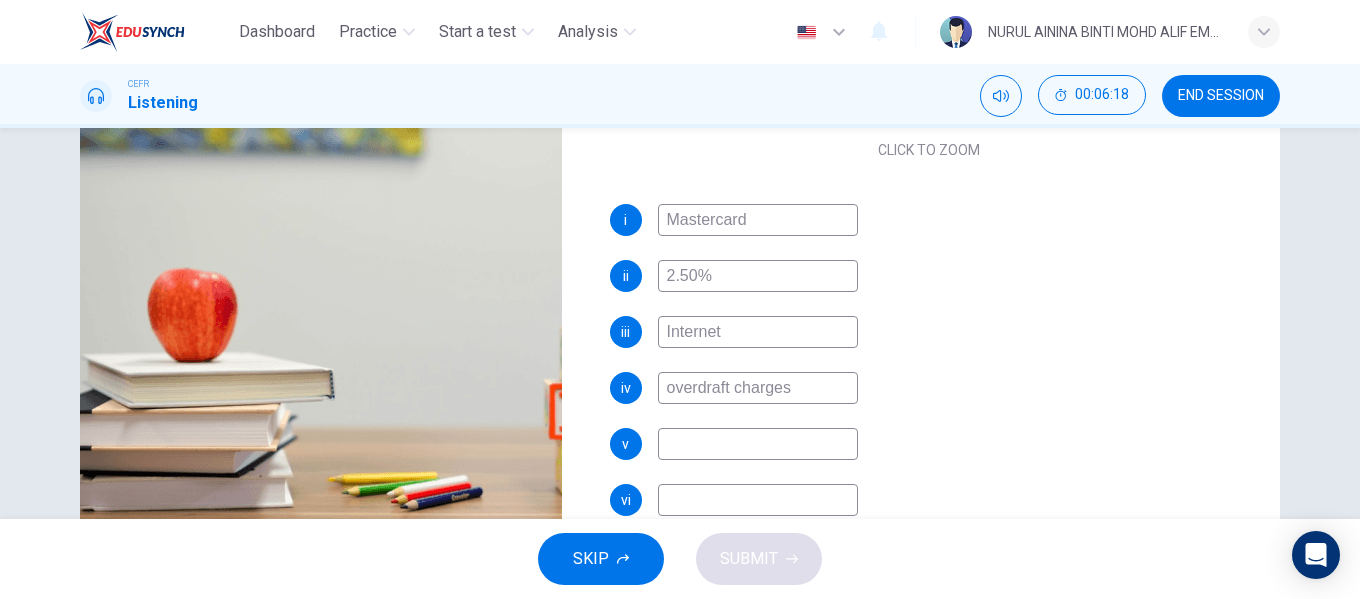 scroll, scrollTop: 316, scrollLeft: 0, axis: vertical 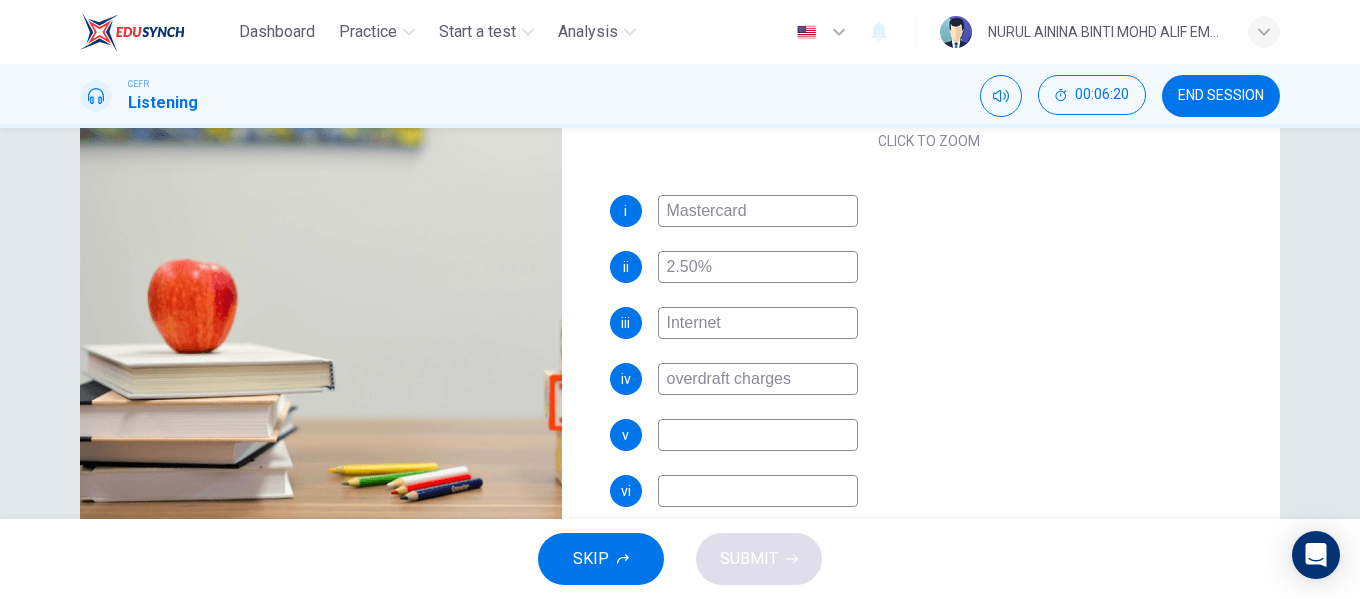 type on "overdraft charges" 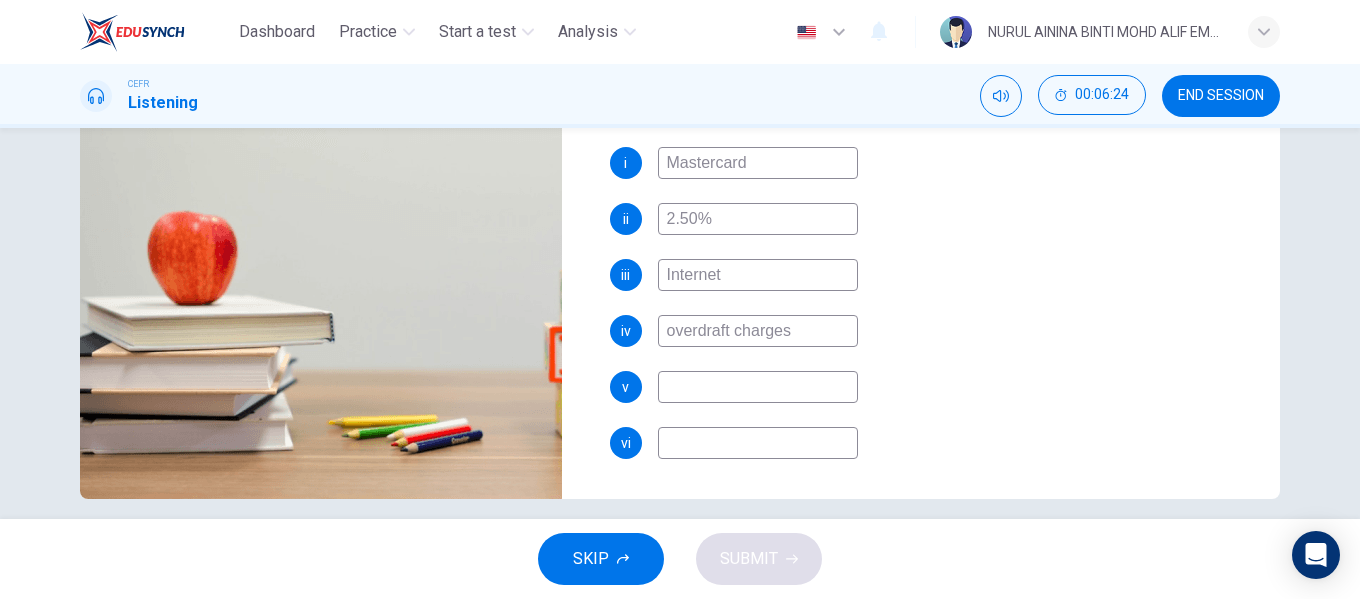 scroll, scrollTop: 384, scrollLeft: 0, axis: vertical 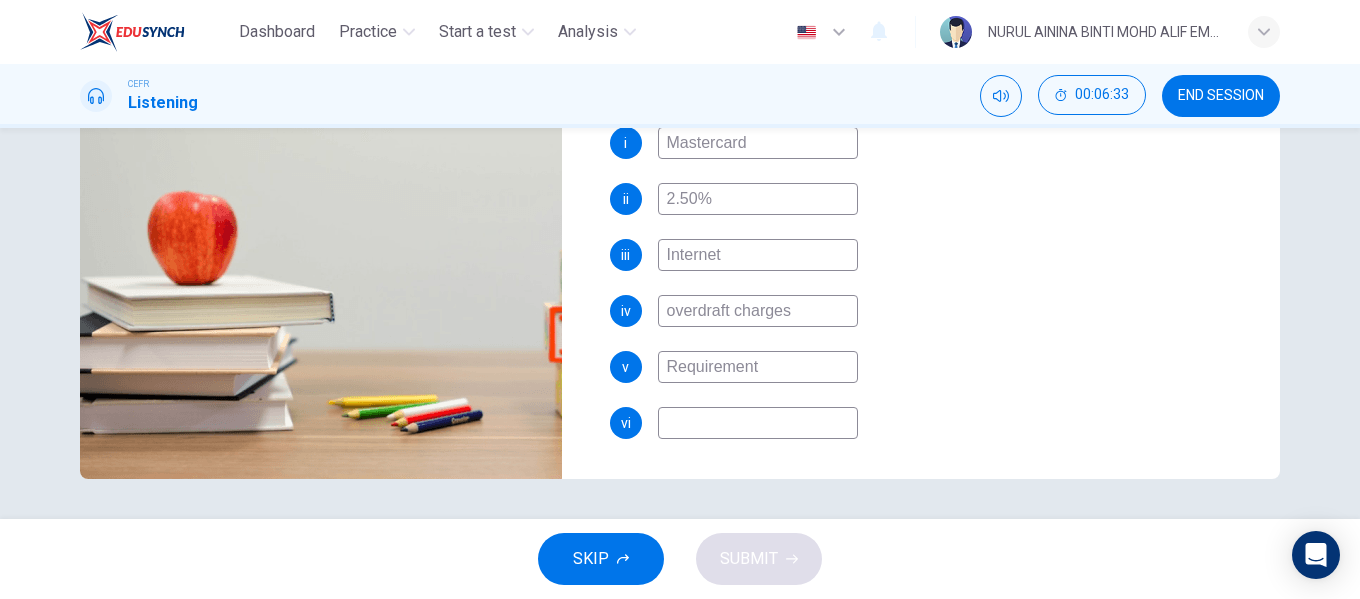 type on "Requirement" 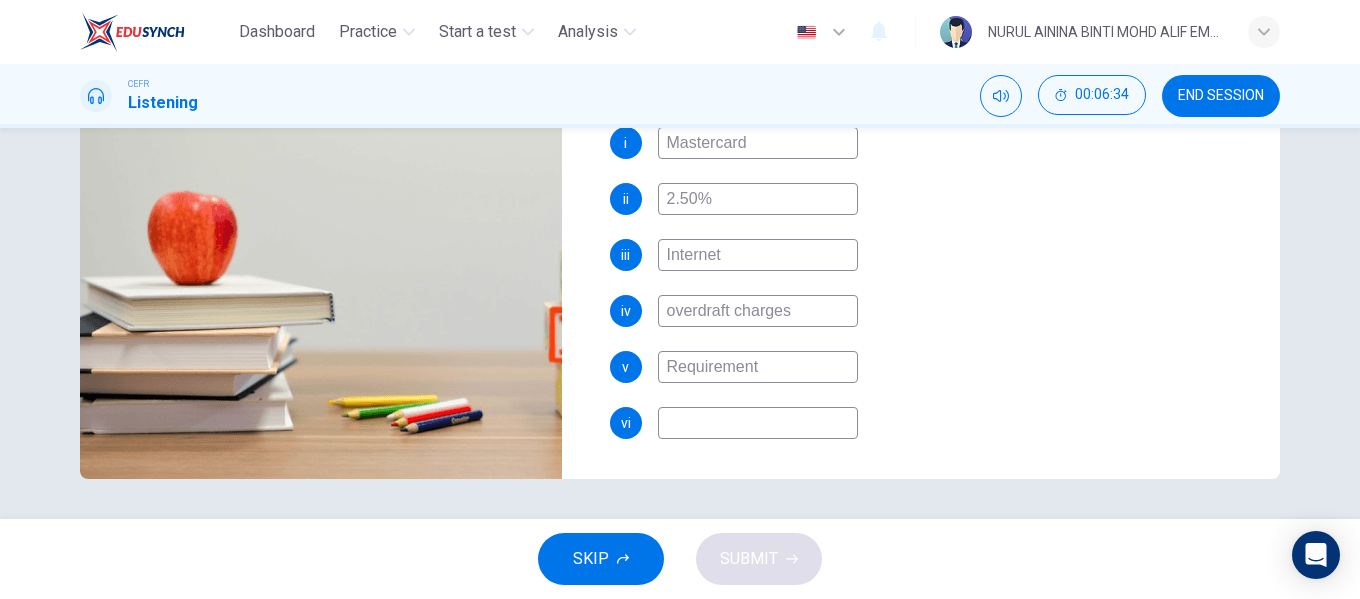 click at bounding box center (758, 143) 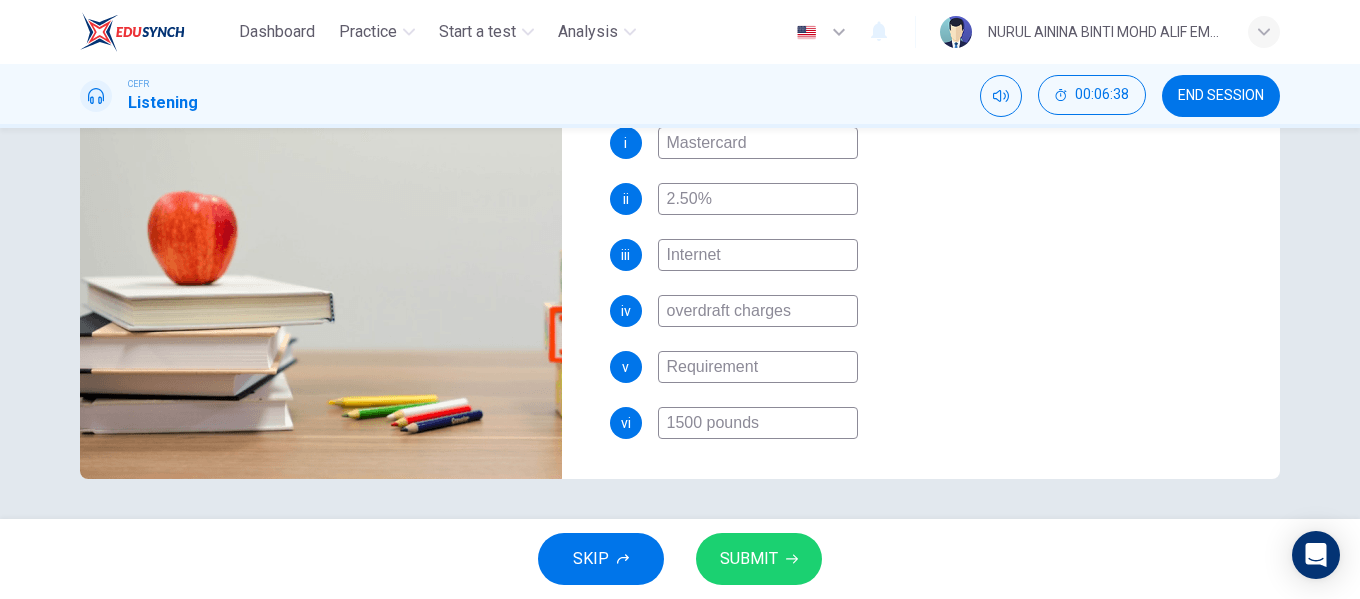 type on "1500 pounds" 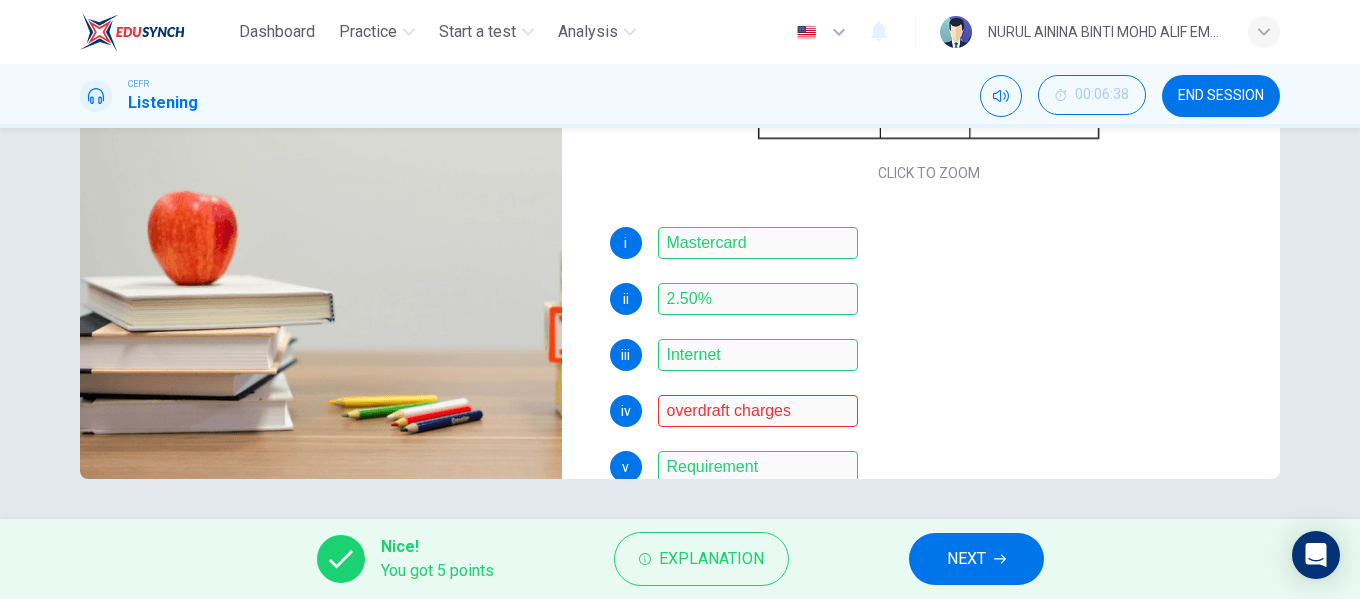scroll, scrollTop: 286, scrollLeft: 0, axis: vertical 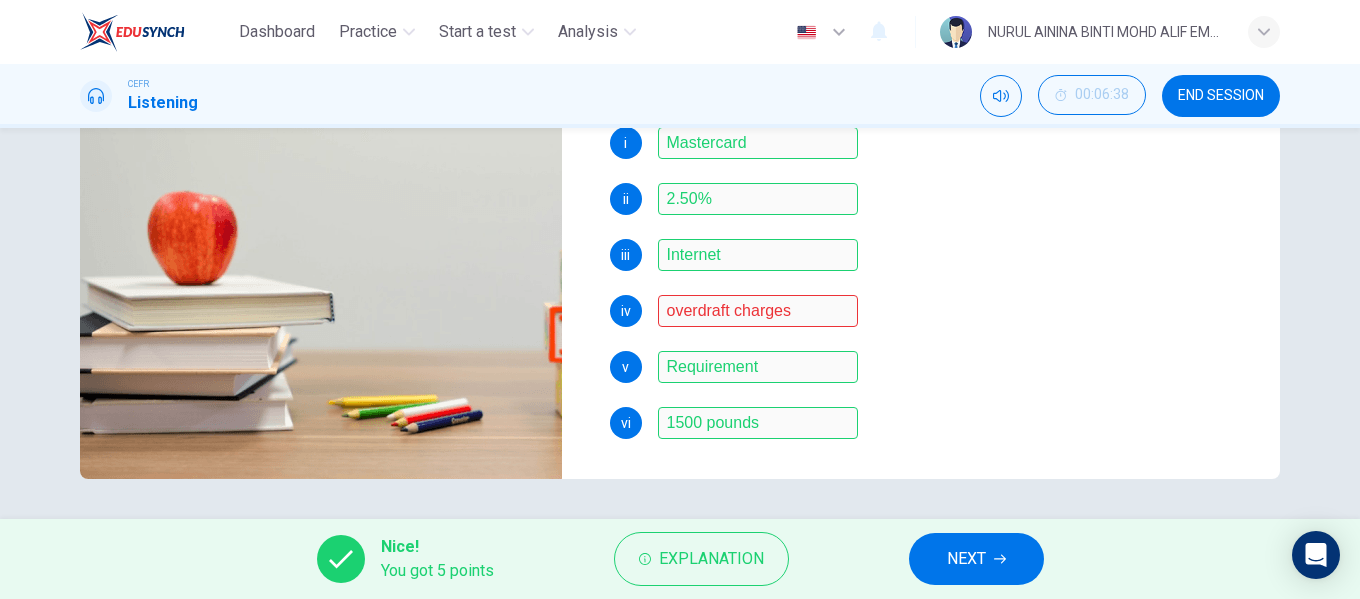 click on "NEXT" at bounding box center [966, 559] 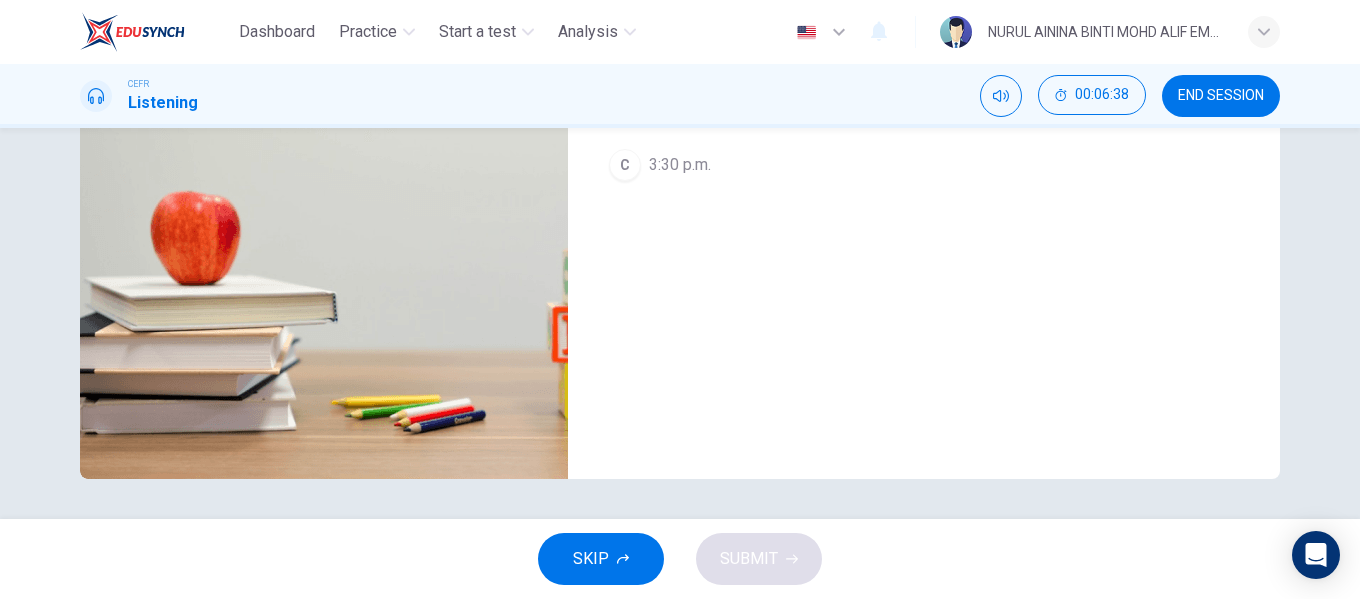 scroll, scrollTop: 0, scrollLeft: 0, axis: both 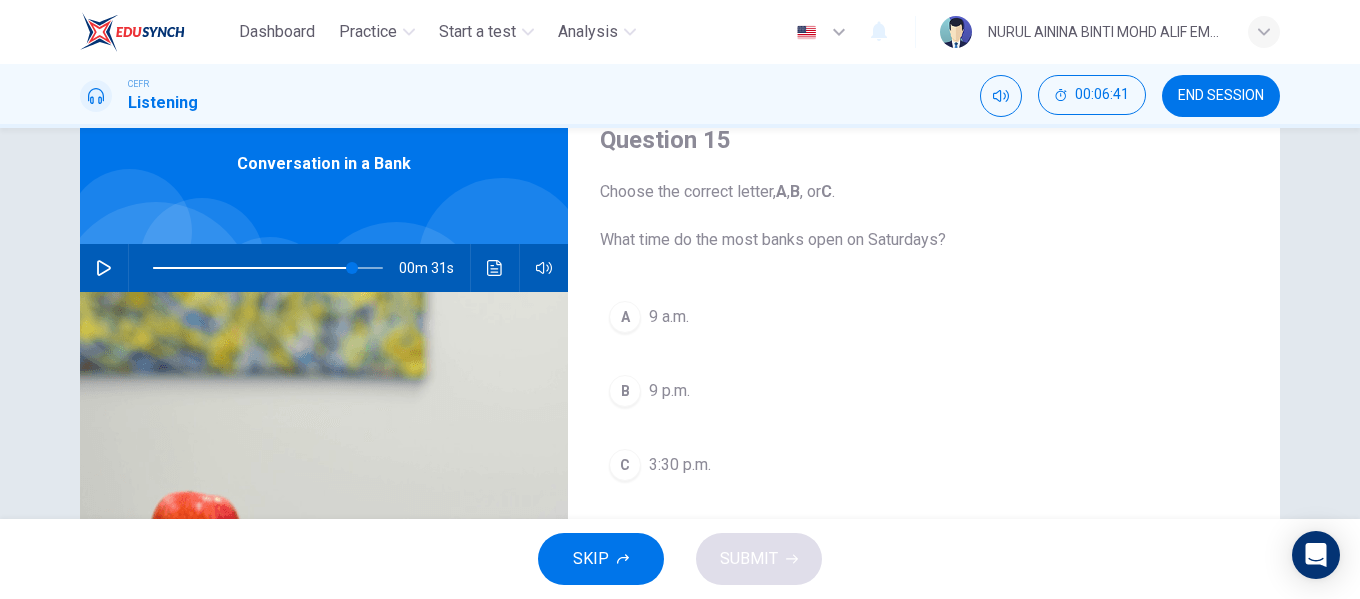 click at bounding box center [104, 268] 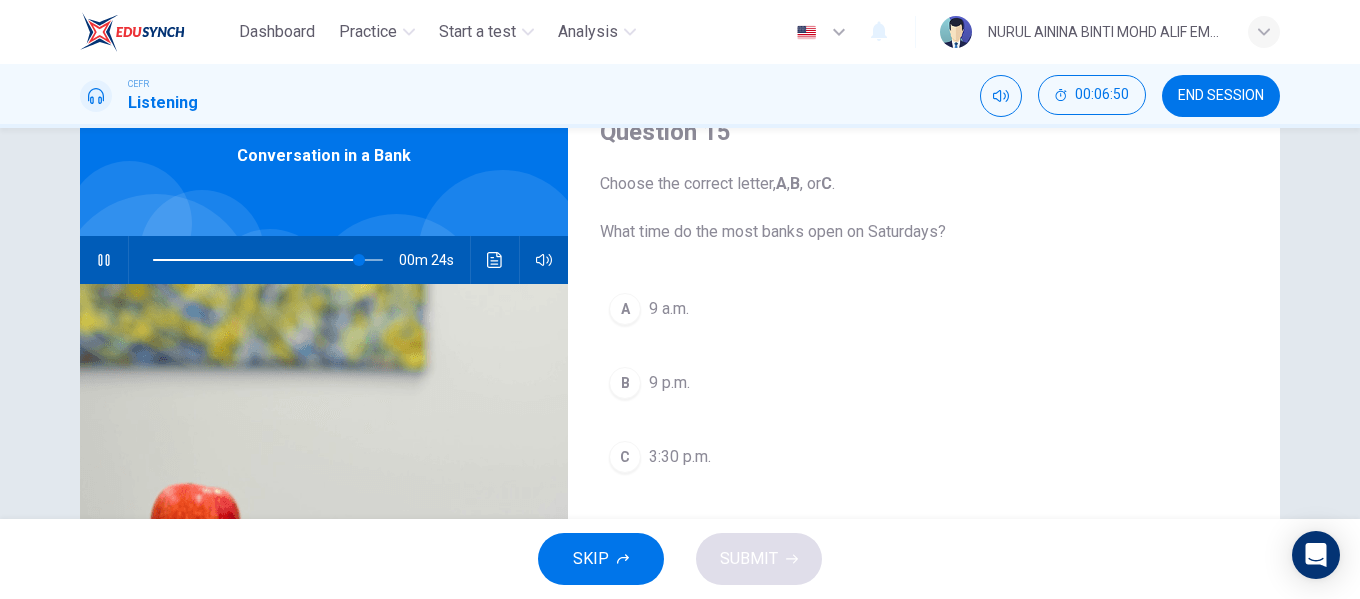 scroll, scrollTop: 88, scrollLeft: 0, axis: vertical 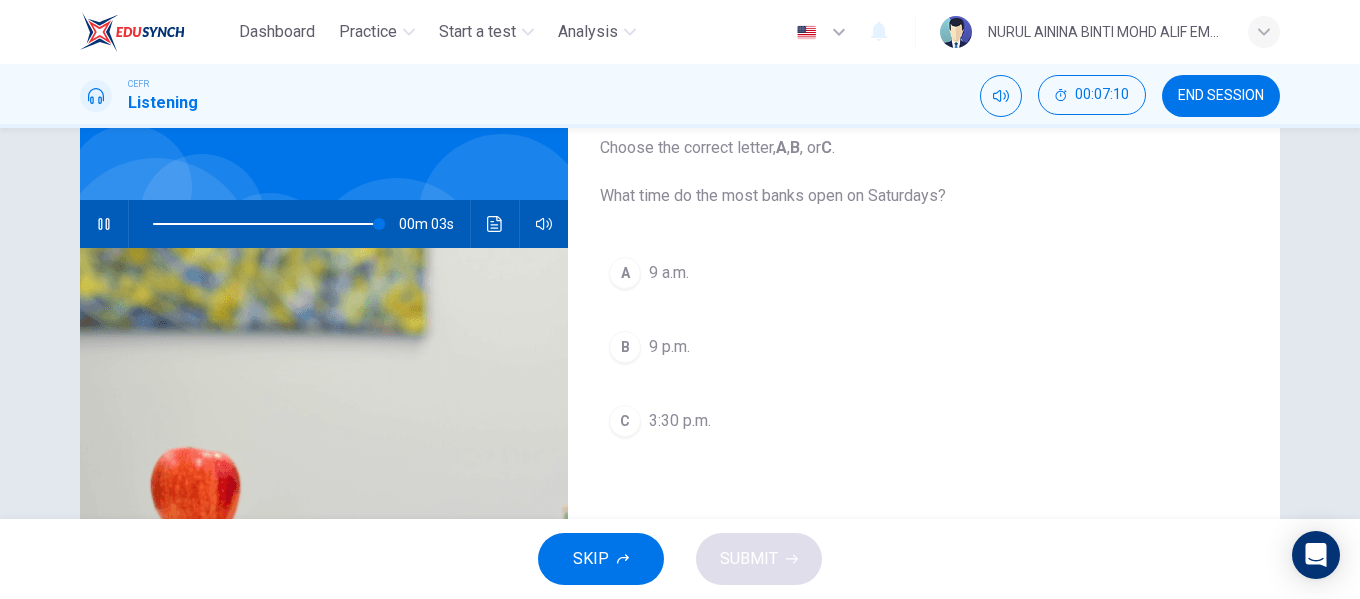 click on "A 9 a.m." at bounding box center [924, 273] 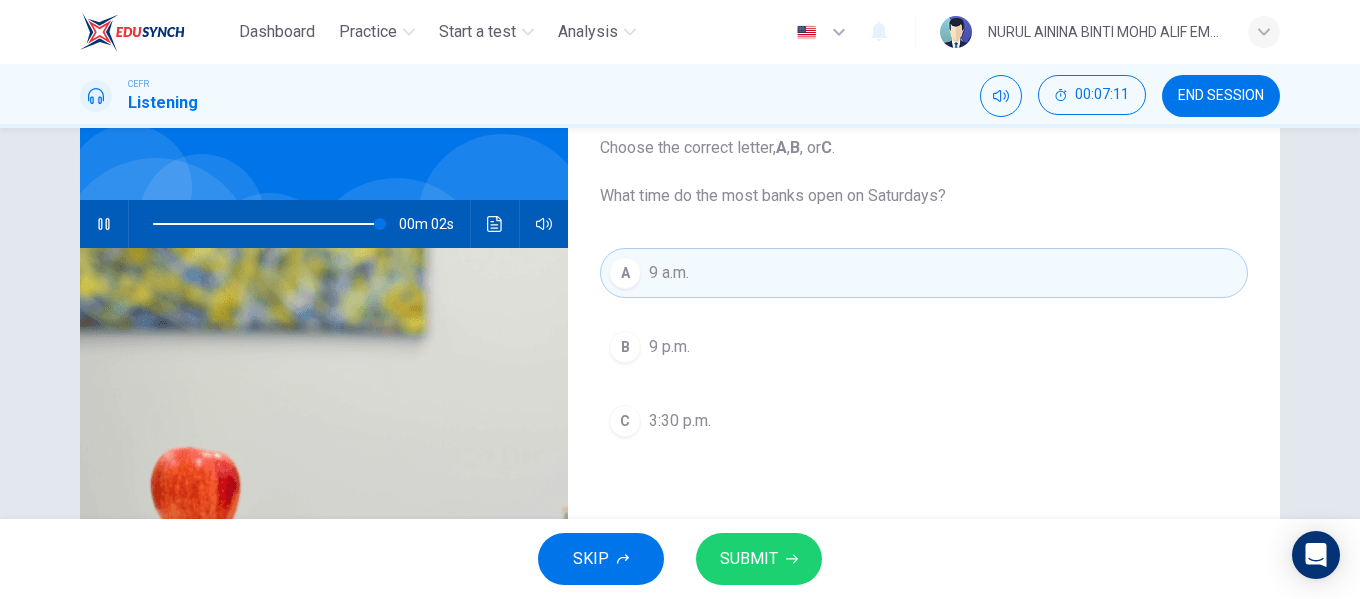 click at bounding box center [792, 559] 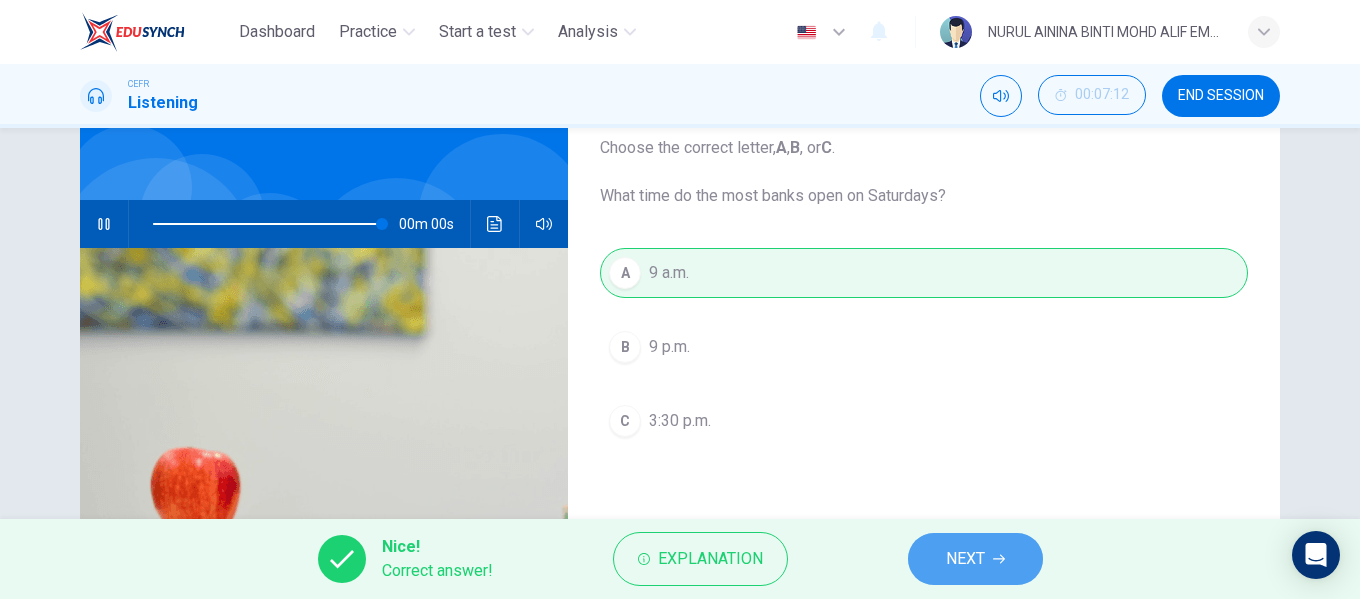 click on "NEXT" at bounding box center [965, 559] 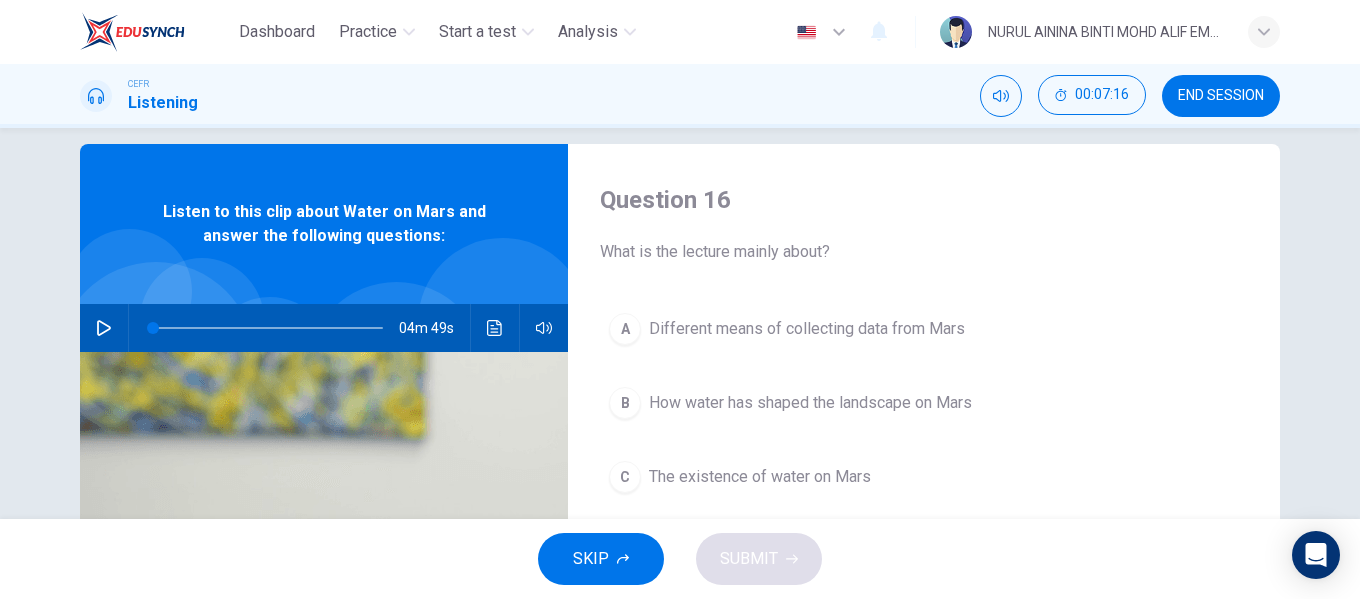 scroll, scrollTop: 15, scrollLeft: 0, axis: vertical 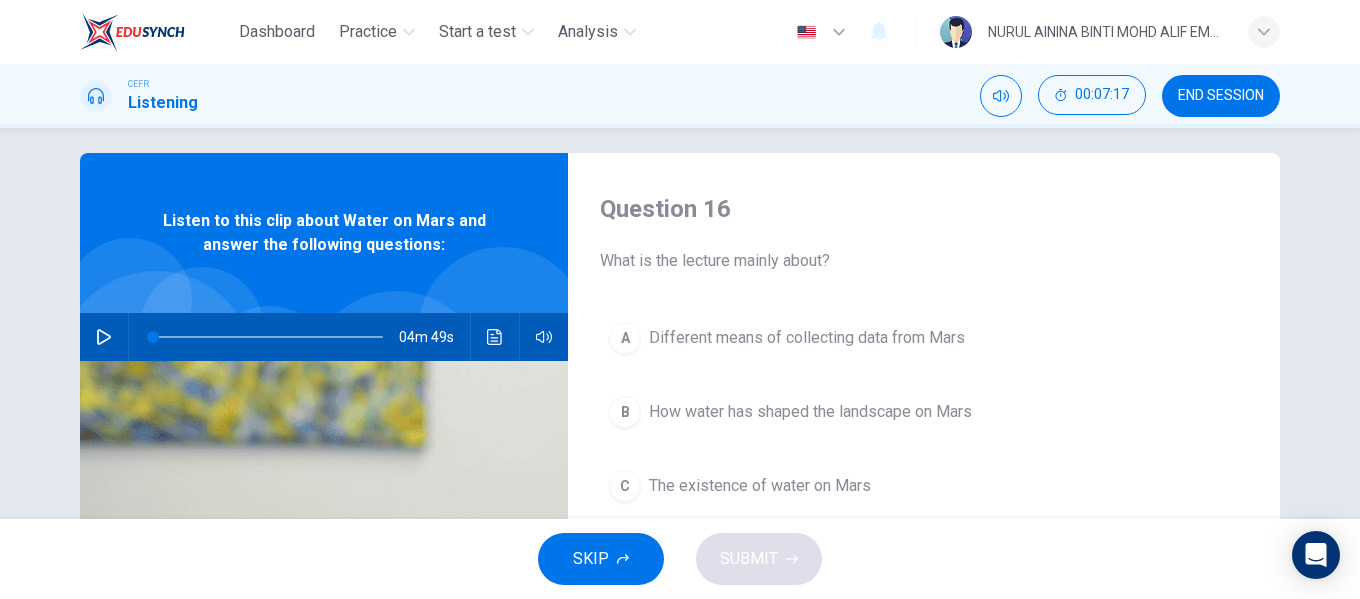 click at bounding box center [104, 337] 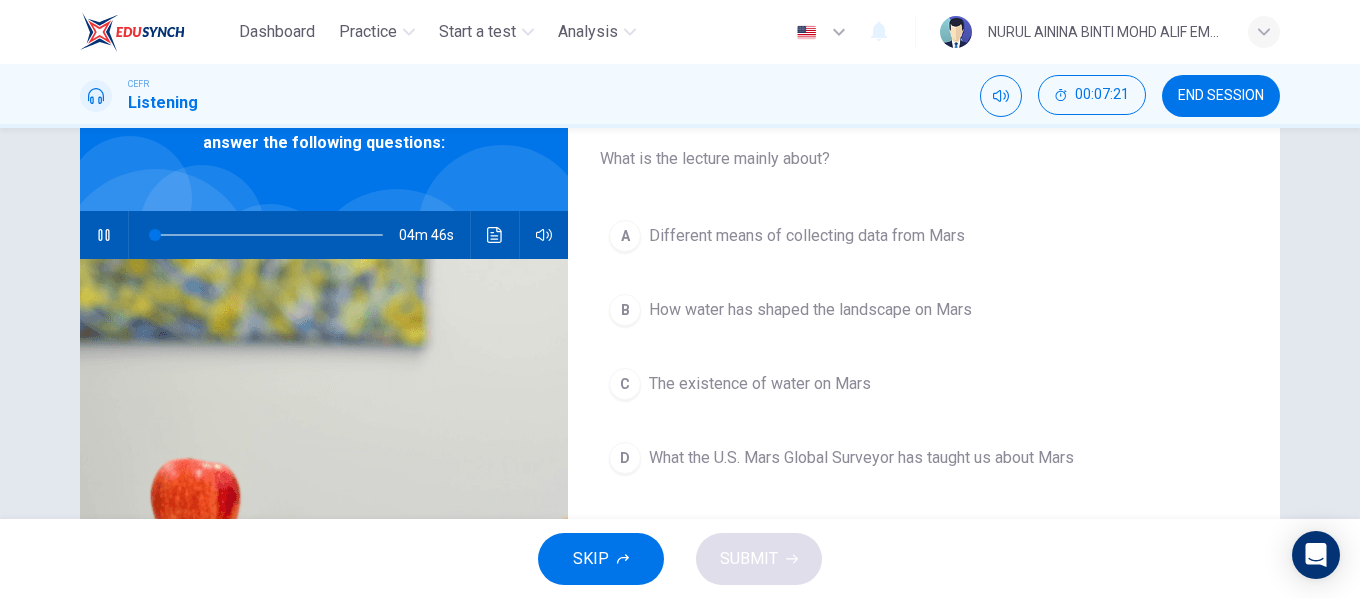 scroll, scrollTop: 115, scrollLeft: 0, axis: vertical 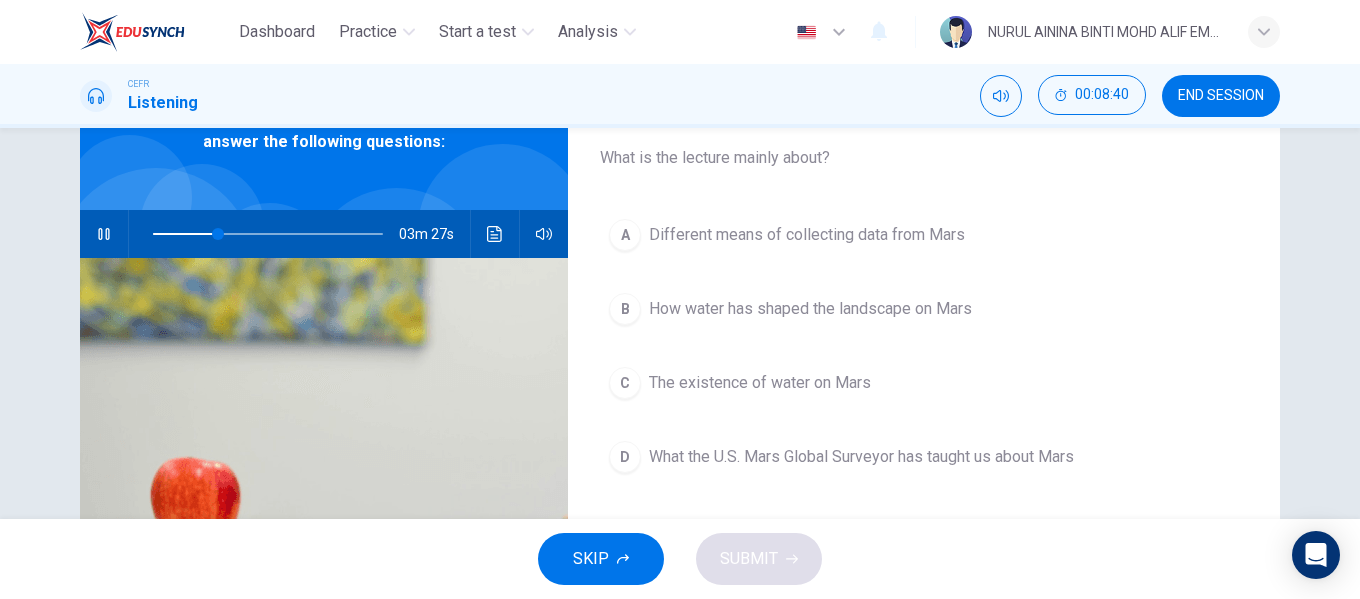 click on "The existence of water on Mars" at bounding box center [807, 235] 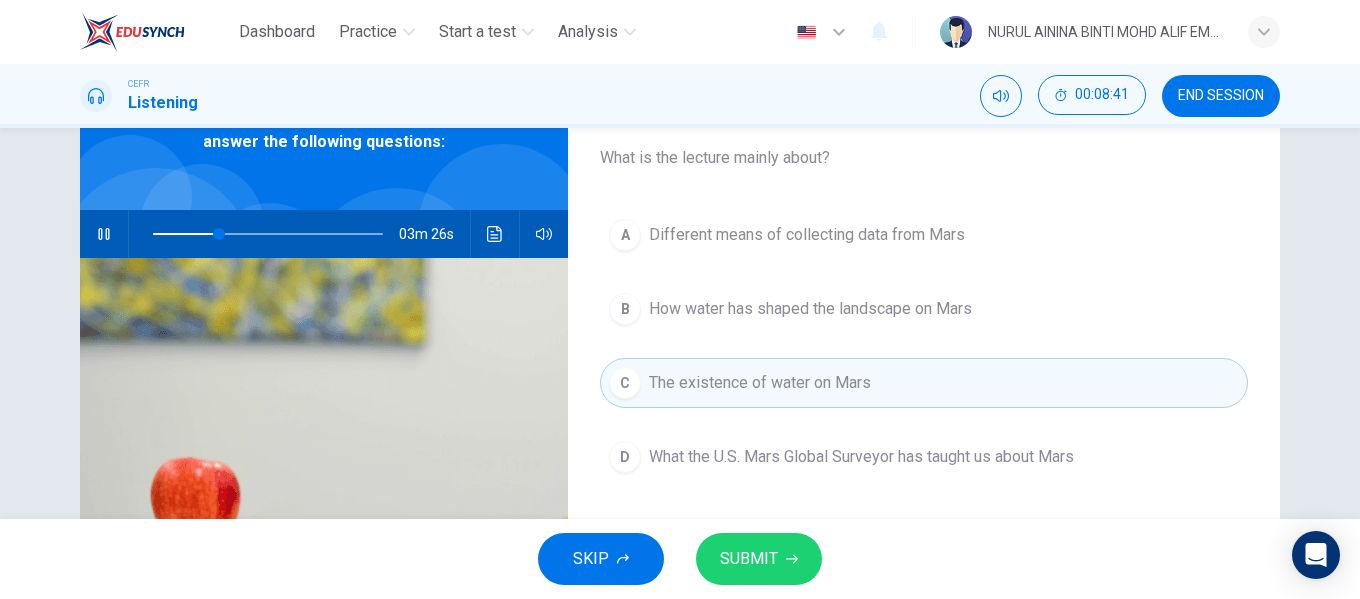 click on "SUBMIT" at bounding box center (749, 559) 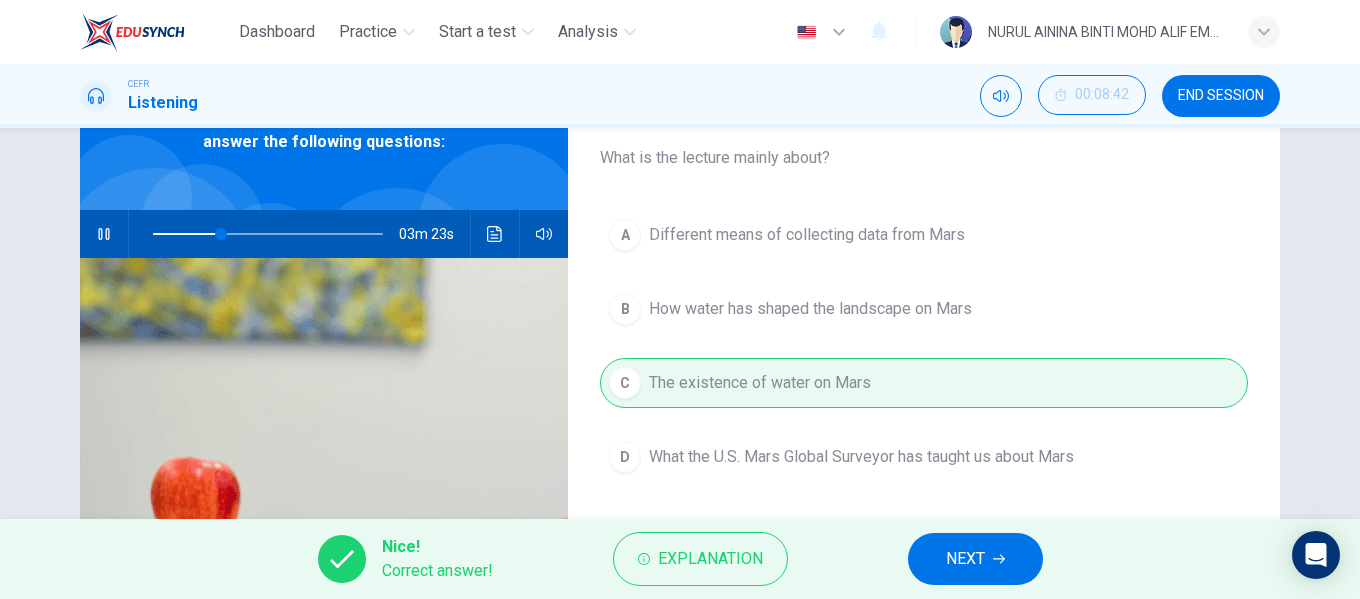 click on "NEXT" at bounding box center [965, 559] 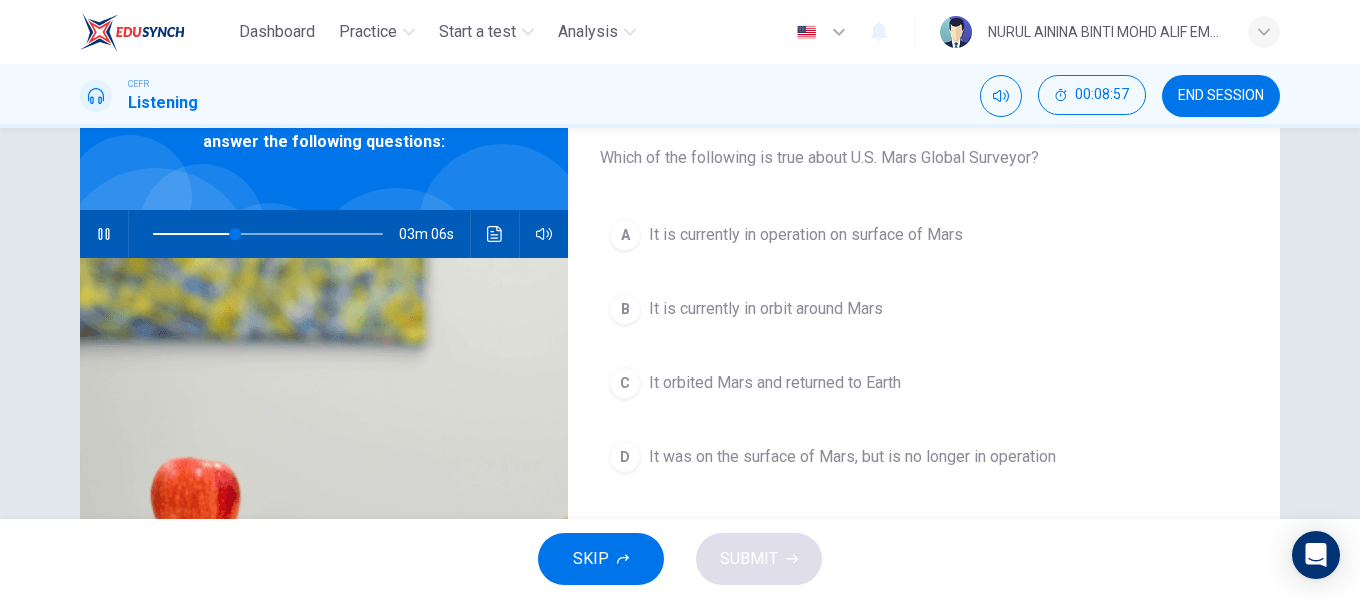 drag, startPoint x: 771, startPoint y: 156, endPoint x: 859, endPoint y: 156, distance: 88 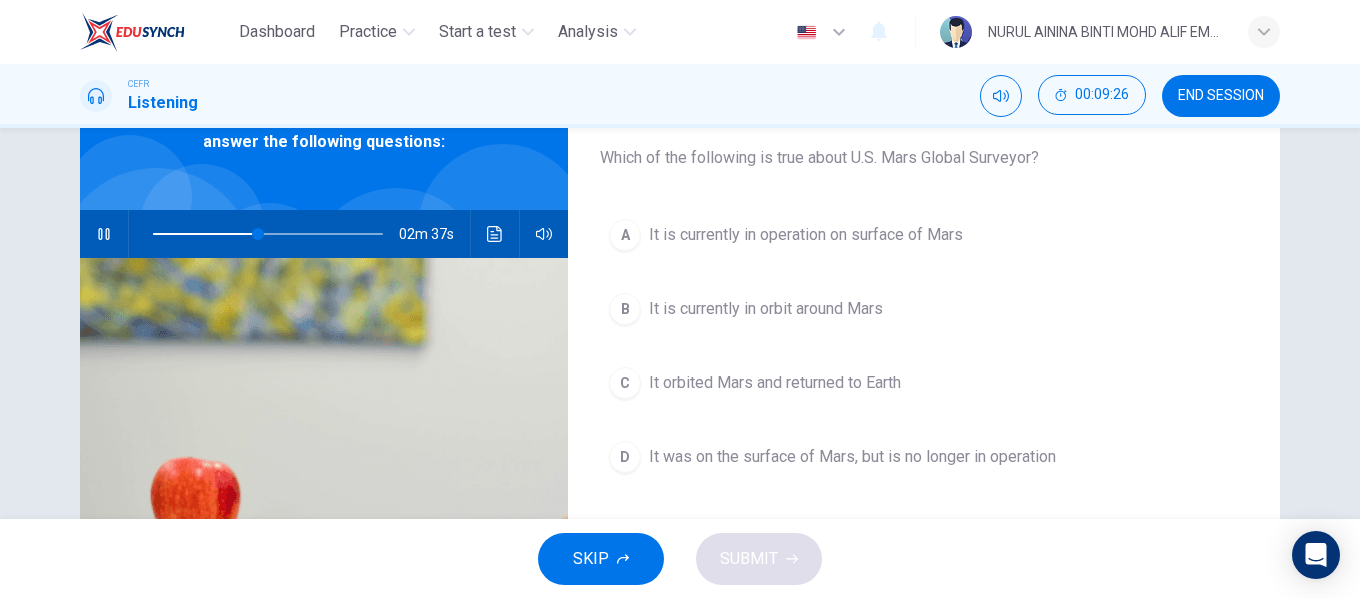 click at bounding box center [268, 234] 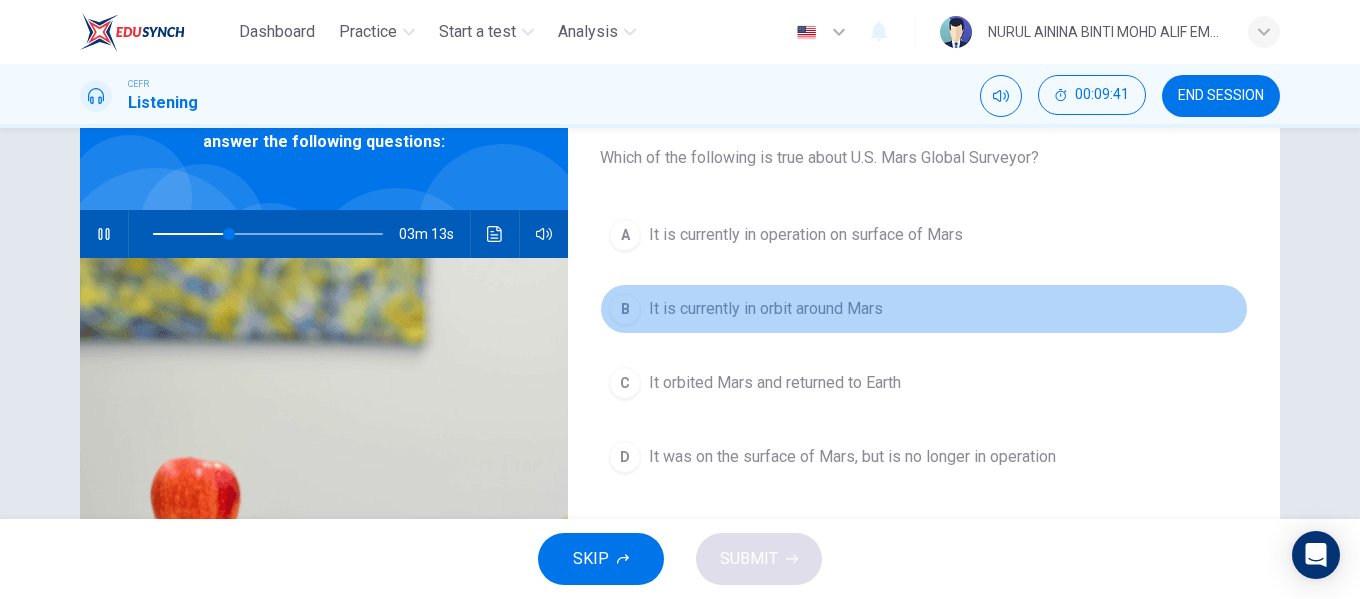 click on "It is currently in orbit around Mars" at bounding box center [806, 235] 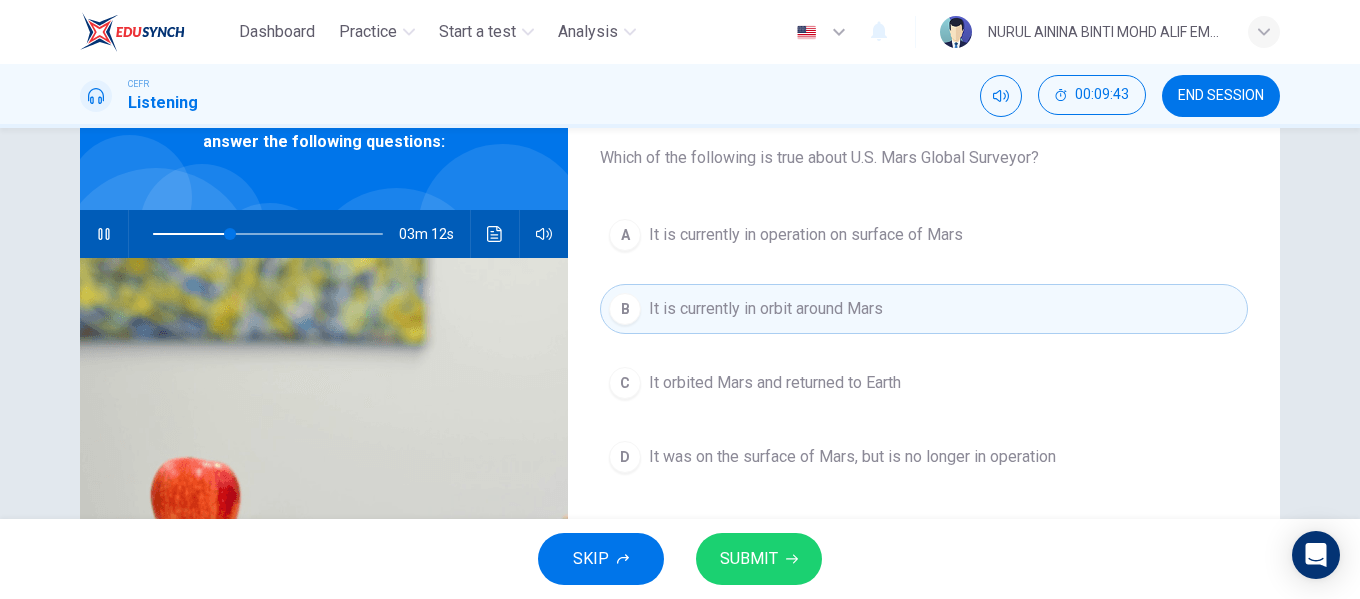 click on "SUBMIT" at bounding box center (759, 559) 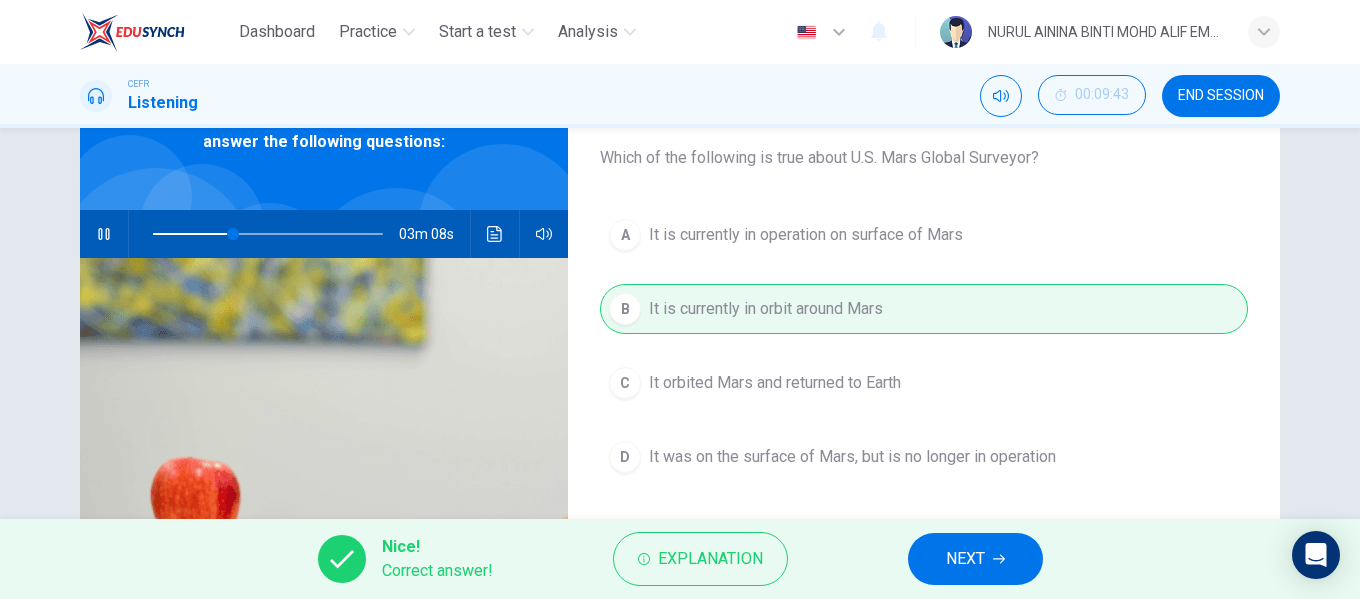 drag, startPoint x: 1028, startPoint y: 554, endPoint x: 878, endPoint y: 591, distance: 154.49596 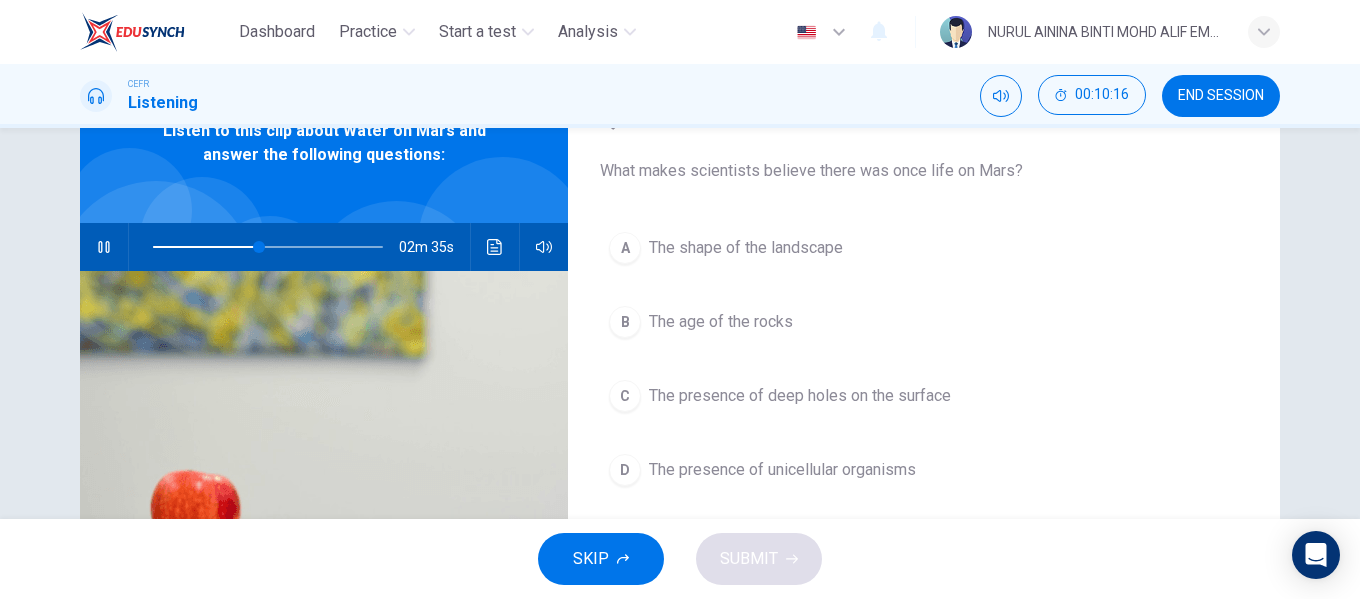 scroll, scrollTop: 103, scrollLeft: 0, axis: vertical 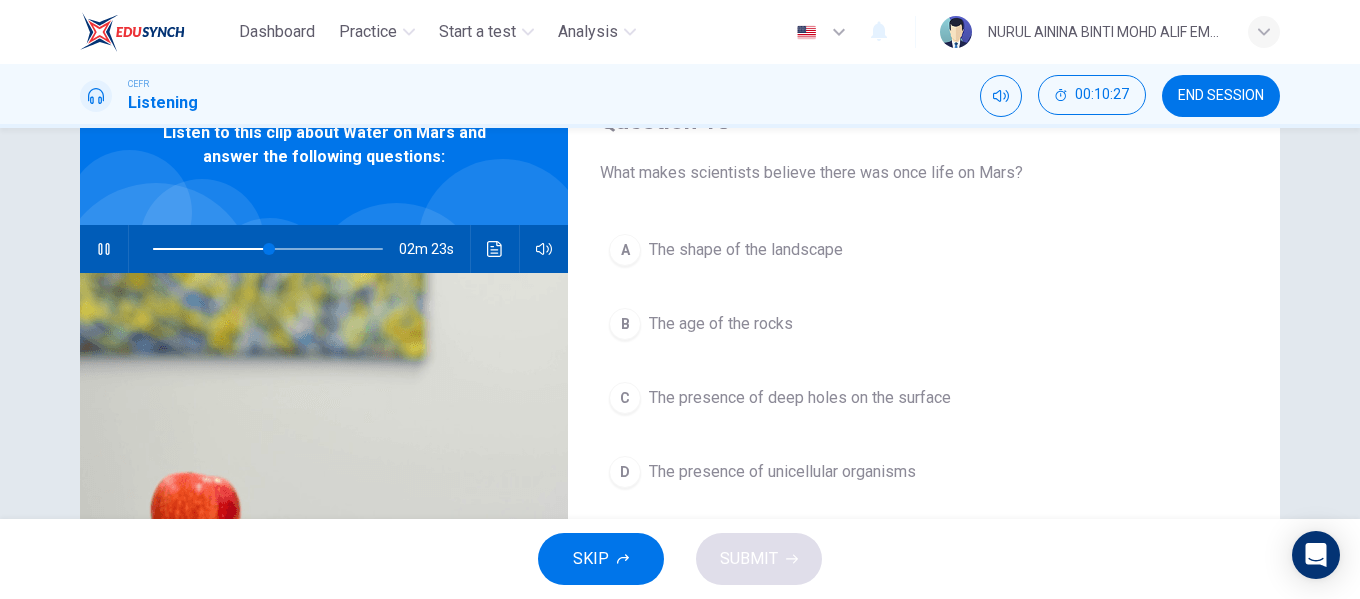click on "A" at bounding box center [625, 250] 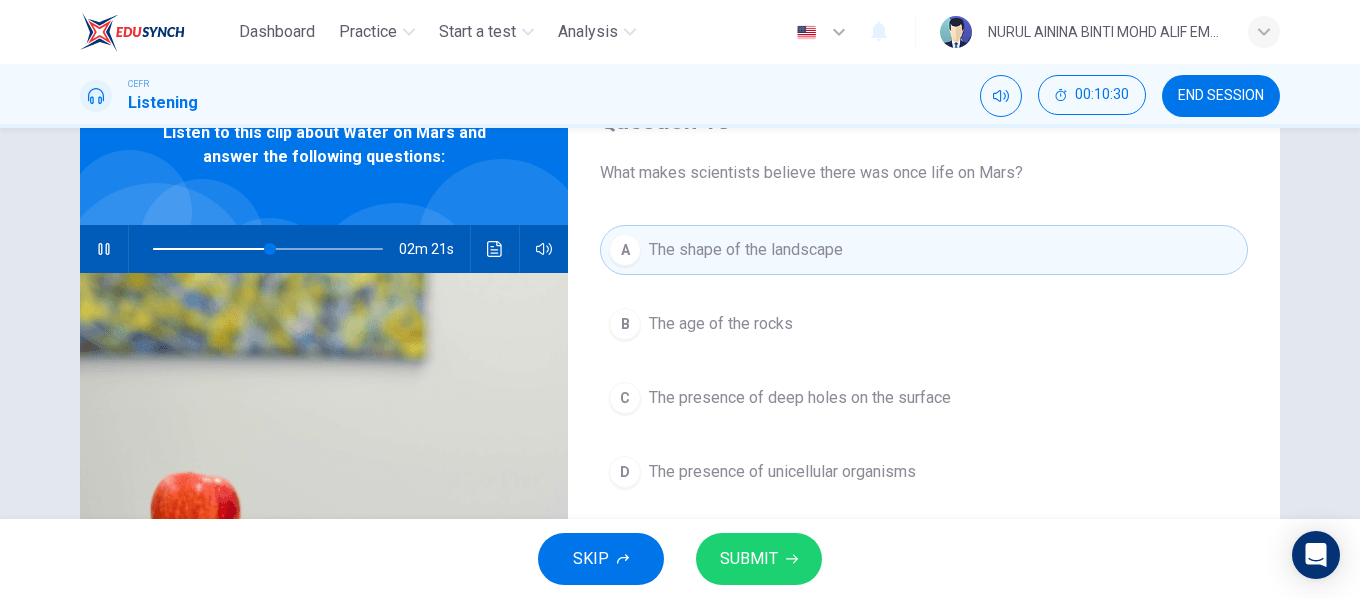 click on "SUBMIT" at bounding box center [759, 559] 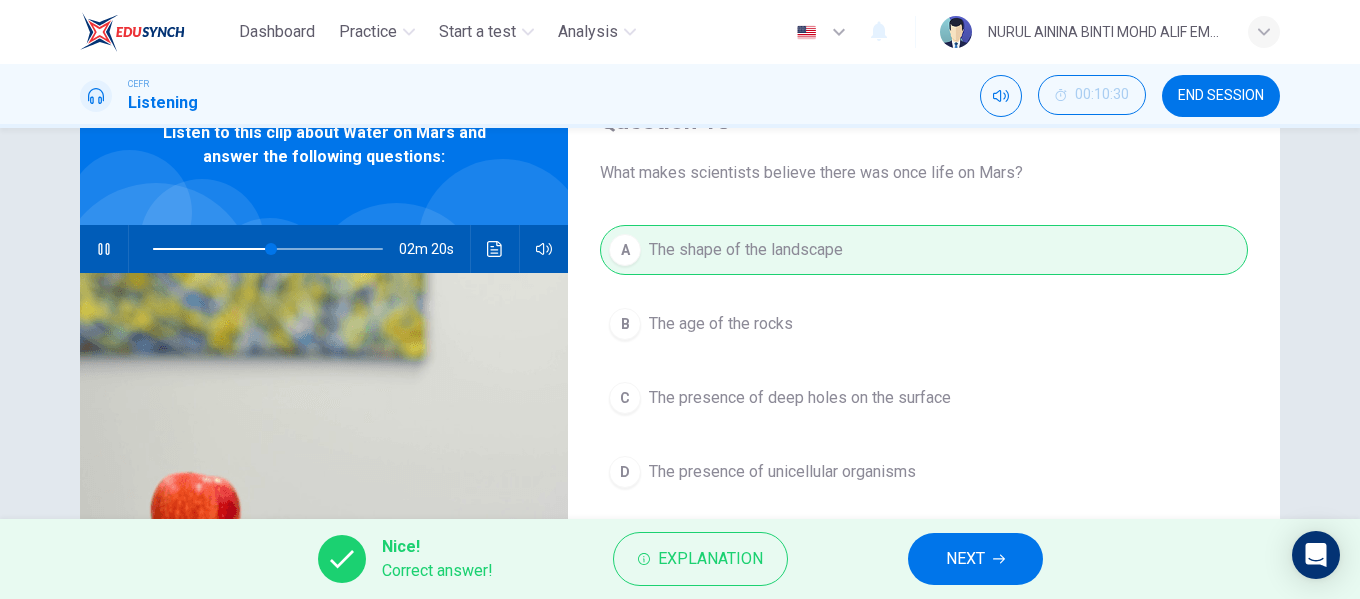 click on "NEXT" at bounding box center [975, 559] 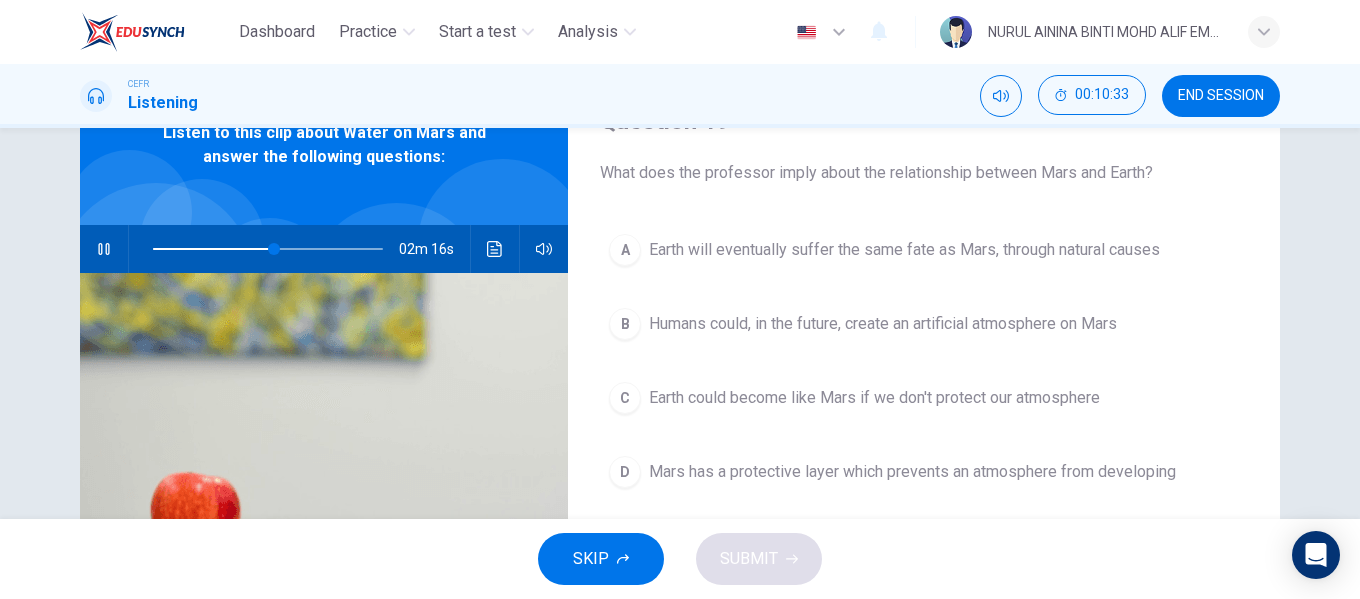 scroll, scrollTop: 101, scrollLeft: 0, axis: vertical 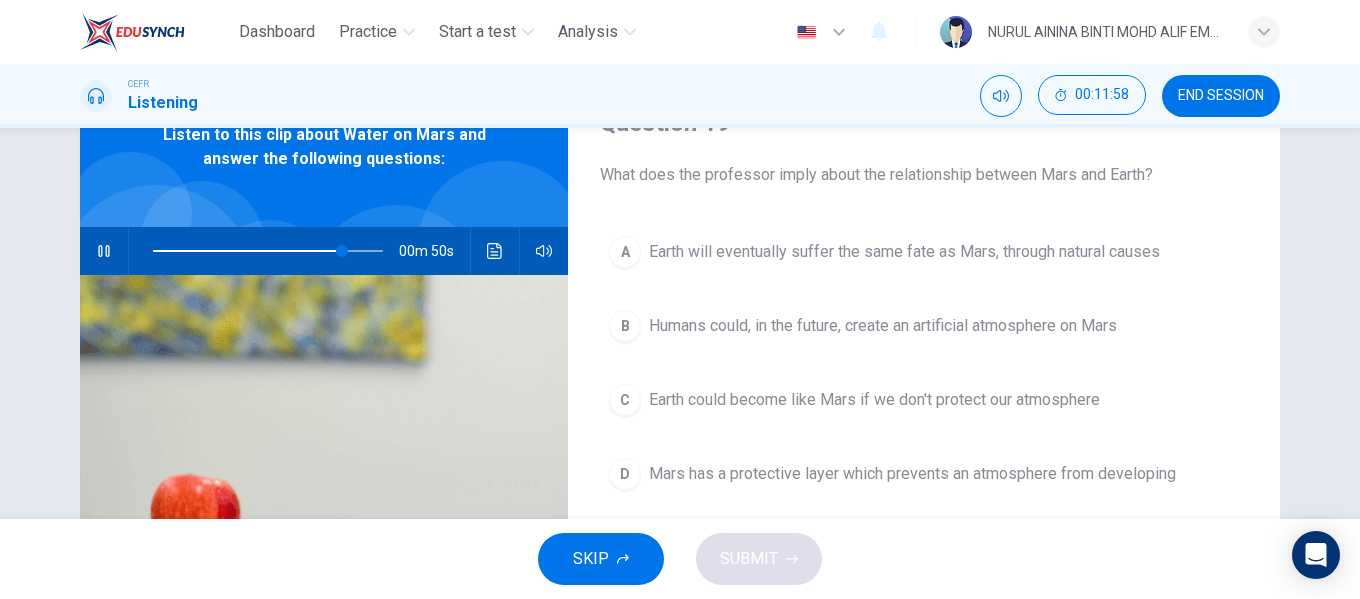 click on "Earth could become like Mars if we don't protect our atmosphere" at bounding box center (904, 252) 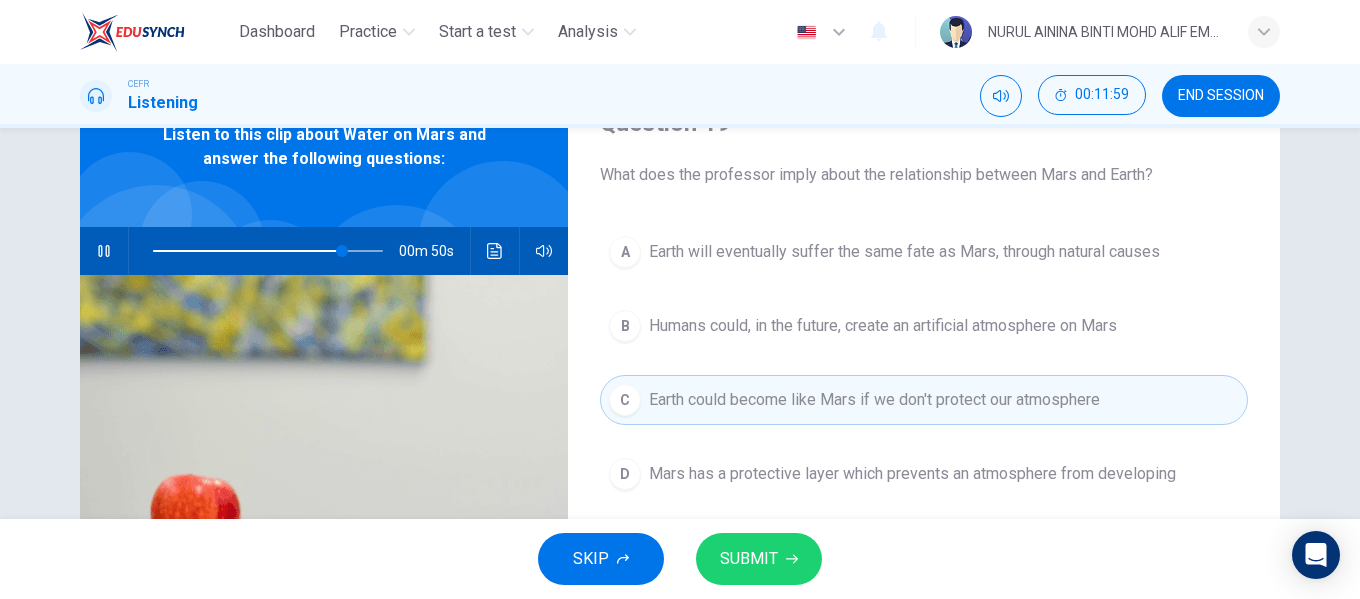 click on "SUBMIT" at bounding box center [749, 559] 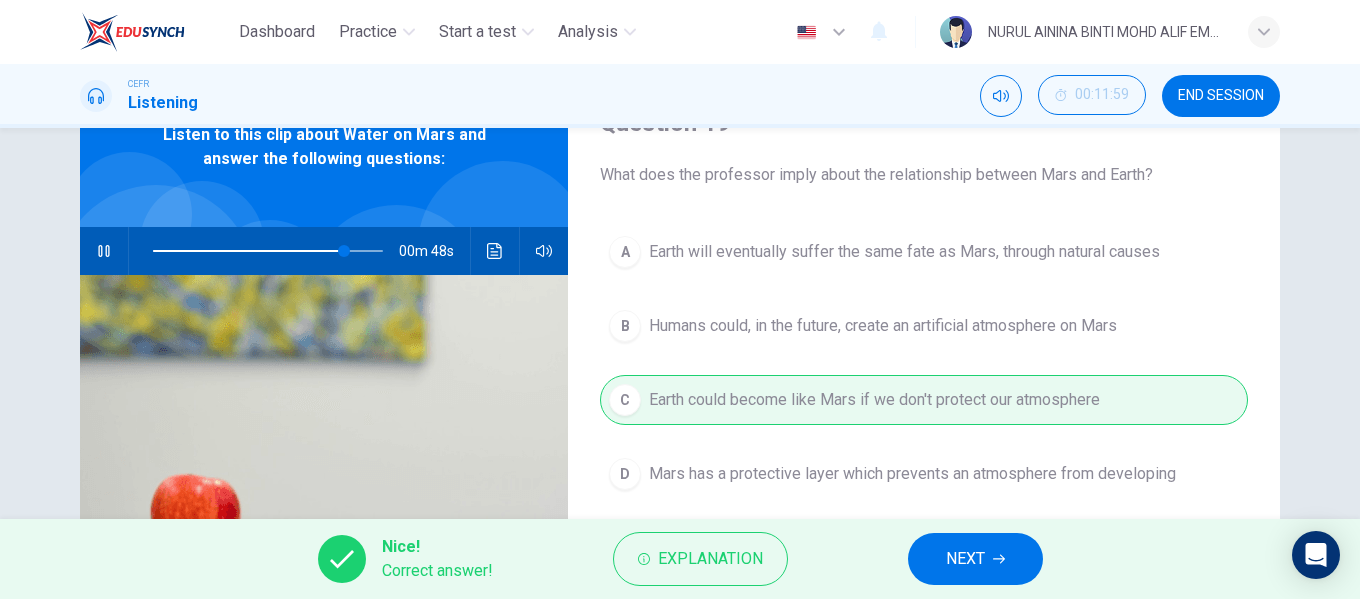 click on "NEXT" at bounding box center (975, 559) 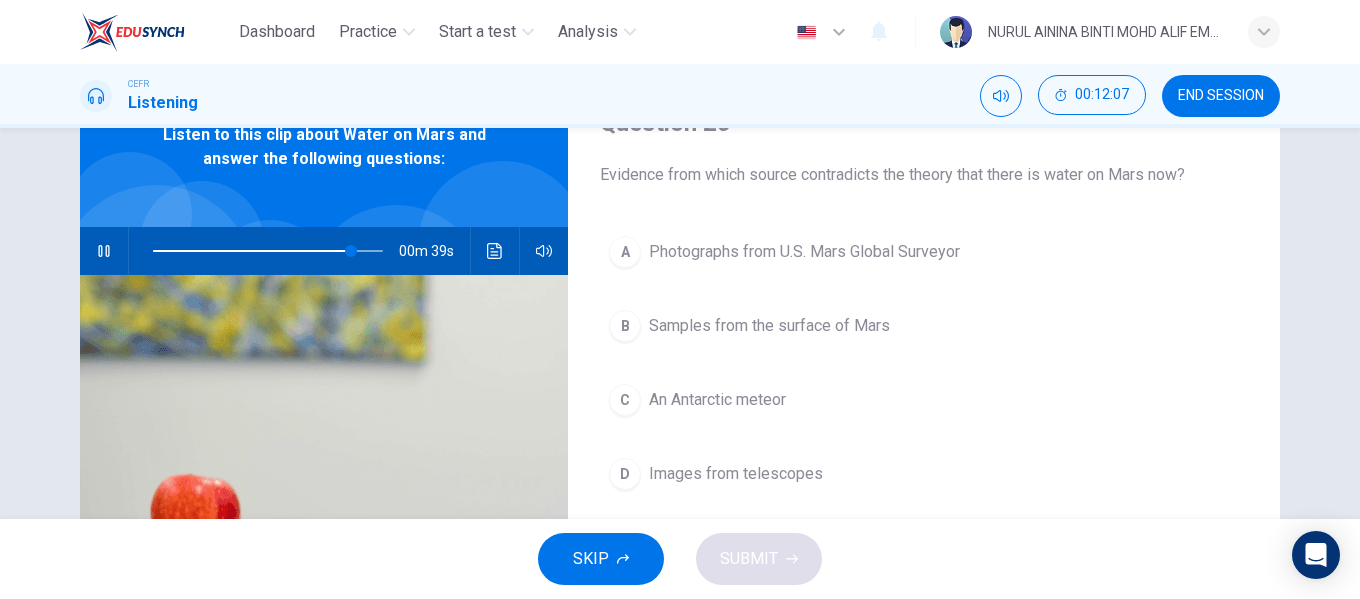 click on "A Photographs from U.S. Mars Global Surveyor" at bounding box center [924, 252] 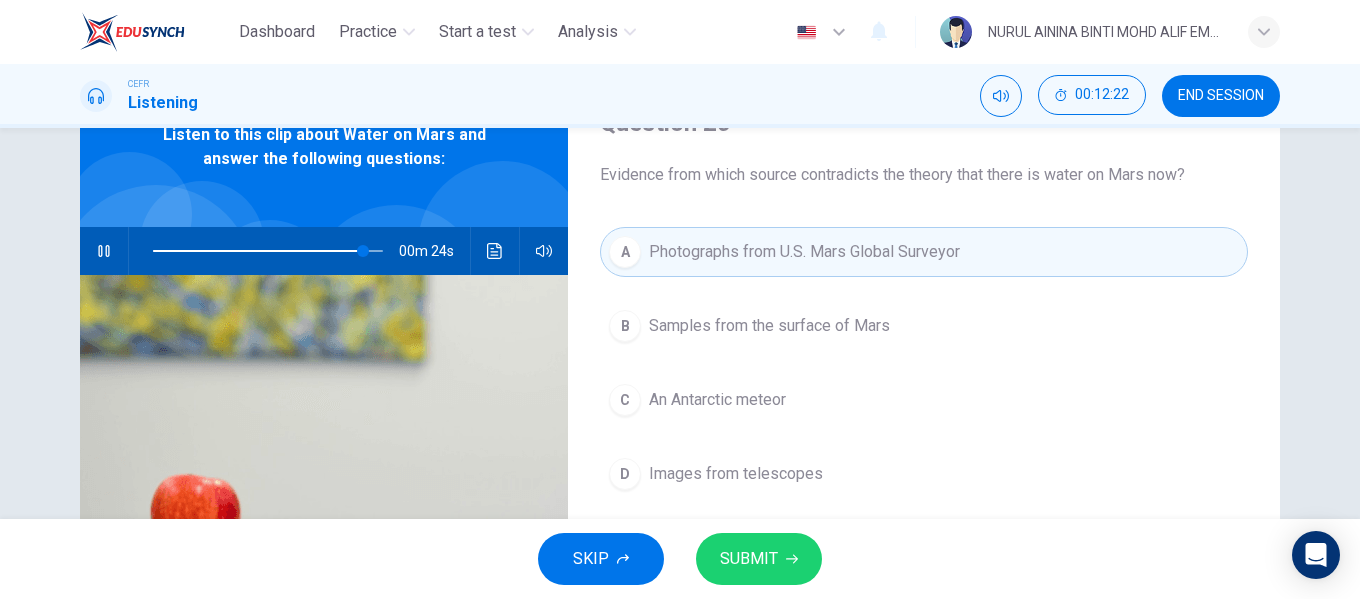 click on "An Antarctic meteor" at bounding box center [769, 326] 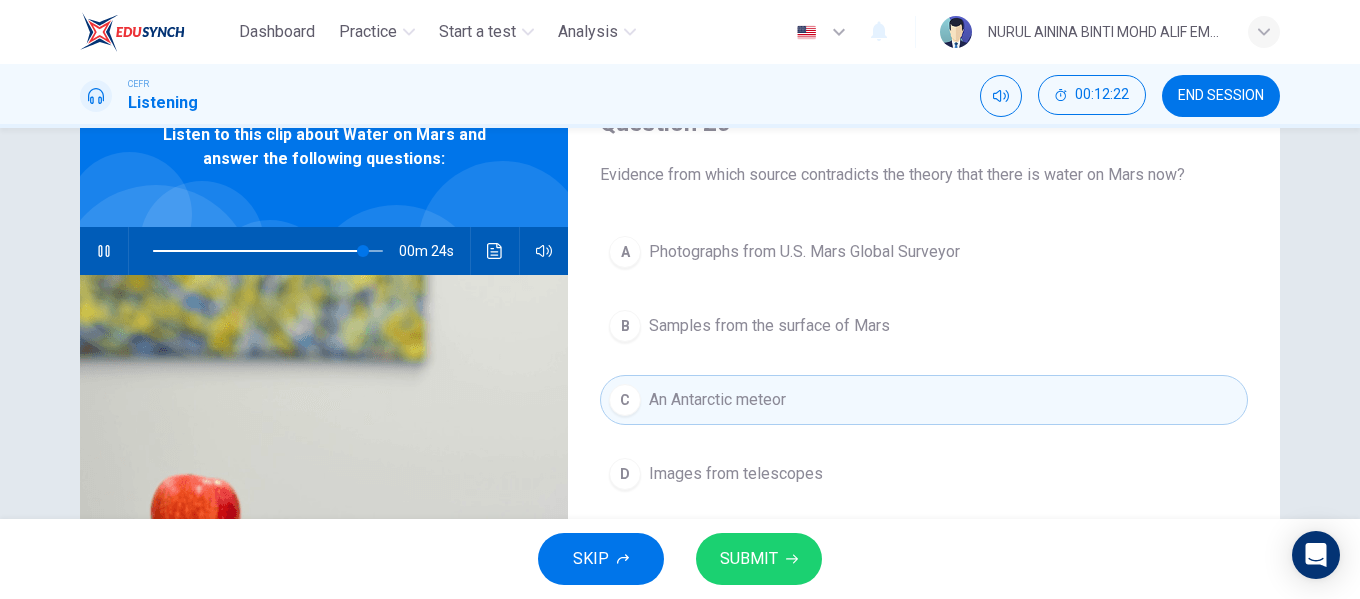 click at bounding box center [792, 559] 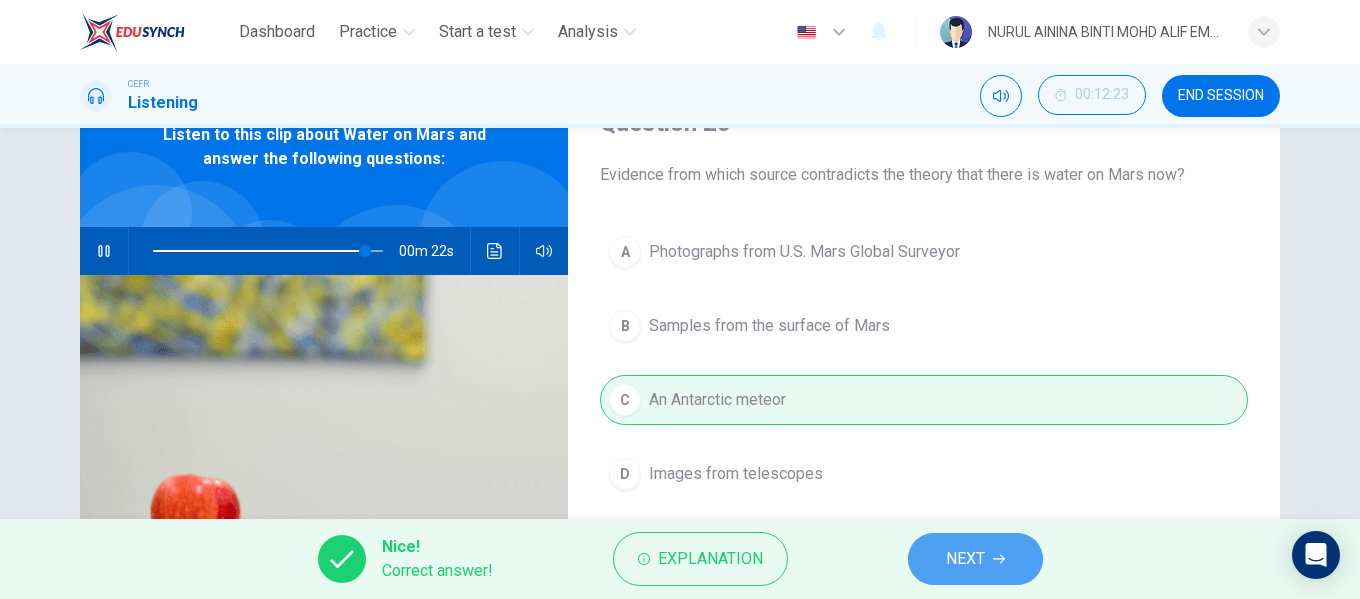 click on "NEXT" at bounding box center (975, 559) 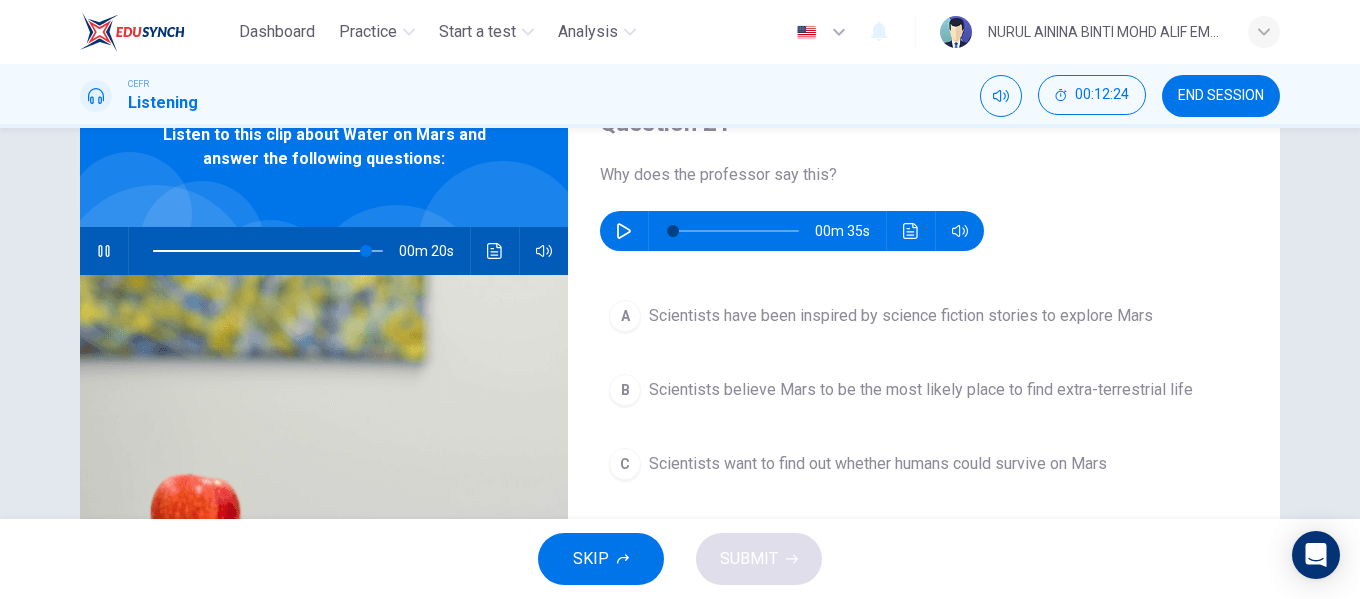click at bounding box center (104, 251) 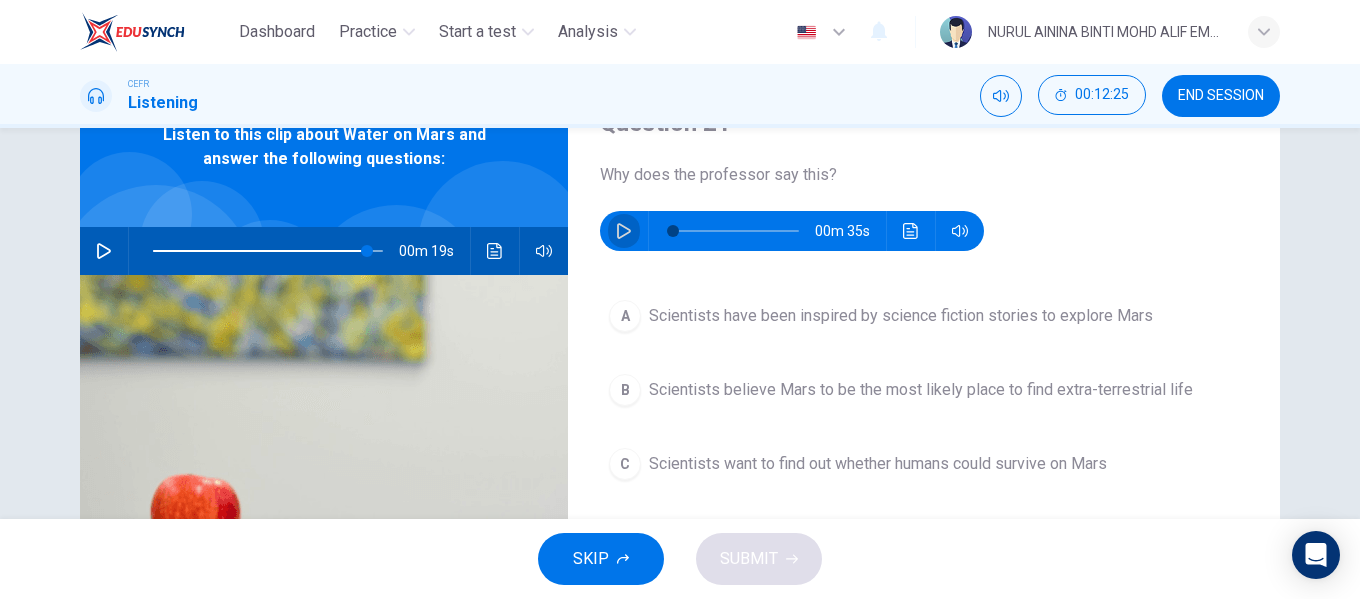 click at bounding box center [624, 231] 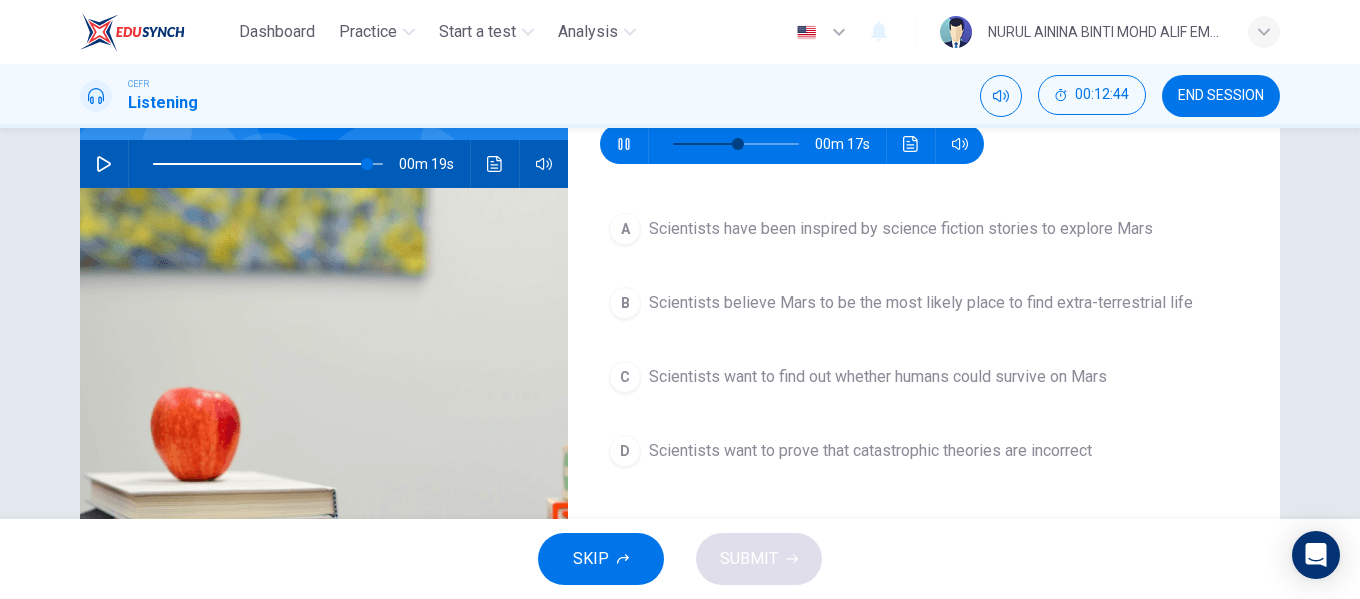 scroll, scrollTop: 190, scrollLeft: 0, axis: vertical 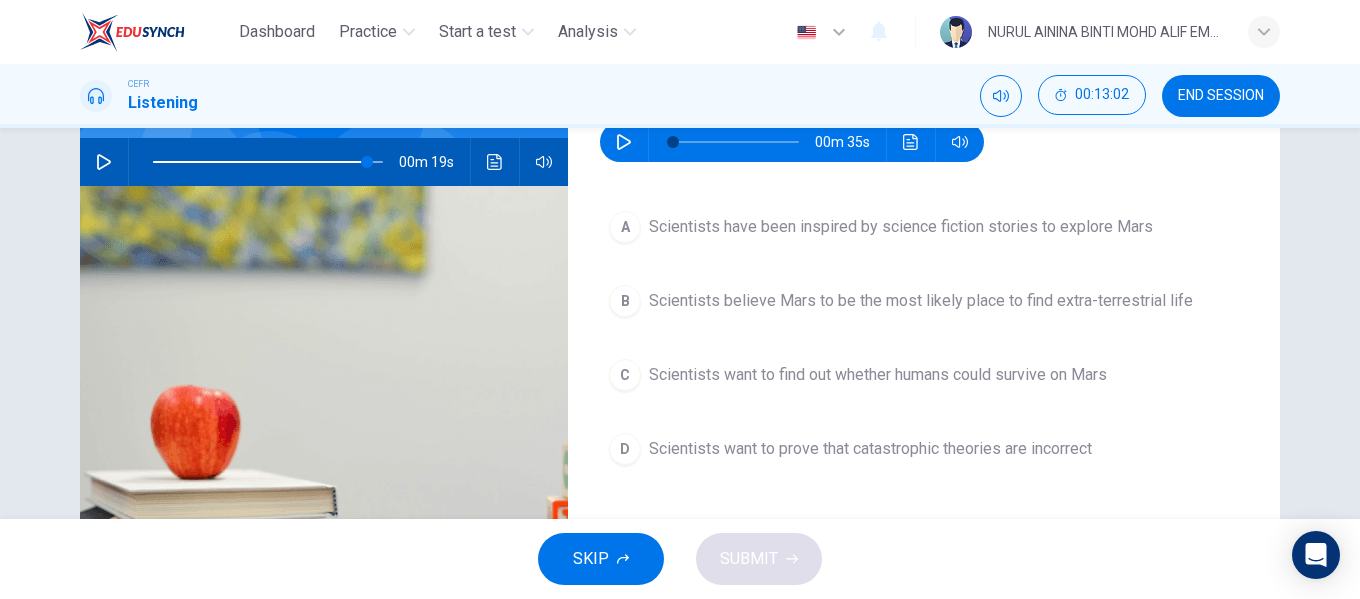 click at bounding box center (624, 142) 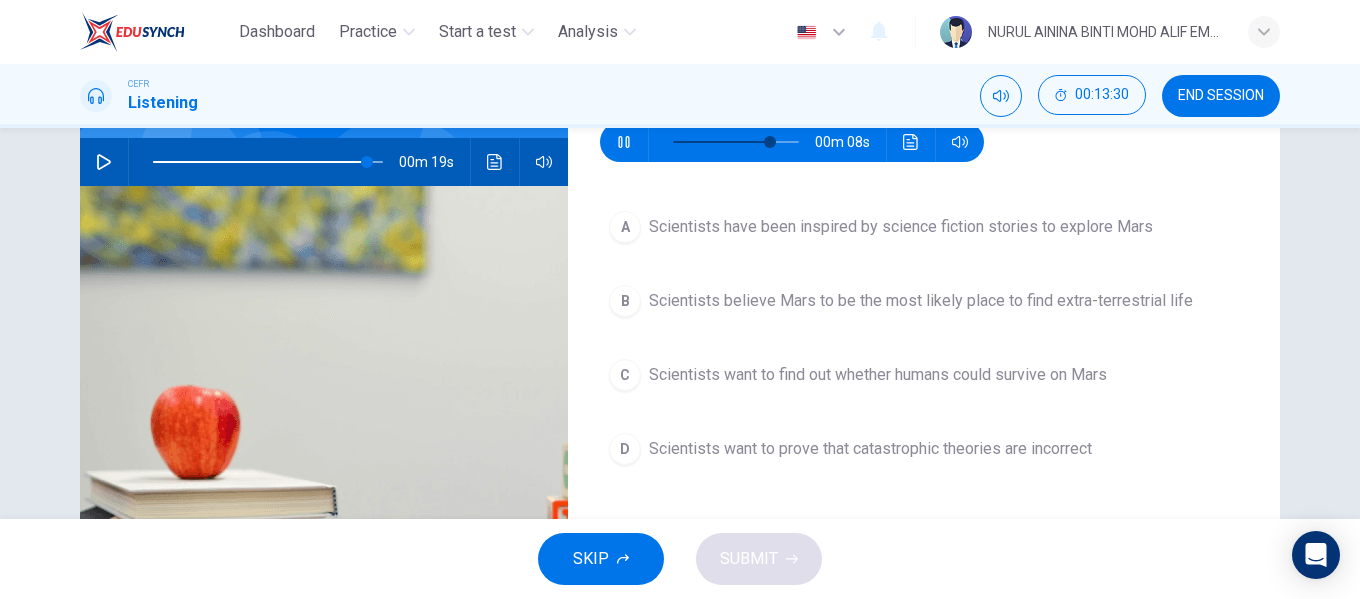 click on "C Scientists want to find out whether humans could survive on Mars" at bounding box center [924, 375] 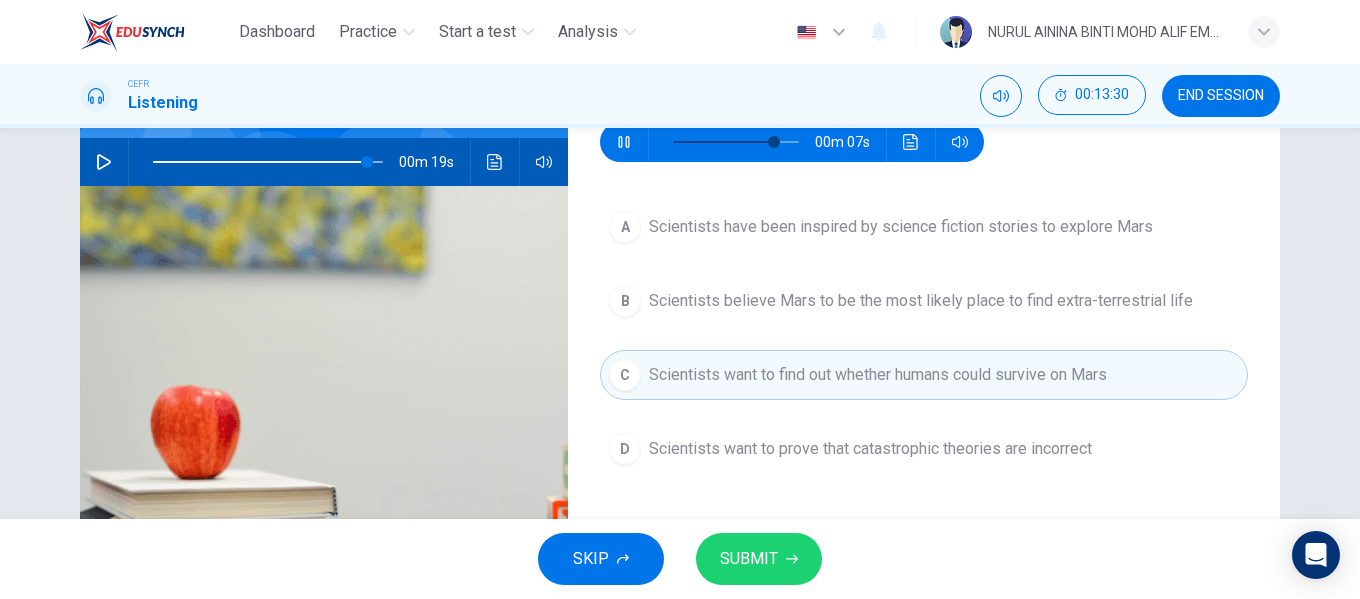click on "SUBMIT" at bounding box center [759, 559] 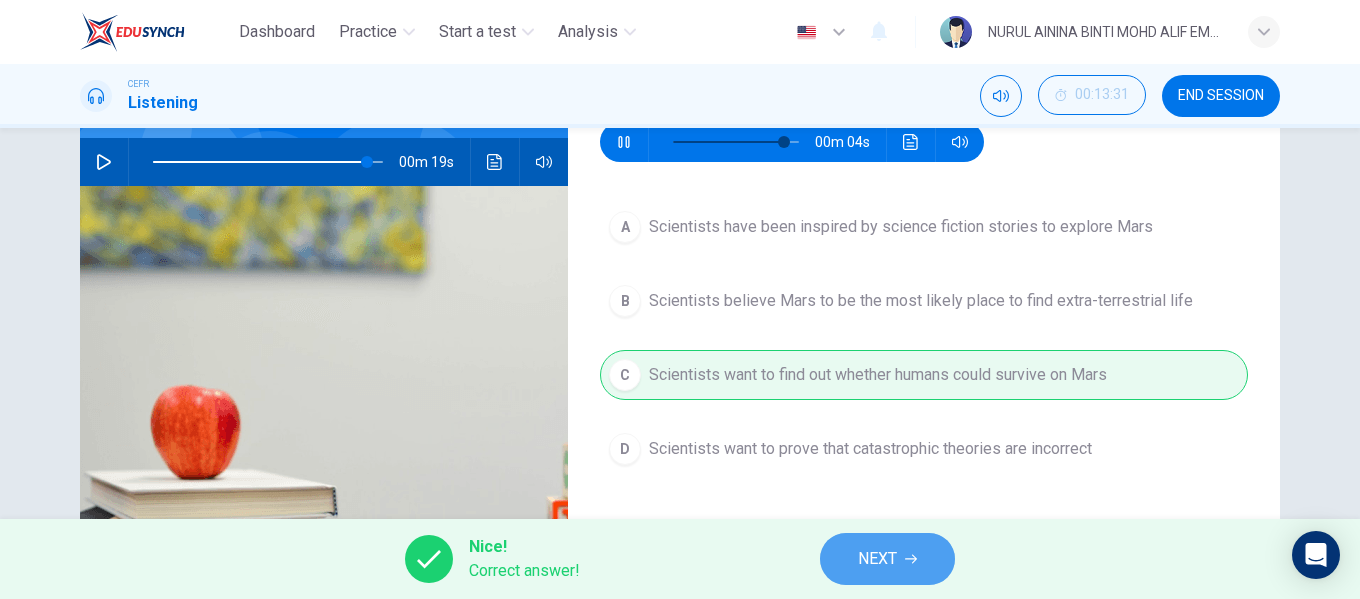 click on "NEXT" at bounding box center (877, 559) 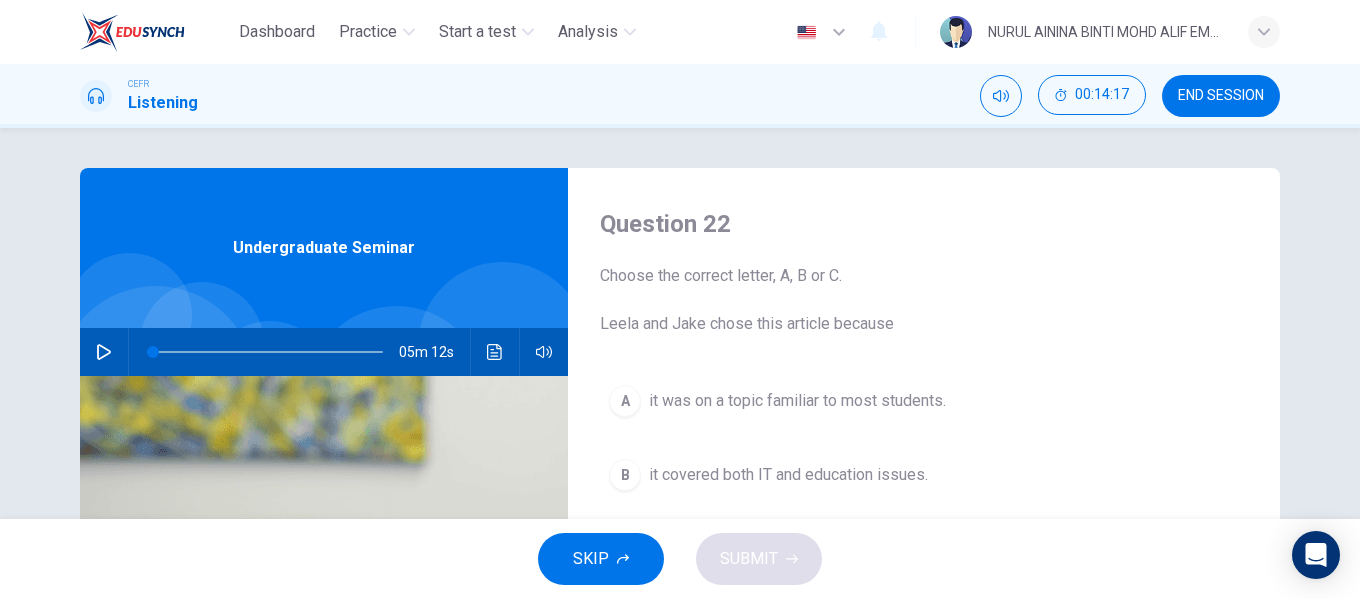 click at bounding box center (104, 352) 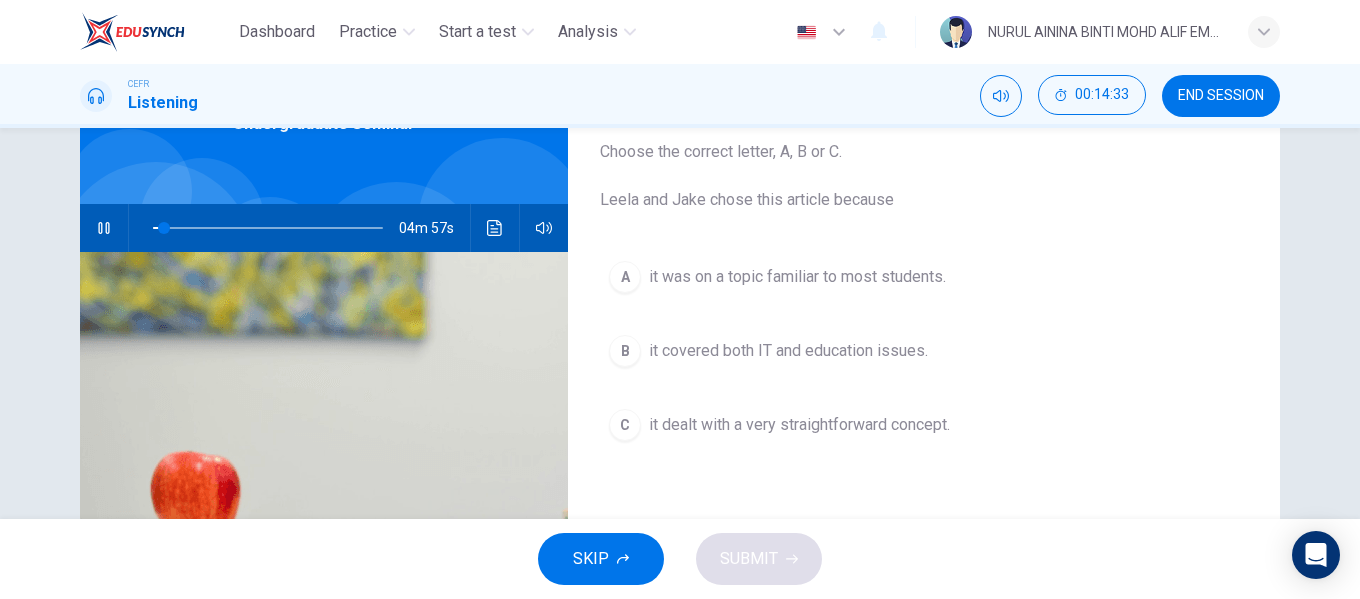 scroll, scrollTop: 127, scrollLeft: 0, axis: vertical 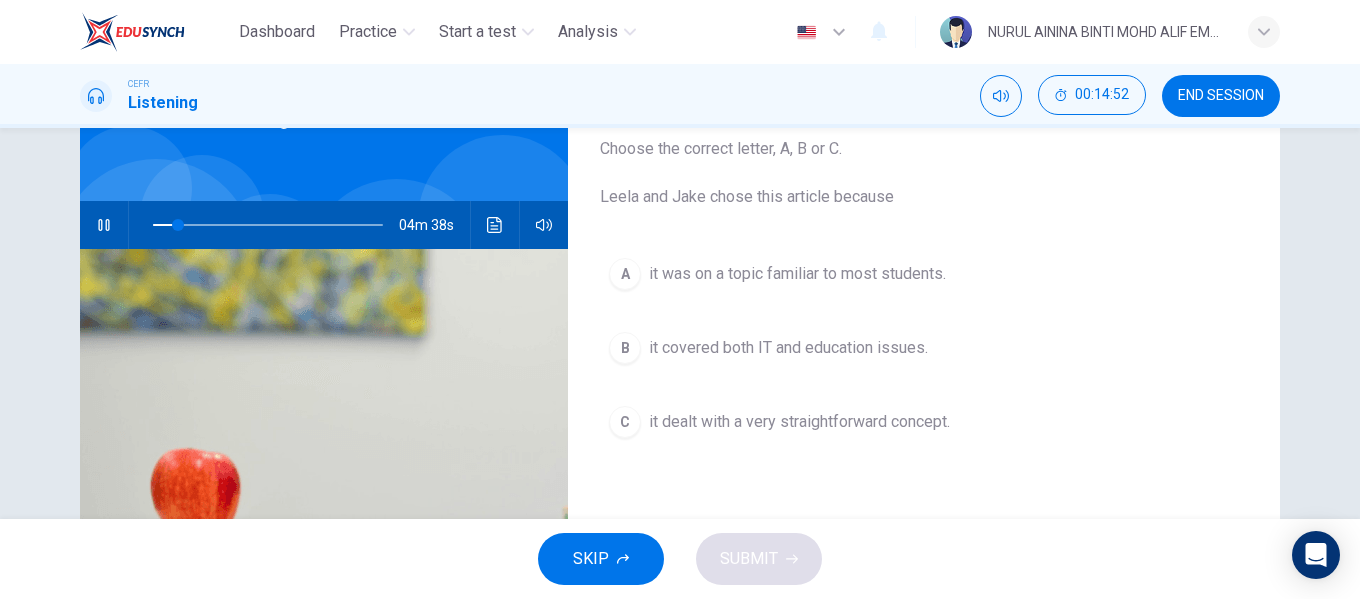 type 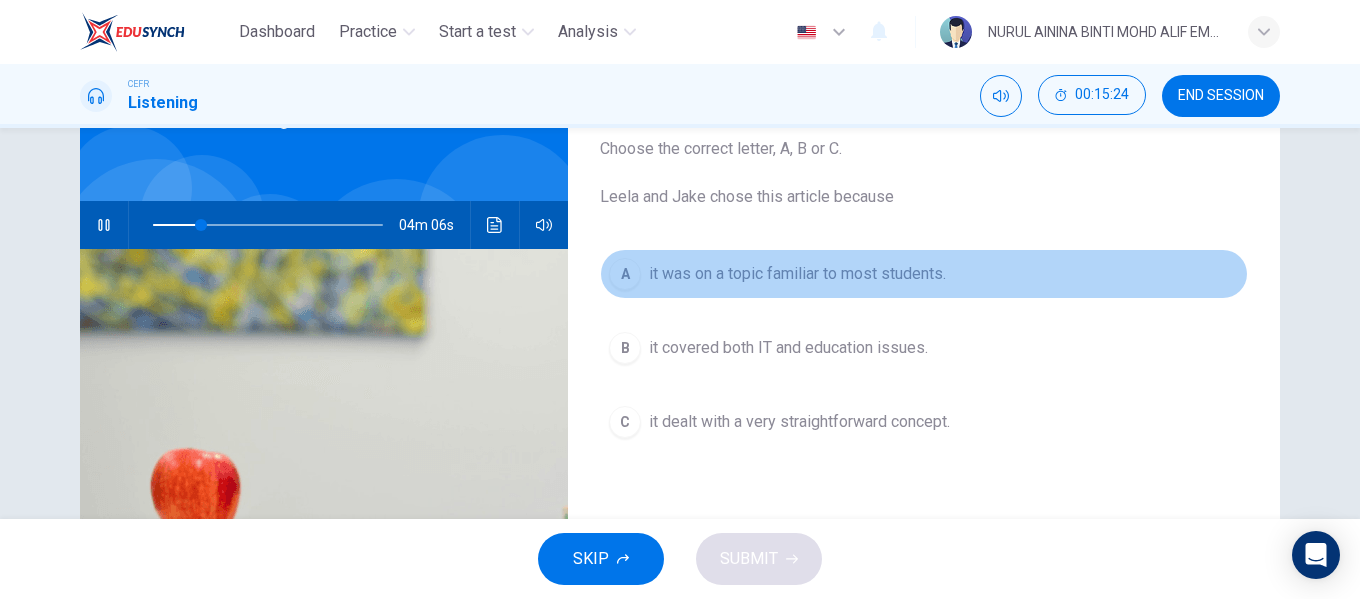 click on "it was on a topic familiar to most students." at bounding box center [797, 274] 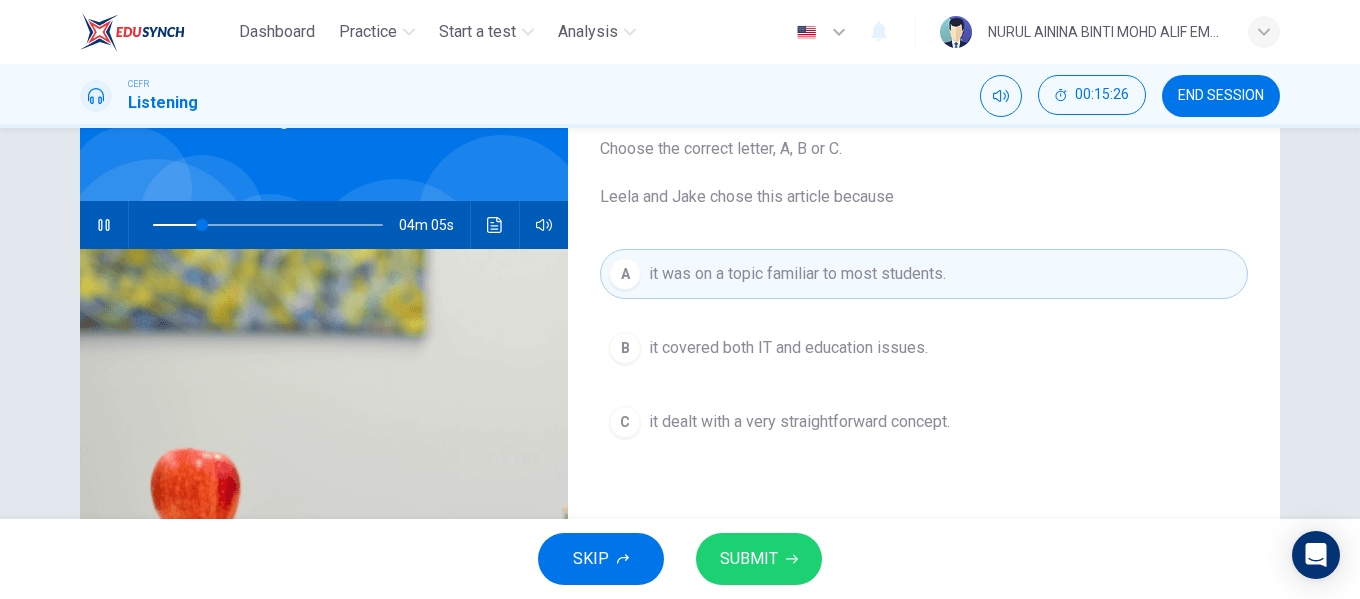 click on "SUBMIT" at bounding box center (759, 559) 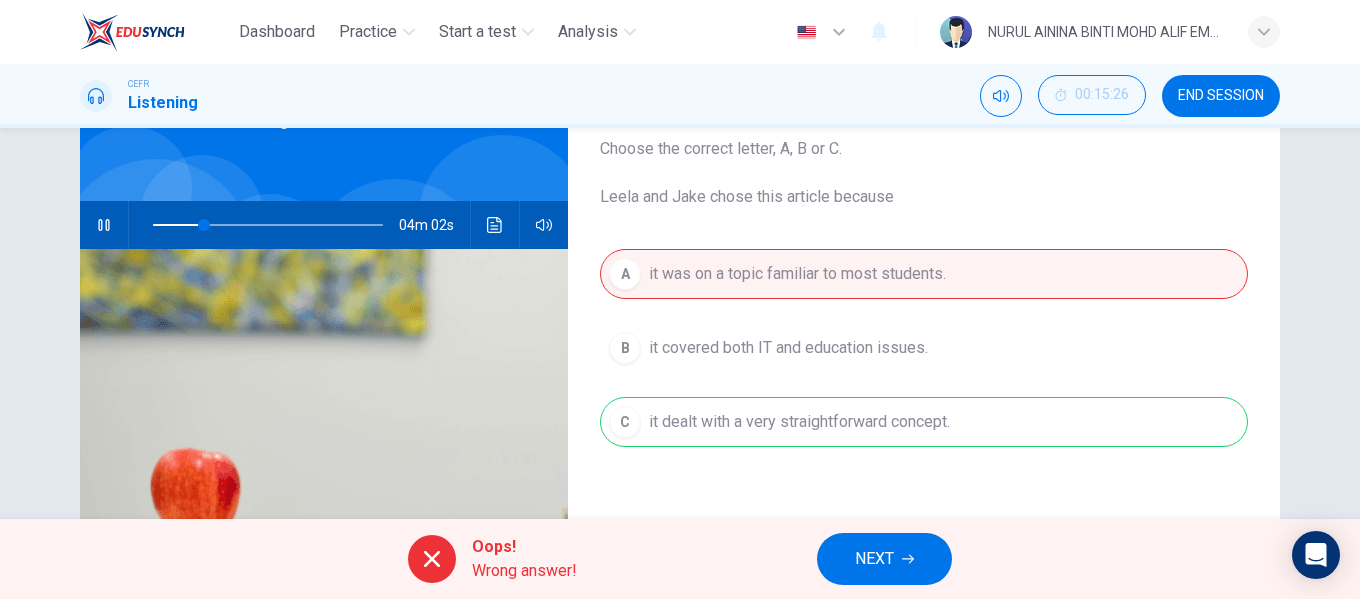 click on "NEXT" at bounding box center [874, 559] 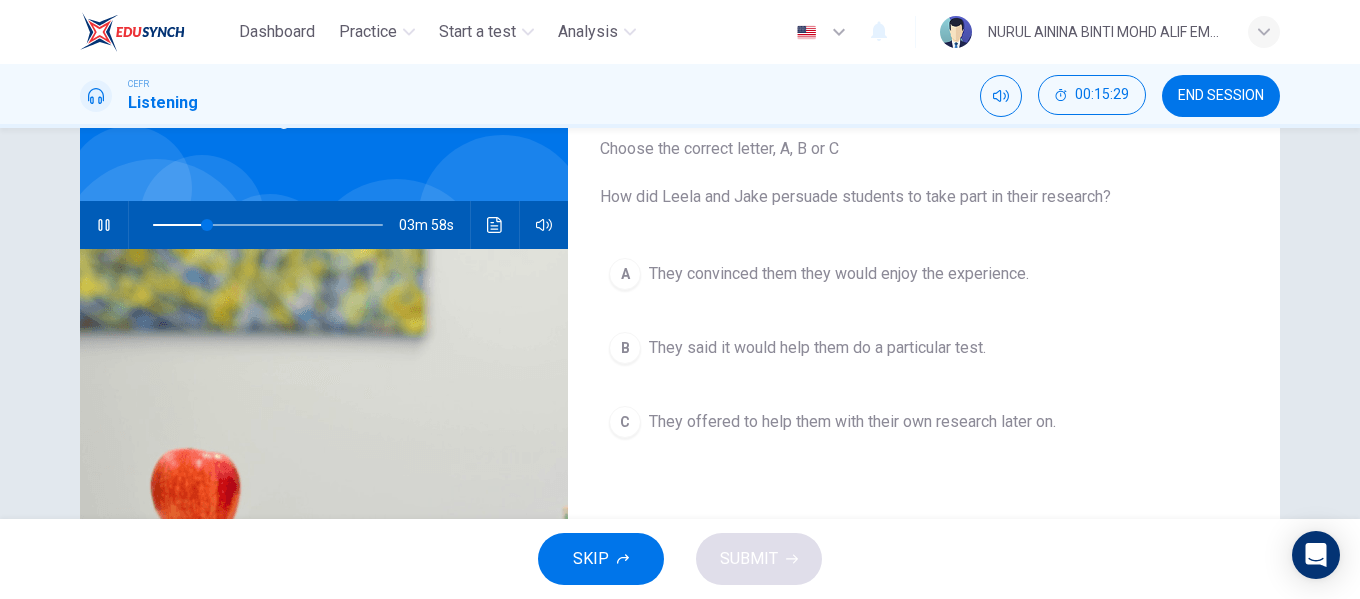drag, startPoint x: 775, startPoint y: 198, endPoint x: 802, endPoint y: 203, distance: 27.45906 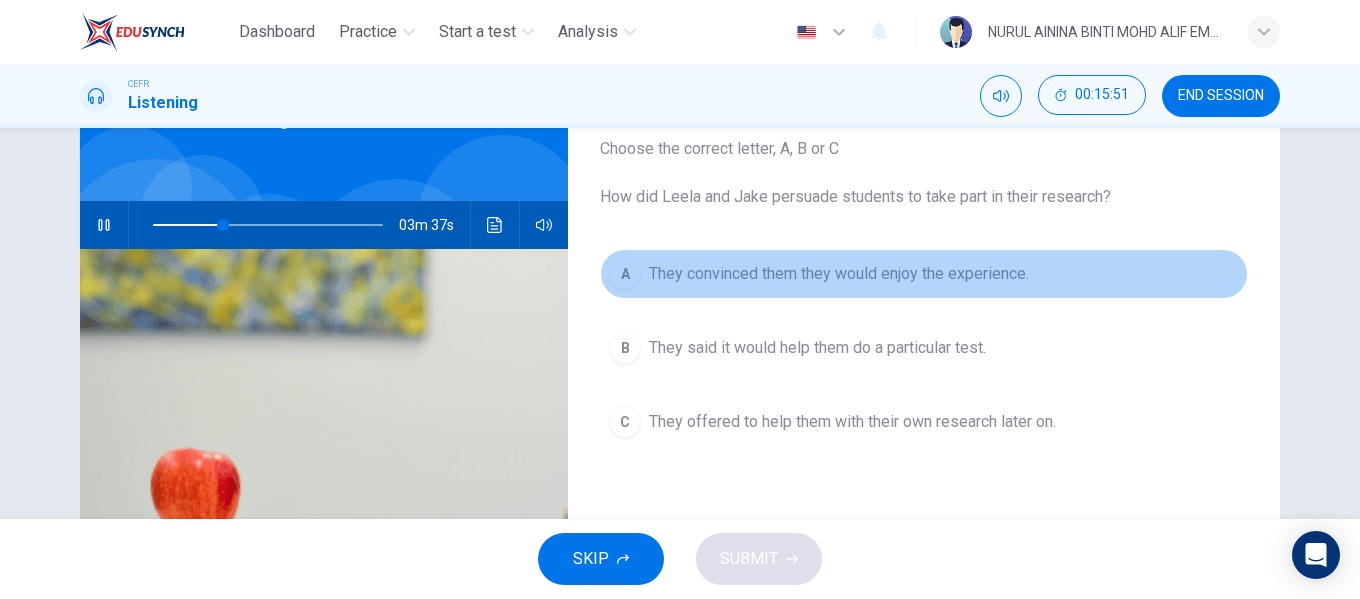 click on "They convinced them they would enjoy the experience." at bounding box center (839, 274) 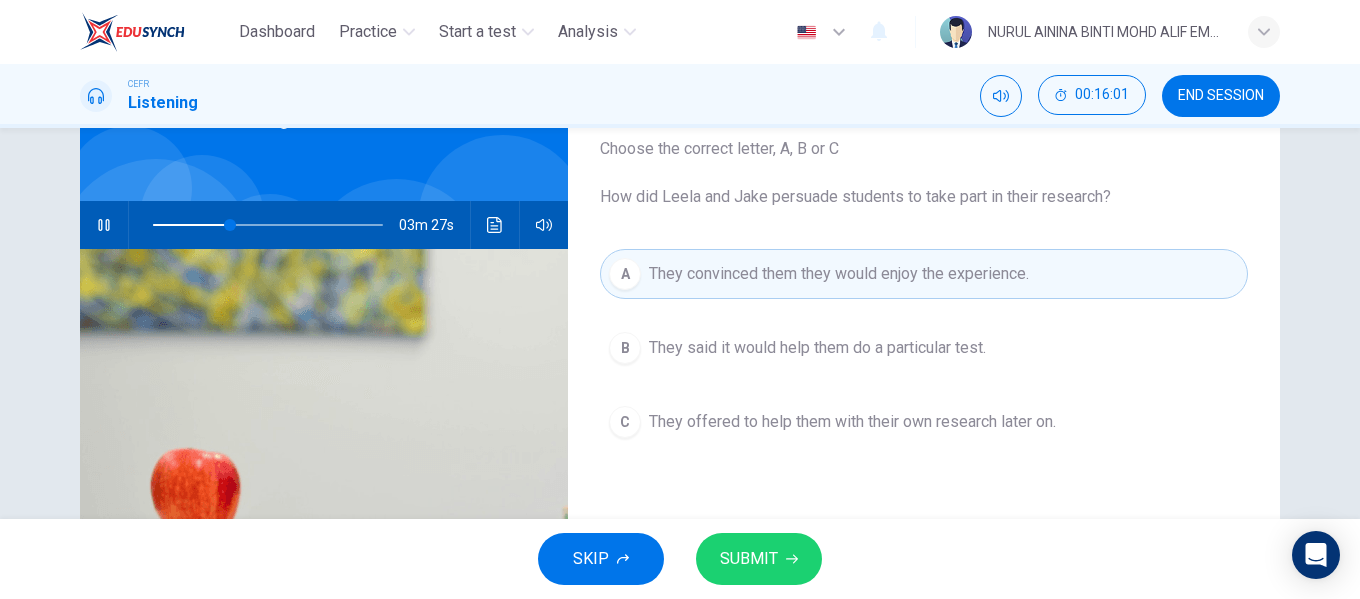 click on "B They said it would help them do a particular test." at bounding box center [924, 348] 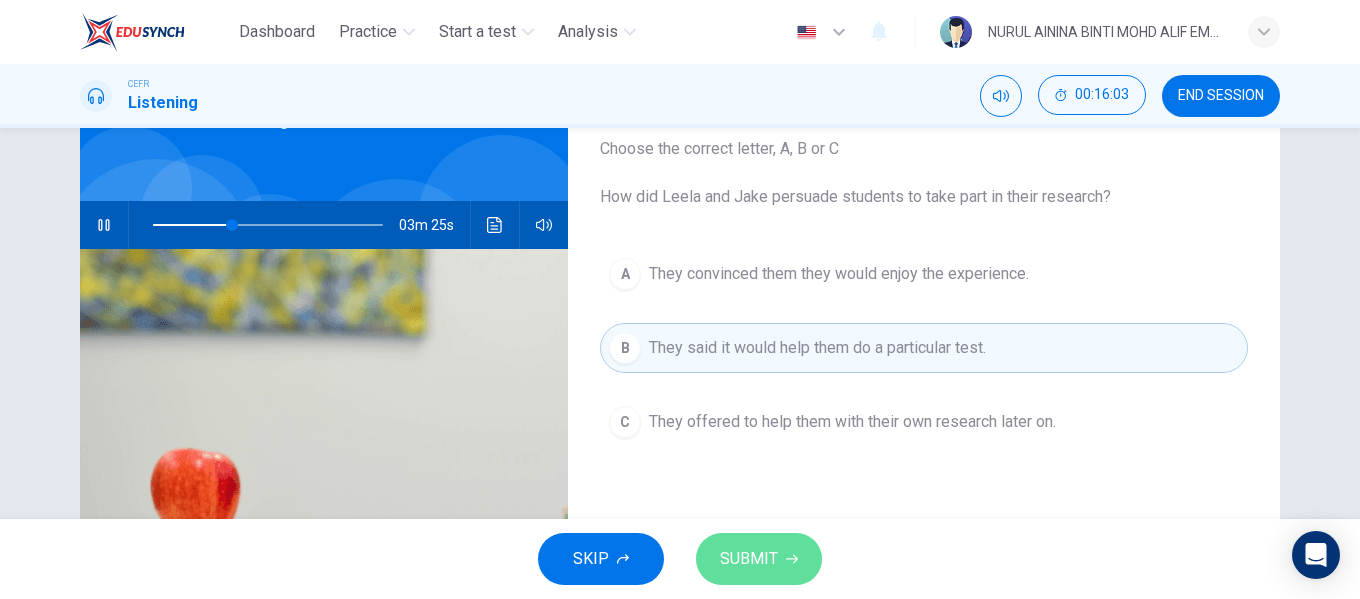click on "SUBMIT" at bounding box center [759, 559] 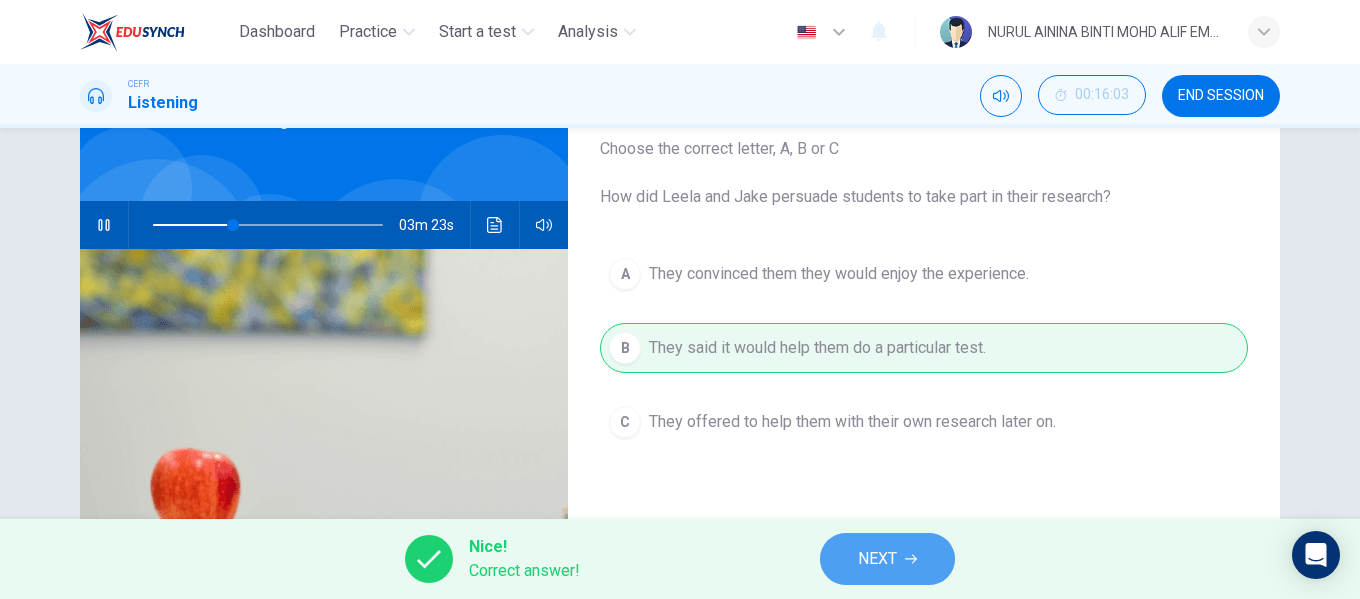 click at bounding box center (911, 559) 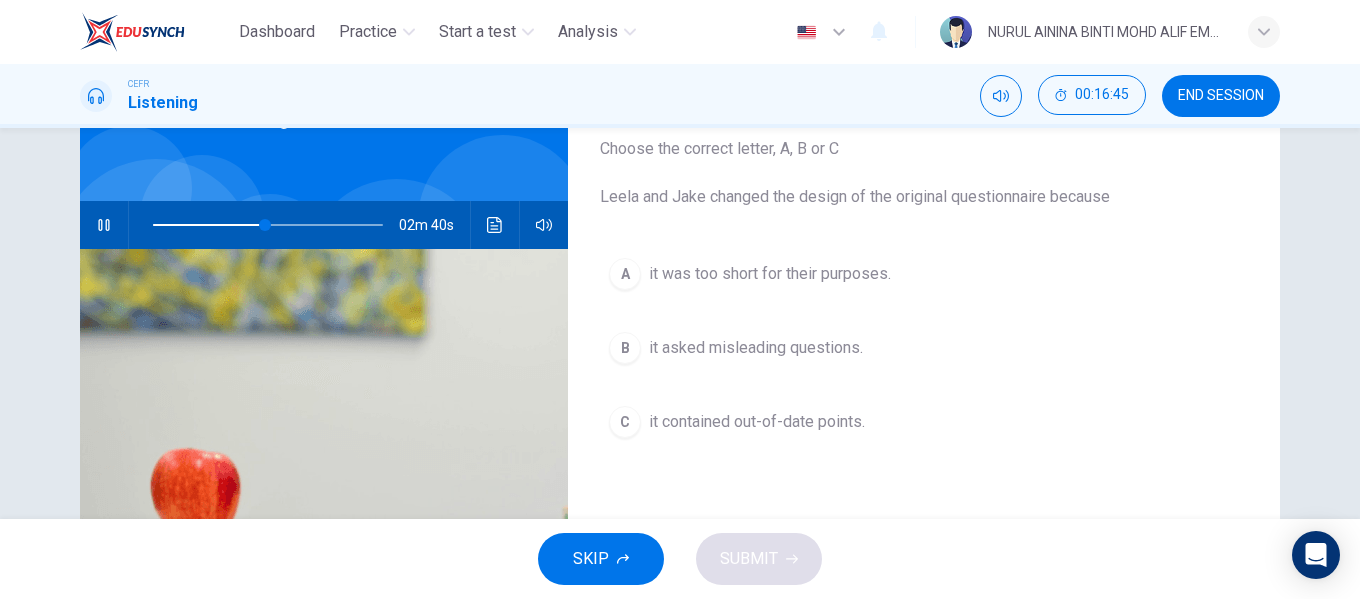 click at bounding box center (268, 225) 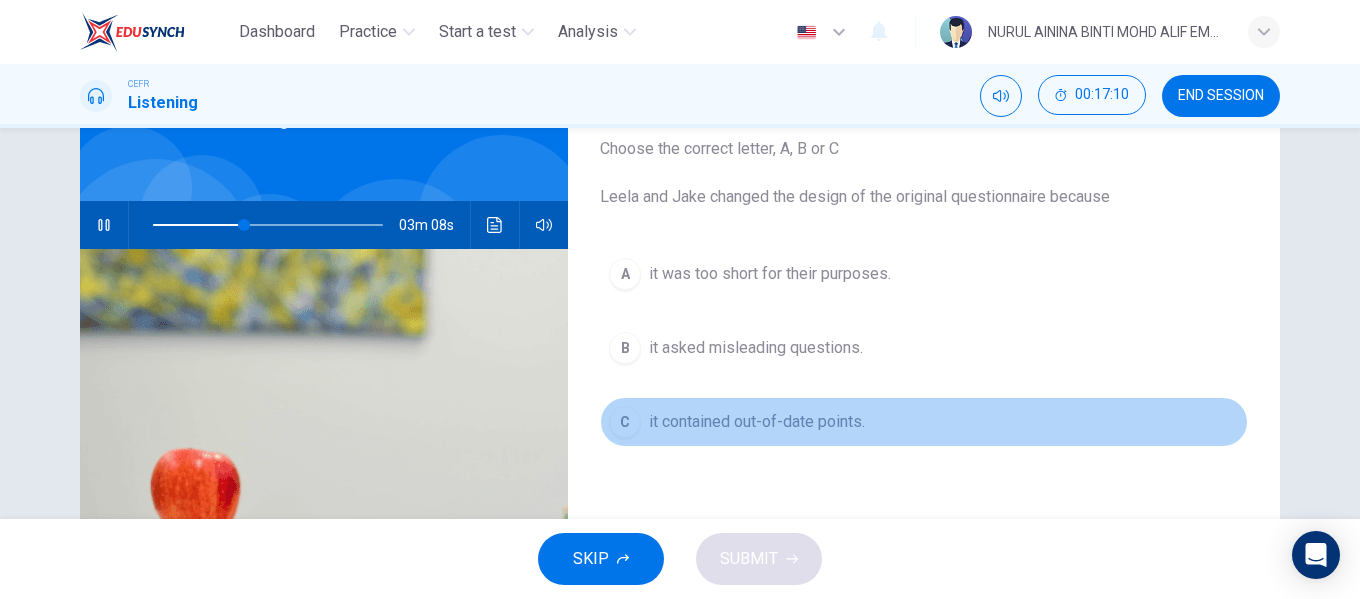 click on "C" at bounding box center (625, 274) 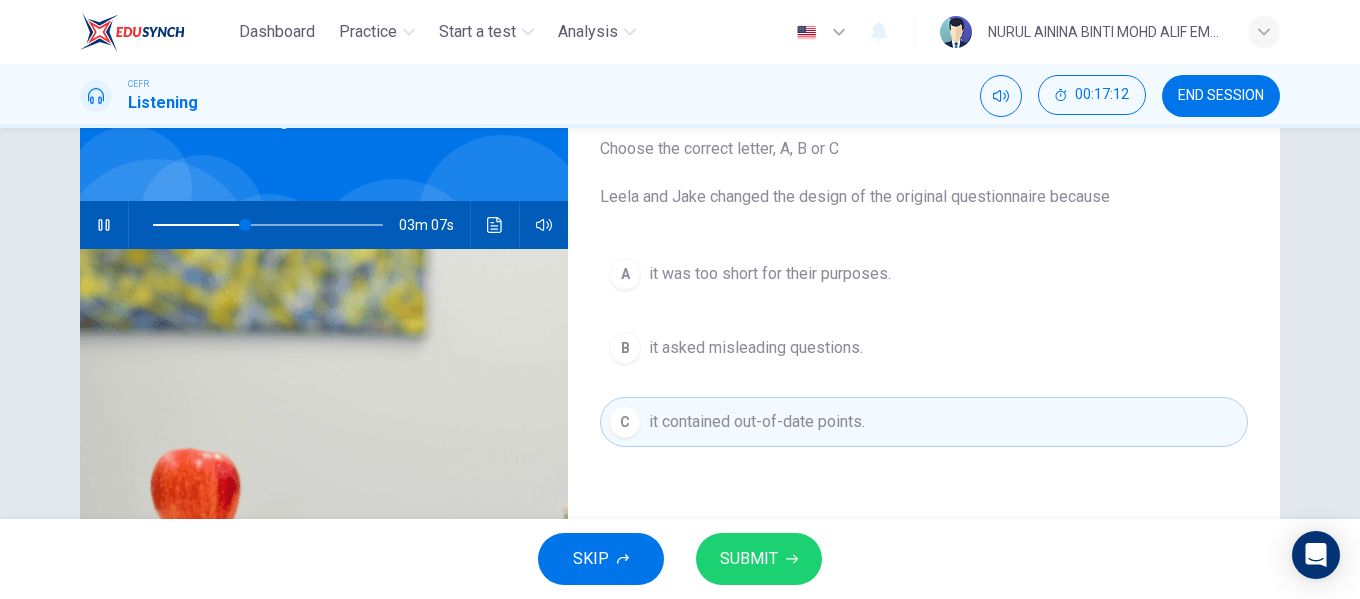 click on "SUBMIT" at bounding box center (749, 559) 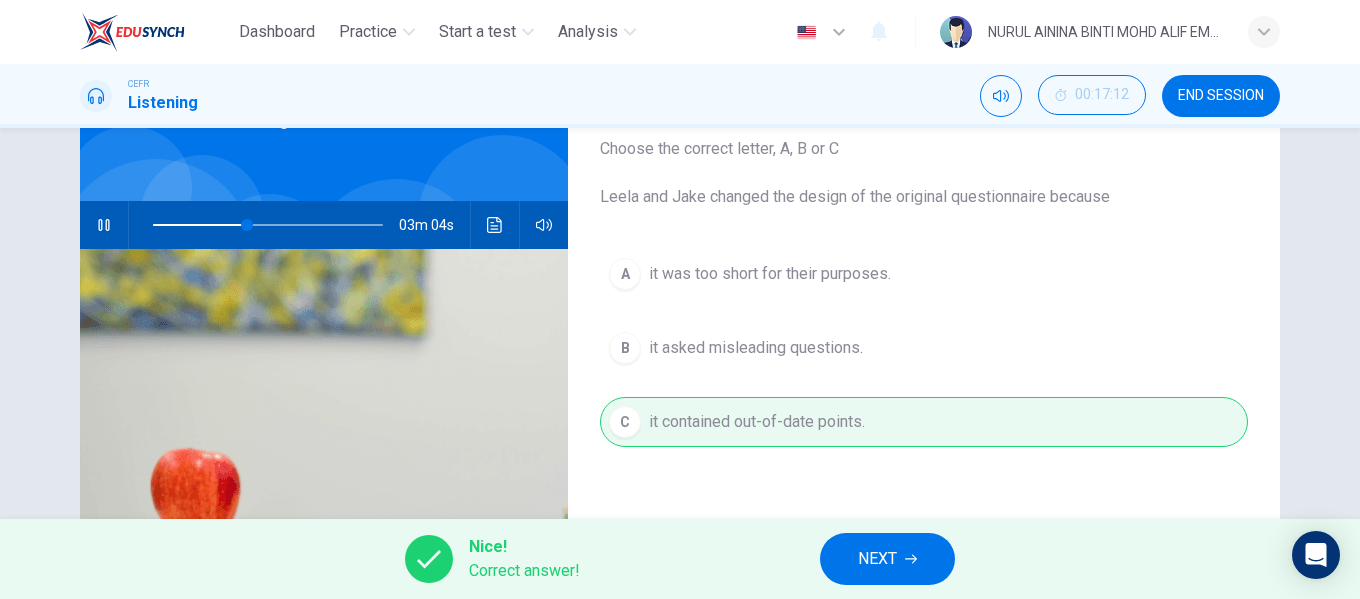 click on "NEXT" at bounding box center (887, 559) 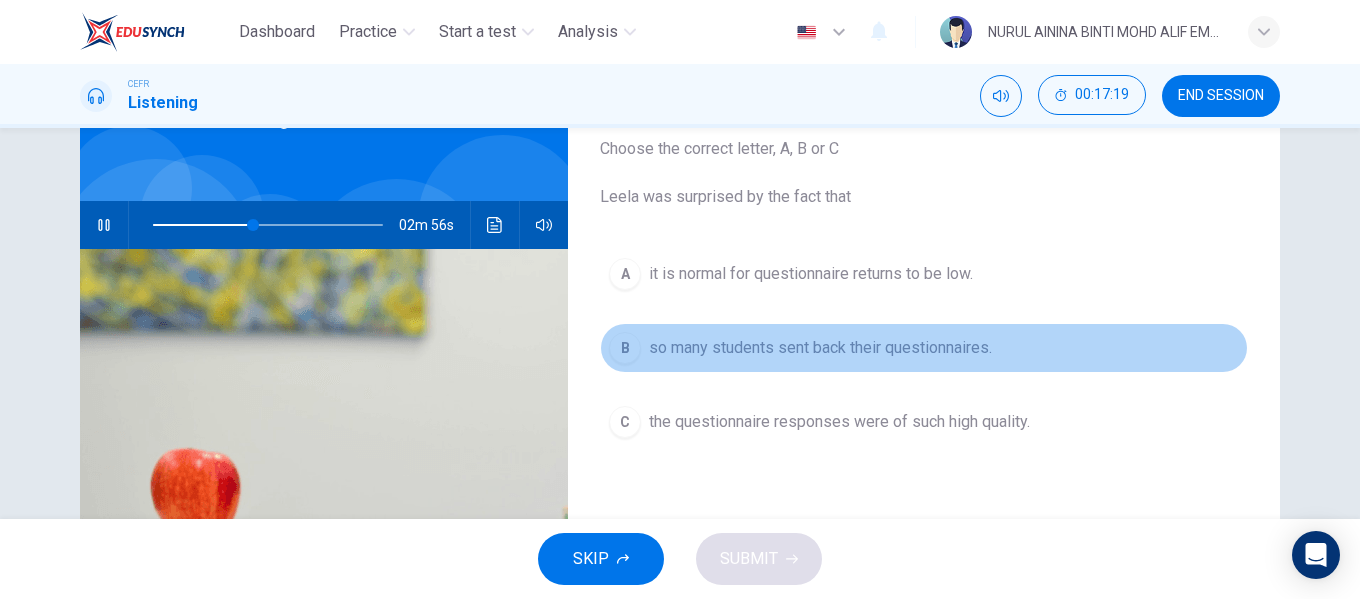 click on "so many students sent back their questionnaires." at bounding box center [811, 274] 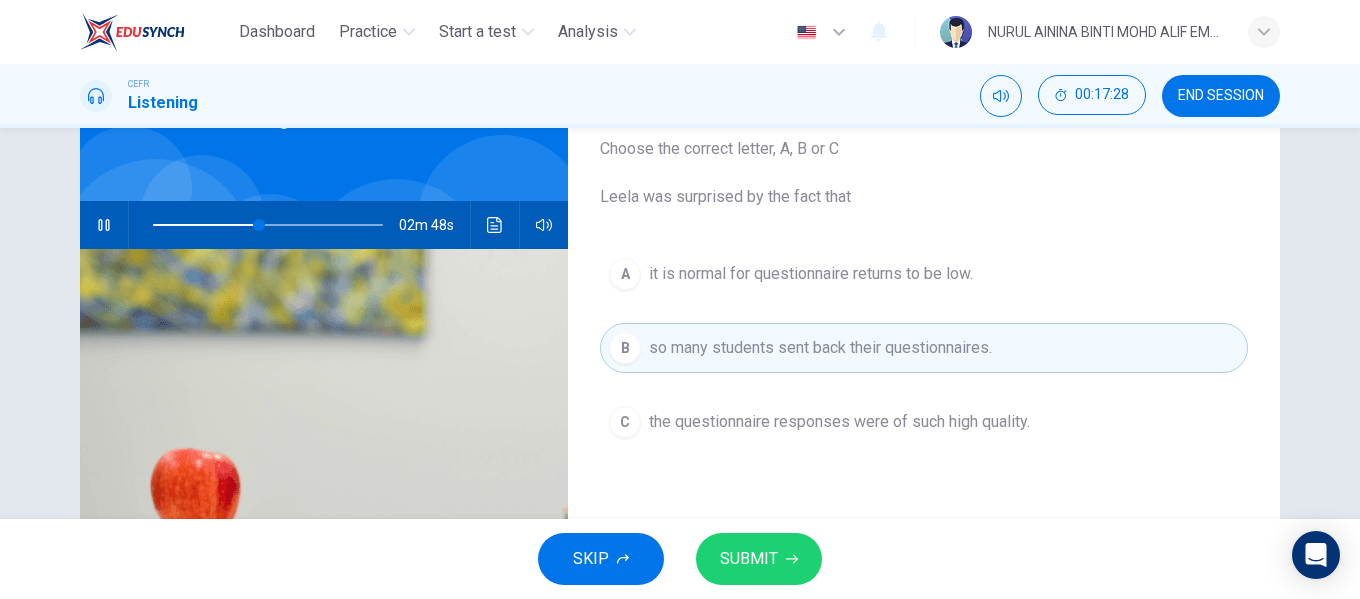 click on "SUBMIT" at bounding box center [749, 559] 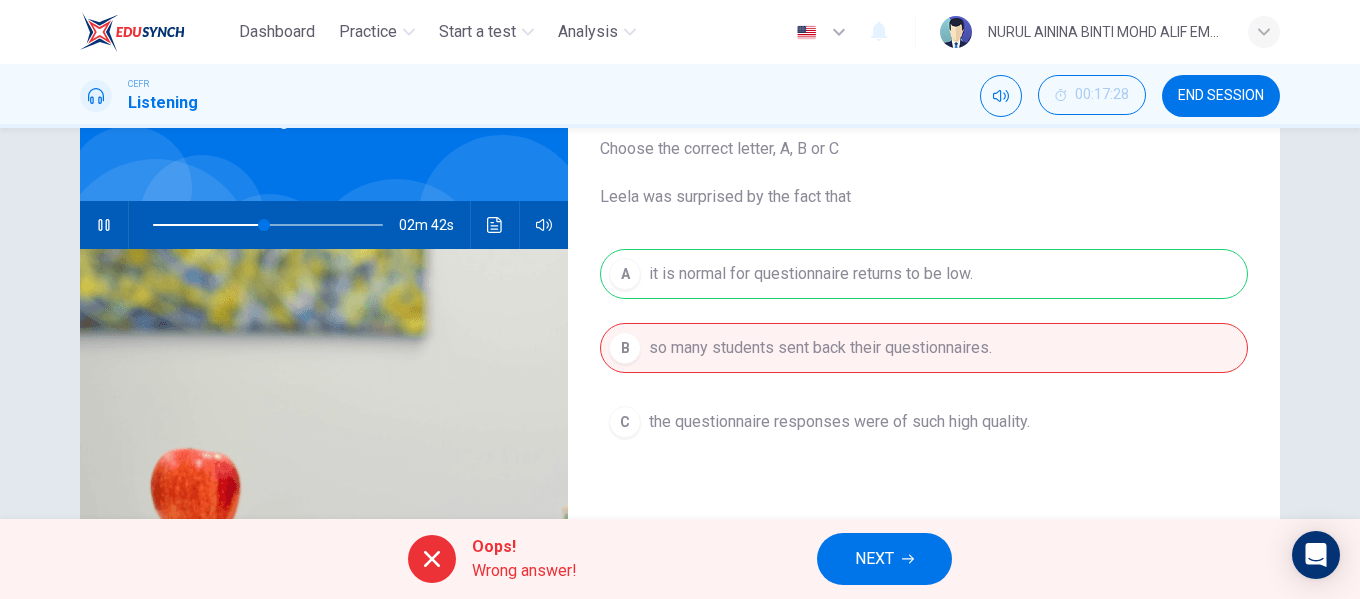 click on "NEXT" at bounding box center (874, 559) 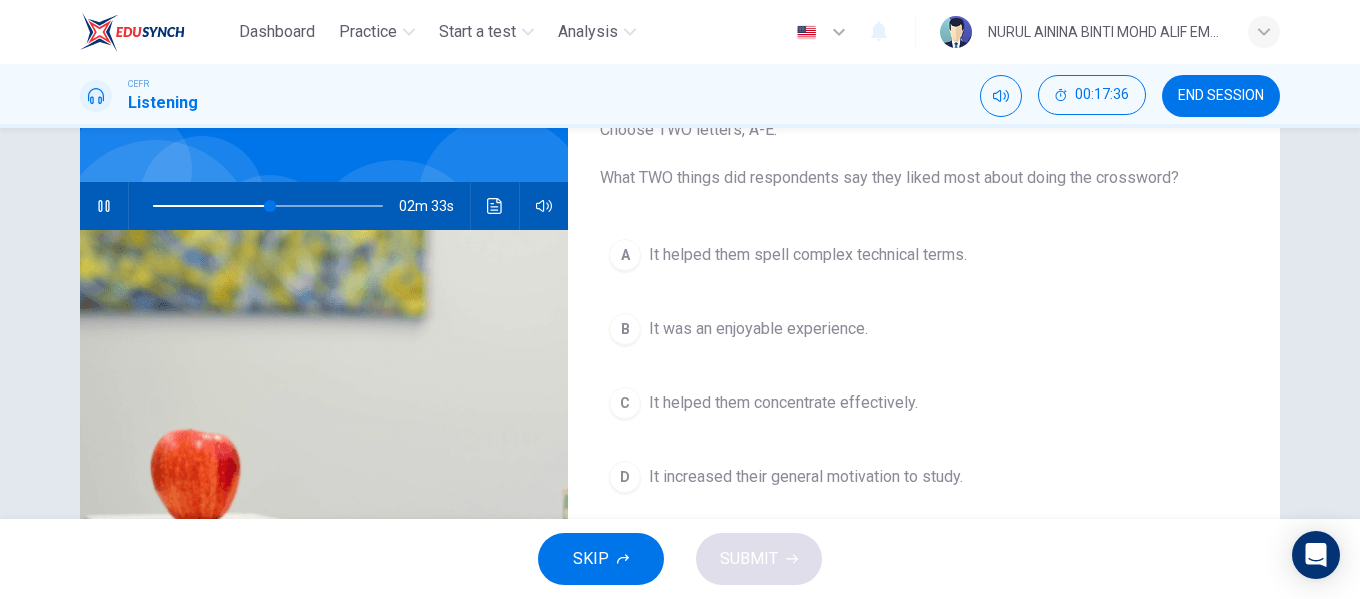 scroll, scrollTop: 143, scrollLeft: 0, axis: vertical 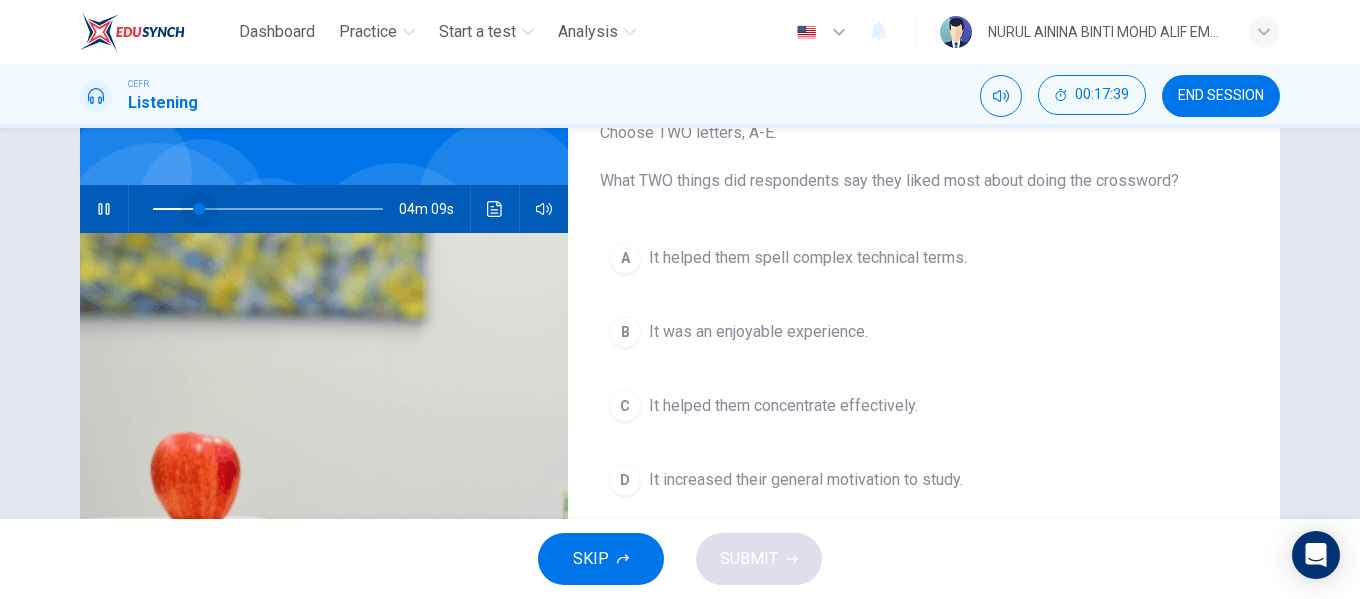 click at bounding box center (268, 209) 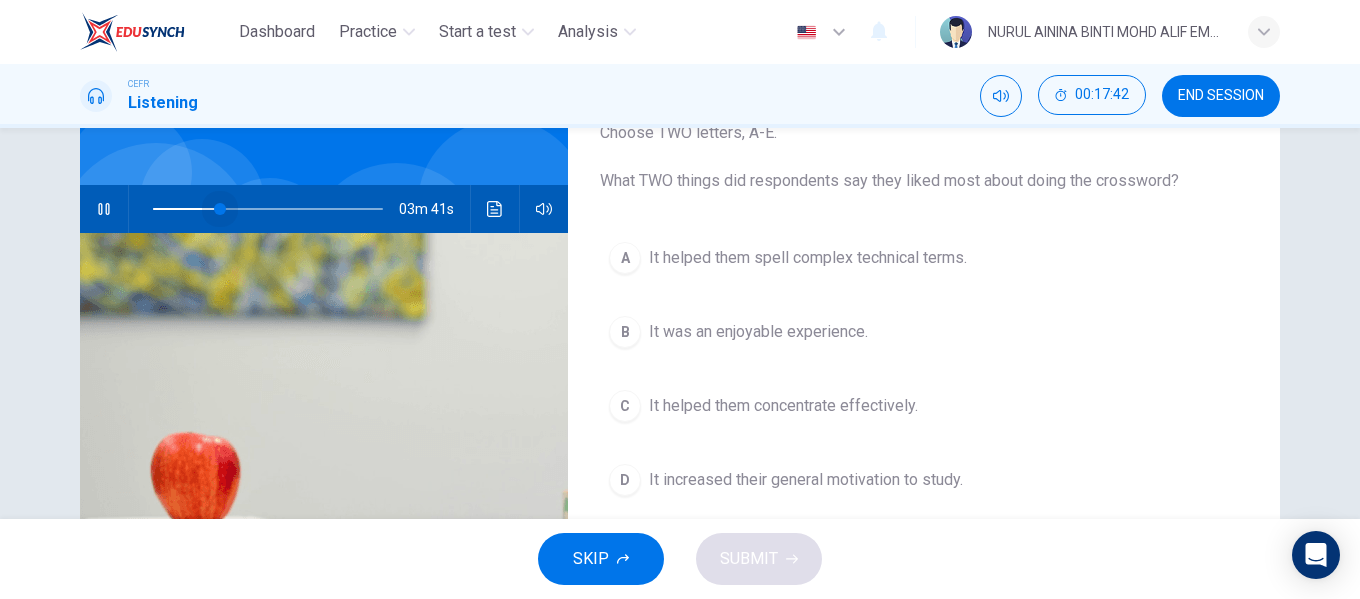 click at bounding box center [220, 209] 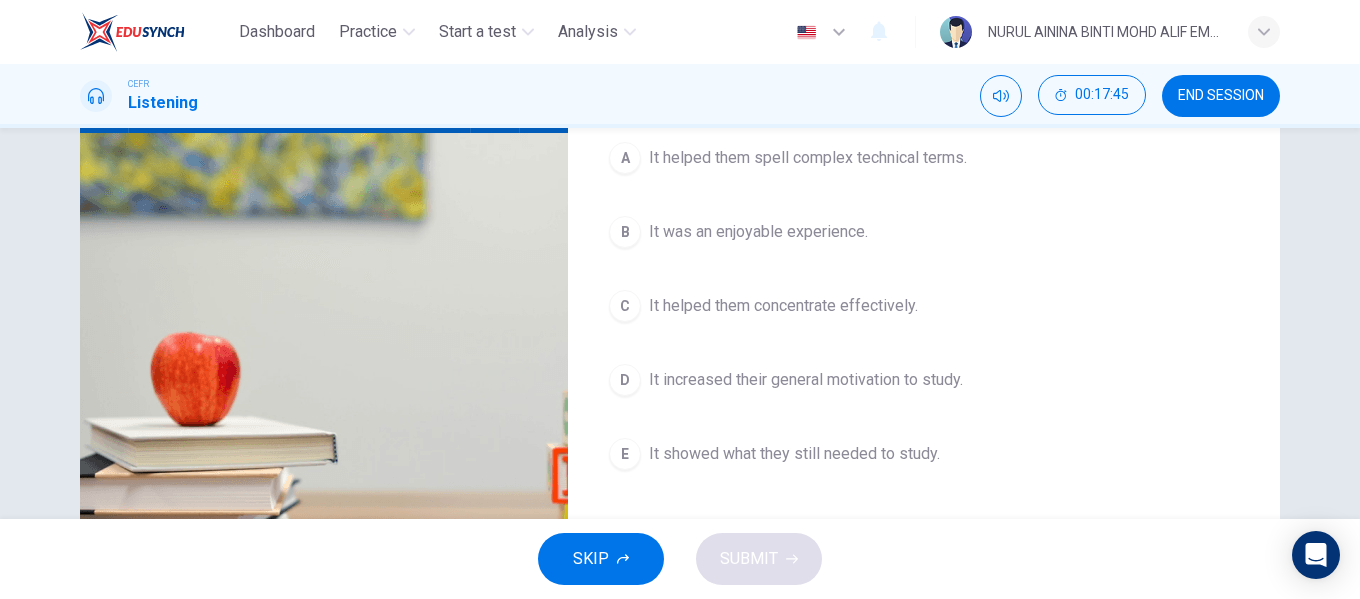 scroll, scrollTop: 143, scrollLeft: 0, axis: vertical 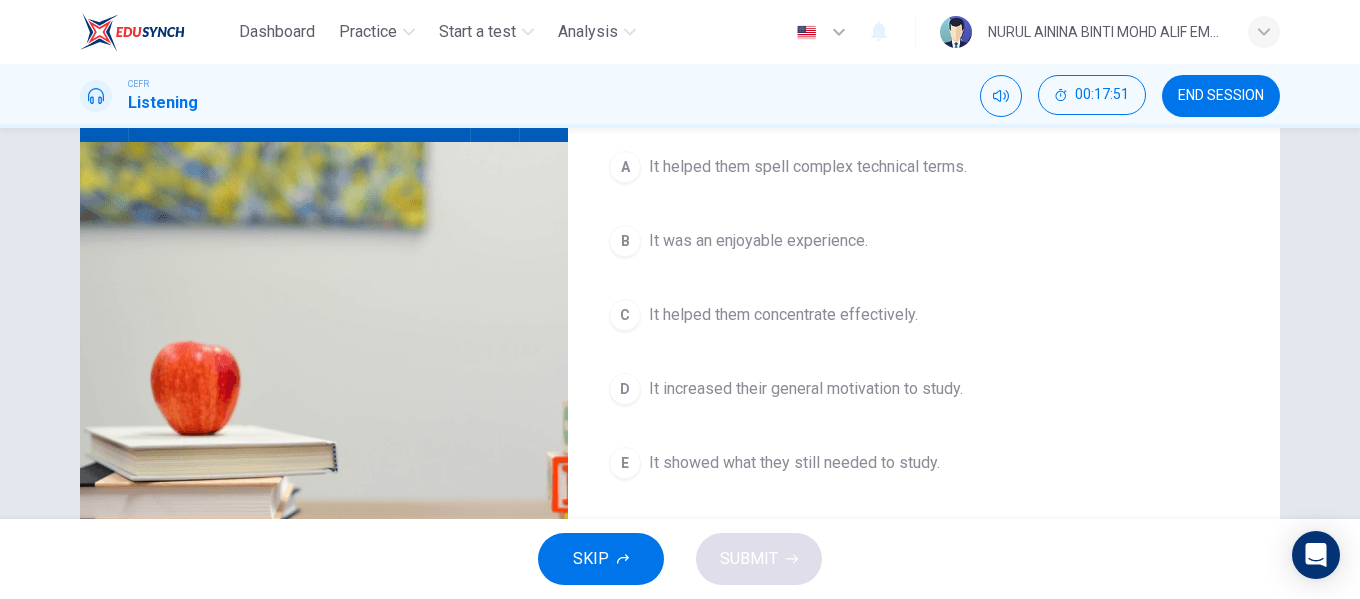 click on "It showed what they still needed to study." at bounding box center (808, 167) 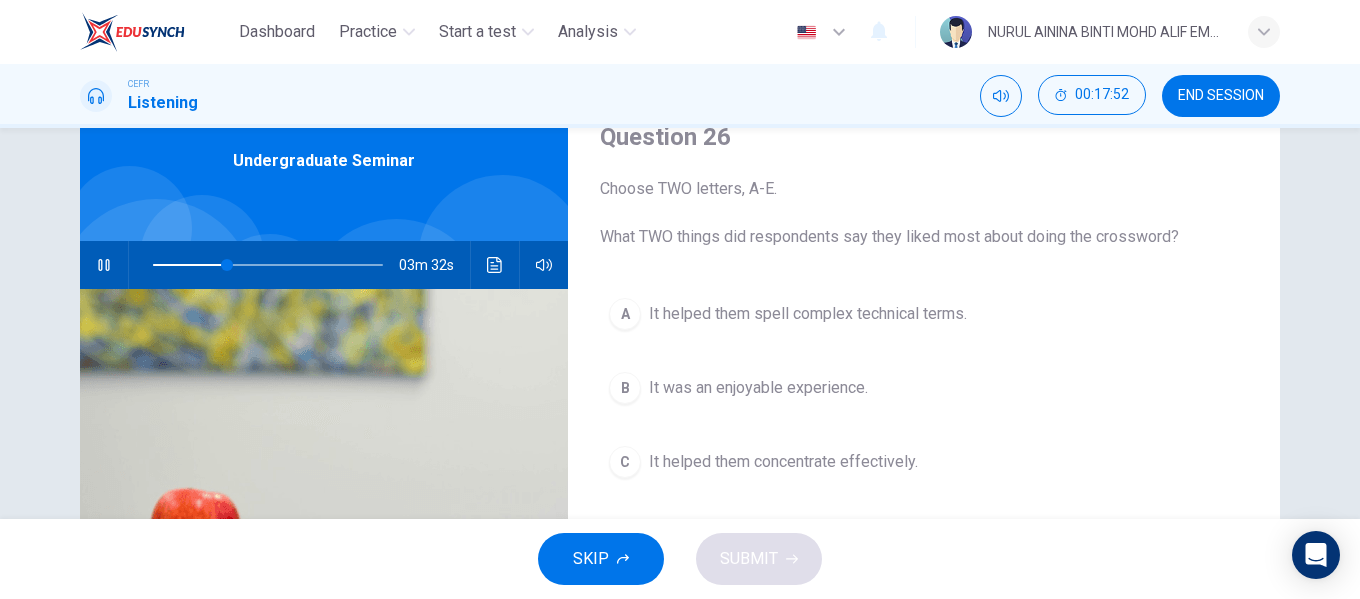 scroll, scrollTop: 74, scrollLeft: 0, axis: vertical 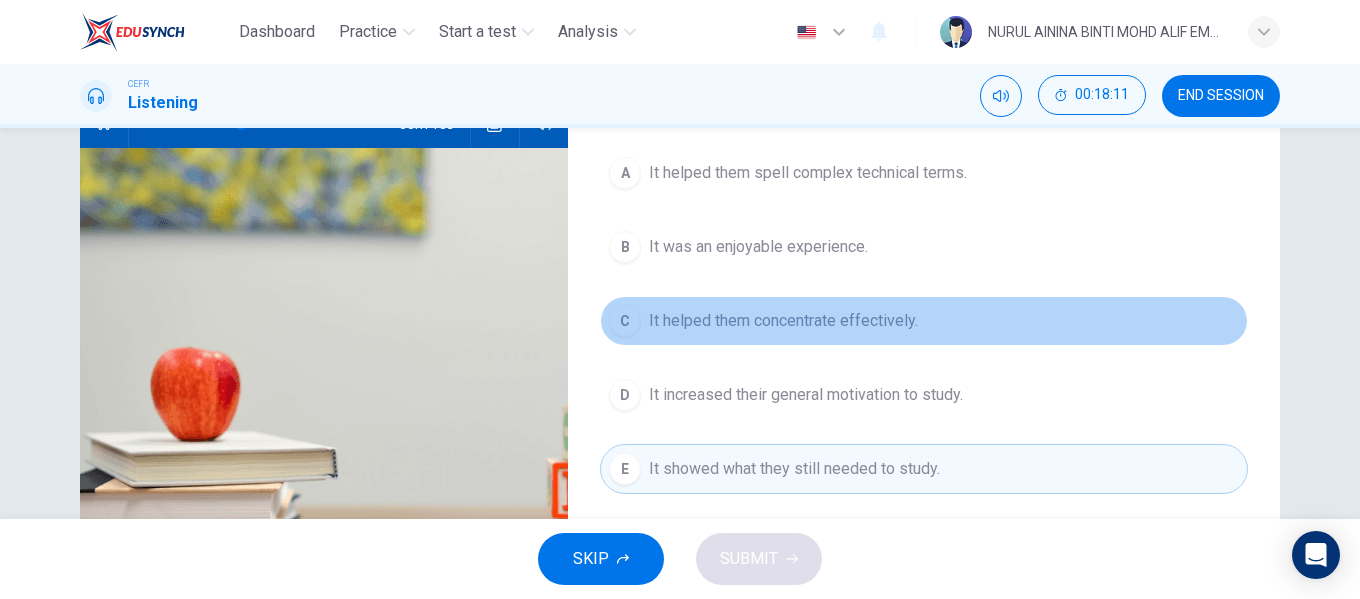 drag, startPoint x: 782, startPoint y: 311, endPoint x: 764, endPoint y: 326, distance: 23.43075 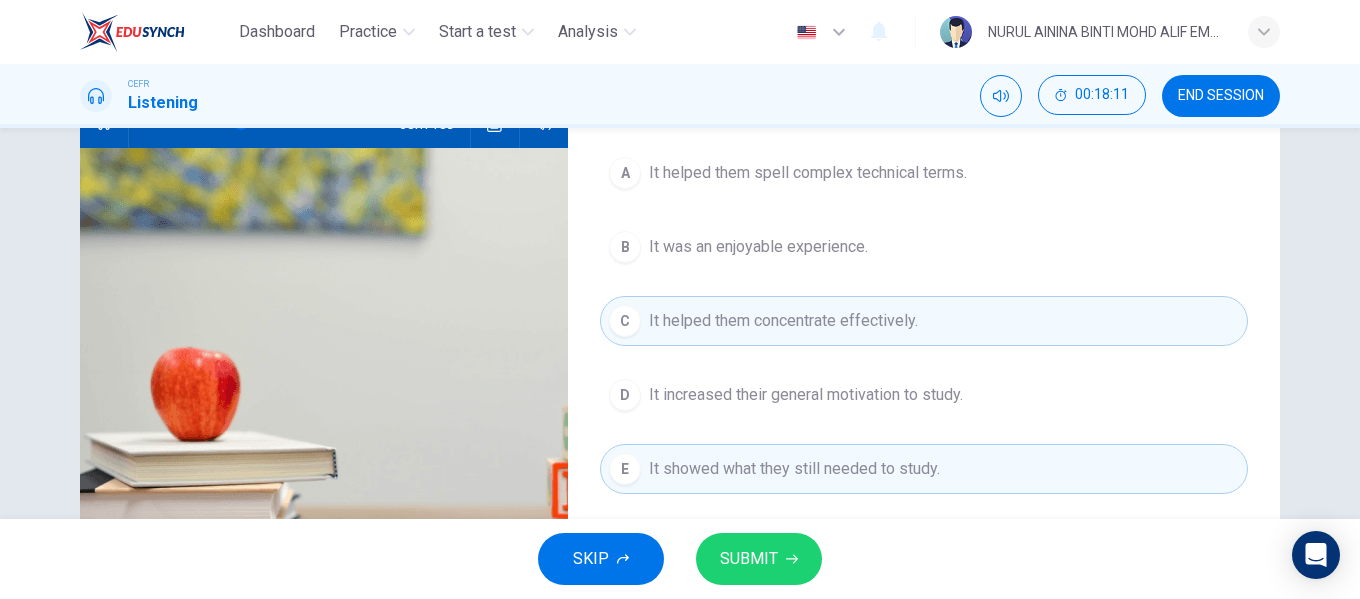 click on "SUBMIT" at bounding box center (749, 559) 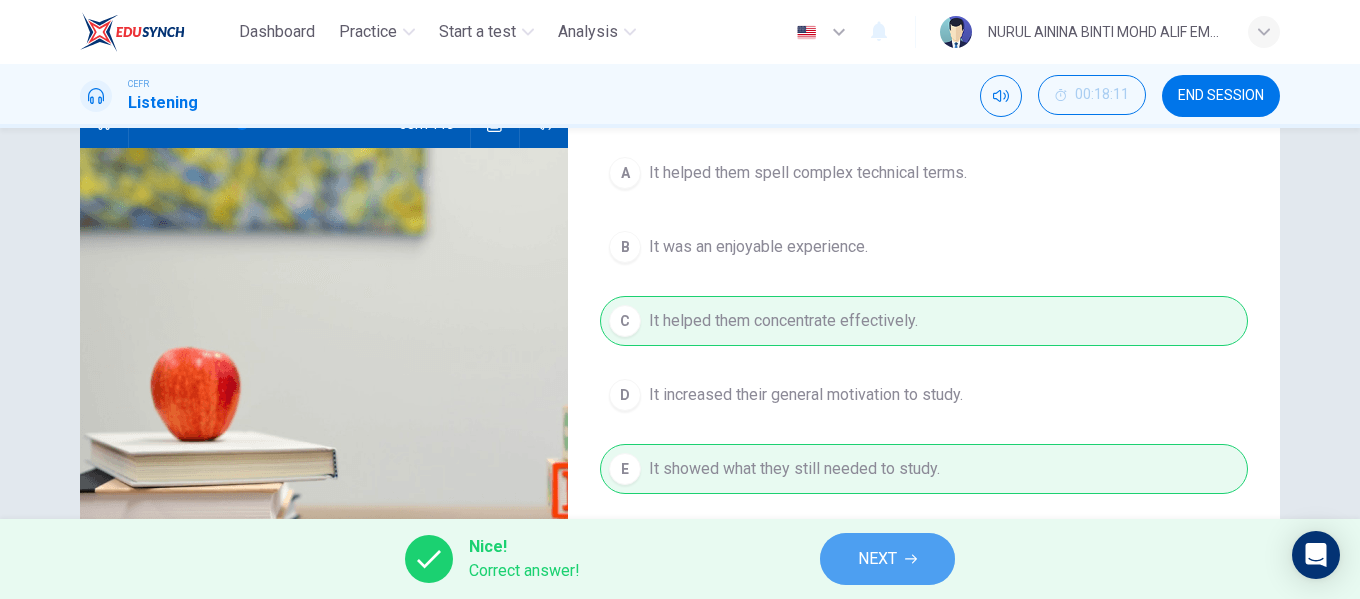 click on "NEXT" at bounding box center (877, 559) 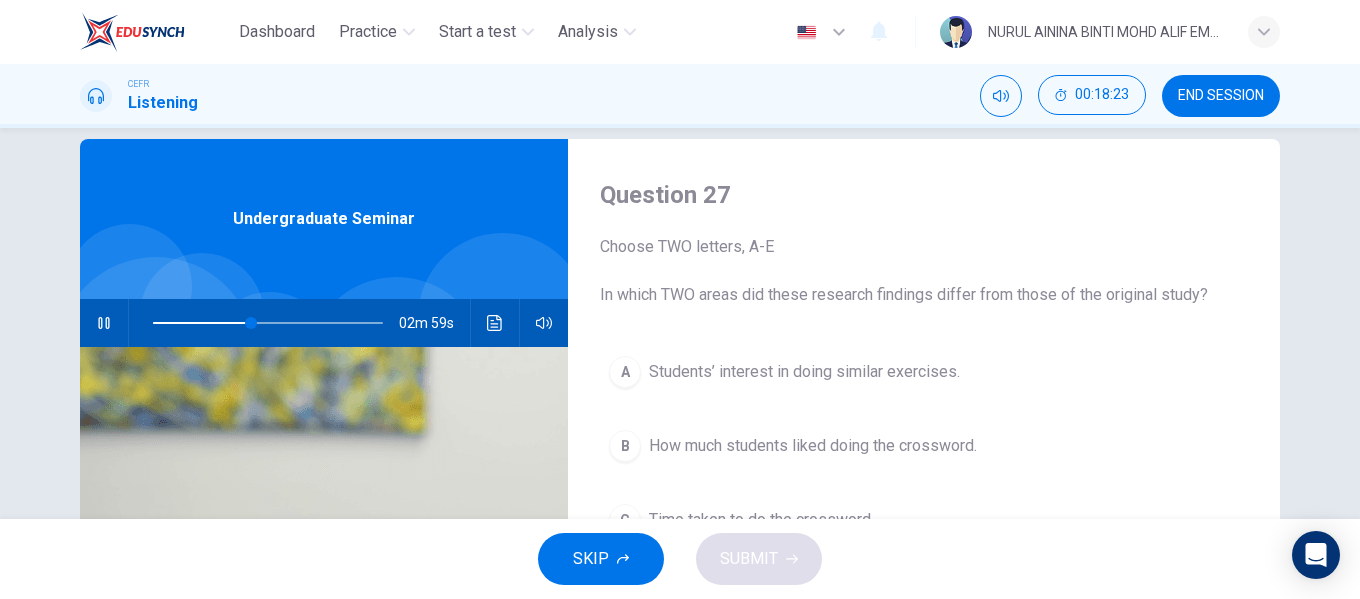 scroll, scrollTop: 28, scrollLeft: 0, axis: vertical 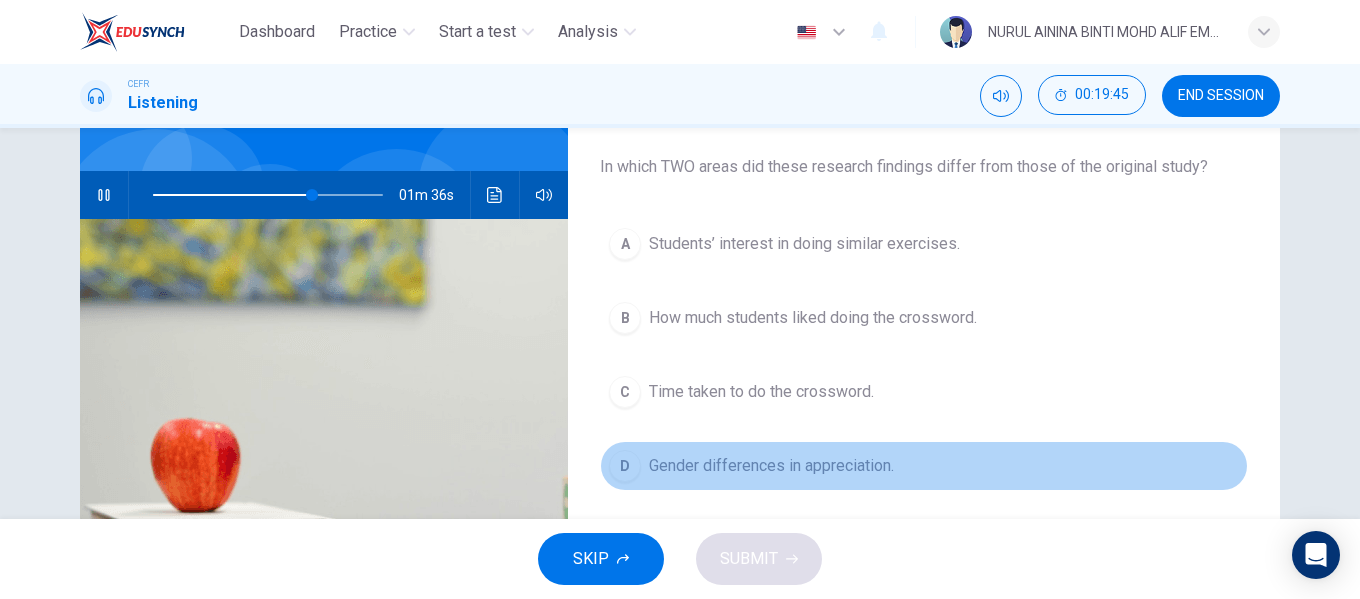 click on "D Gender differences in appreciation." at bounding box center [924, 466] 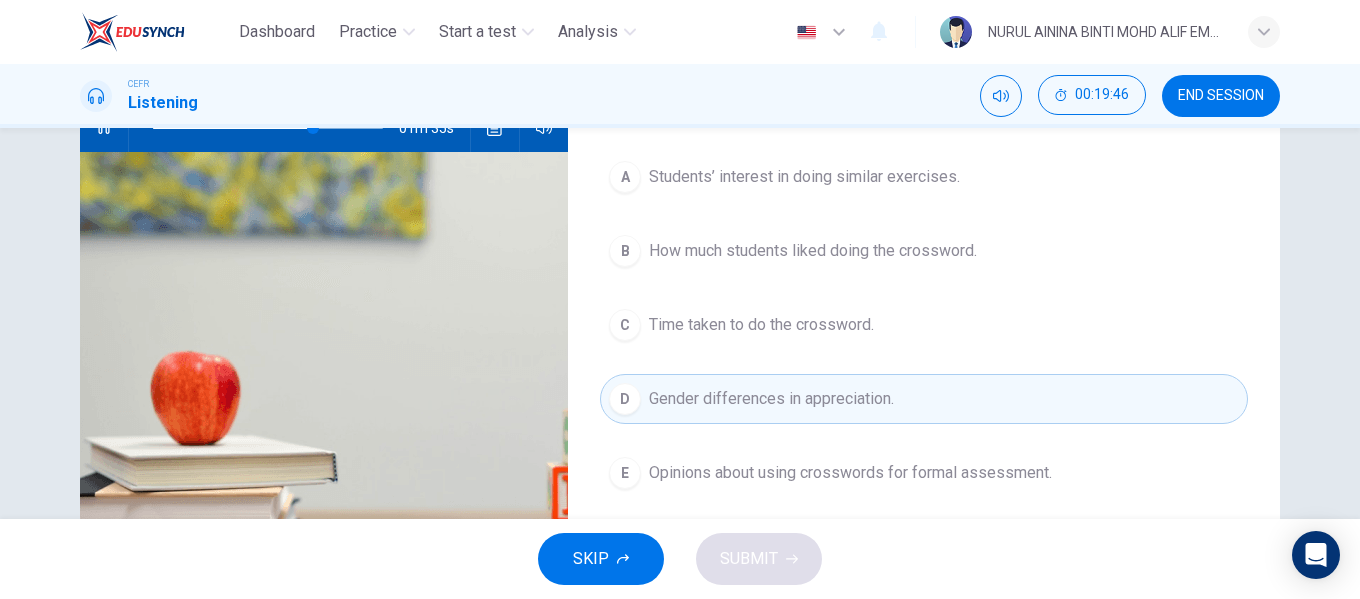 scroll, scrollTop: 249, scrollLeft: 0, axis: vertical 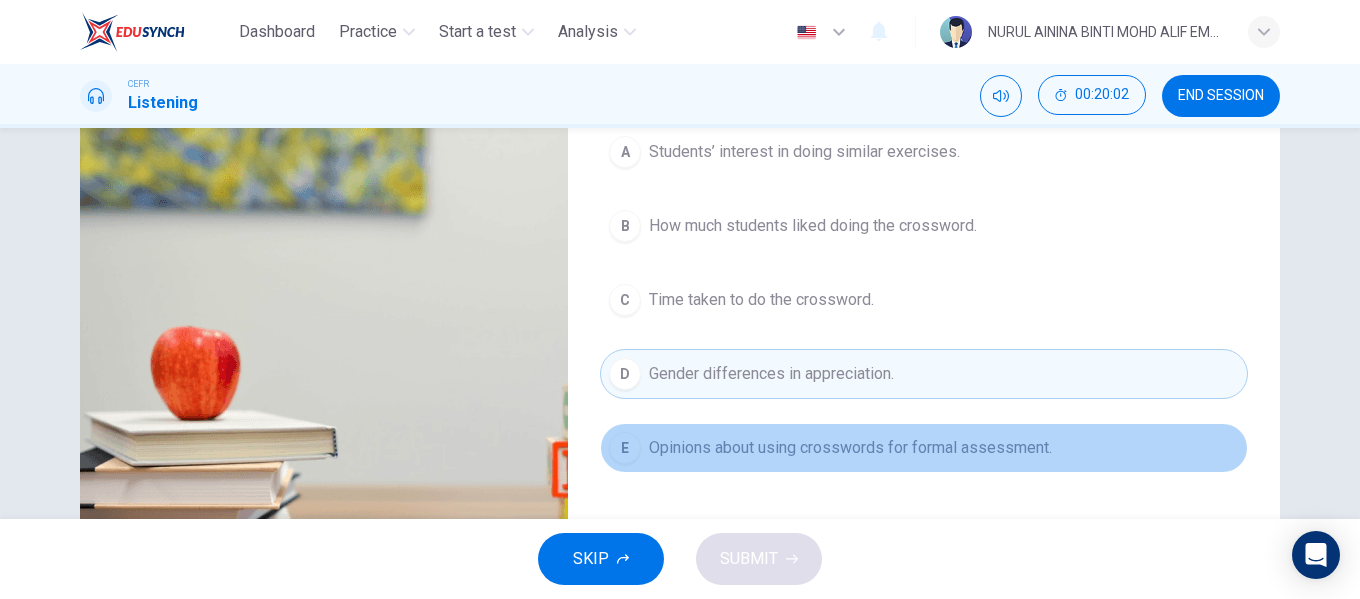 click on "Opinions about using crosswords for formal assessment." at bounding box center (804, 152) 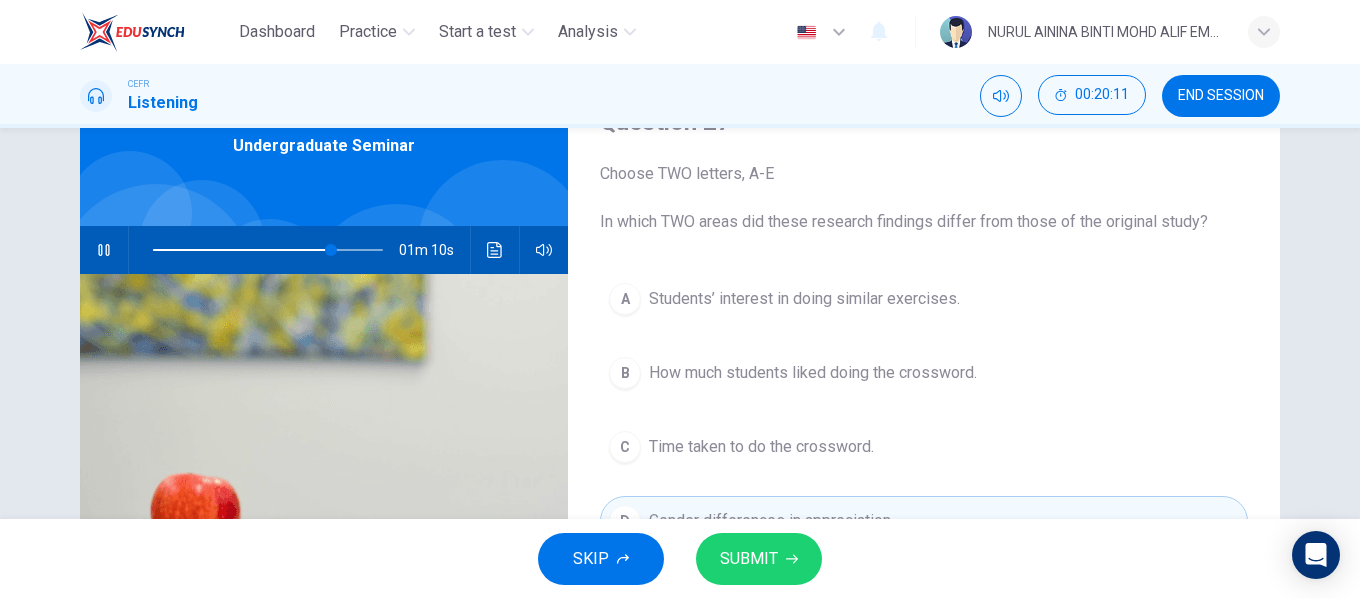 scroll, scrollTop: 79, scrollLeft: 0, axis: vertical 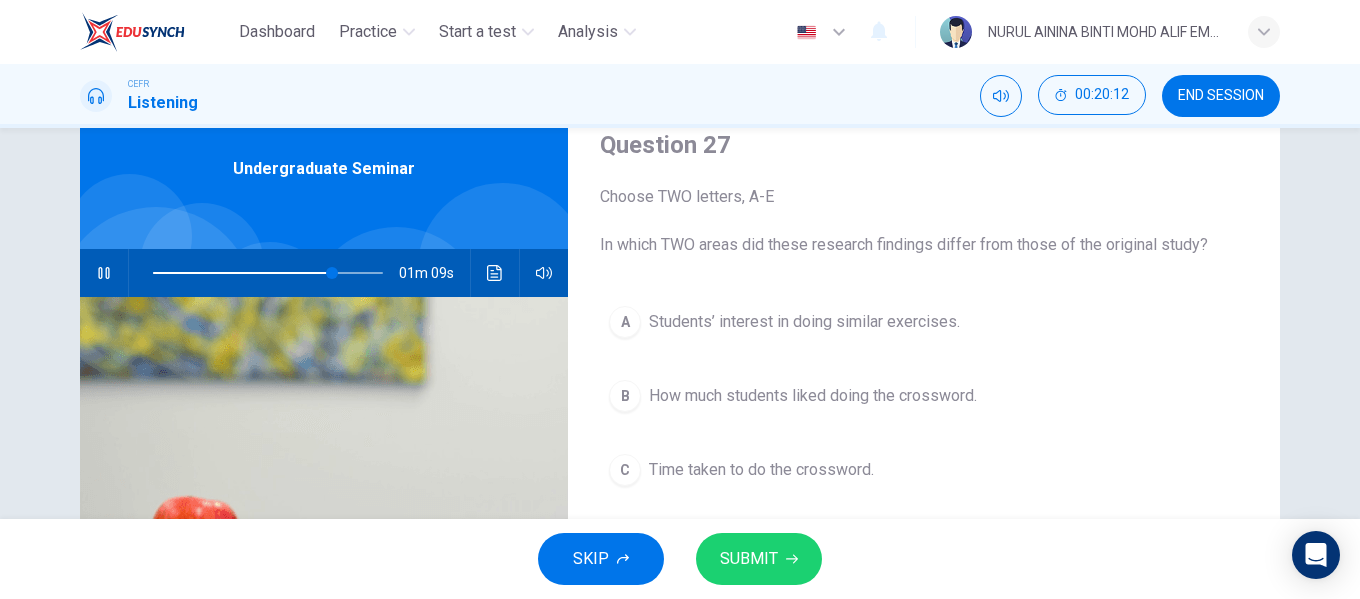 click on "SUBMIT" at bounding box center [759, 559] 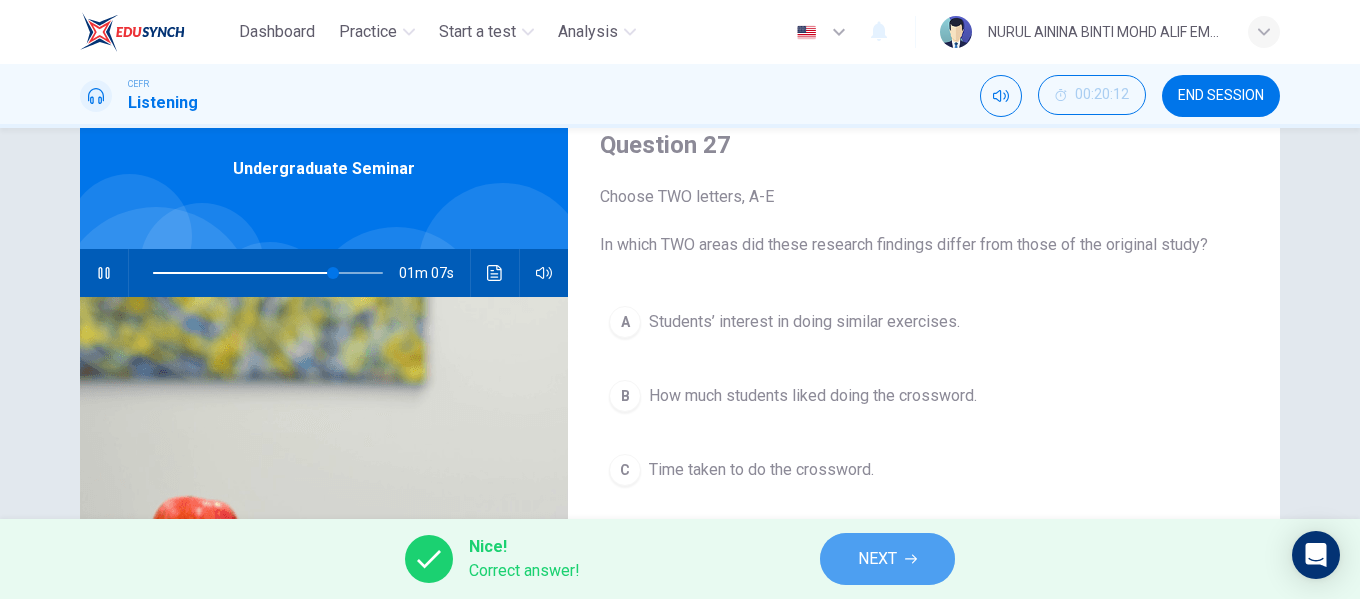 click at bounding box center (911, 559) 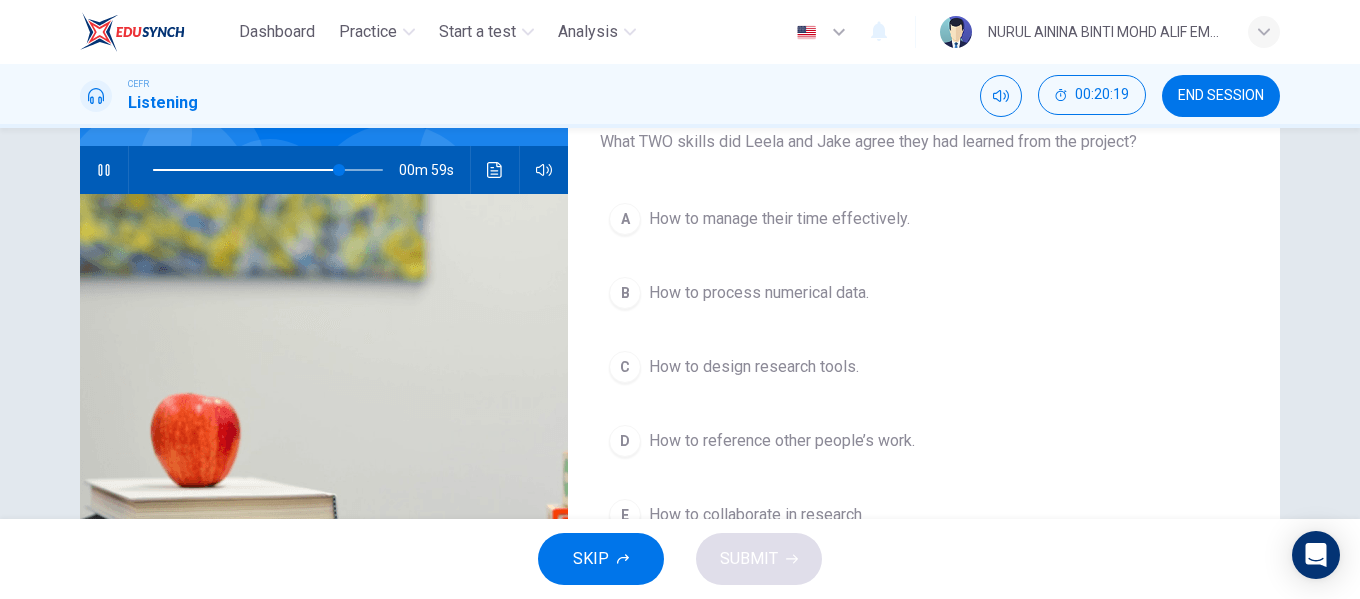 scroll, scrollTop: 112, scrollLeft: 0, axis: vertical 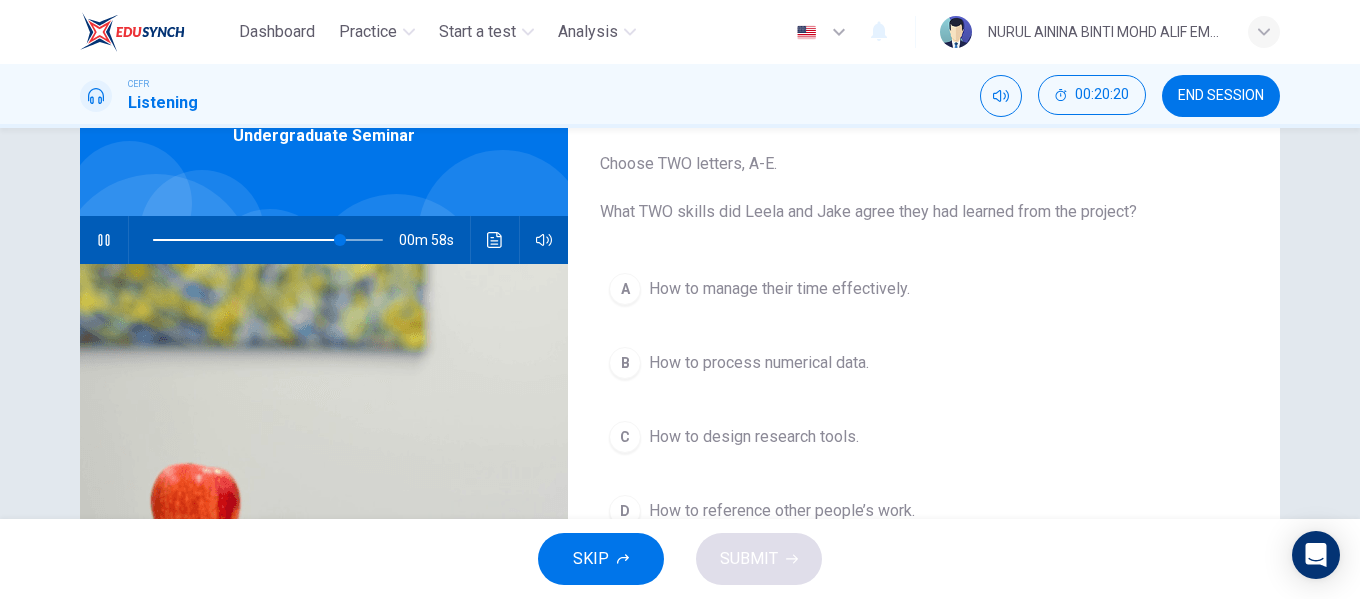 click on "How to manage their time effectively." at bounding box center (779, 289) 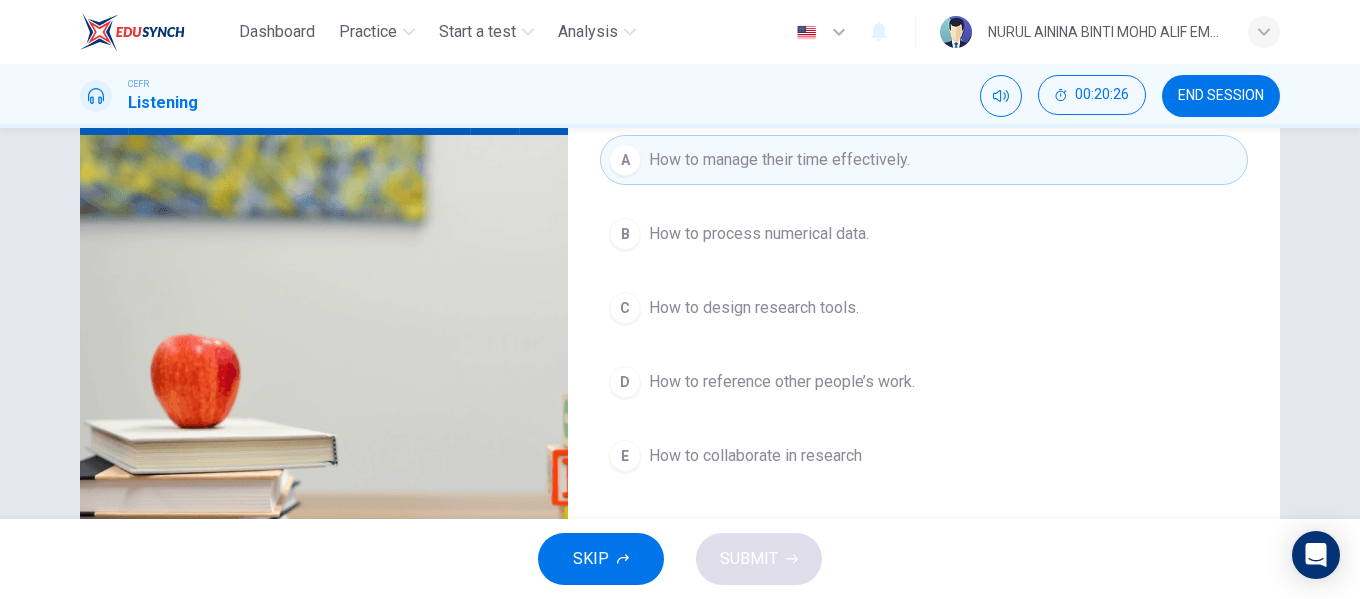 scroll, scrollTop: 247, scrollLeft: 0, axis: vertical 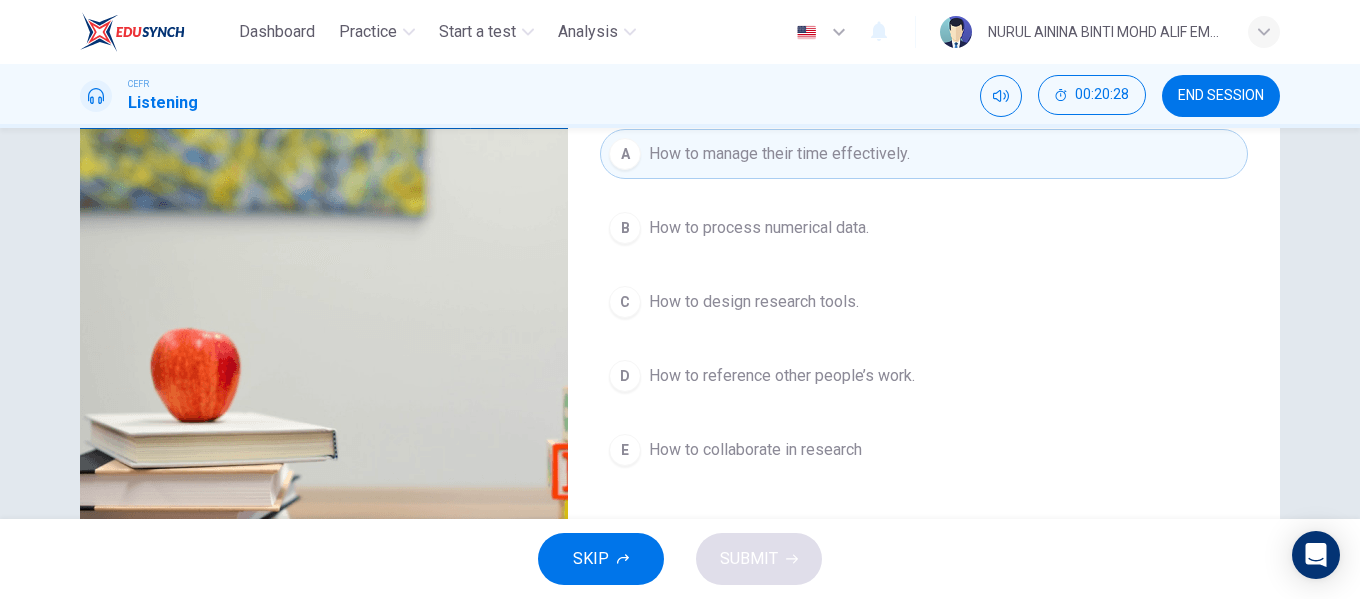 click on "How to process numerical data." at bounding box center [759, 228] 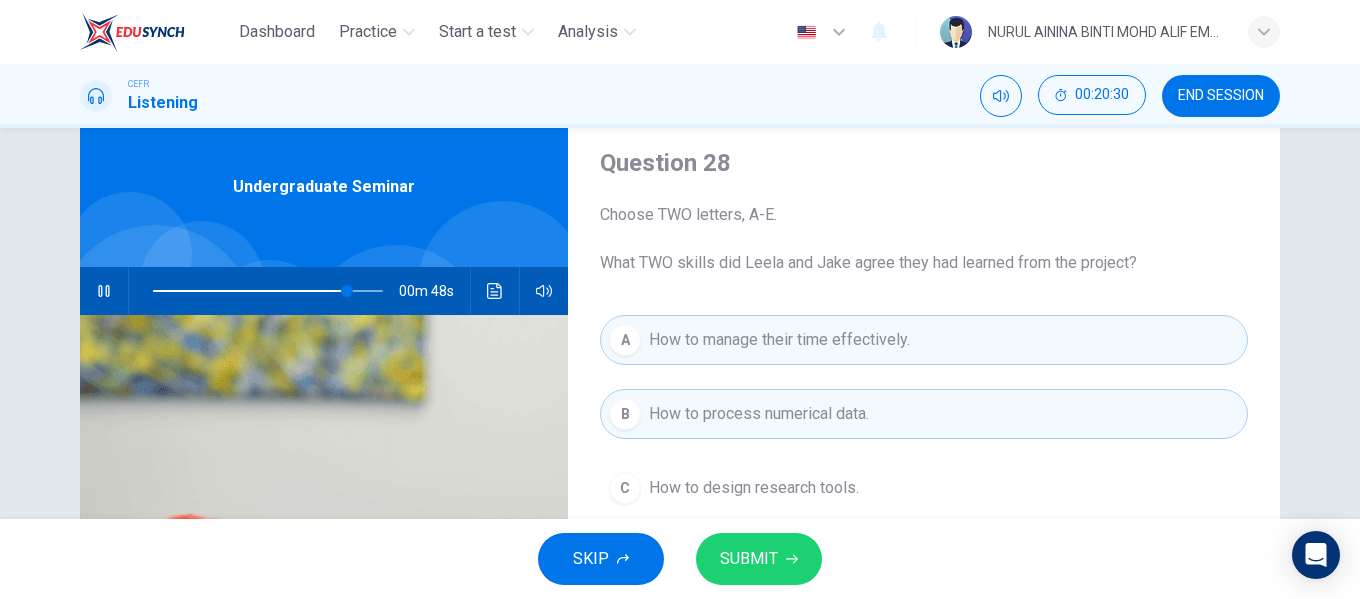 scroll, scrollTop: 47, scrollLeft: 0, axis: vertical 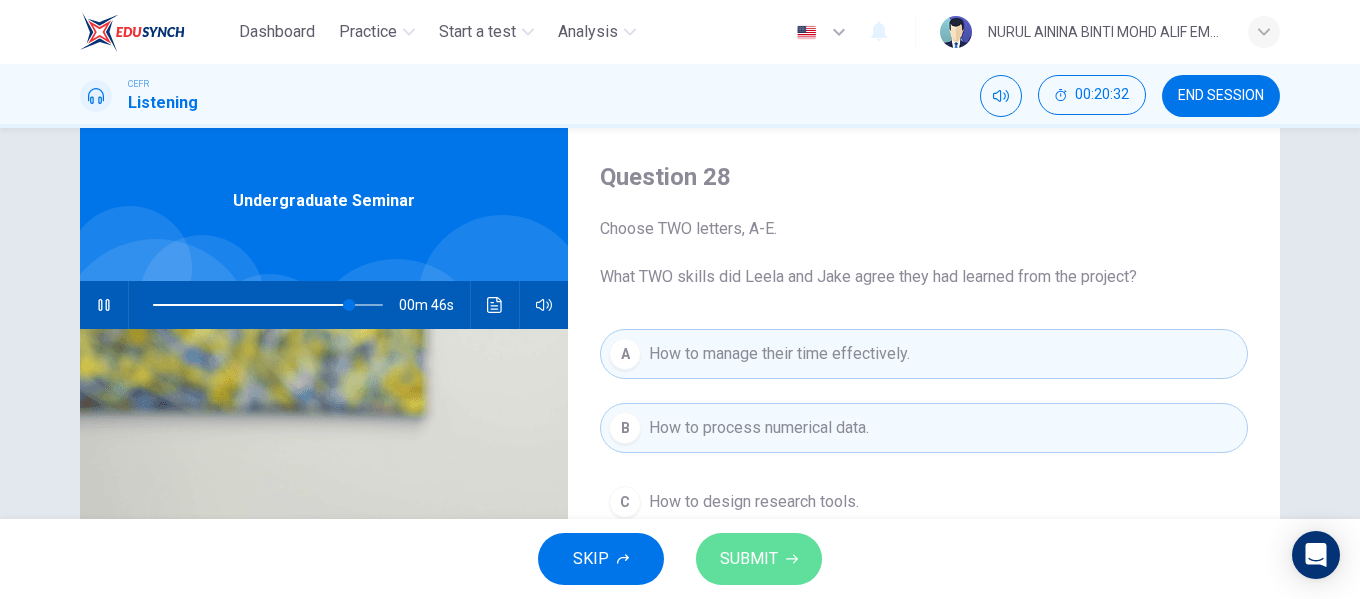 click on "SUBMIT" at bounding box center (759, 559) 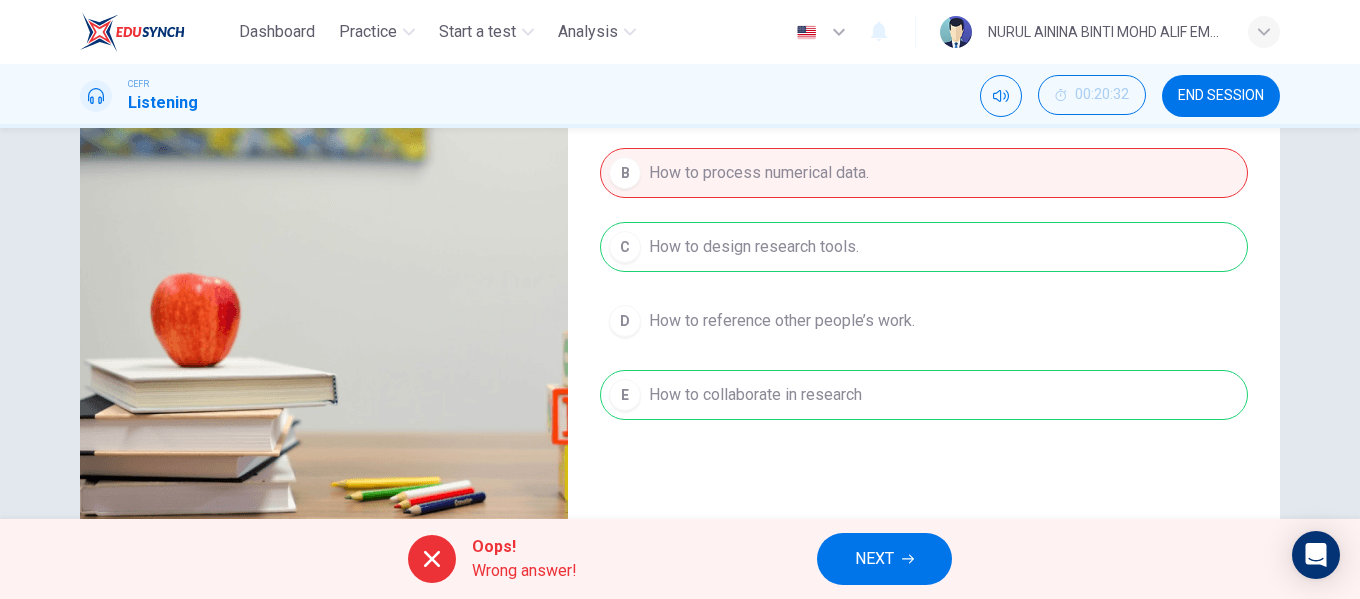scroll, scrollTop: 347, scrollLeft: 0, axis: vertical 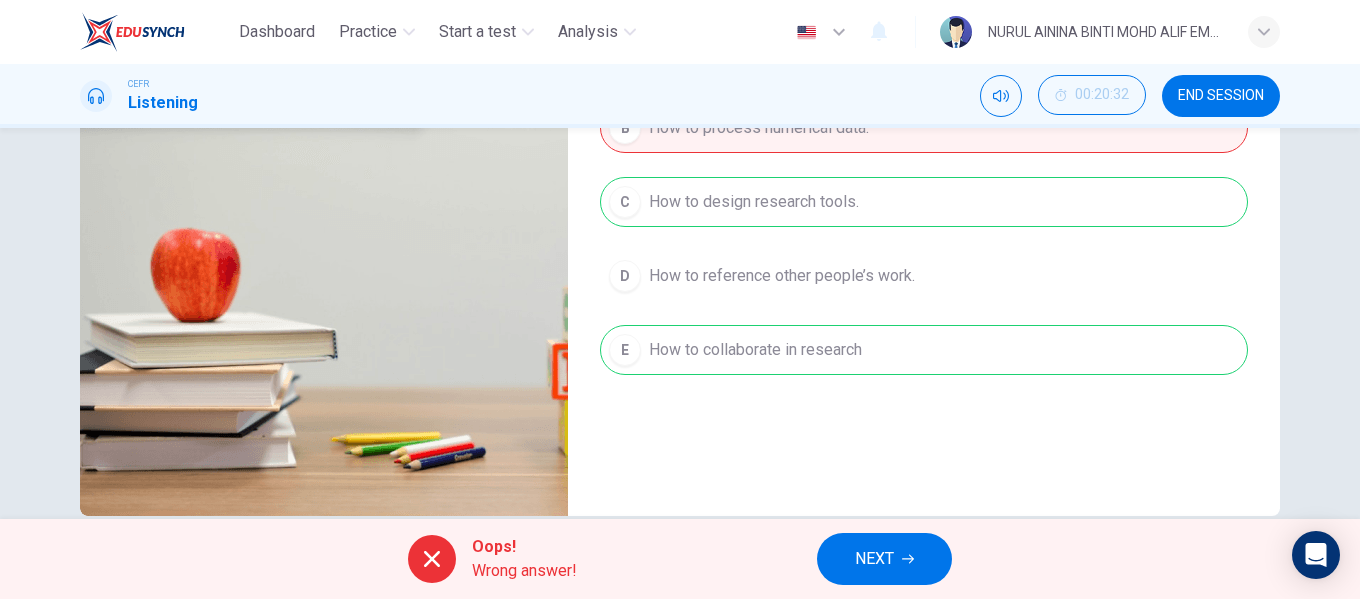 click on "NEXT" at bounding box center [884, 559] 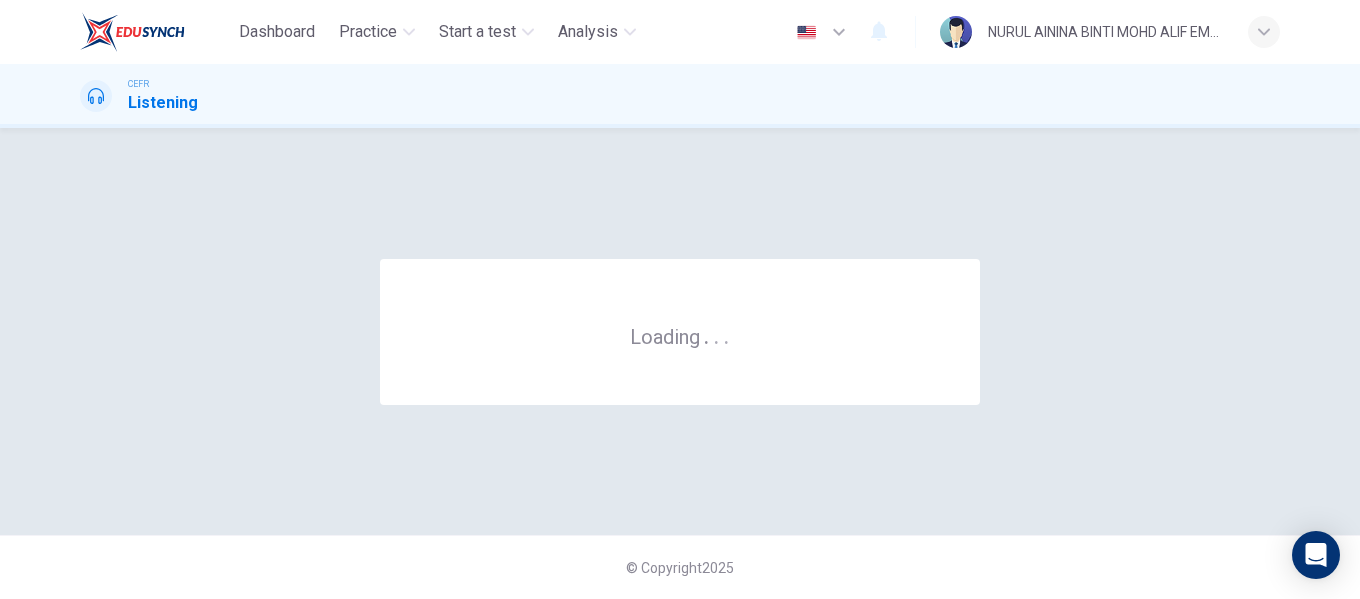 scroll, scrollTop: 0, scrollLeft: 0, axis: both 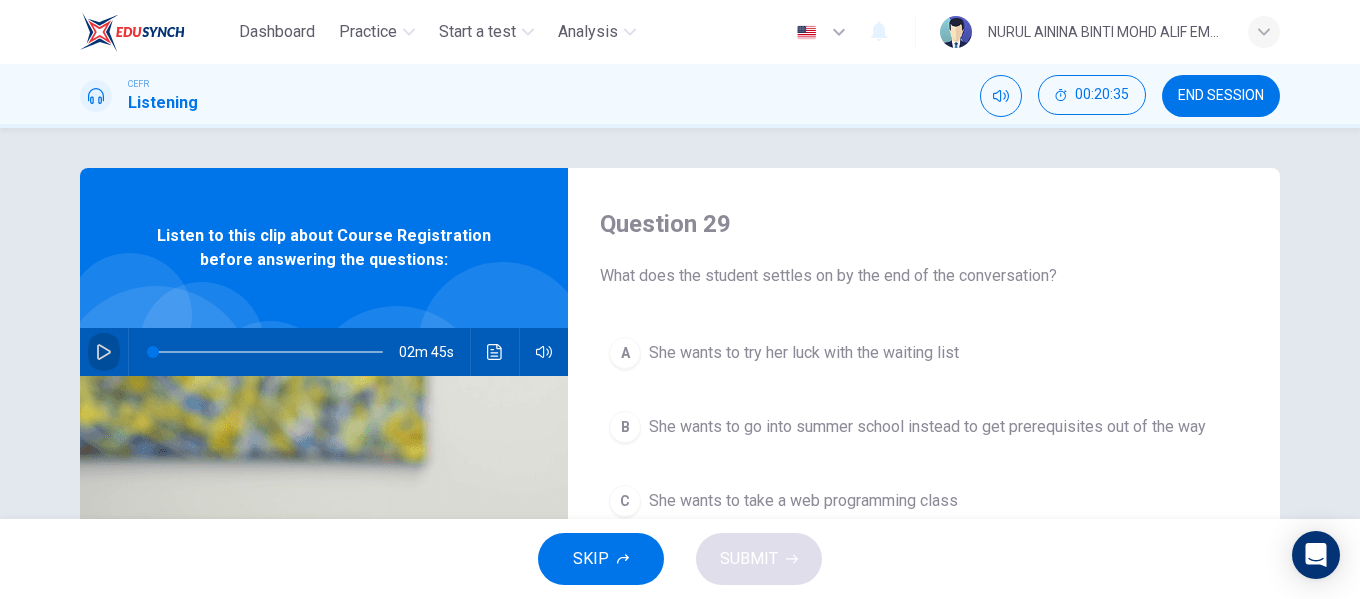 click at bounding box center [104, 352] 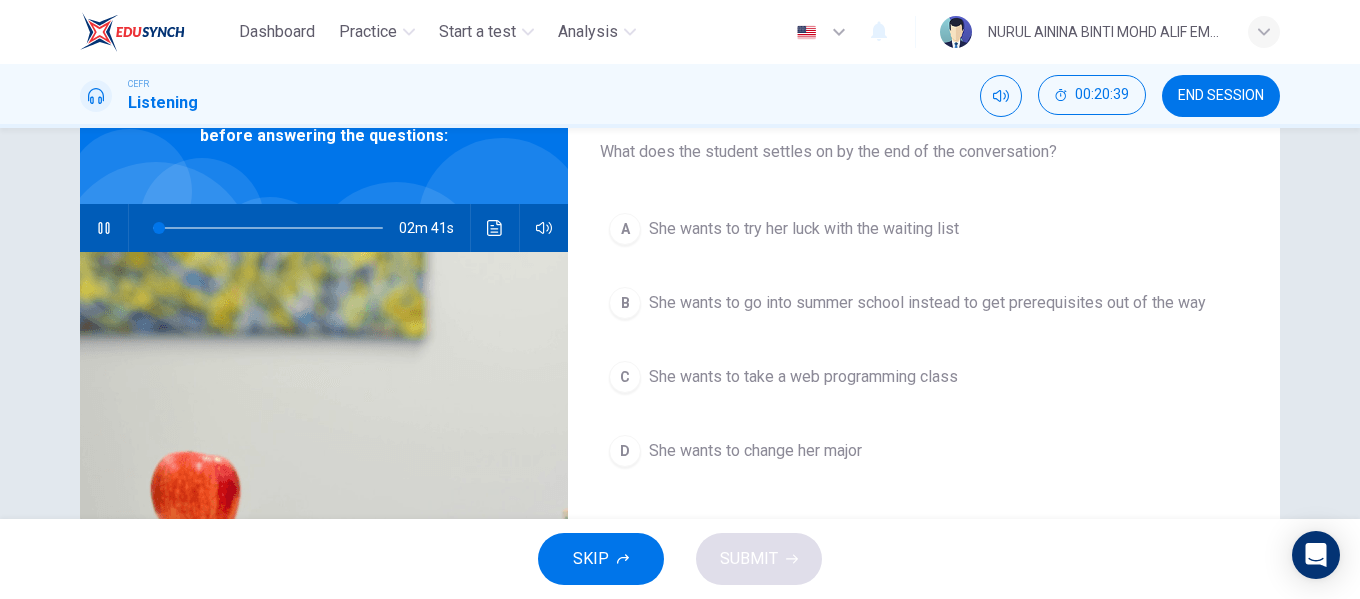 scroll, scrollTop: 99, scrollLeft: 0, axis: vertical 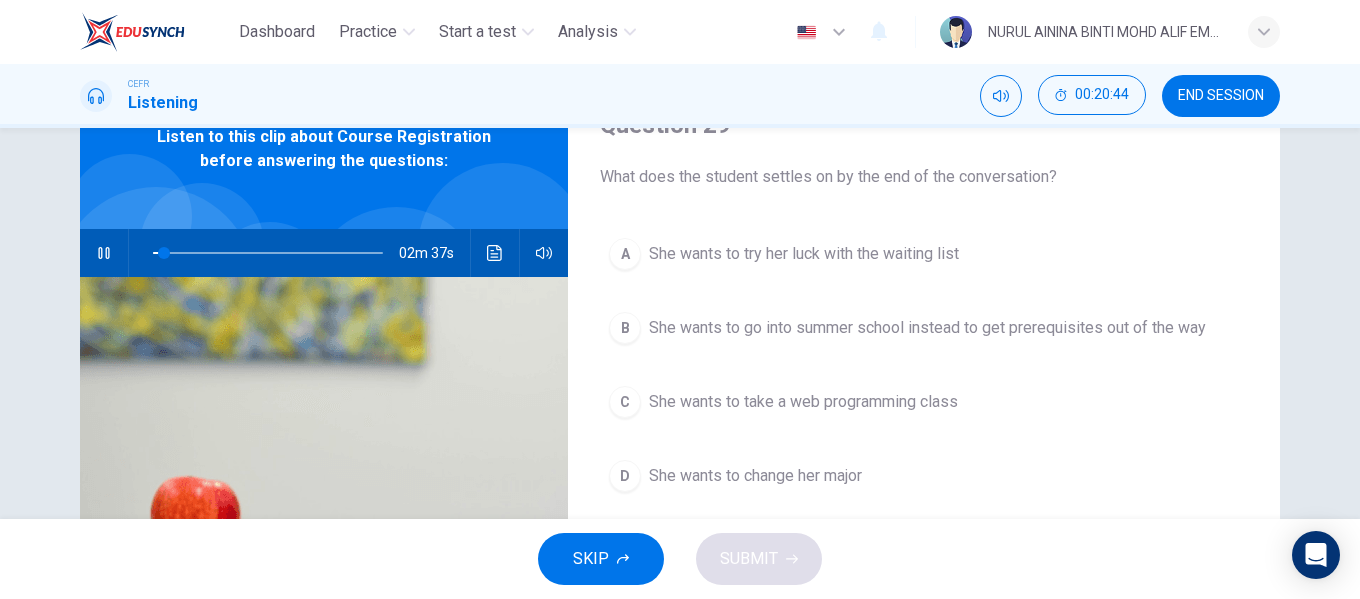 click on "She wants to take a web programming class" at bounding box center (804, 254) 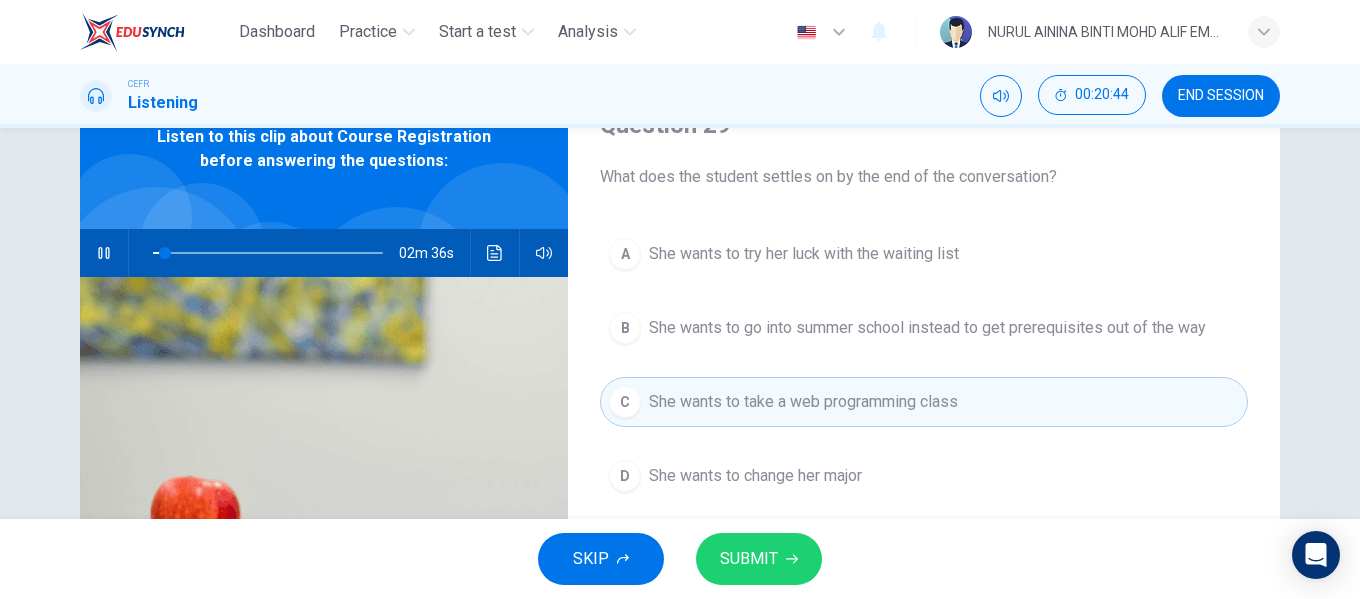 click on "SUBMIT" at bounding box center (749, 559) 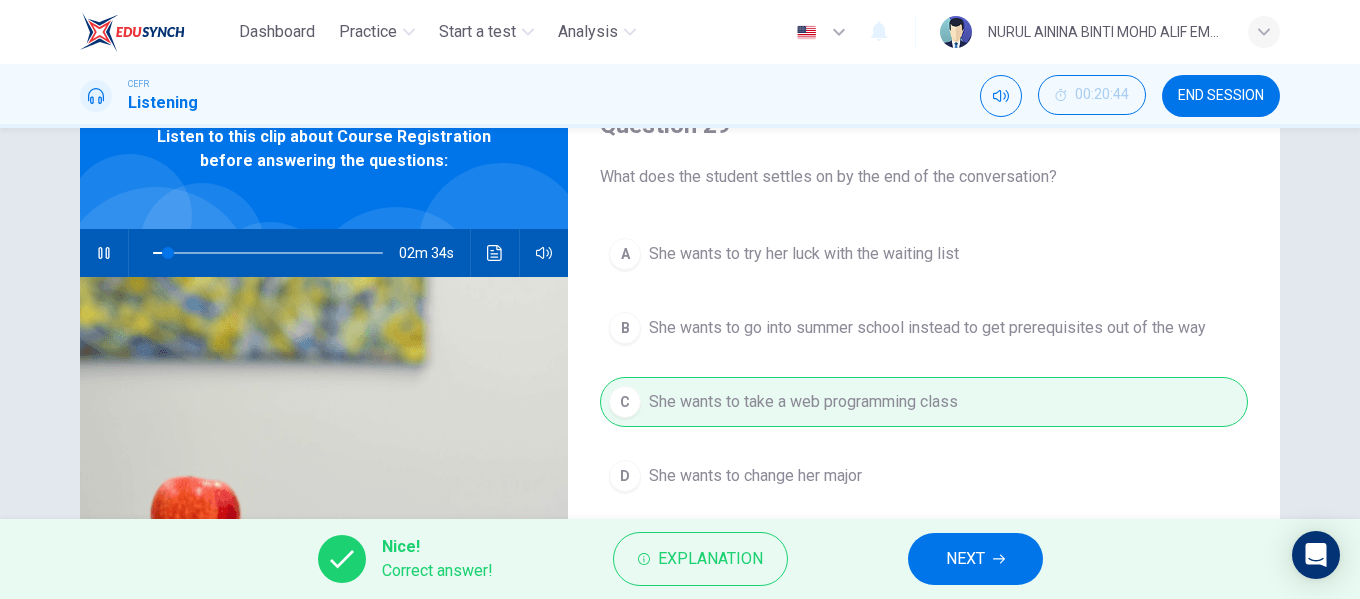click on "NEXT" at bounding box center (965, 559) 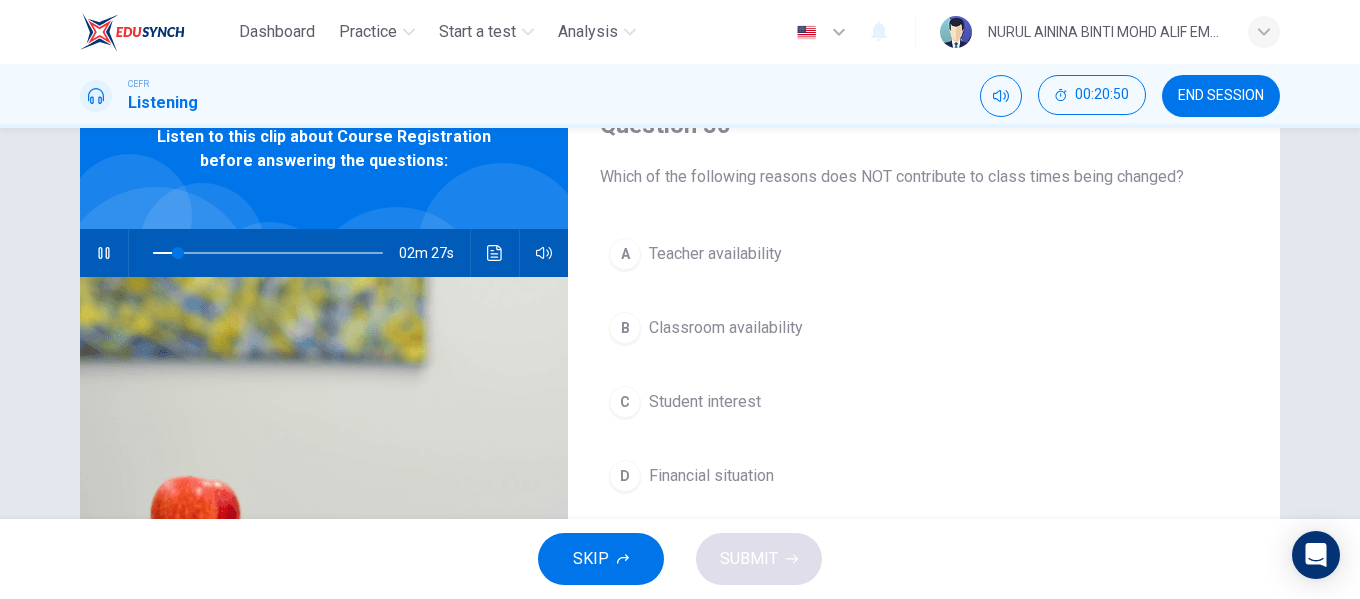click on "Financial situation" at bounding box center [715, 254] 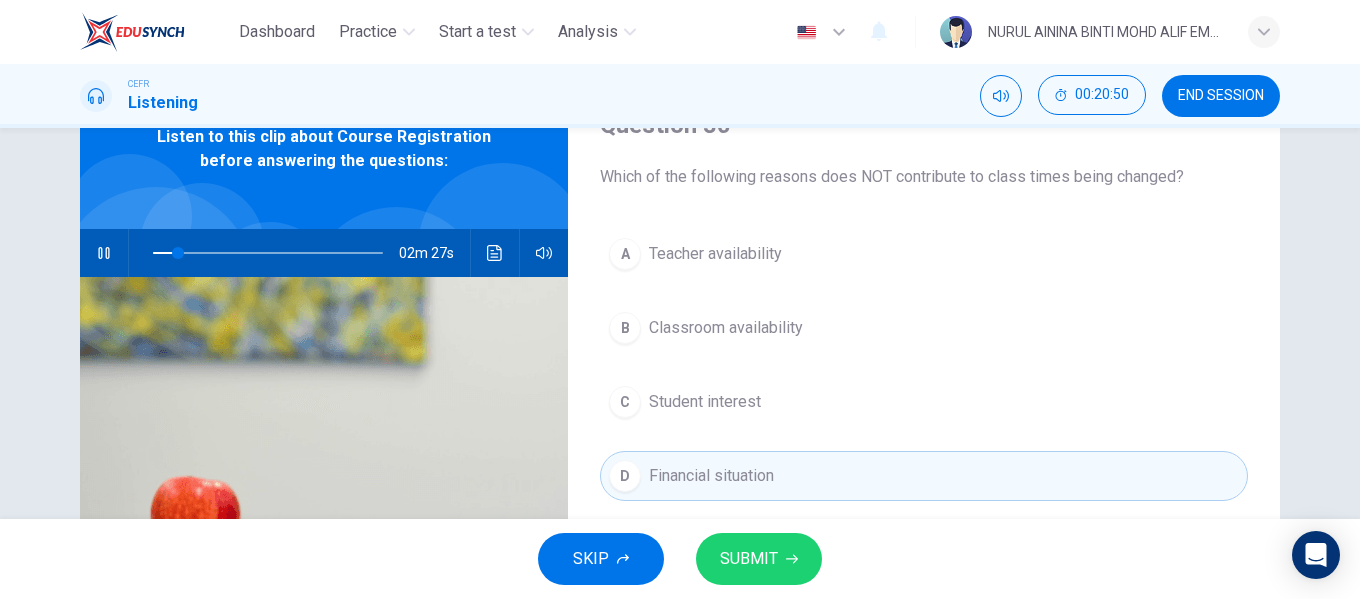 click on "SUBMIT" at bounding box center [759, 559] 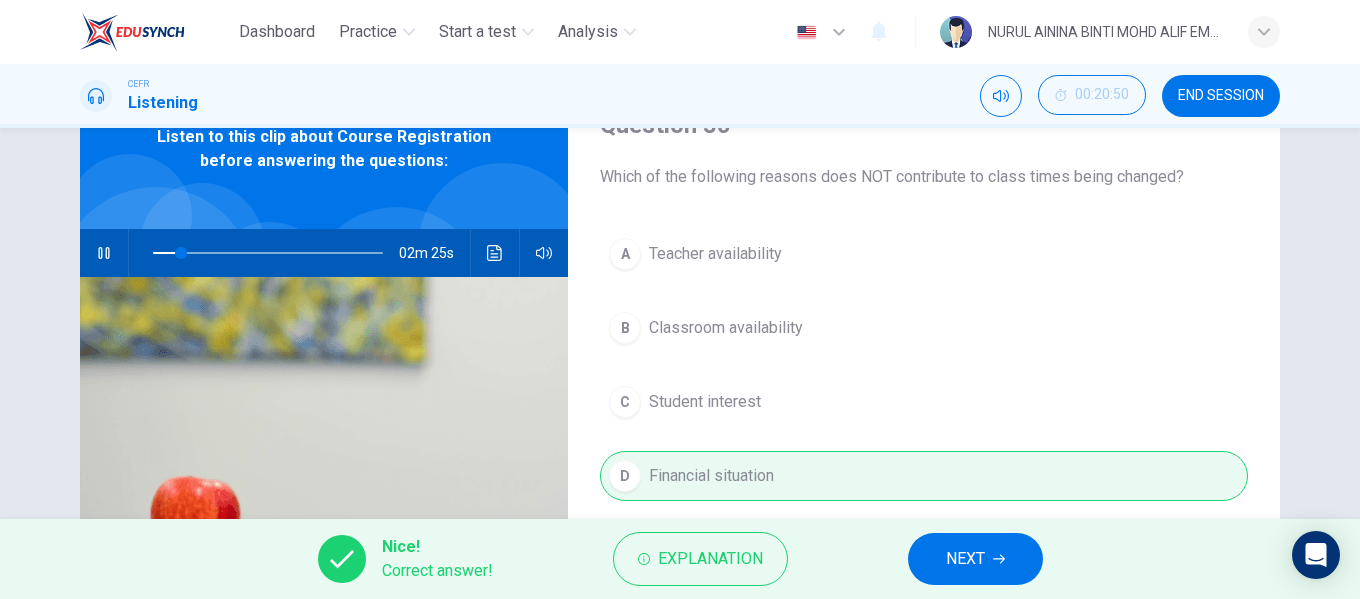 click on "NEXT" at bounding box center [965, 559] 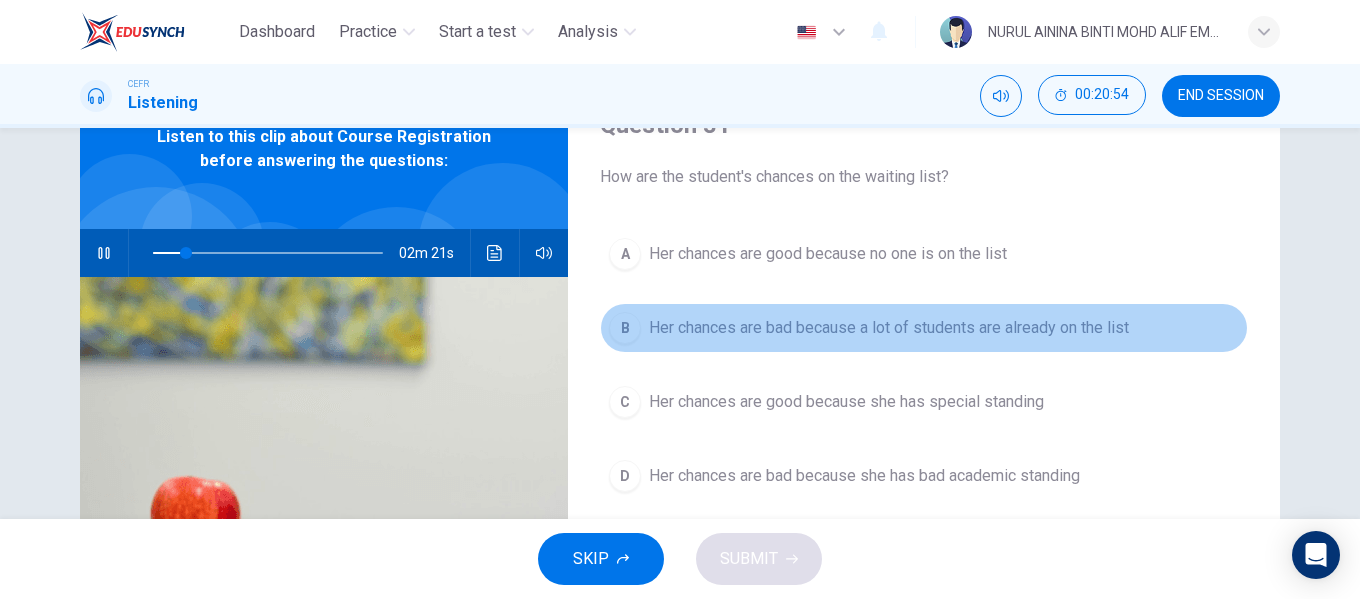 click on "Her chances are bad because a lot of students are already on the list" at bounding box center (828, 254) 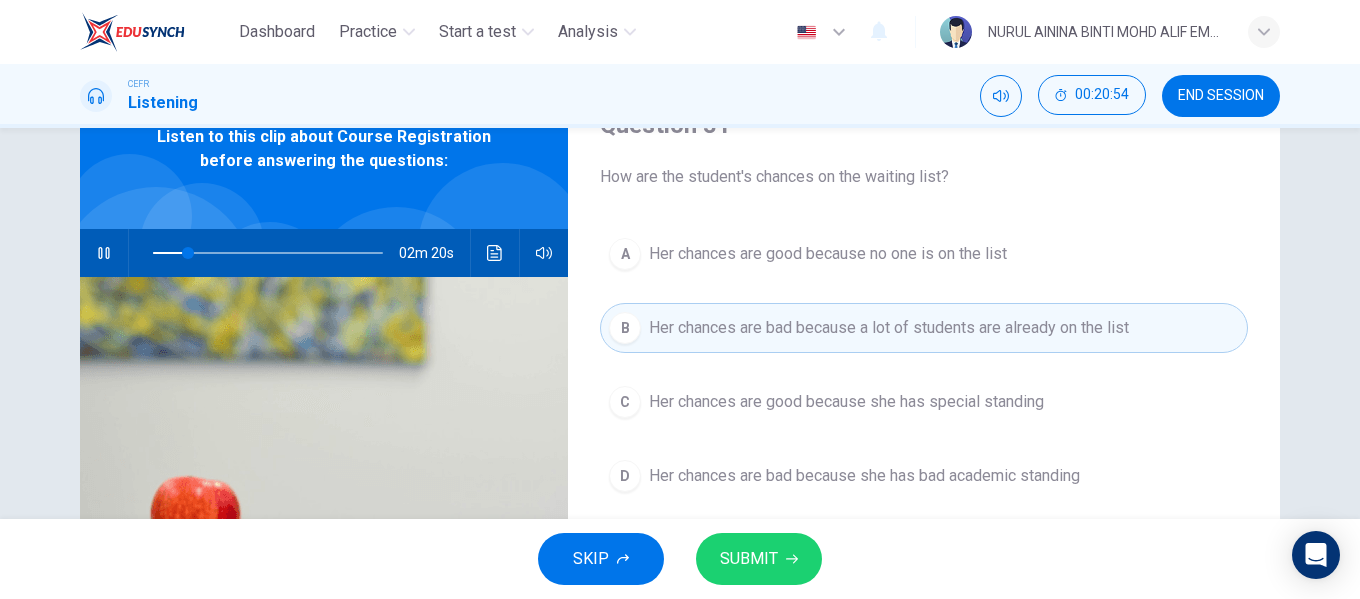 click on "SUBMIT" at bounding box center (749, 559) 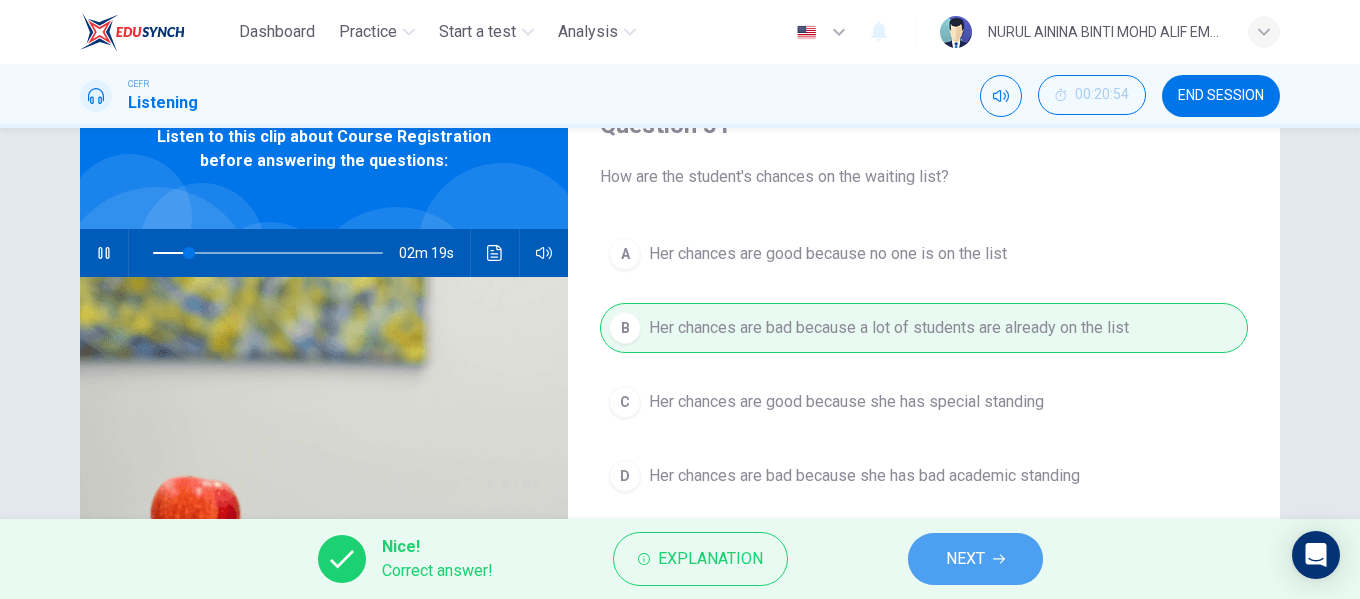 click on "NEXT" at bounding box center (975, 559) 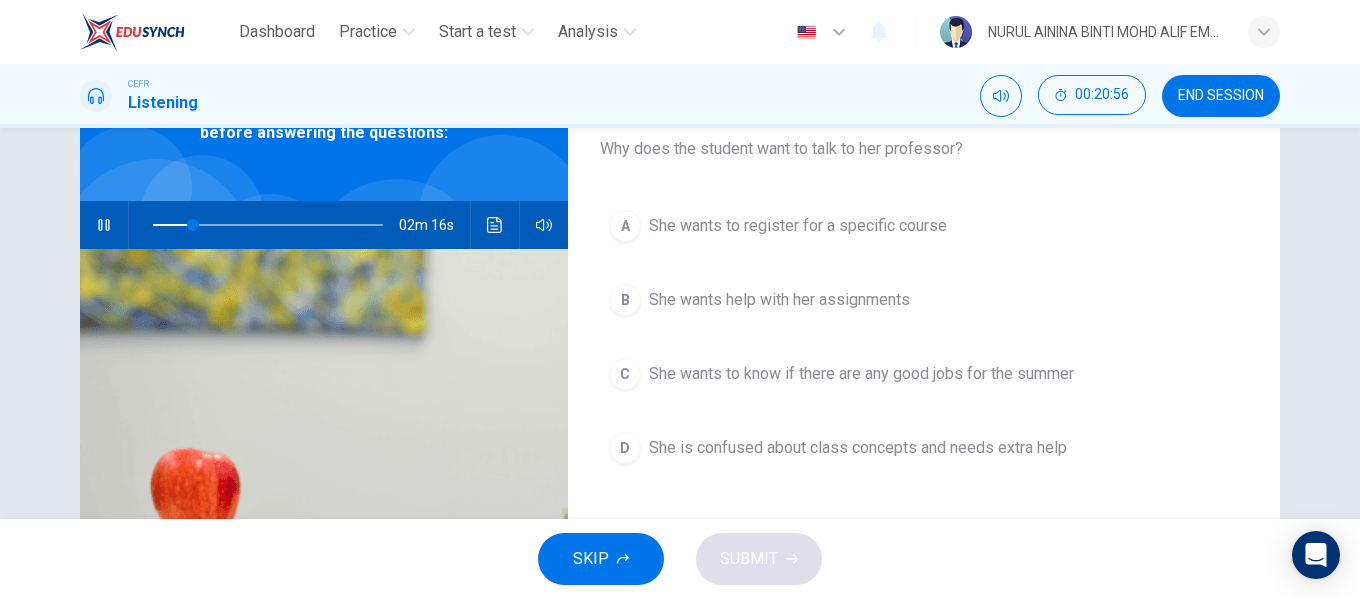 scroll, scrollTop: 124, scrollLeft: 0, axis: vertical 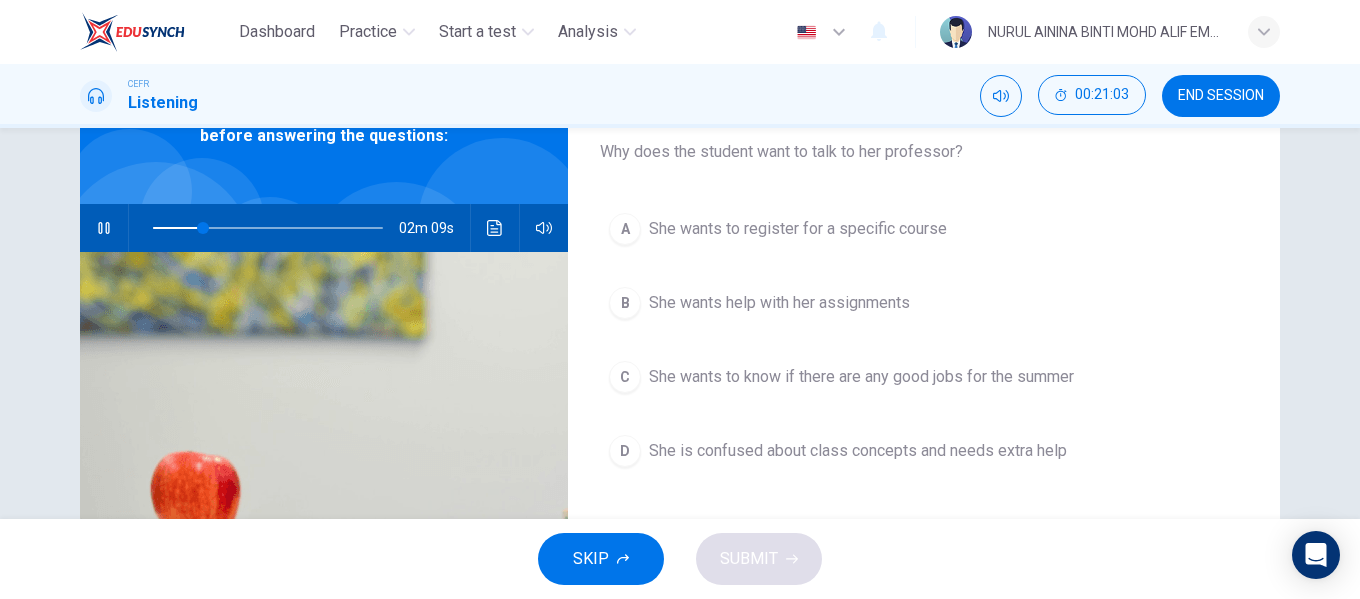 click on "She wants to register for a specific course" at bounding box center (798, 229) 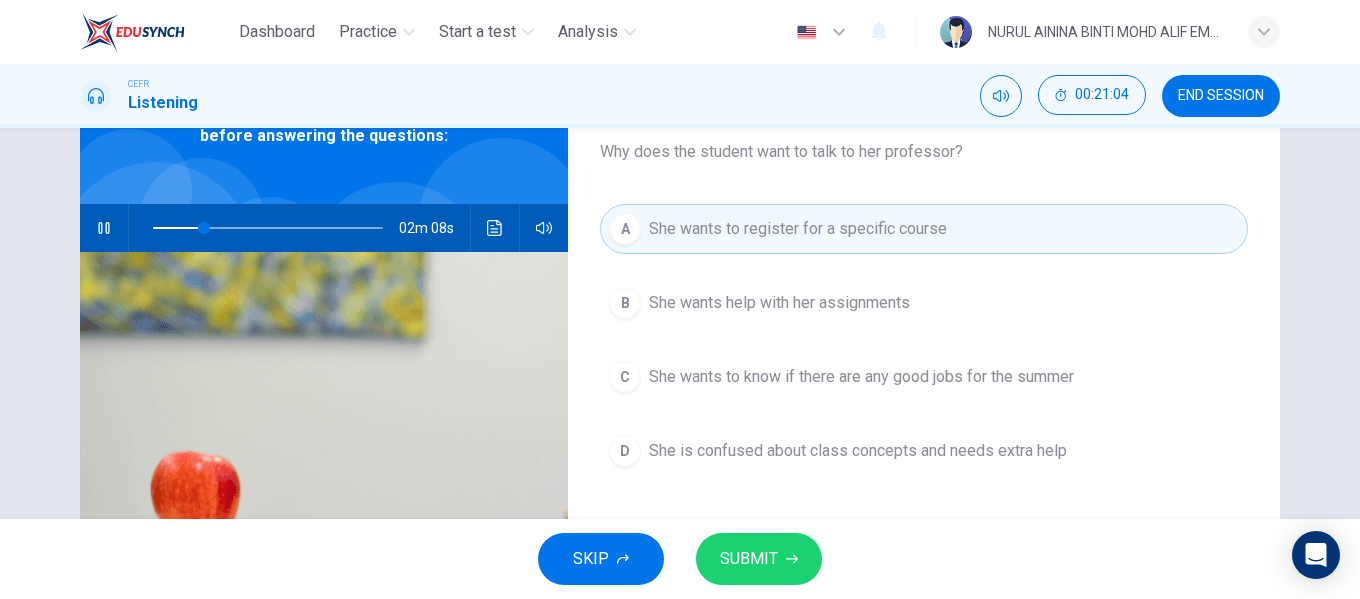 click on "SUBMIT" at bounding box center (749, 559) 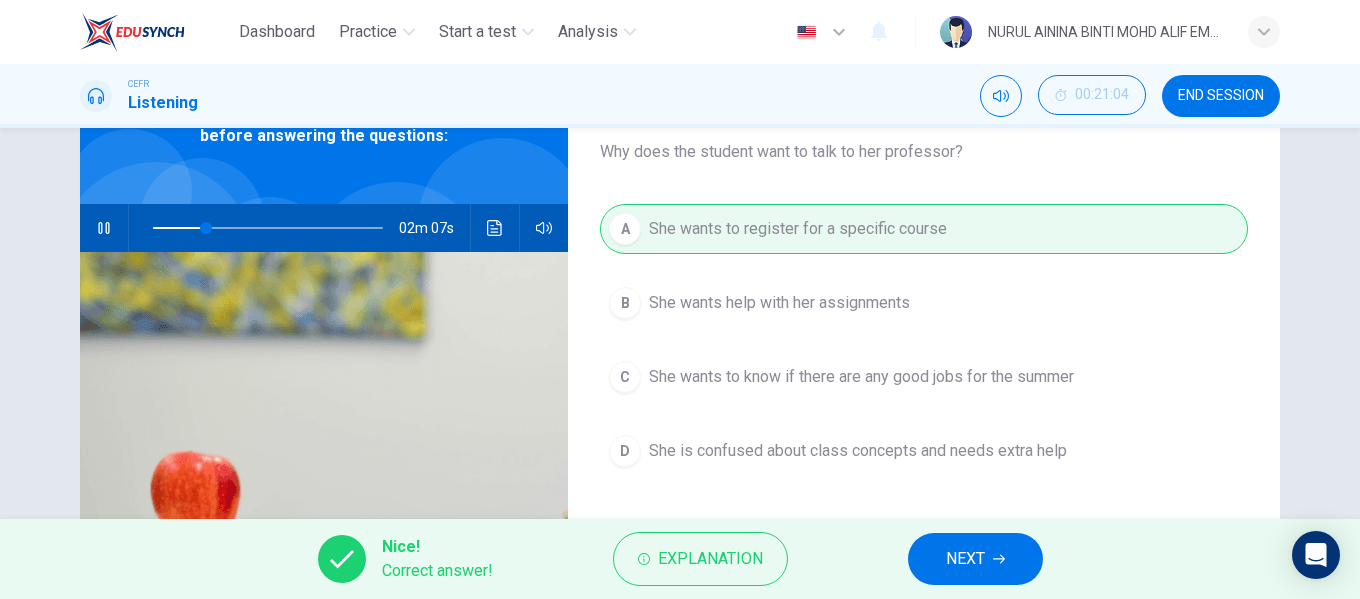 click on "NEXT" at bounding box center (975, 559) 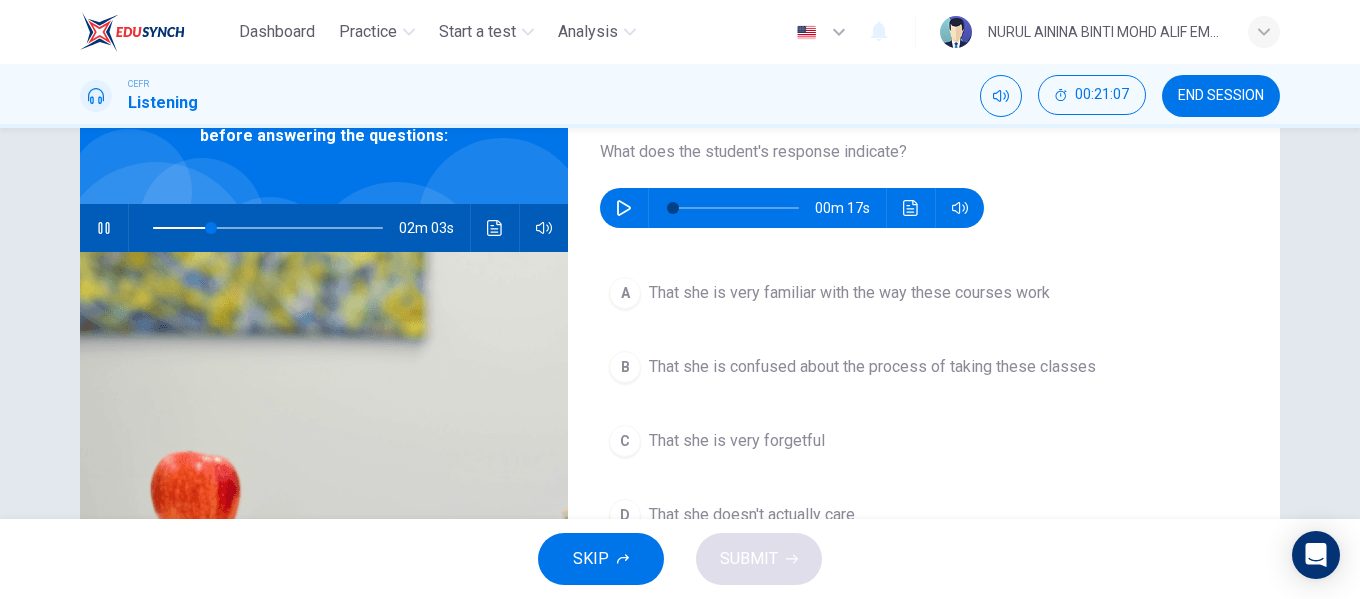 click at bounding box center (624, 208) 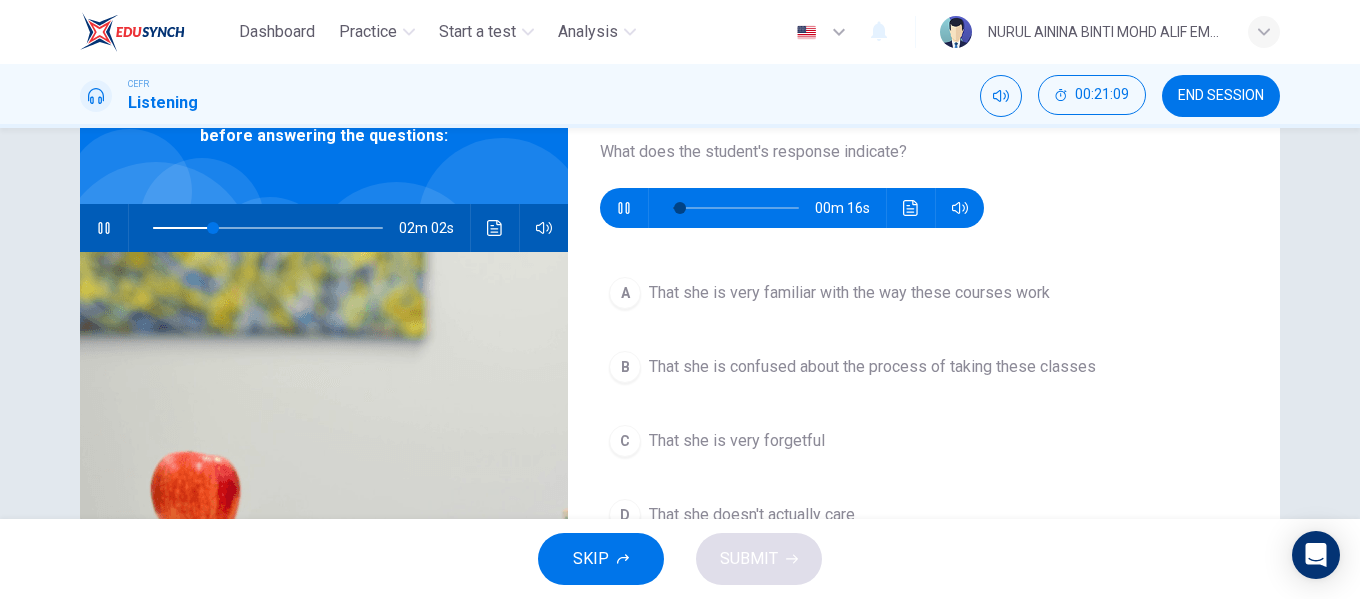 click at bounding box center (624, 208) 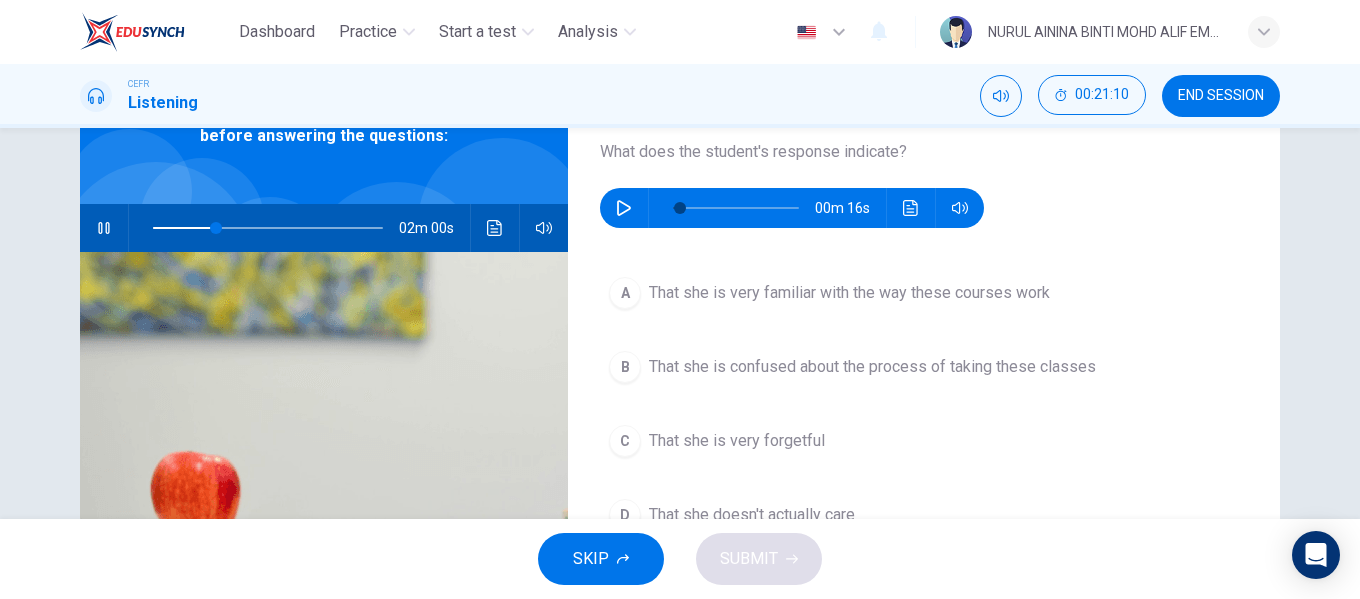 click at bounding box center (104, 228) 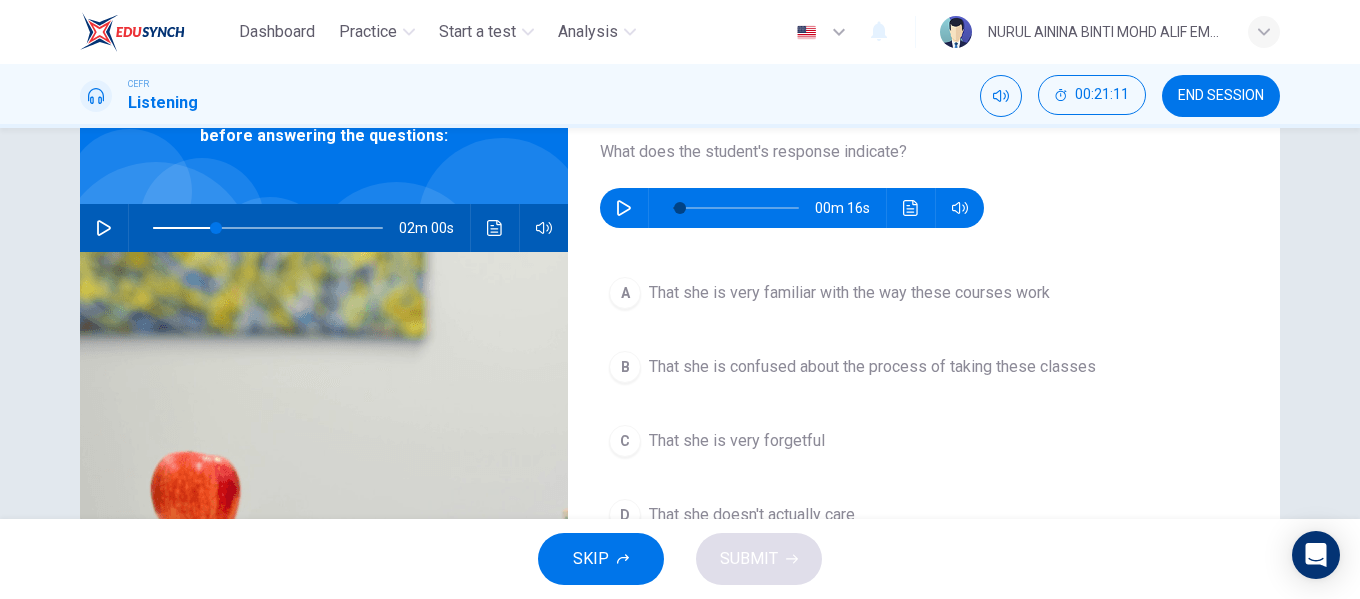 click at bounding box center [624, 208] 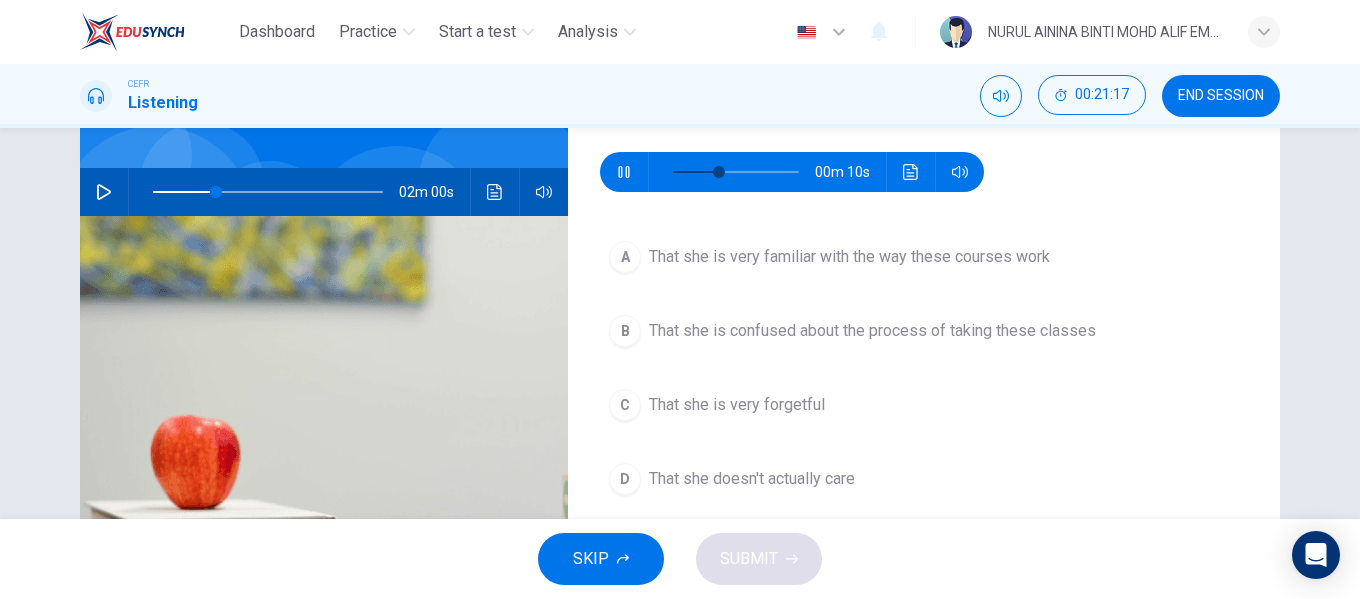 scroll, scrollTop: 162, scrollLeft: 0, axis: vertical 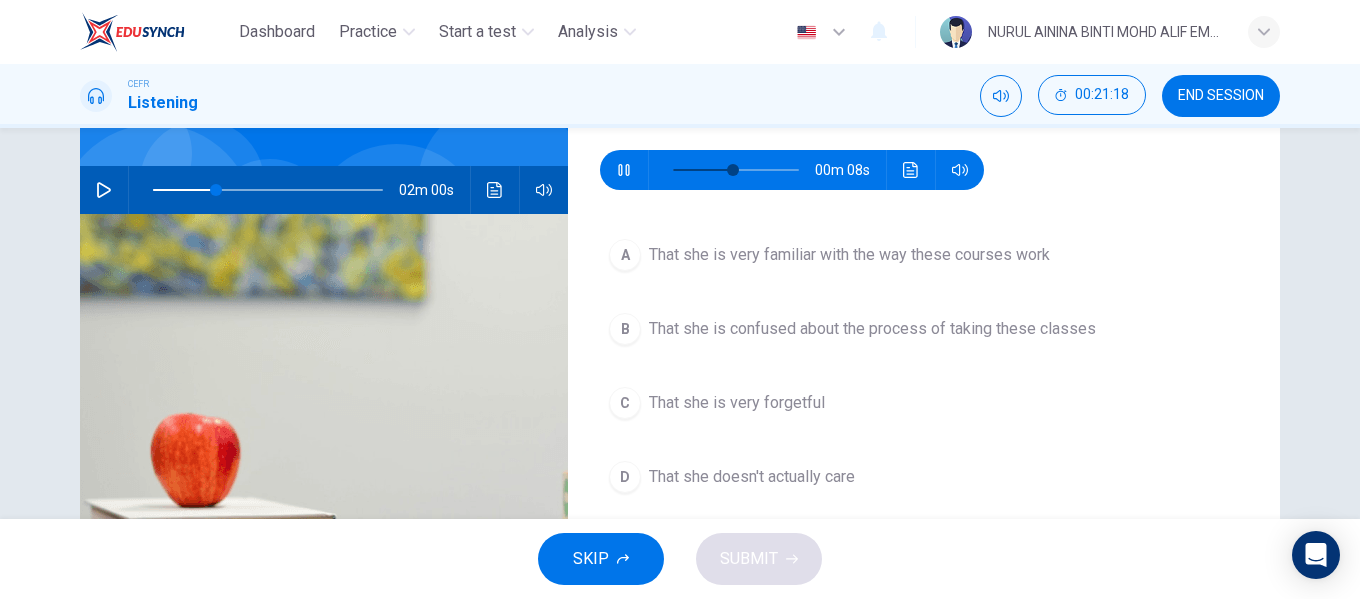 click on "That she is confused about the process of taking these classes" at bounding box center (849, 255) 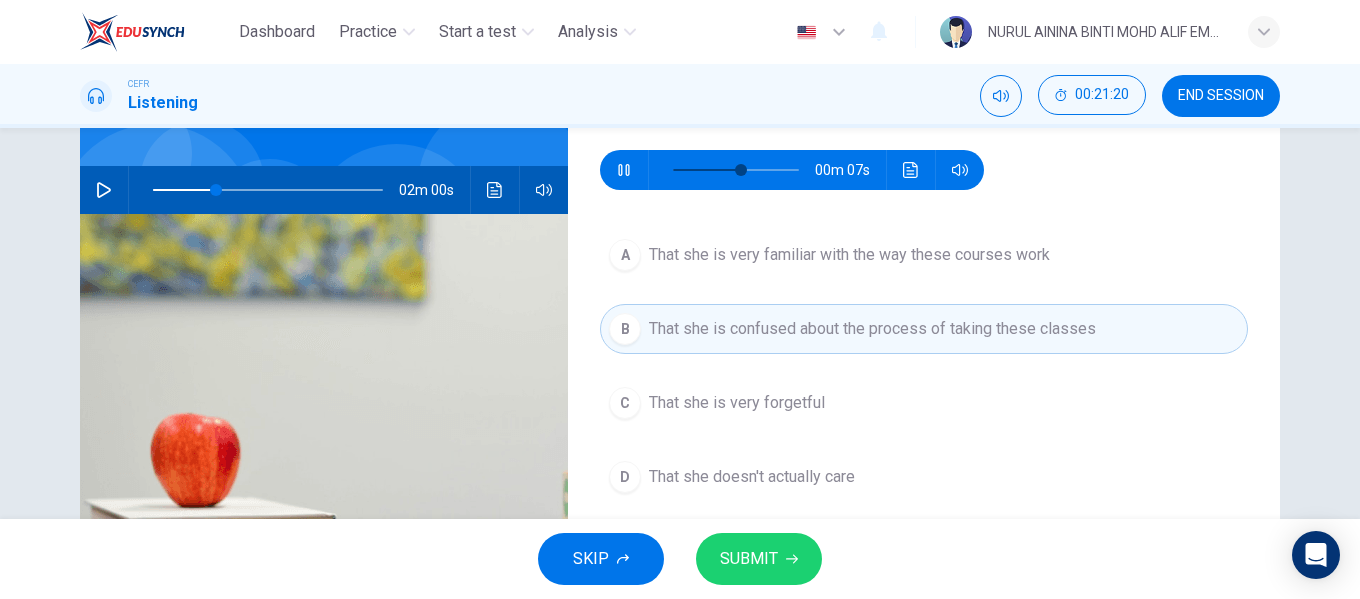 click on "SUBMIT" at bounding box center [749, 559] 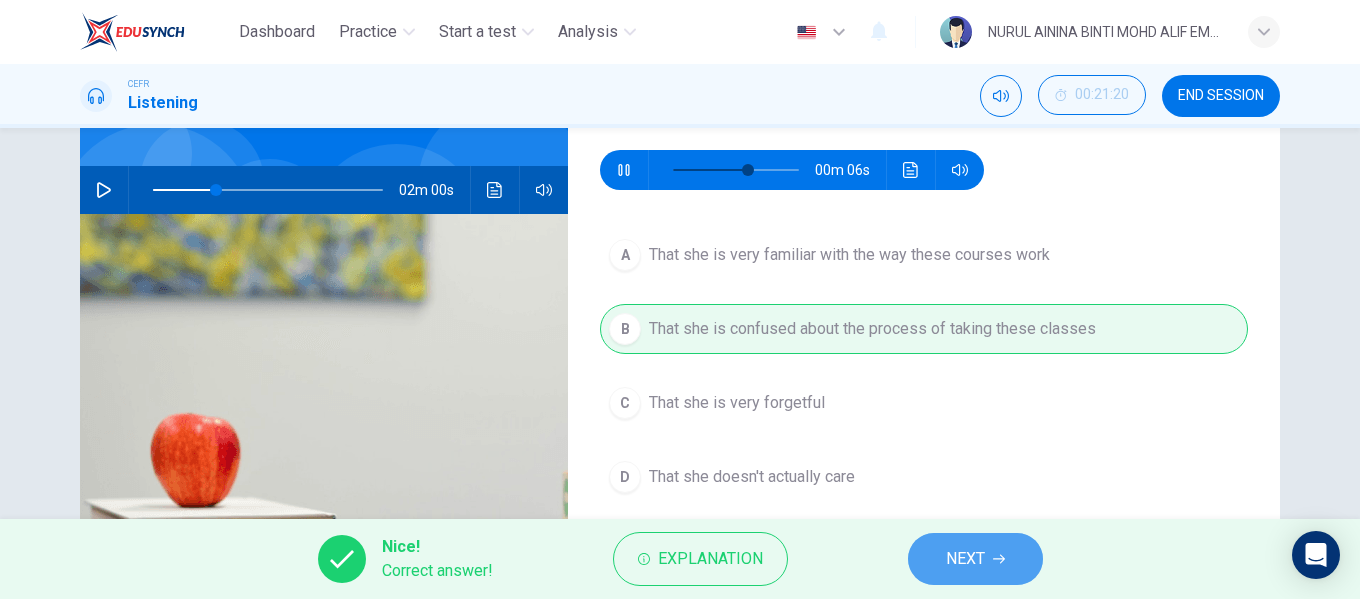 click on "NEXT" at bounding box center [965, 559] 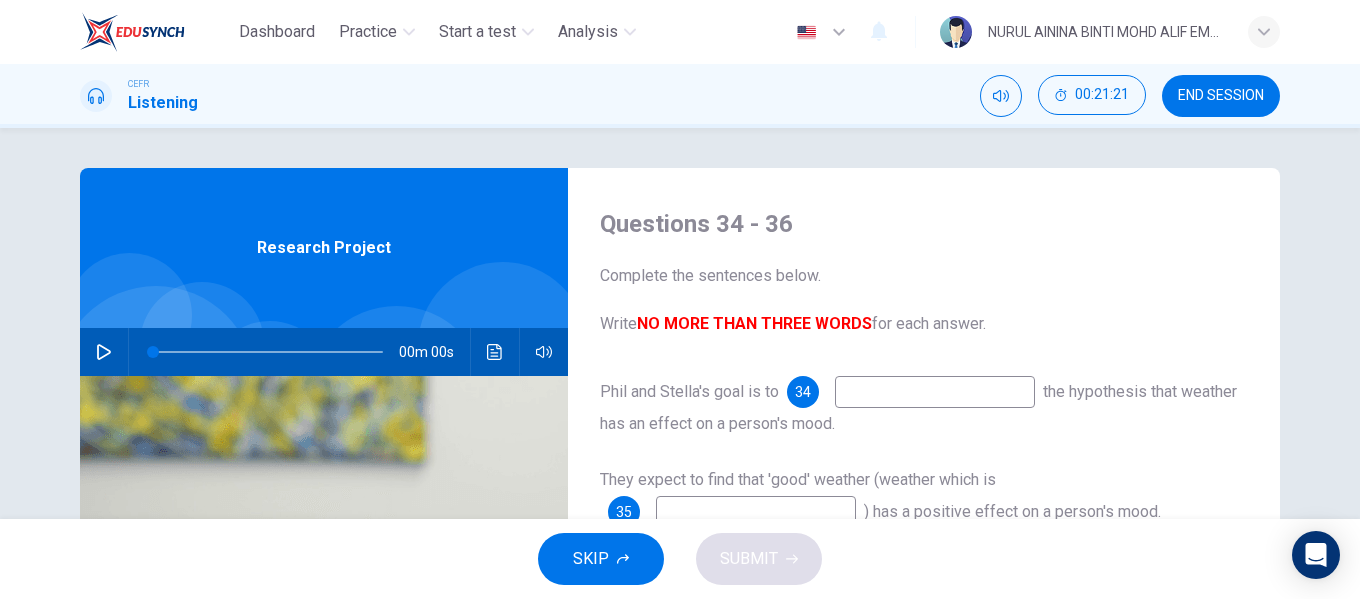 scroll, scrollTop: 100, scrollLeft: 0, axis: vertical 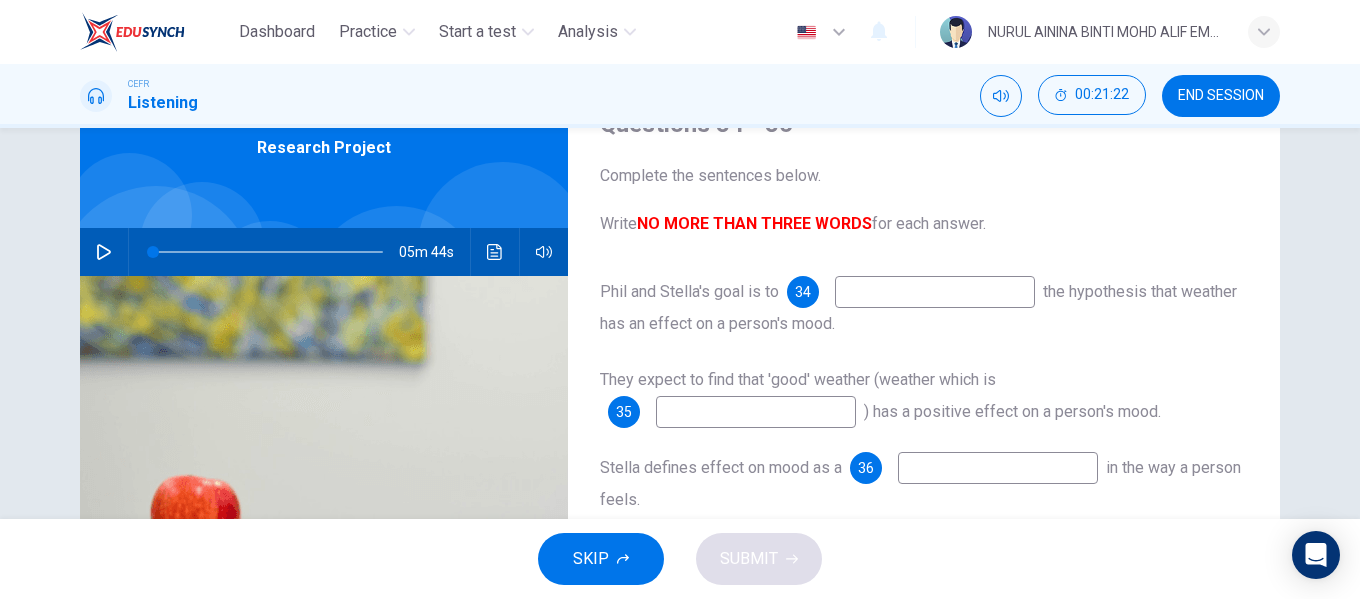 click at bounding box center (104, 252) 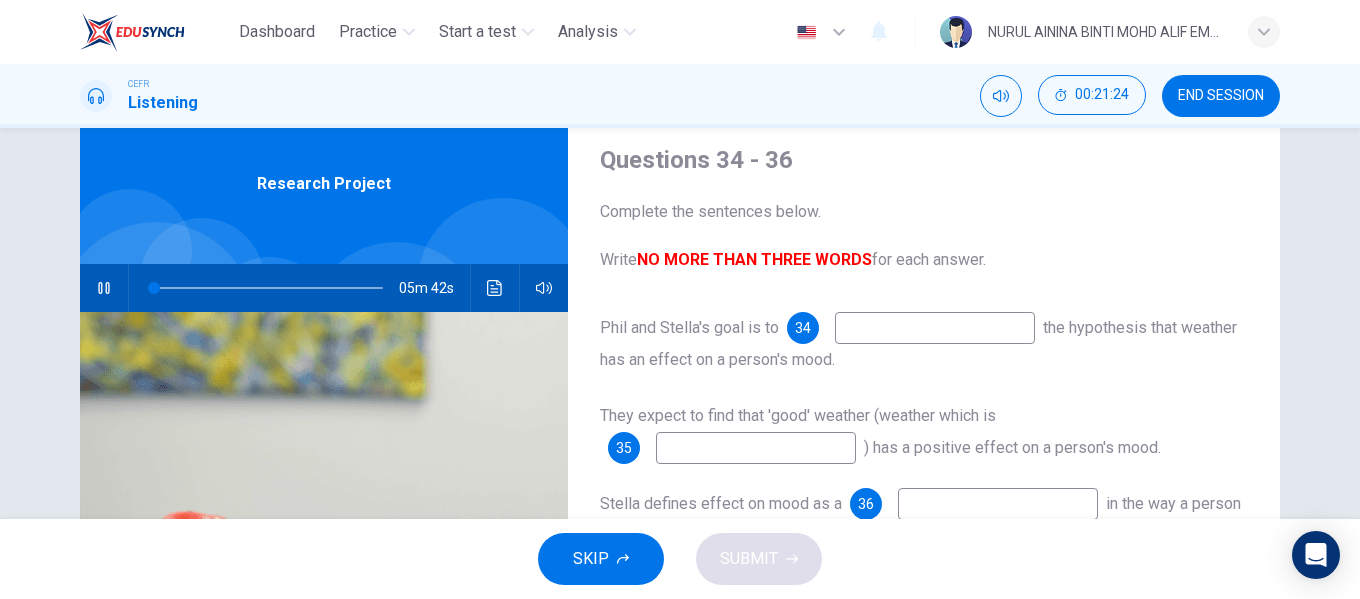 scroll, scrollTop: 100, scrollLeft: 0, axis: vertical 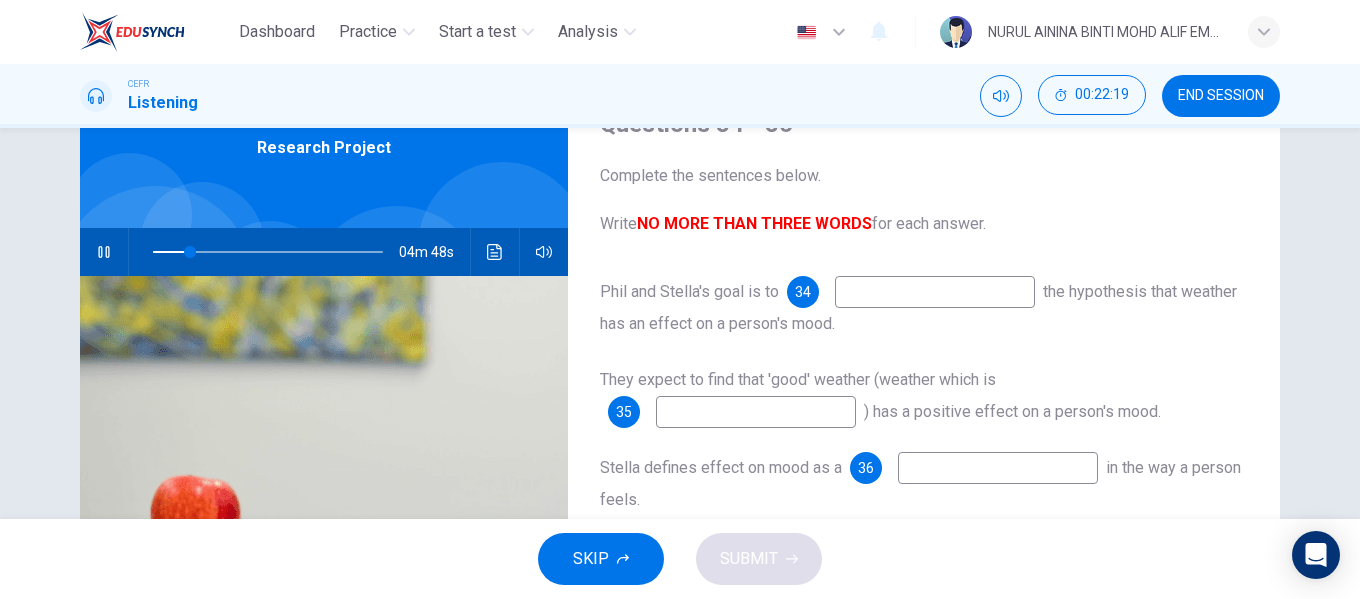 click at bounding box center [935, 292] 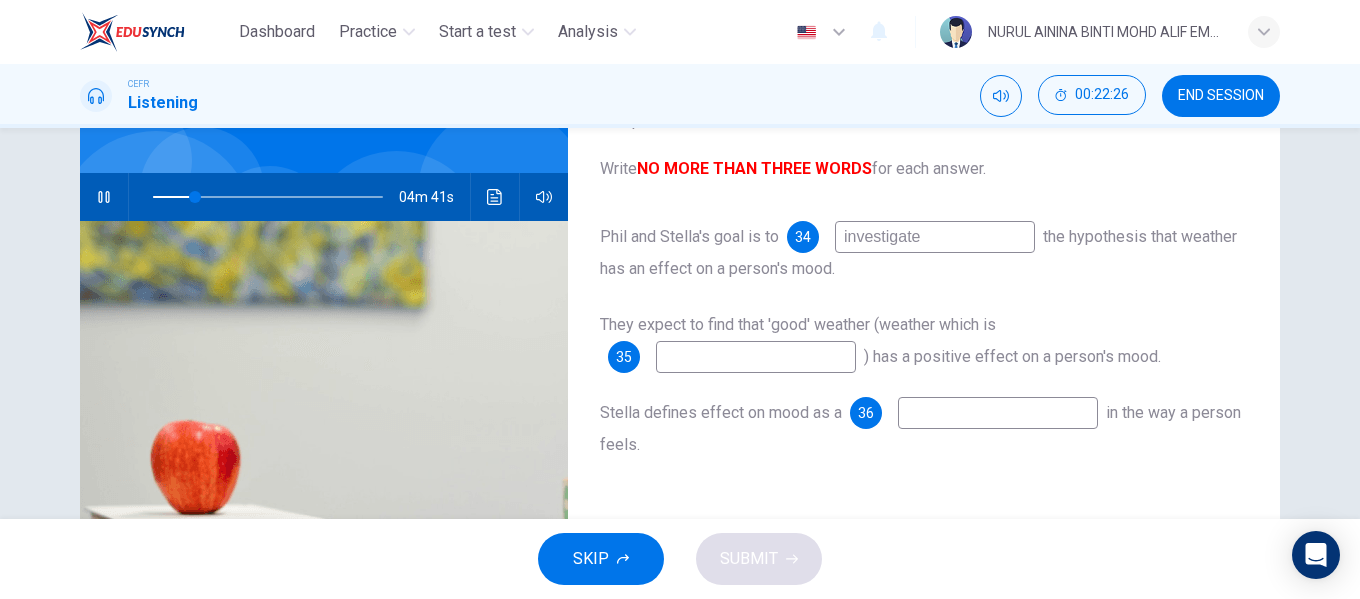 scroll, scrollTop: 142, scrollLeft: 0, axis: vertical 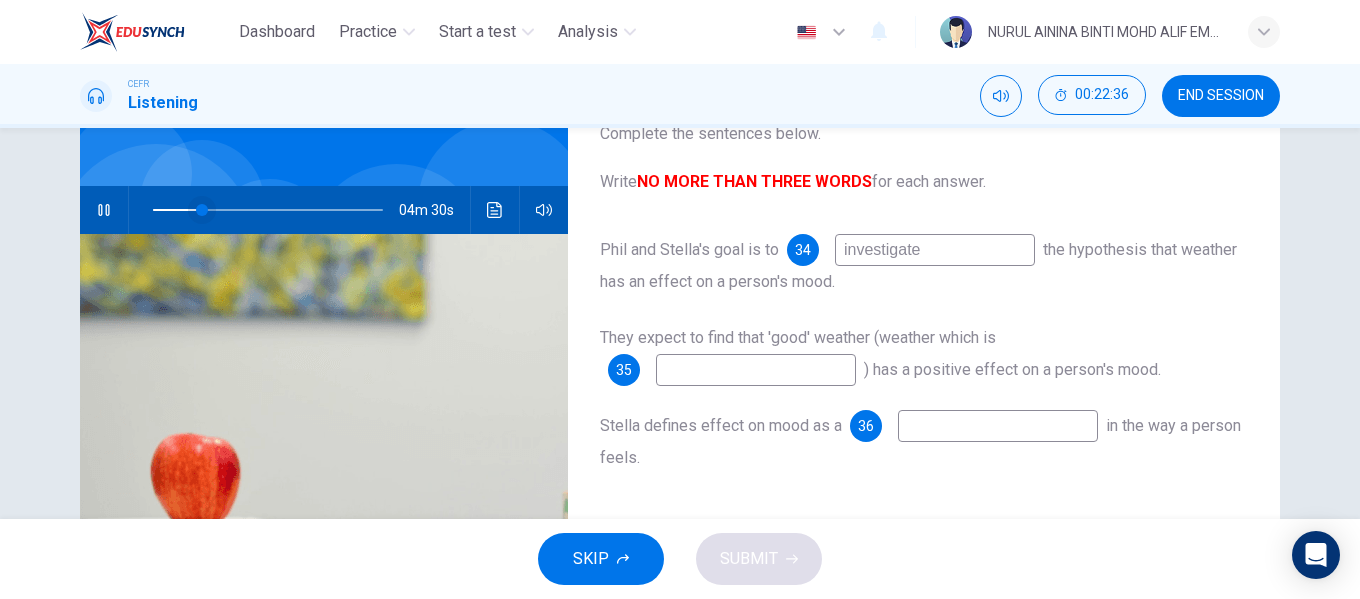 type on "investigate" 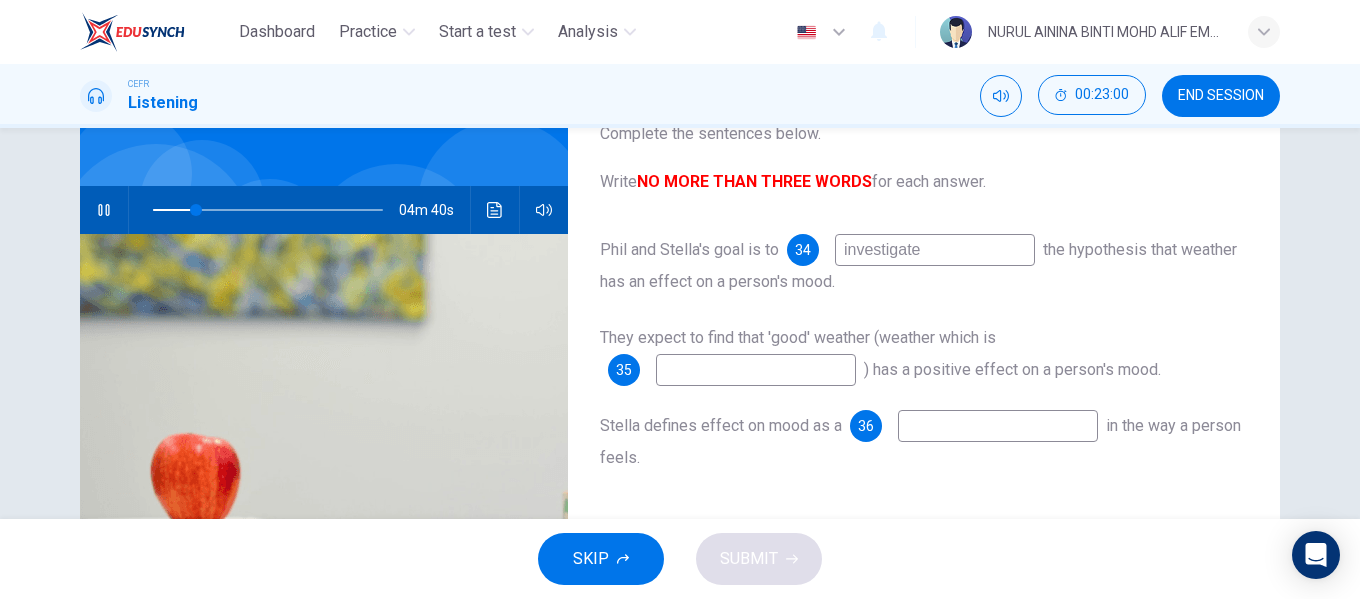 click at bounding box center [935, 250] 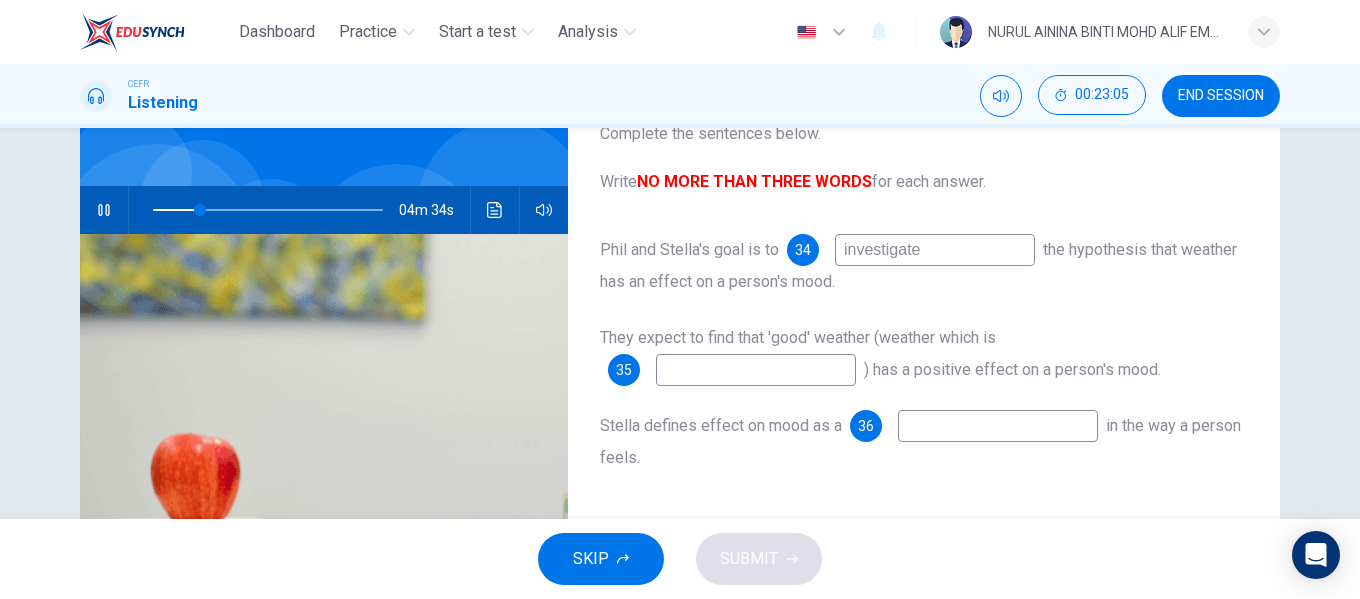 click at bounding box center (103, 210) 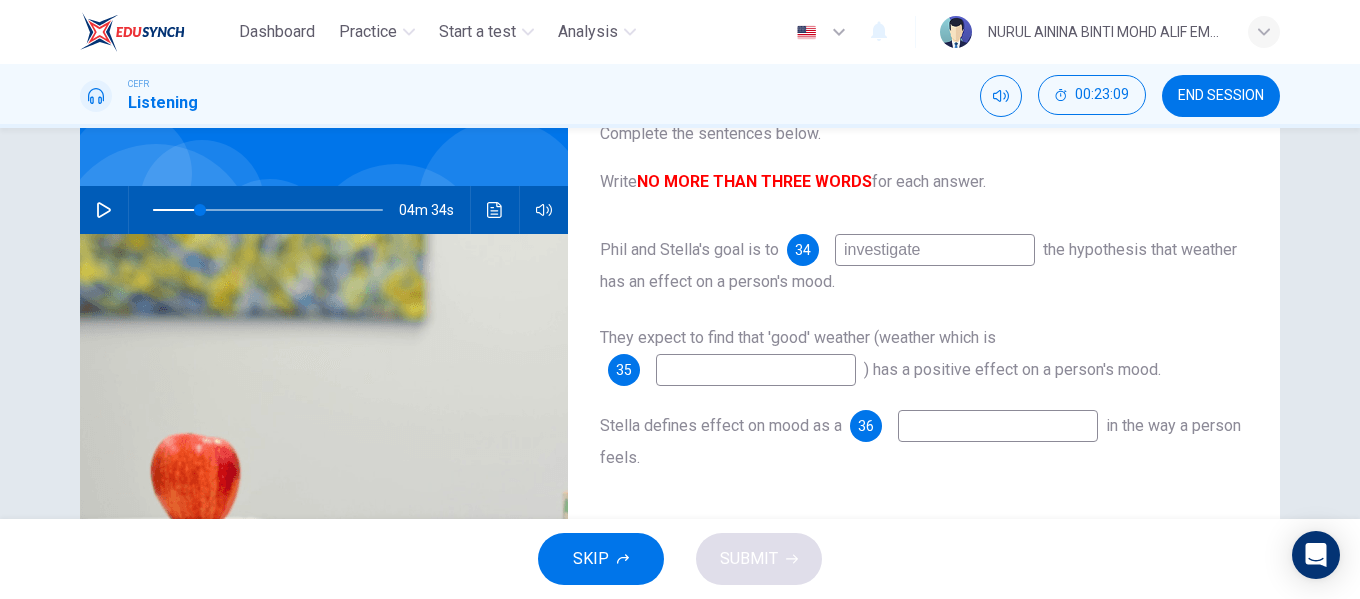 click at bounding box center [935, 250] 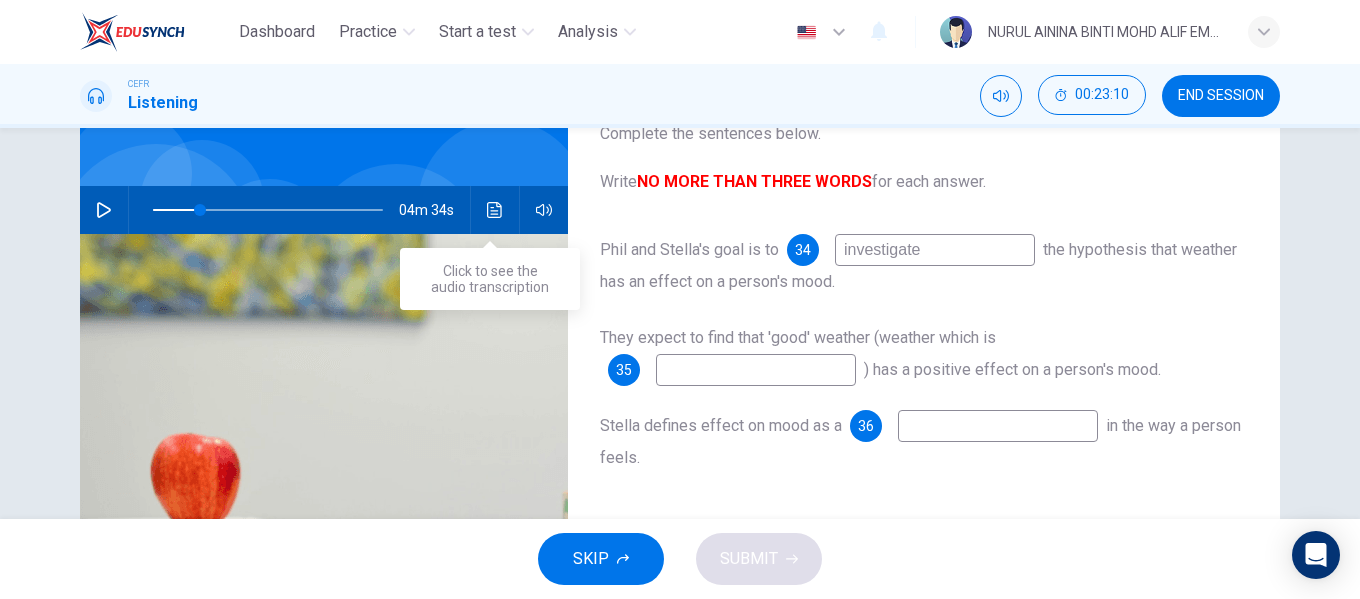 click at bounding box center (495, 210) 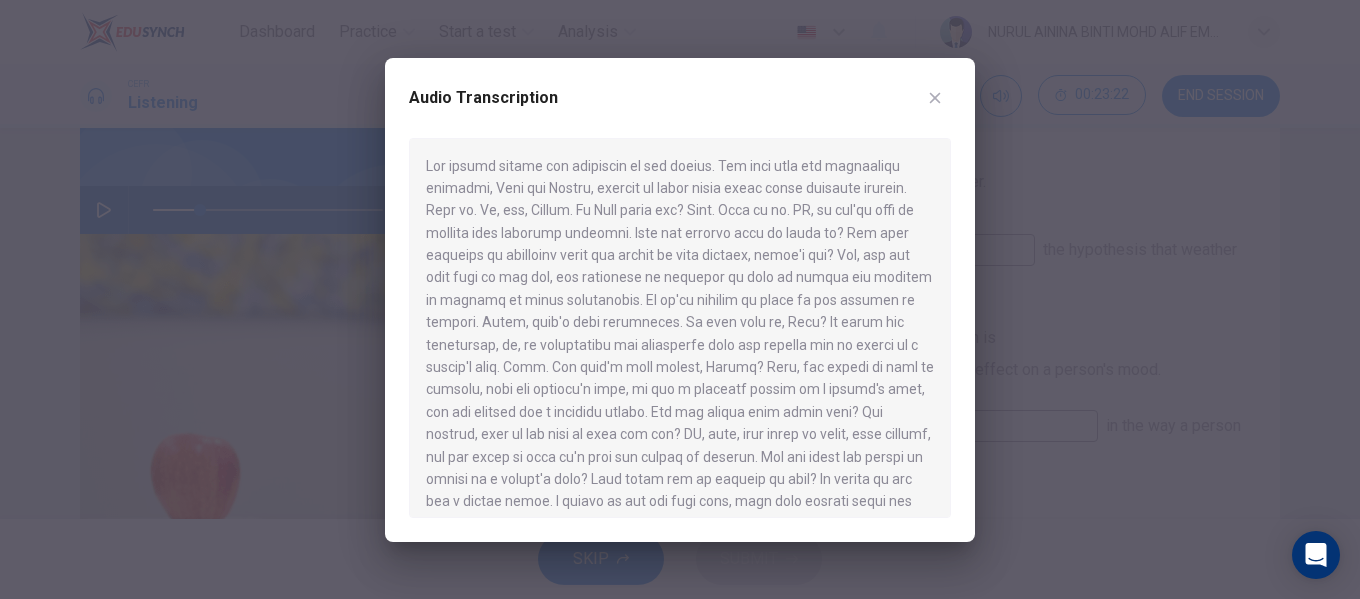 click at bounding box center [935, 98] 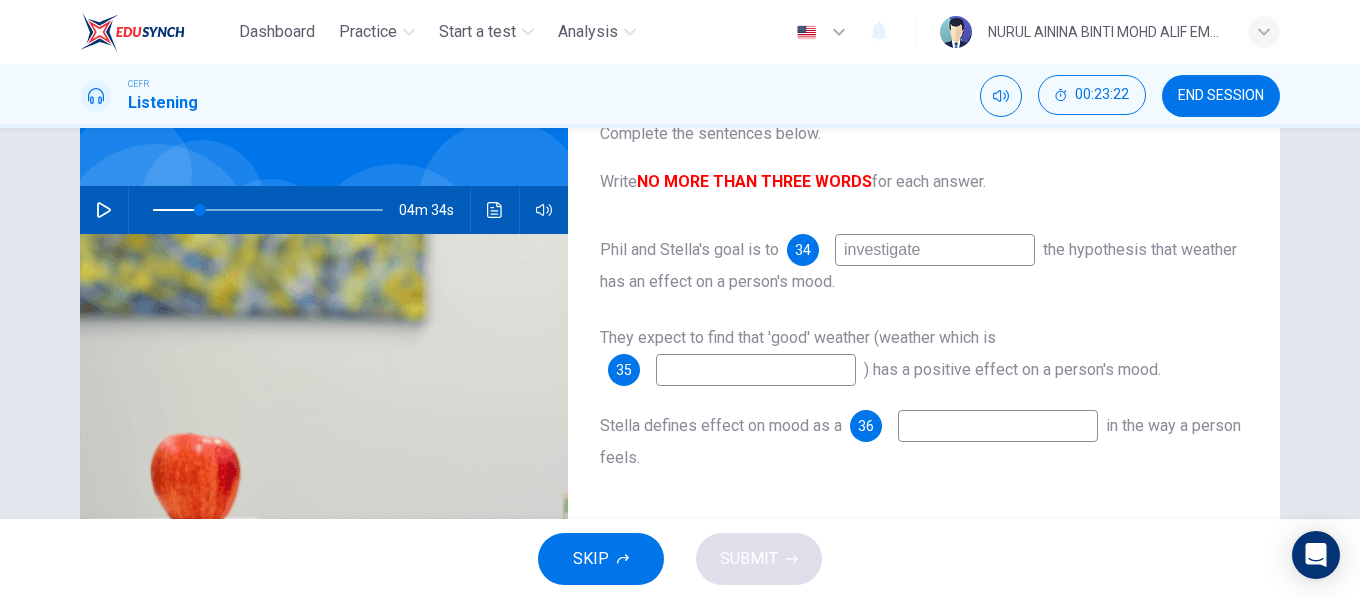 click at bounding box center (104, 210) 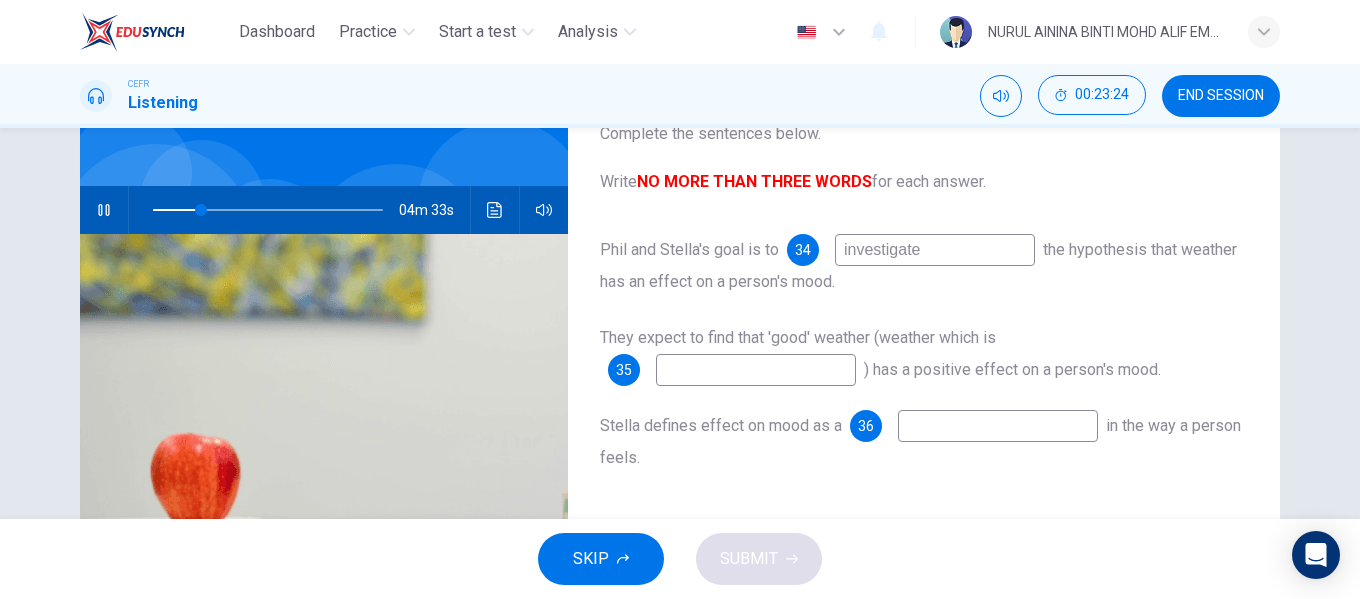 scroll, scrollTop: 165, scrollLeft: 0, axis: vertical 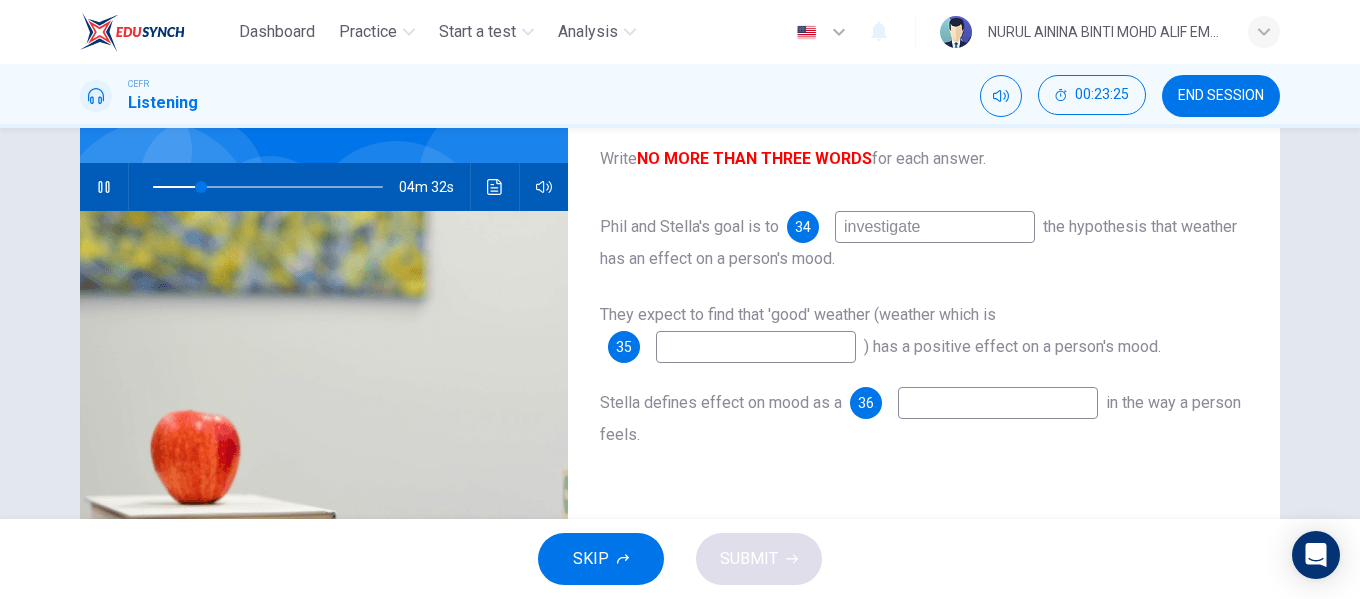 click at bounding box center (935, 227) 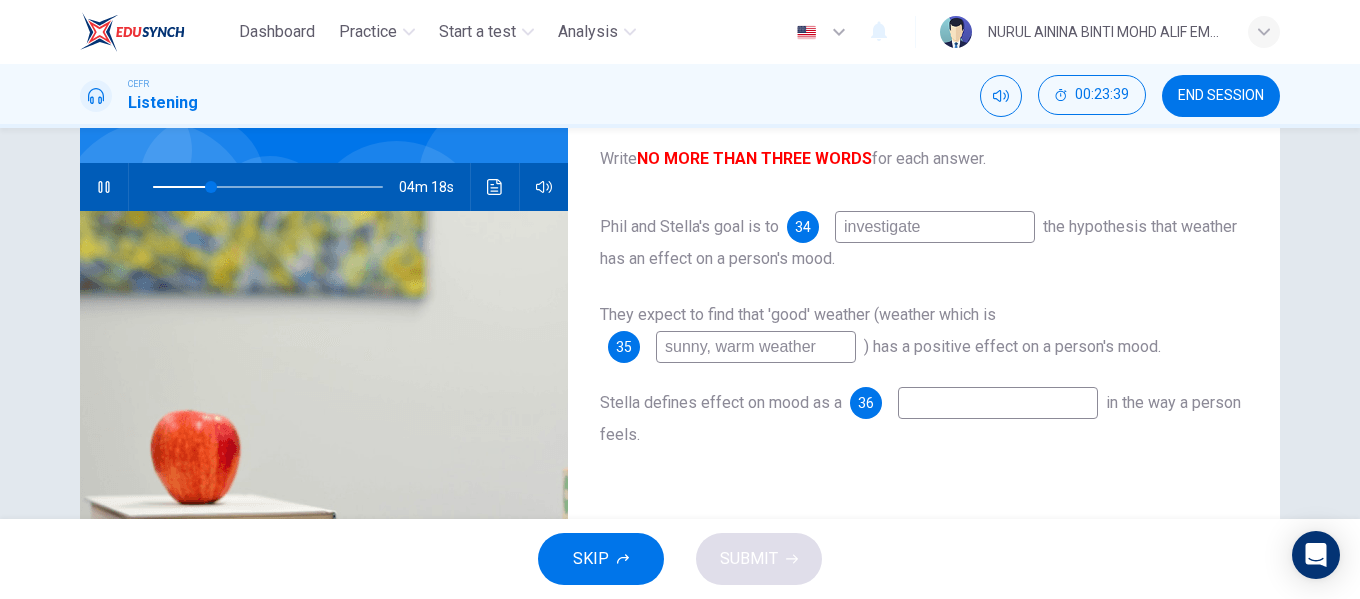 type on "sunny, warm weather" 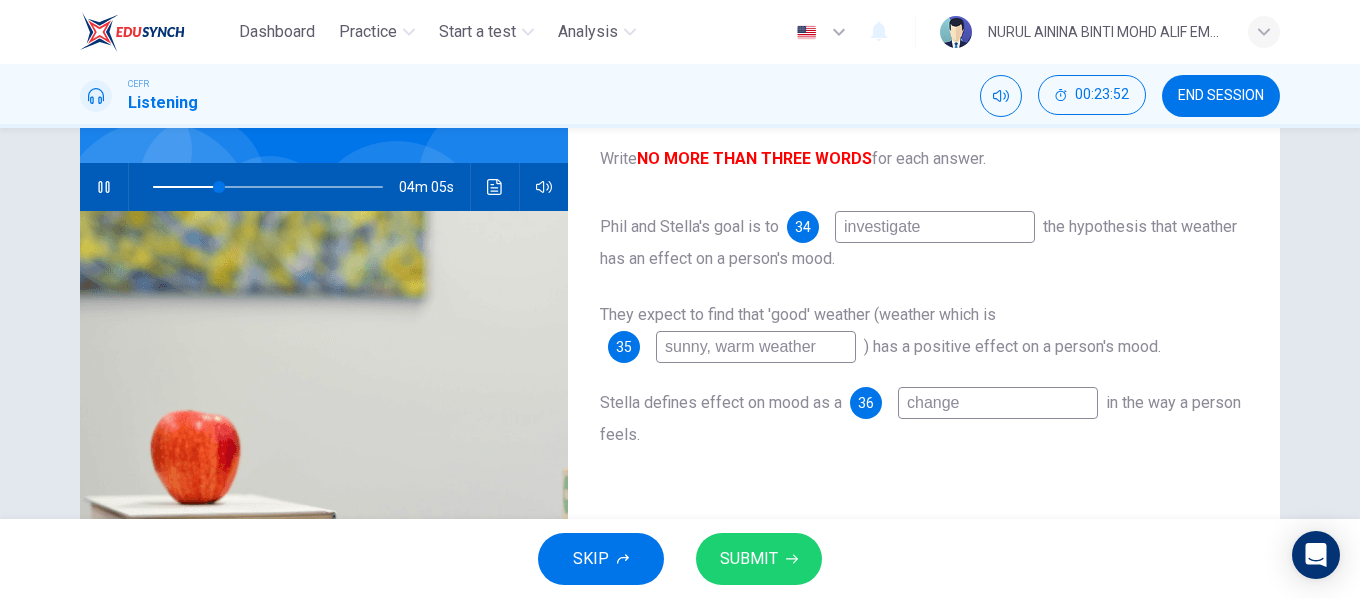 type on "change" 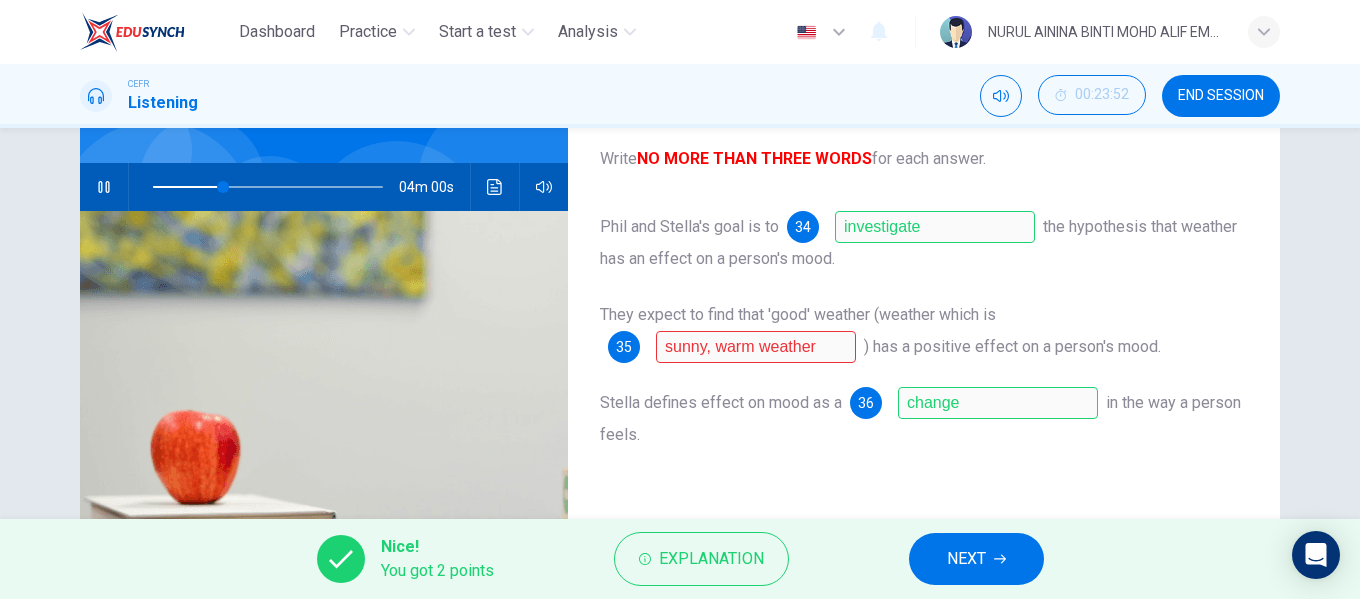 click on "NEXT" at bounding box center [966, 559] 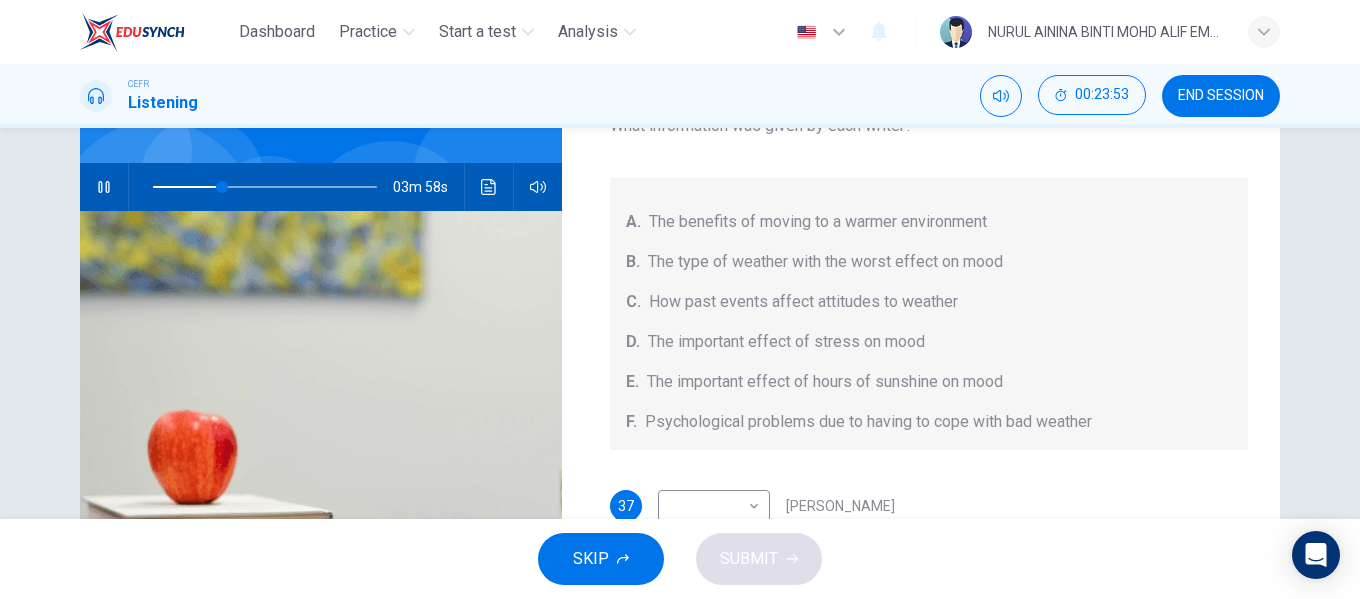 scroll, scrollTop: 65, scrollLeft: 0, axis: vertical 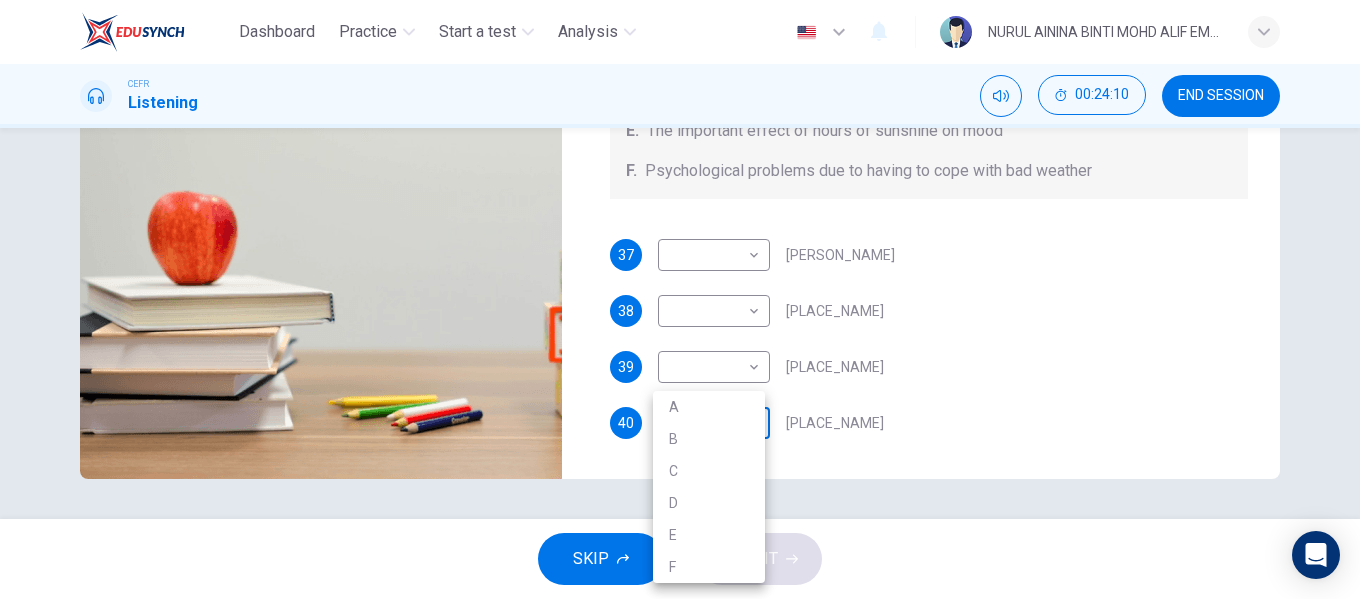 click on "Dashboard Practice Start a test Analysis English en ​ NURUL AININA BINTI MOHD ALIF EMPATI CEFR Listening 00:24:10 END SESSION Questions 37 - 40 Choose your answers from the box and write the letters  A-F  next to the questions below. What information was given by each writer? A. The benefits of moving to a warmer environment B. The type of weather with the worst effect on mood C. How past events affect attitudes to weather D. The important effect of stress on mood E. The important effect of hours of sunshine on mood F. Psychological problems due to having to cope with bad weather 37 ​ ​ Vickers 38 ​ ​ Whitebourne 39 ​ ​ Haverton 40 ​ ​ Stanfield Research Project 03m 40s SKIP SUBMIT EduSynch - Online Language Proficiency Testing
×
Dashboard Practice Start a test Analysis Notifications © Copyright  2025 A B C D E F" at bounding box center [680, 299] 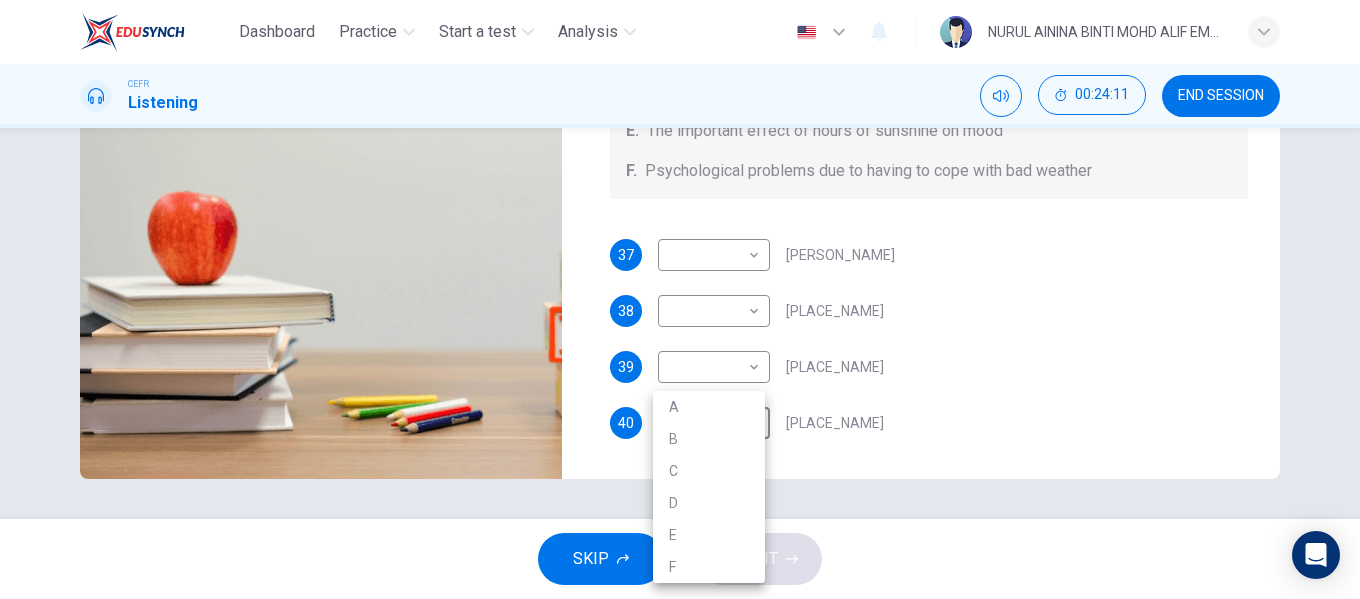 click at bounding box center (680, 299) 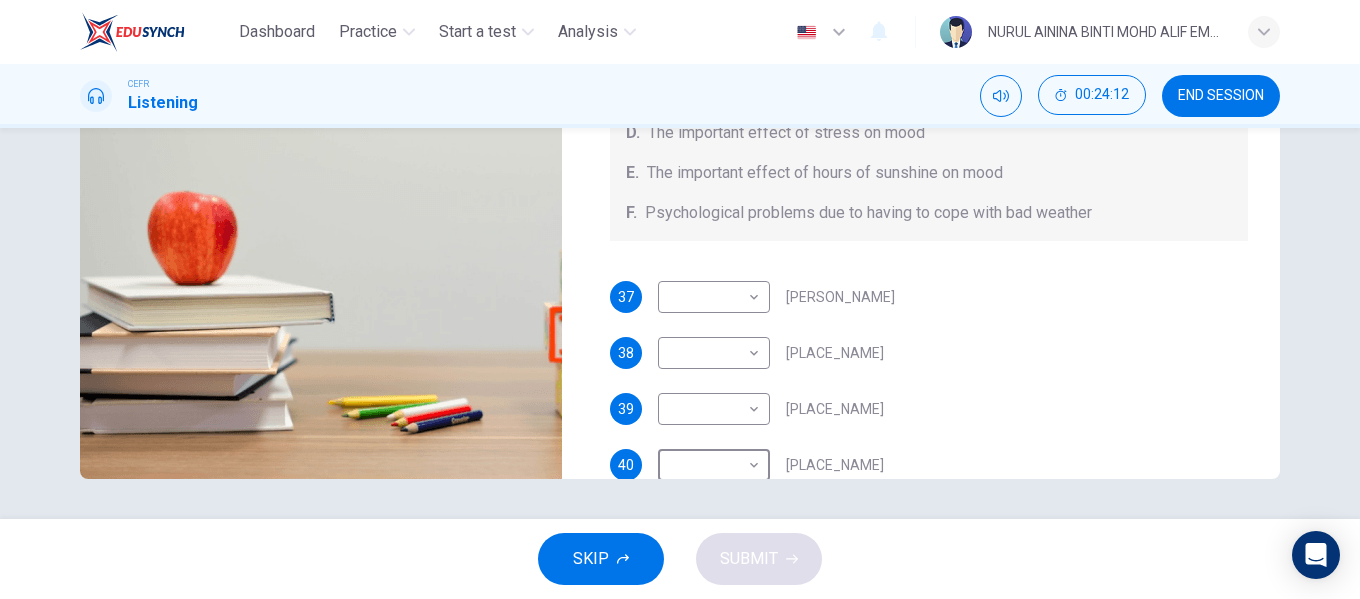 scroll, scrollTop: 0, scrollLeft: 0, axis: both 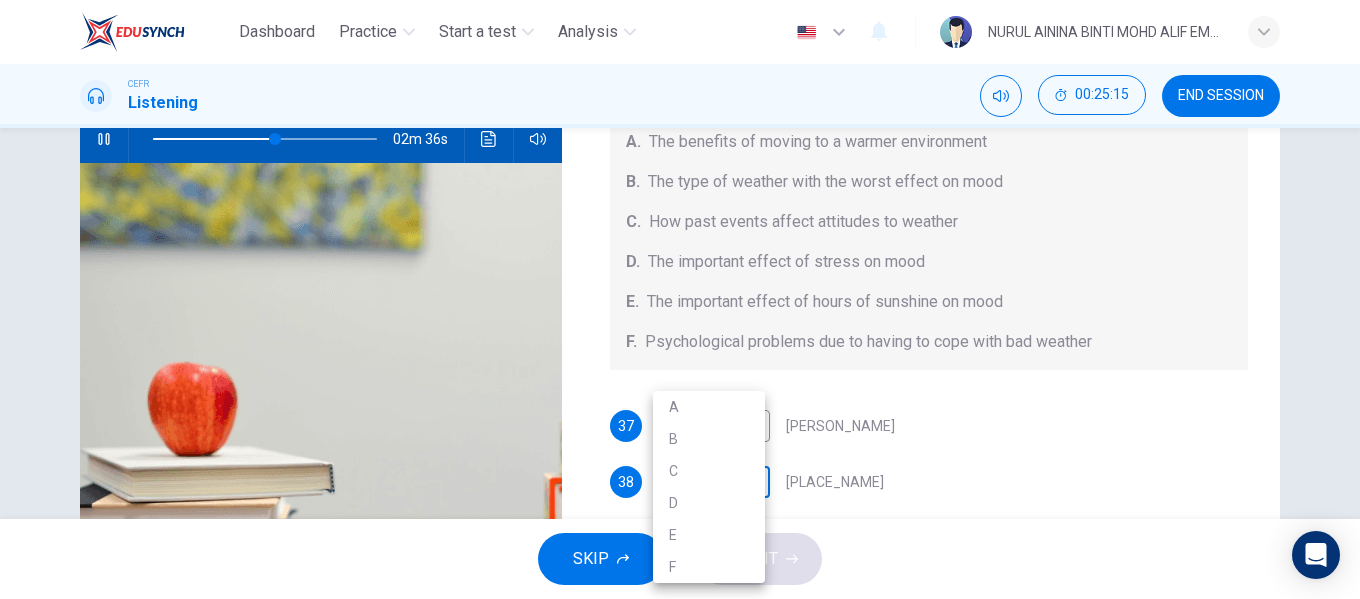click on "Dashboard Practice Start a test Analysis English en ​ NURUL AININA BINTI MOHD ALIF EMPATI CEFR Listening 00:25:15 END SESSION Questions 37 - 40 Choose your answers from the box and write the letters  A-F  next to the questions below. What information was given by each writer? A. The benefits of moving to a warmer environment B. The type of weather with the worst effect on mood C. How past events affect attitudes to weather D. The important effect of stress on mood E. The important effect of hours of sunshine on mood F. Psychological problems due to having to cope with bad weather 37 ​ ​ Vickers 38 ​ ​ Whitebourne 39 ​ ​ Haverton 40 ​ ​ Stanfield Research Project 02m 36s SKIP SUBMIT EduSynch - Online Language Proficiency Testing
×
Dashboard Practice Start a test Analysis Notifications © Copyright  2025 A B C D E F" at bounding box center (680, 299) 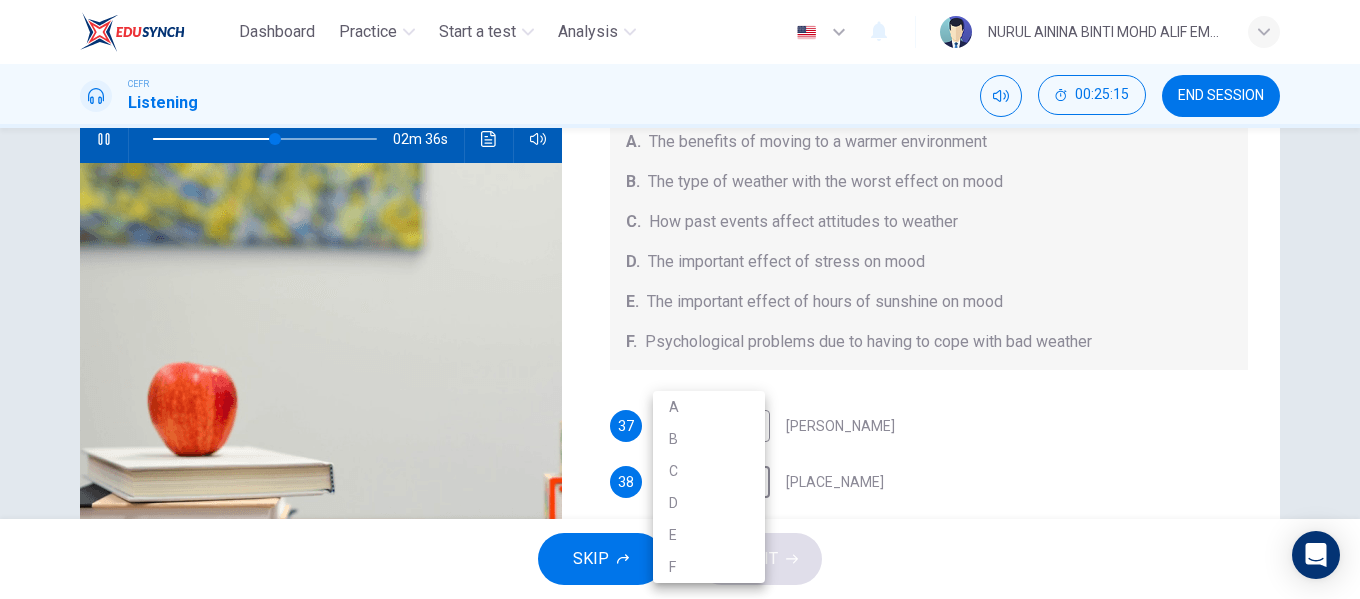 click on "D" at bounding box center [709, 503] 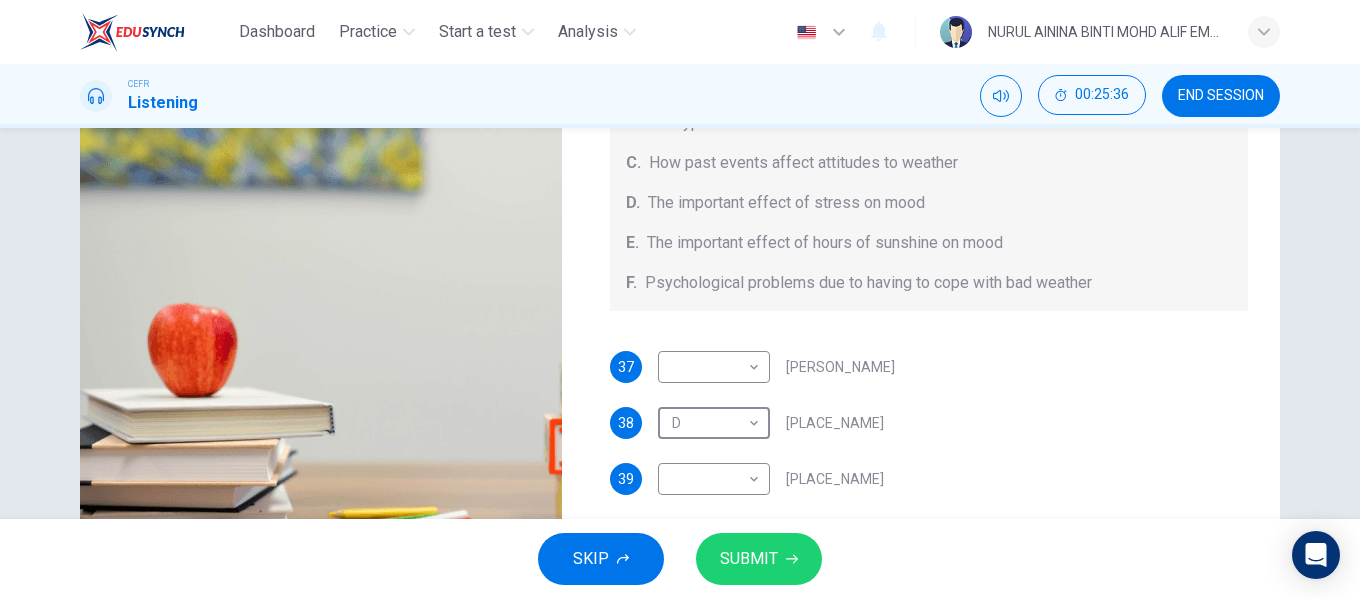 scroll, scrollTop: 270, scrollLeft: 0, axis: vertical 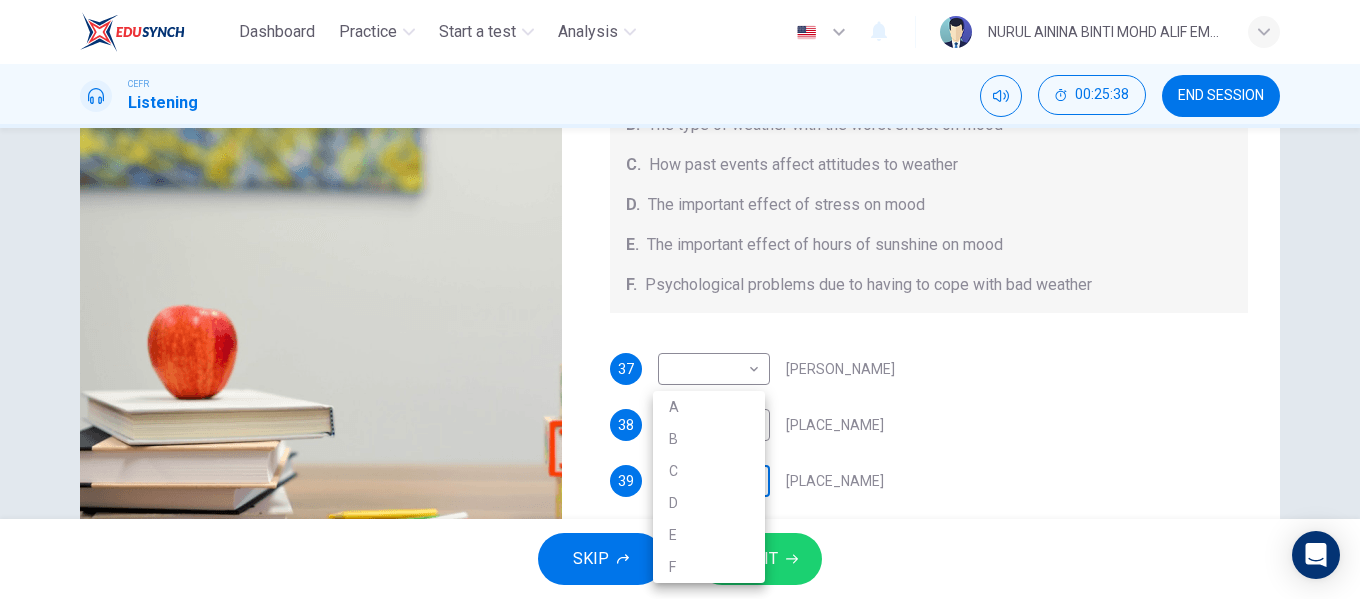 click on "Dashboard Practice Start a test Analysis English en ​ NURUL AININA BINTI MOHD ALIF EMPATI CEFR Listening 00:25:38 END SESSION Questions 37 - 40 Choose your answers from the box and write the letters  A-F  next to the questions below. What information was given by each writer? A. The benefits of moving to a warmer environment B. The type of weather with the worst effect on mood C. How past events affect attitudes to weather D. The important effect of stress on mood E. The important effect of hours of sunshine on mood F. Psychological problems due to having to cope with bad weather 37 ​ ​ Vickers 38 D D ​ Whitebourne 39 ​ ​ Haverton 40 ​ ​ Stanfield Research Project 02m 13s SKIP SUBMIT EduSynch - Online Language Proficiency Testing
×
Dashboard Practice Start a test Analysis Notifications © Copyright  2025 A B C D E F" at bounding box center (680, 299) 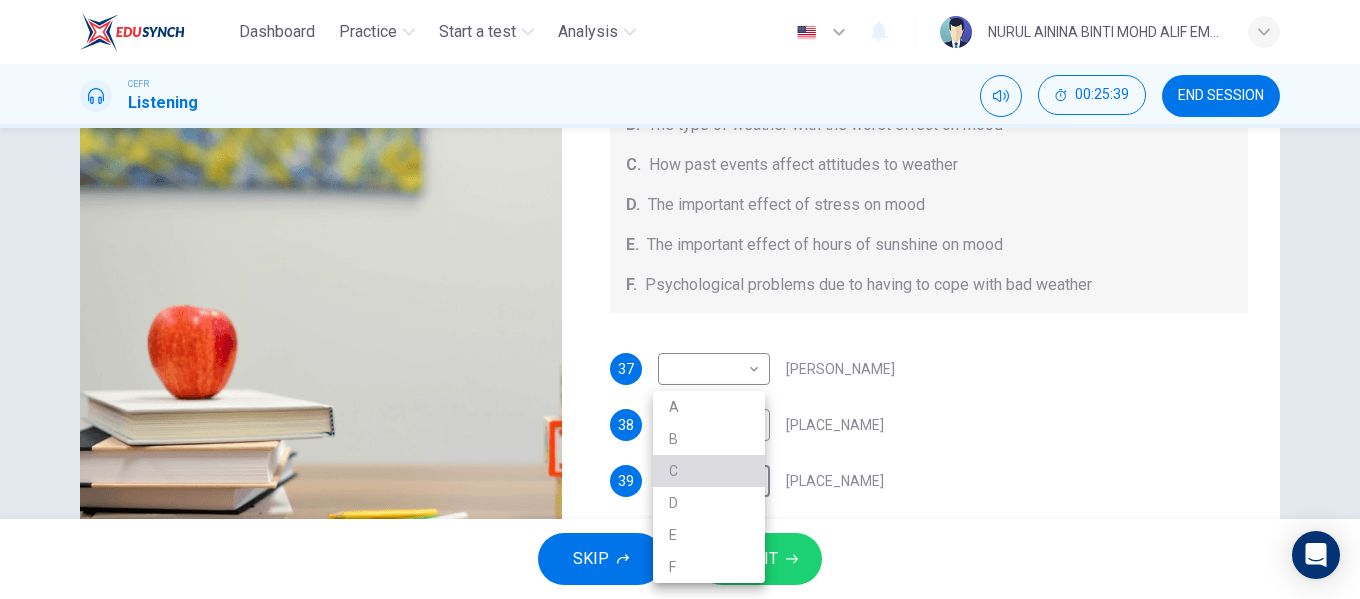 click on "C" at bounding box center [709, 471] 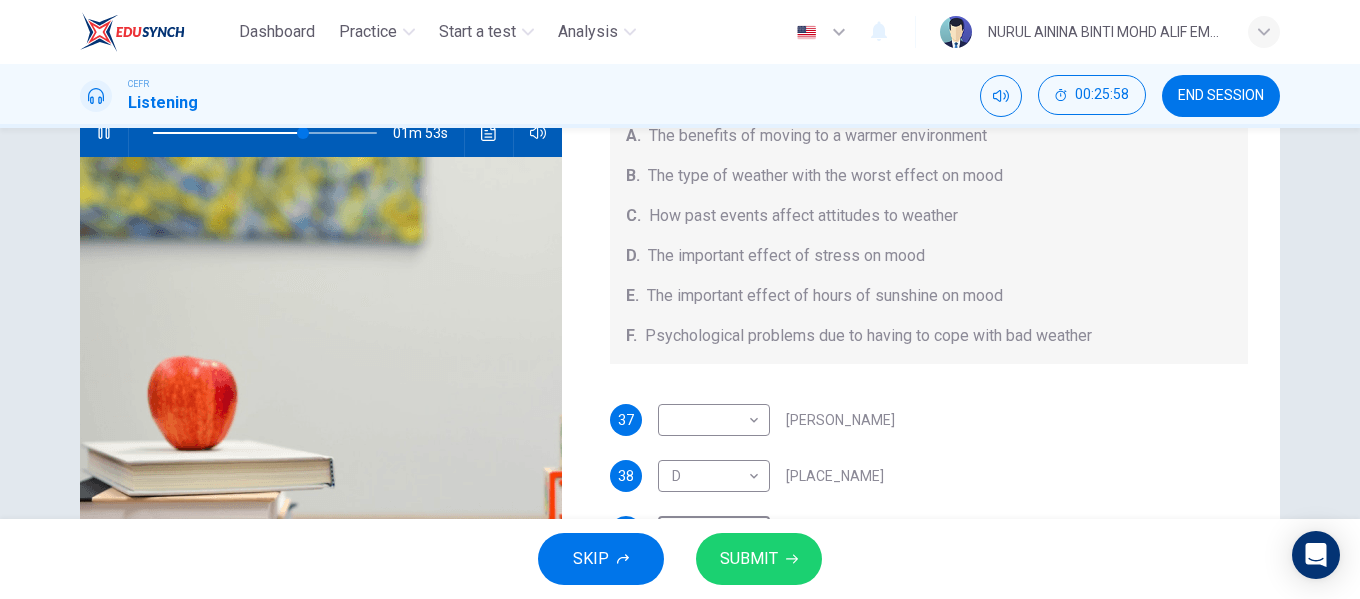 scroll, scrollTop: 384, scrollLeft: 0, axis: vertical 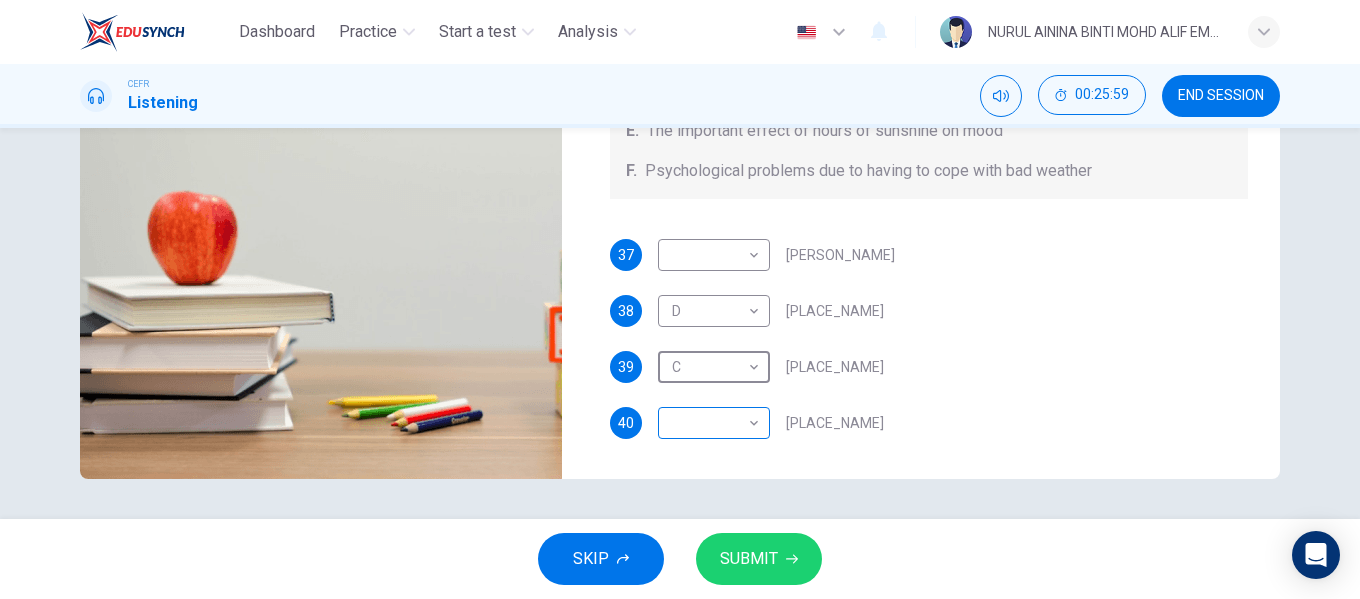 click on "Dashboard Practice Start a test Analysis English en ​ NURUL AININA BINTI MOHD ALIF EMPATI CEFR Listening 00:25:59 END SESSION Questions 37 - 40 Choose your answers from the box and write the letters  A-F  next to the questions below. What information was given by each writer? A. The benefits of moving to a warmer environment B. The type of weather with the worst effect on mood C. How past events affect attitudes to weather D. The important effect of stress on mood E. The important effect of hours of sunshine on mood F. Psychological problems due to having to cope with bad weather 37 ​ ​ Vickers 38 D D ​ Whitebourne 39 C C ​ Haverton 40 ​ ​ Stanfield Research Project 01m 52s SKIP SUBMIT EduSynch - Online Language Proficiency Testing
×
Dashboard Practice Start a test Analysis Notifications © Copyright  2025" at bounding box center (680, 299) 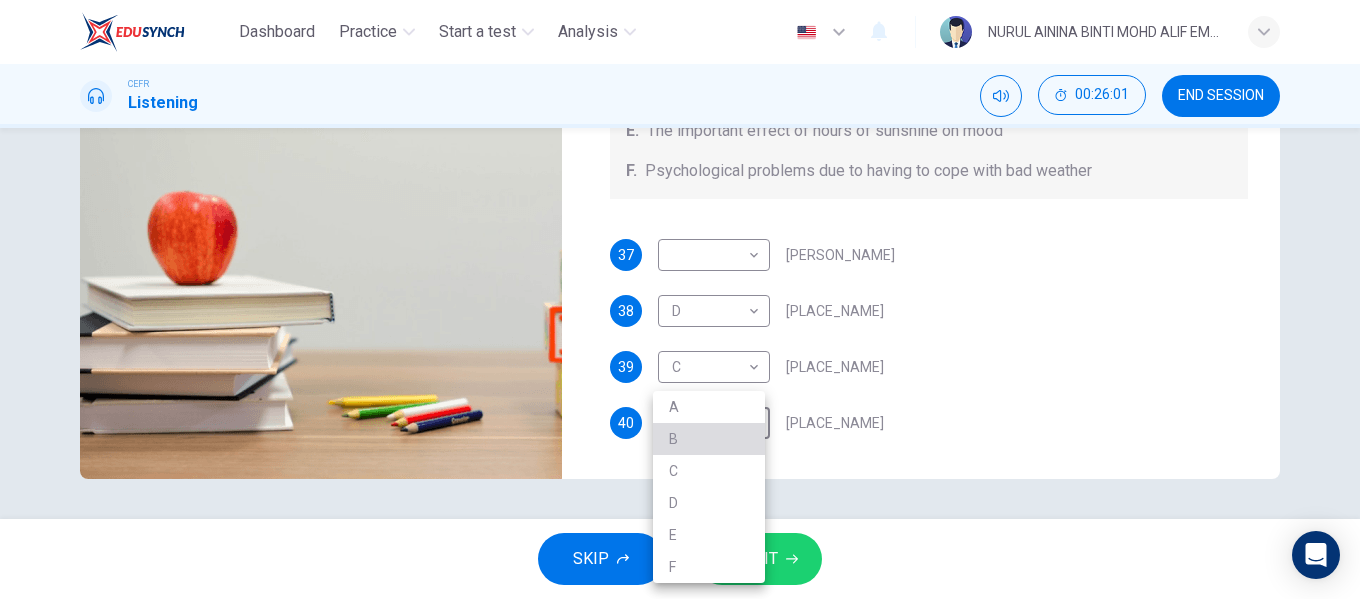 click on "B" at bounding box center [709, 439] 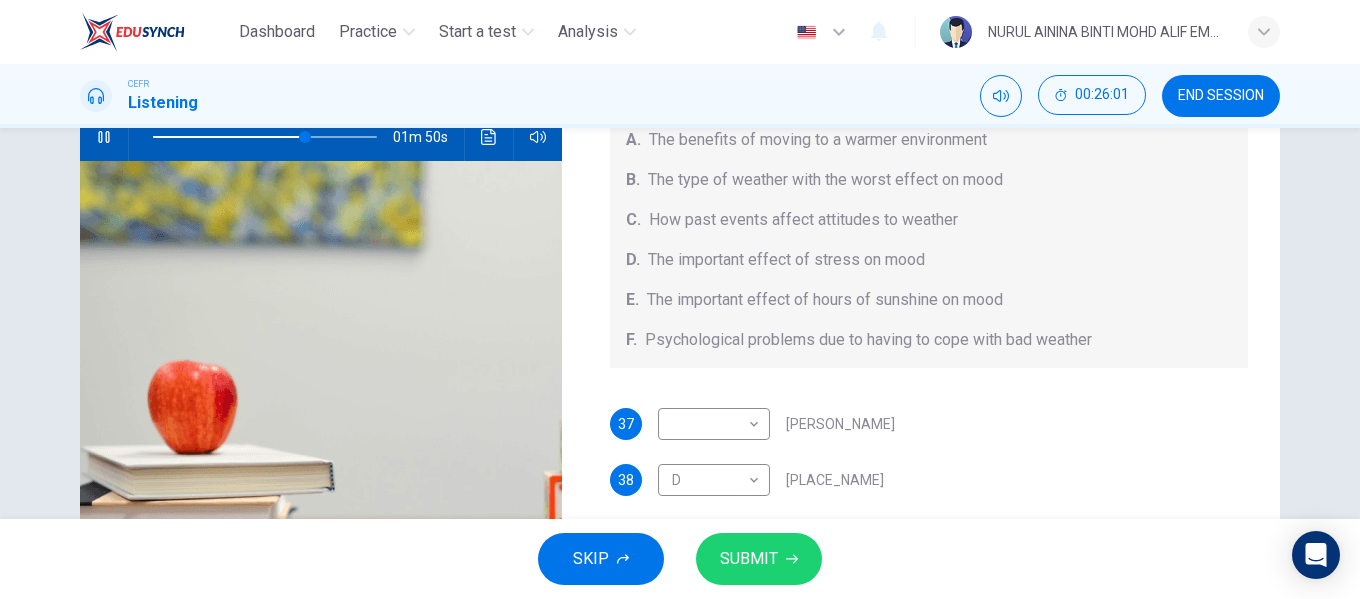 scroll, scrollTop: 177, scrollLeft: 0, axis: vertical 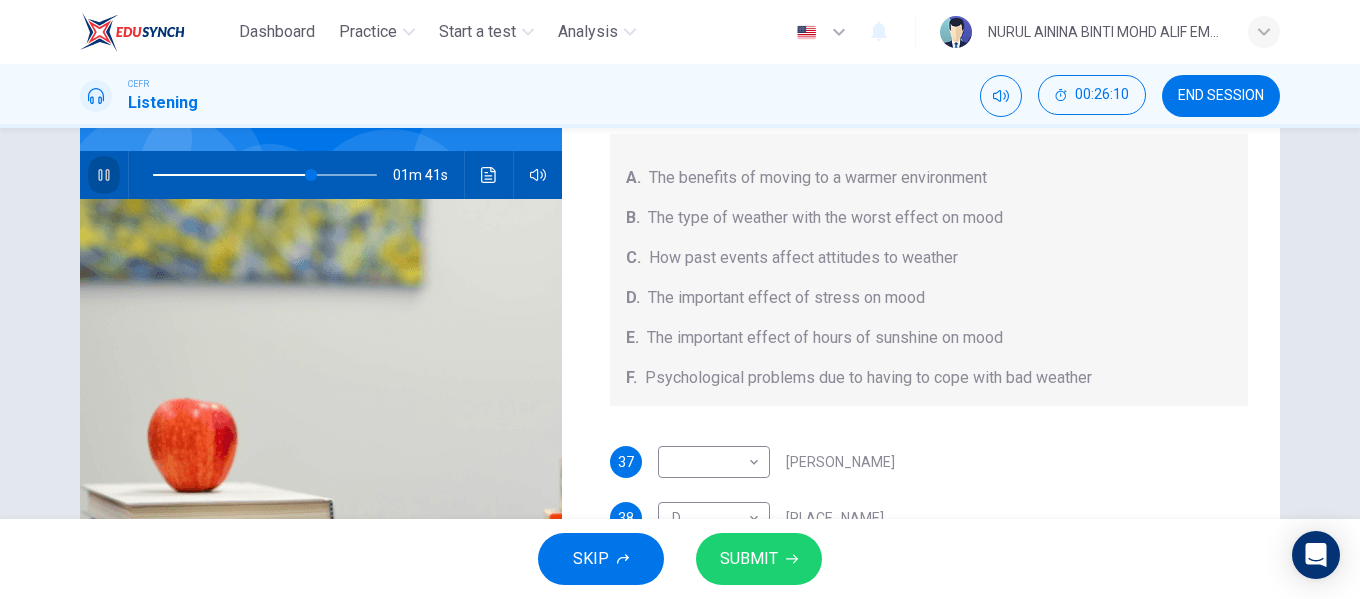 click at bounding box center (104, 175) 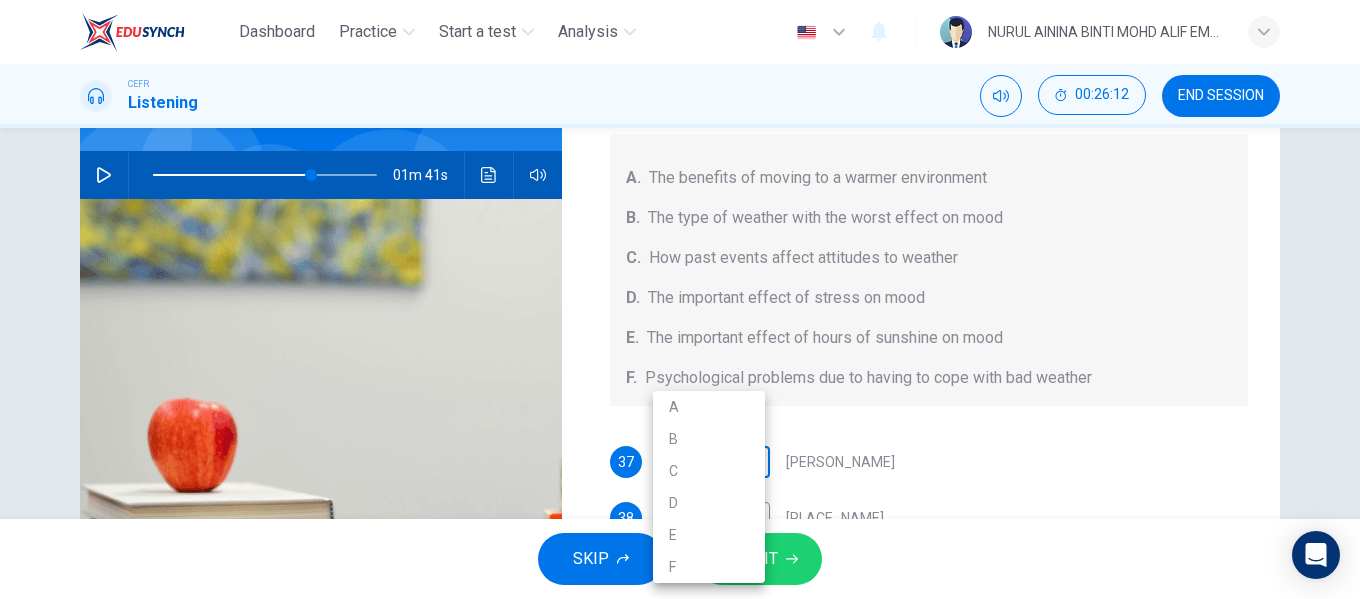 click on "Dashboard Practice Start a test Analysis English en ​ NURUL AININA BINTI MOHD ALIF EMPATI CEFR Listening 00:26:12 END SESSION Questions 37 - 40 Choose your answers from the box and write the letters  A-F  next to the questions below. What information was given by each writer? A. The benefits of moving to a warmer environment B. The type of weather with the worst effect on mood C. How past events affect attitudes to weather D. The important effect of stress on mood E. The important effect of hours of sunshine on mood F. Psychological problems due to having to cope with bad weather 37 ​ ​ Vickers 38 D D ​ Whitebourne 39 C C ​ Haverton 40 B B ​ Stanfield Research Project 01m 41s SKIP SUBMIT EduSynch - Online Language Proficiency Testing
×
Dashboard Practice Start a test Analysis Notifications © Copyright  2025 A B C D E F" at bounding box center (680, 299) 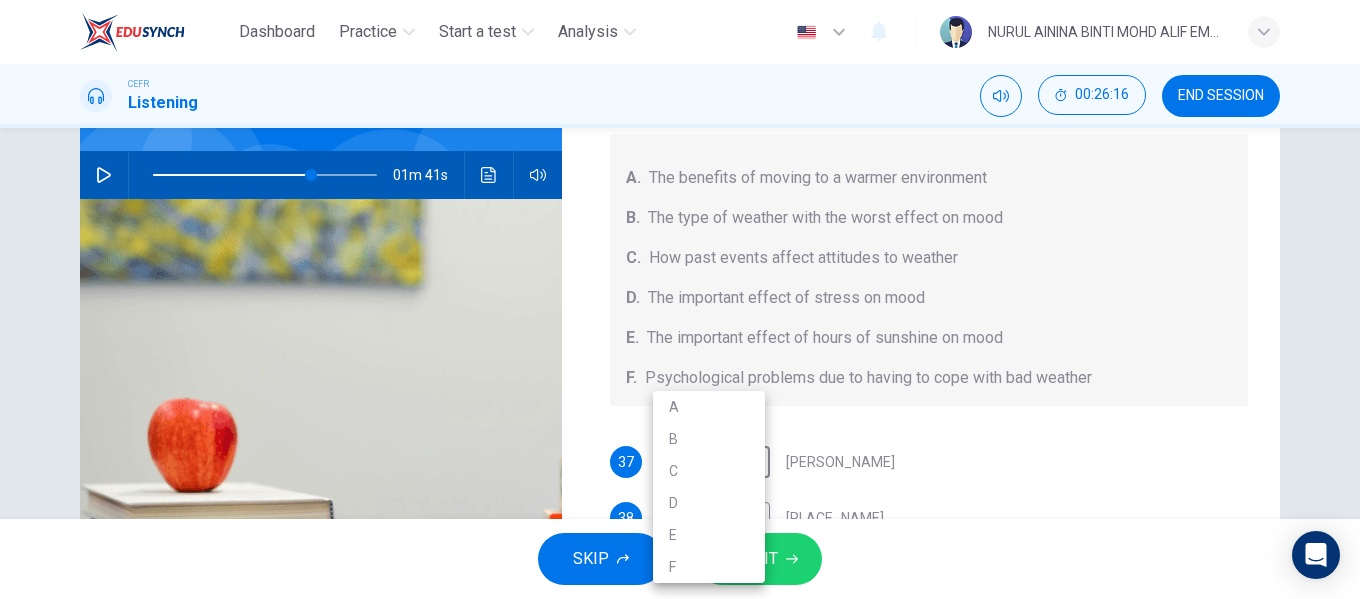 click on "E" at bounding box center [709, 535] 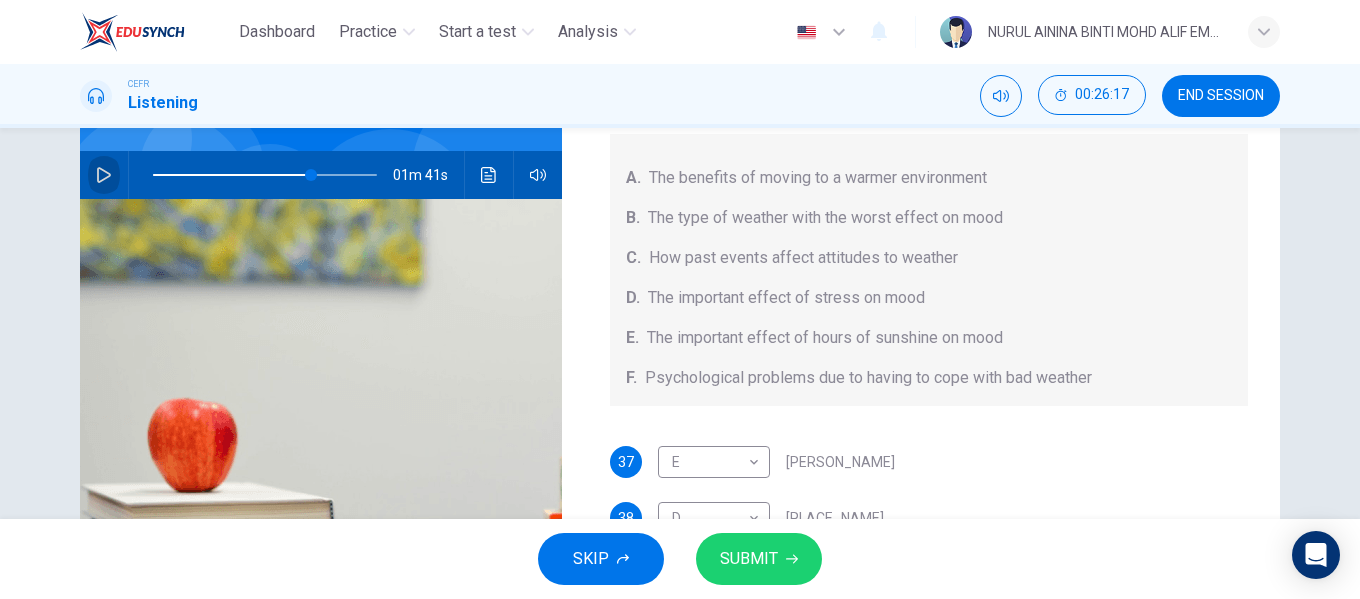 click at bounding box center [104, 175] 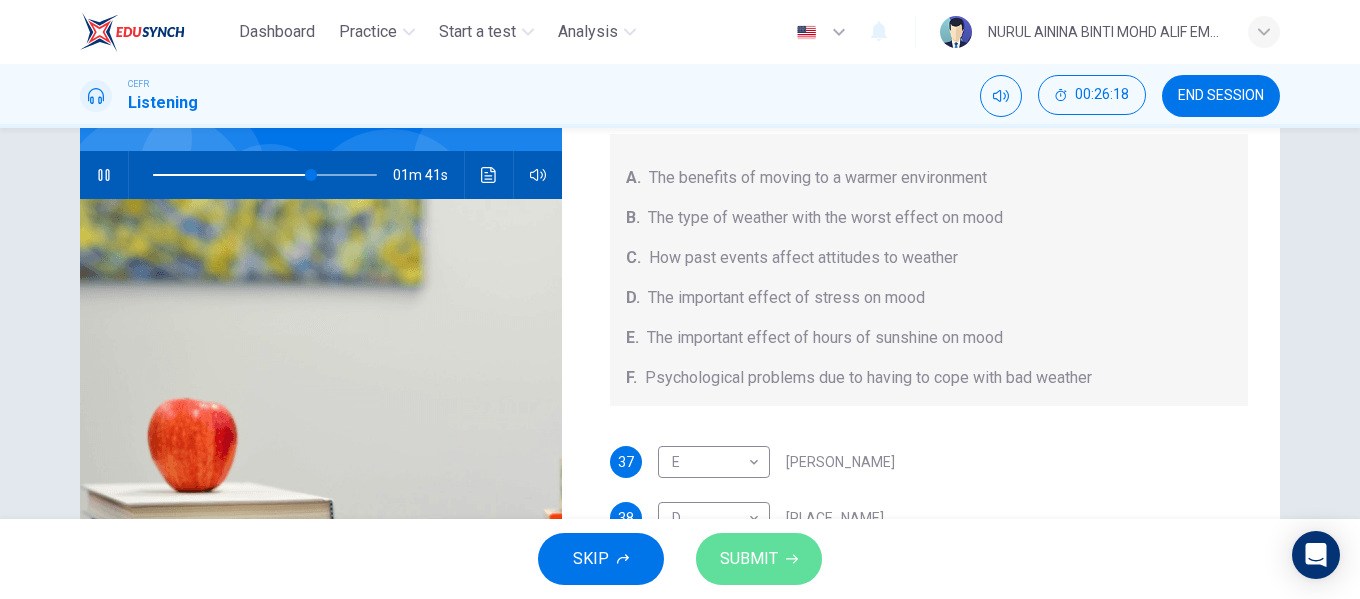 click on "SUBMIT" at bounding box center (749, 559) 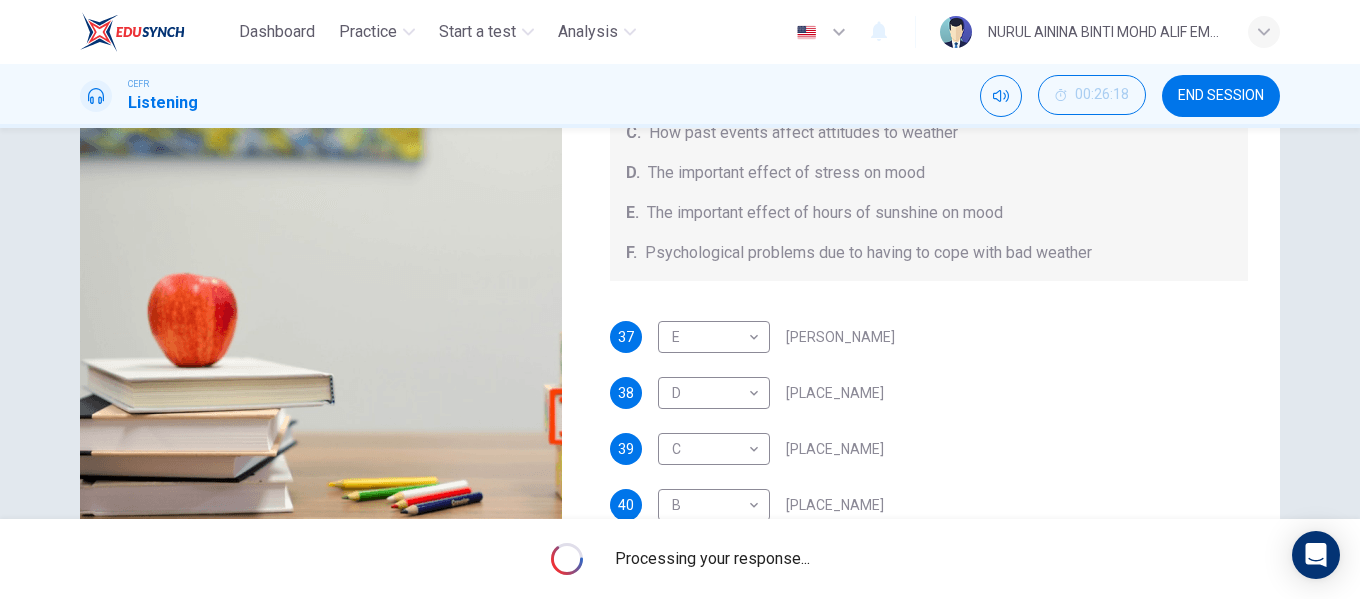scroll, scrollTop: 384, scrollLeft: 0, axis: vertical 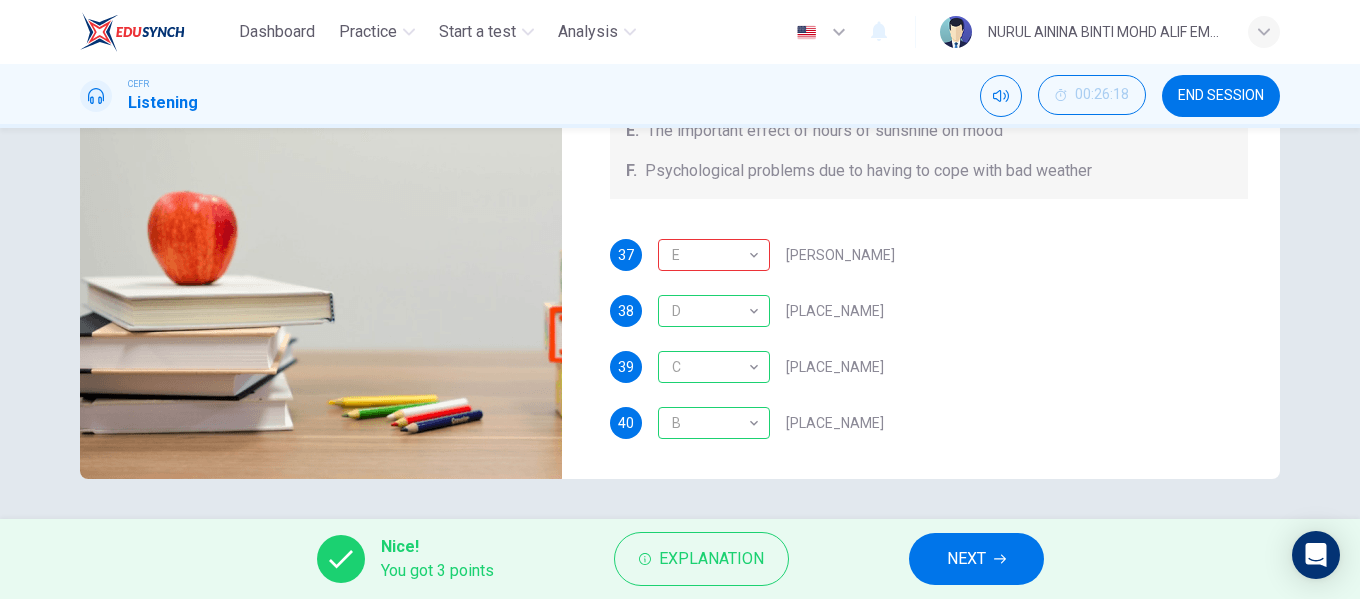 click on "NEXT" at bounding box center (966, 559) 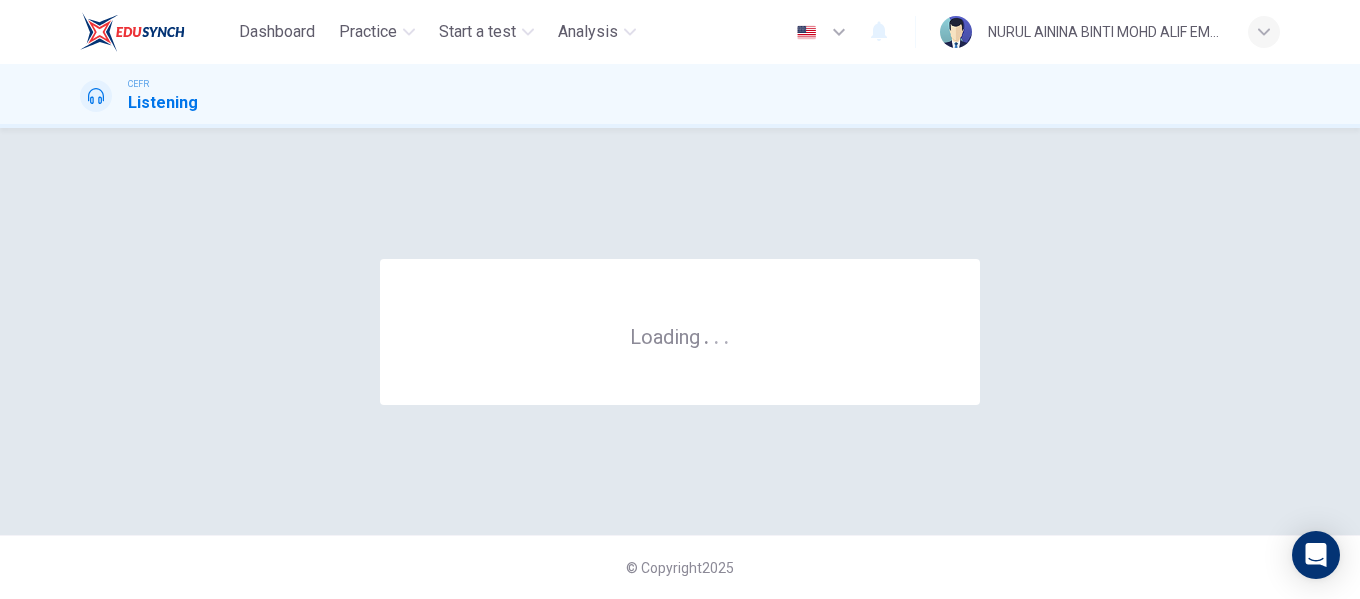 scroll, scrollTop: 0, scrollLeft: 0, axis: both 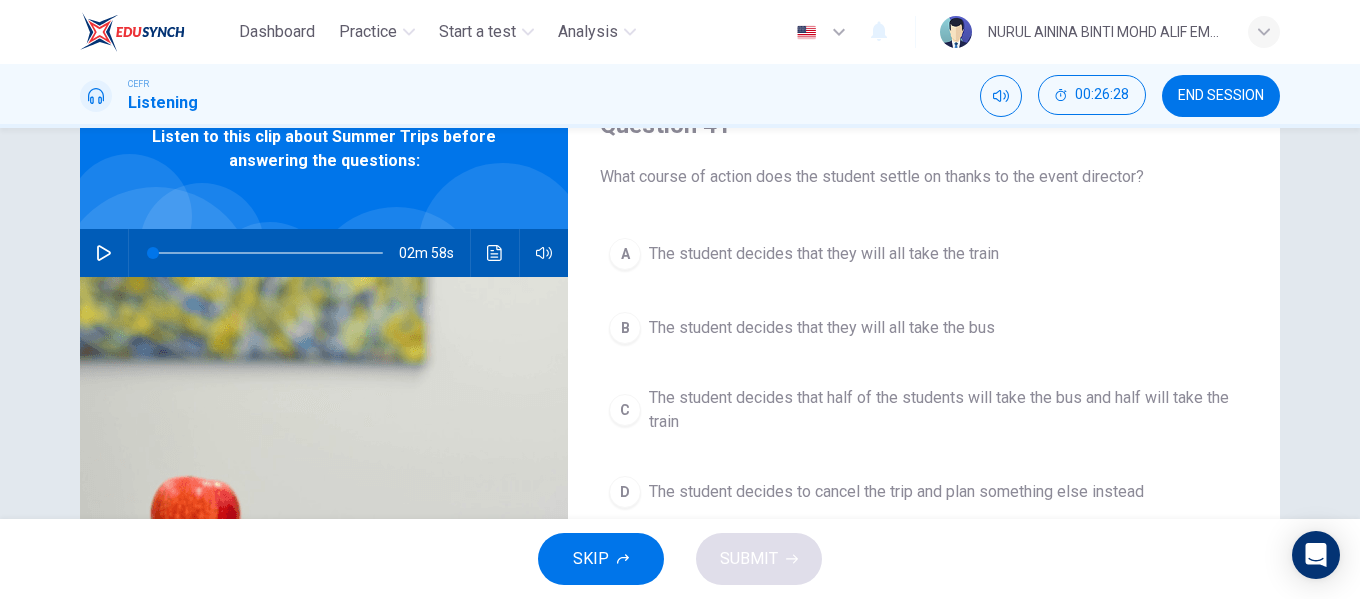 click on "Question 41 What course of action does the student settle on thanks to the event director? A The student decides that they will all take the train B The student decides that they will all take the bus C The student decides that half of the students will take the bus and half will take the train D The student decides to cancel the trip and plan something else instead Listen to this clip about Summer Trips before answering the questions:  02m 58s" at bounding box center [680, 416] 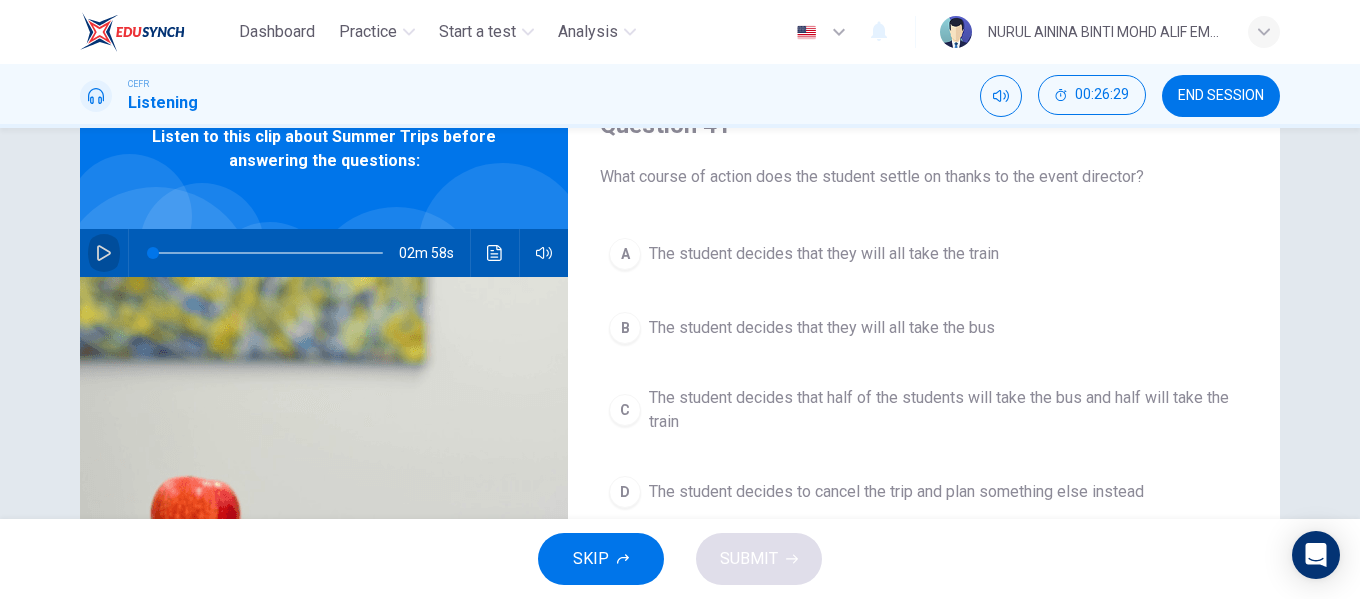 click at bounding box center (104, 253) 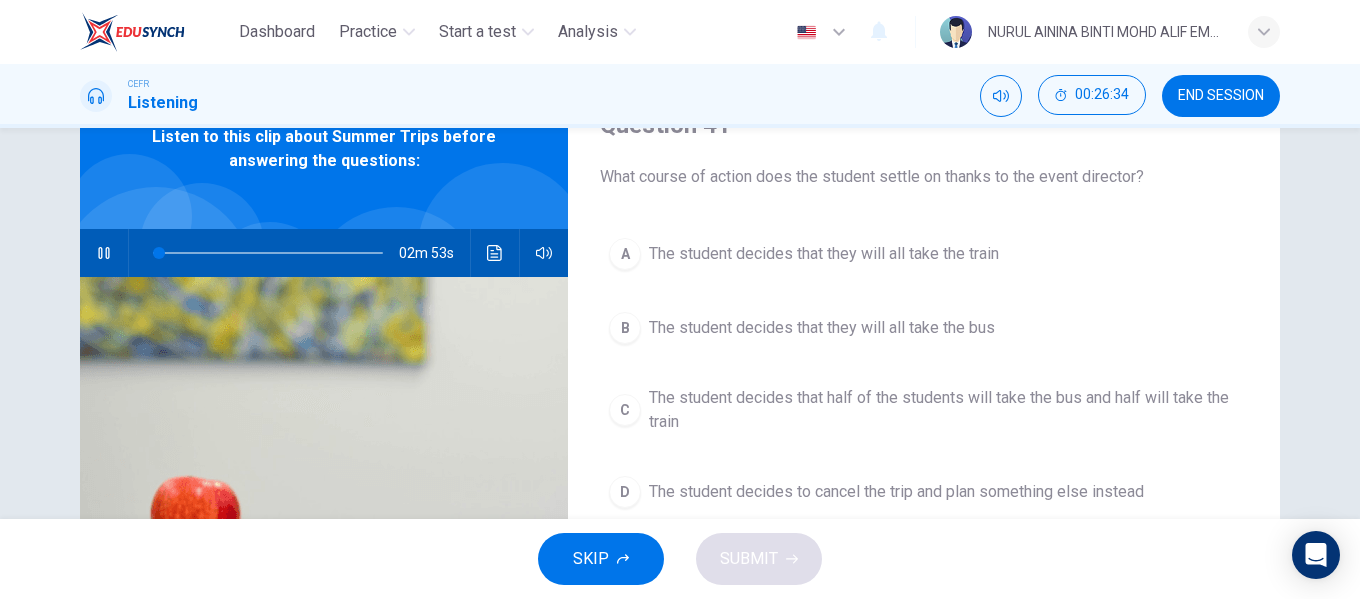 type 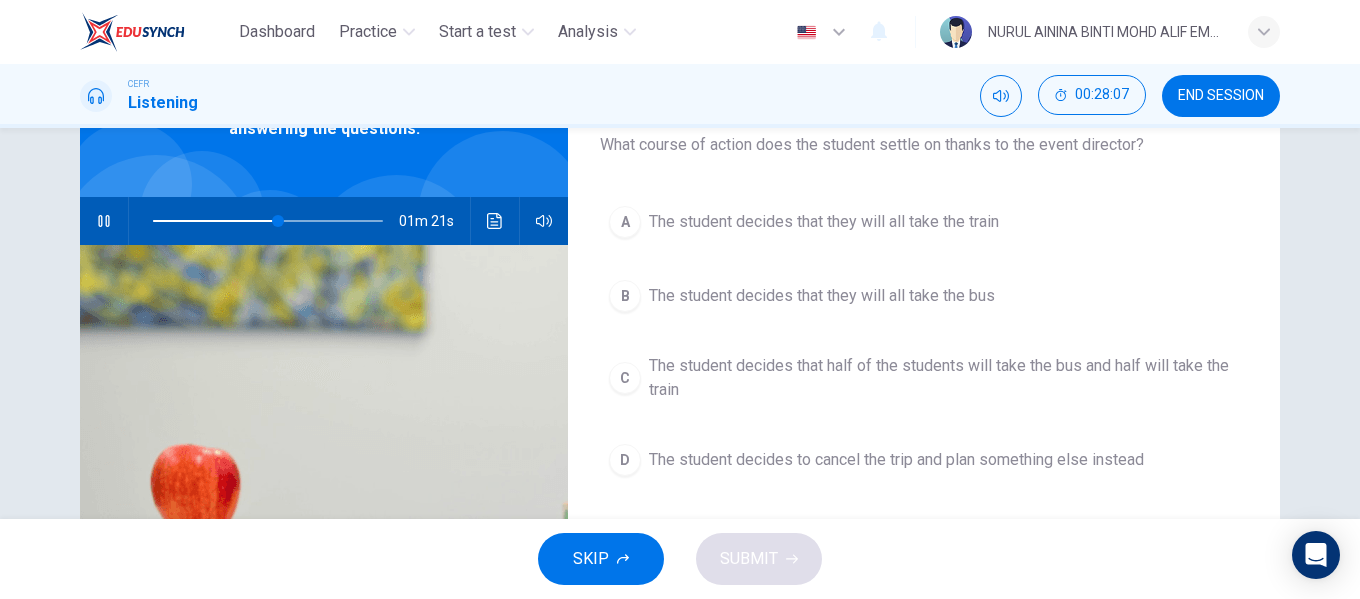 scroll, scrollTop: 127, scrollLeft: 0, axis: vertical 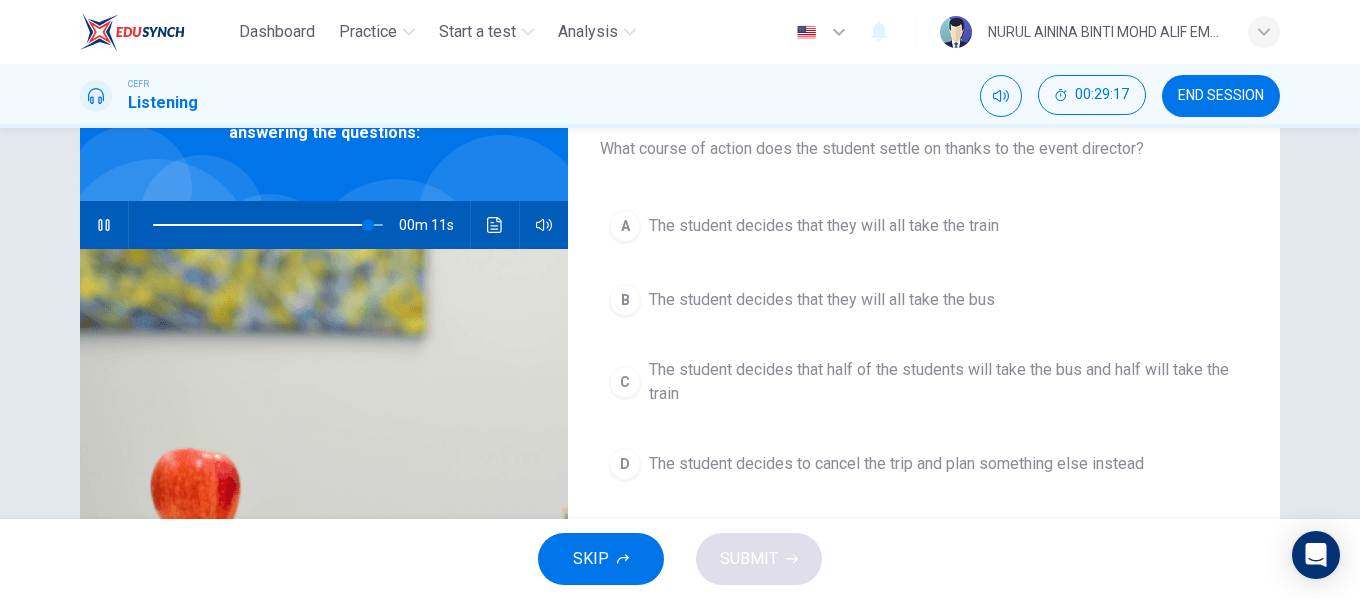 click on "The student decides that half of the students will take the bus and half will take the train" at bounding box center (824, 226) 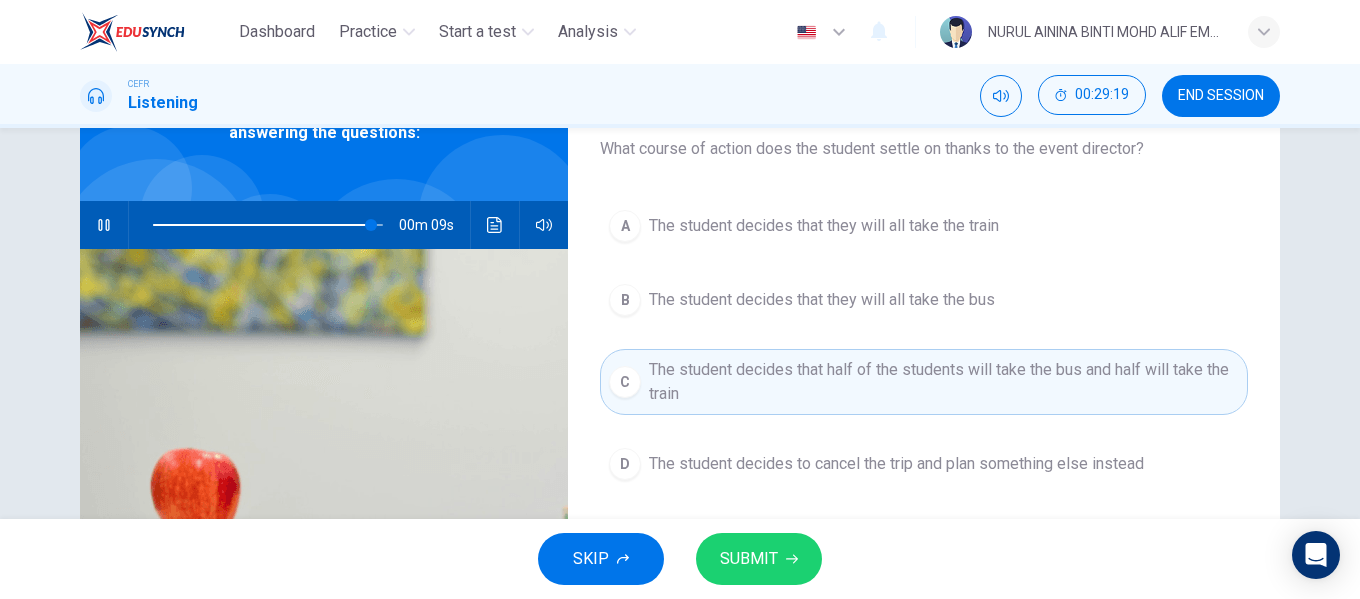 click on "SUBMIT" at bounding box center (759, 559) 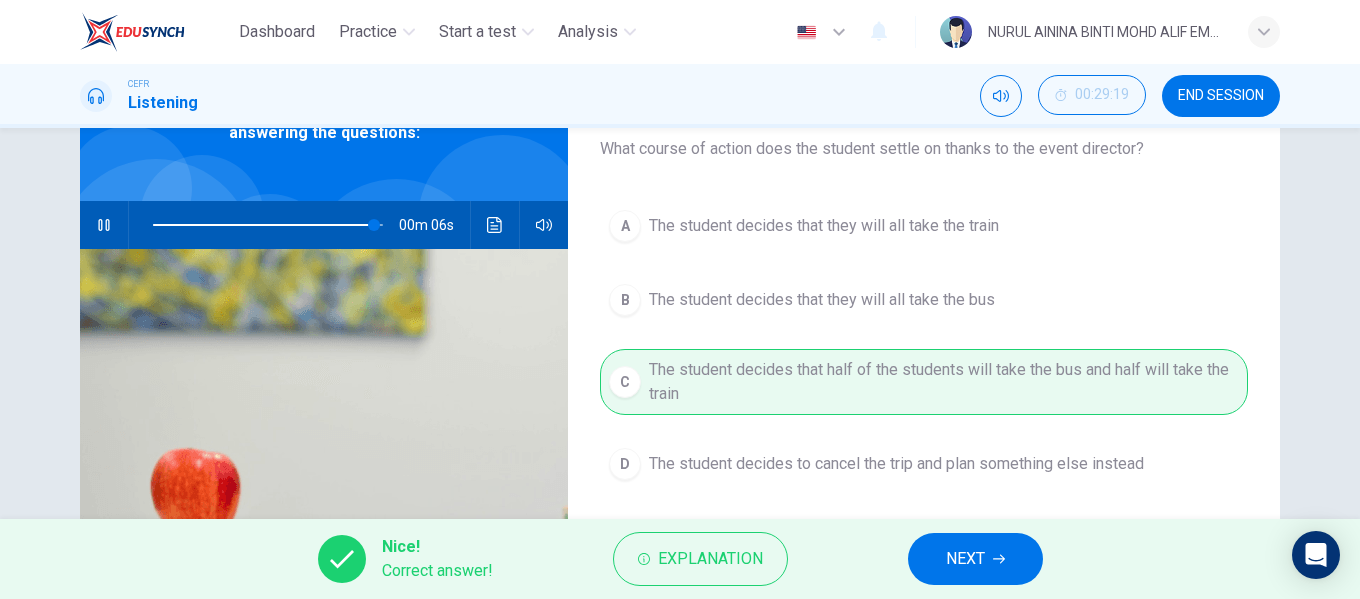click on "NEXT" at bounding box center (965, 559) 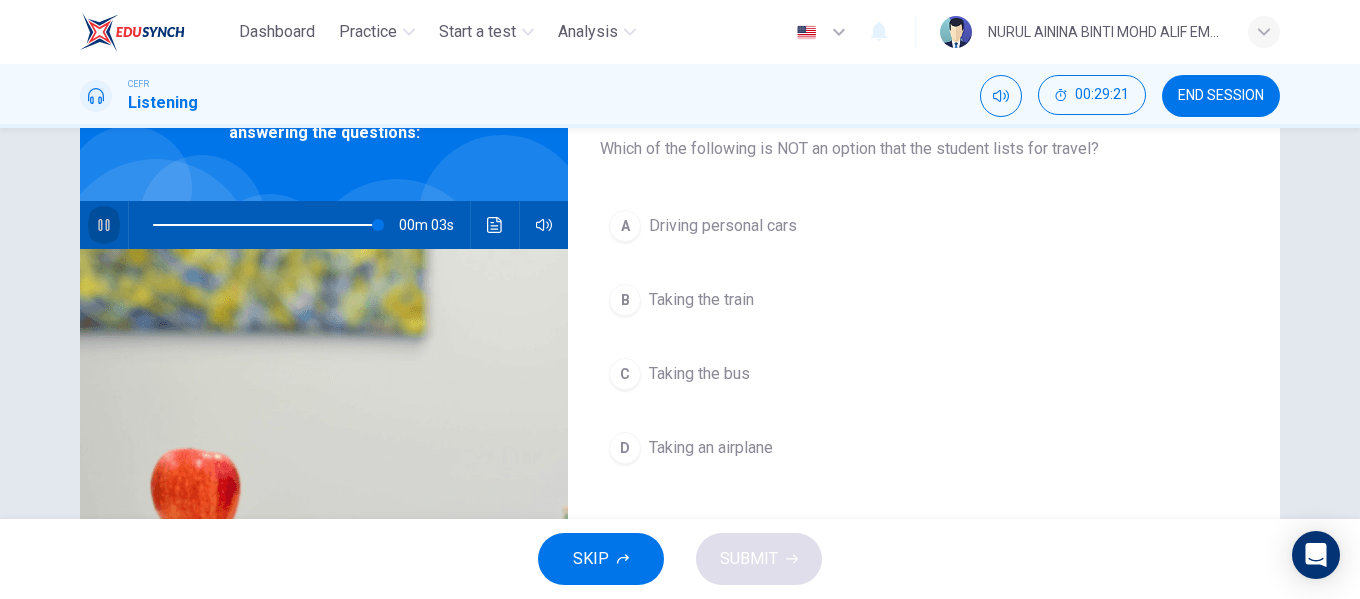 click at bounding box center (103, 225) 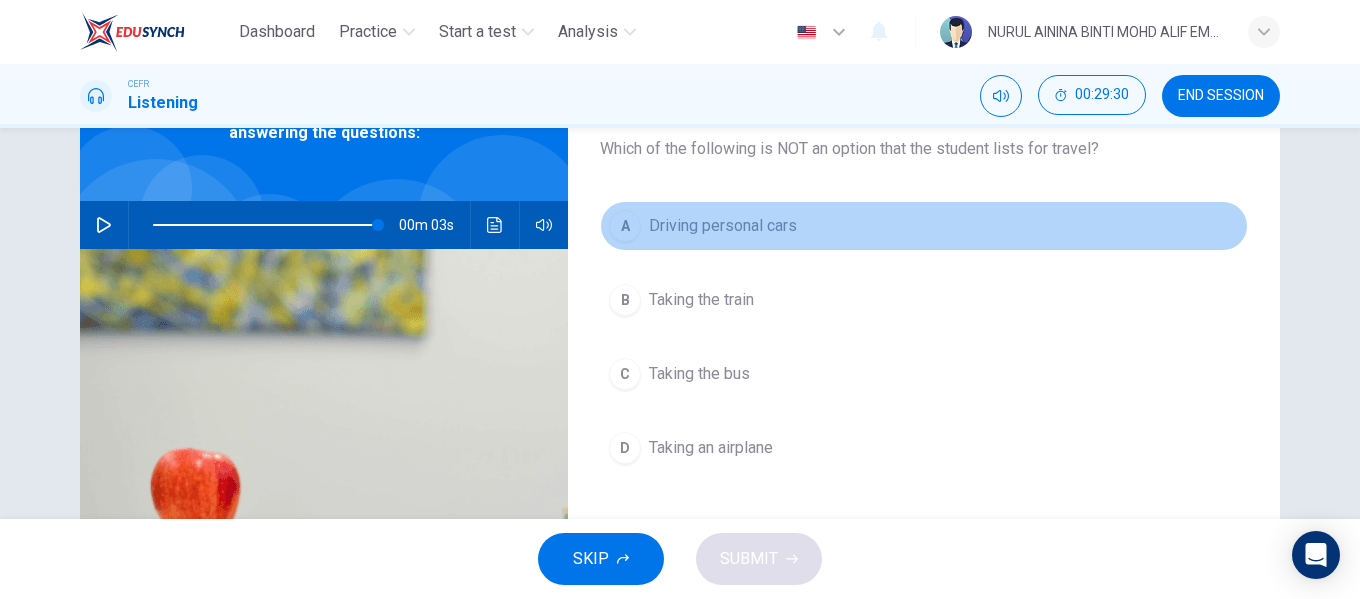 click on "A Driving personal cars" at bounding box center (924, 226) 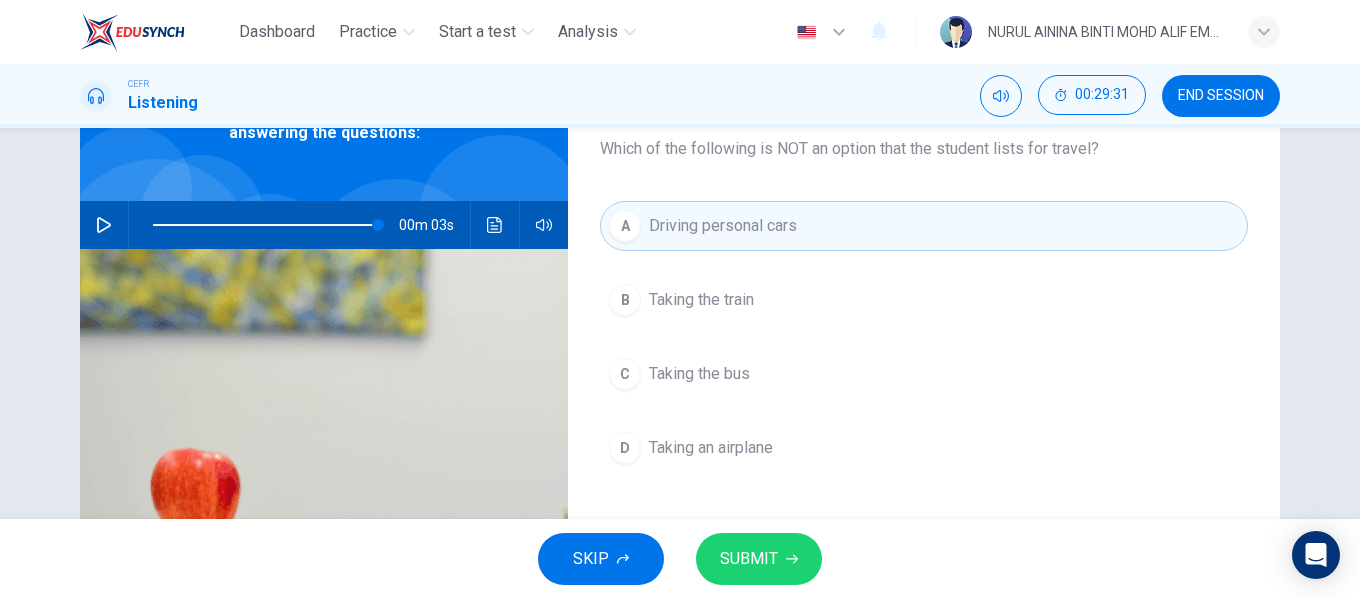 click on "SUBMIT" at bounding box center (749, 559) 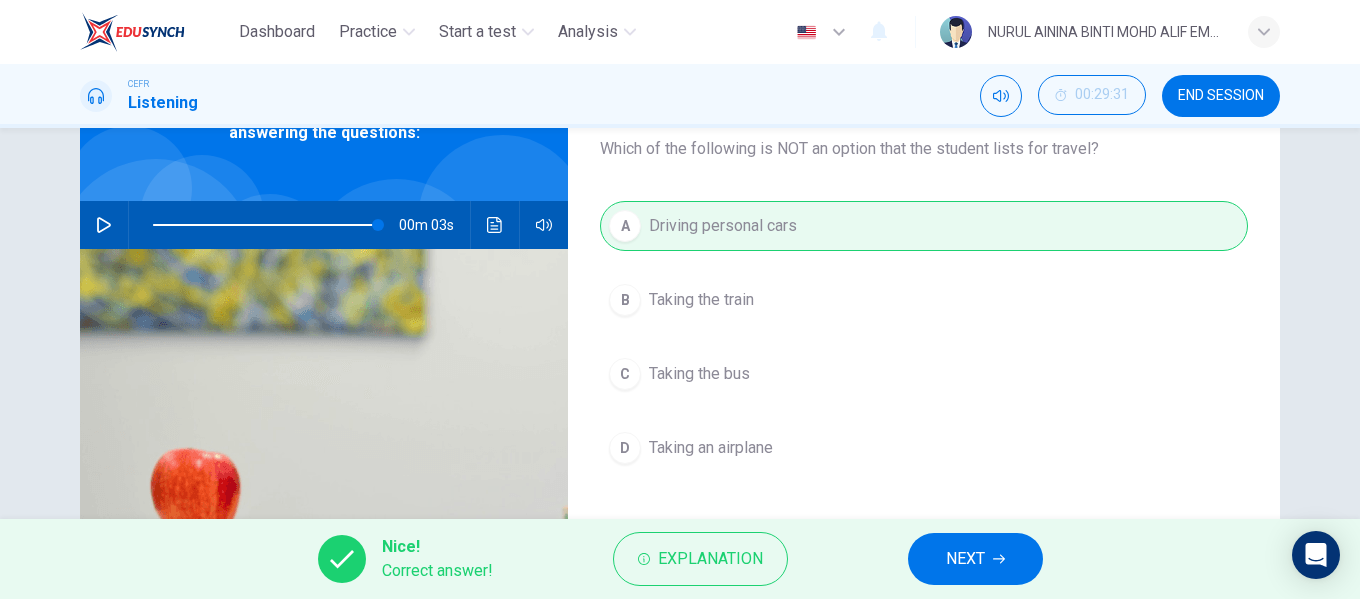 click on "NEXT" at bounding box center [975, 559] 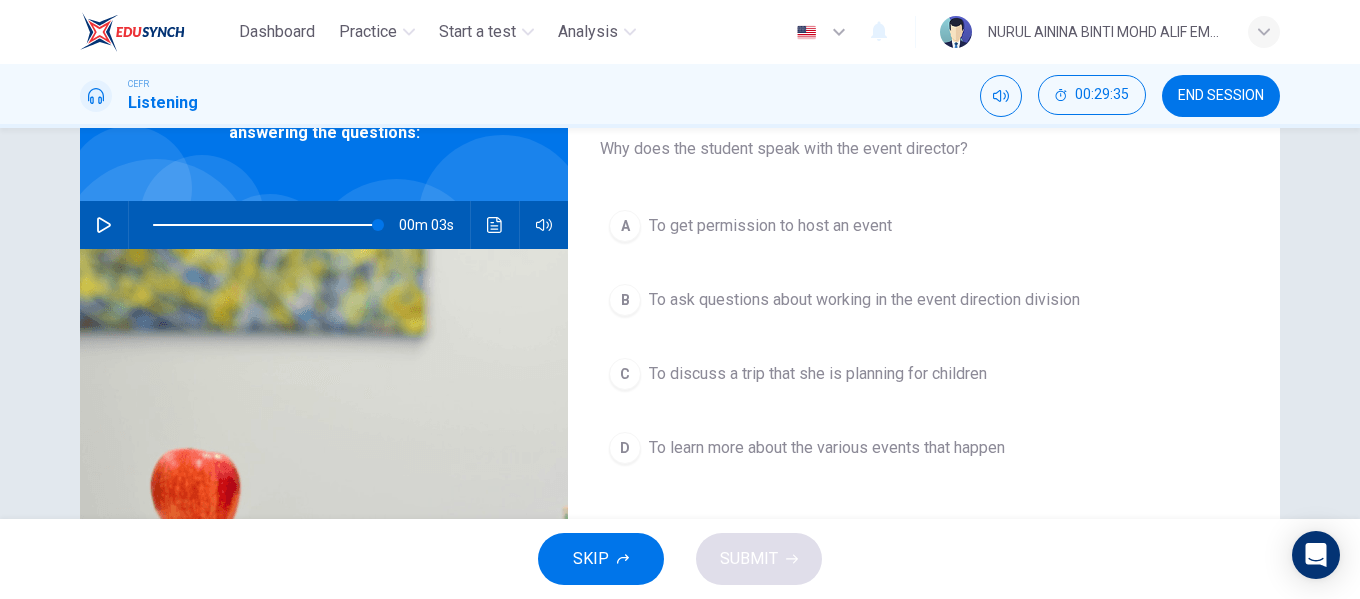 click on "C To discuss a trip that she is planning for children" at bounding box center (924, 374) 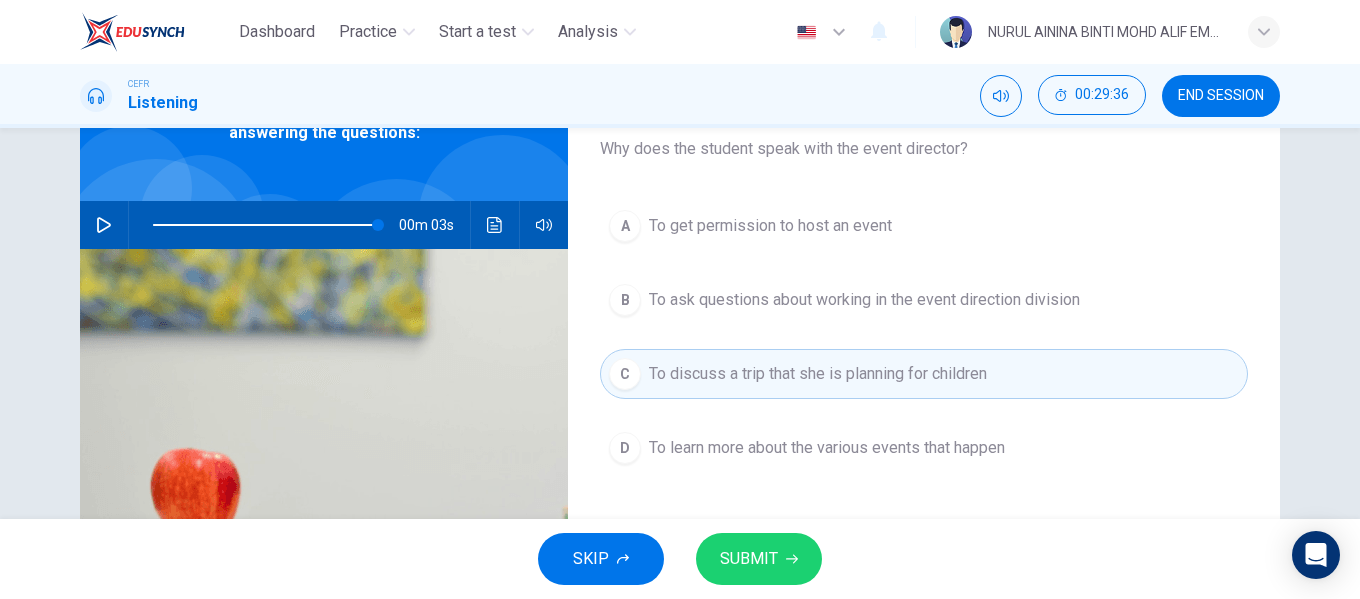 click on "SUBMIT" at bounding box center [759, 559] 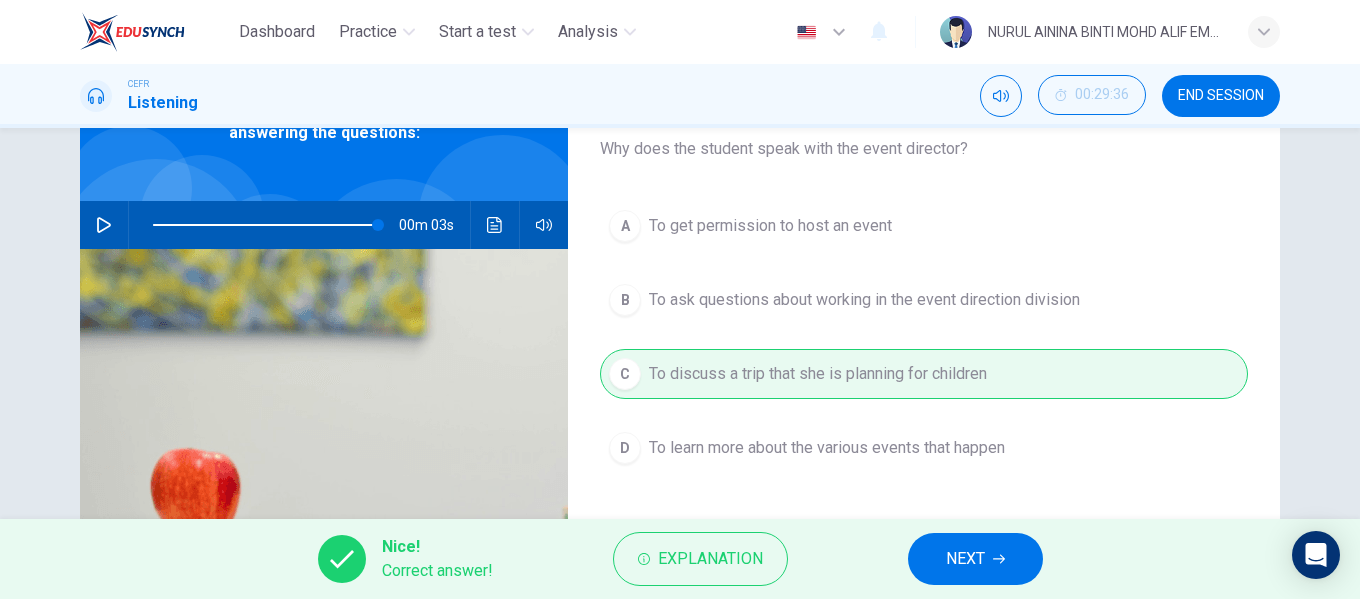 click on "NEXT" at bounding box center [965, 559] 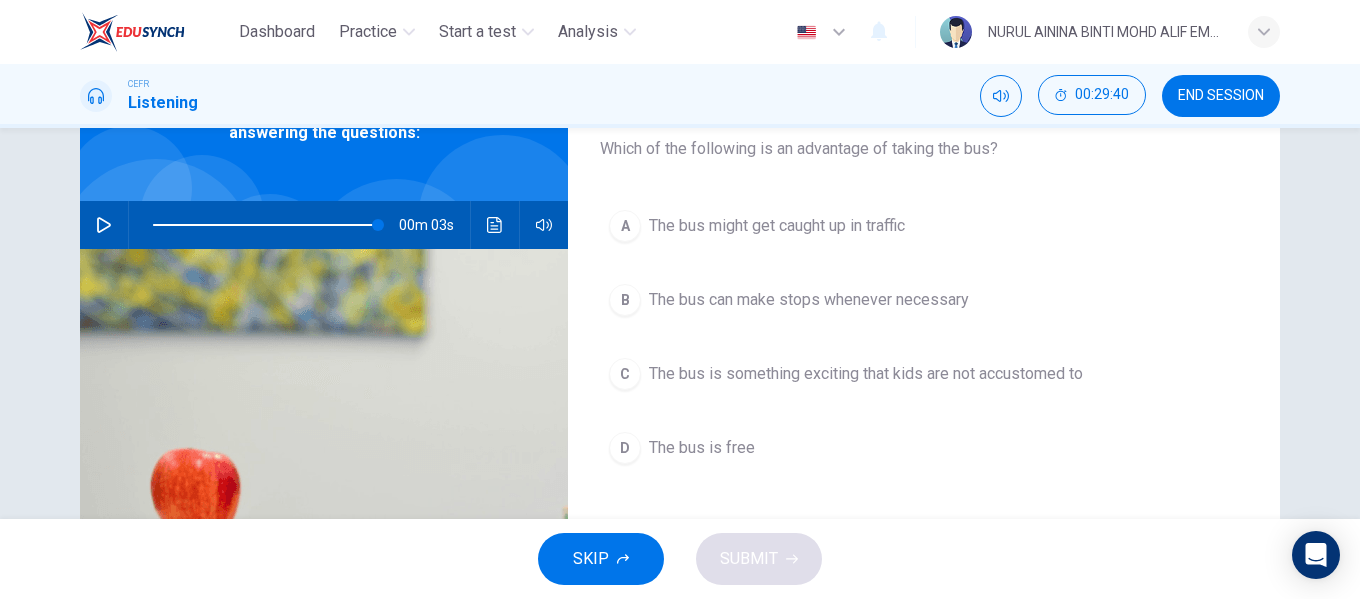click on "B The bus can make stops whenever necessary" at bounding box center [924, 300] 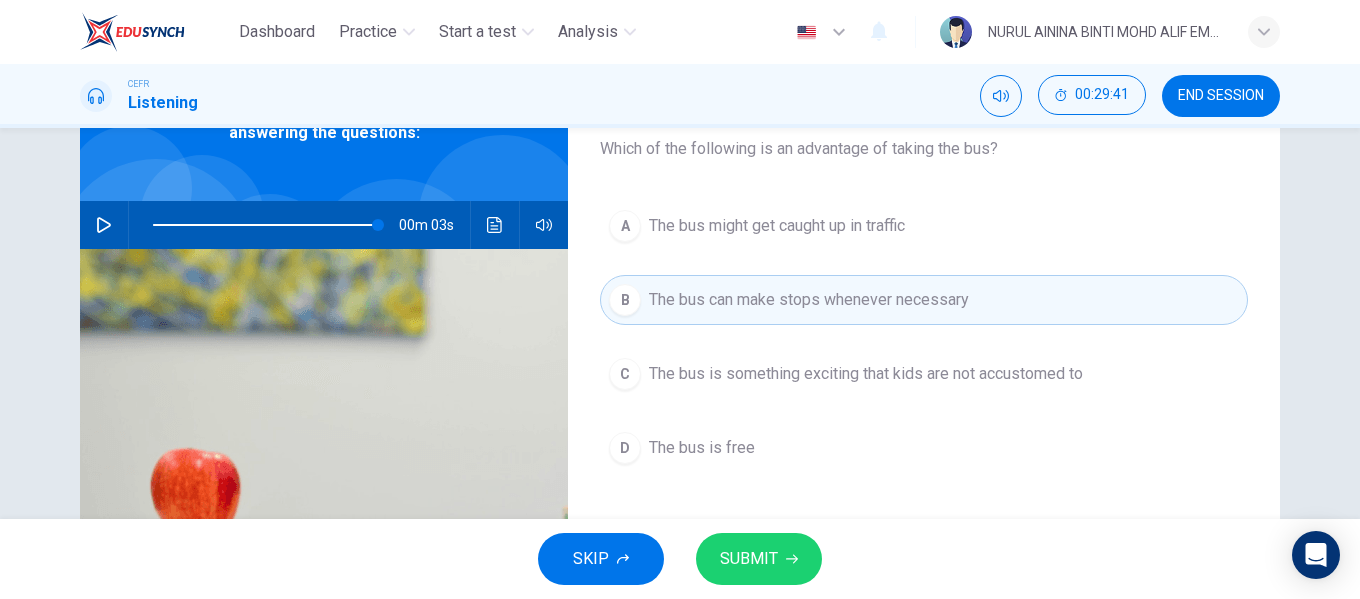 click on "SUBMIT" at bounding box center (749, 559) 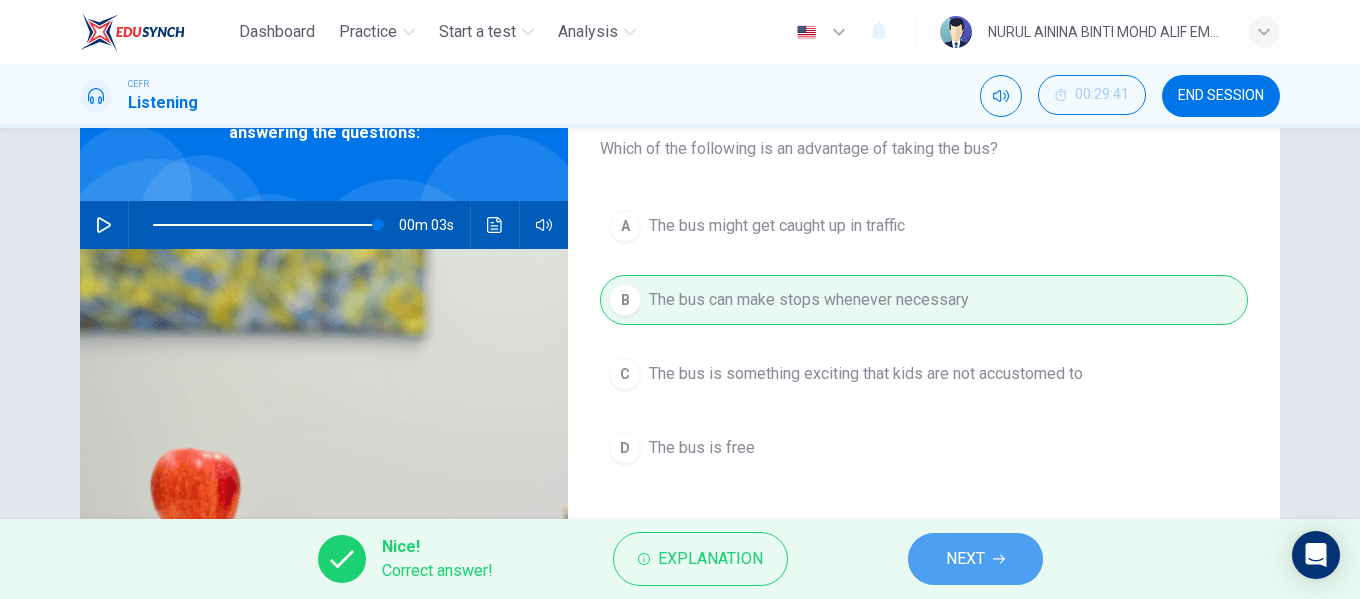 click on "NEXT" at bounding box center [975, 559] 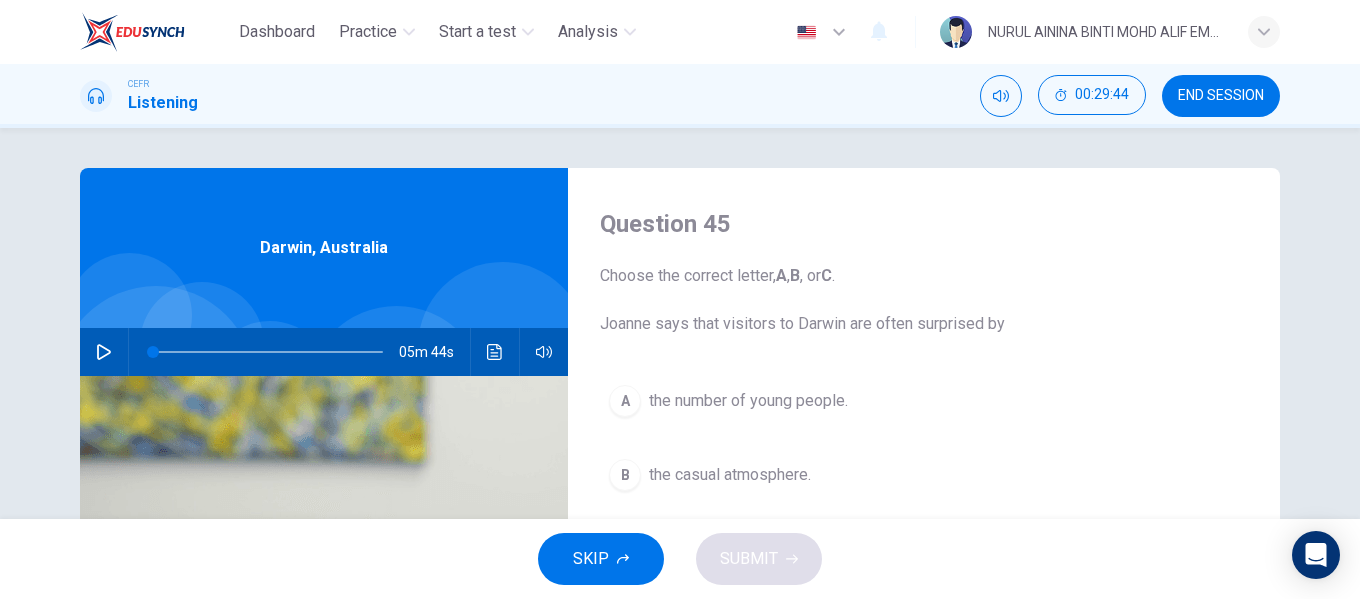 click at bounding box center (104, 352) 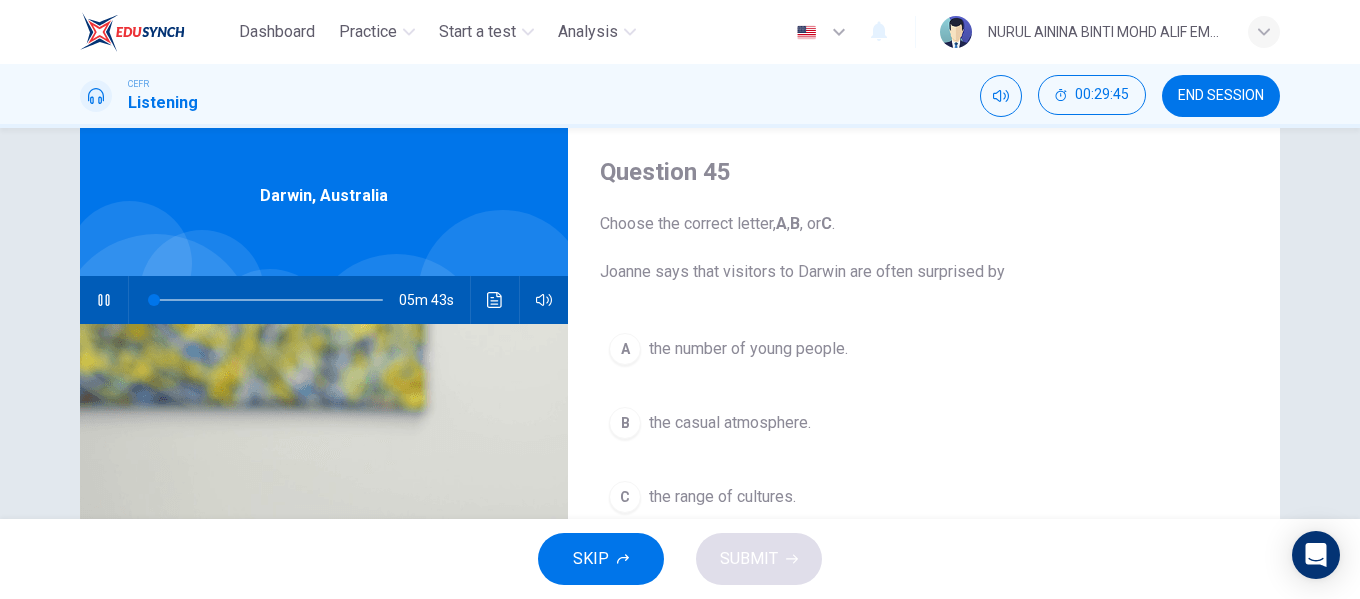 scroll, scrollTop: 100, scrollLeft: 0, axis: vertical 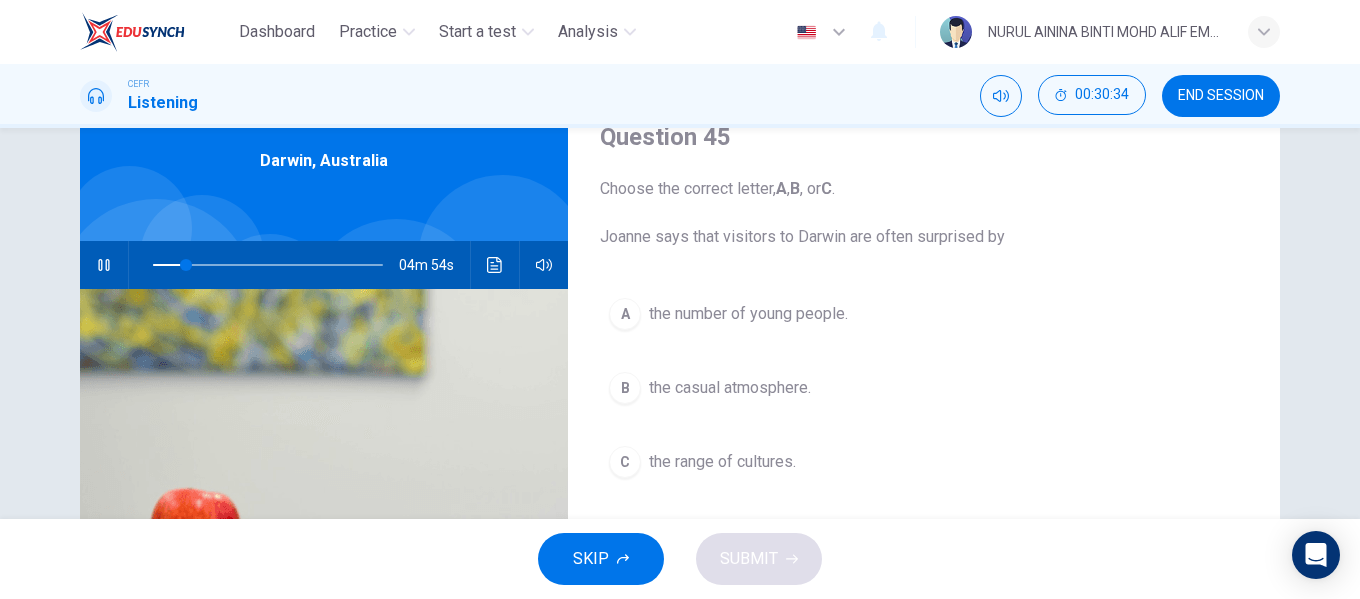 drag, startPoint x: 797, startPoint y: 235, endPoint x: 833, endPoint y: 246, distance: 37.64306 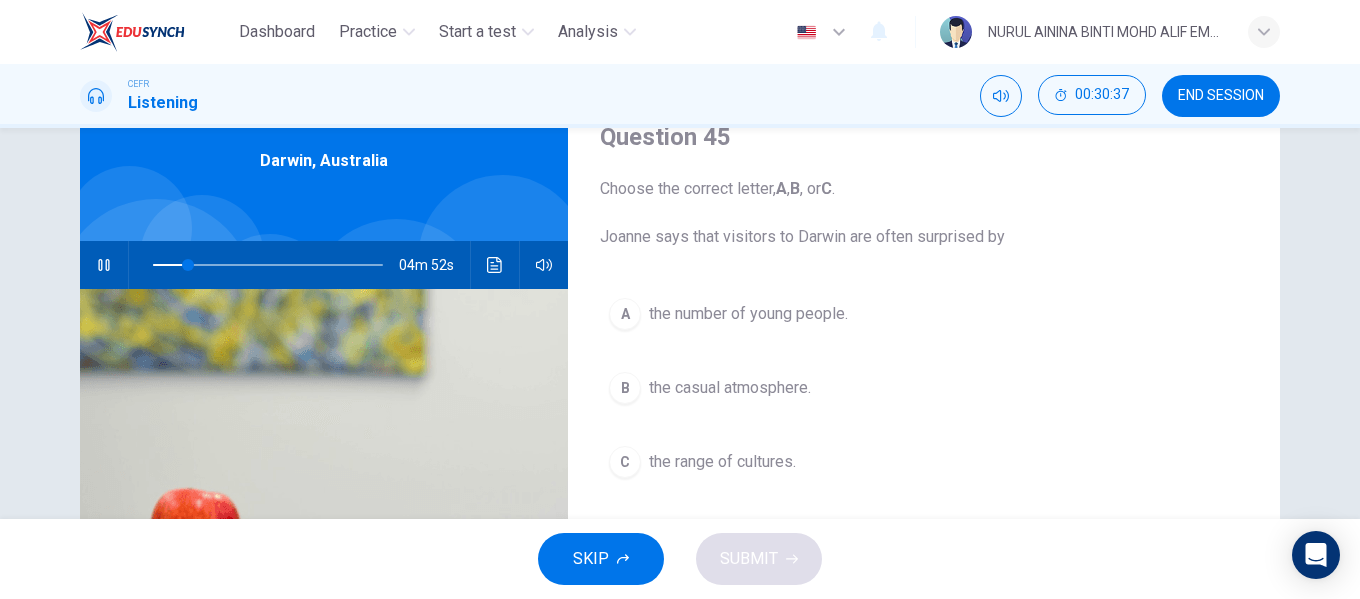 click on "the range of cultures." at bounding box center (748, 314) 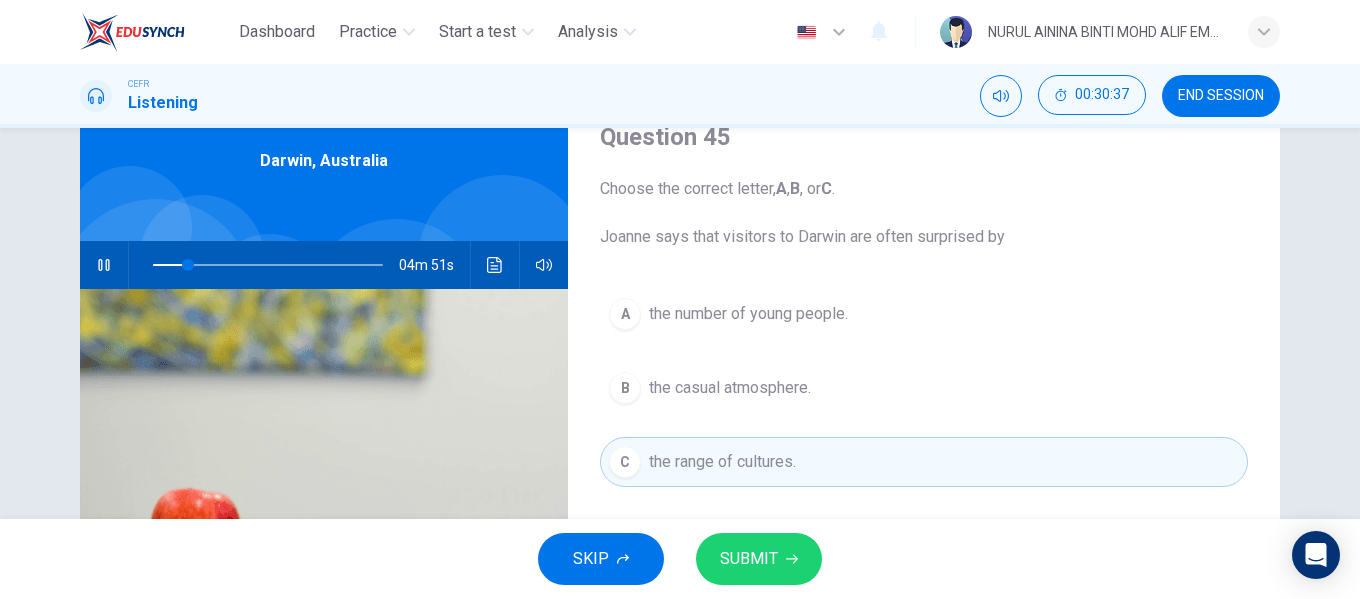 click at bounding box center [792, 559] 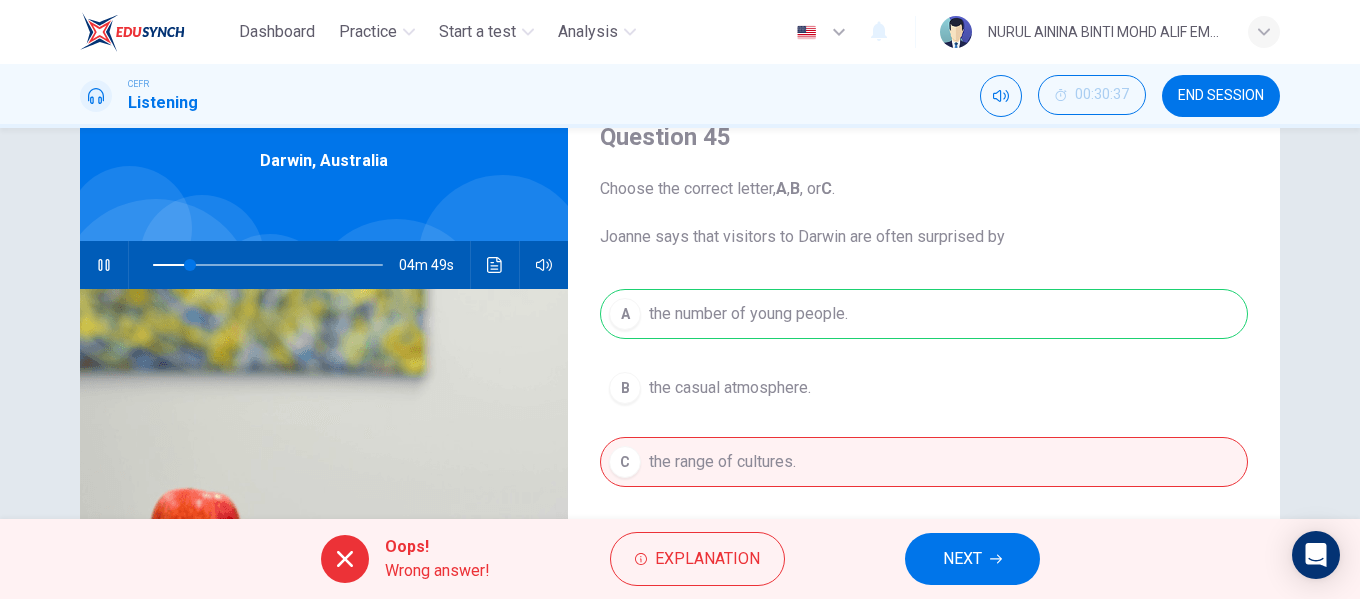 click on "NEXT" at bounding box center (972, 559) 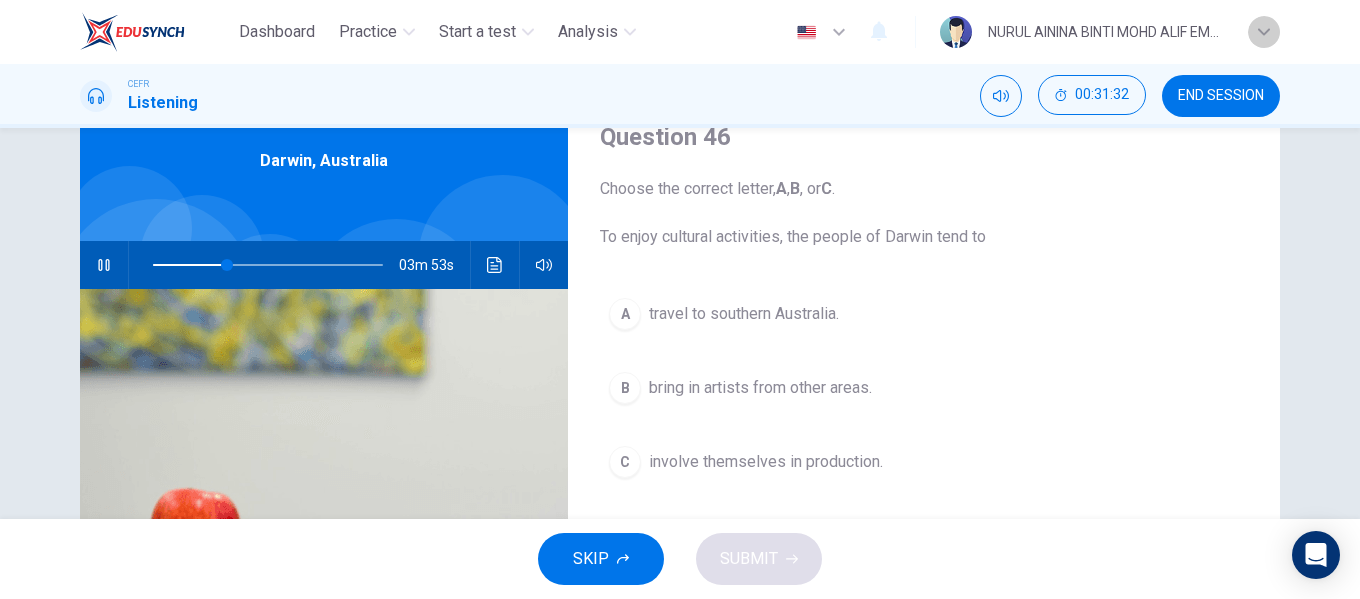click at bounding box center (1264, 32) 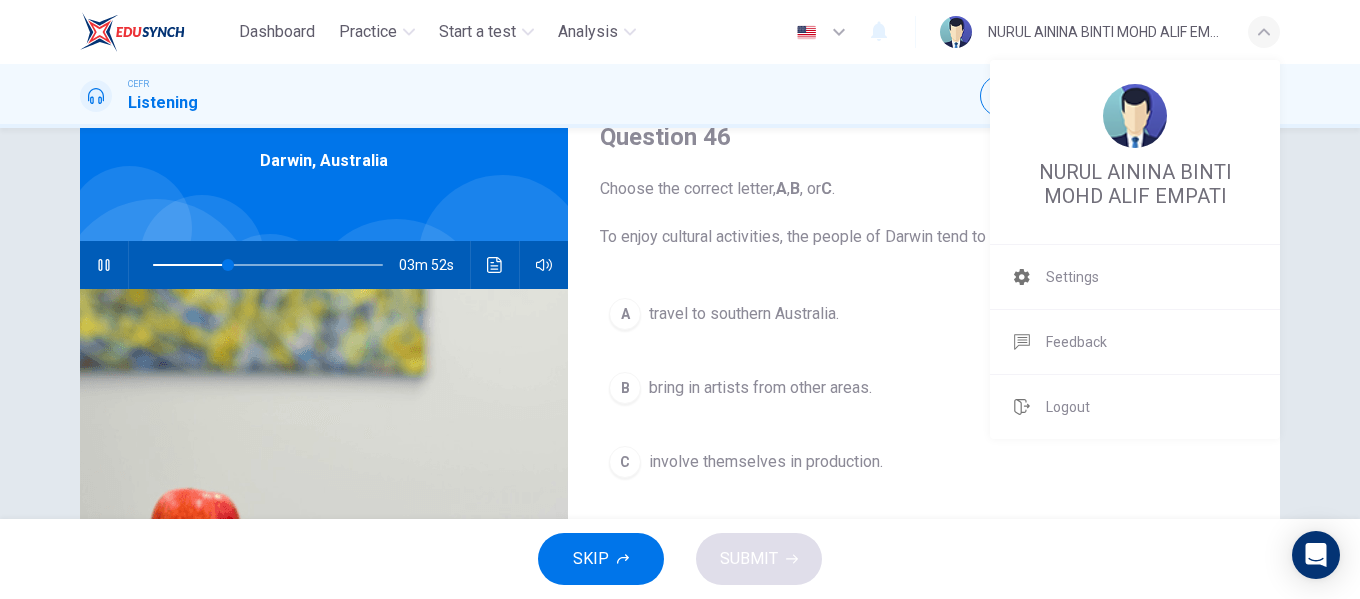 click at bounding box center [680, 299] 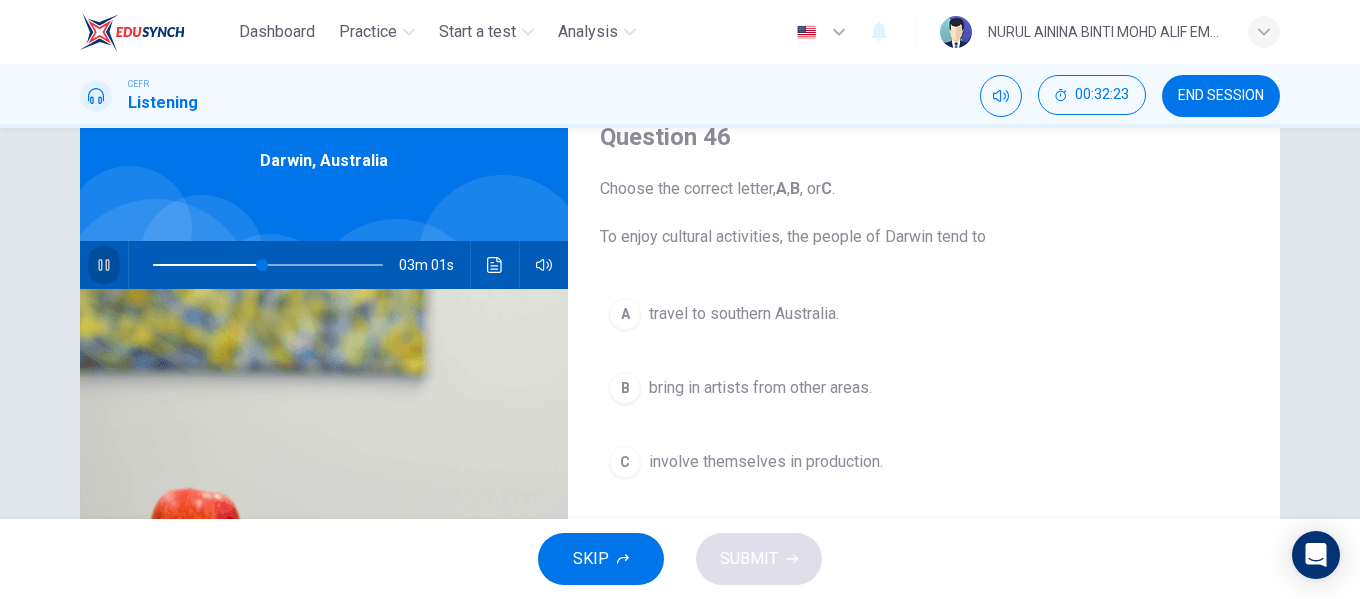 click at bounding box center [103, 265] 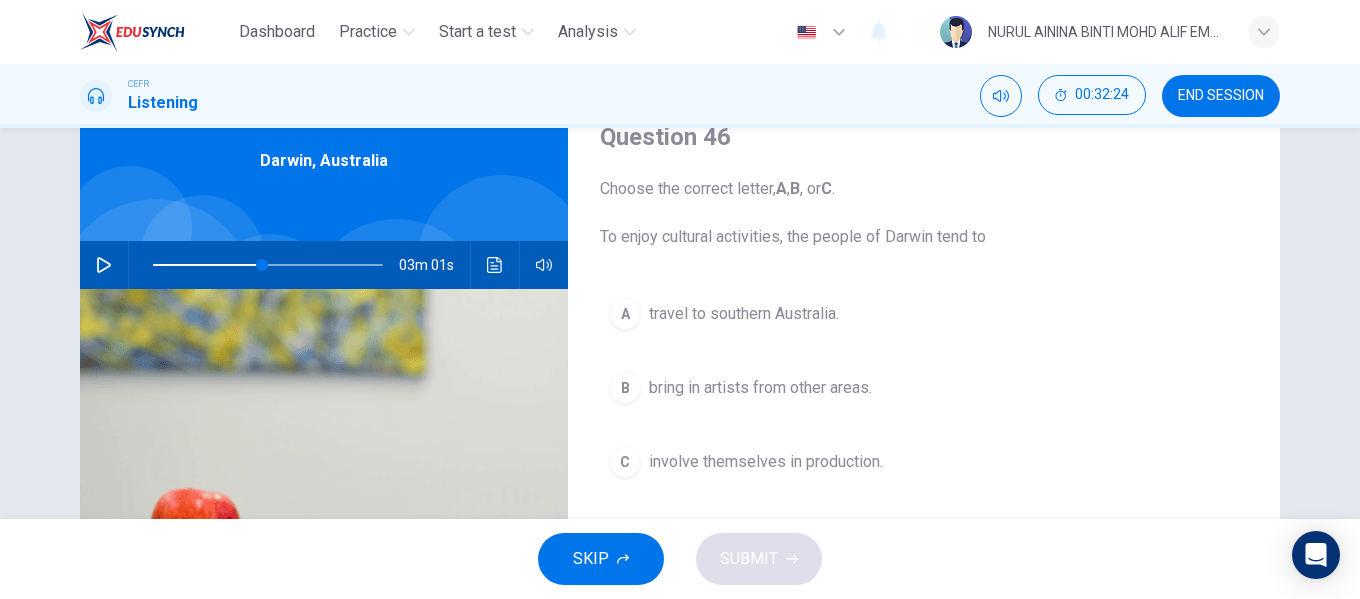 click on "travel to southern Australia." at bounding box center (744, 314) 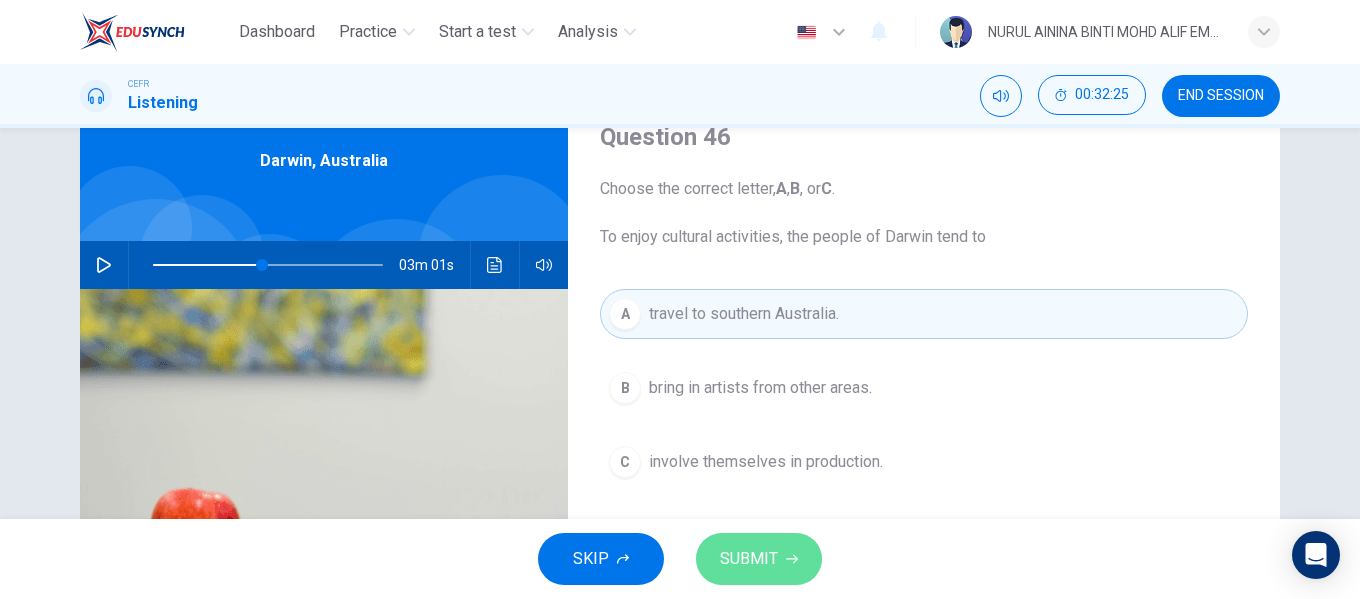 click on "SUBMIT" at bounding box center (759, 559) 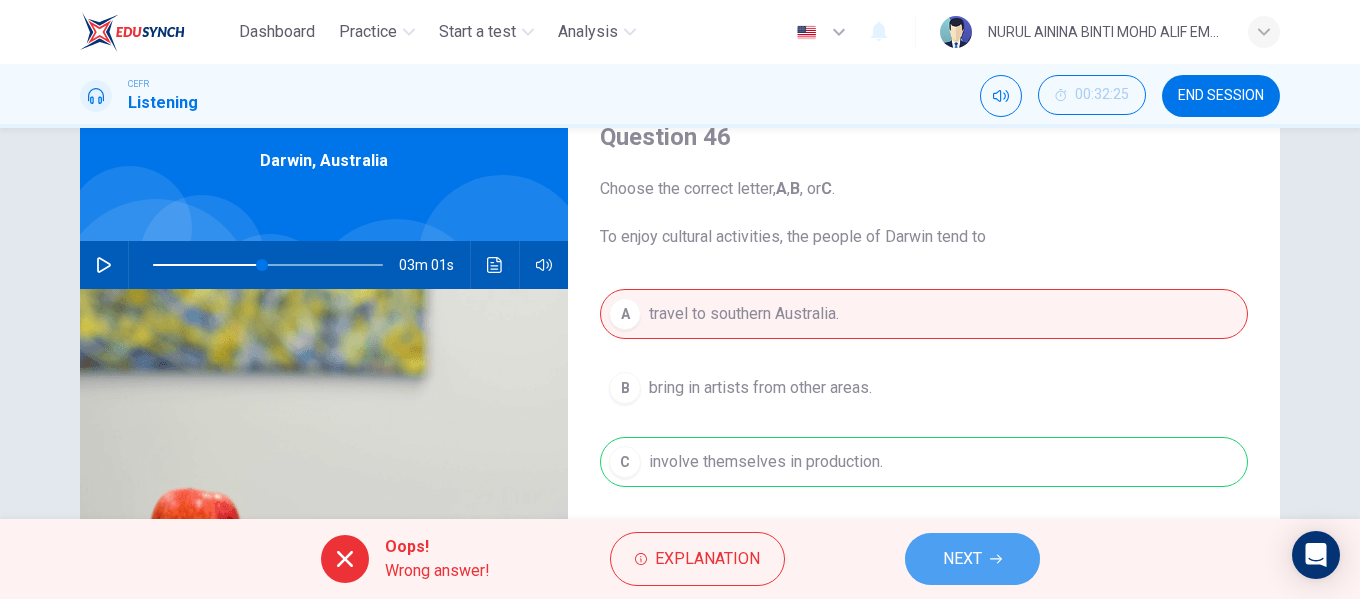 click on "NEXT" at bounding box center [972, 559] 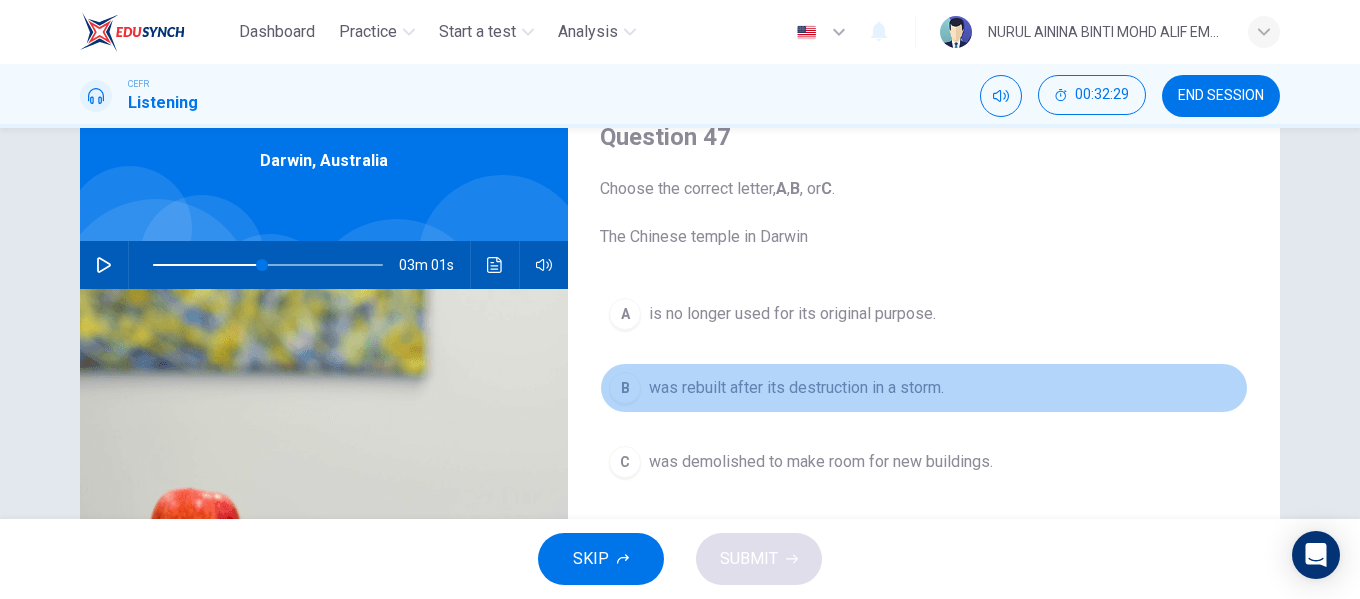 click on "B was rebuilt after its destruction in a storm." at bounding box center [924, 388] 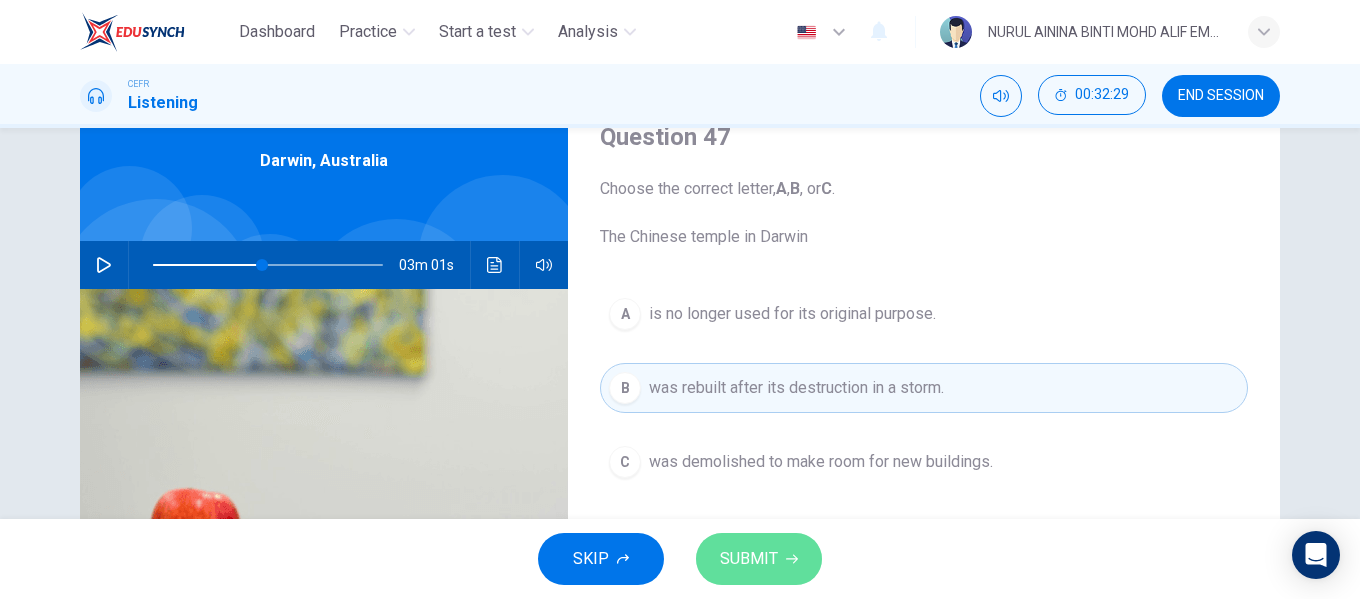 click on "SUBMIT" at bounding box center (759, 559) 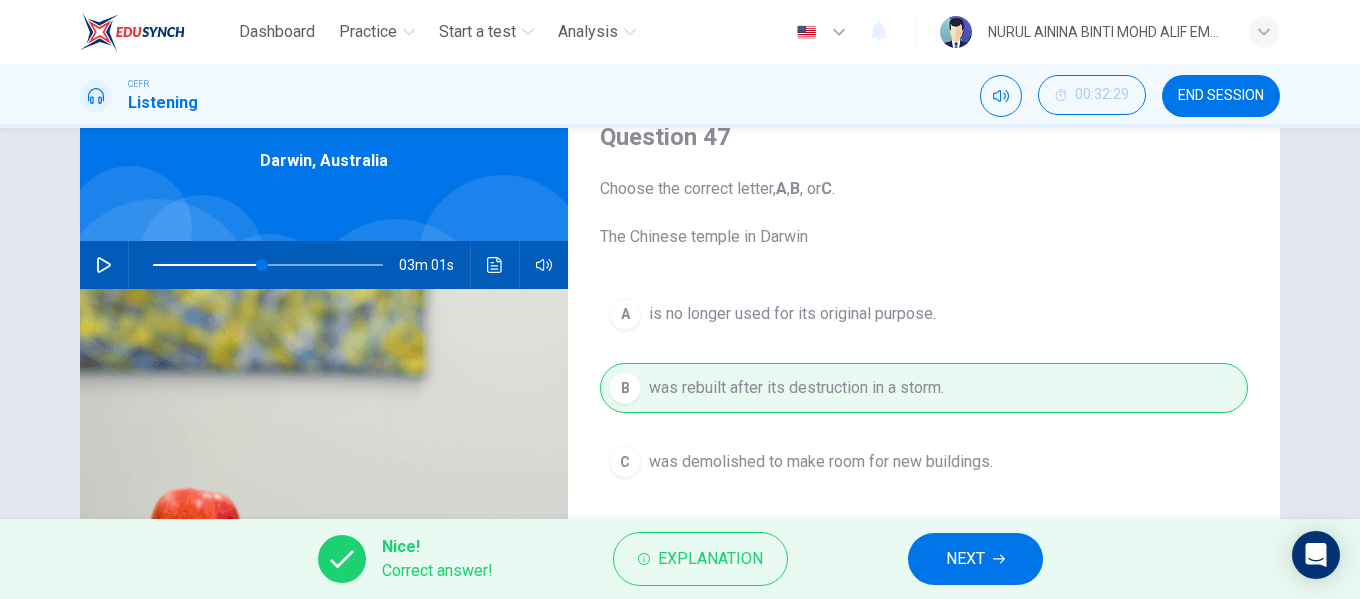 click at bounding box center [104, 265] 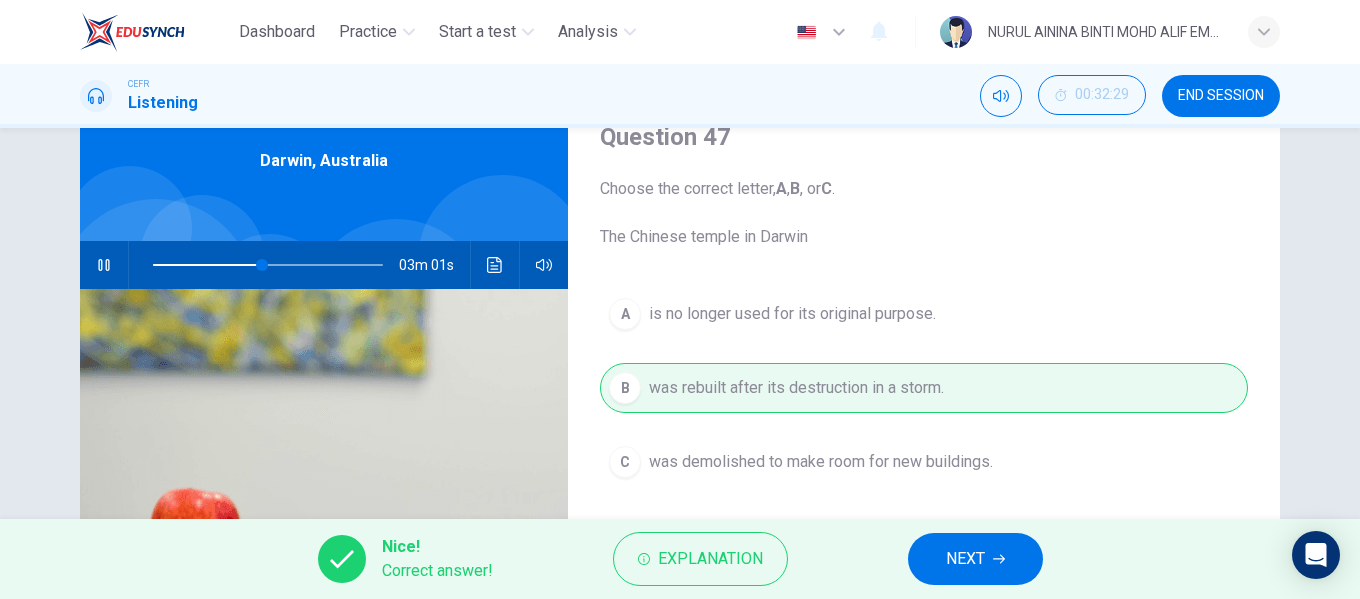 click on "NEXT" at bounding box center [965, 559] 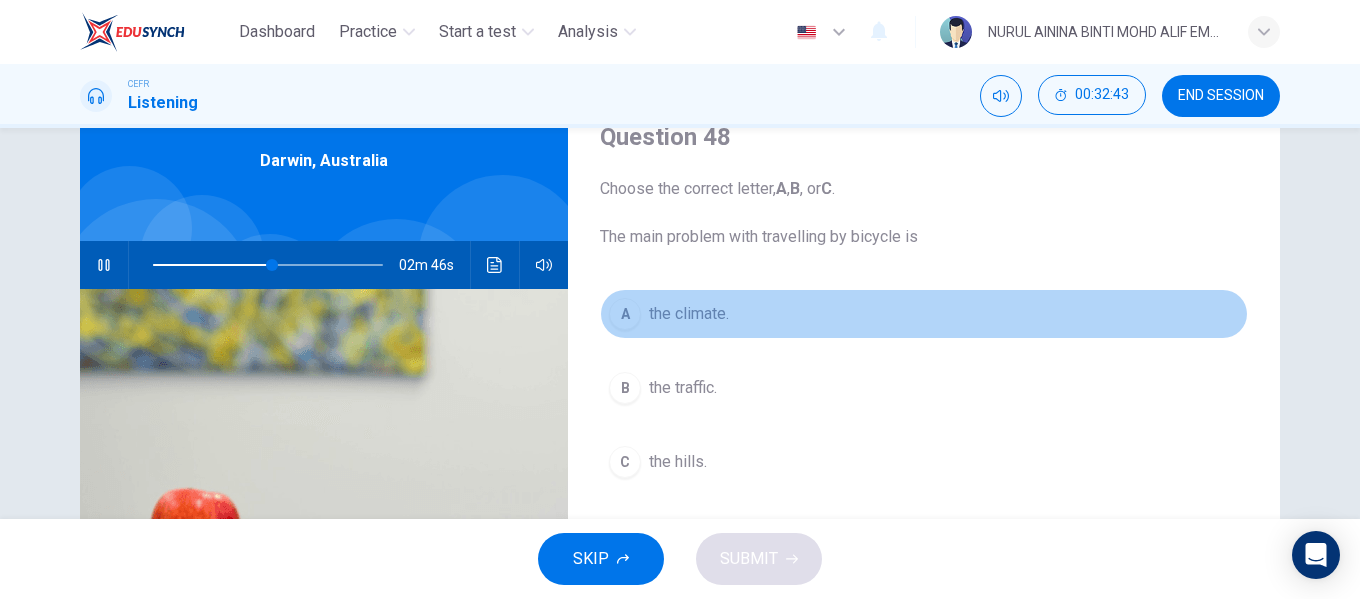click on "the climate." at bounding box center [689, 314] 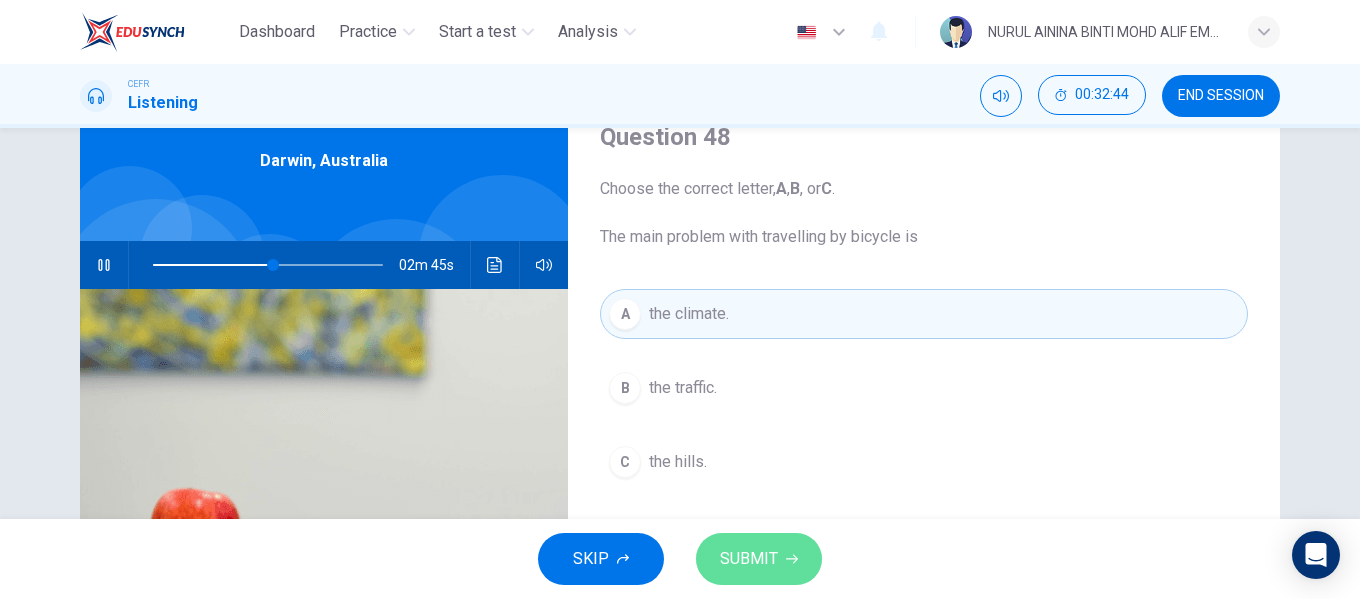 click on "SUBMIT" at bounding box center [749, 559] 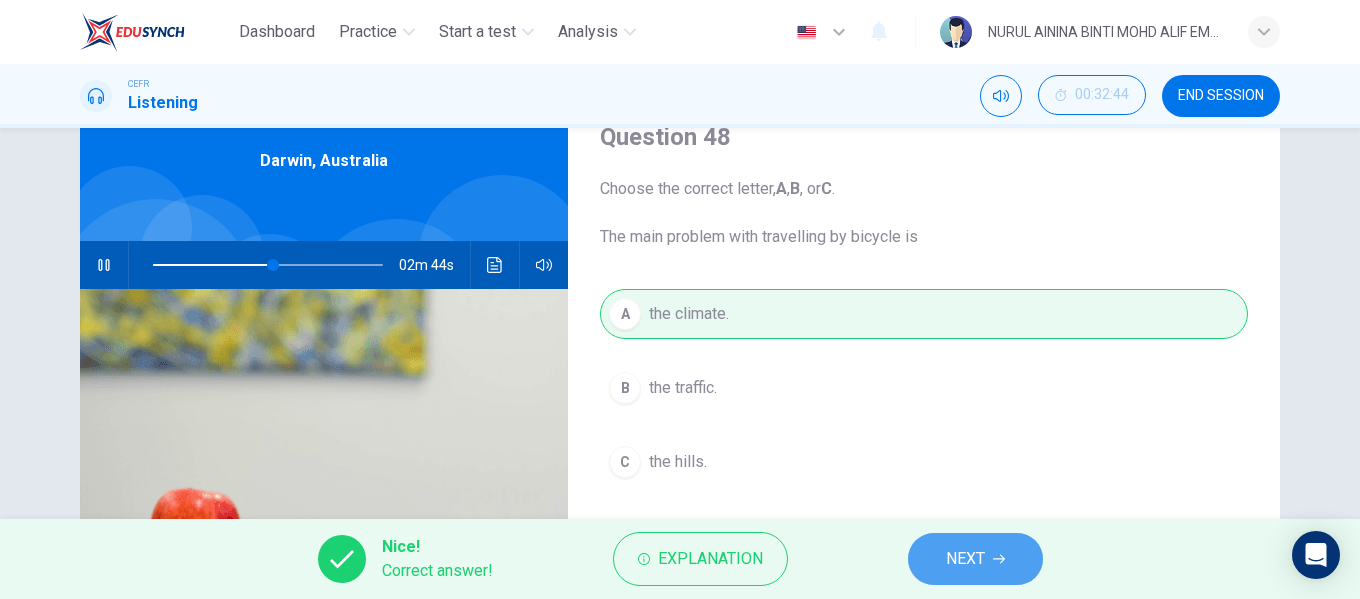 click on "NEXT" at bounding box center [965, 559] 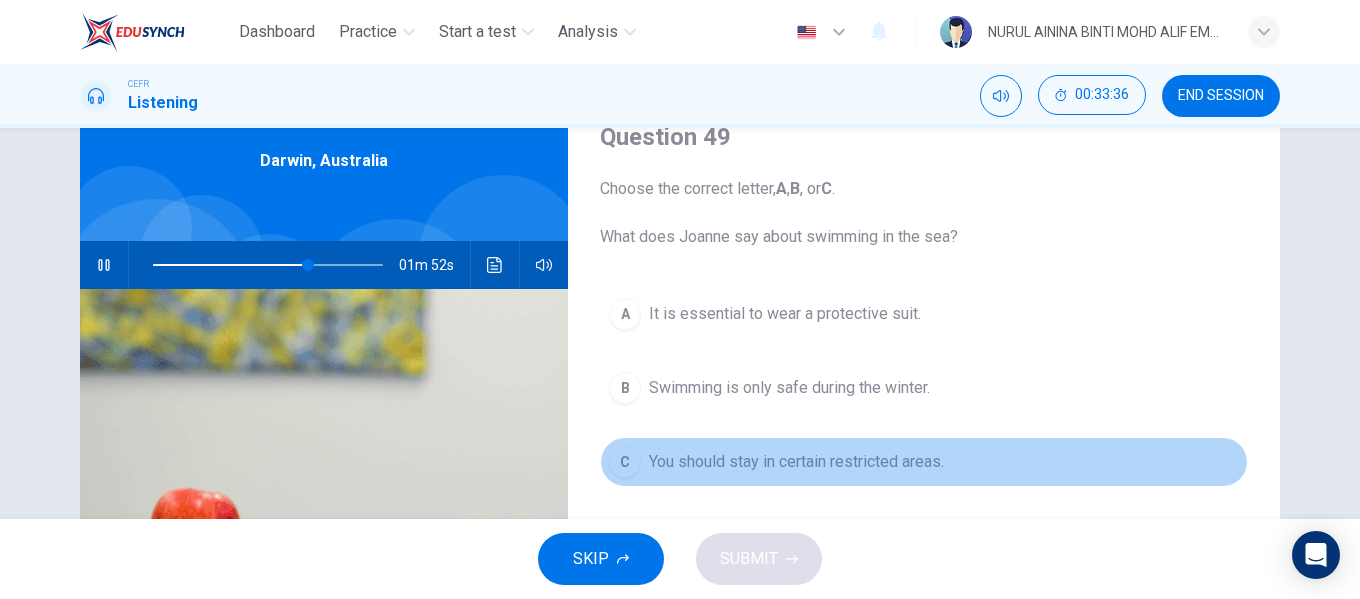 click on "You should stay in certain restricted areas." at bounding box center [785, 314] 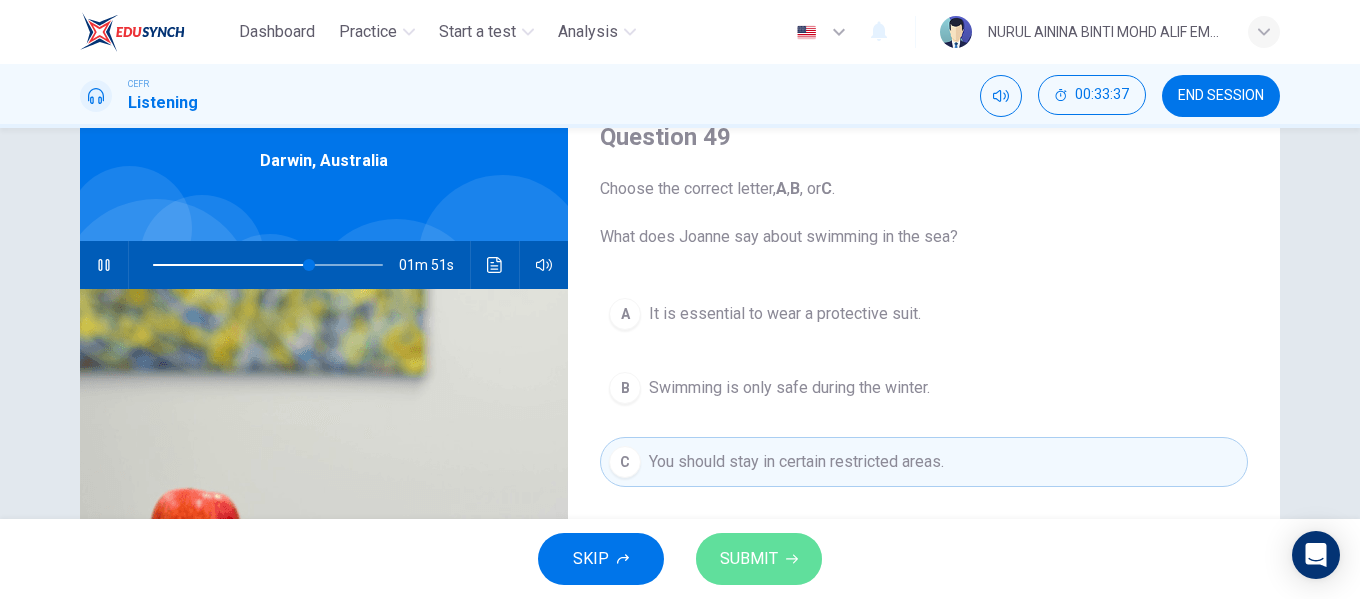 click on "SUBMIT" at bounding box center (749, 559) 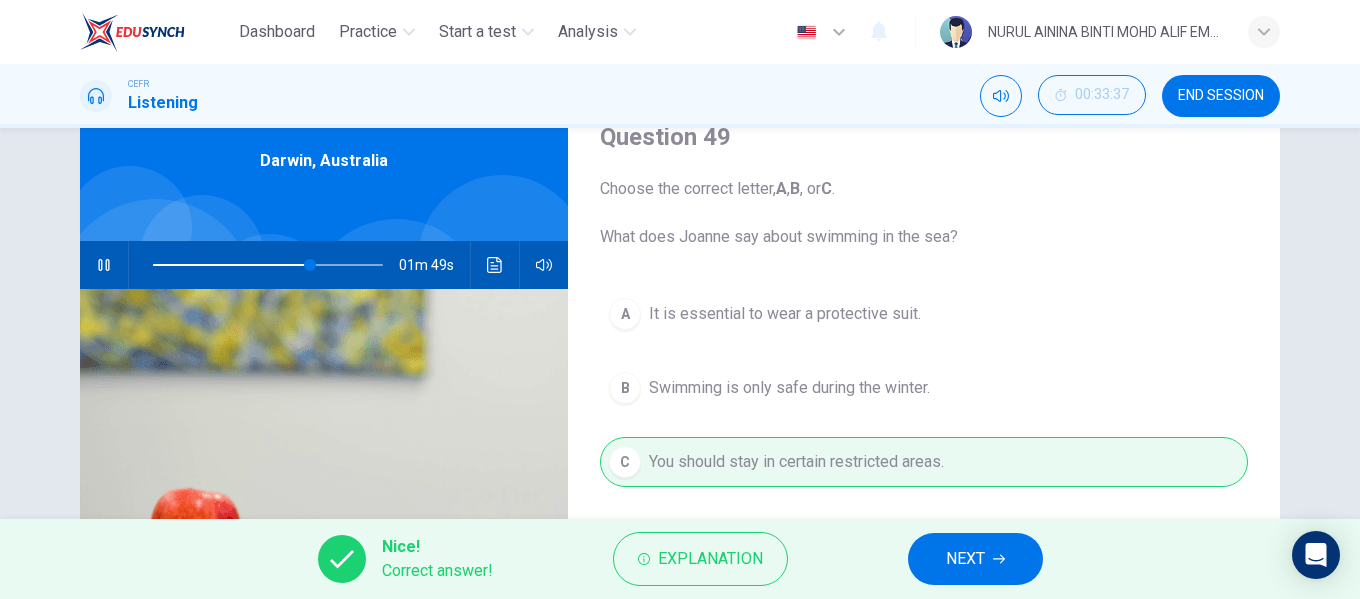 click on "NEXT" at bounding box center (965, 559) 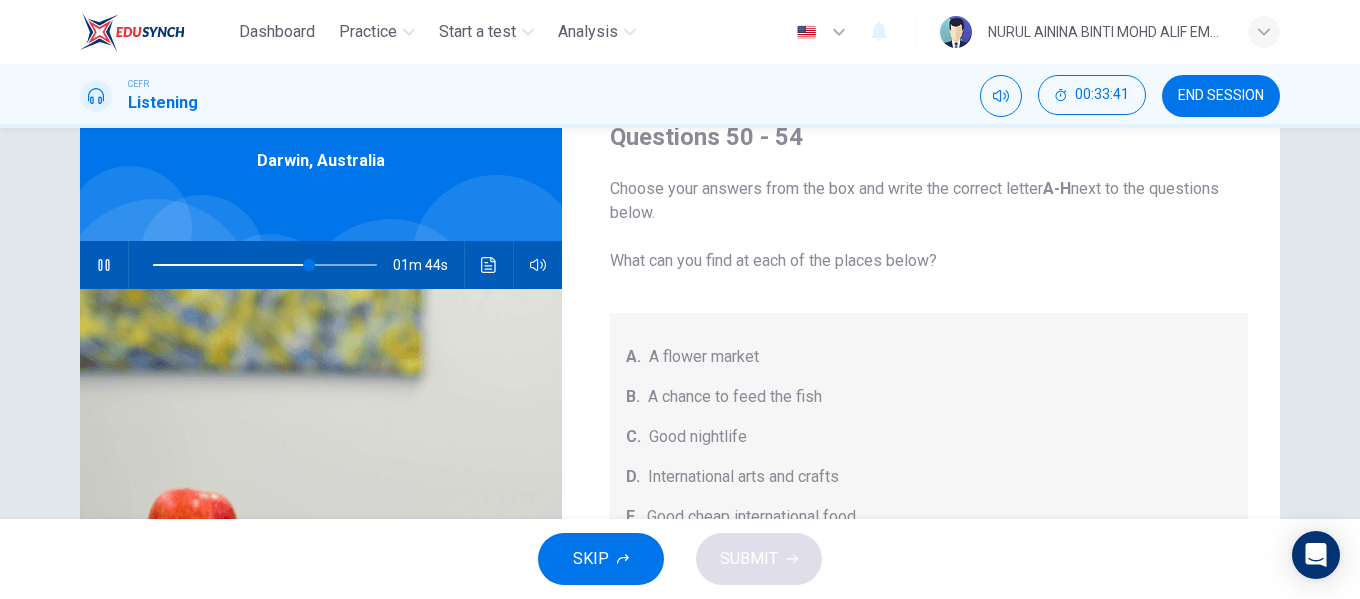 click at bounding box center (103, 265) 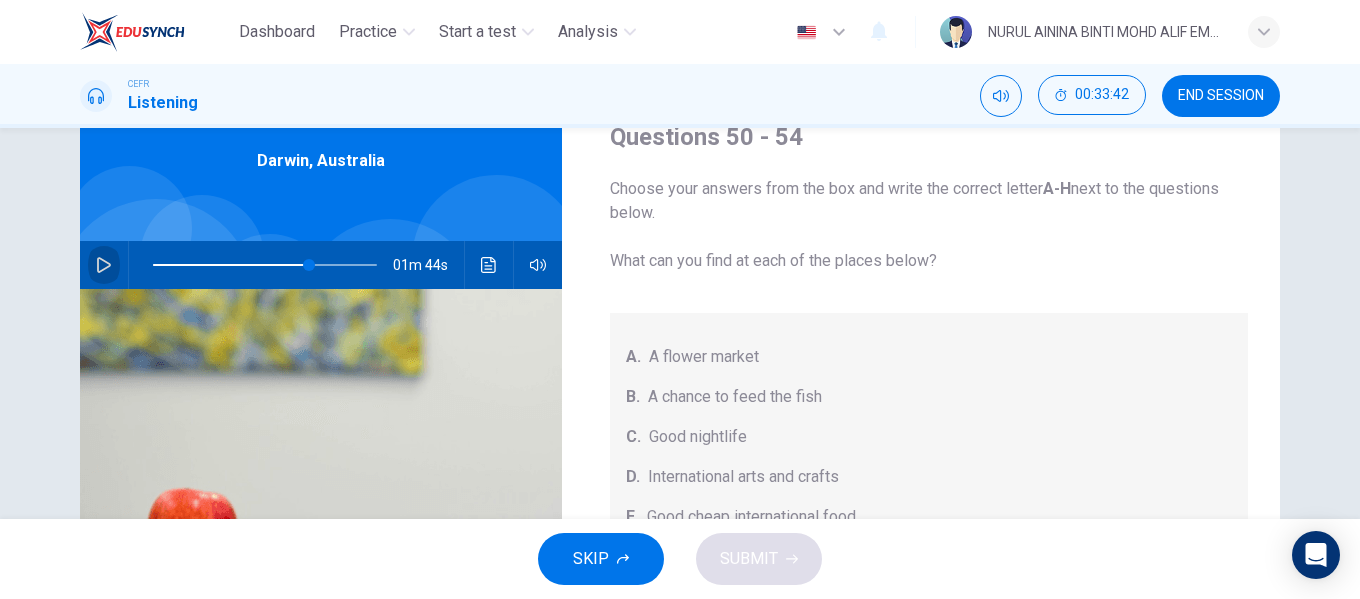 click at bounding box center (104, 265) 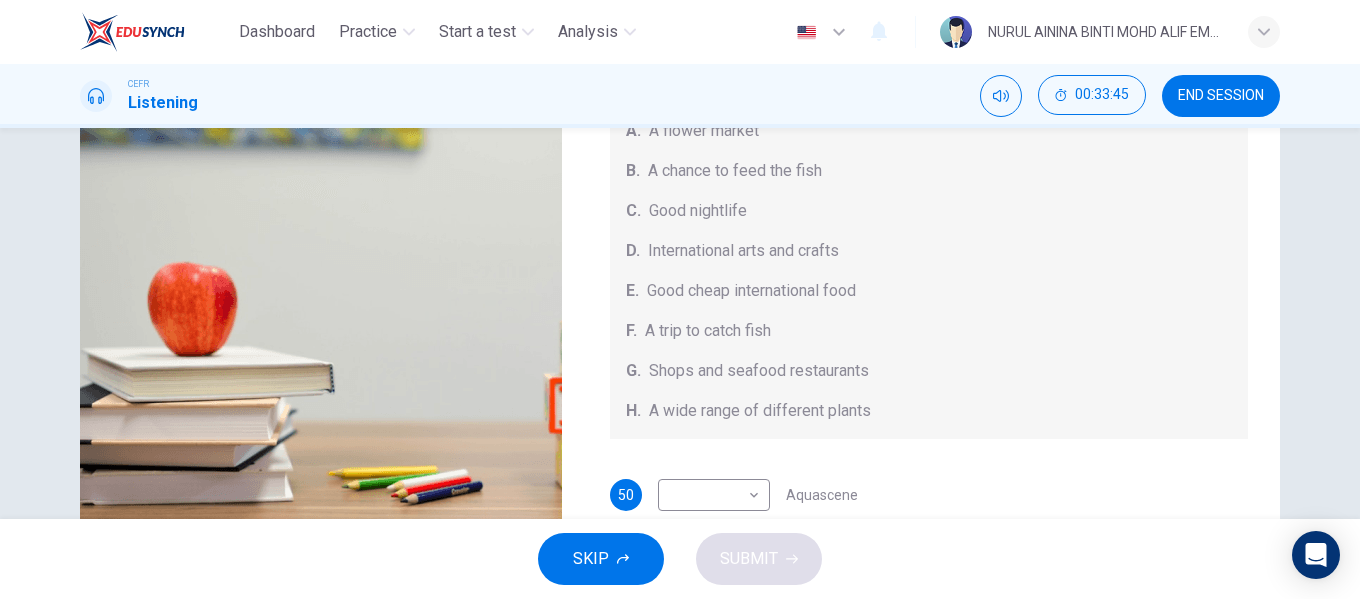 scroll, scrollTop: 262, scrollLeft: 0, axis: vertical 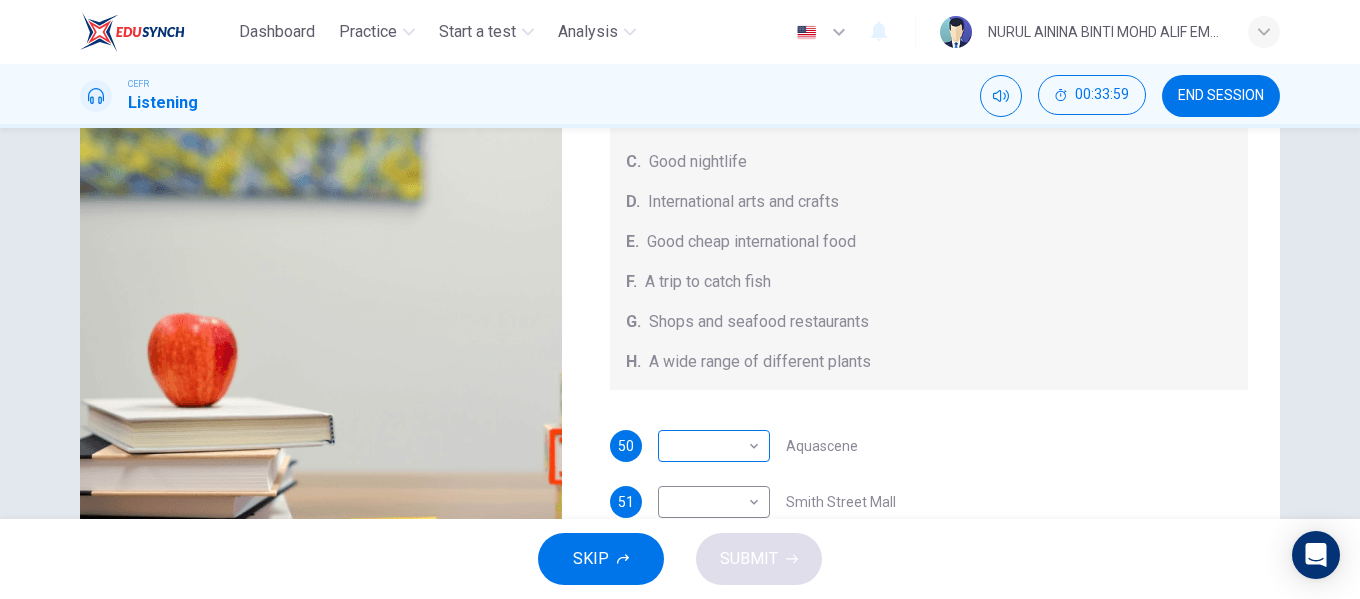 click on "Dashboard Practice Start a test Analysis English en ​ NURUL AININA BINTI MOHD ALIF EMPATI CEFR Listening 00:33:59 END SESSION Questions 50 - 54 Choose your answers from the box and write the correct letter  A-H  next to the questions below.
What can you find at each of the places below? A. A flower market B. A chance to feed the fish C. Good nightlife D. International arts and crafts E. Good cheap international food F. A trip to catch fish G. Shops and seafood restaurants H. A wide range of different plants 50 ​ ​ Aquascene 51 ​ ​ Smith Street Mall 52 ​ ​ Cullen Bay Marina 53 ​ ​ Fannie Bay 54 ​ ​ Mitchell Street Darwin, Australia 01m 27s SKIP SUBMIT EduSynch - Online Language Proficiency Testing
×
Dashboard Practice Start a test Analysis Notifications © Copyright  2025" at bounding box center [680, 299] 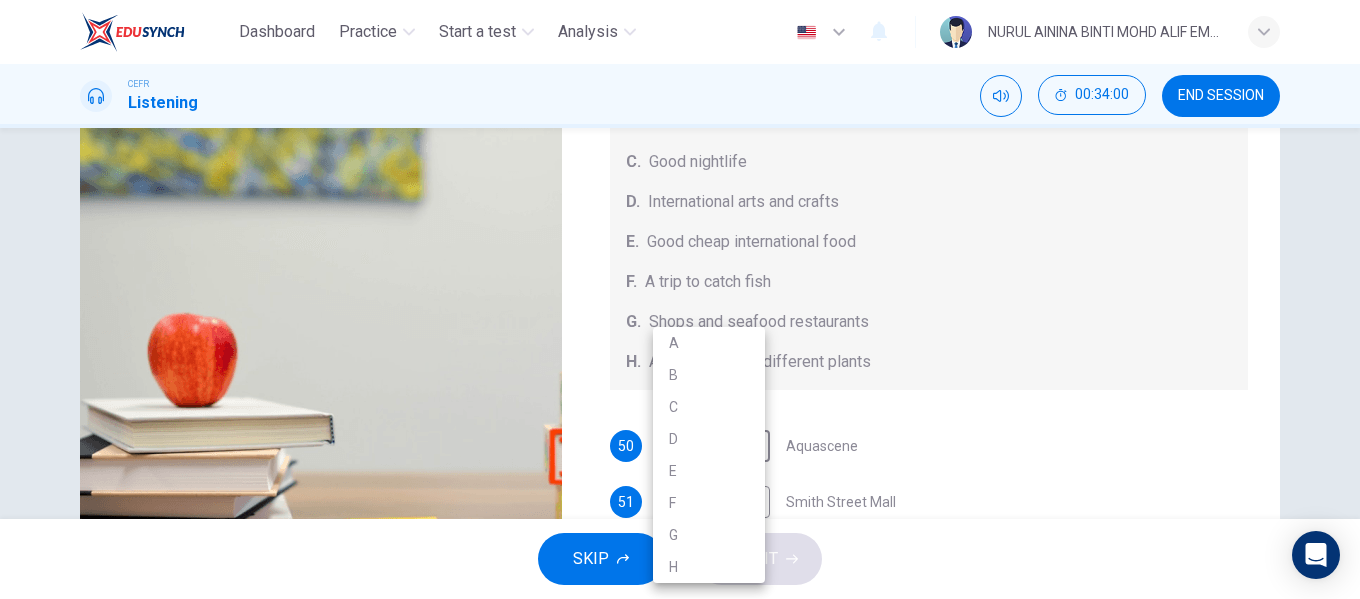 click on "G" at bounding box center (709, 535) 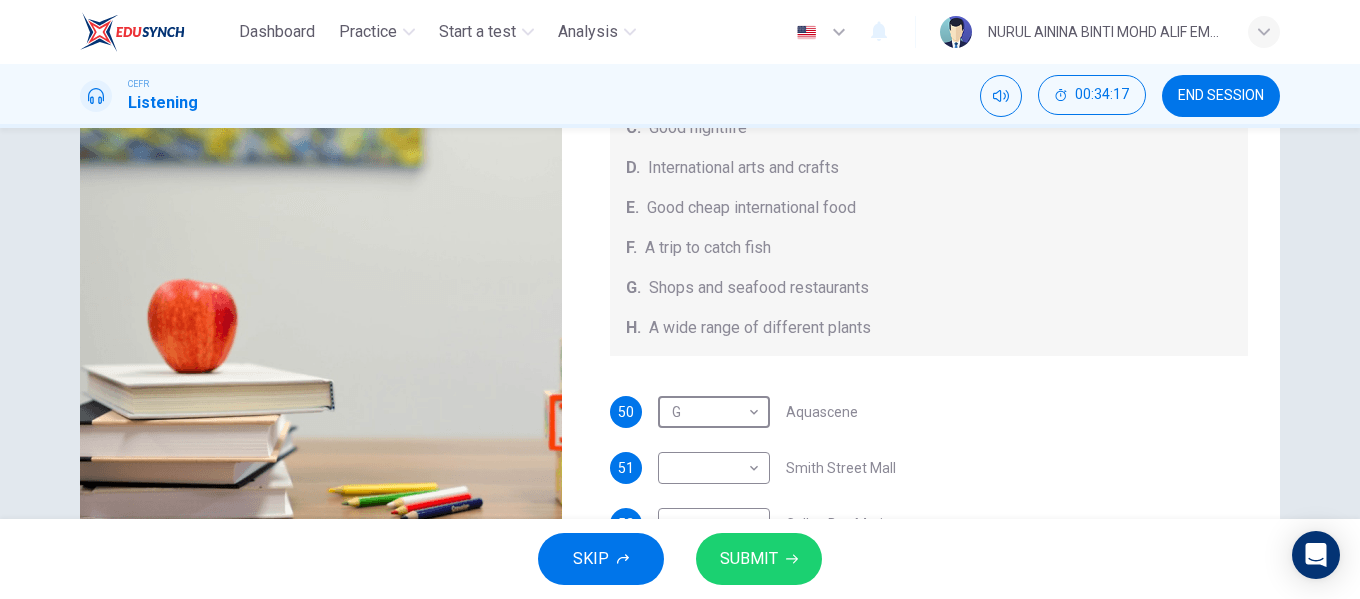 scroll, scrollTop: 294, scrollLeft: 0, axis: vertical 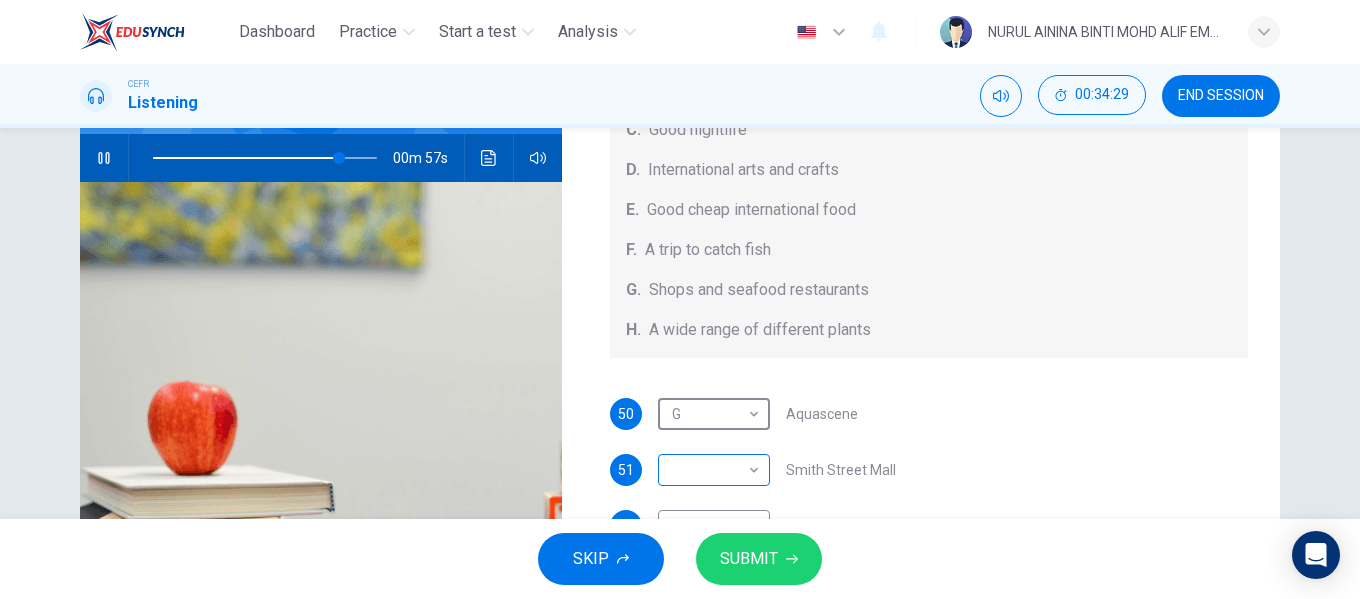 click on "Dashboard Practice Start a test Analysis English en ​ NURUL AININA BINTI MOHD ALIF EMPATI CEFR Listening 00:34:29 END SESSION Questions 50 - 54 Choose your answers from the box and write the correct letter  A-H  next to the questions below.
What can you find at each of the places below? A. A flower market B. A chance to feed the fish C. Good nightlife D. International arts and crafts E. Good cheap international food F. A trip to catch fish G. Shops and seafood restaurants H. A wide range of different plants 50 G G ​ Aquascene 51 ​ ​ Smith Street Mall 52 ​ ​ Cullen Bay Marina 53 ​ ​ Fannie Bay 54 ​ ​ Mitchell Street Darwin, Australia 00m 57s SKIP SUBMIT EduSynch - Online Language Proficiency Testing
×
Dashboard Practice Start a test Analysis Notifications © Copyright  2025" at bounding box center (680, 299) 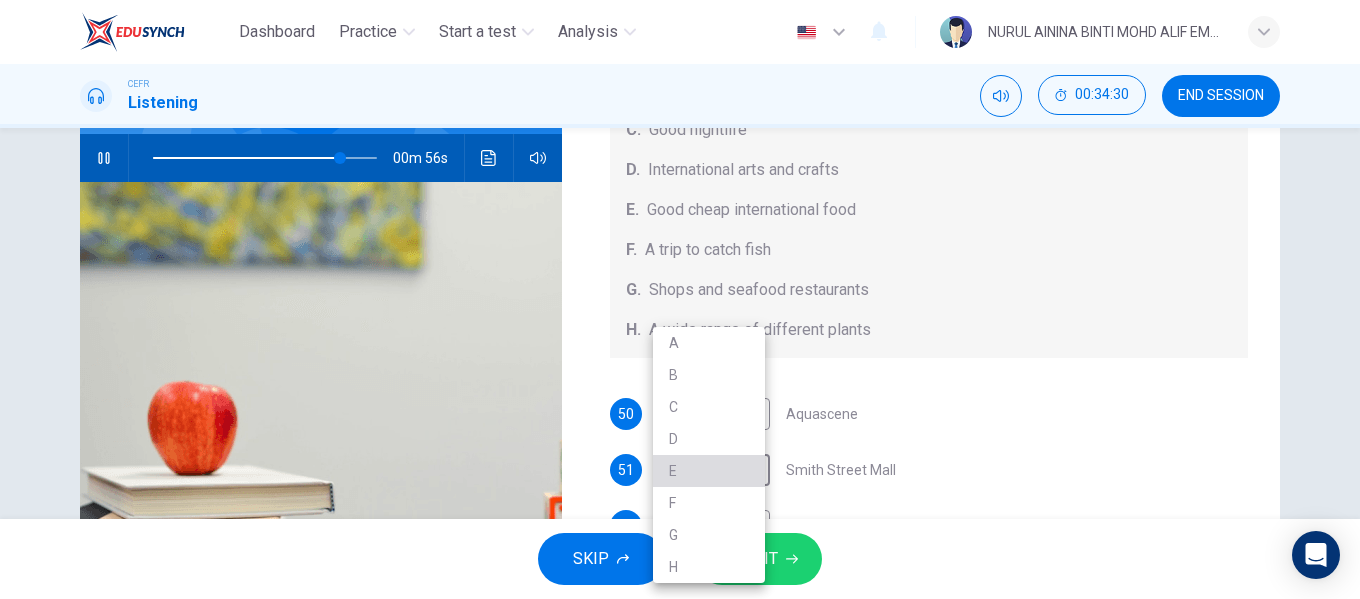 click on "E" at bounding box center (709, 471) 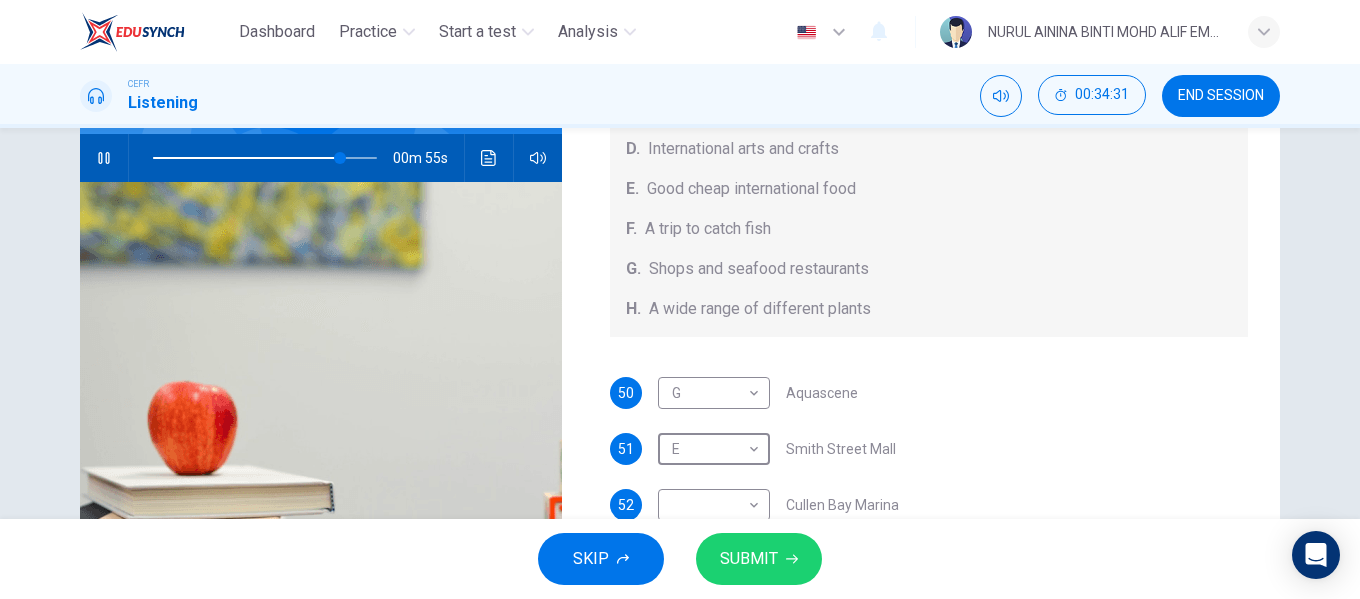 scroll, scrollTop: 225, scrollLeft: 0, axis: vertical 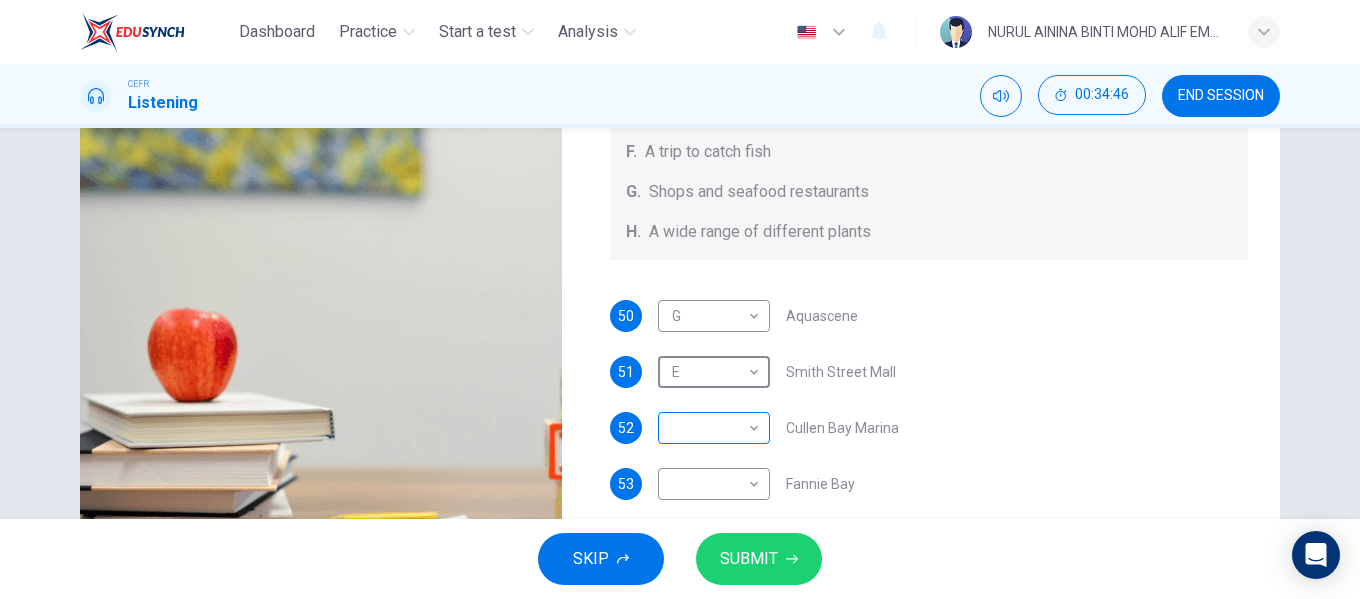 click on "Dashboard Practice Start a test Analysis English en ​ NURUL AININA BINTI MOHD ALIF EMPATI CEFR Listening 00:34:46 END SESSION Questions 50 - 54 Choose your answers from the box and write the correct letter  A-H  next to the questions below.
What can you find at each of the places below? A. A flower market B. A chance to feed the fish C. Good nightlife D. International arts and crafts E. Good cheap international food F. A trip to catch fish G. Shops and seafood restaurants H. A wide range of different plants 50 G G ​ Aquascene 51 E E ​ Smith Street Mall 52 ​ ​ Cullen Bay Marina 53 ​ ​ Fannie Bay 54 ​ ​ Mitchell Street Darwin, Australia 00m 40s SKIP SUBMIT EduSynch - Online Language Proficiency Testing
×
Dashboard Practice Start a test Analysis Notifications © Copyright  2025" at bounding box center [680, 299] 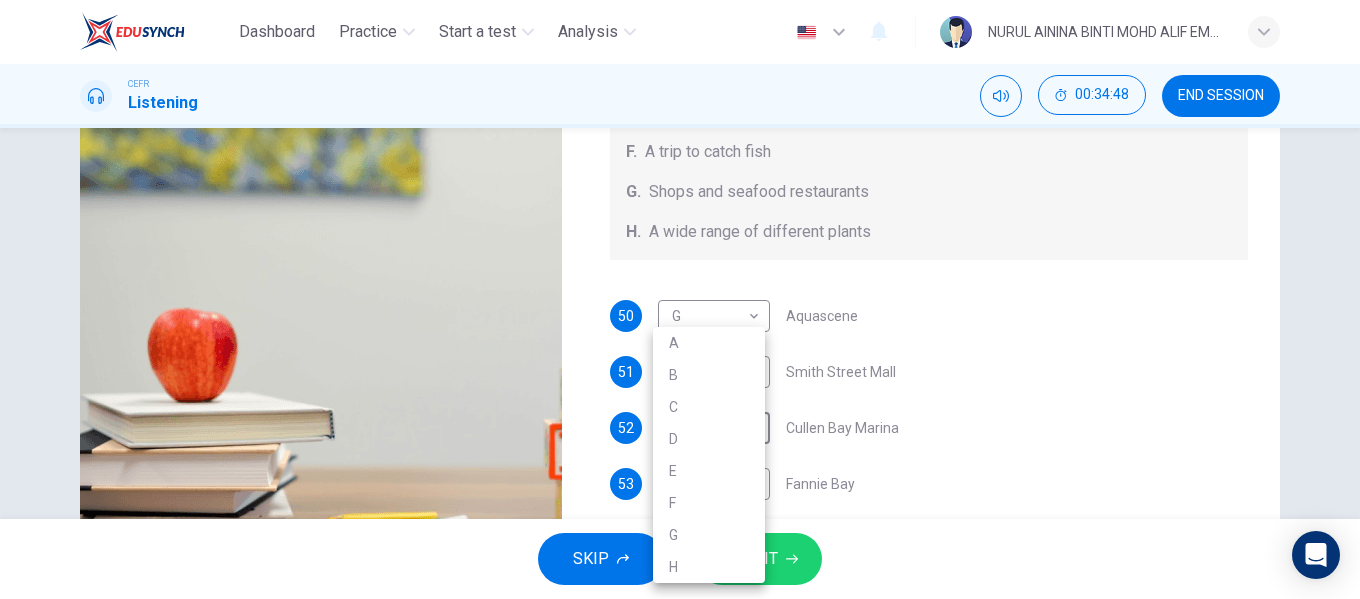 click on "G" at bounding box center (709, 535) 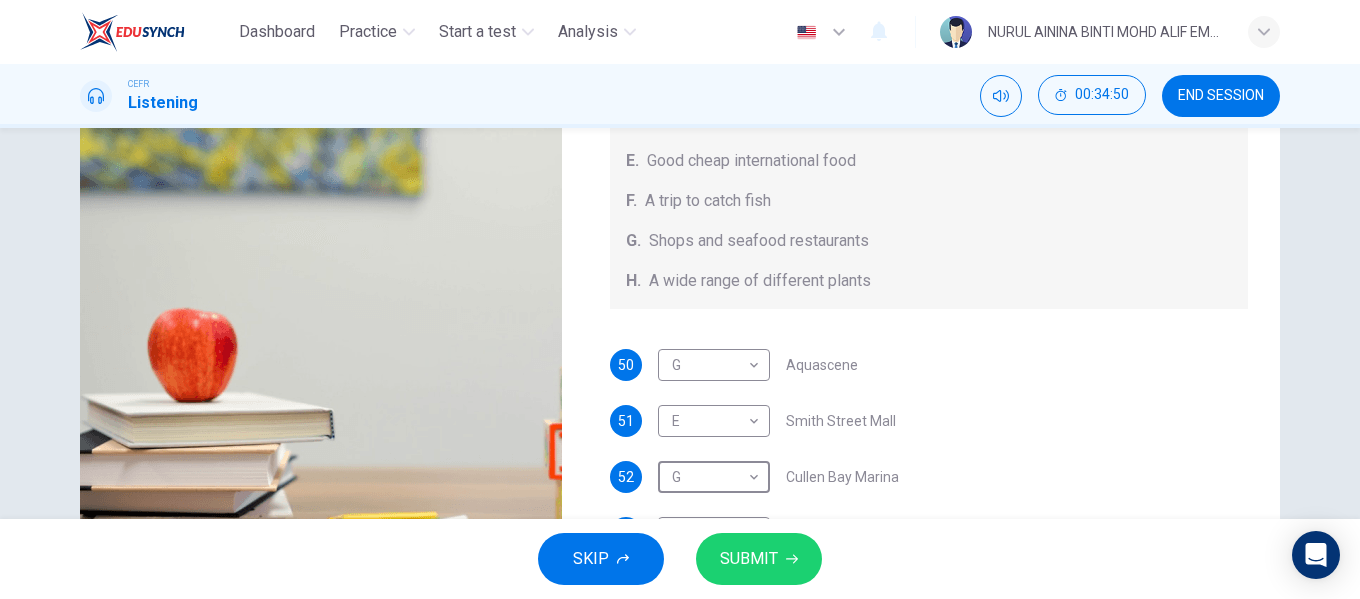 scroll, scrollTop: 225, scrollLeft: 0, axis: vertical 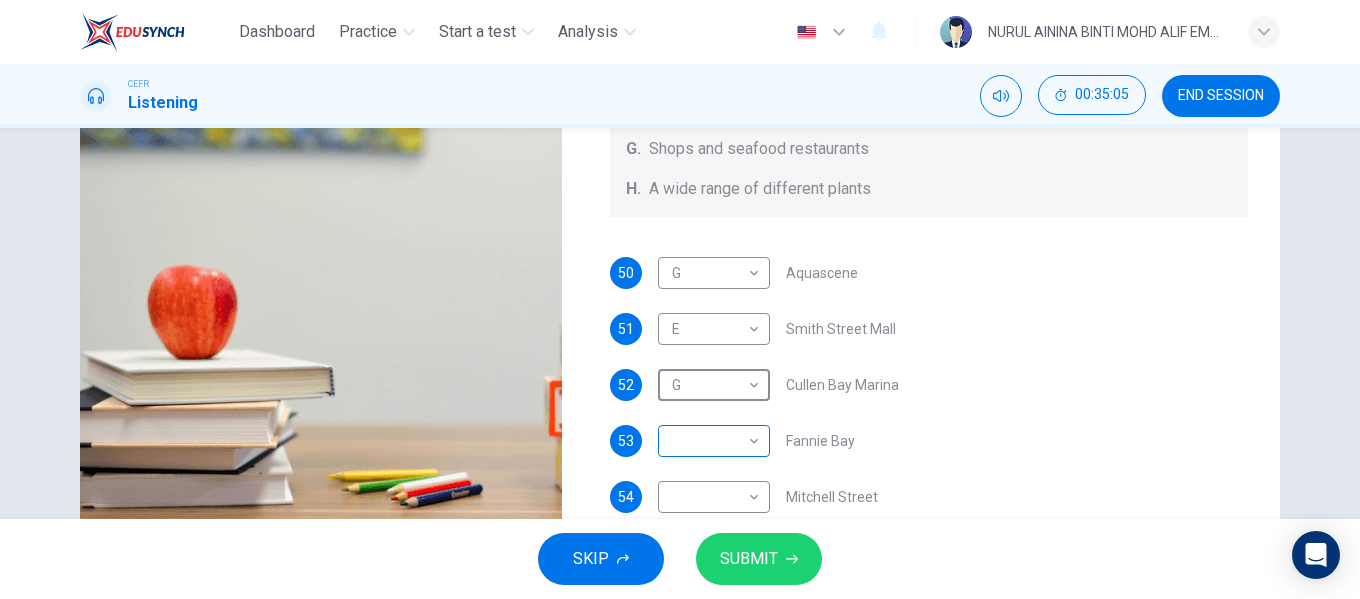 click on "Dashboard Practice Start a test Analysis English en ​ NURUL AININA BINTI MOHD ALIF EMPATI CEFR Listening 00:35:05 END SESSION Questions 50 - 54 Choose your answers from the box and write the correct letter  A-H  next to the questions below.
What can you find at each of the places below? A. A flower market B. A chance to feed the fish C. Good nightlife D. International arts and crafts E. Good cheap international food F. A trip to catch fish G. Shops and seafood restaurants H. A wide range of different plants 50 G G ​ Aquascene 51 E E ​ Smith Street Mall 52 G G ​ Cullen Bay Marina 53 ​ ​ Fannie Bay 54 ​ ​ Mitchell Street Darwin, Australia 00m 21s SKIP SUBMIT EduSynch - Online Language Proficiency Testing
×
Dashboard Practice Start a test Analysis Notifications © Copyright  2025" at bounding box center (680, 299) 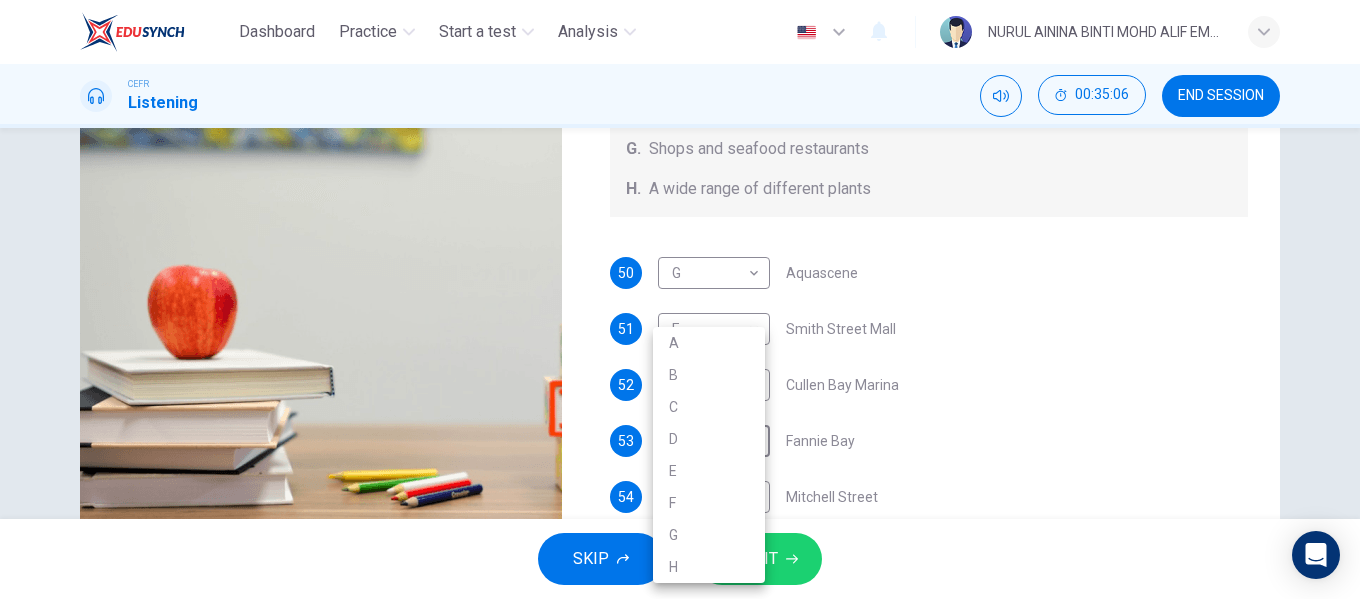 click on "H" at bounding box center (709, 567) 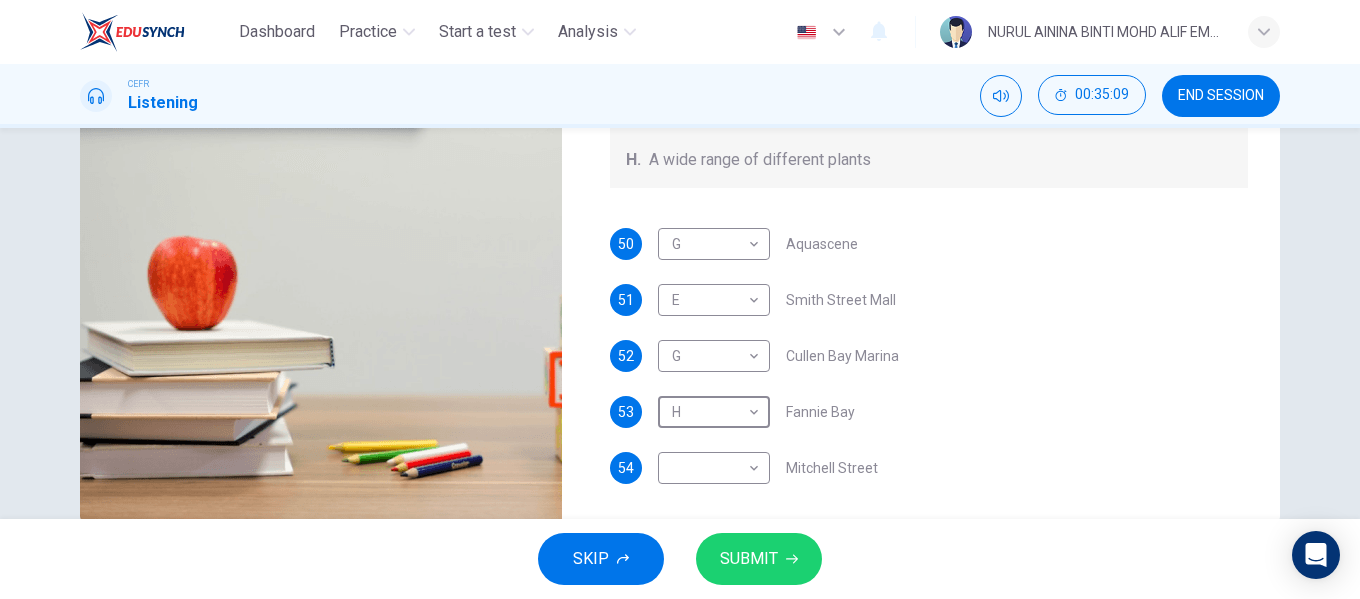 scroll, scrollTop: 384, scrollLeft: 0, axis: vertical 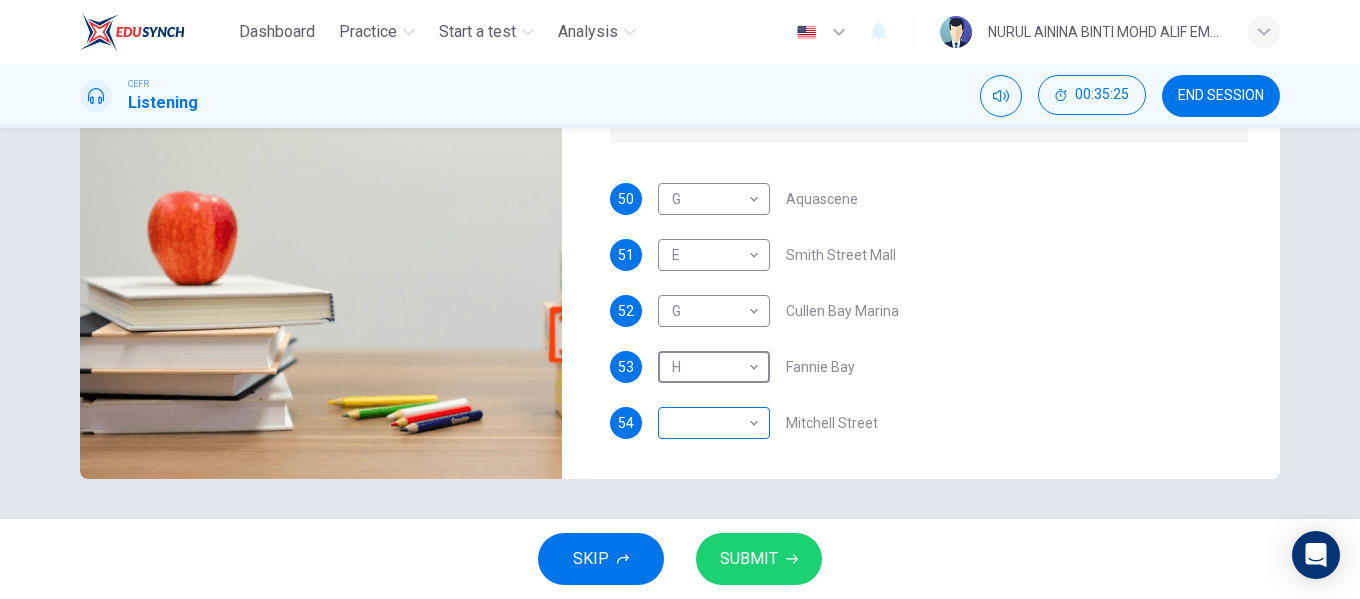 click on "Dashboard Practice Start a test Analysis English en ​ NURUL AININA BINTI MOHD ALIF EMPATI CEFR Listening 00:35:25 END SESSION Questions 50 - 54 Choose your answers from the box and write the correct letter  A-H  next to the questions below.
What can you find at each of the places below? A. A flower market B. A chance to feed the fish C. Good nightlife D. International arts and crafts E. Good cheap international food F. A trip to catch fish G. Shops and seafood restaurants H. A wide range of different plants 50 G G ​ Aquascene 51 E E ​ Smith Street Mall 52 G G ​ Cullen Bay Marina 53 H H ​ Fannie Bay 54 ​ ​ Mitchell Street Darwin, Australia 00m 01s SKIP SUBMIT EduSynch - Online Language Proficiency Testing
×
Dashboard Practice Start a test Analysis Notifications © Copyright  2025" at bounding box center [680, 299] 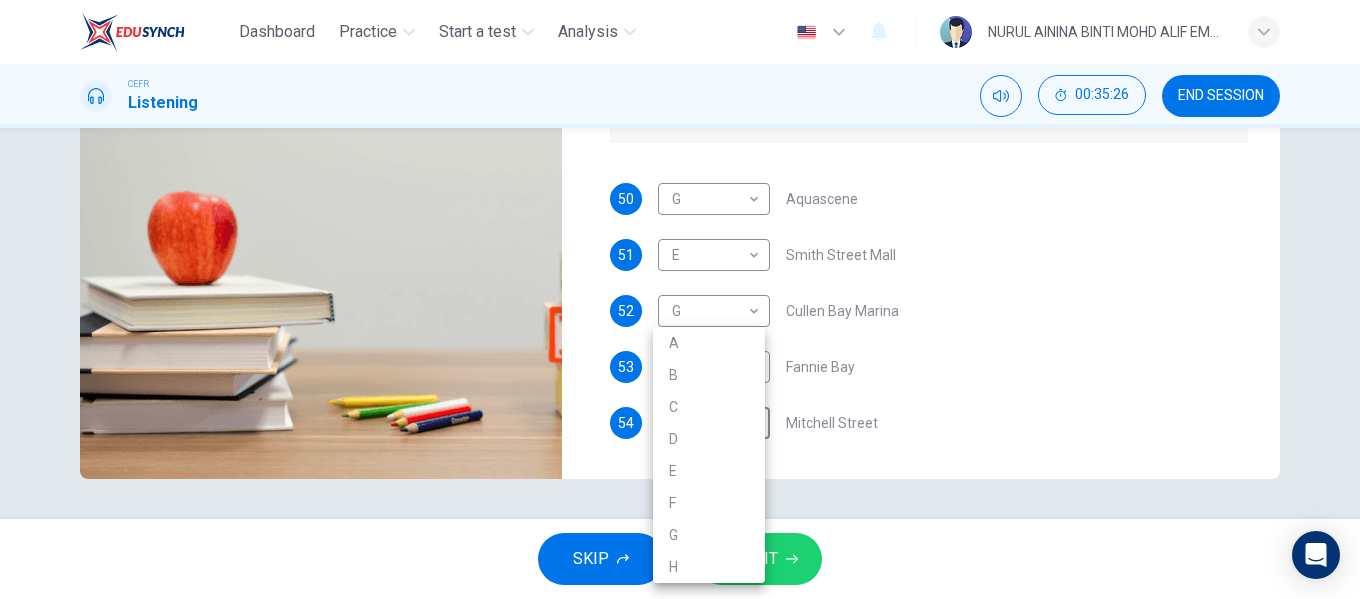 click on "C" at bounding box center [709, 407] 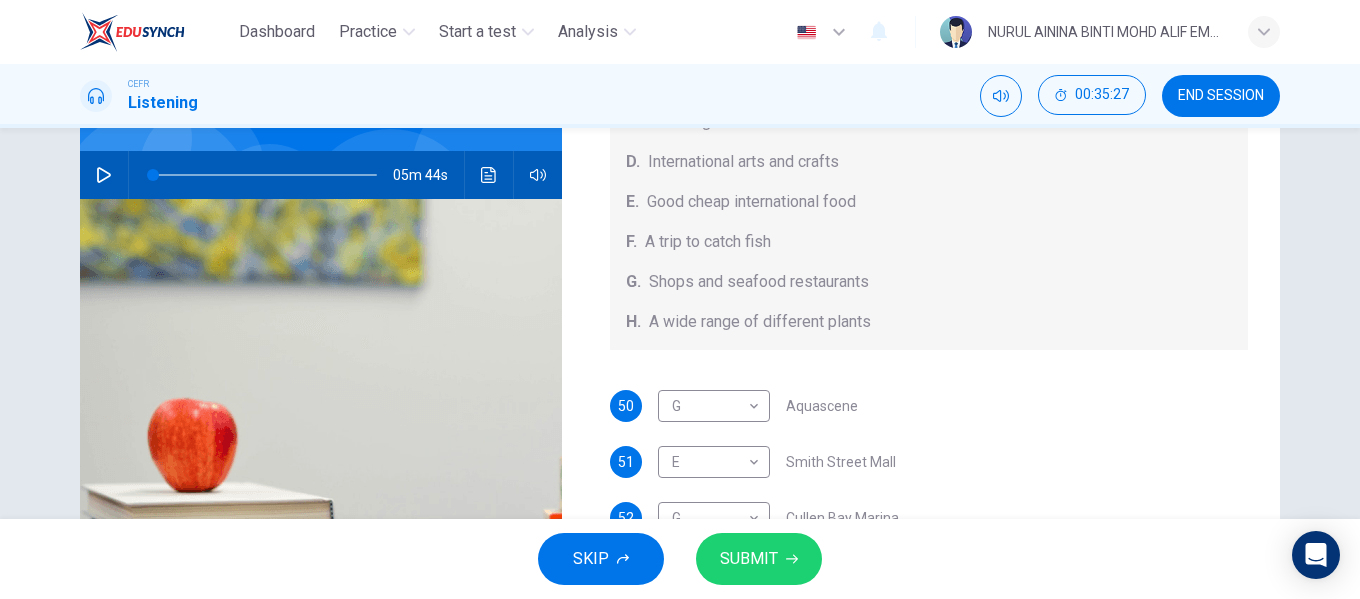 scroll, scrollTop: 76, scrollLeft: 0, axis: vertical 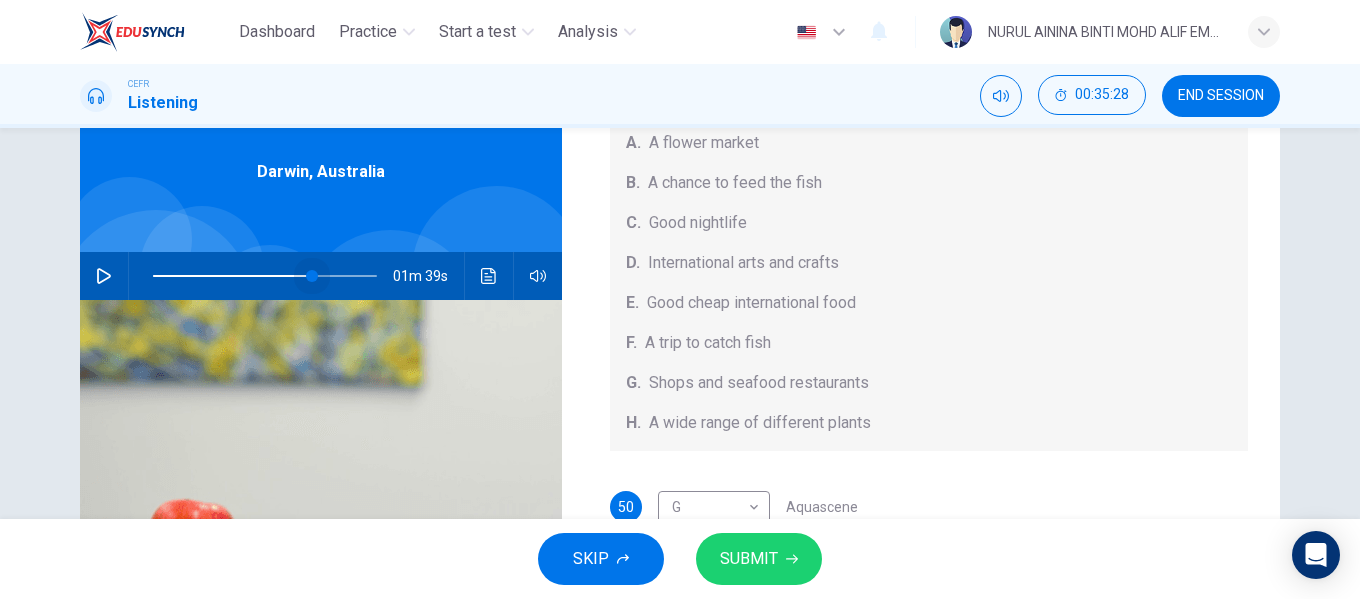 click at bounding box center [265, 276] 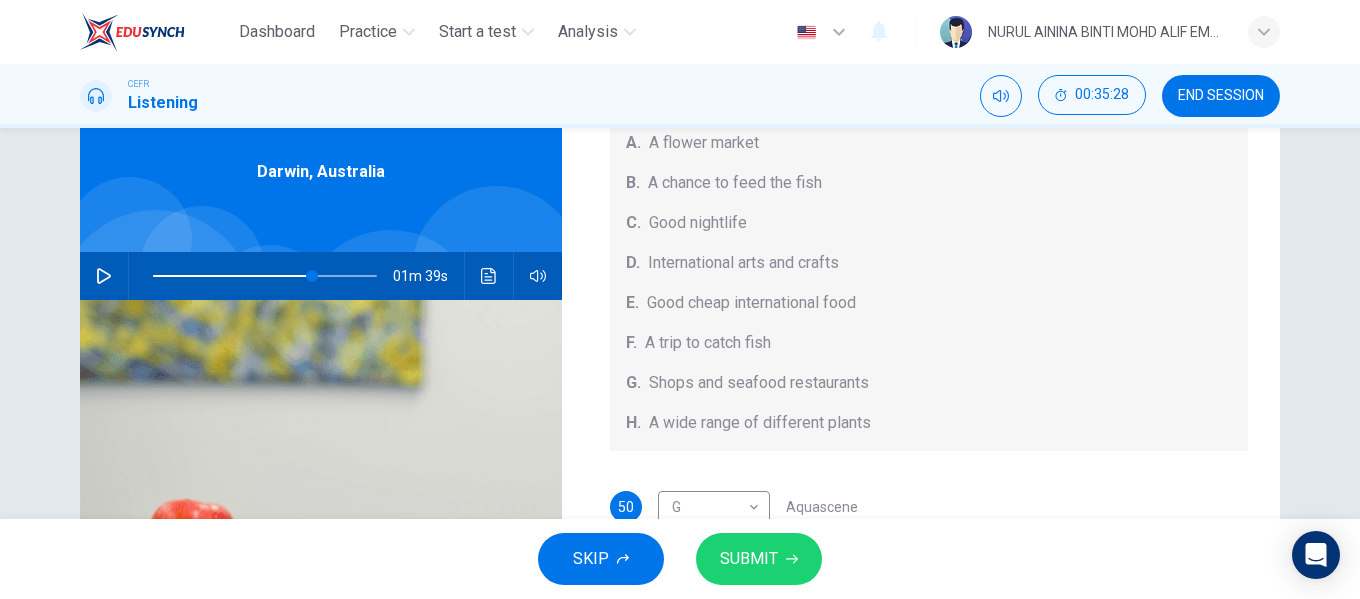 click on "Questions 50 - 54 Choose your answers from the box and write the correct letter  A-H  next to the questions below.
What can you find at each of the places below? A. A flower market B. A chance to feed the fish C. Good nightlife D. International arts and crafts E. Good cheap international food F. A trip to catch fish G. Shops and seafood restaurants H. A wide range of different plants 50 G G ​ Aquascene 51 E E ​ Smith Street Mall 52 G G ​ Cullen Bay Marina 53 H H ​ Fannie Bay 54 C C ​ Mitchell Street Darwin, Australia 01m 39s" at bounding box center [680, 439] 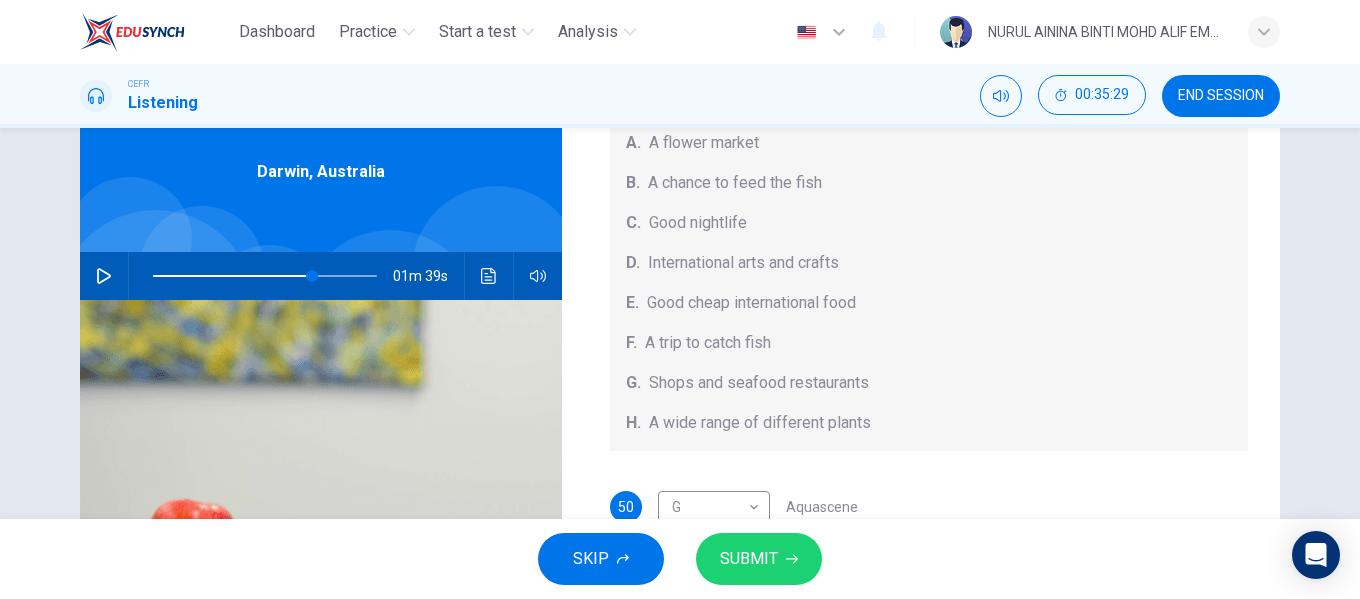 click at bounding box center [104, 276] 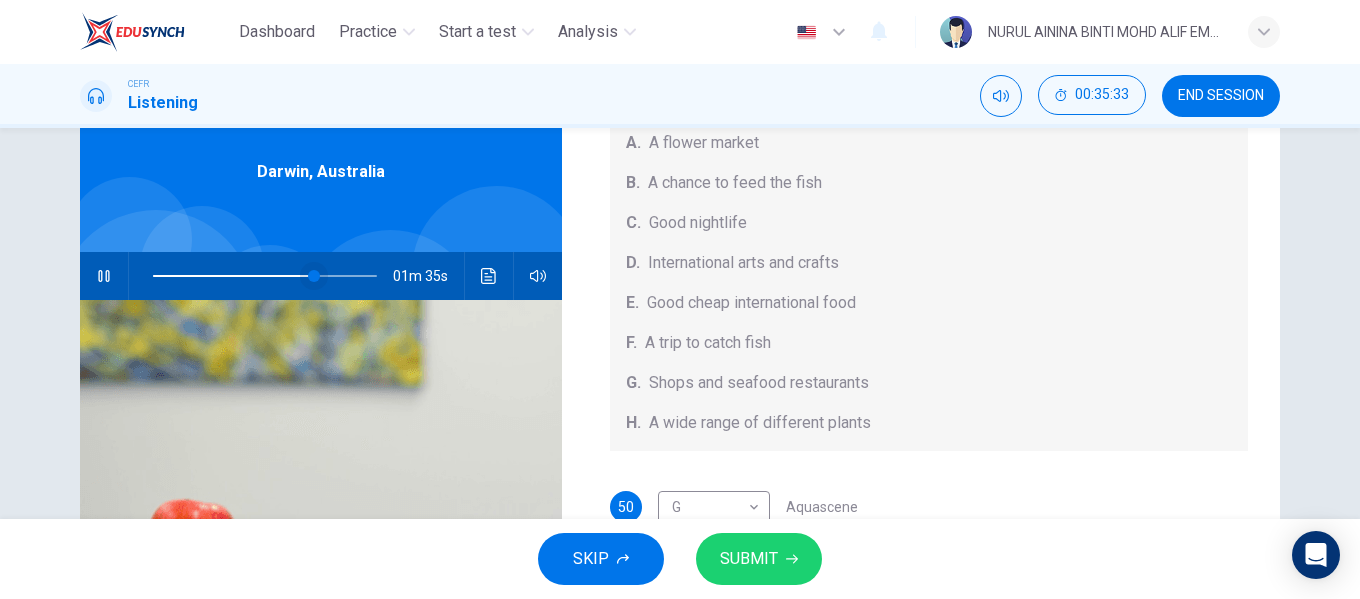 click at bounding box center [314, 276] 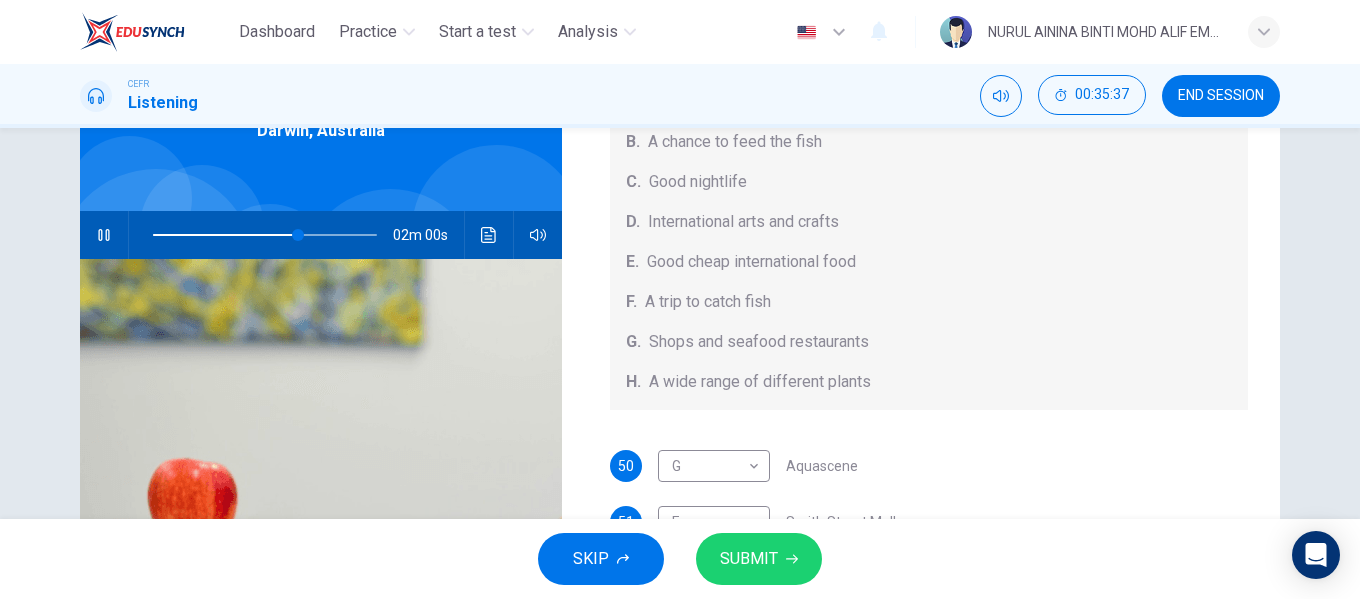 scroll, scrollTop: 176, scrollLeft: 0, axis: vertical 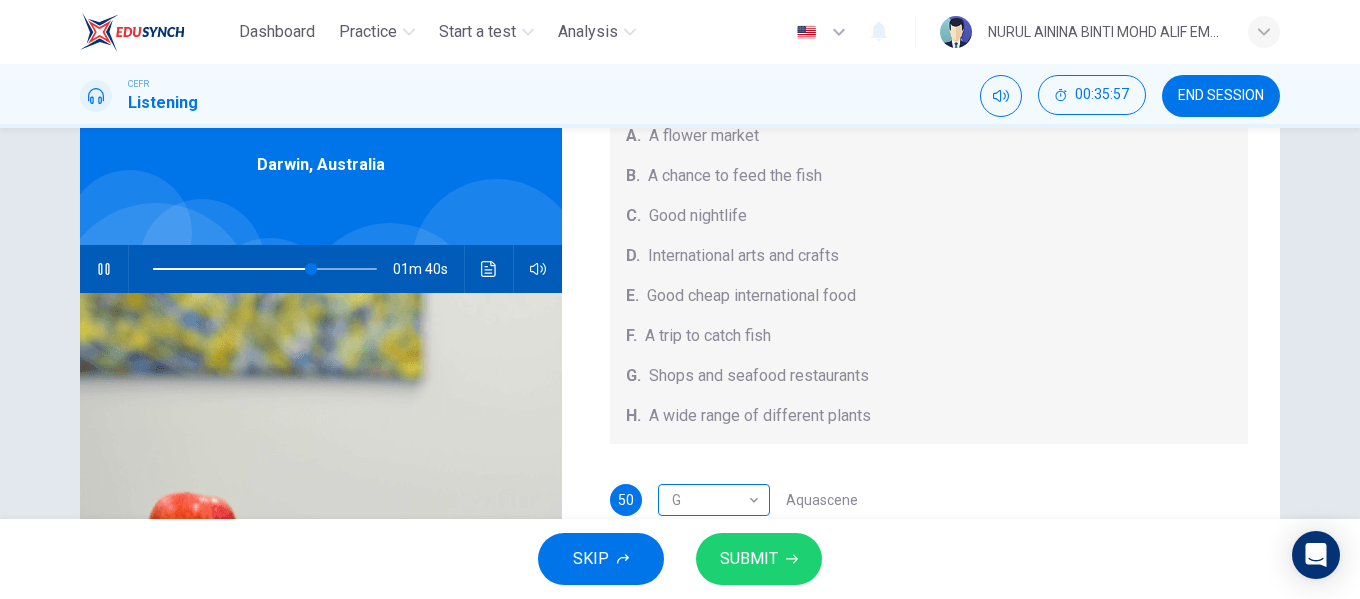 click on "Dashboard Practice Start a test Analysis English en ​ NURUL AININA BINTI MOHD ALIF EMPATI CEFR Listening 00:35:57 END SESSION Questions 50 - 54 Choose your answers from the box and write the correct letter  A-H  next to the questions below.
What can you find at each of the places below? A. A flower market B. A chance to feed the fish C. Good nightlife D. International arts and crafts E. Good cheap international food F. A trip to catch fish G. Shops and seafood restaurants H. A wide range of different plants 50 G G ​ Aquascene 51 E E ​ Smith Street Mall 52 G G ​ Cullen Bay Marina 53 H H ​ Fannie Bay 54 C C ​ Mitchell Street Darwin, Australia 01m 40s SKIP SUBMIT EduSynch - Online Language Proficiency Testing
×
Dashboard Practice Start a test Analysis Notifications © Copyright  2025" at bounding box center [680, 299] 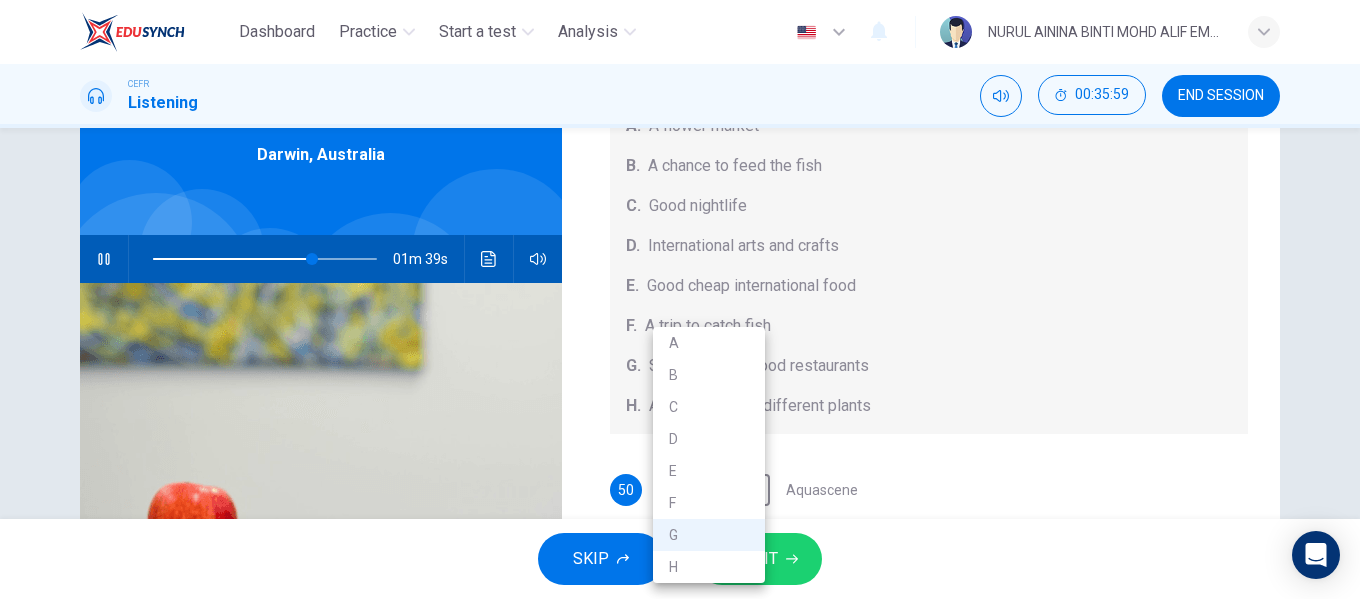 click on "B" at bounding box center (709, 375) 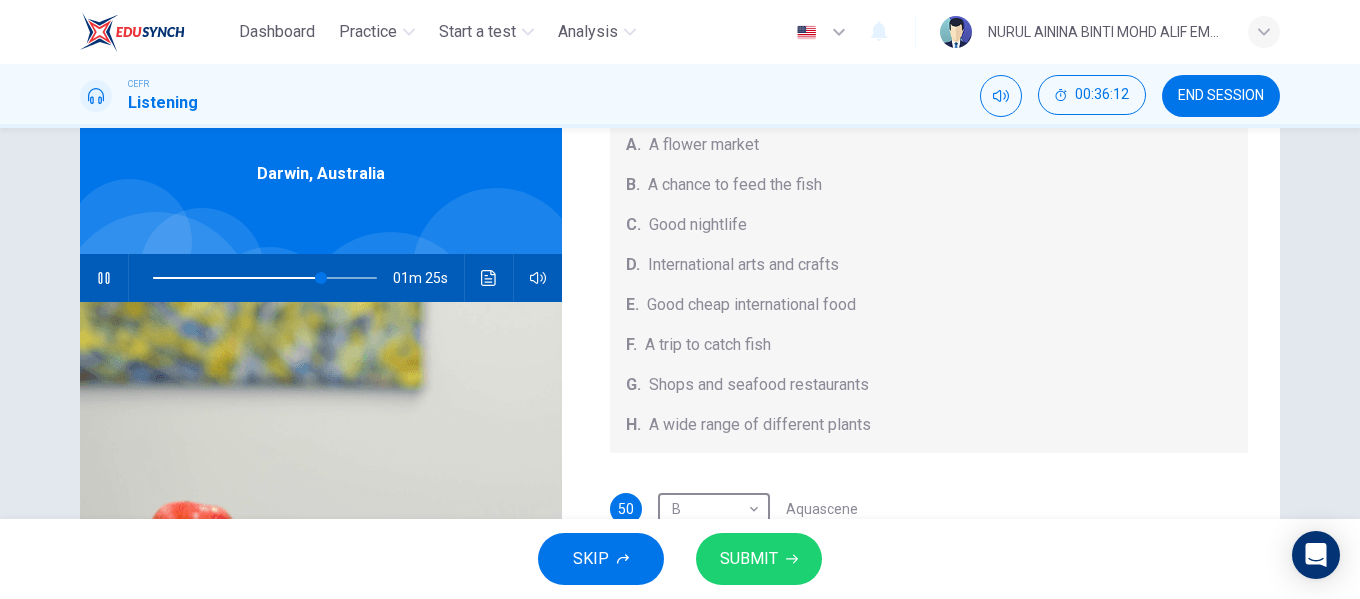scroll, scrollTop: 76, scrollLeft: 0, axis: vertical 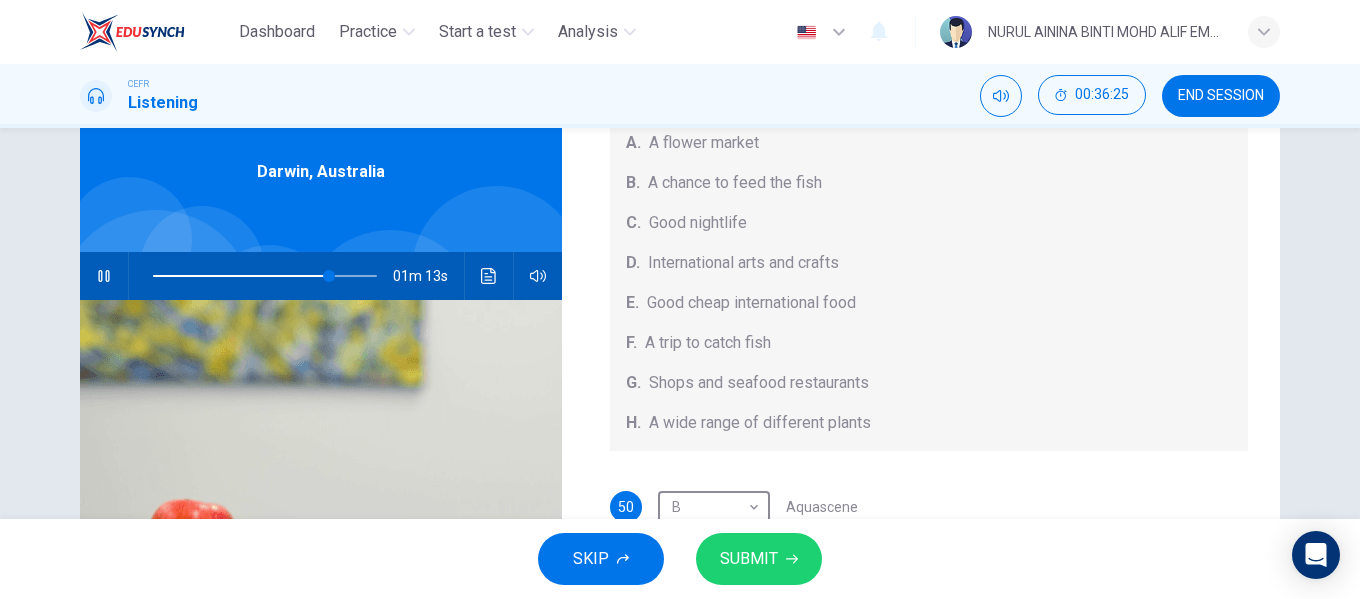 click on "SUBMIT" at bounding box center (749, 559) 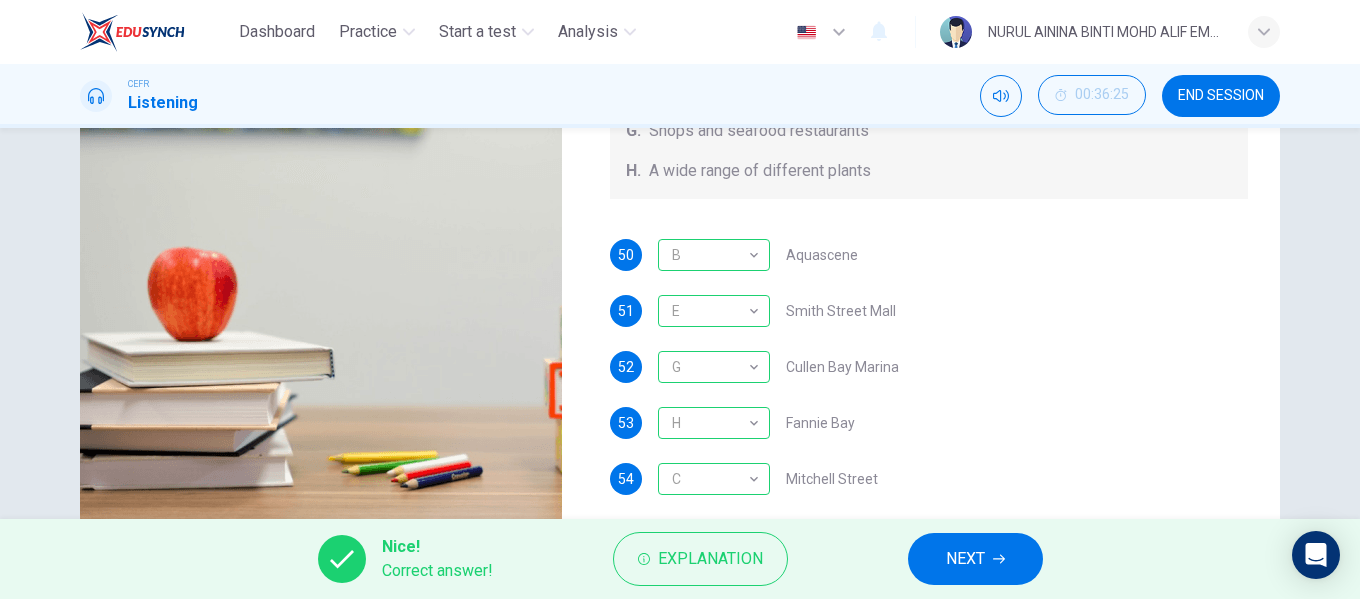 scroll, scrollTop: 384, scrollLeft: 0, axis: vertical 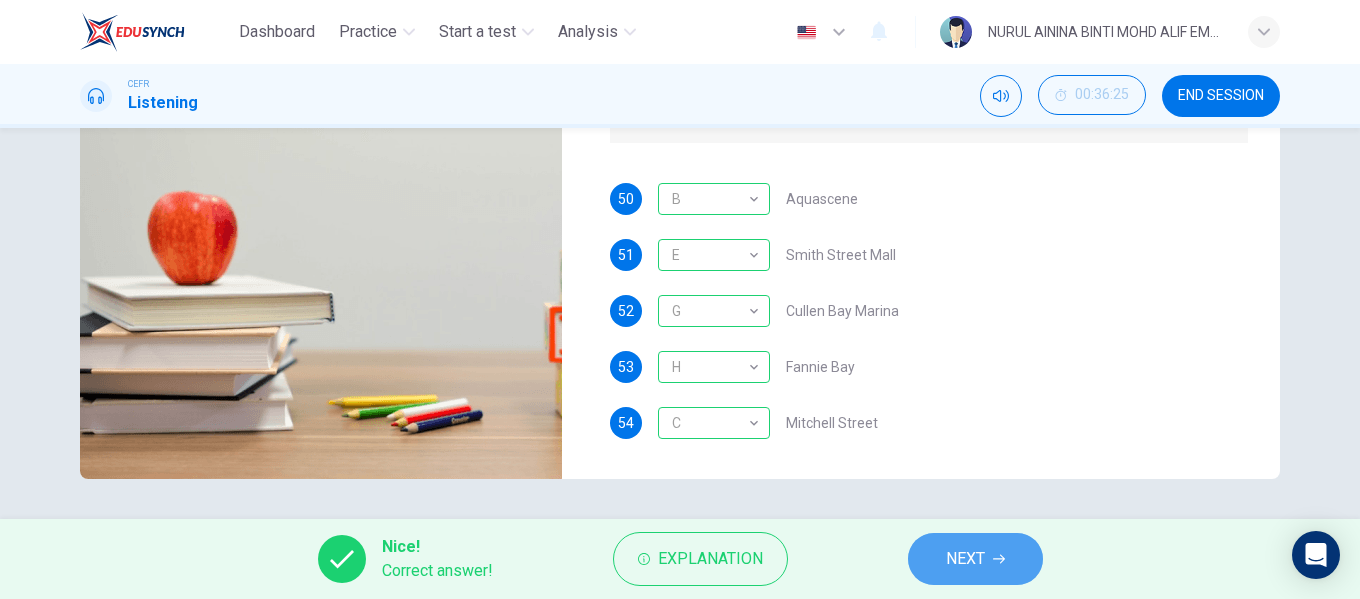 click on "NEXT" at bounding box center (965, 559) 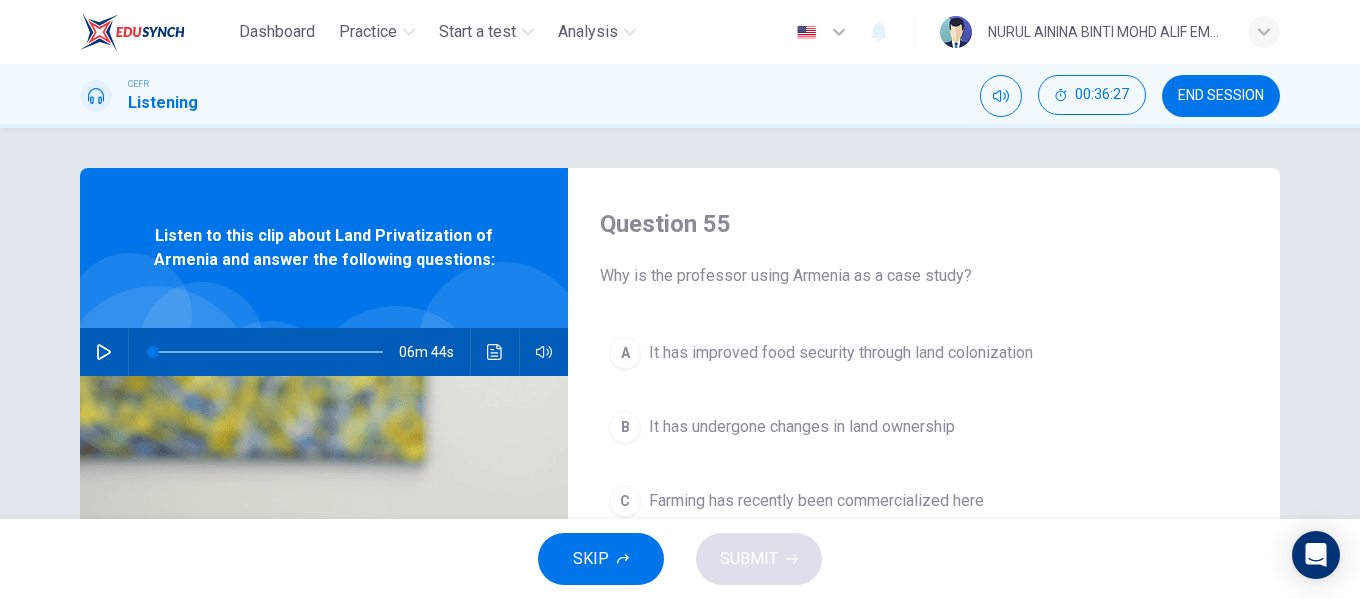click at bounding box center [104, 352] 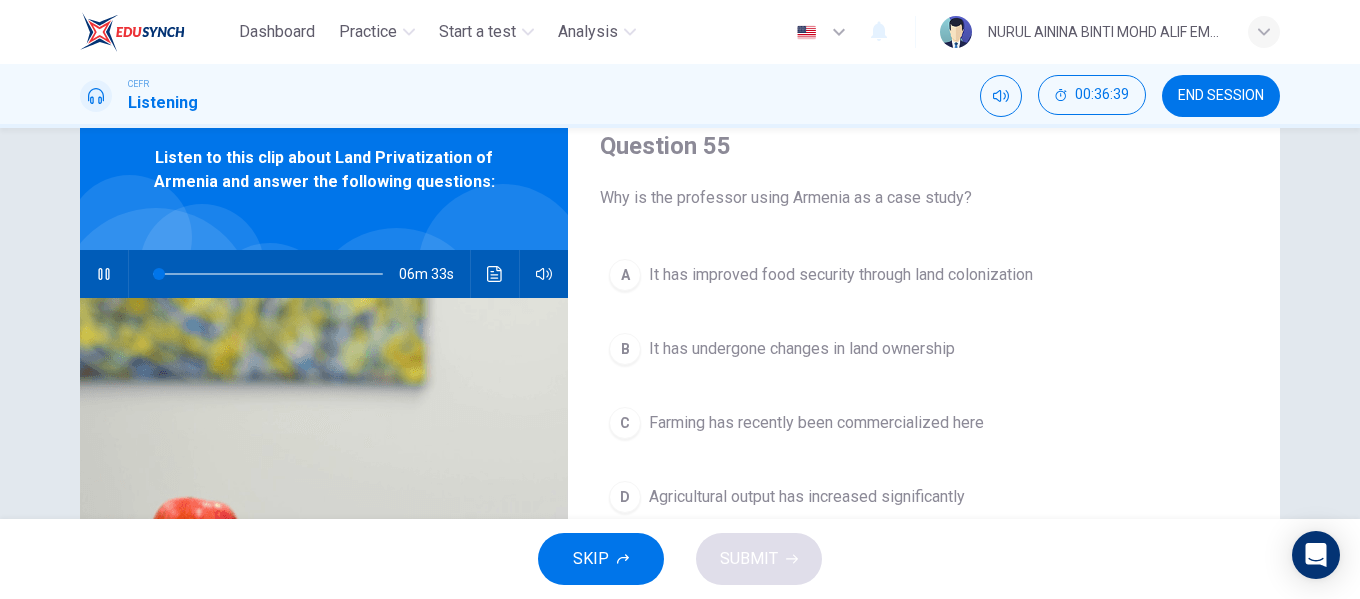 scroll, scrollTop: 84, scrollLeft: 0, axis: vertical 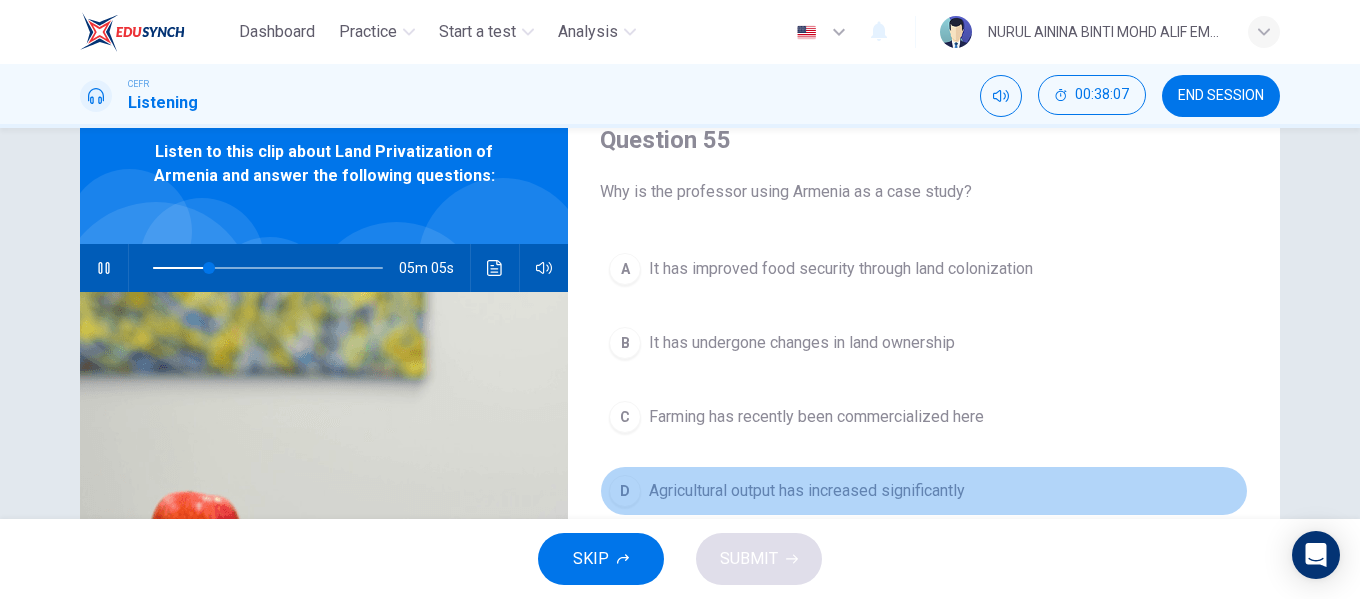 click on "D Agricultural output has increased significantly" at bounding box center (924, 491) 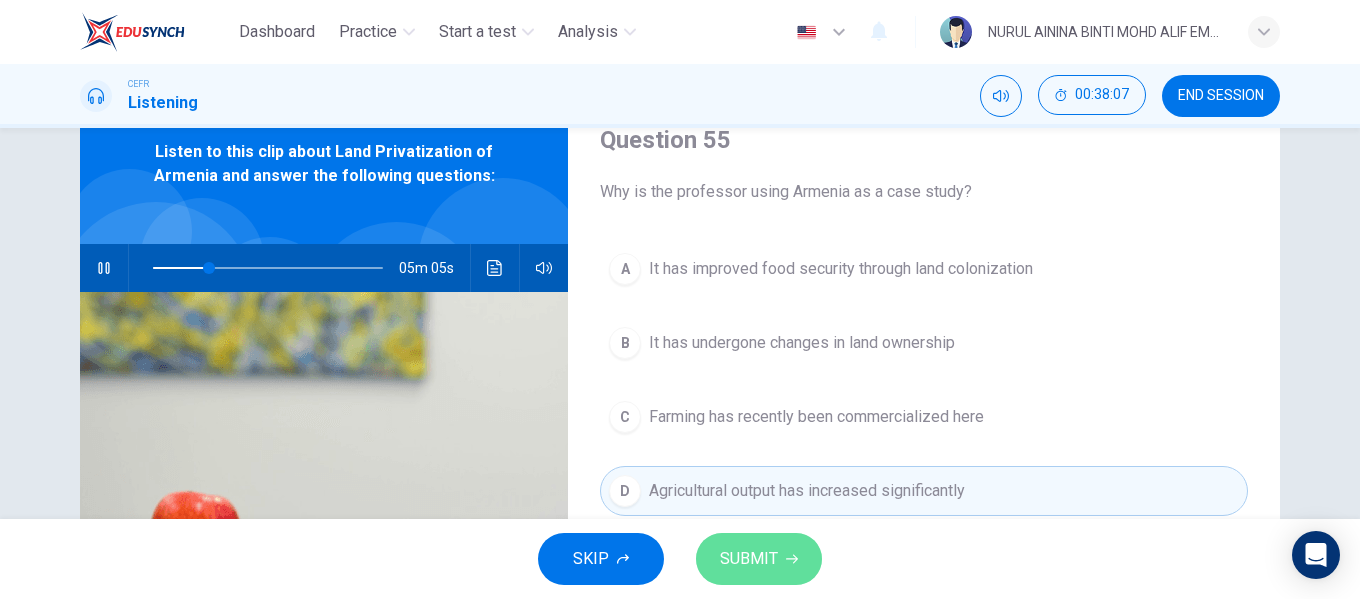 click on "SUBMIT" at bounding box center (749, 559) 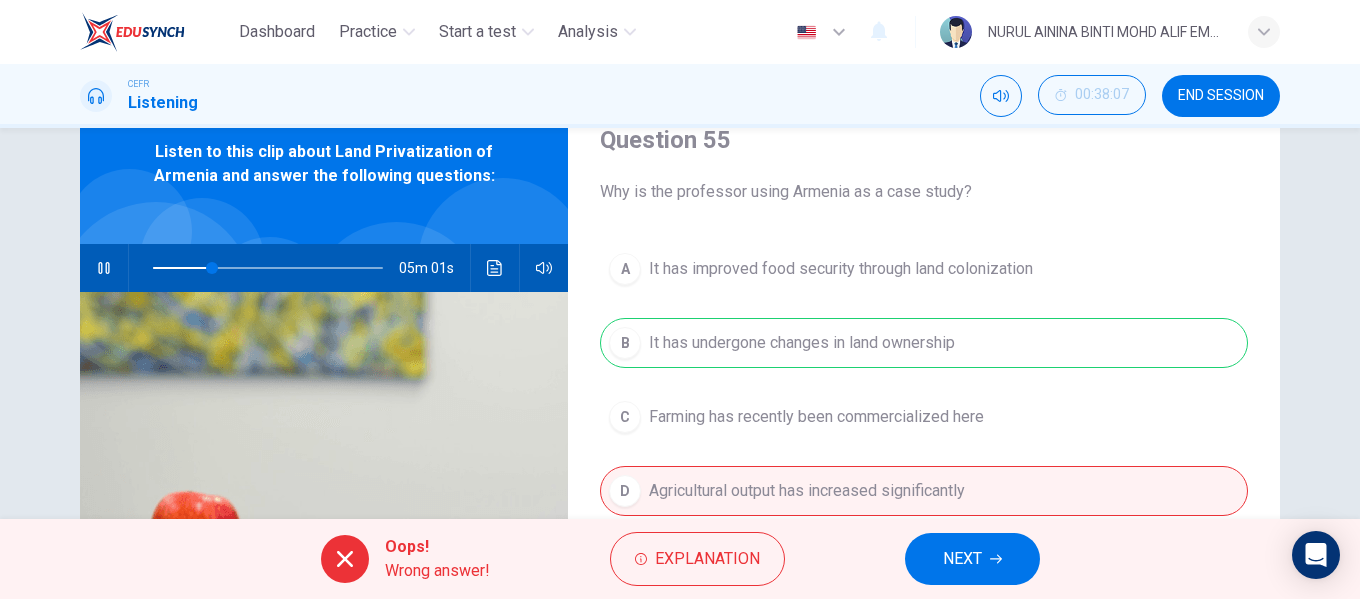 click on "NEXT" at bounding box center (972, 559) 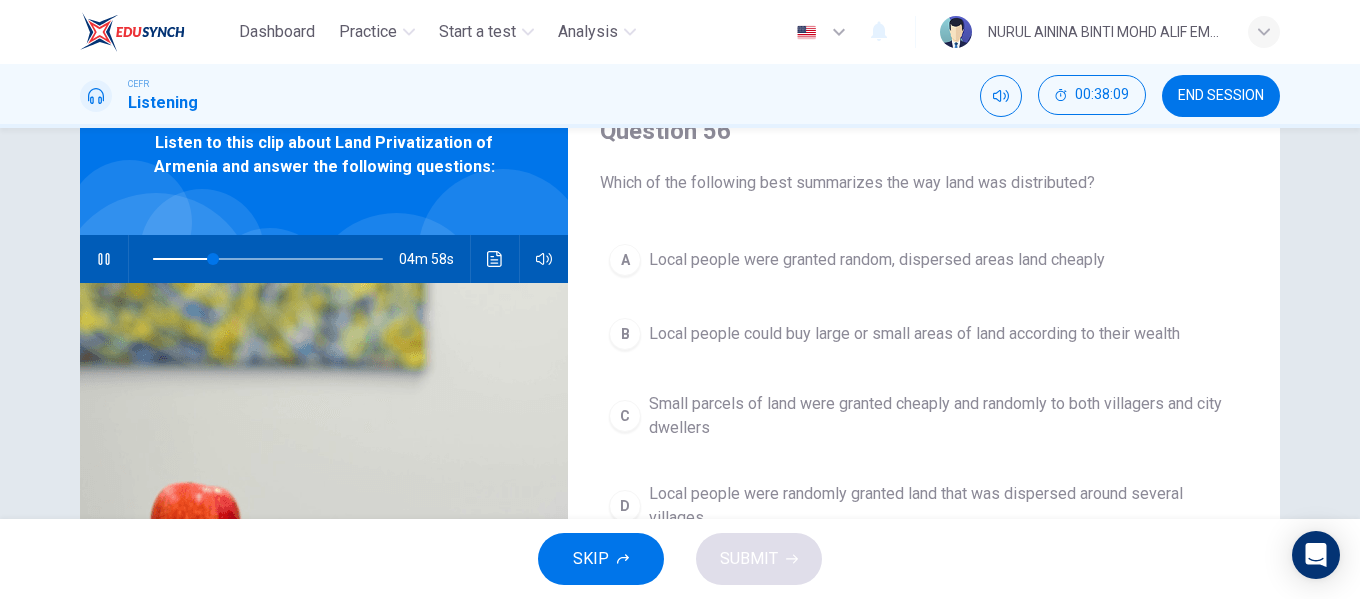 scroll, scrollTop: 91, scrollLeft: 0, axis: vertical 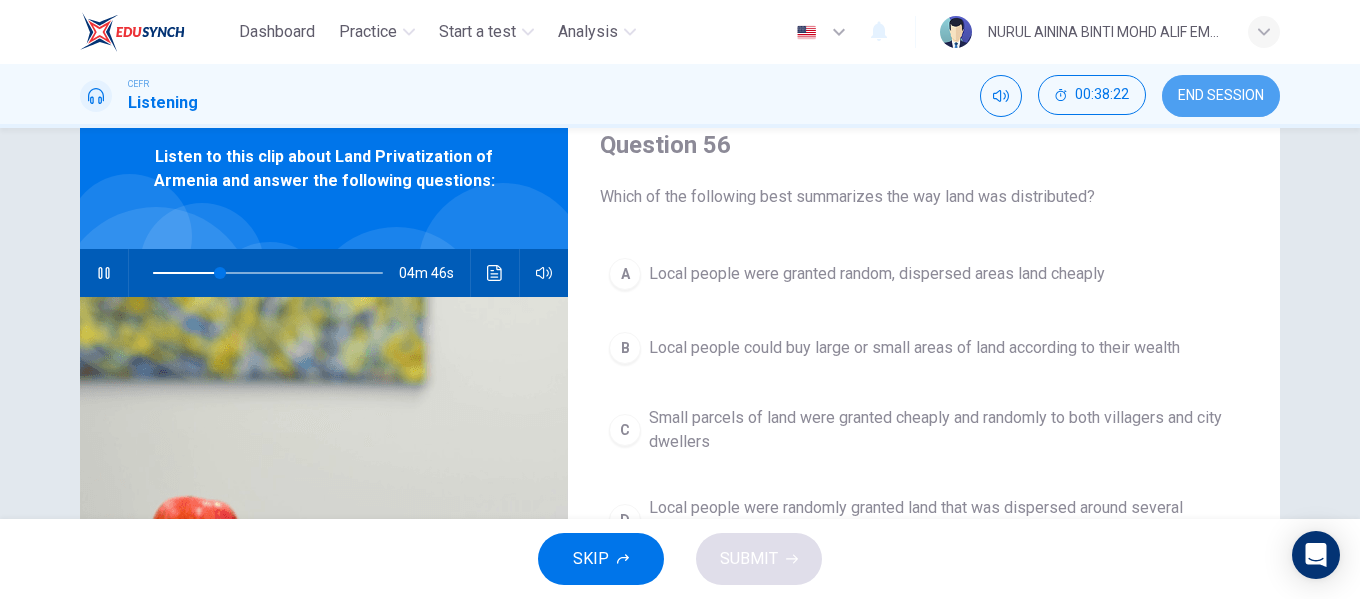 click on "END SESSION" at bounding box center (1221, 96) 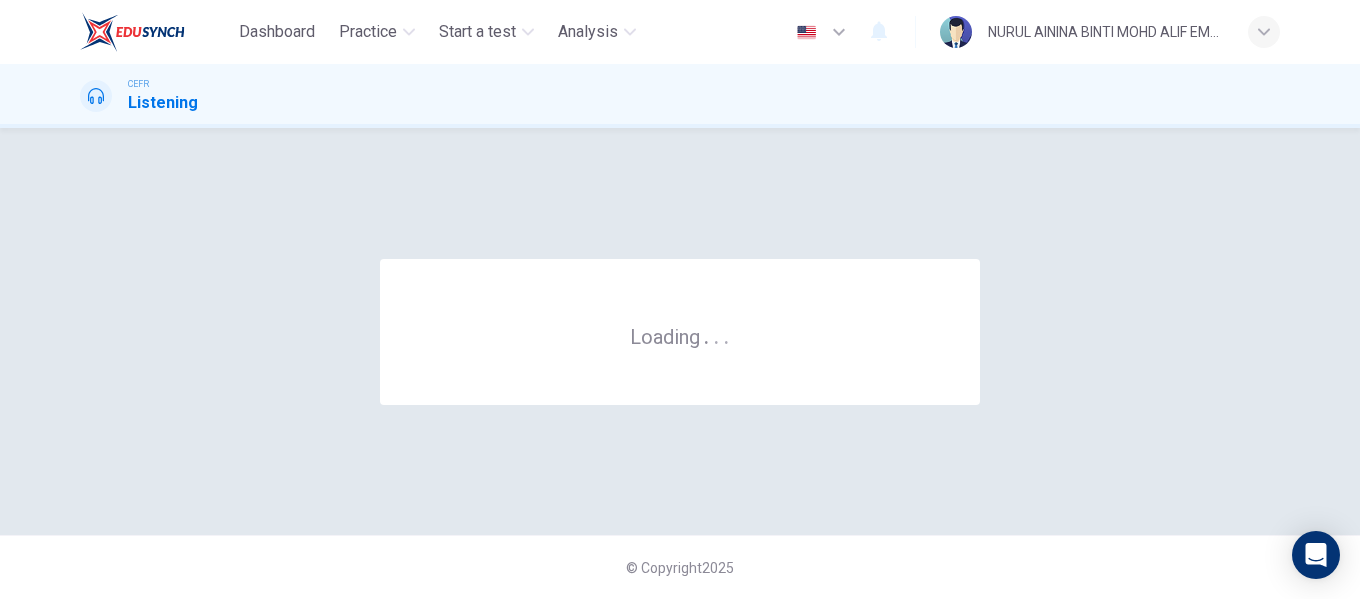 scroll, scrollTop: 0, scrollLeft: 0, axis: both 